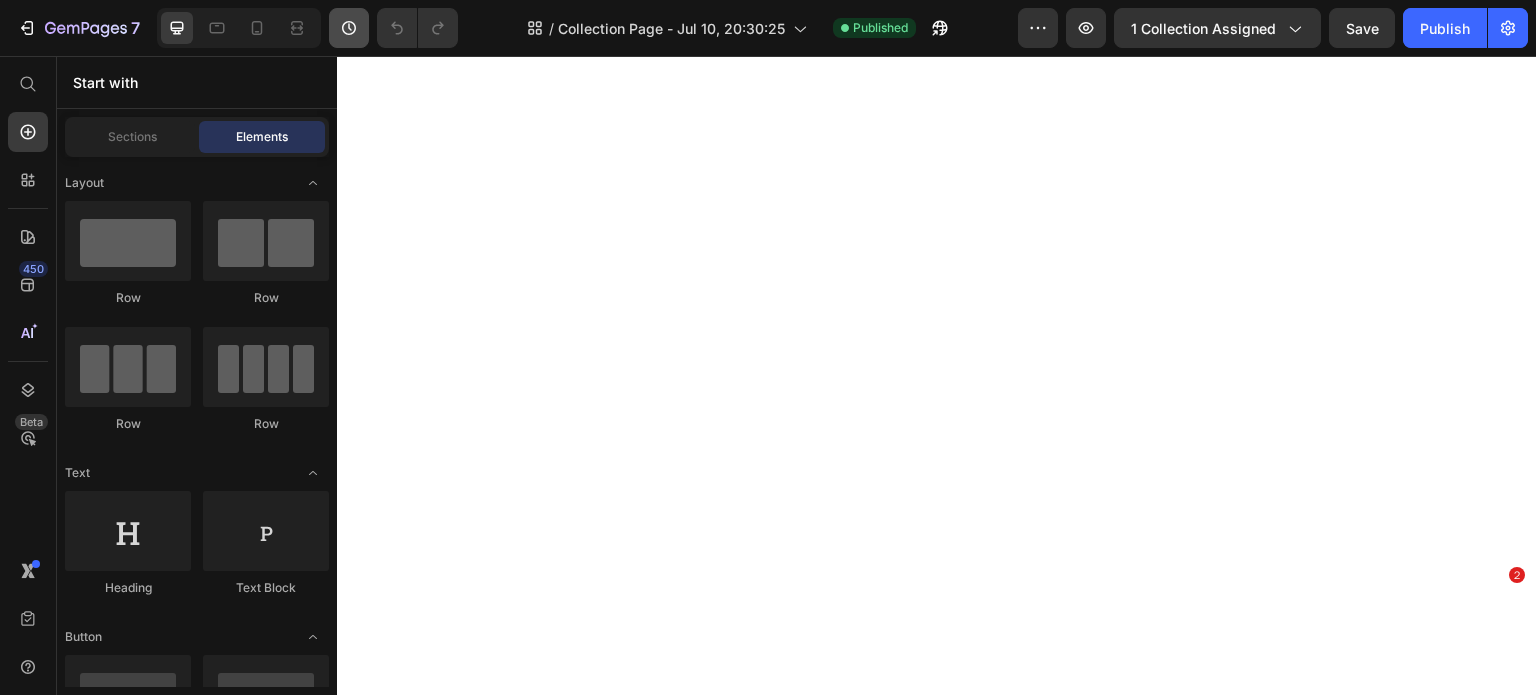 scroll, scrollTop: 0, scrollLeft: 0, axis: both 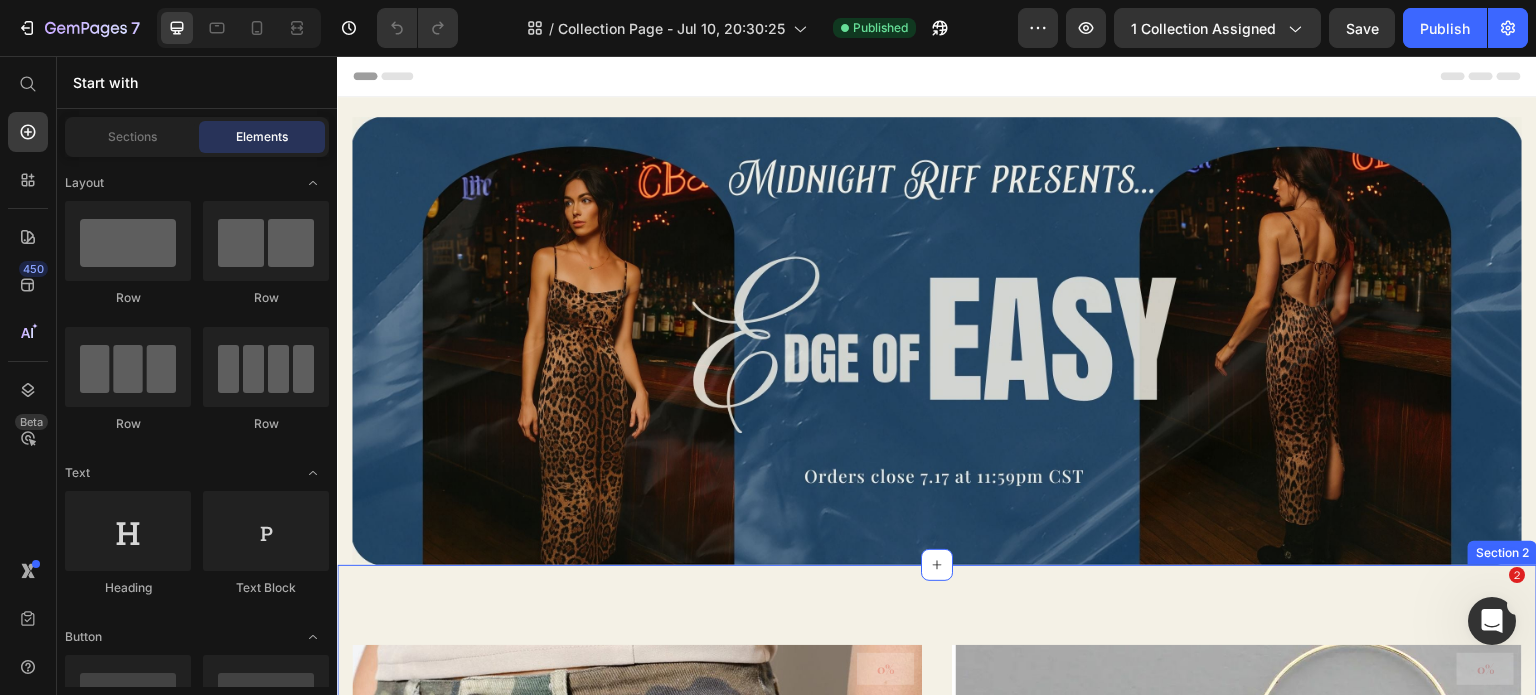 click on "0% (P) Tag Product Images & Gallery Row Camo Pants (P) Title $54.50 (P) Price $0.00 (P) Price Row Row 0% (P) Tag Product Images & Gallery Row Art Deco Turquoise Earrings (P) Title $52.00 (P) Price $0.00 (P) Price Row Row 0% (P) Tag Product Images & Gallery Row Showstopper Fringe Top (P) Title $48.00 (P) Price $0.00 (P) Price Row Row 0% (P) Tag Product Images & Gallery Row Rolling Stones Dragon Tee (P) Title $48.00 (P) Price $0.00 (P) Price Row Row 0% (P) Tag Product Images & Gallery Row Leopard Tied Back Midi Dress (P) Title $47.90 (P) Price $0.00 (P) Price Row Row 0% (P) Tag Product Images & Gallery Row Chili Tank (P) Title $22.00 (P) Price $0.00 (P) Price Row Row 0% (P) Tag Product Images & Gallery Row Floral Textured Brami (P) Title $28.00 (P) Price $0.00 (P) Price Row Row Product List Row Section 2" at bounding box center [937, 2294] 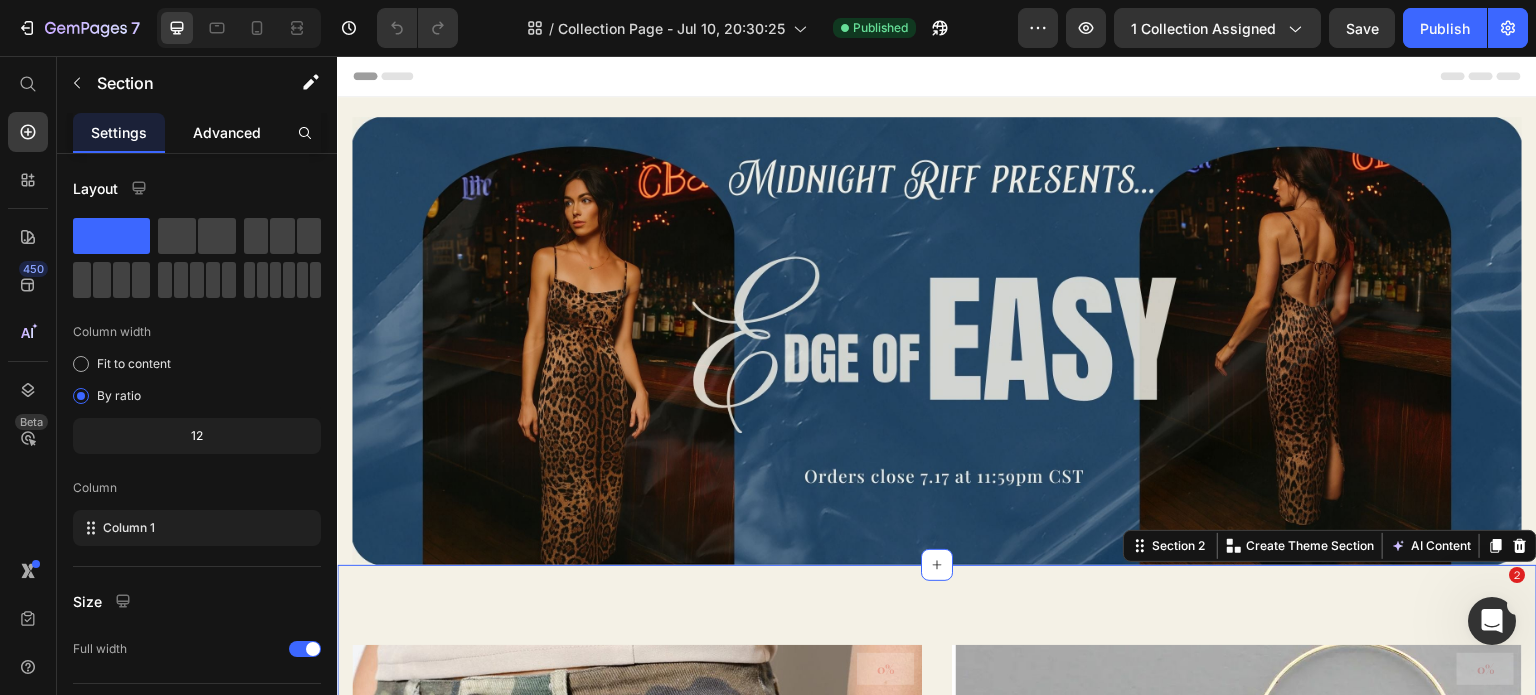 click on "Advanced" at bounding box center (227, 132) 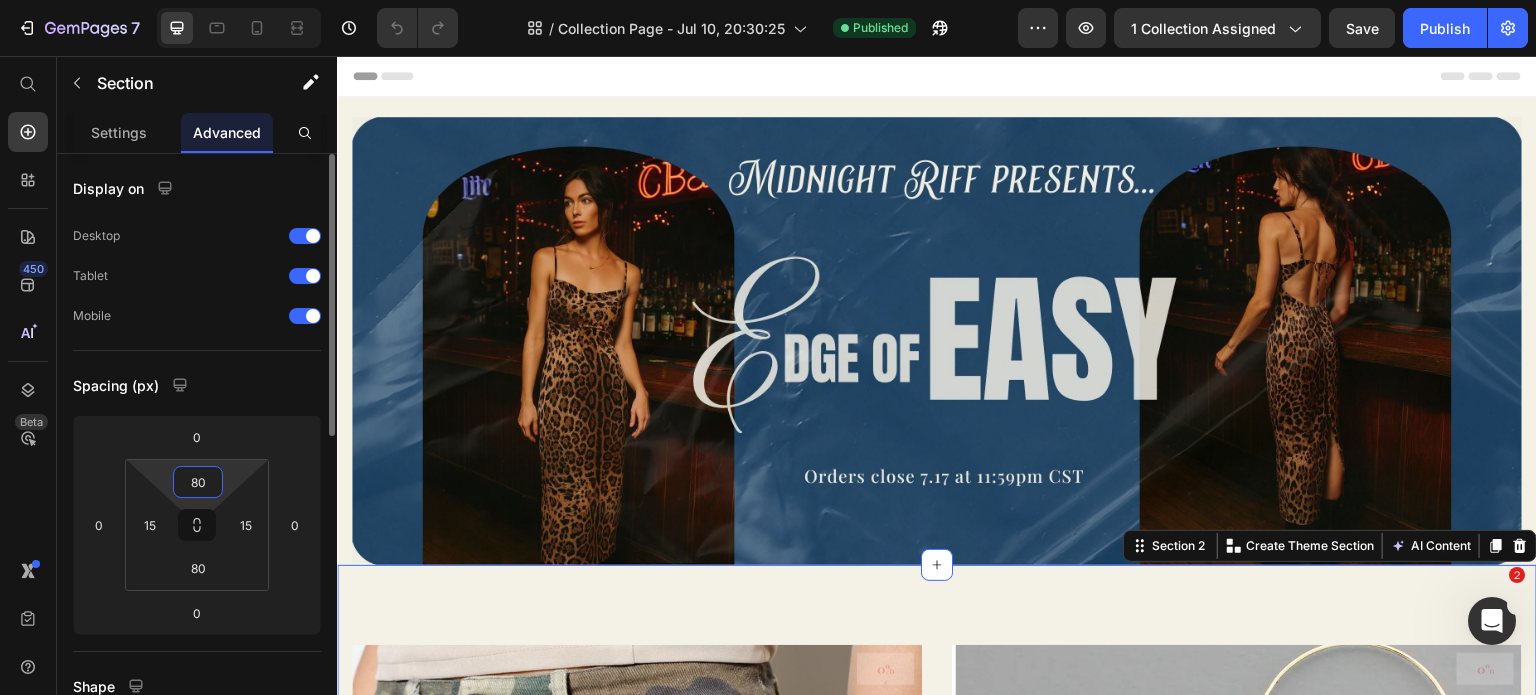 click on "80" at bounding box center [198, 482] 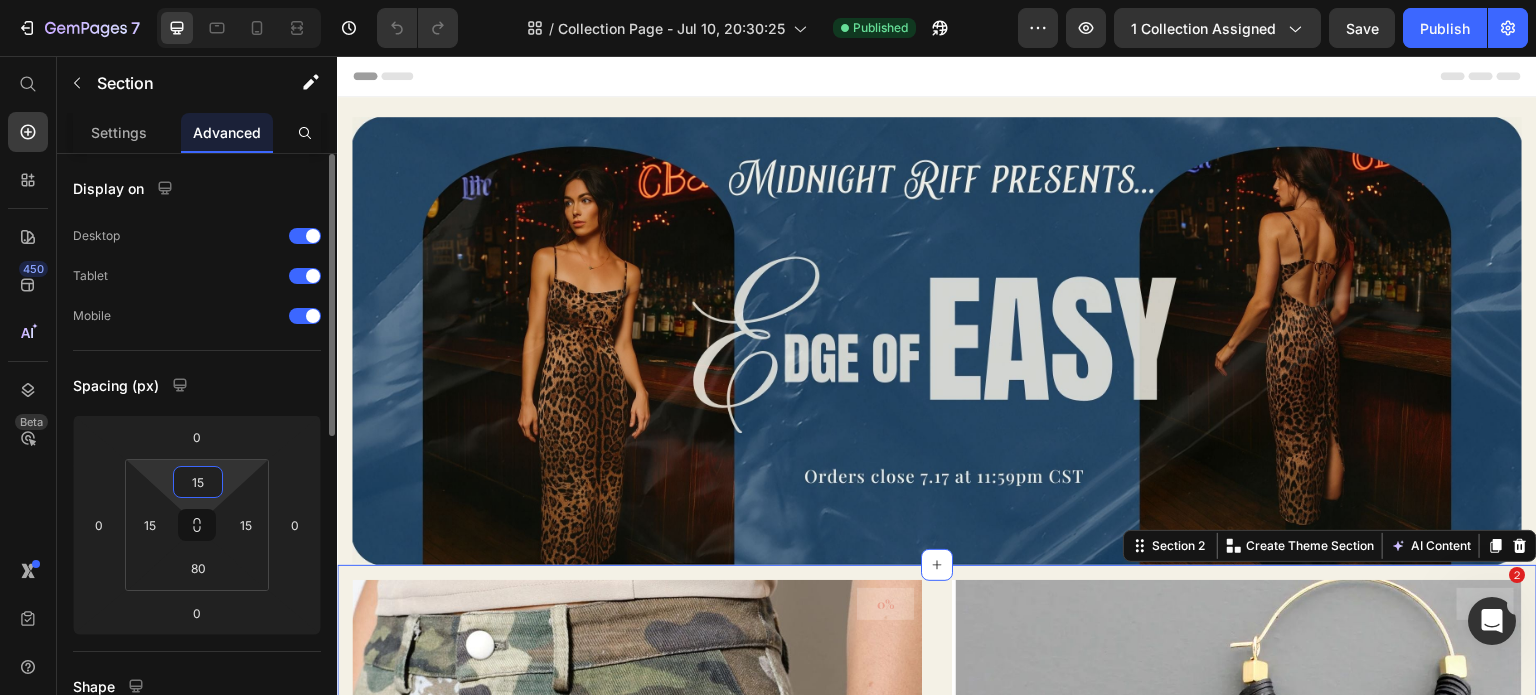 type on "15" 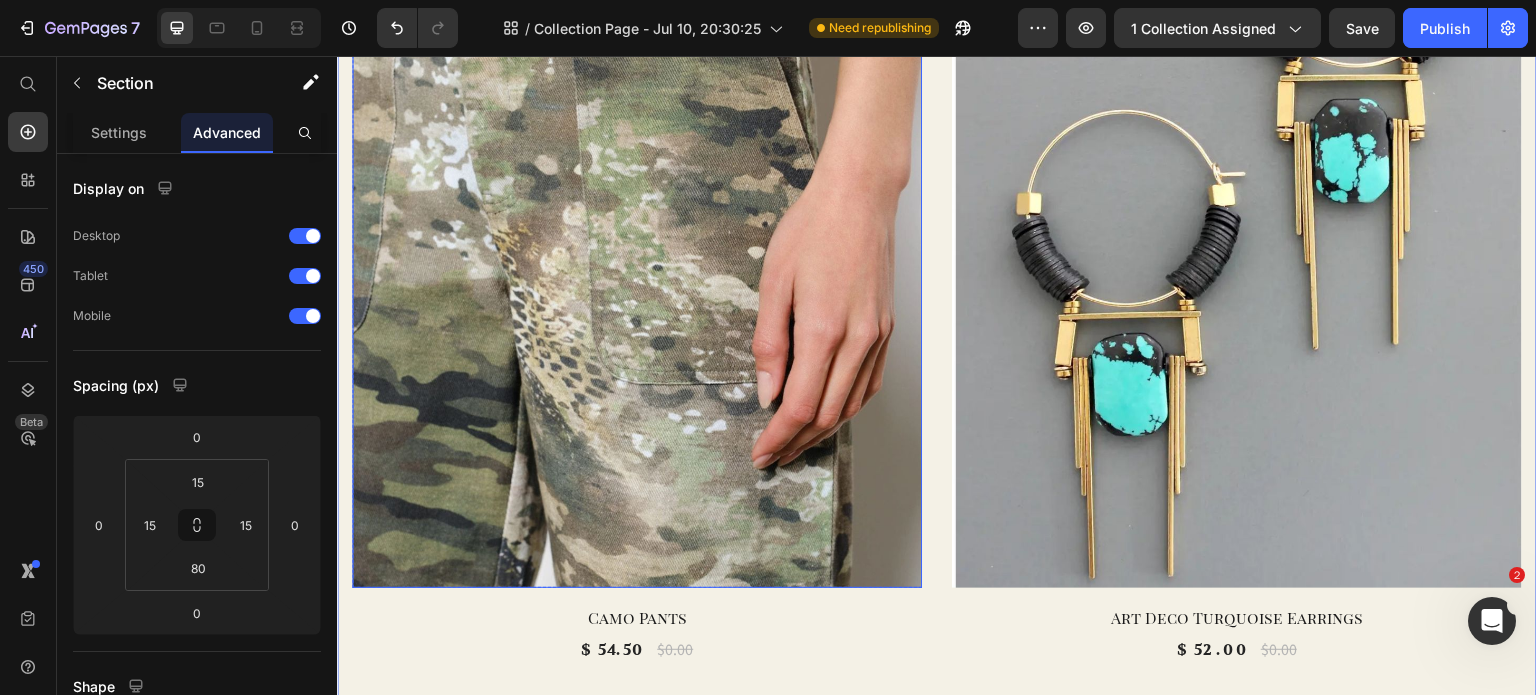 scroll, scrollTop: 884, scrollLeft: 0, axis: vertical 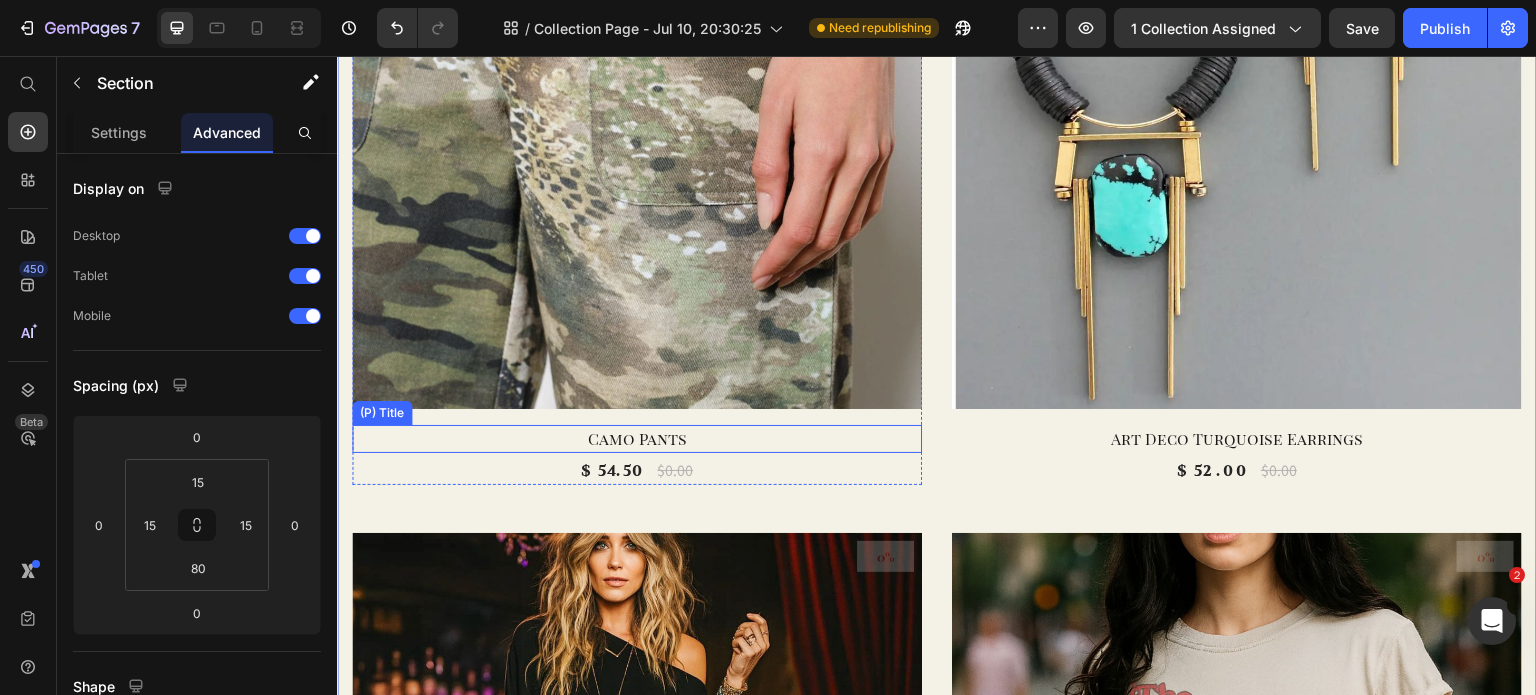 click on "Camo Pants" at bounding box center [637, 439] 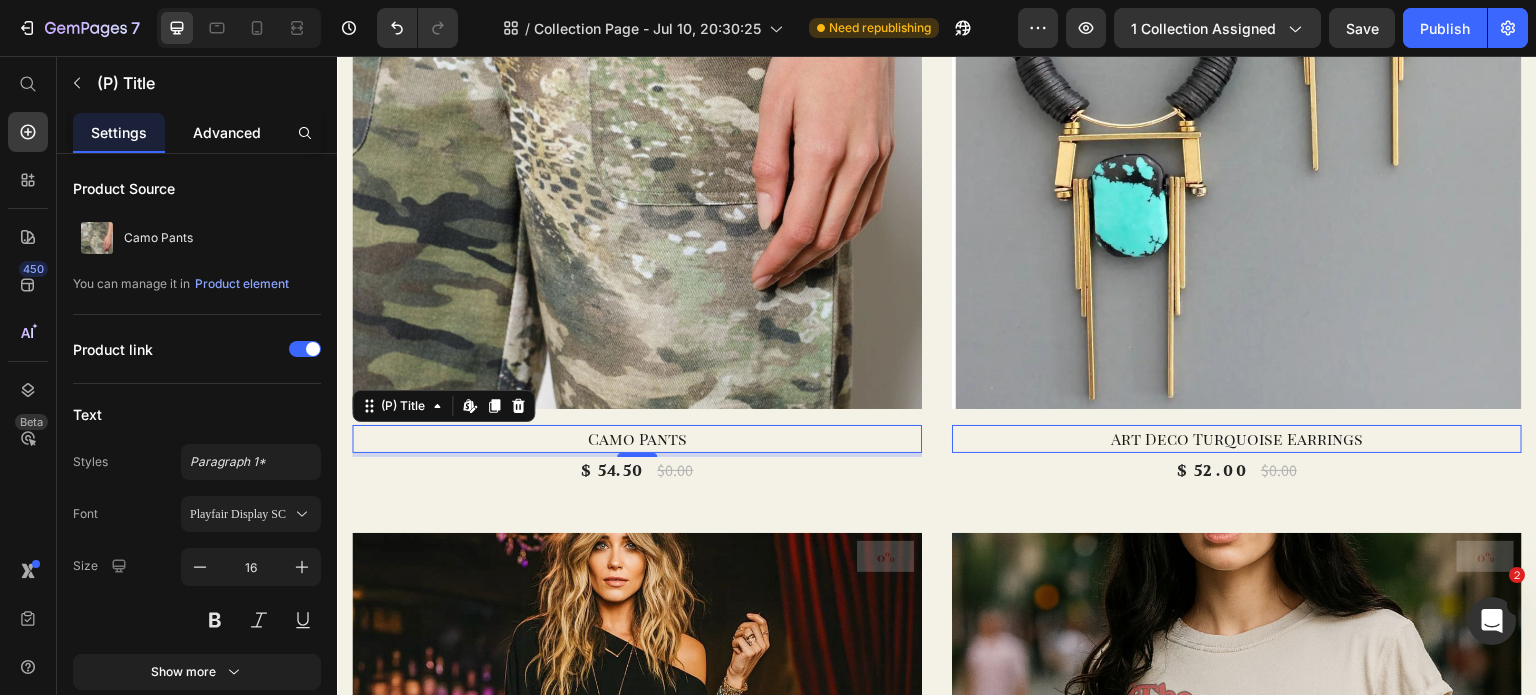 click on "Advanced" at bounding box center (227, 132) 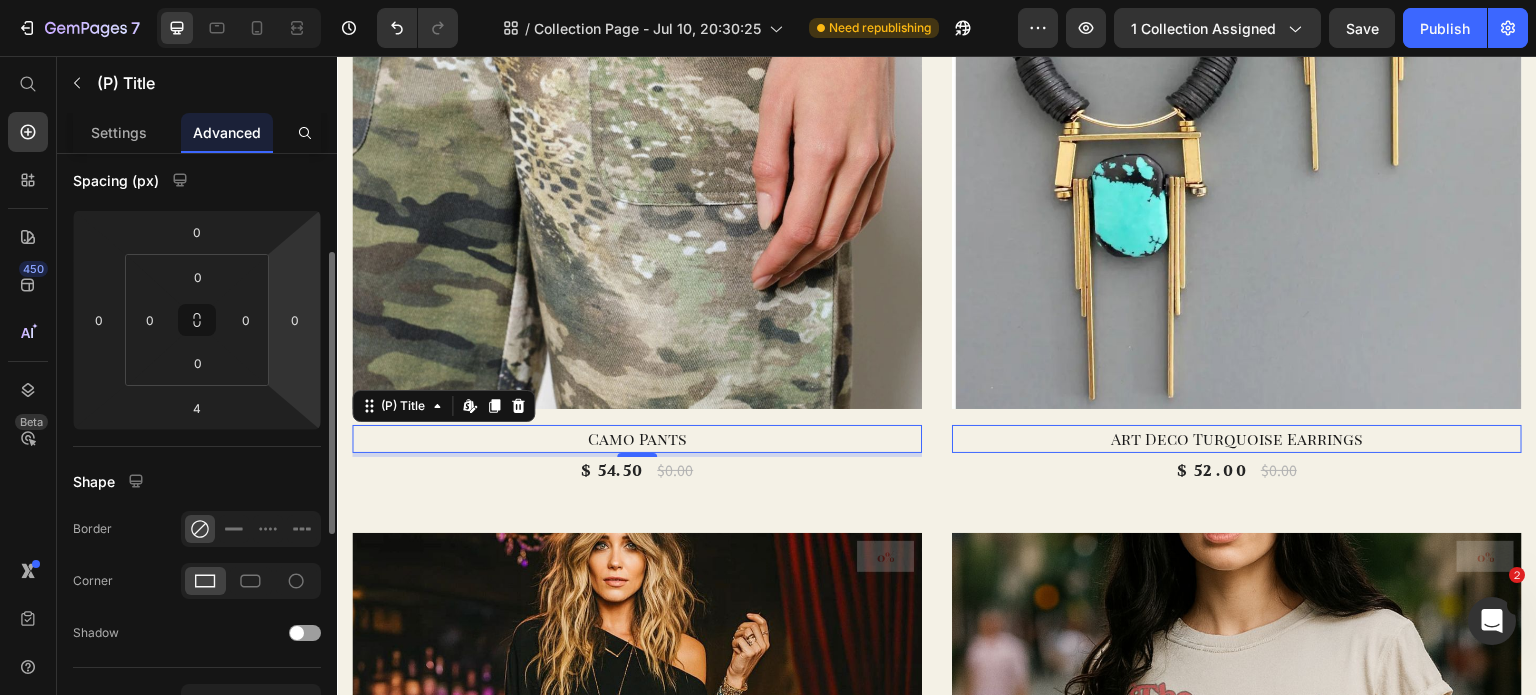 scroll, scrollTop: 206, scrollLeft: 0, axis: vertical 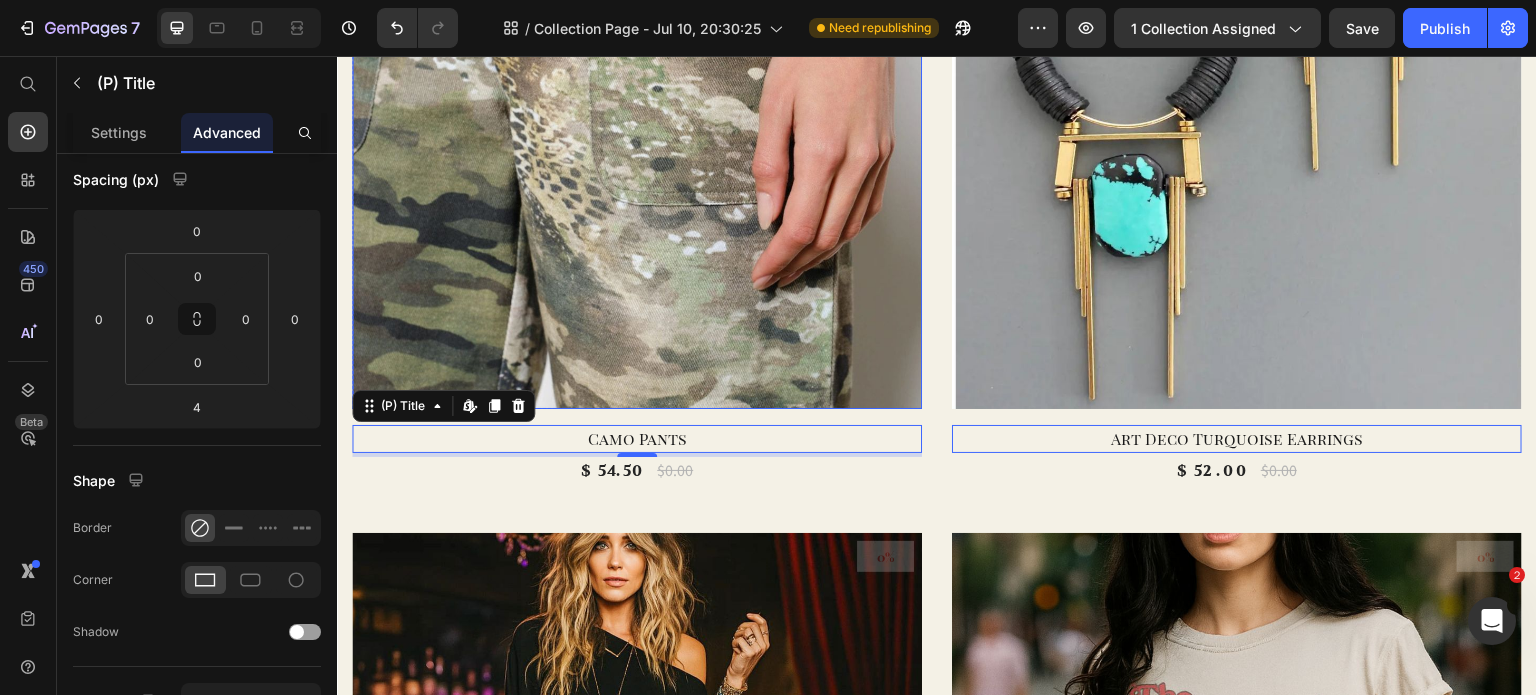 click at bounding box center (637, 52) 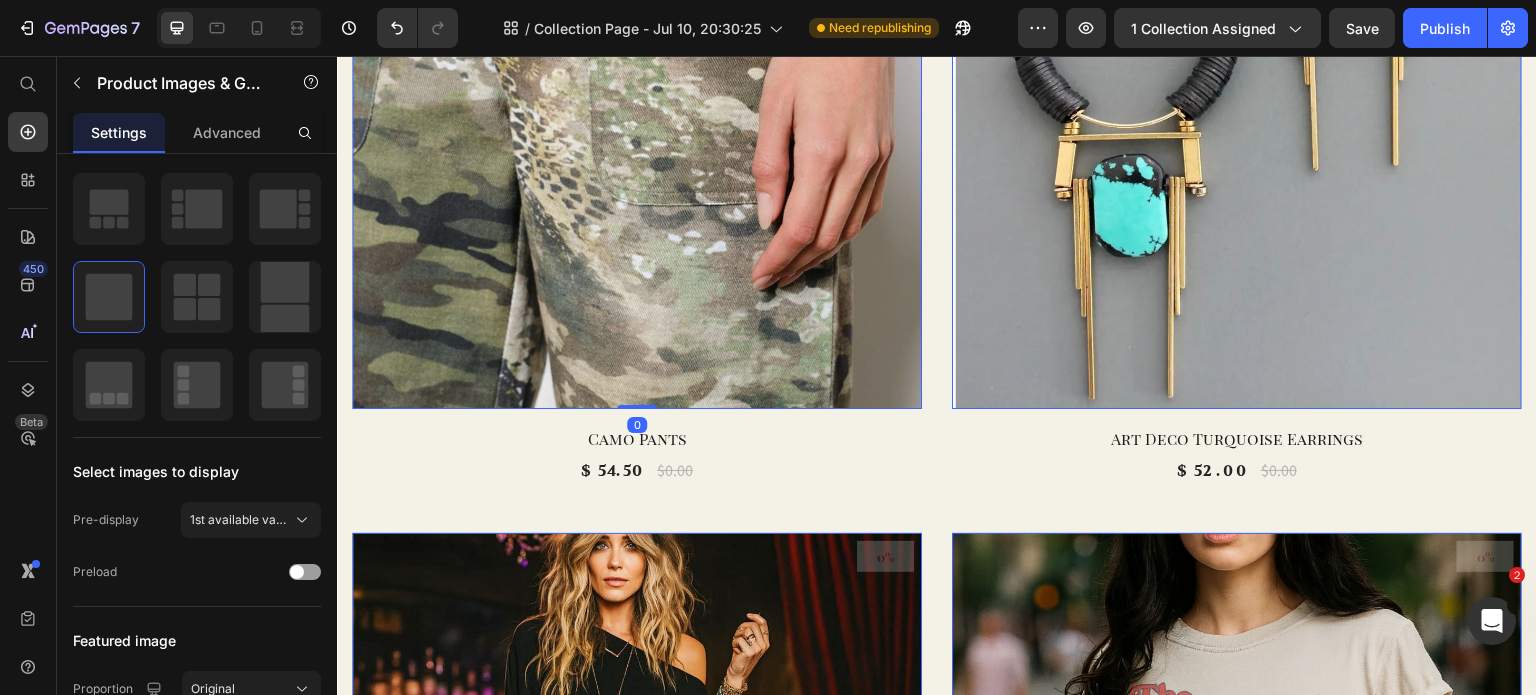 scroll, scrollTop: 0, scrollLeft: 0, axis: both 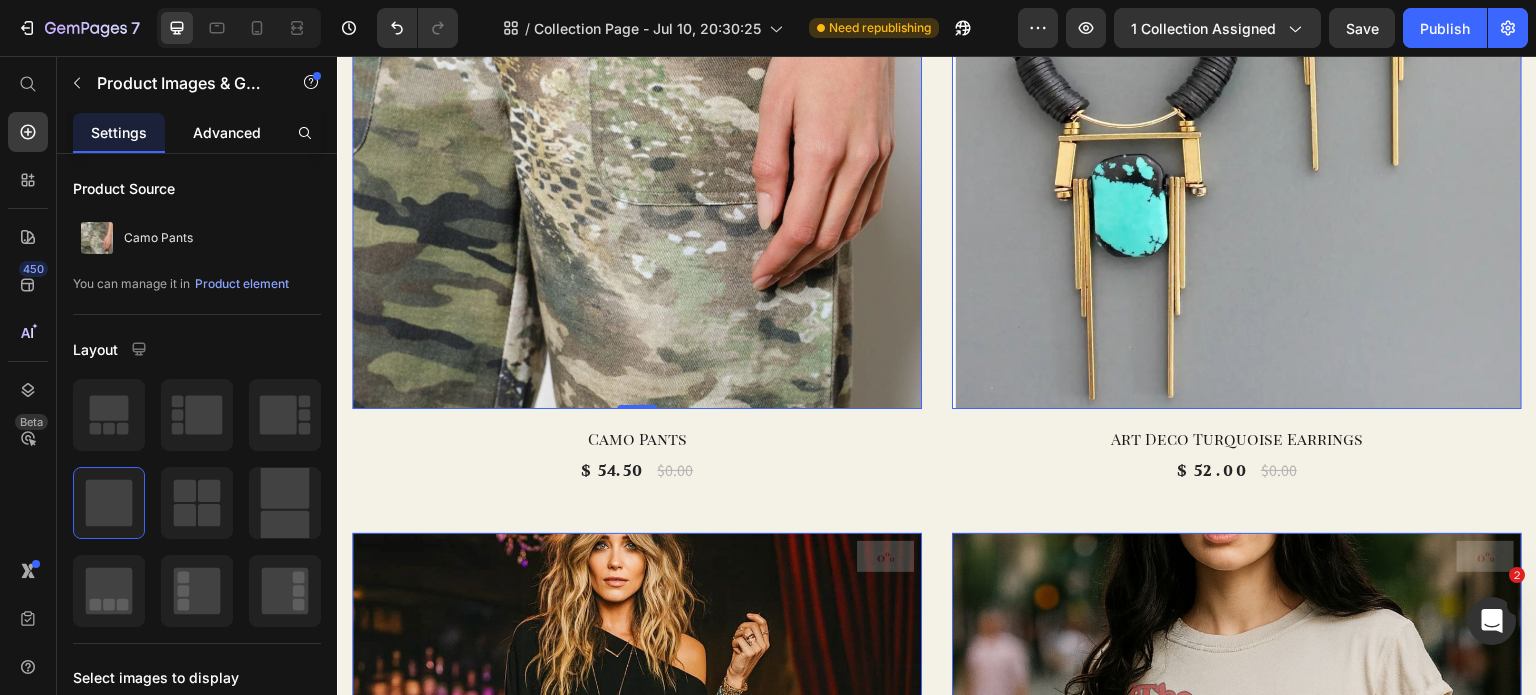 click on "Advanced" 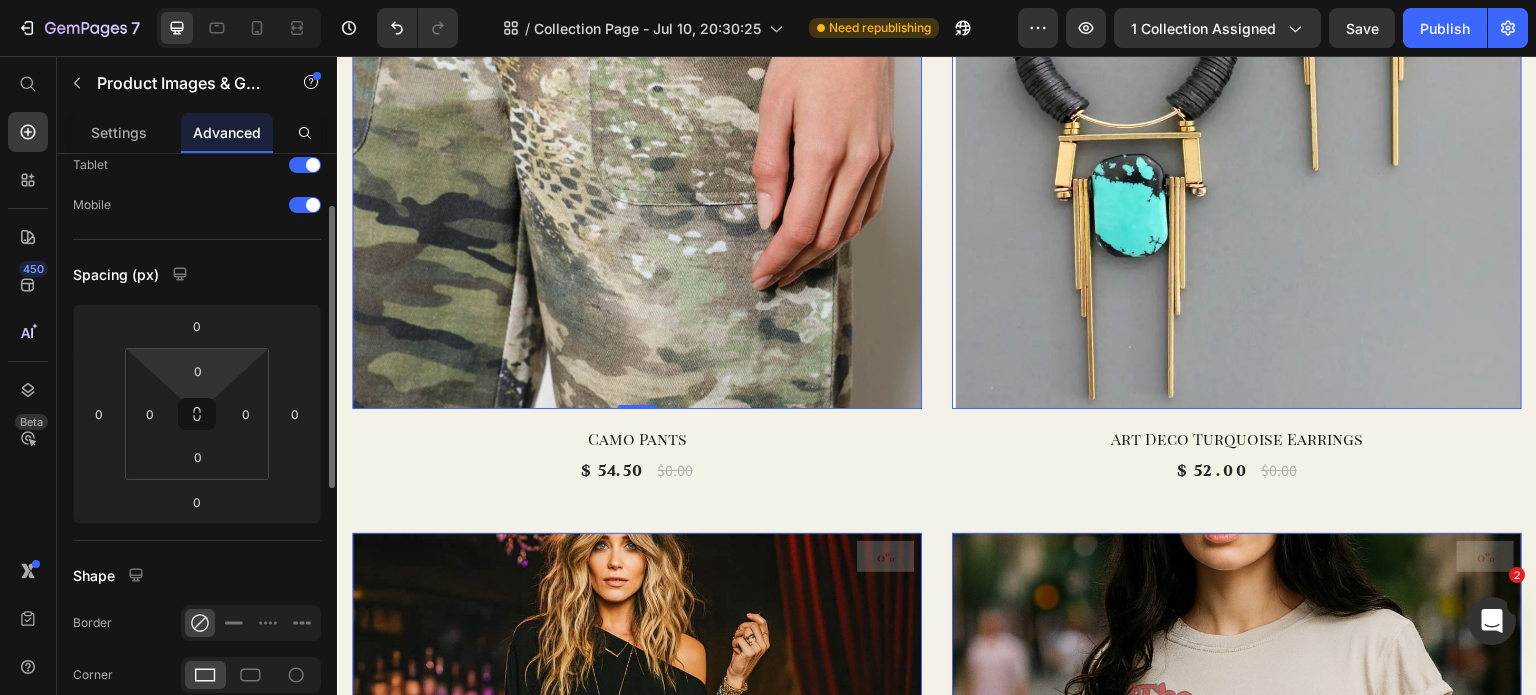scroll, scrollTop: 112, scrollLeft: 0, axis: vertical 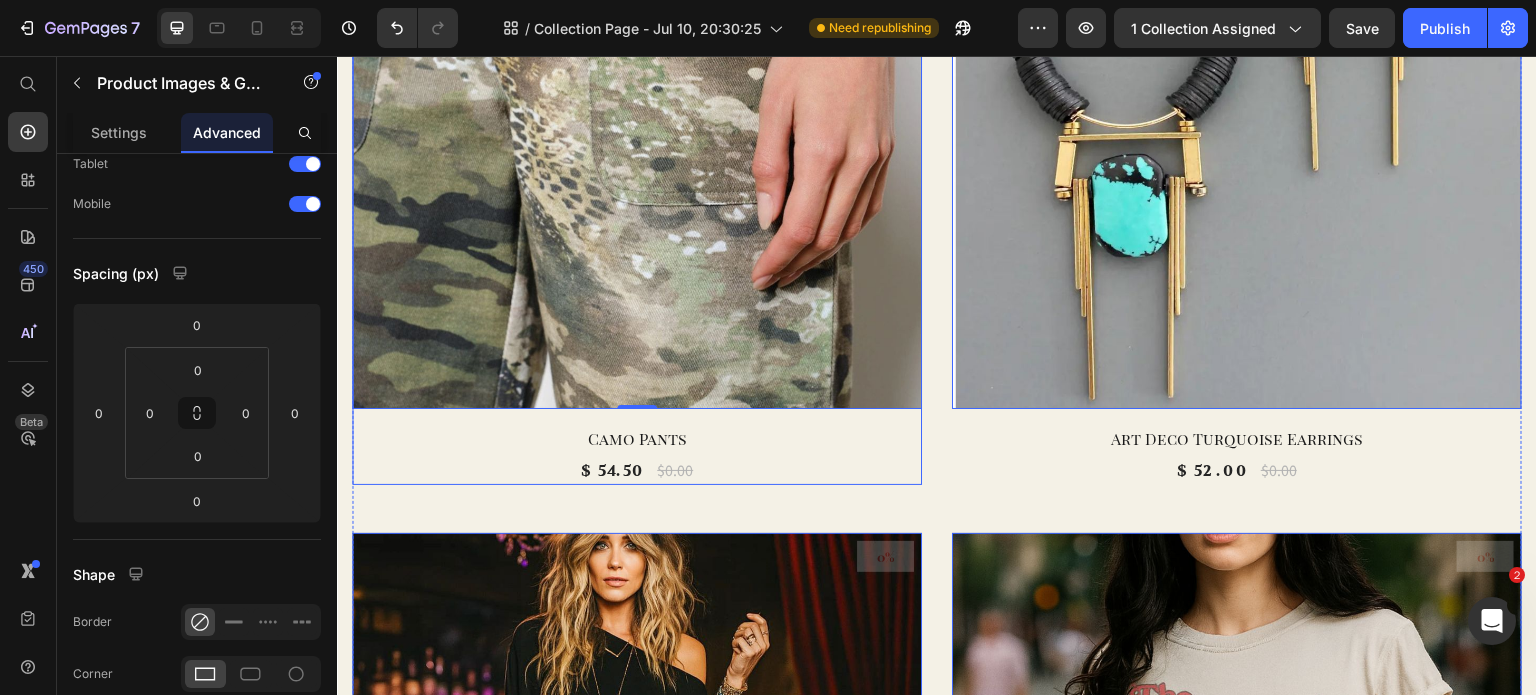 click on "0% (P) Tag Product Images & Gallery   0 Row Camo Pants (P) Title $54.50 (P) Price $0.00 (P) Price Row" at bounding box center [637, 90] 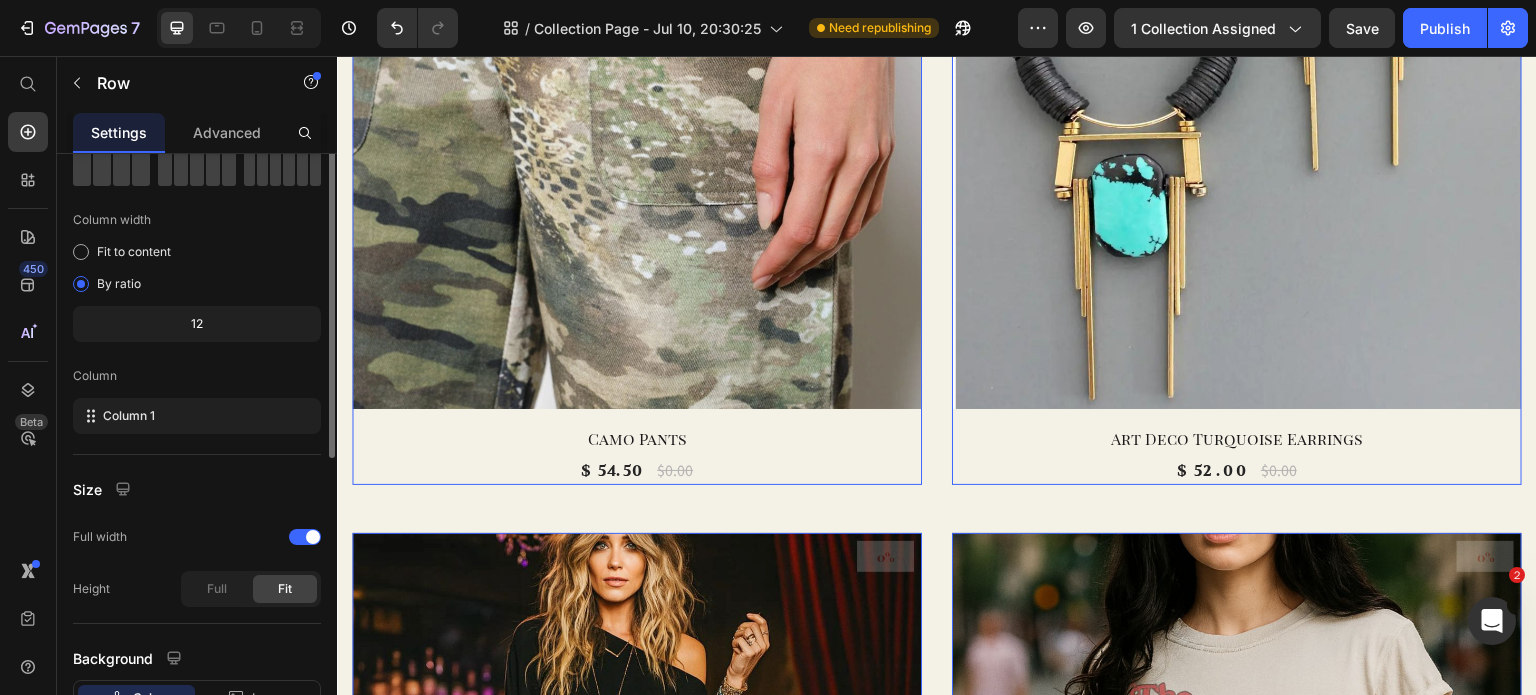 scroll, scrollTop: 0, scrollLeft: 0, axis: both 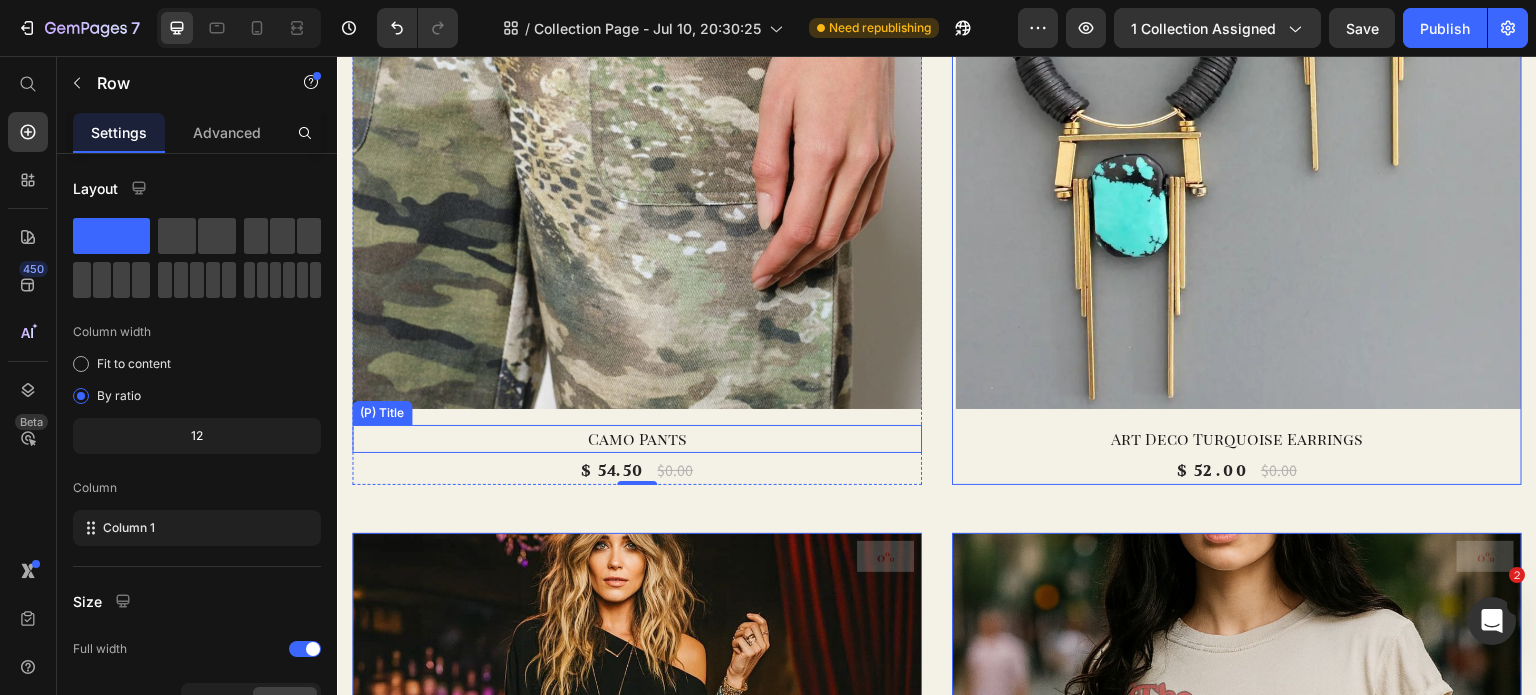 click on "Camo Pants" at bounding box center [637, 439] 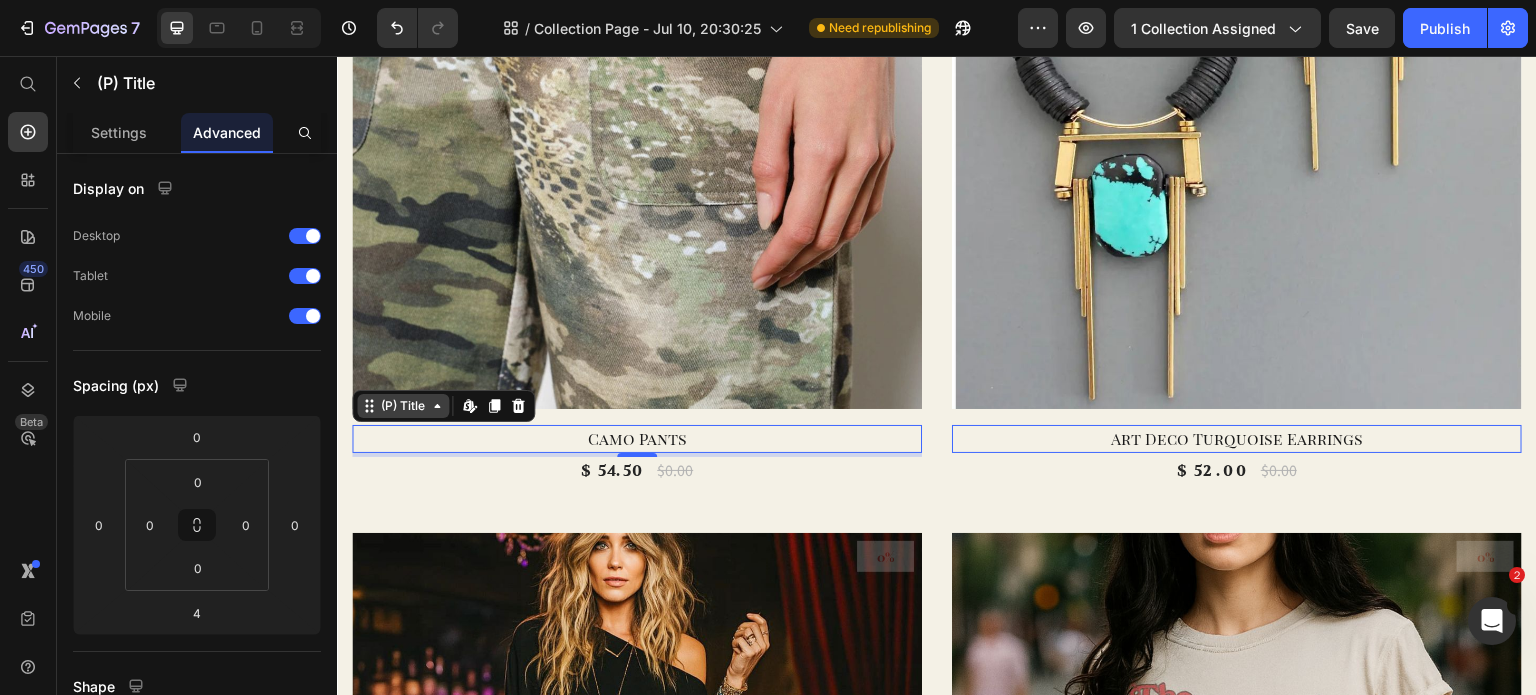 click on "(P) Title" at bounding box center [403, 406] 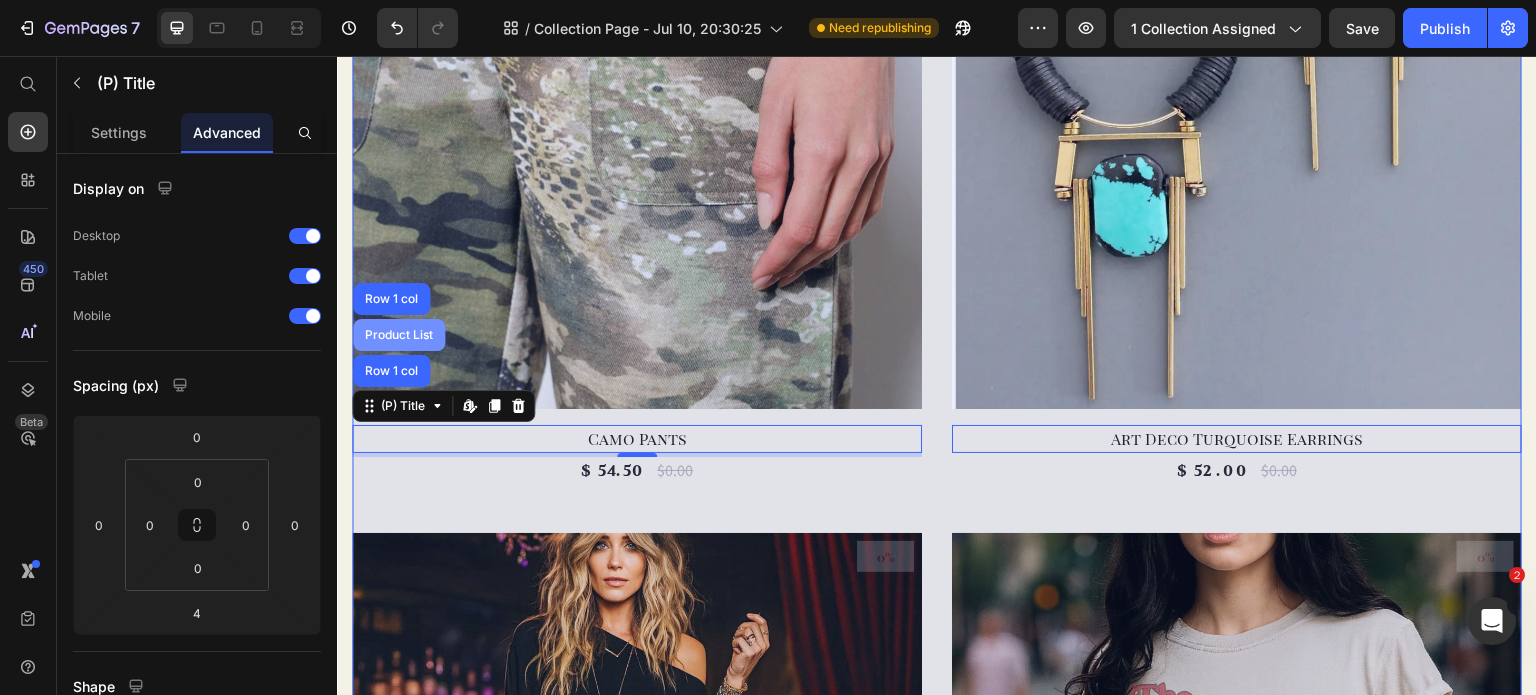 click on "Product List" at bounding box center (399, 335) 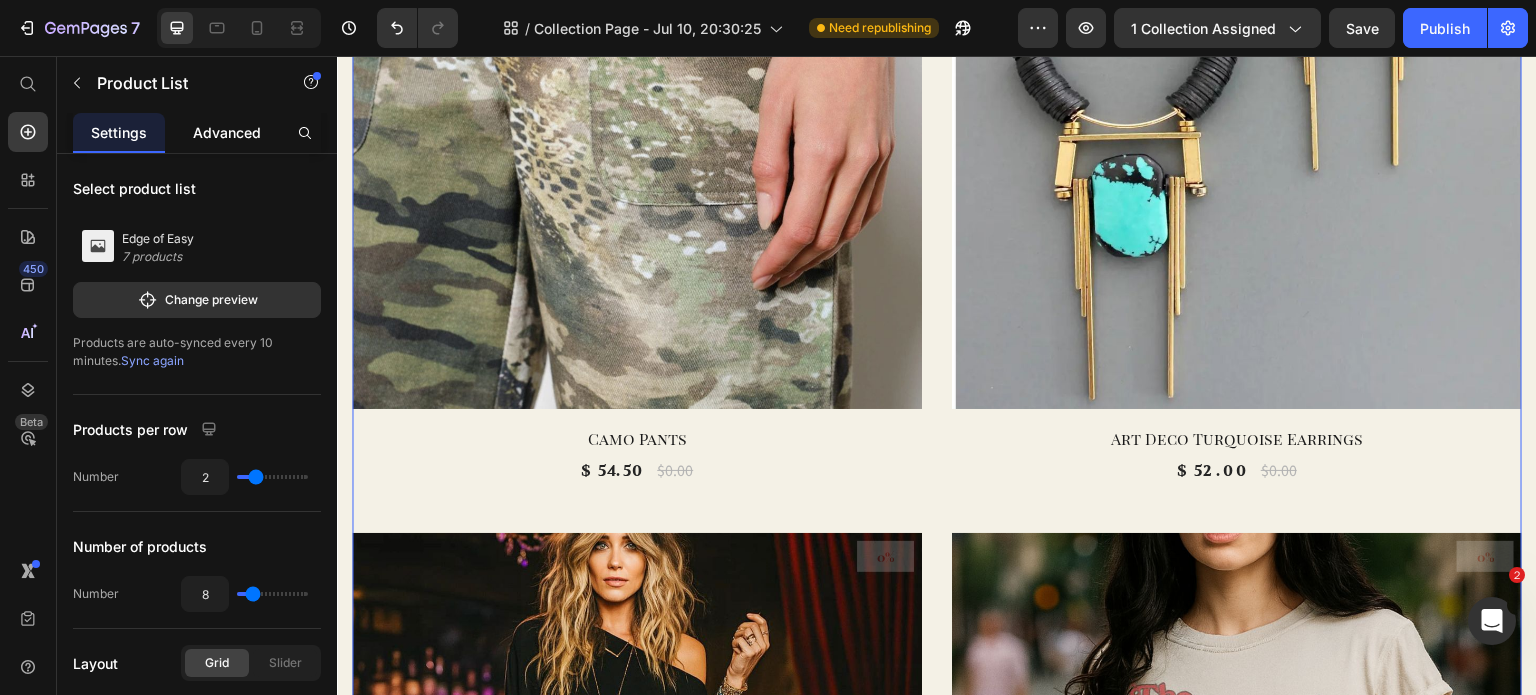 click on "Advanced" at bounding box center (227, 132) 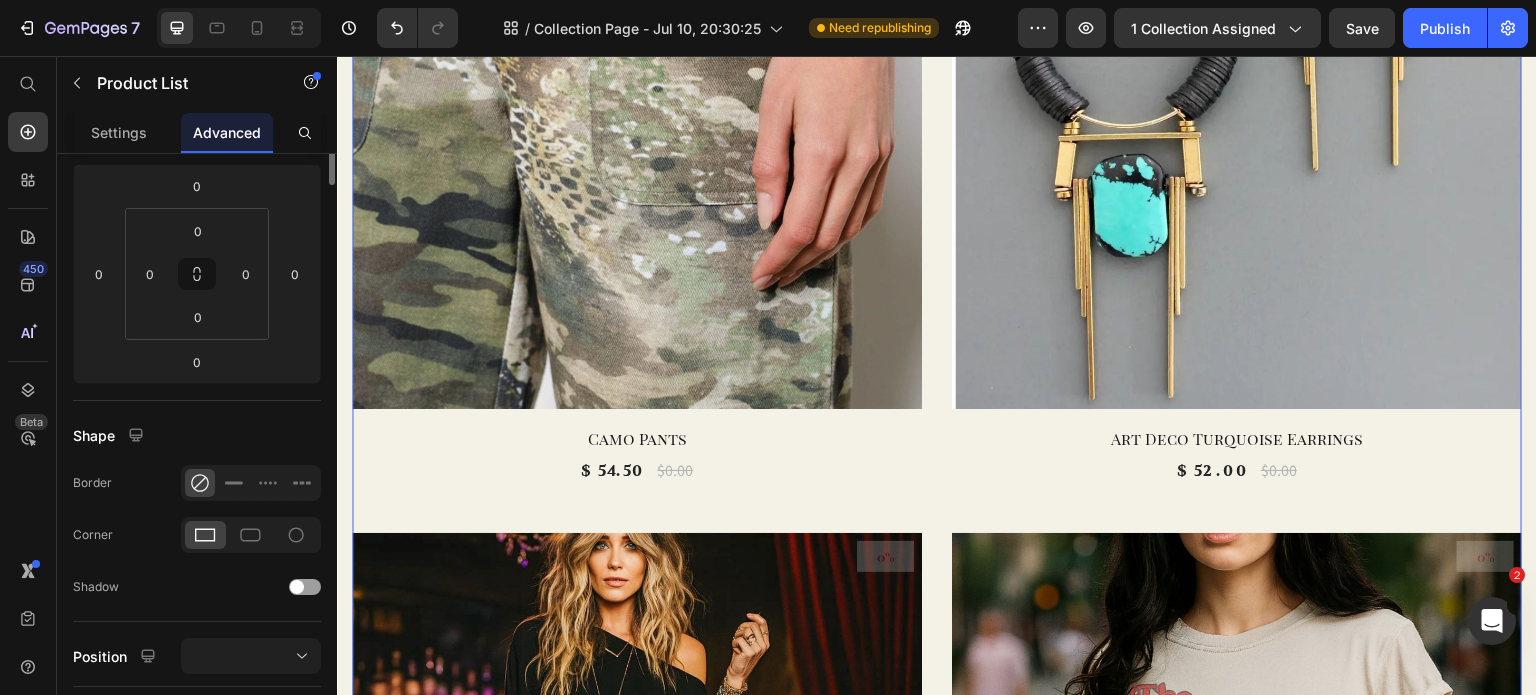 scroll, scrollTop: 0, scrollLeft: 0, axis: both 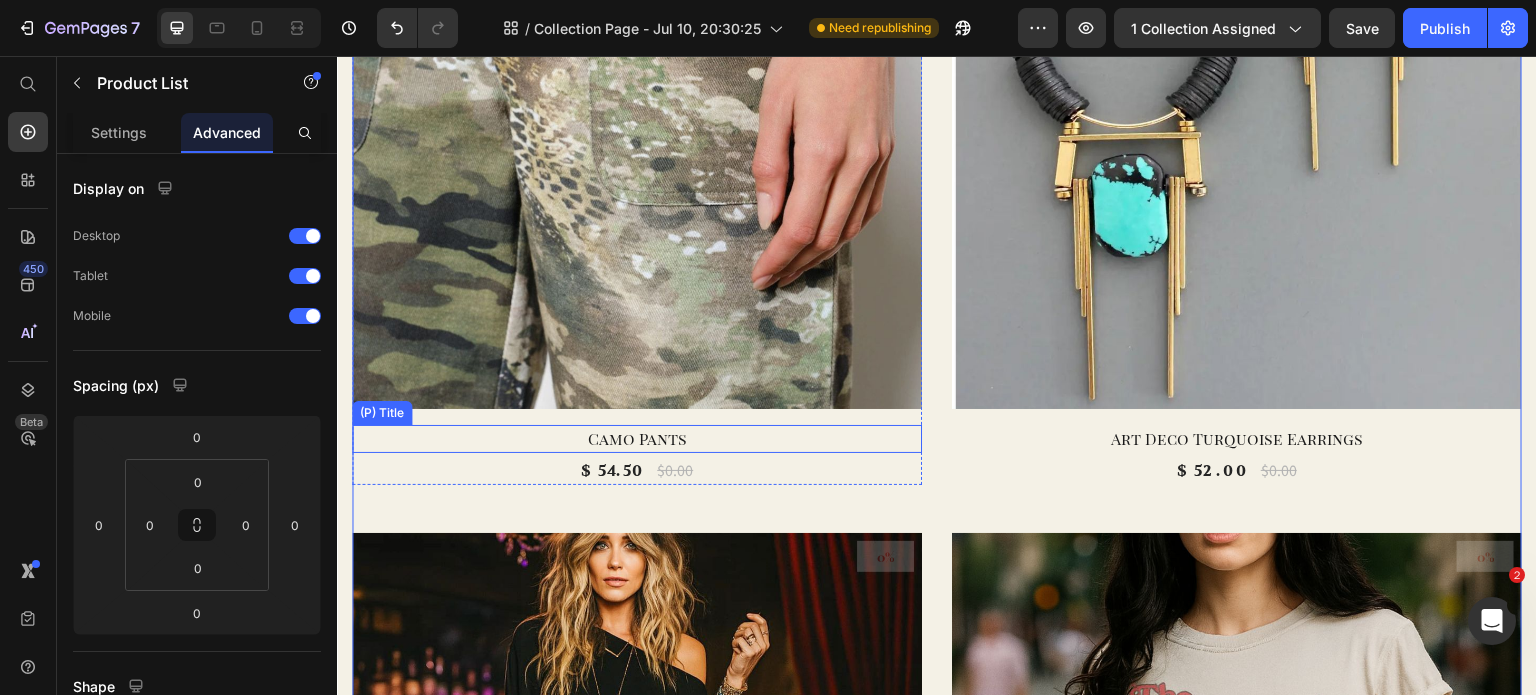click on "Camo Pants" at bounding box center [637, 439] 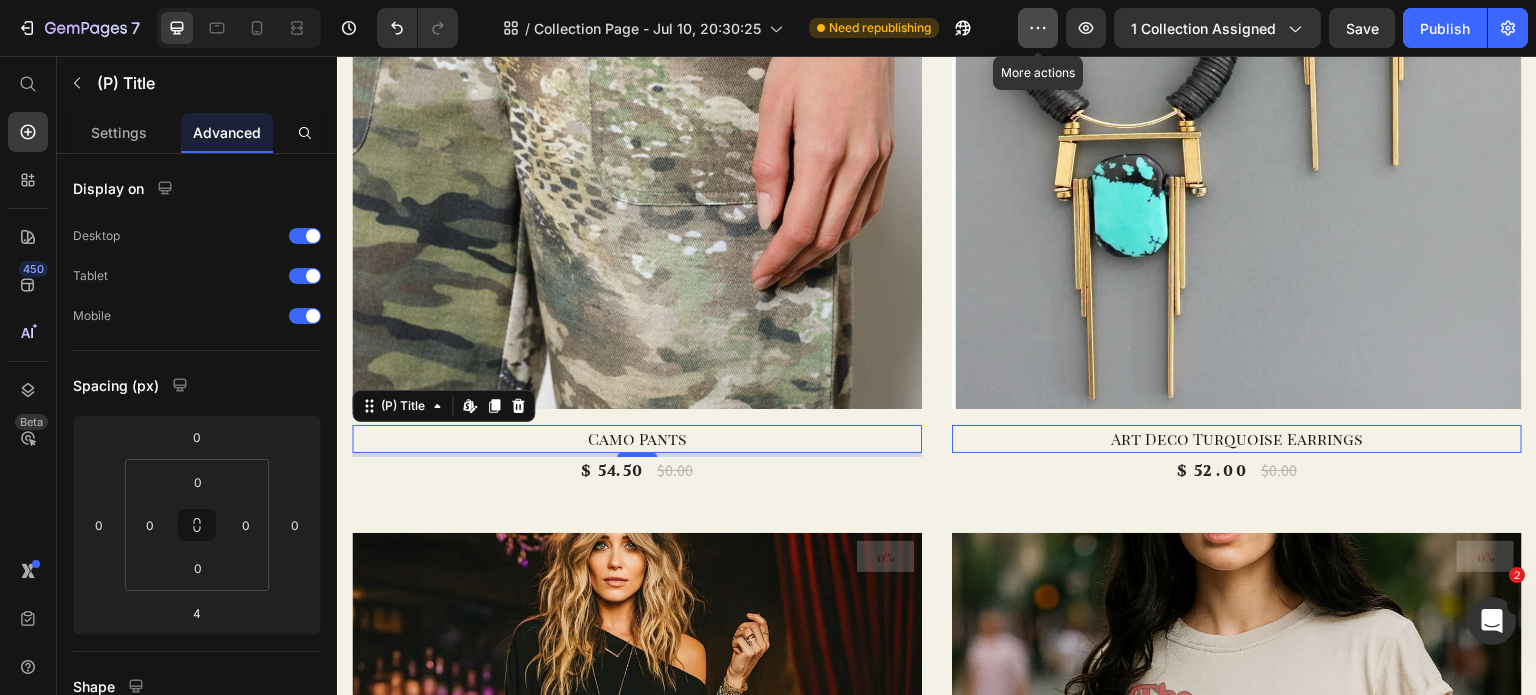 click 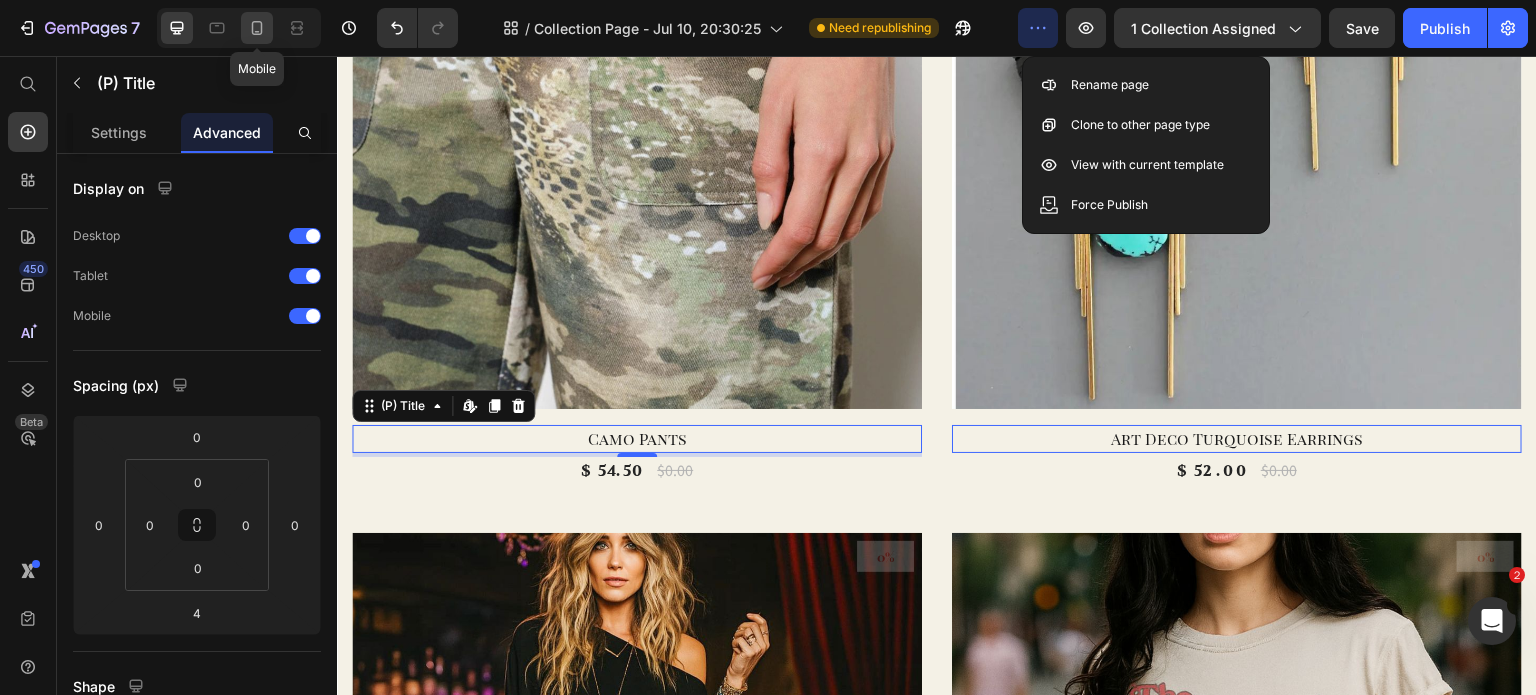 click 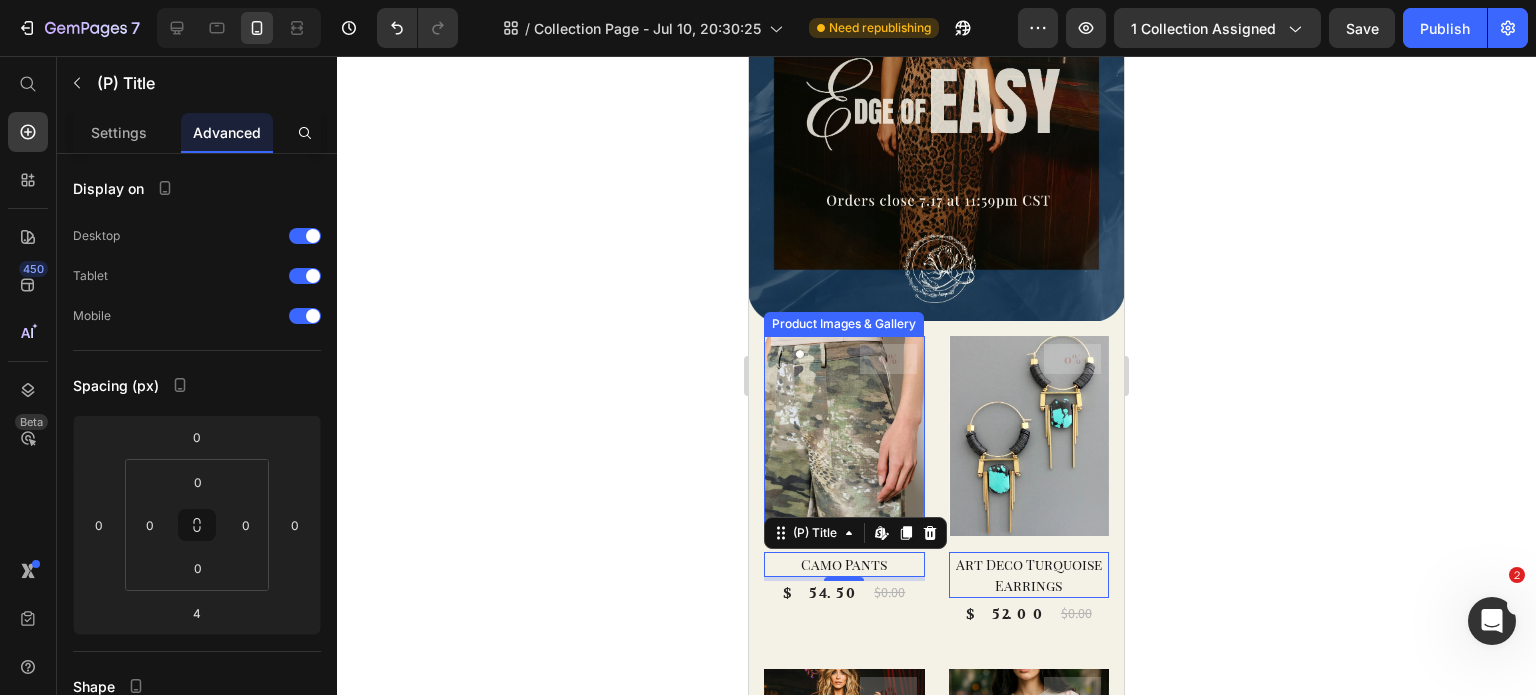 scroll, scrollTop: 193, scrollLeft: 0, axis: vertical 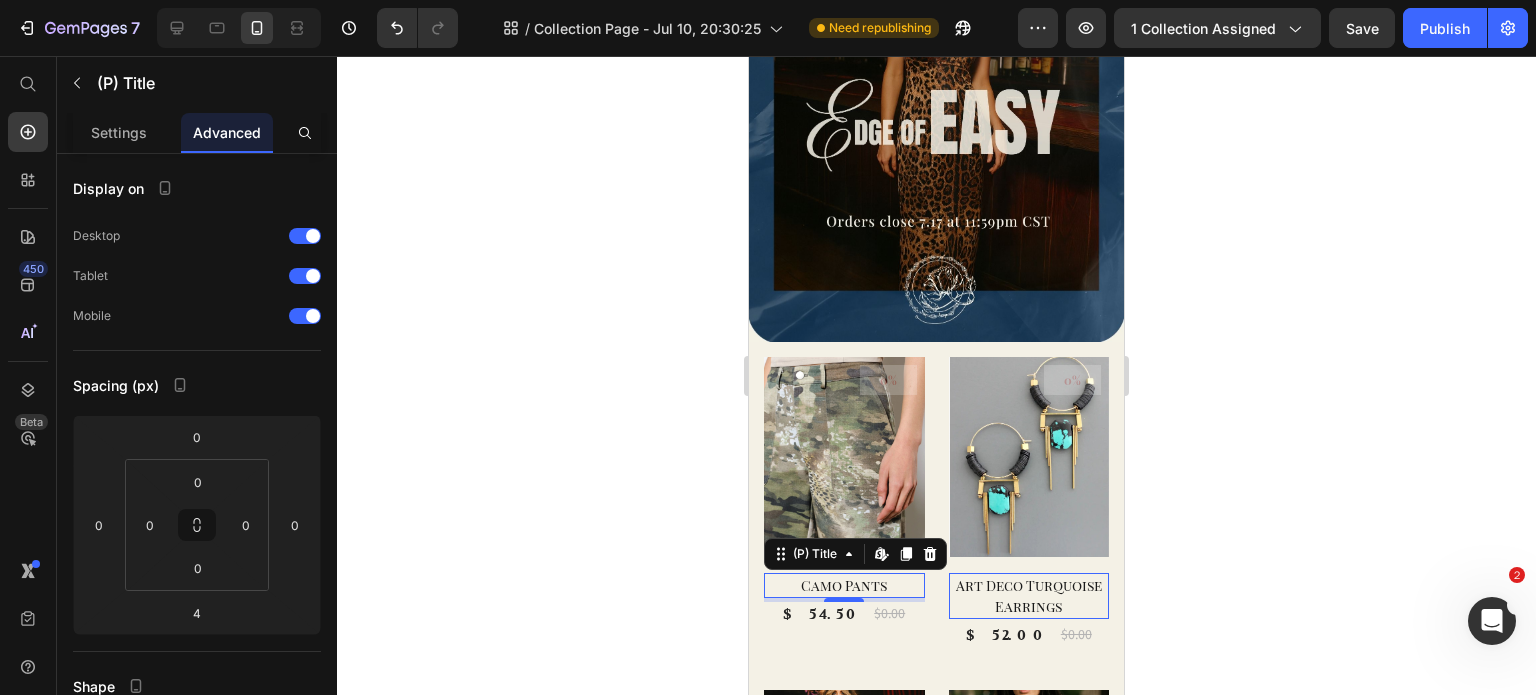 click on "Art Deco Turquoise Earrings" at bounding box center [1029, 596] 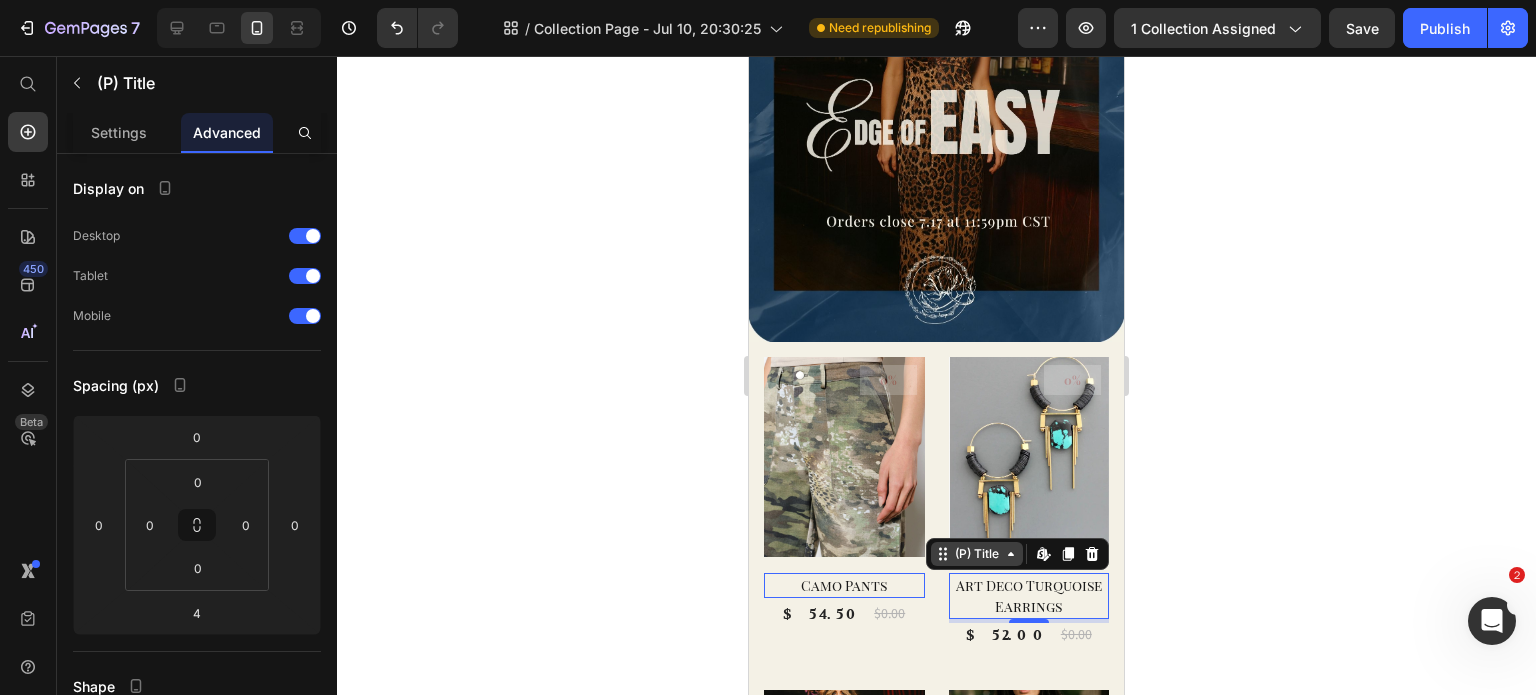 click on "(P) Title" at bounding box center [795, 561] 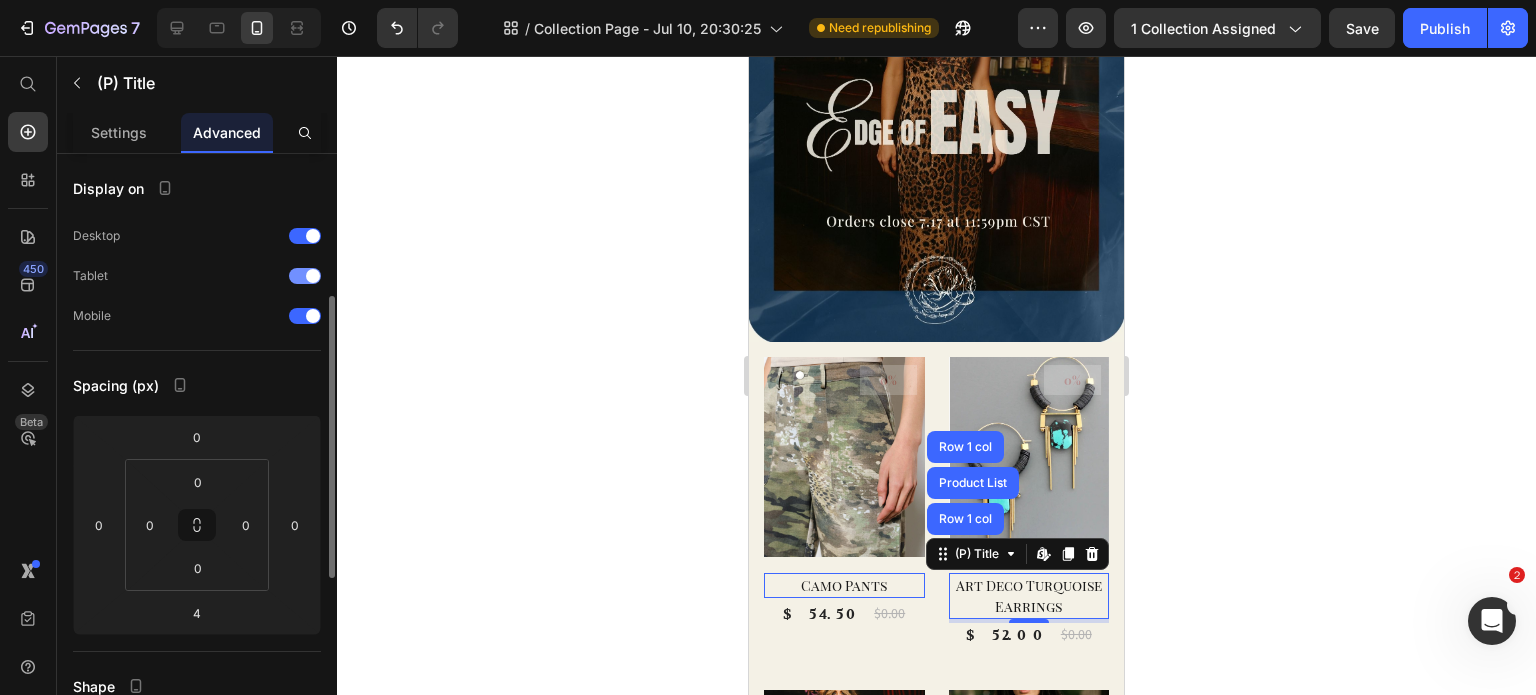 scroll, scrollTop: 100, scrollLeft: 0, axis: vertical 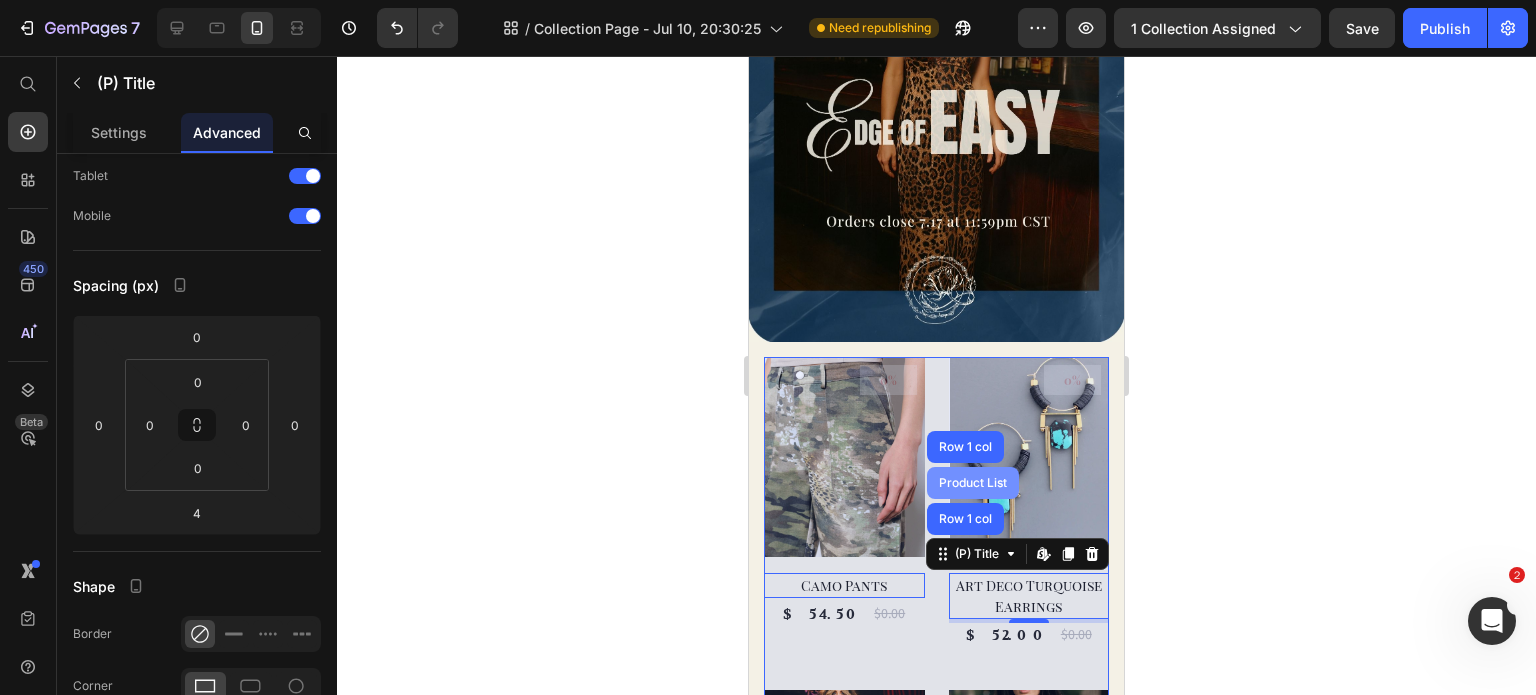 click on "Product List" at bounding box center (973, 483) 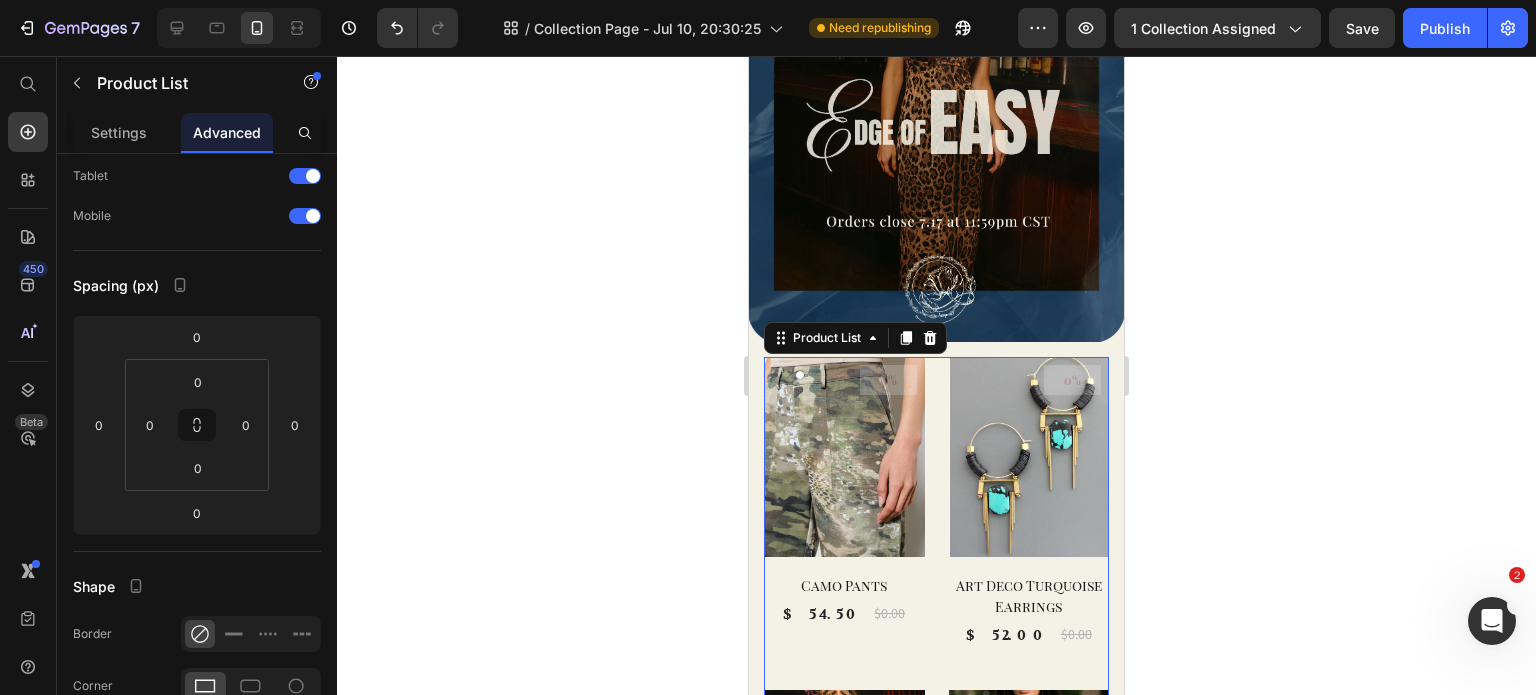 scroll, scrollTop: 0, scrollLeft: 0, axis: both 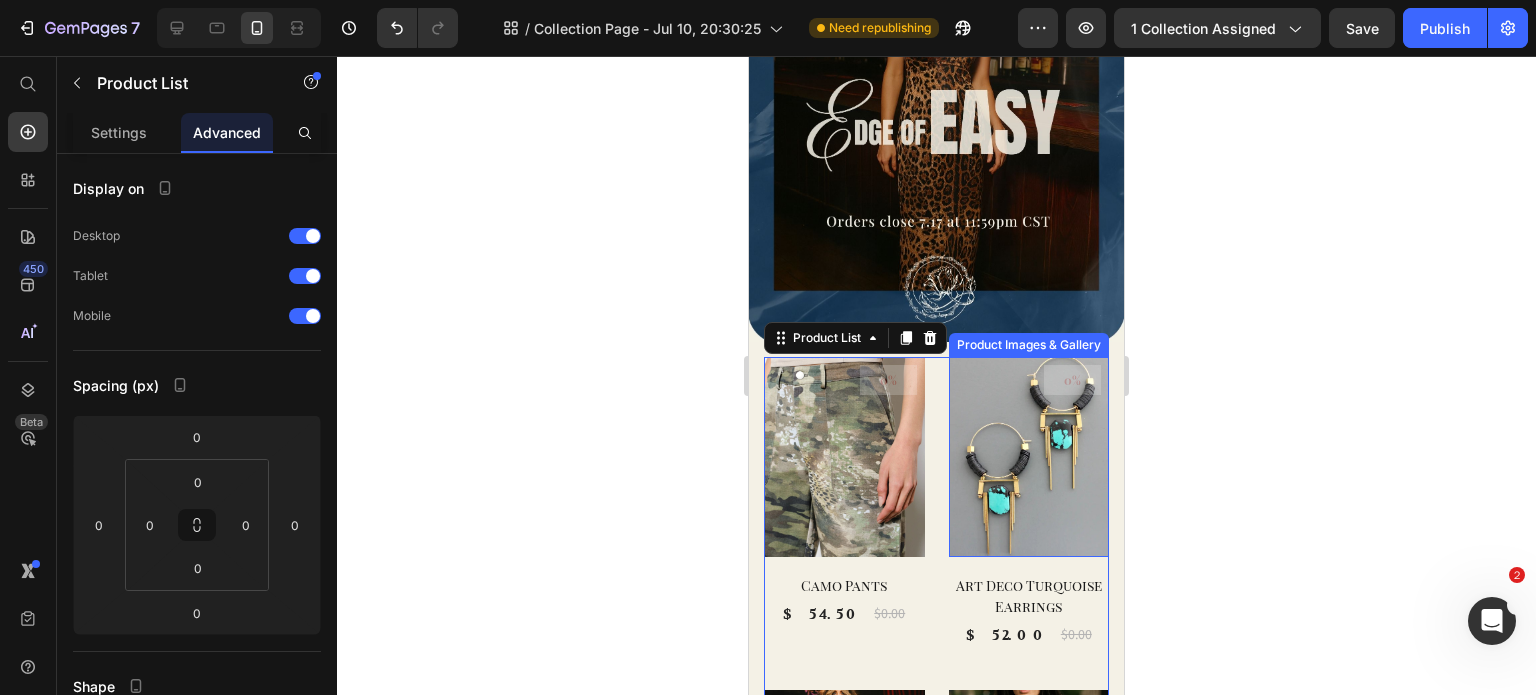 click at bounding box center [1029, 457] 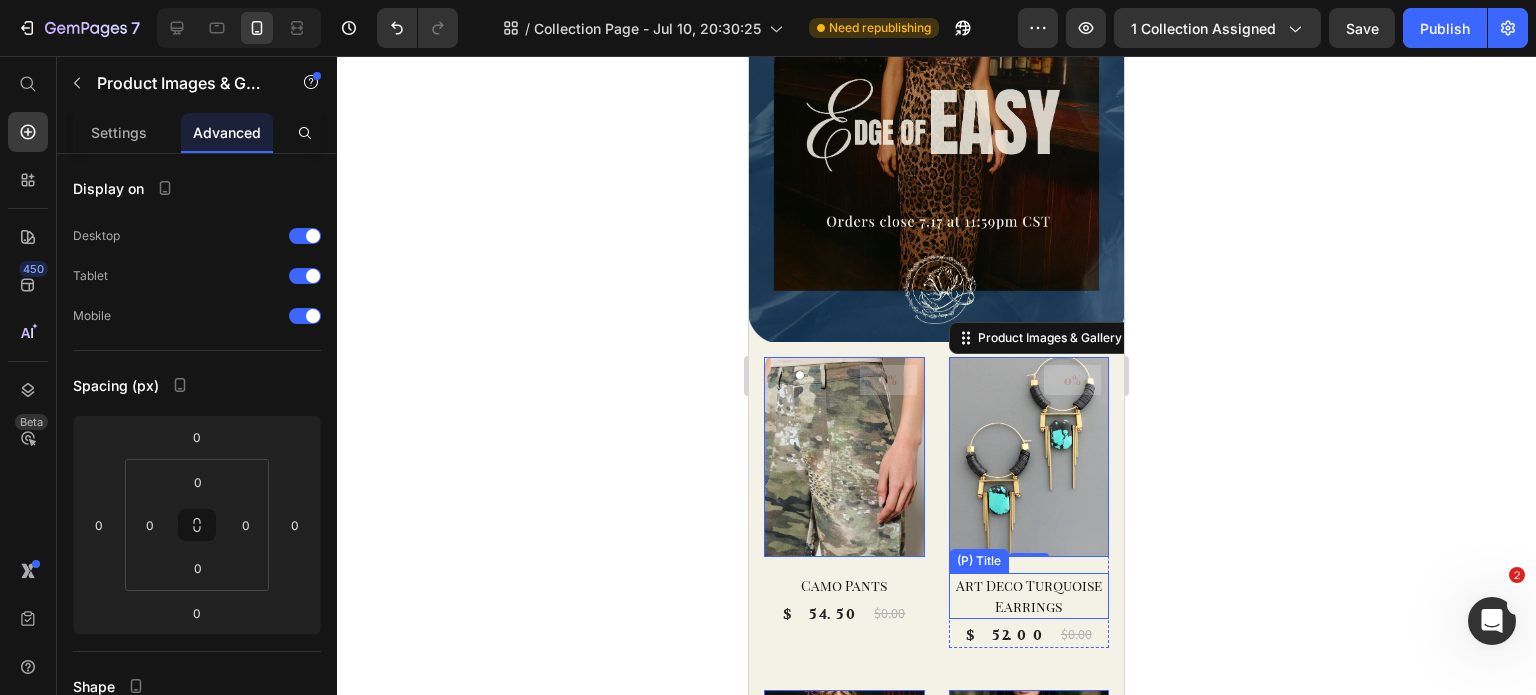 click on "Art Deco Turquoise Earrings" at bounding box center (1029, 596) 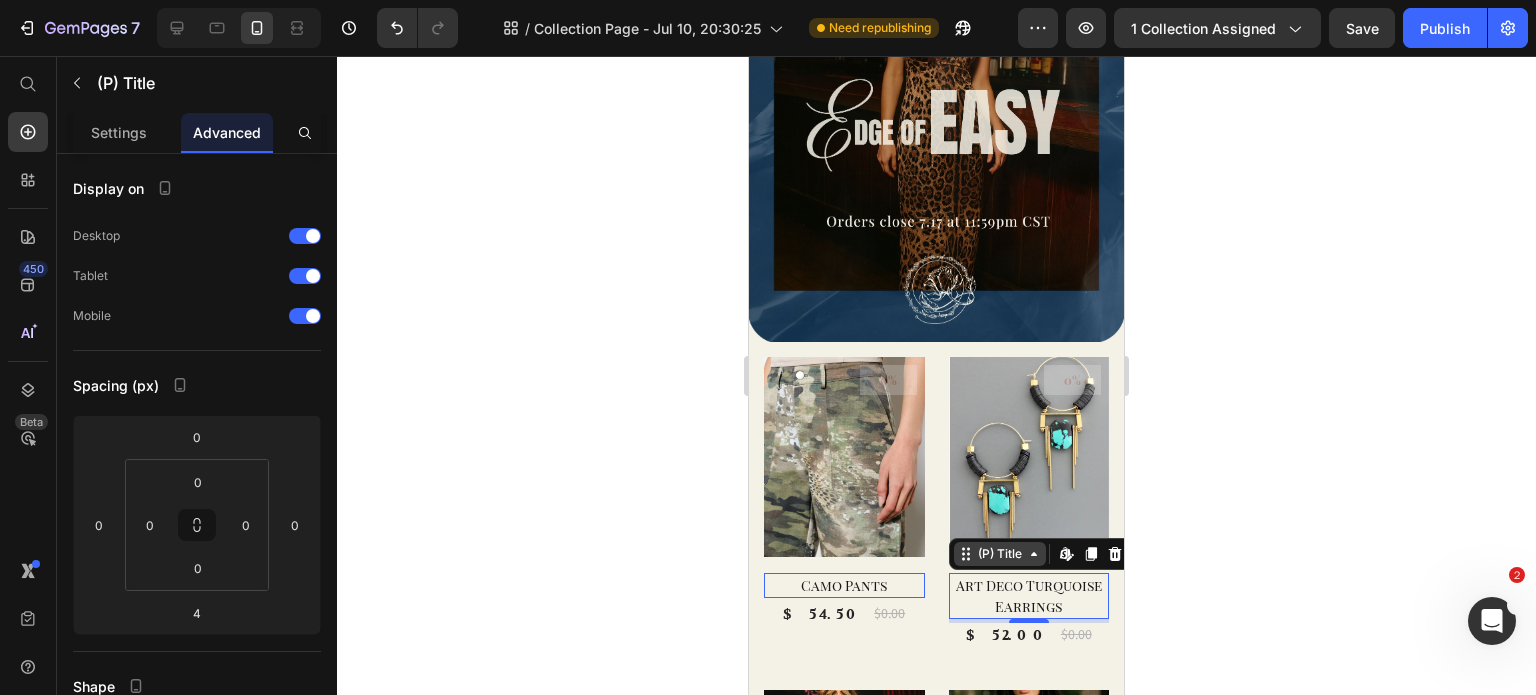 click on "(P) Title" at bounding box center (795, 561) 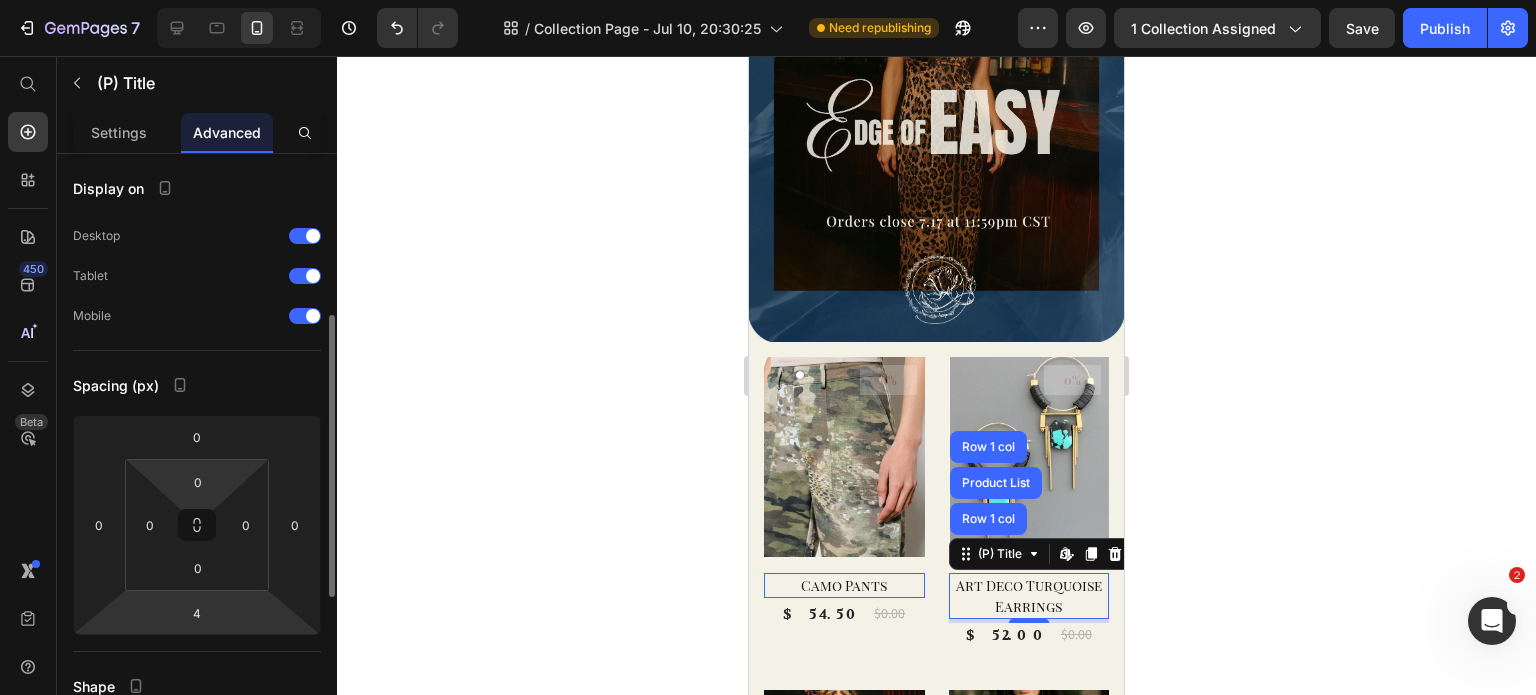 scroll, scrollTop: 112, scrollLeft: 0, axis: vertical 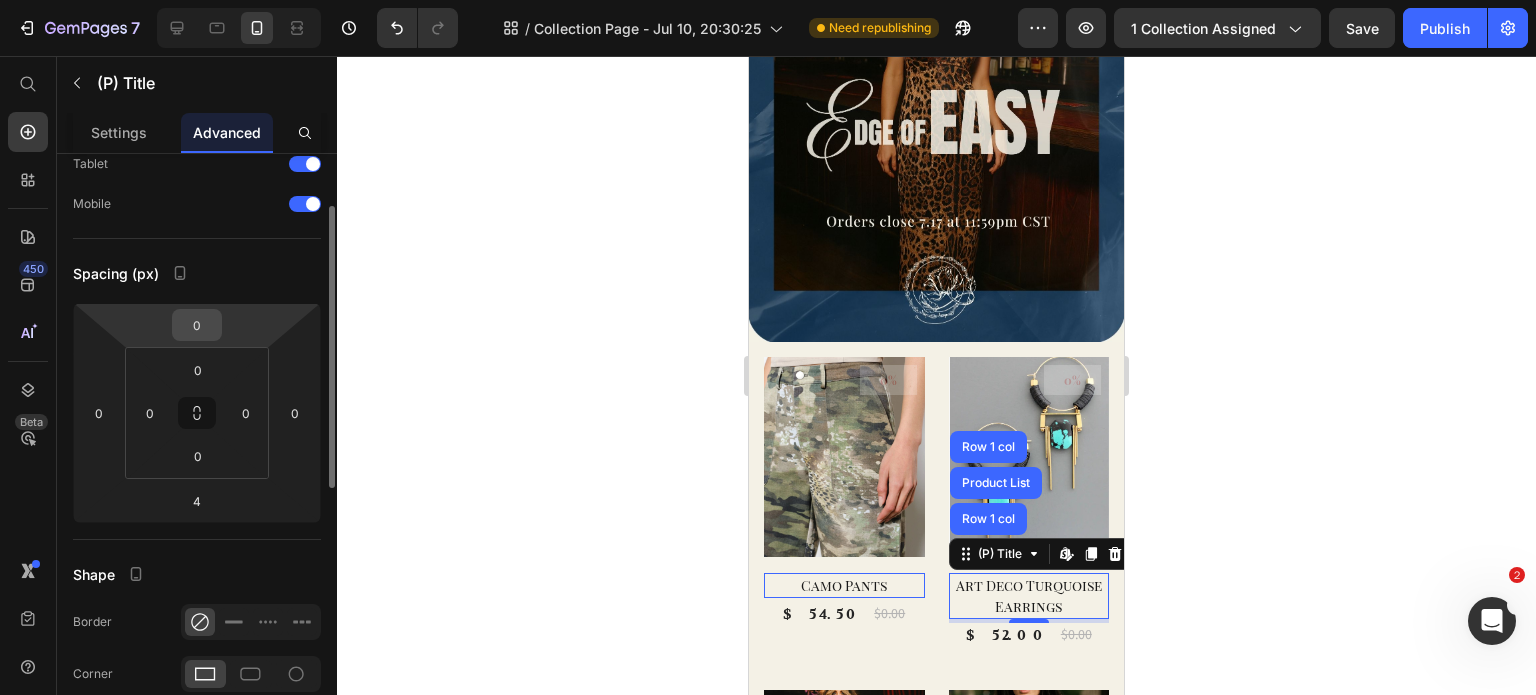 click on "0" at bounding box center [197, 325] 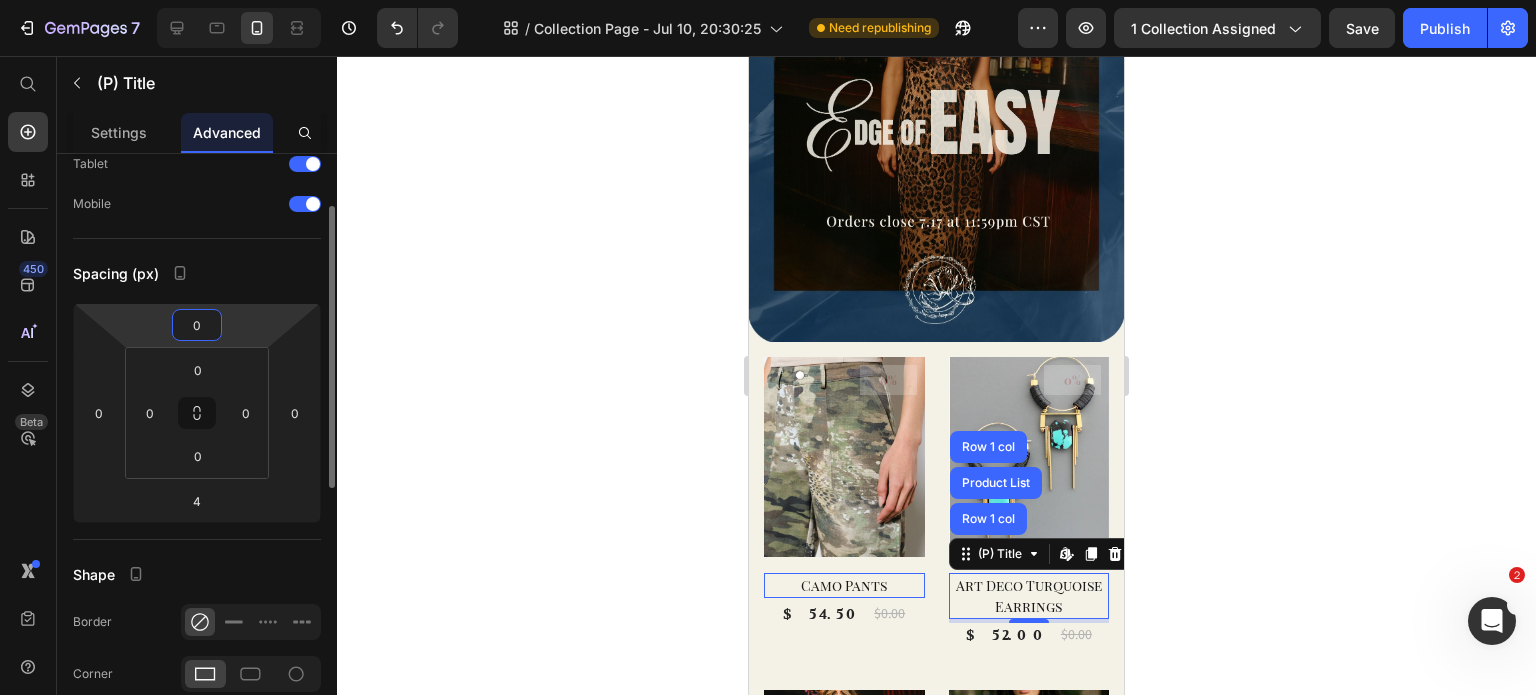 click on "0" at bounding box center (197, 325) 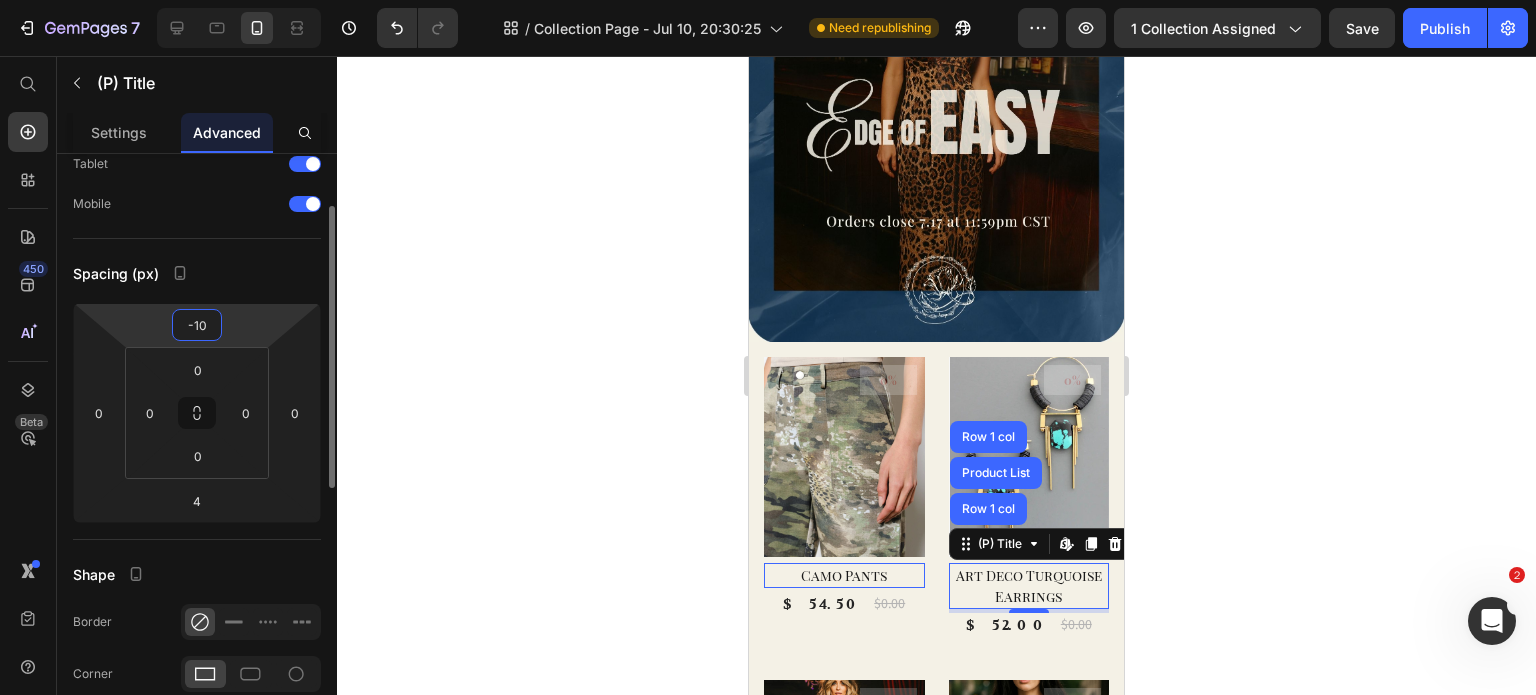 type on "-10" 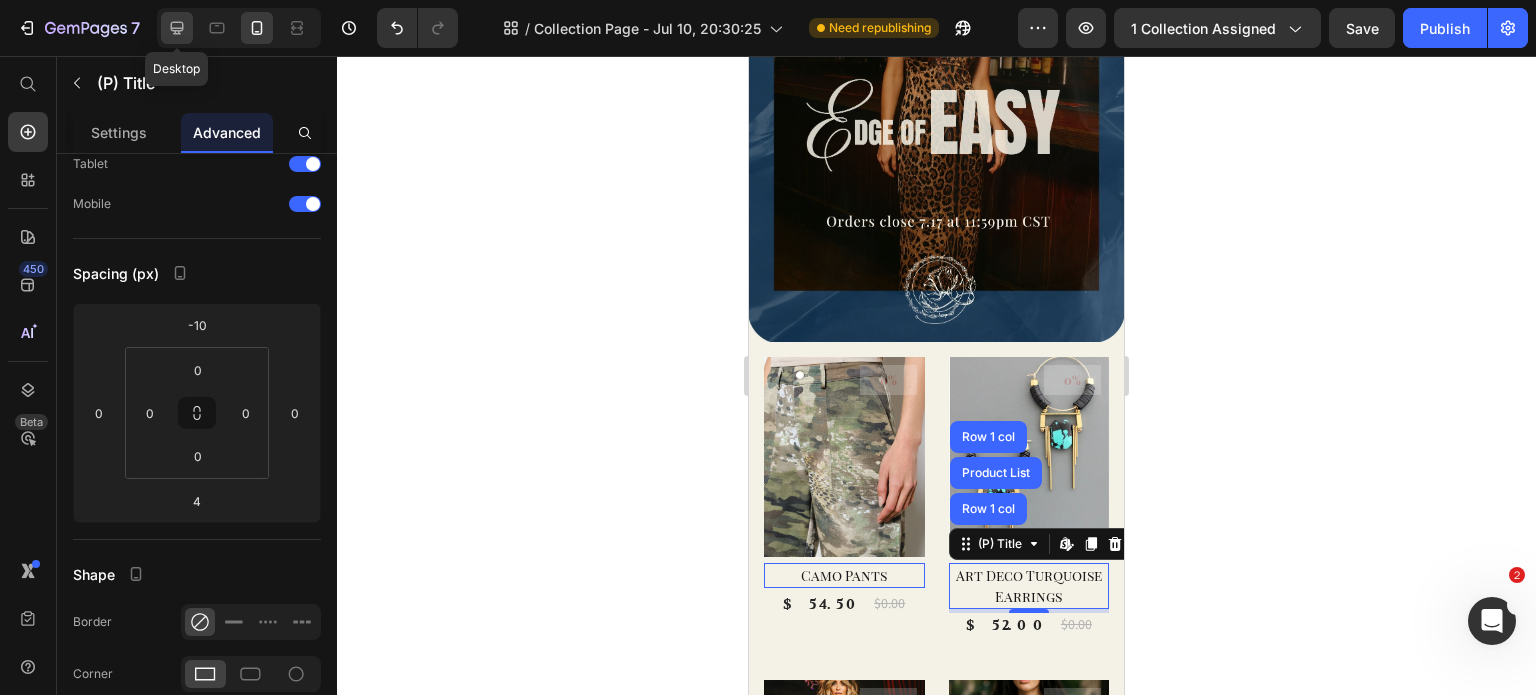 click 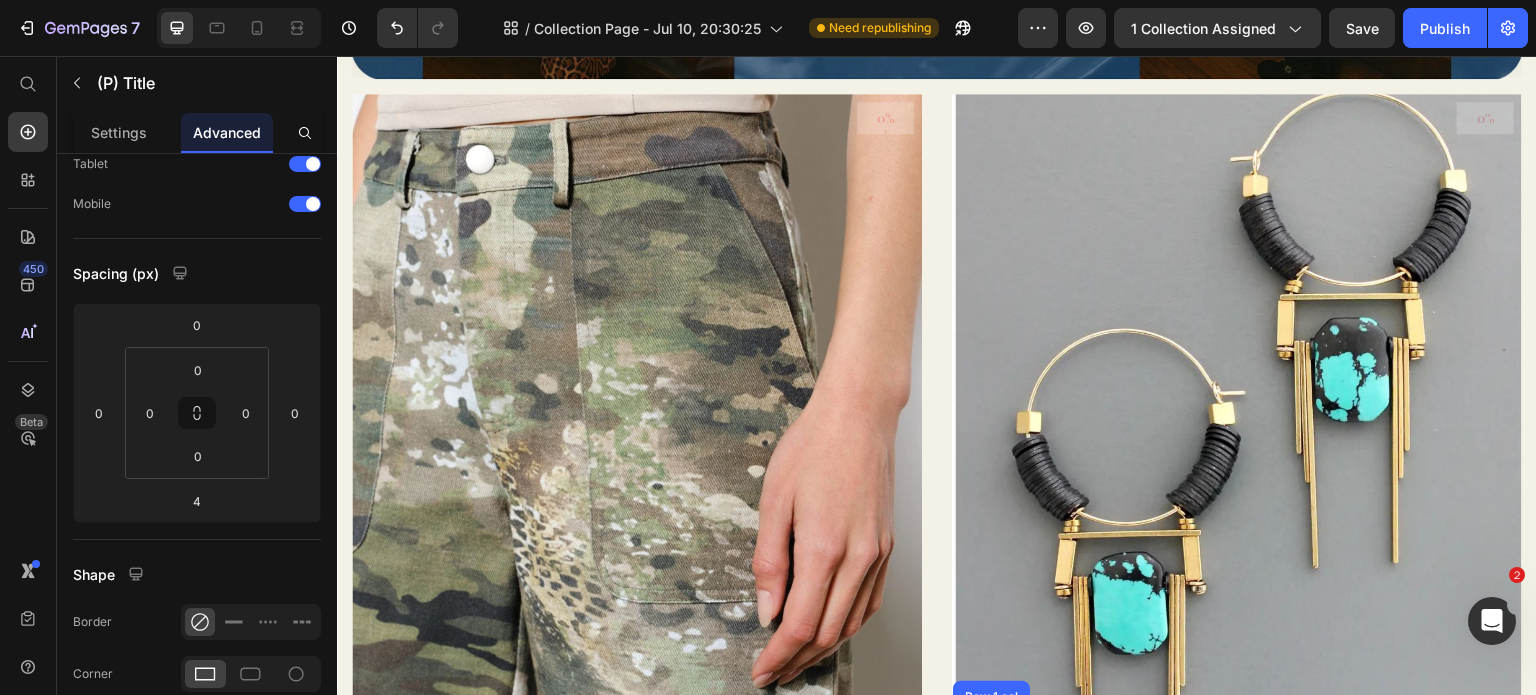 scroll, scrollTop: 430, scrollLeft: 0, axis: vertical 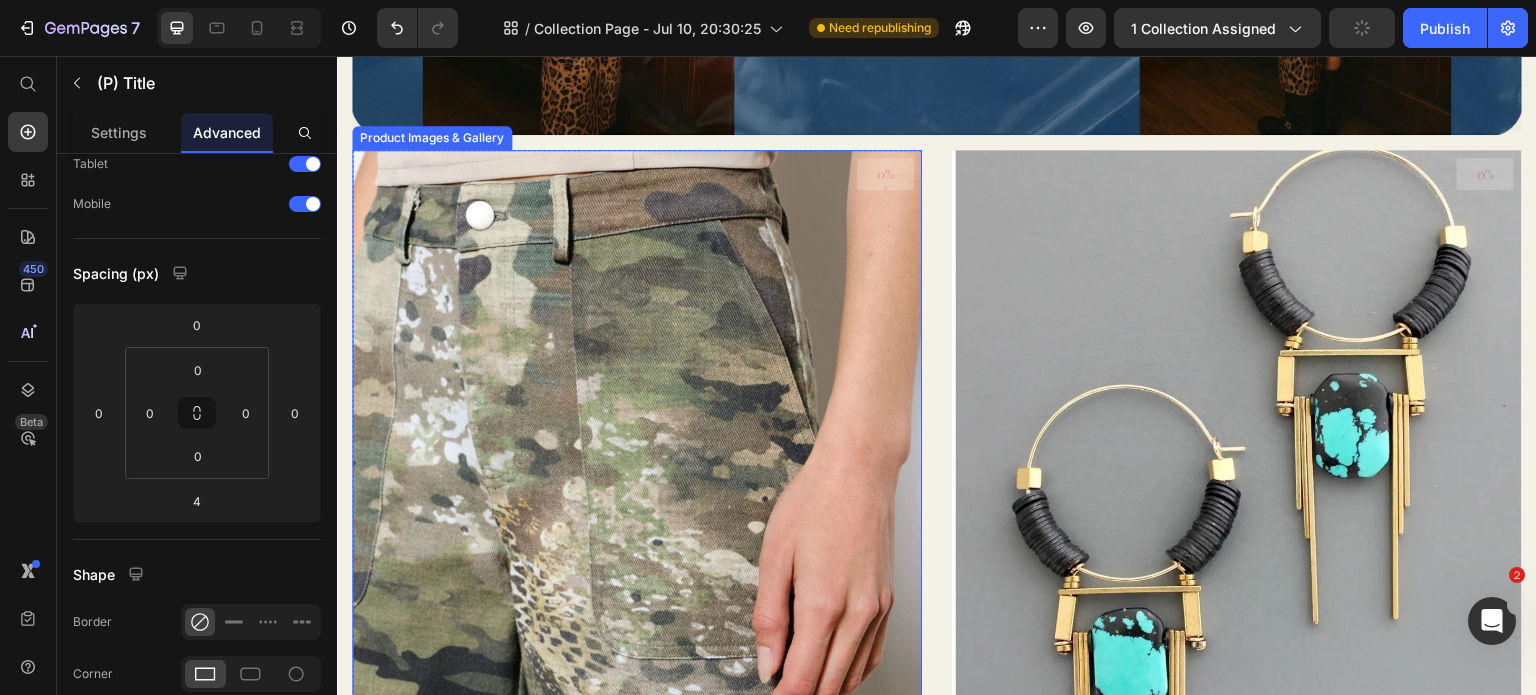 click at bounding box center (637, 506) 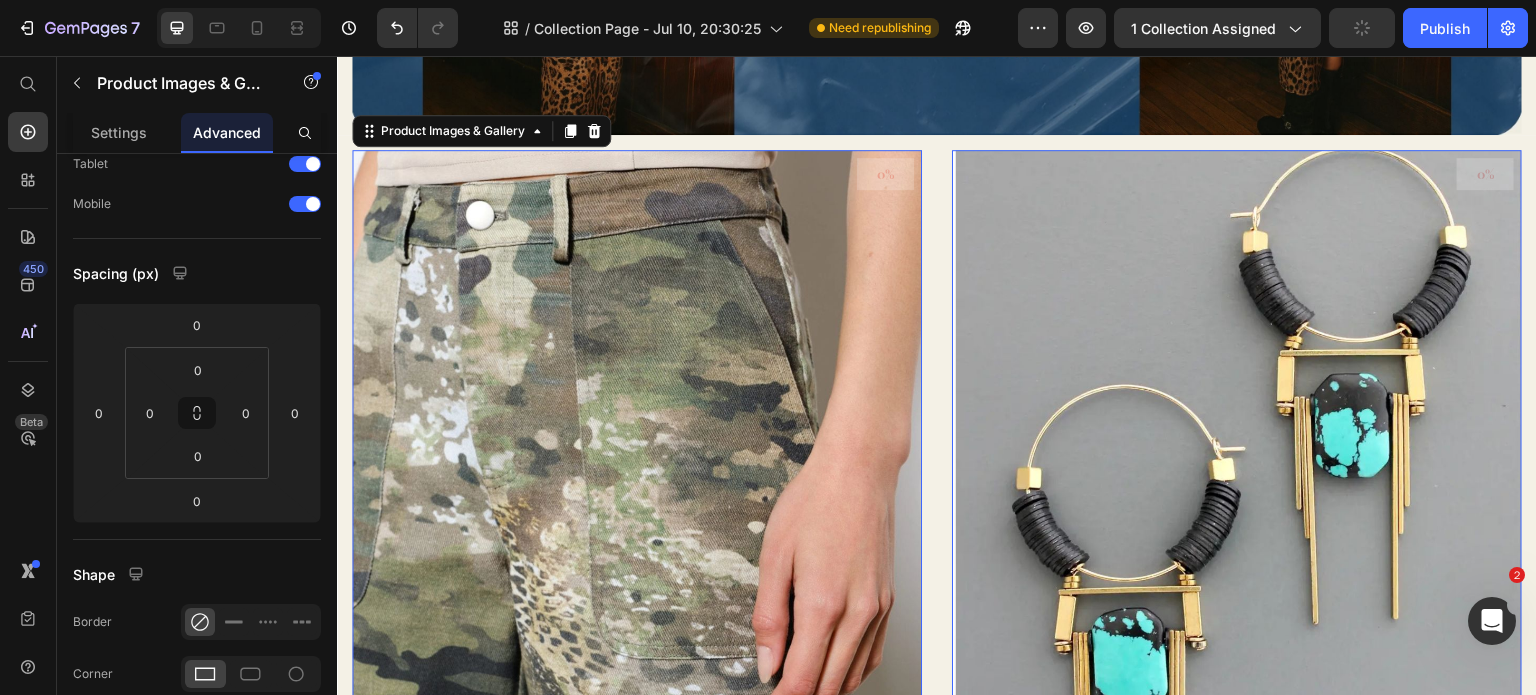 scroll, scrollTop: 0, scrollLeft: 0, axis: both 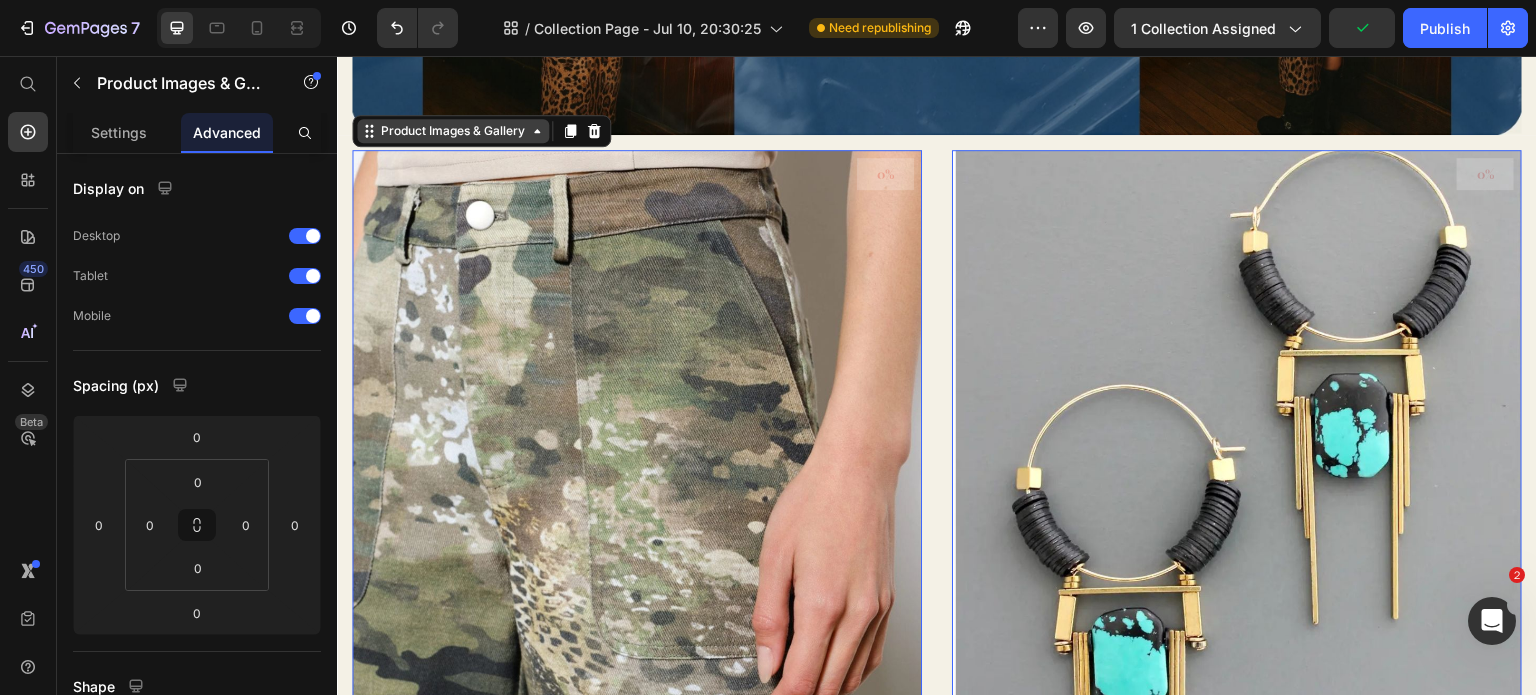 click on "Product Images & Gallery" at bounding box center [453, 131] 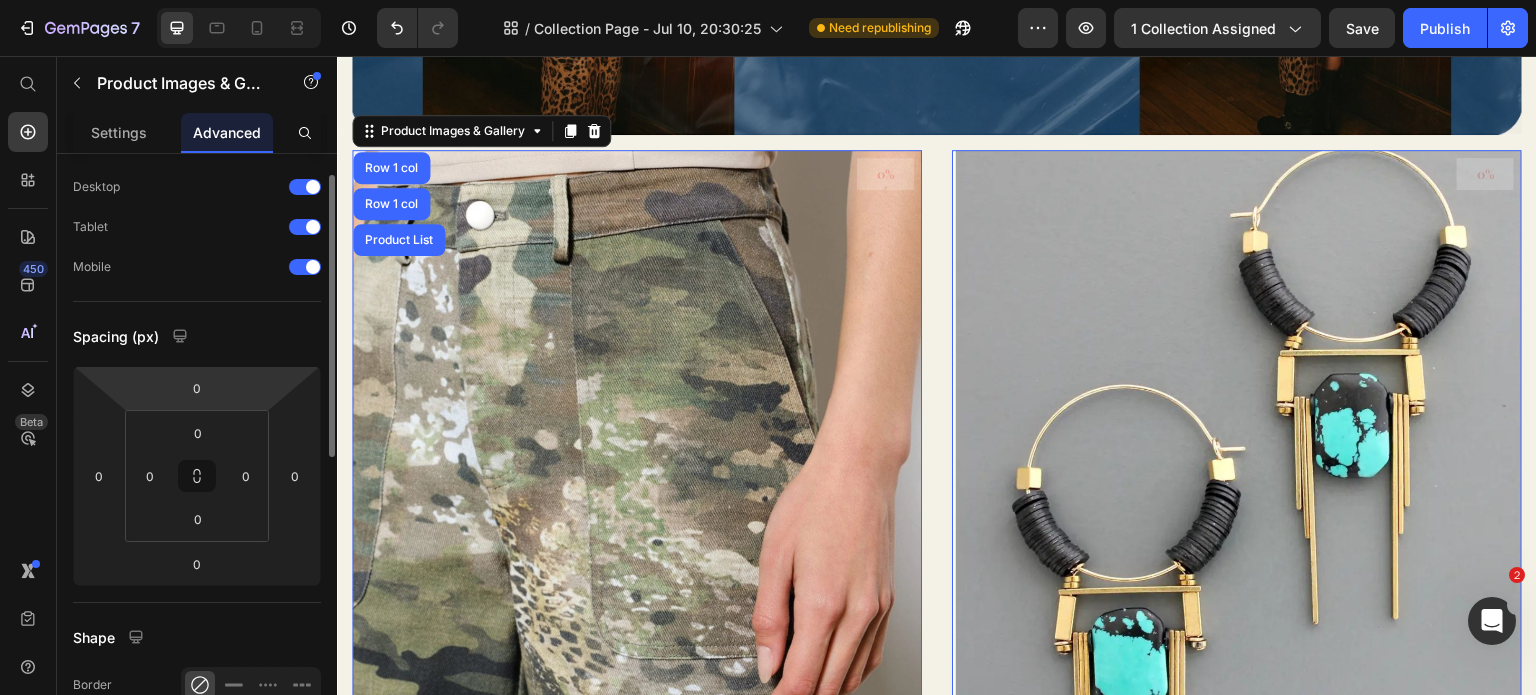 scroll, scrollTop: 48, scrollLeft: 0, axis: vertical 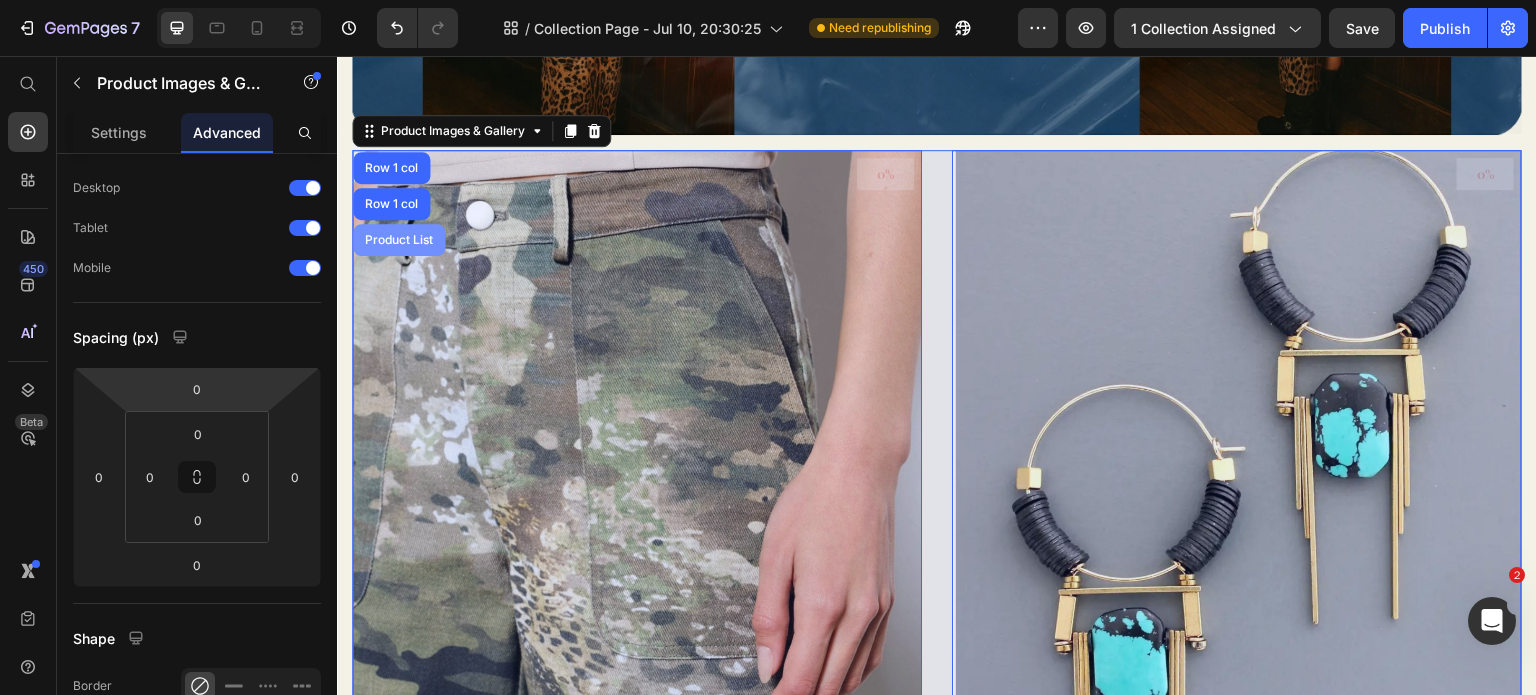 click on "Product List" at bounding box center (399, 240) 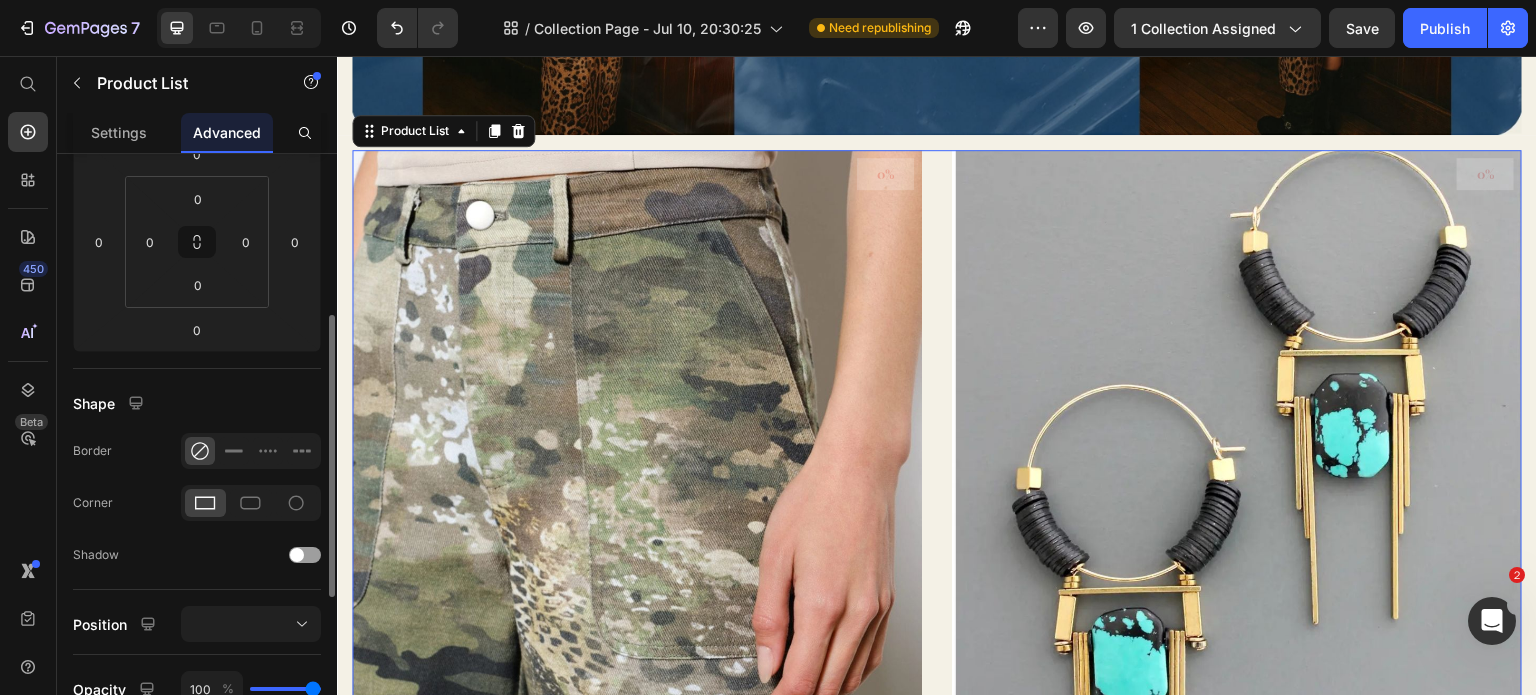scroll, scrollTop: 302, scrollLeft: 0, axis: vertical 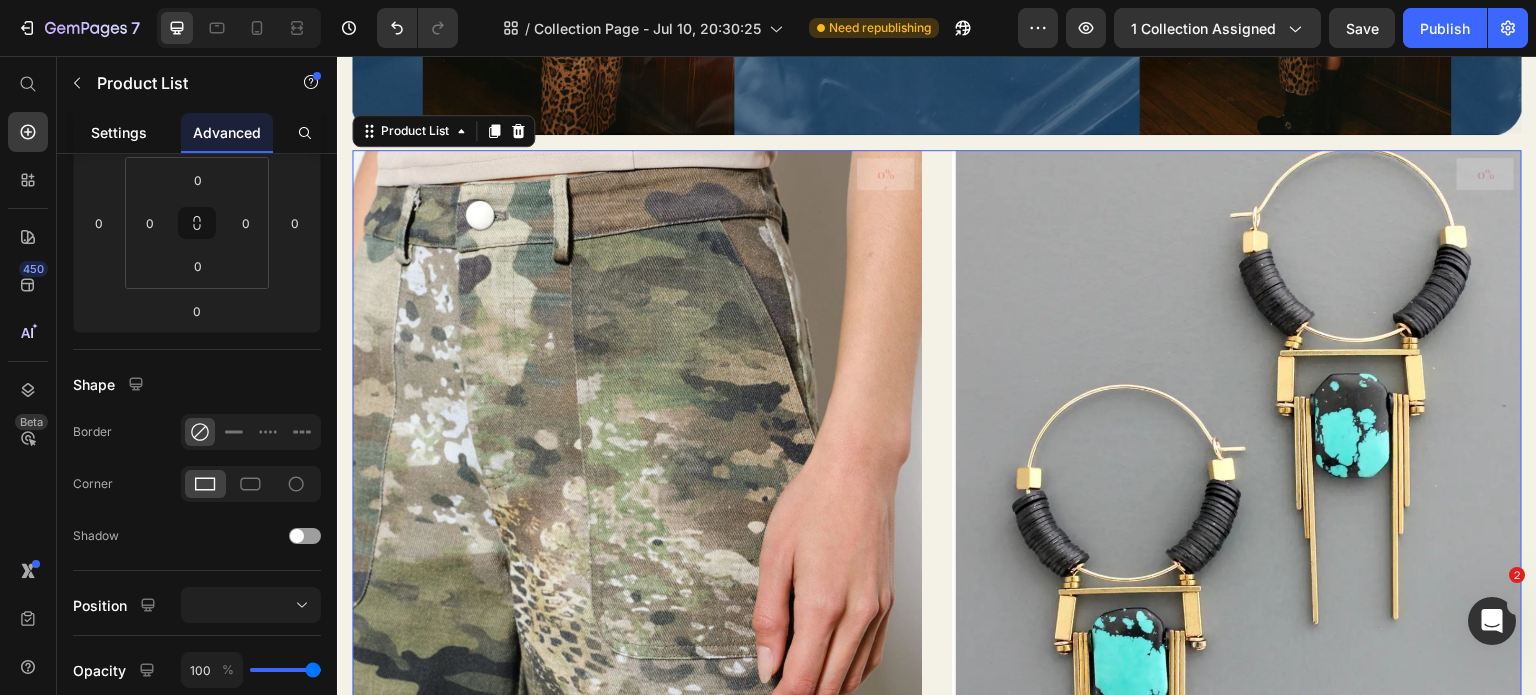 click on "Settings" at bounding box center (119, 132) 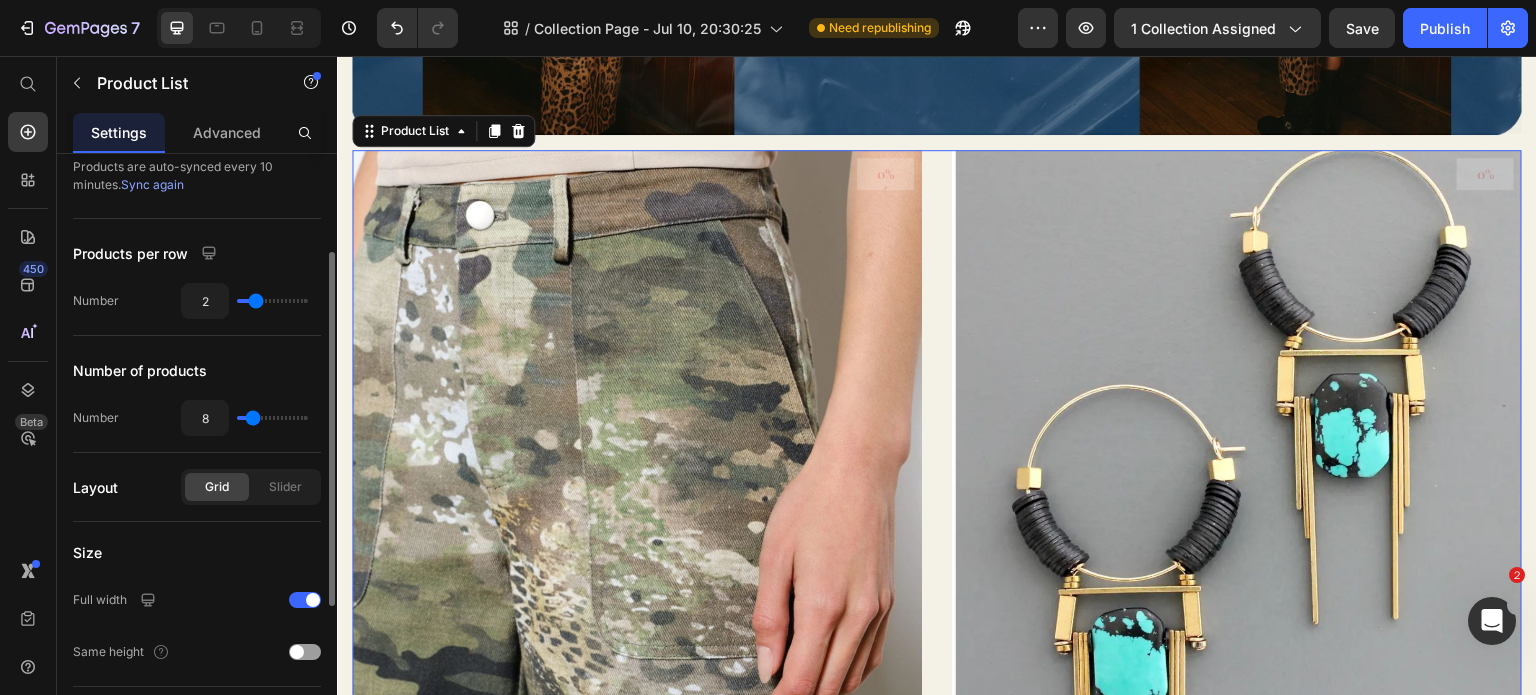 scroll, scrollTop: 177, scrollLeft: 0, axis: vertical 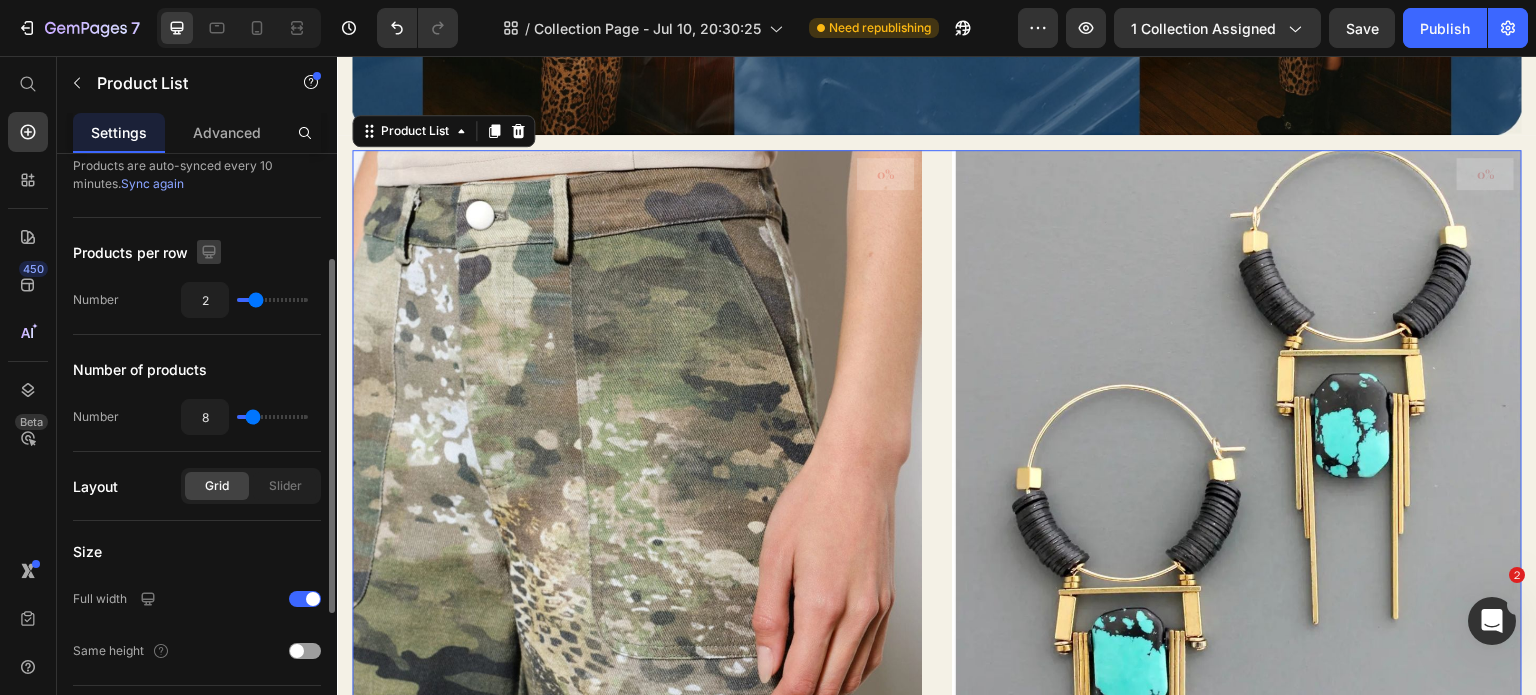 click 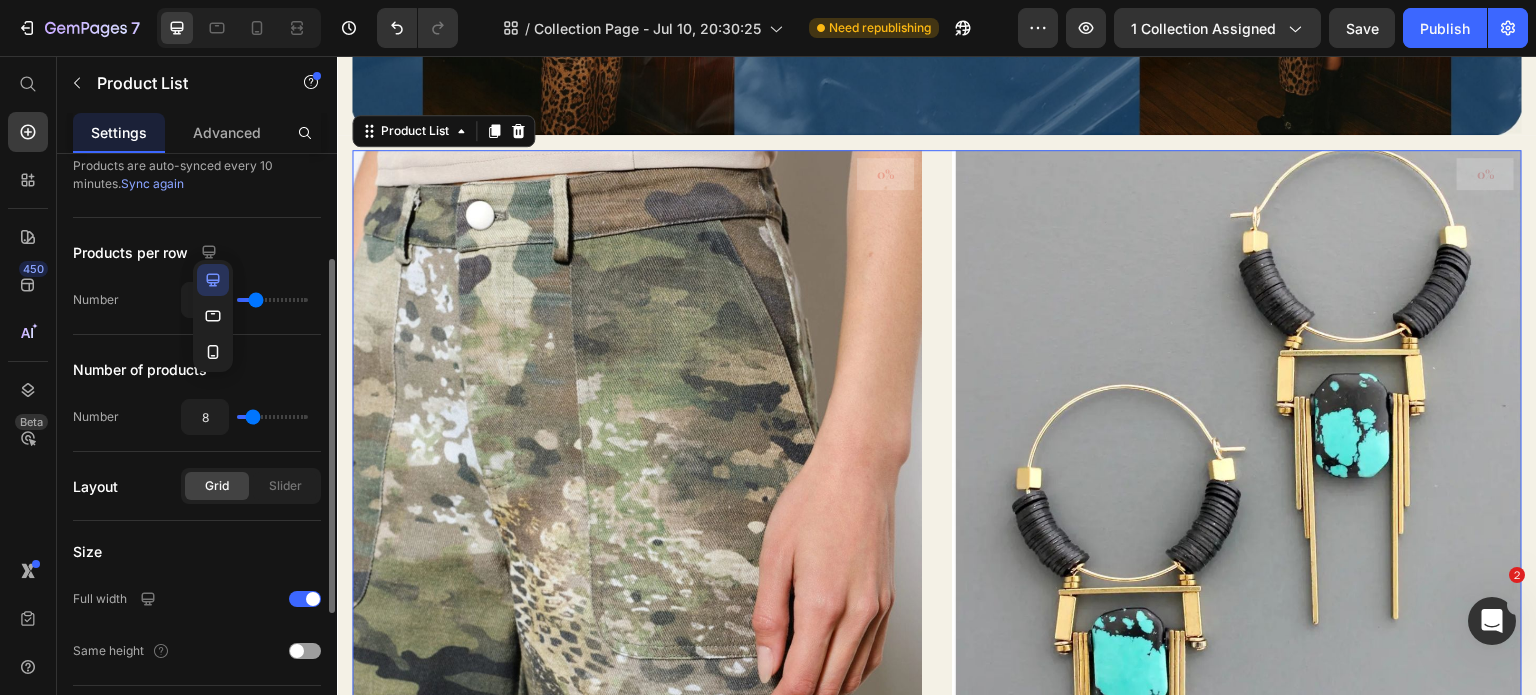 click on "Products per row" at bounding box center (197, 252) 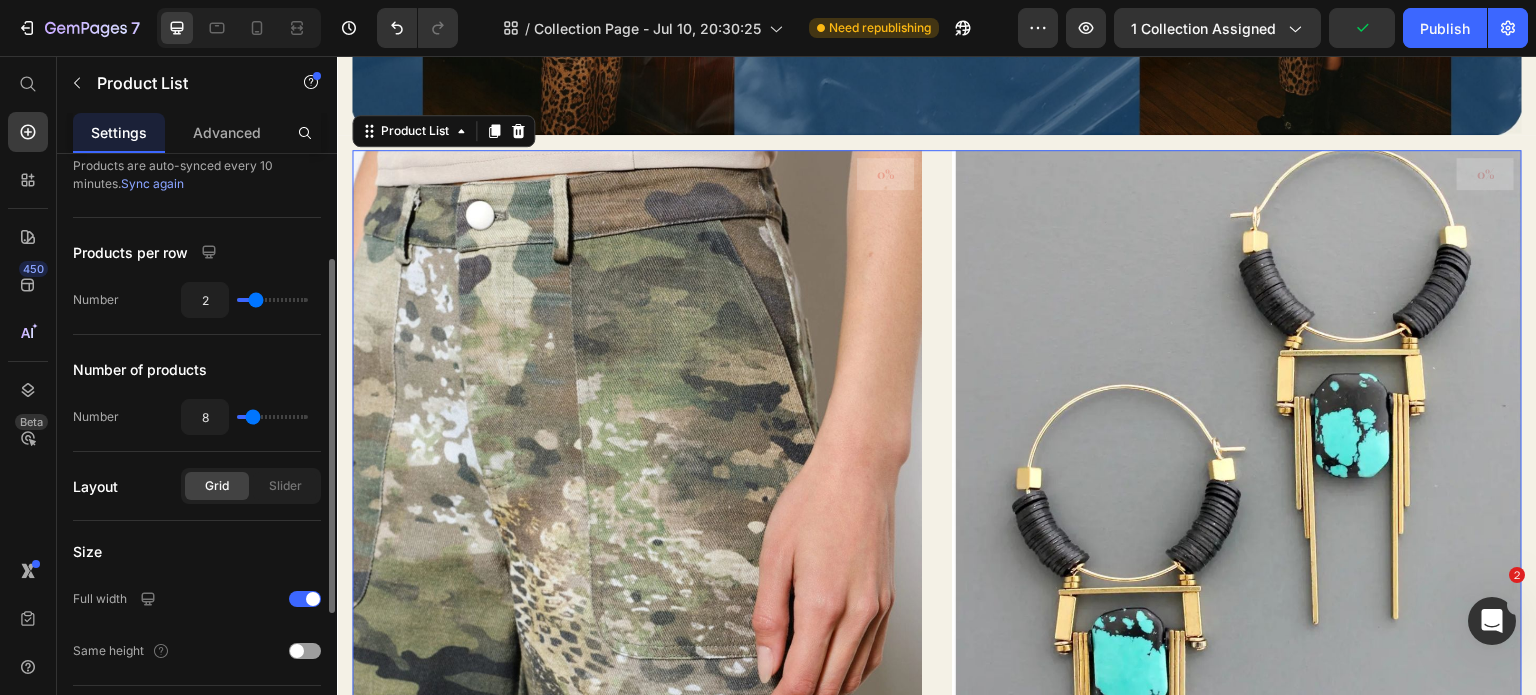 type on "3" 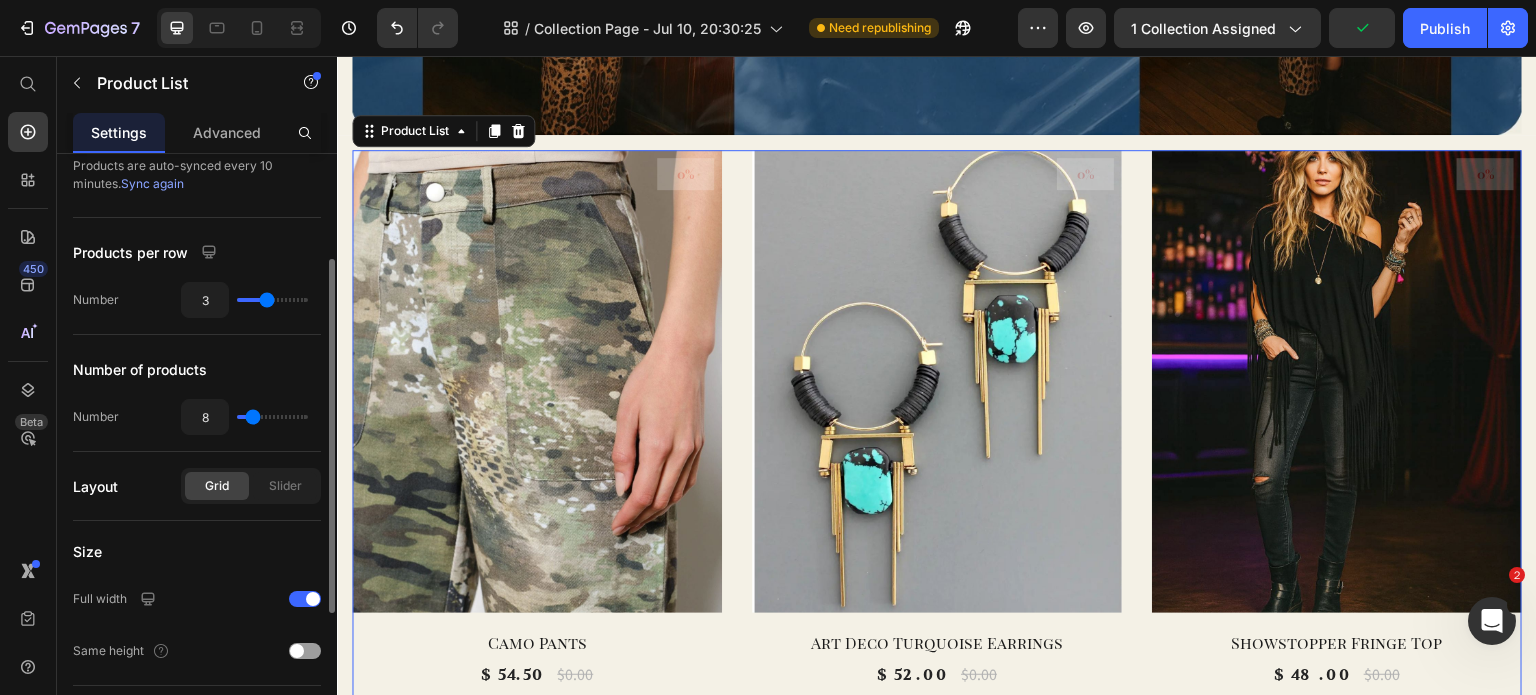 type on "4" 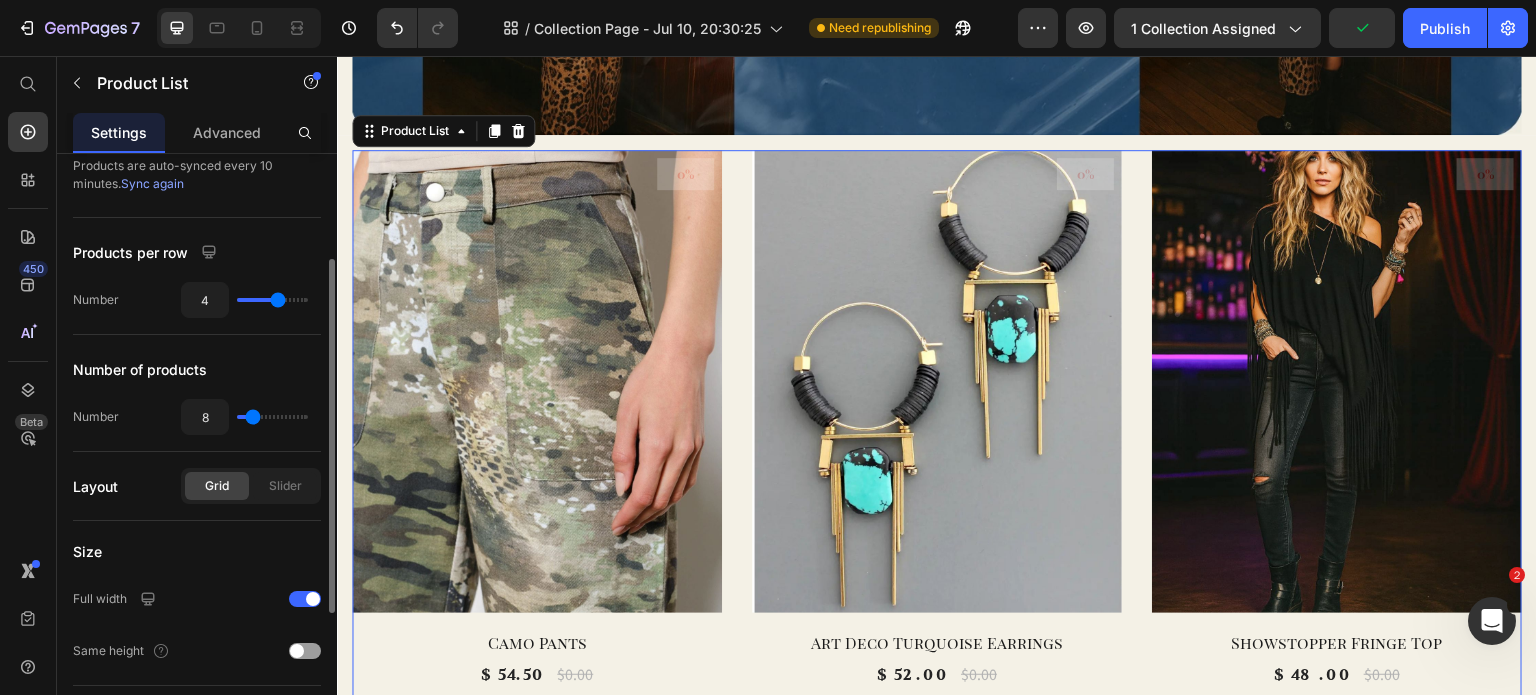 drag, startPoint x: 260, startPoint y: 301, endPoint x: 274, endPoint y: 301, distance: 14 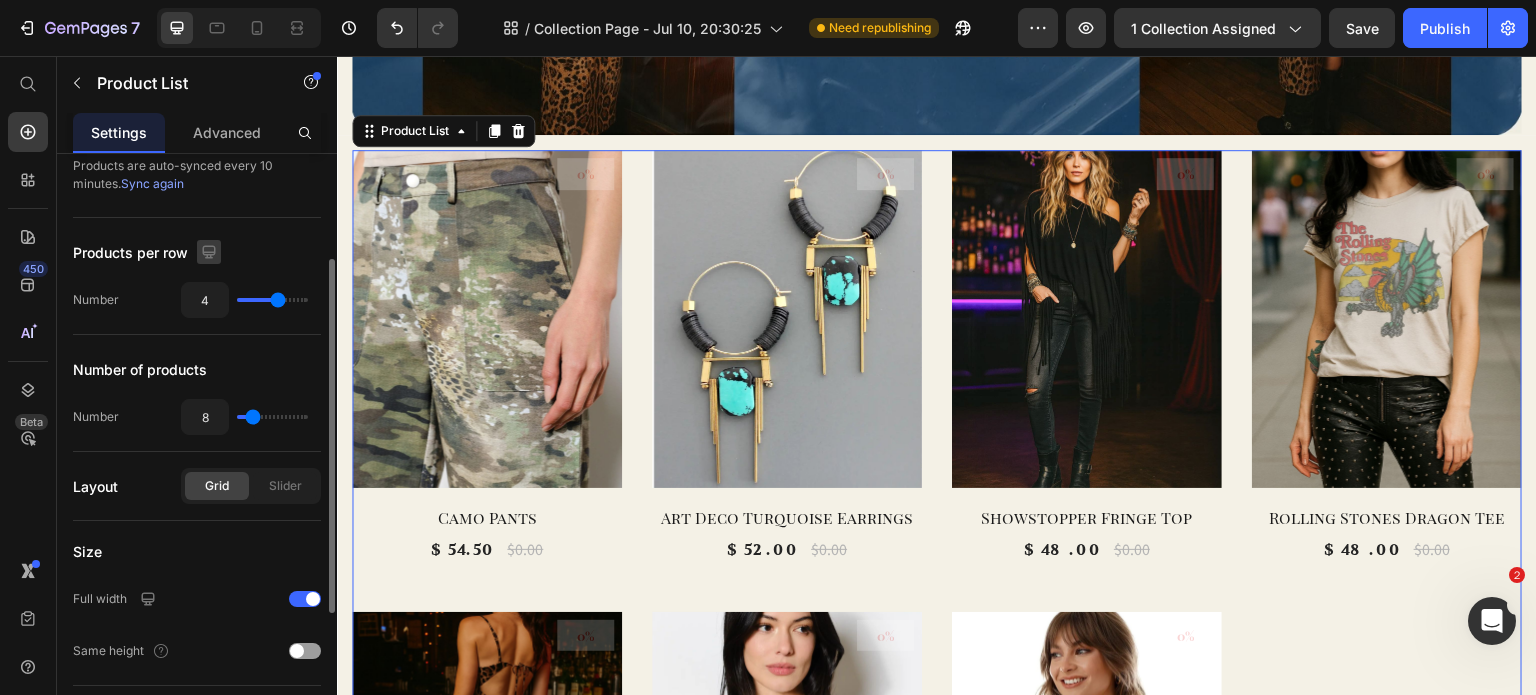 click 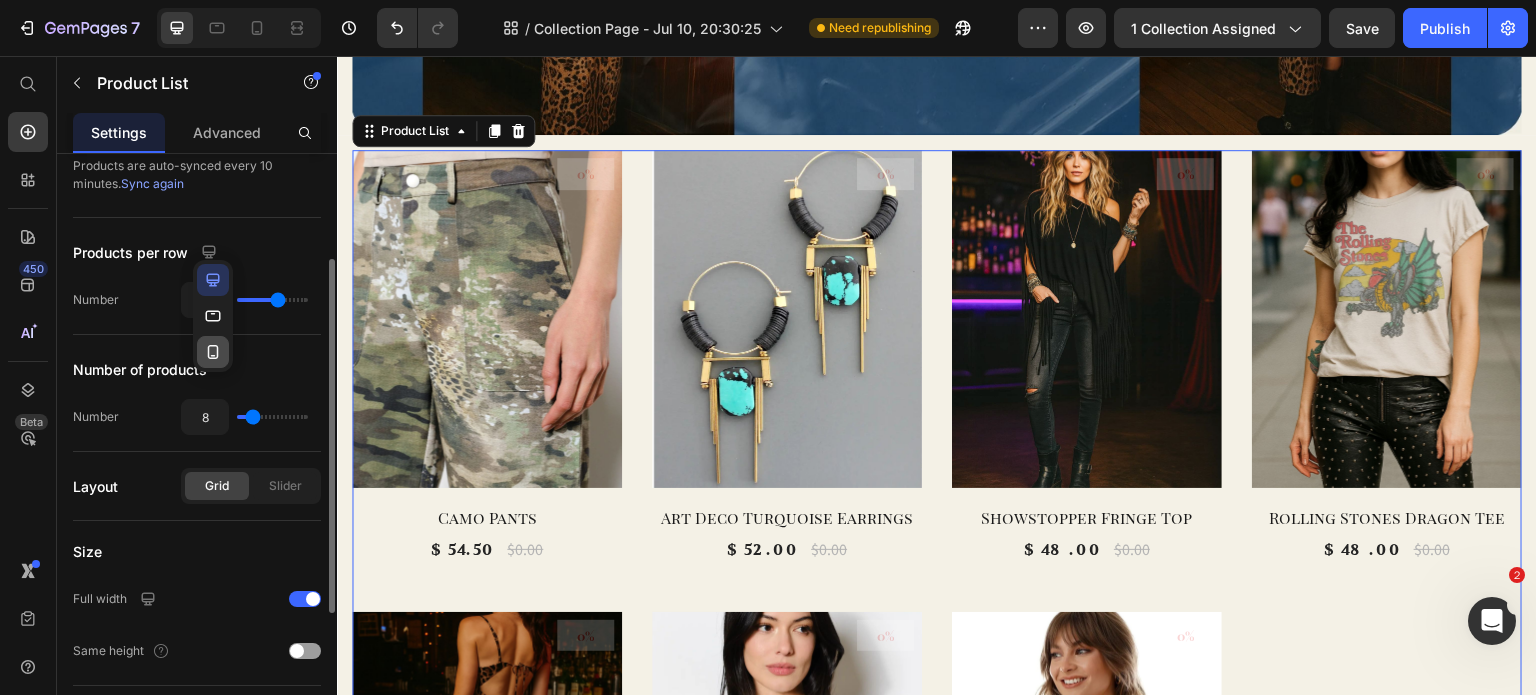 click 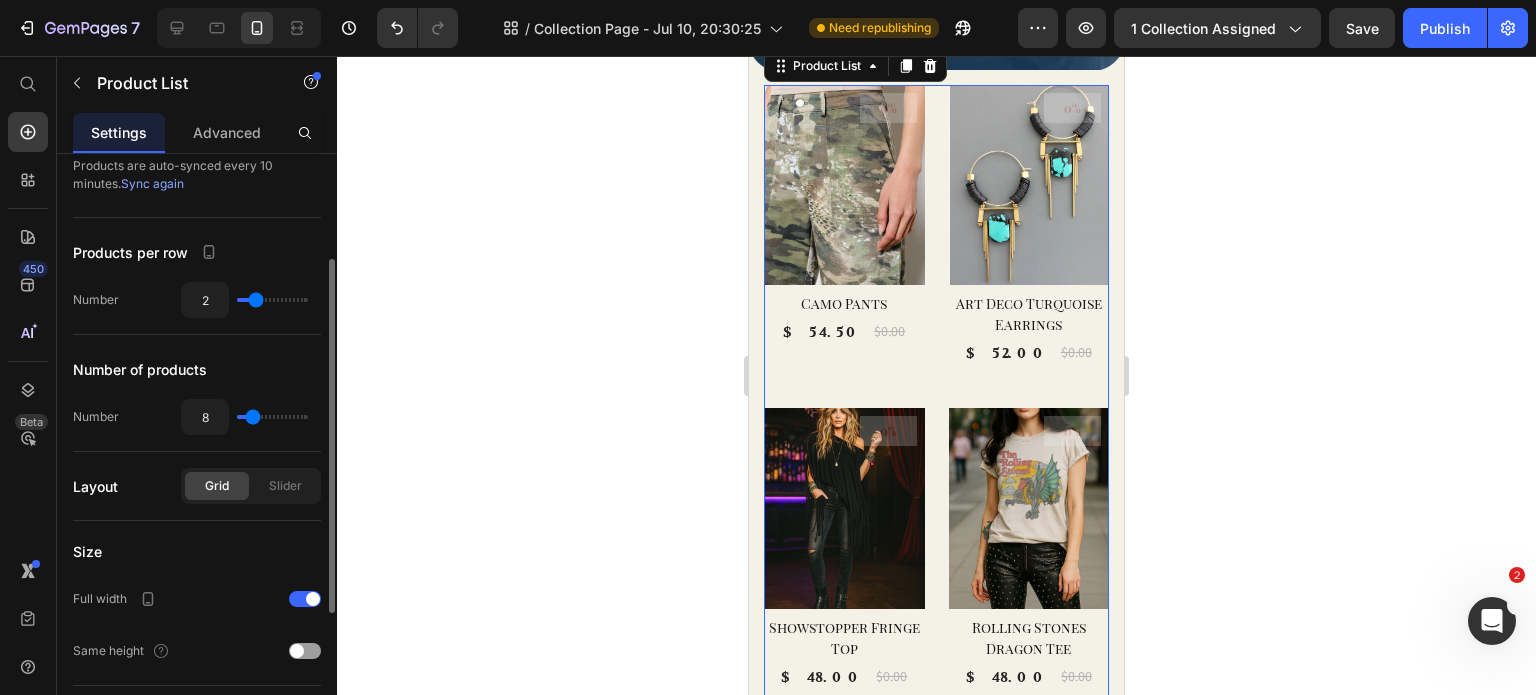 scroll, scrollTop: 406, scrollLeft: 0, axis: vertical 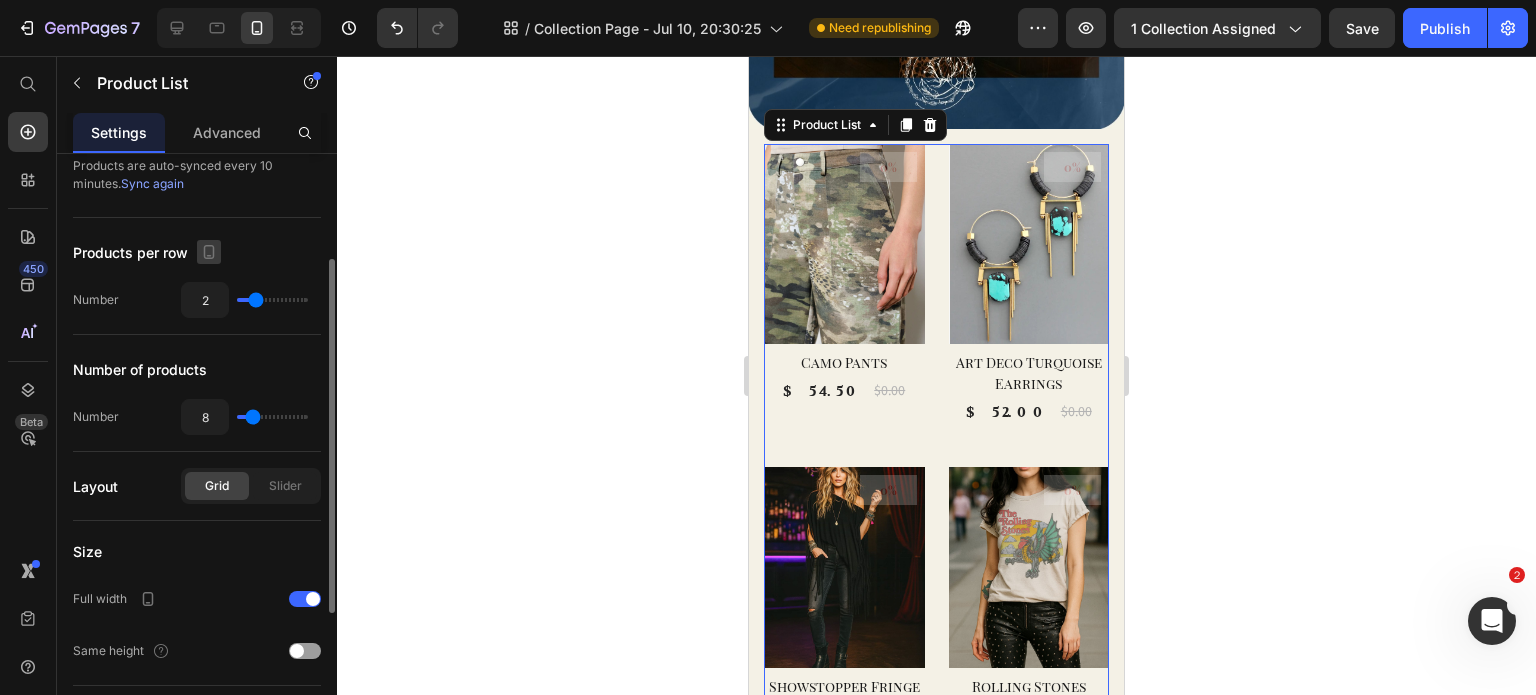 click 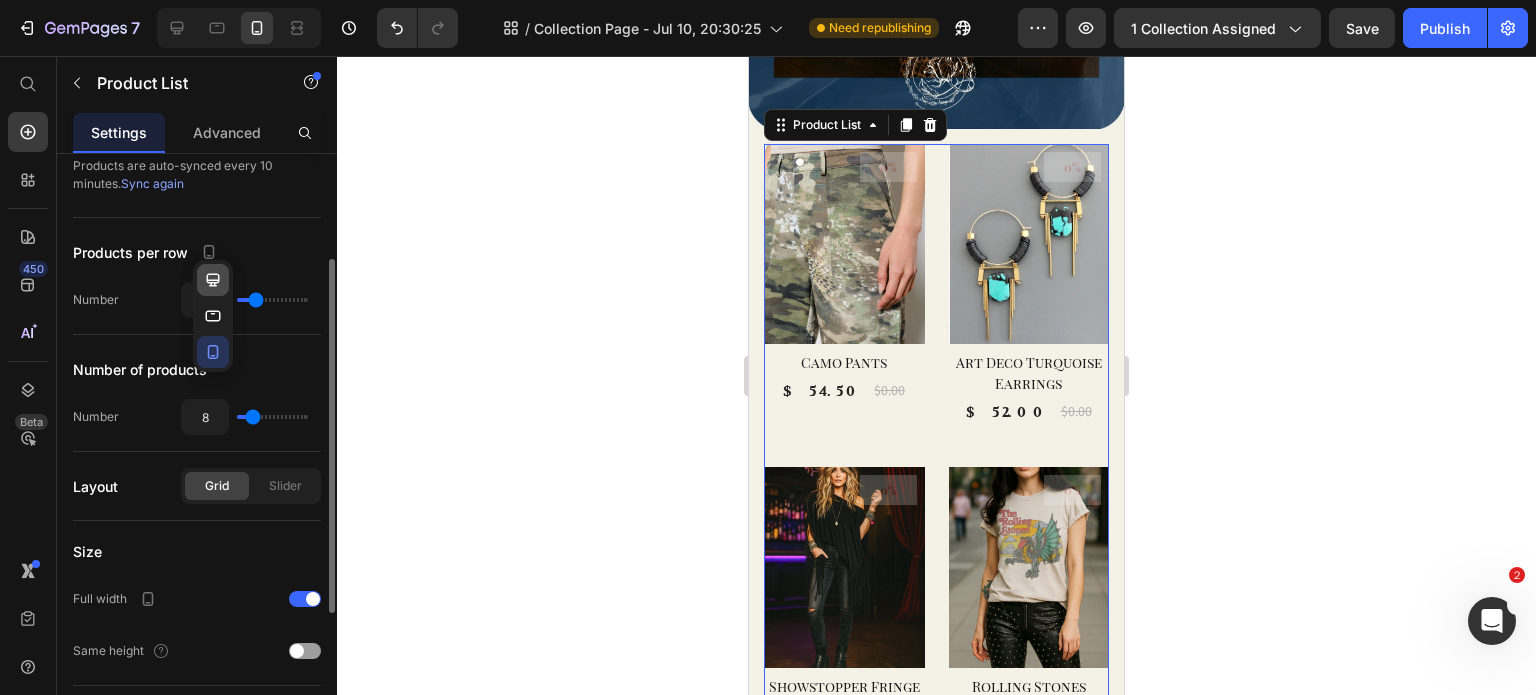 click 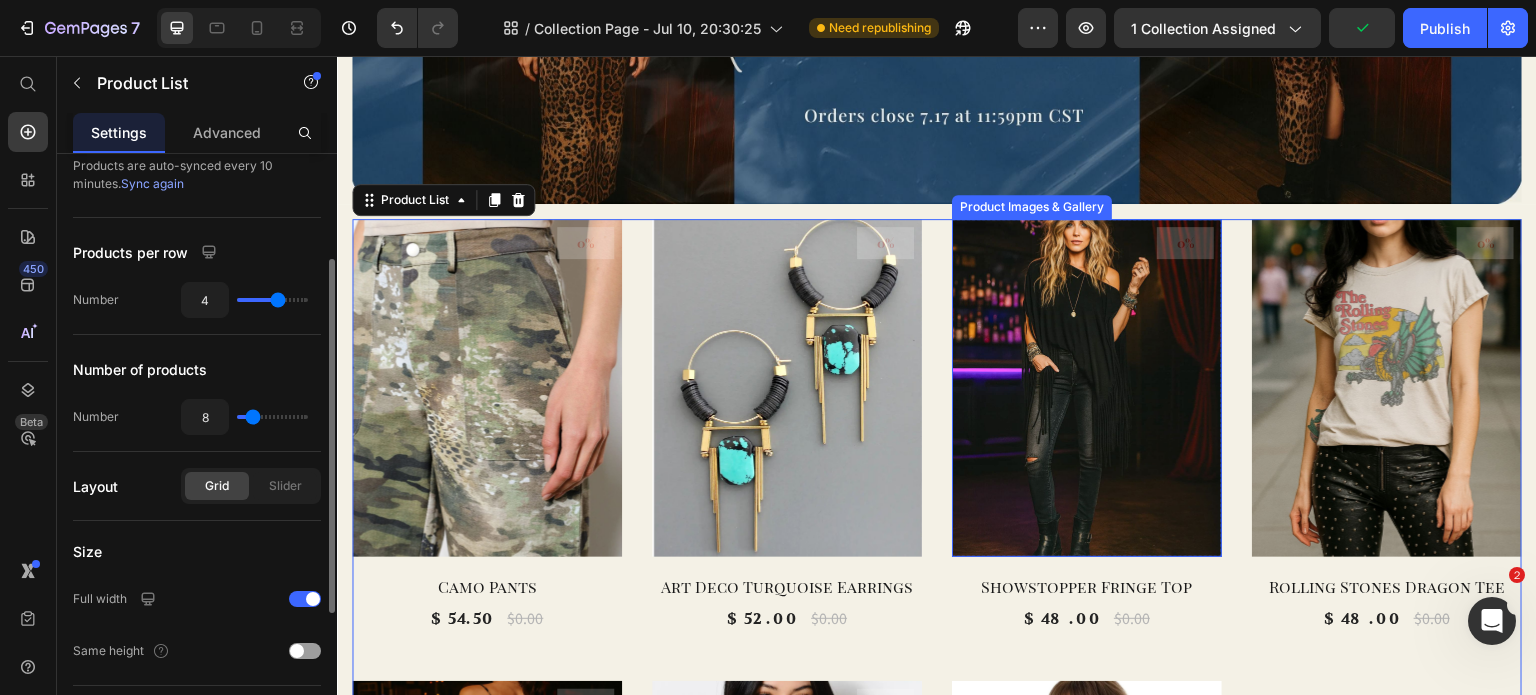 scroll, scrollTop: 358, scrollLeft: 0, axis: vertical 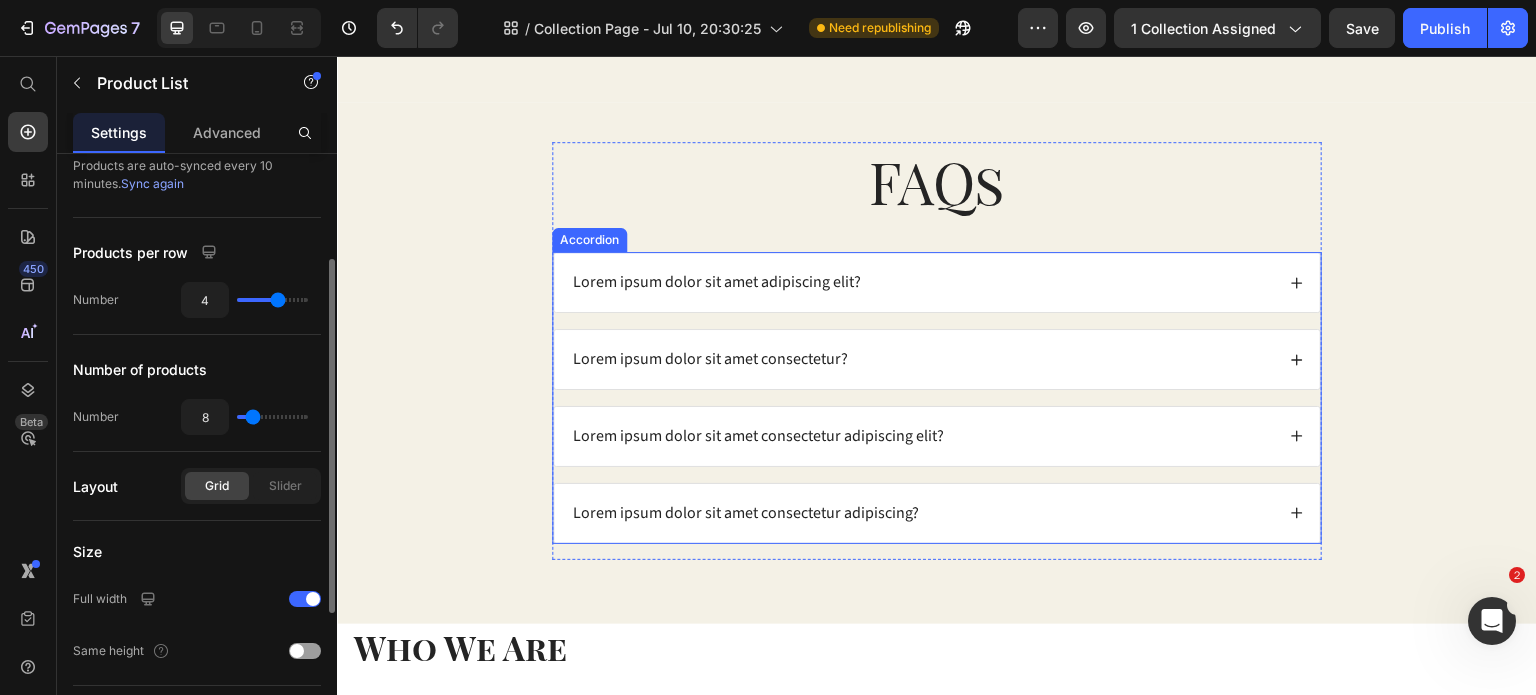 click on "Lorem ipsum dolor sit amet adipiscing elit?" at bounding box center (717, 282) 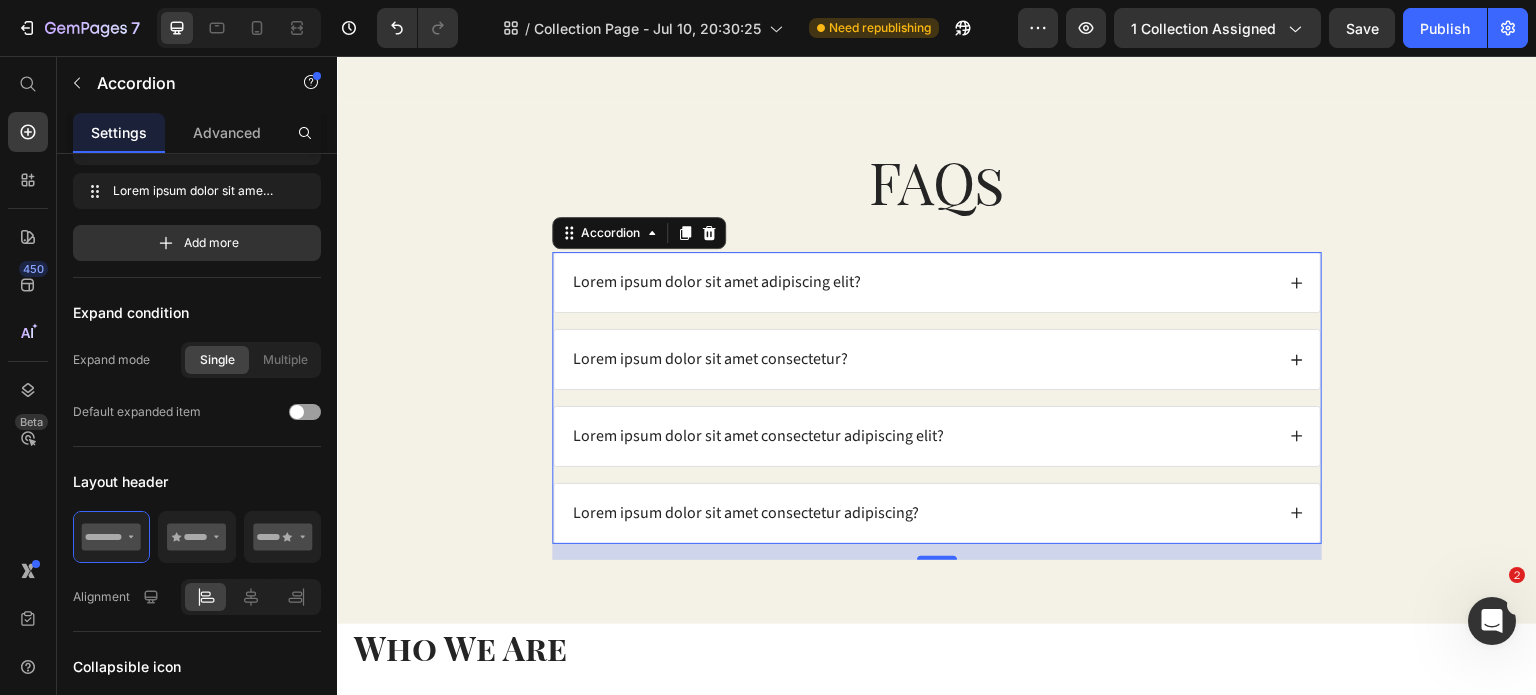 scroll, scrollTop: 0, scrollLeft: 0, axis: both 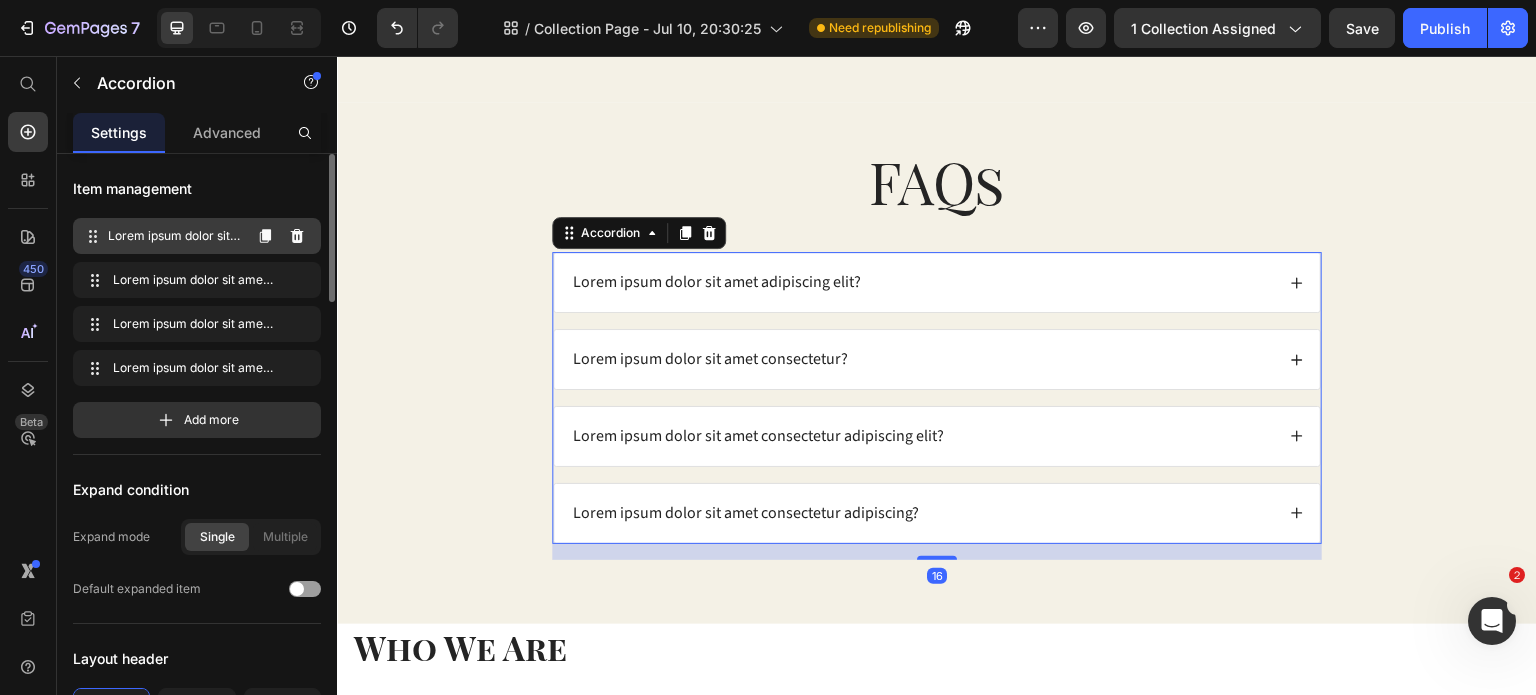 click on "Lorem ipsum dolor sit amet adipiscing elit?" at bounding box center [174, 236] 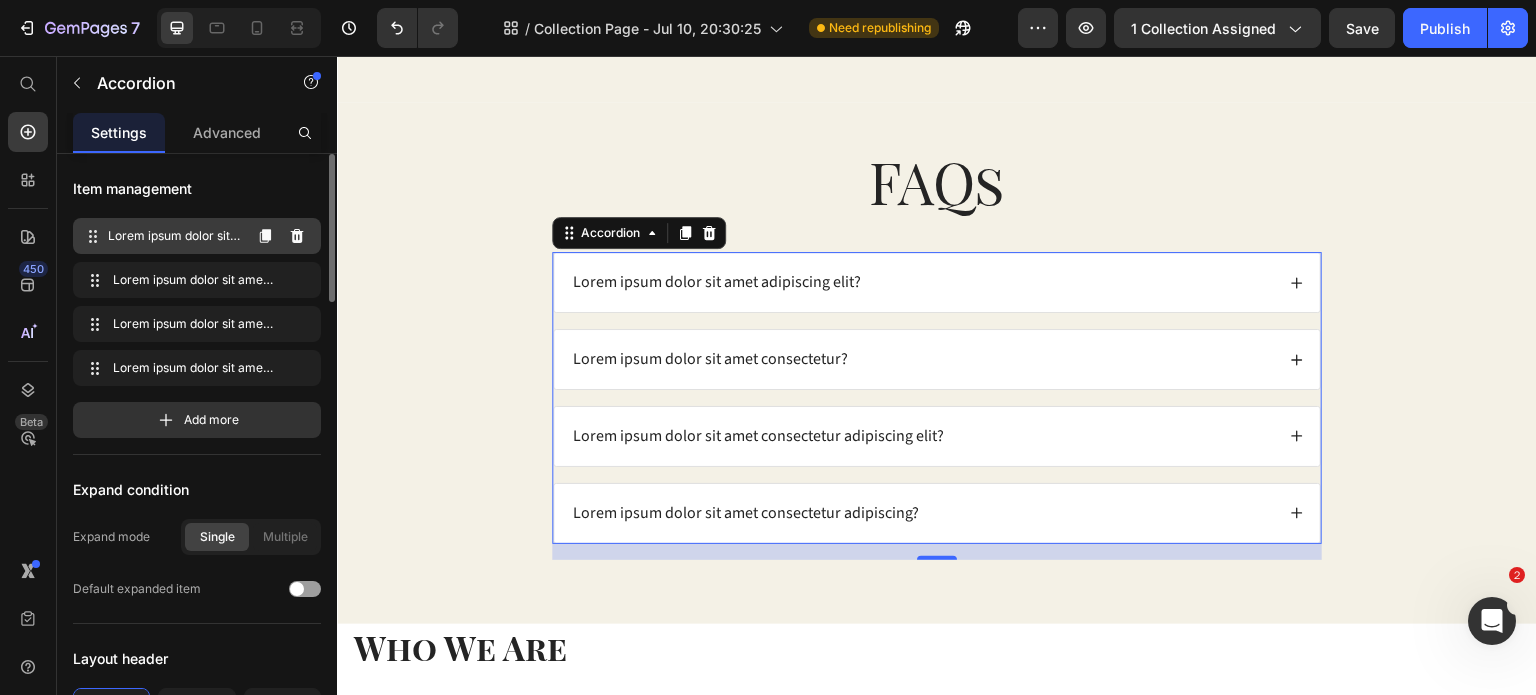 click on "Lorem ipsum dolor sit amet adipiscing elit?" at bounding box center [174, 236] 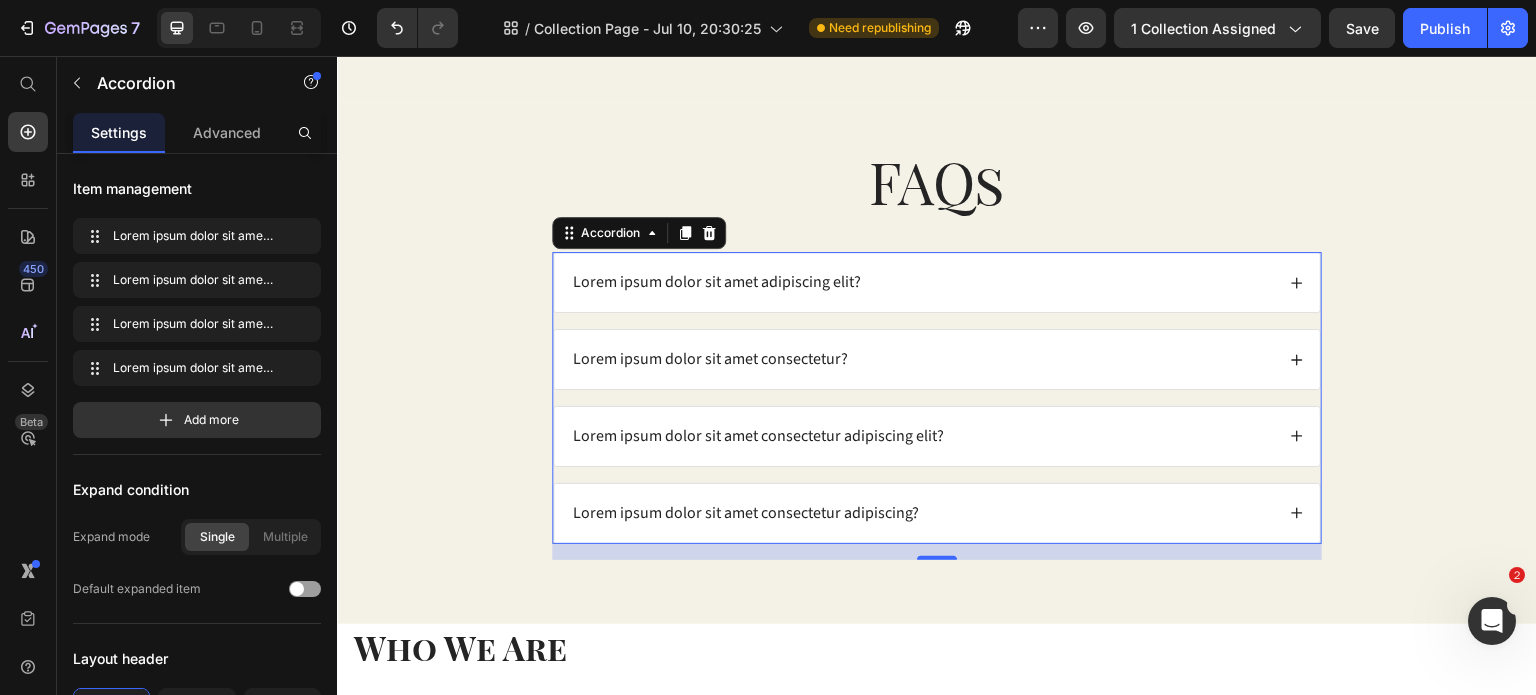 click on "Lorem ipsum dolor sit amet adipiscing elit?" at bounding box center [717, 282] 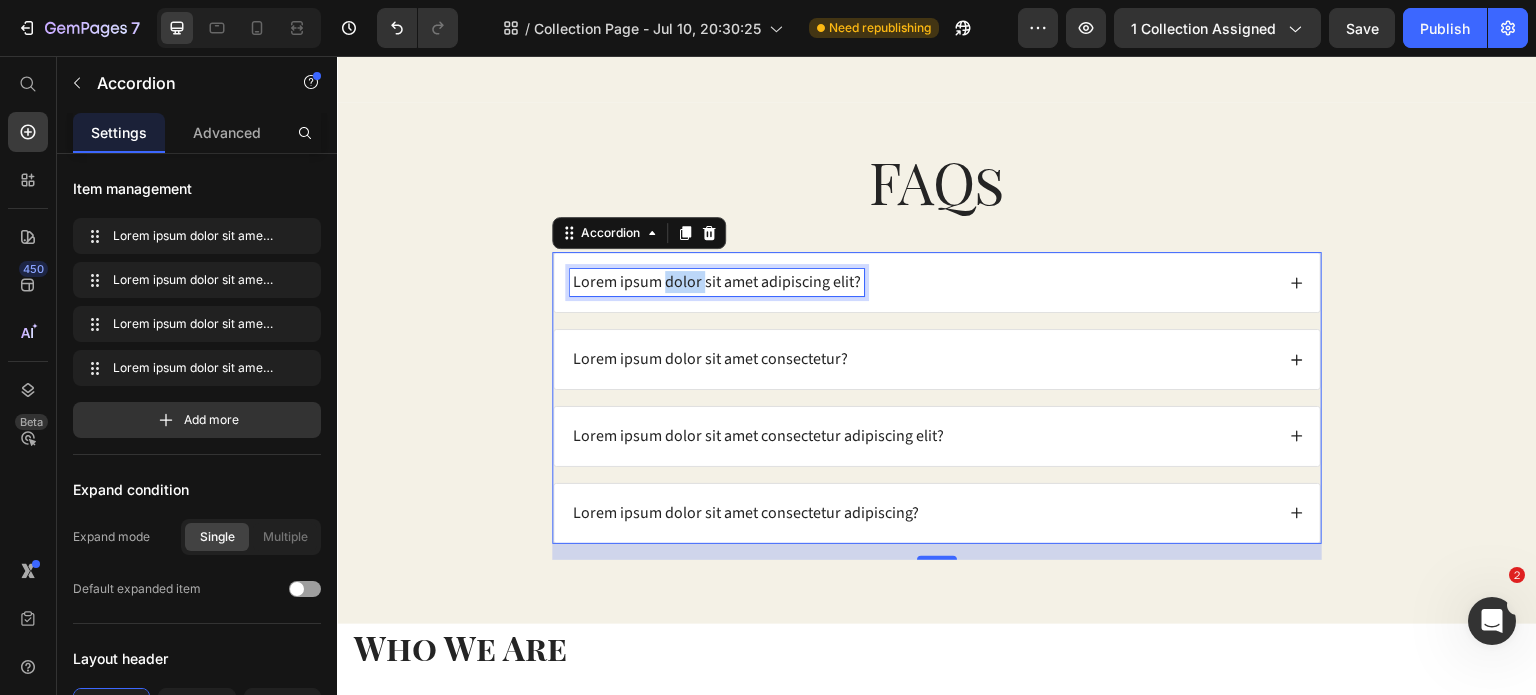 click on "Lorem ipsum dolor sit amet adipiscing elit?" at bounding box center (717, 282) 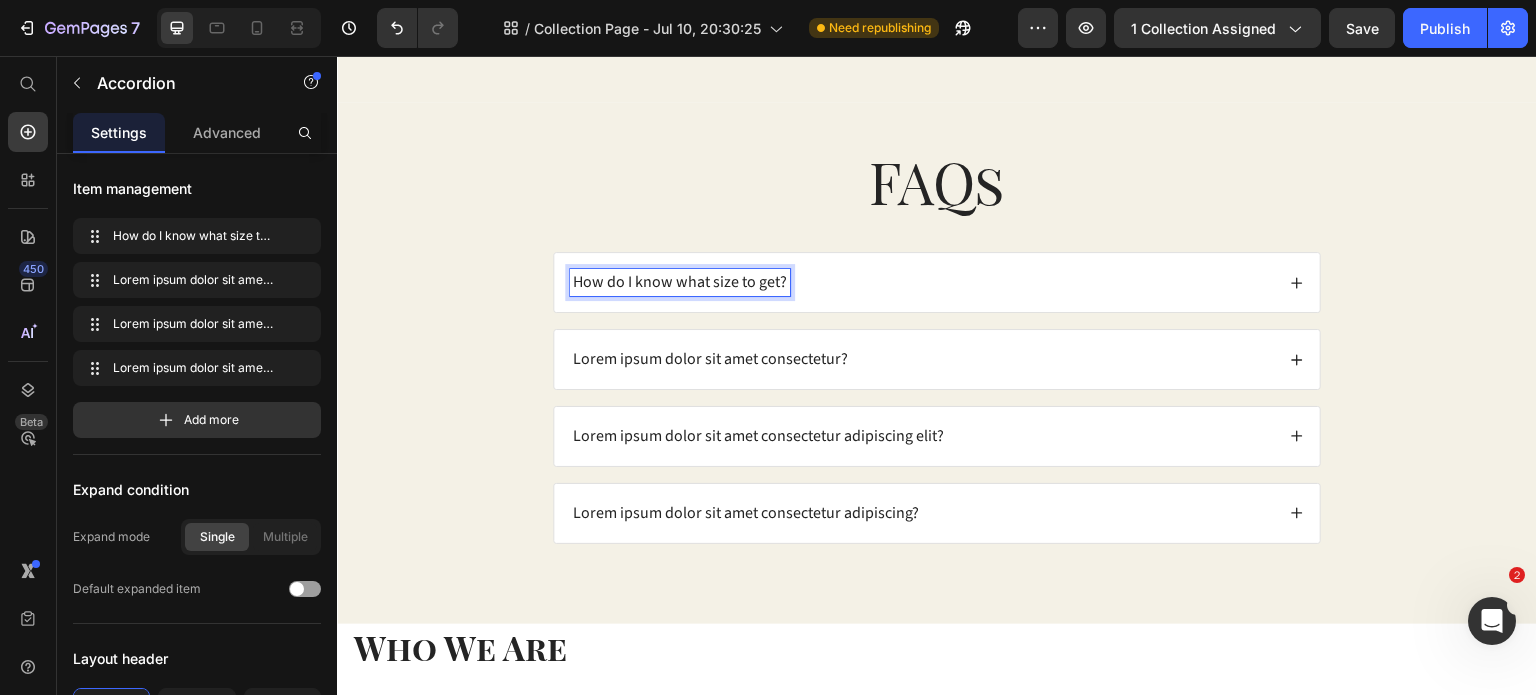 click 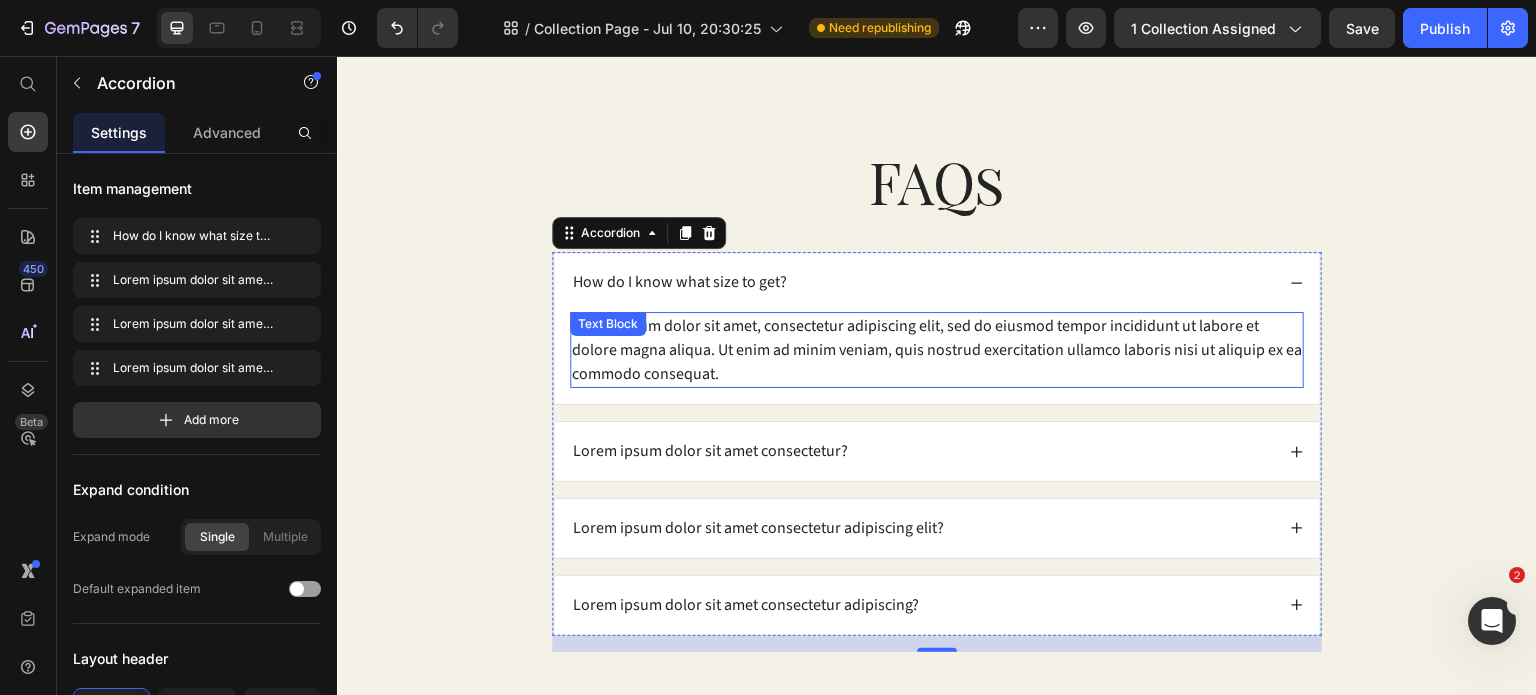 click on "Lorem ipsum dolor sit amet, consectetur adipiscing elit, sed do eiusmod tempor incididunt ut labore et dolore magna aliqua. Ut enim ad minim veniam, quis nostrud exercitation ullamco laboris nisi ut aliquip ex ea commodo consequat. Text Block" at bounding box center (937, 350) 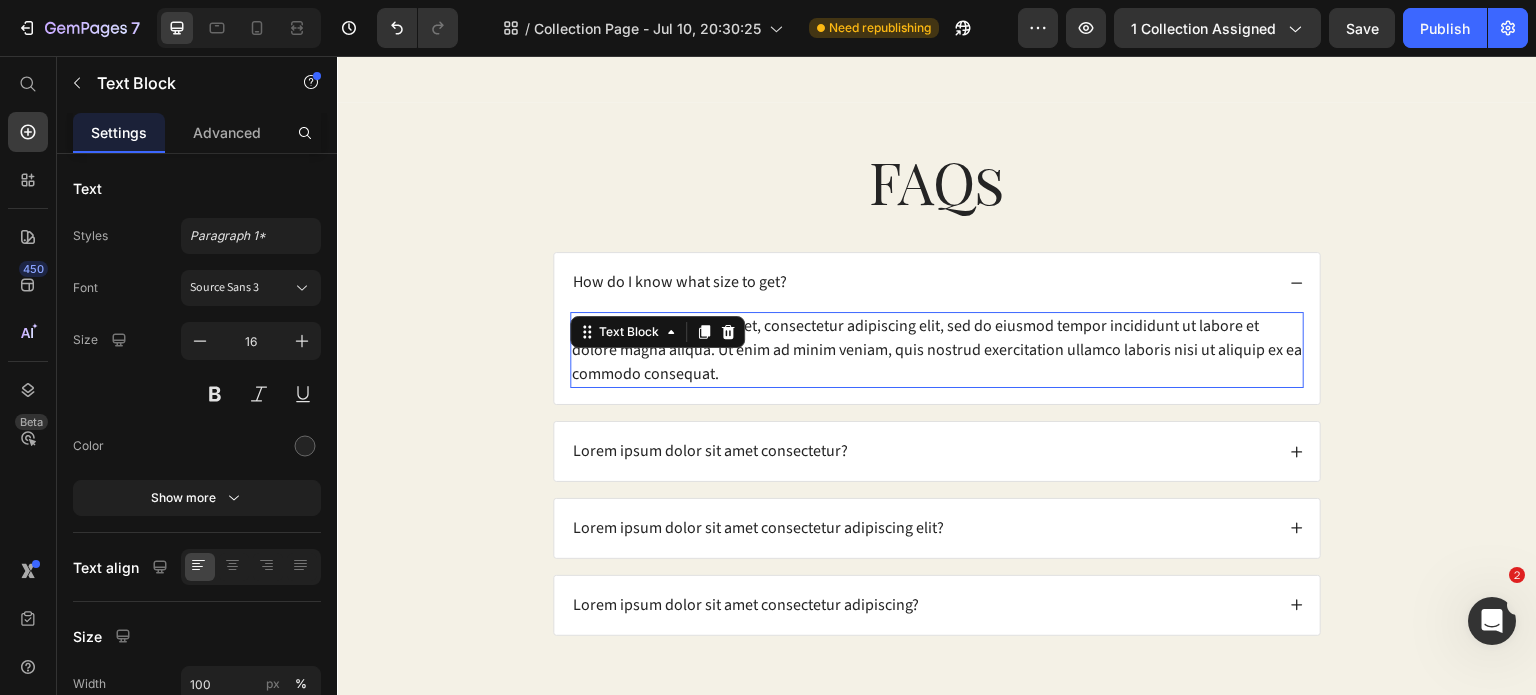 click on "Text Block" at bounding box center (657, 332) 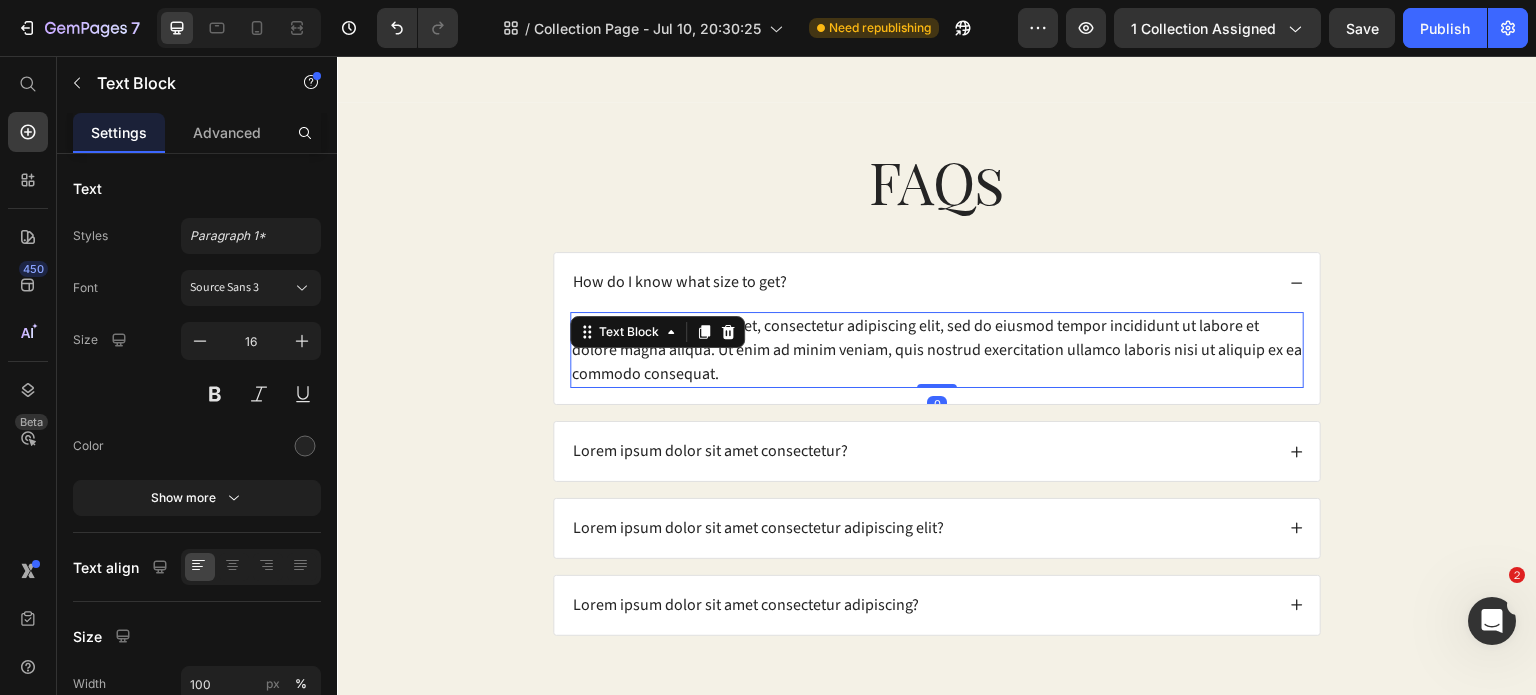 click on "Lorem ipsum dolor sit amet, consectetur adipiscing elit, sed do eiusmod tempor incididunt ut labore et dolore magna aliqua. Ut enim ad minim veniam, quis nostrud exercitation ullamco laboris nisi ut aliquip ex ea commodo consequat." at bounding box center (937, 350) 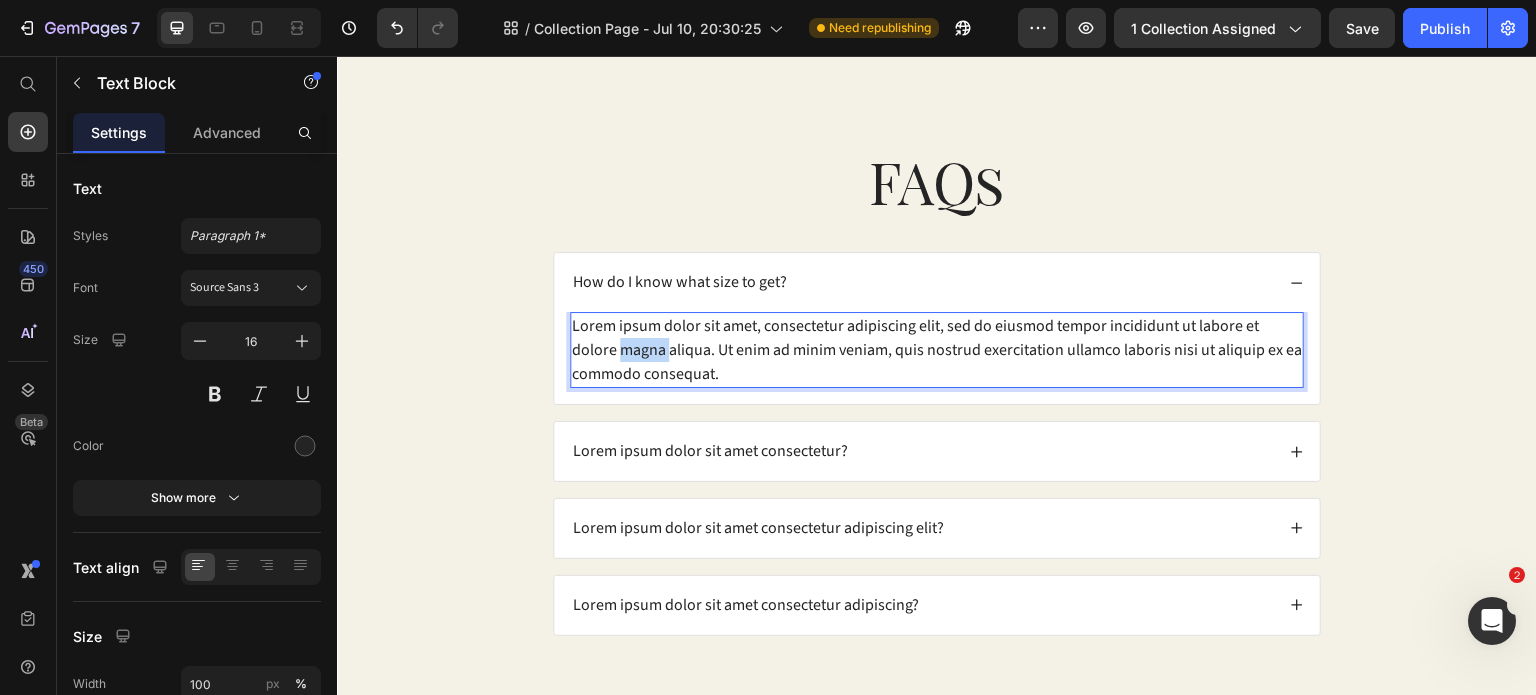 click on "Lorem ipsum dolor sit amet, consectetur adipiscing elit, sed do eiusmod tempor incididunt ut labore et dolore magna aliqua. Ut enim ad minim veniam, quis nostrud exercitation ullamco laboris nisi ut aliquip ex ea commodo consequat." at bounding box center [937, 350] 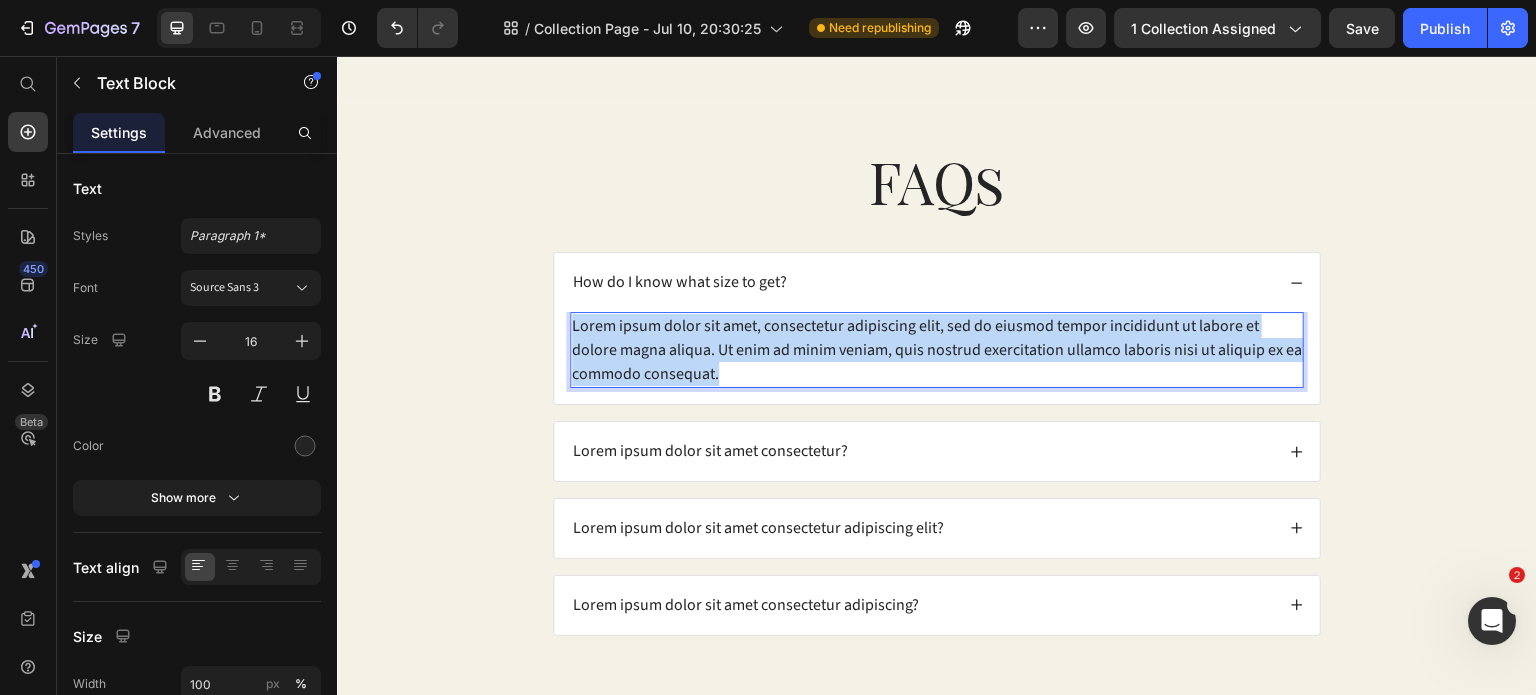 click on "Lorem ipsum dolor sit amet, consectetur adipiscing elit, sed do eiusmod tempor incididunt ut labore et dolore magna aliqua. Ut enim ad minim veniam, quis nostrud exercitation ullamco laboris nisi ut aliquip ex ea commodo consequat." at bounding box center [937, 350] 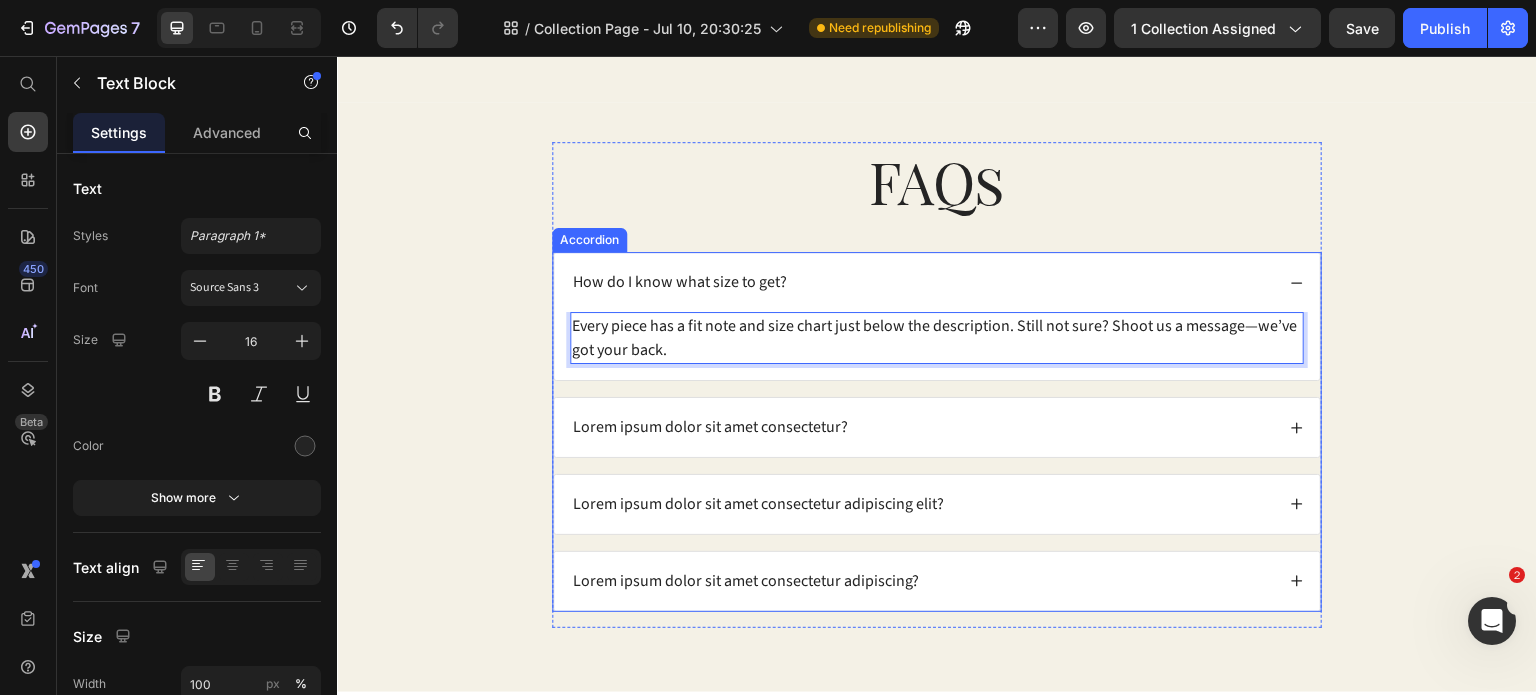 click on "Lorem ipsum dolor sit amet consectetur?" at bounding box center (710, 427) 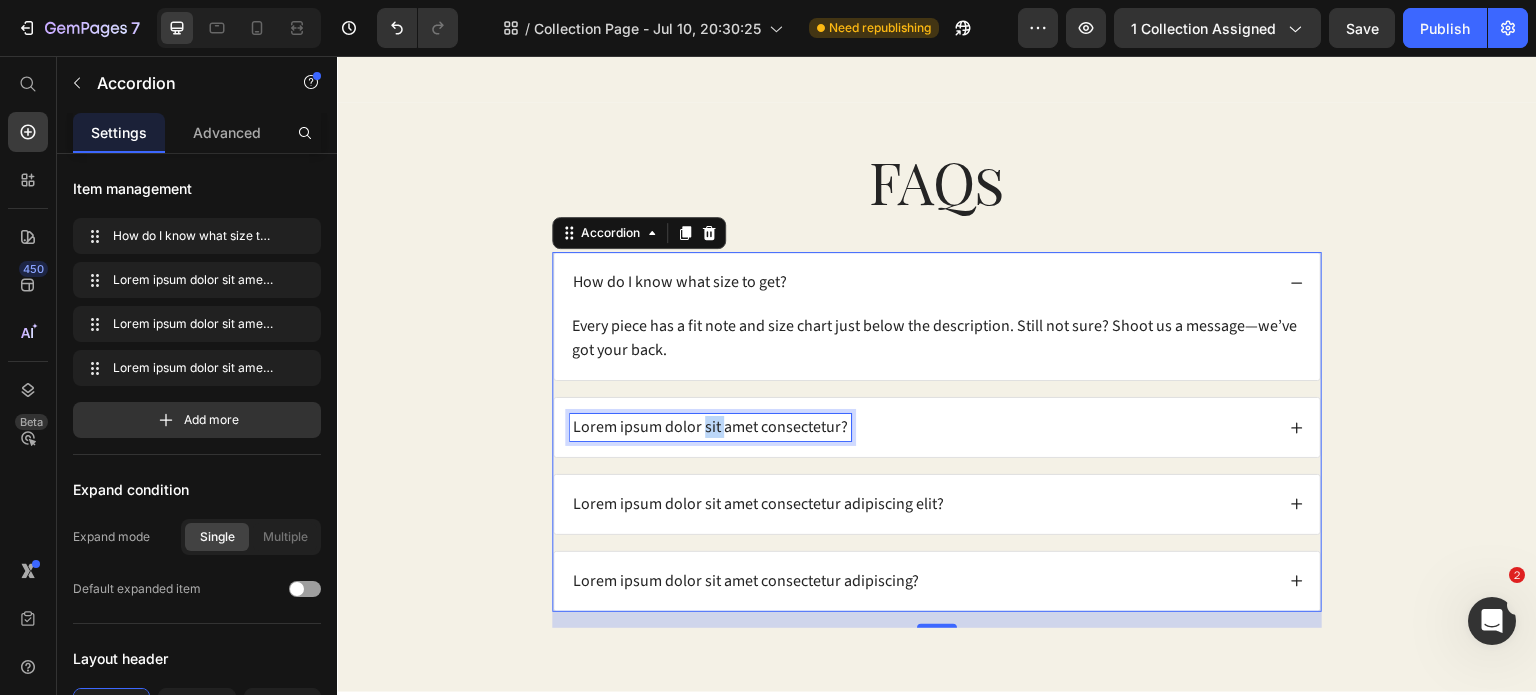click on "Lorem ipsum dolor sit amet consectetur?" at bounding box center (710, 427) 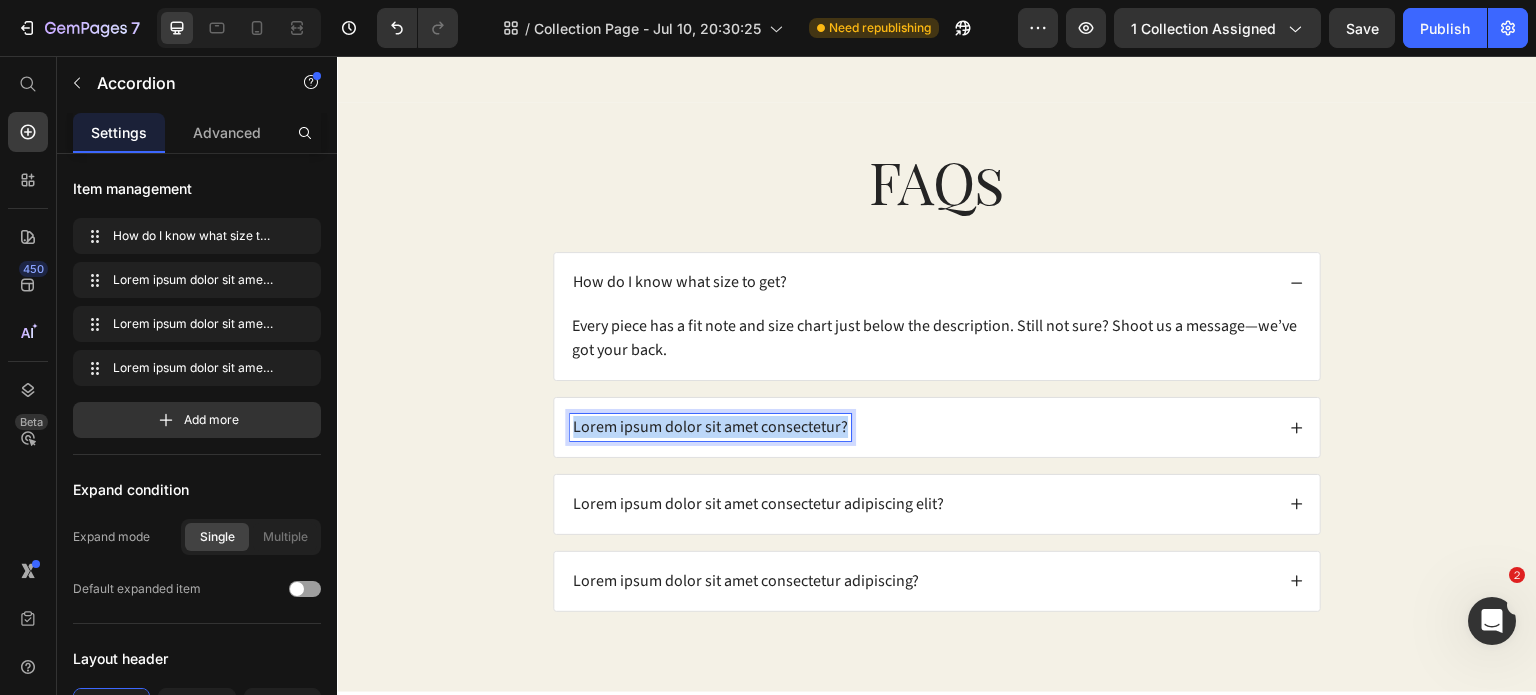 click on "Lorem ipsum dolor sit amet consectetur?" at bounding box center [710, 427] 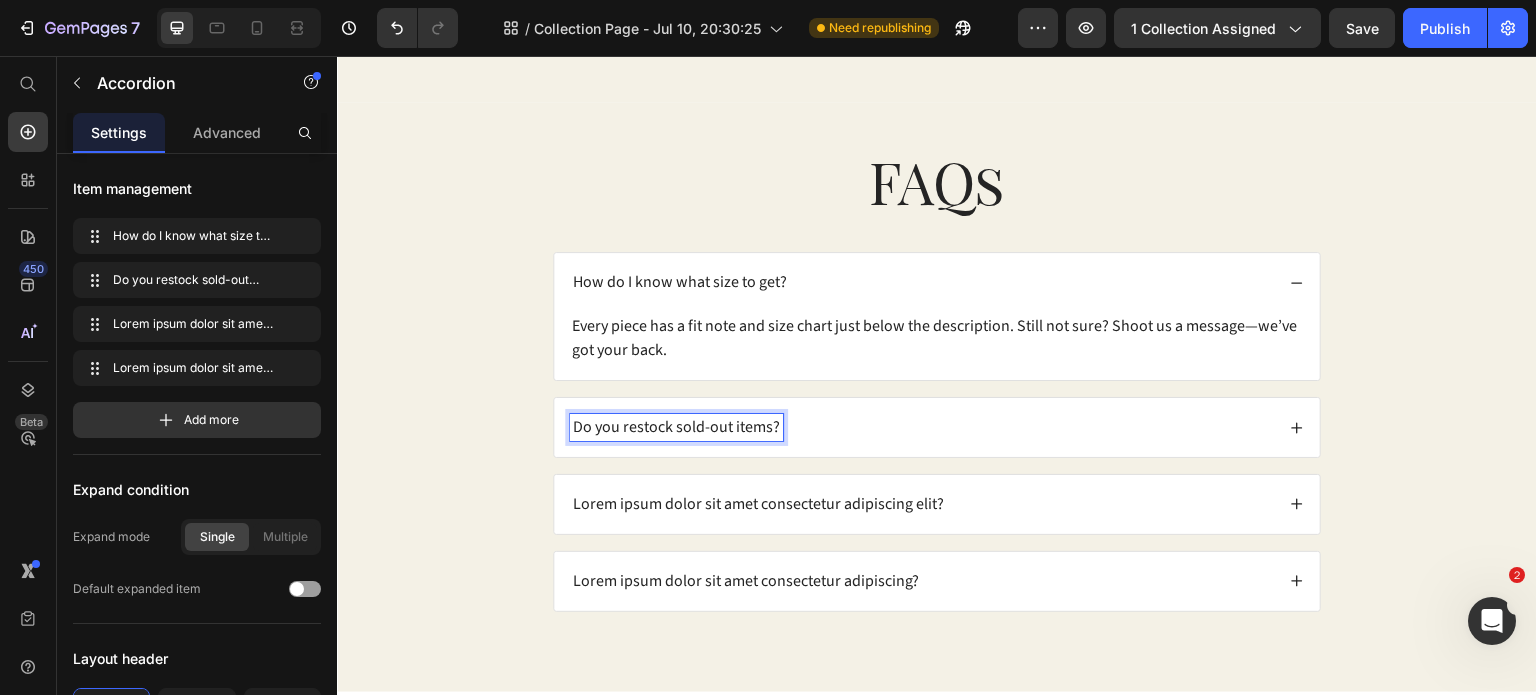 click 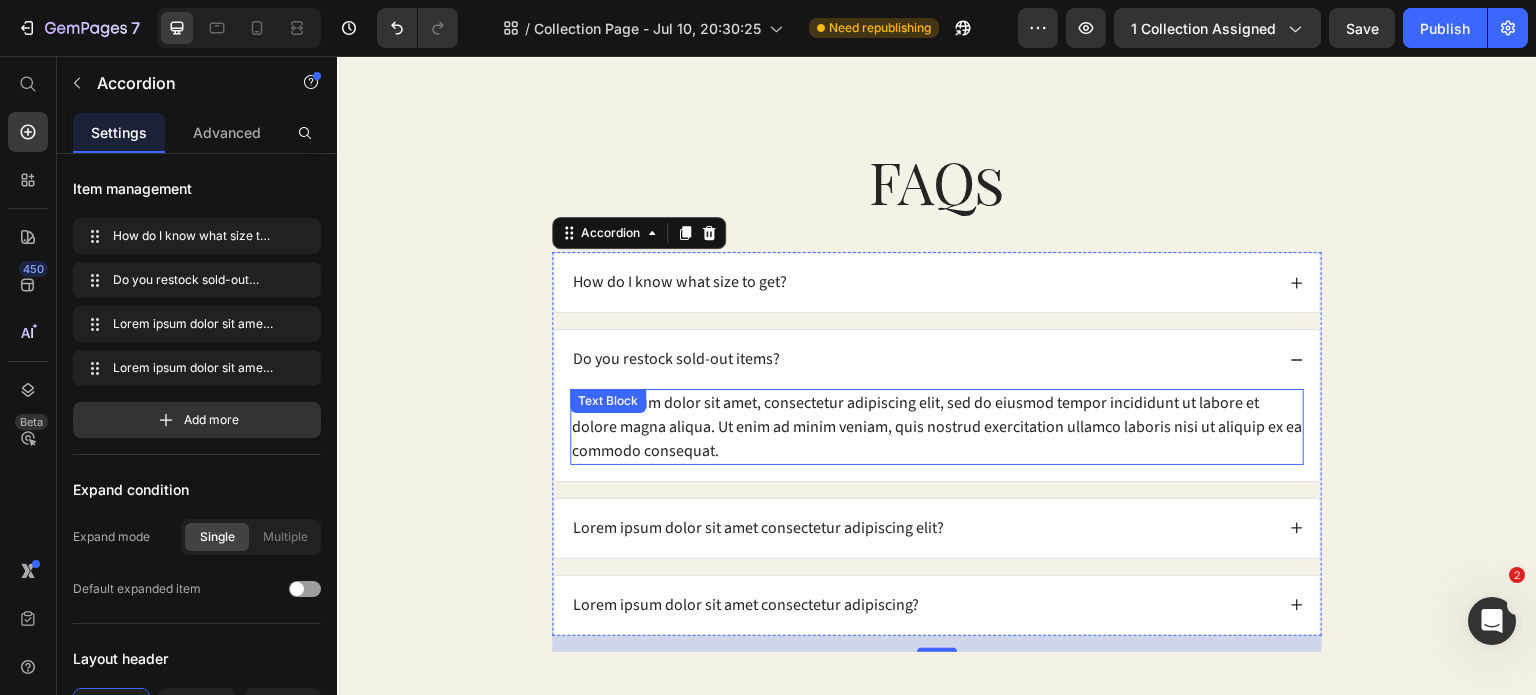 click on "Lorem ipsum dolor sit amet, consectetur adipiscing elit, sed do eiusmod tempor incididunt ut labore et dolore magna aliqua. Ut enim ad minim veniam, quis nostrud exercitation ullamco laboris nisi ut aliquip ex ea commodo consequat." at bounding box center [937, 427] 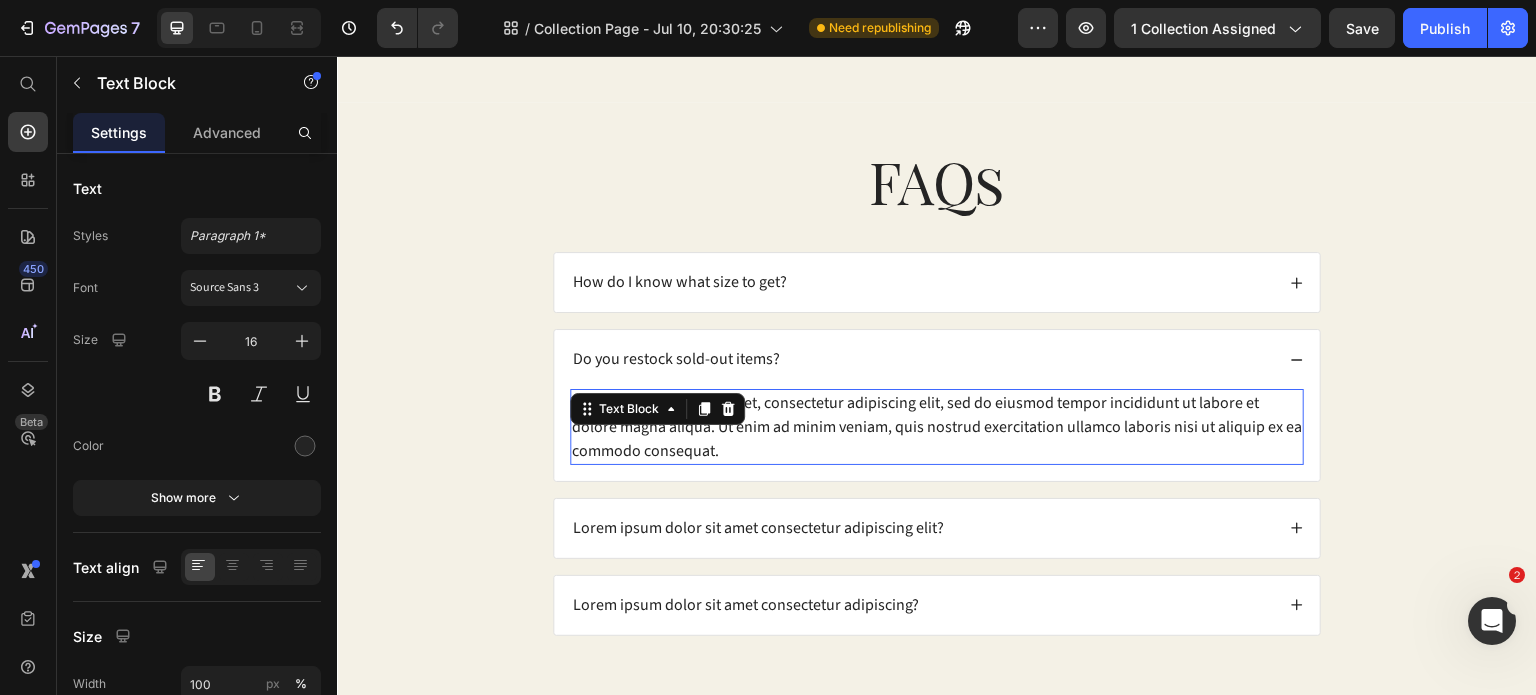 click on "Text Block" at bounding box center (629, 409) 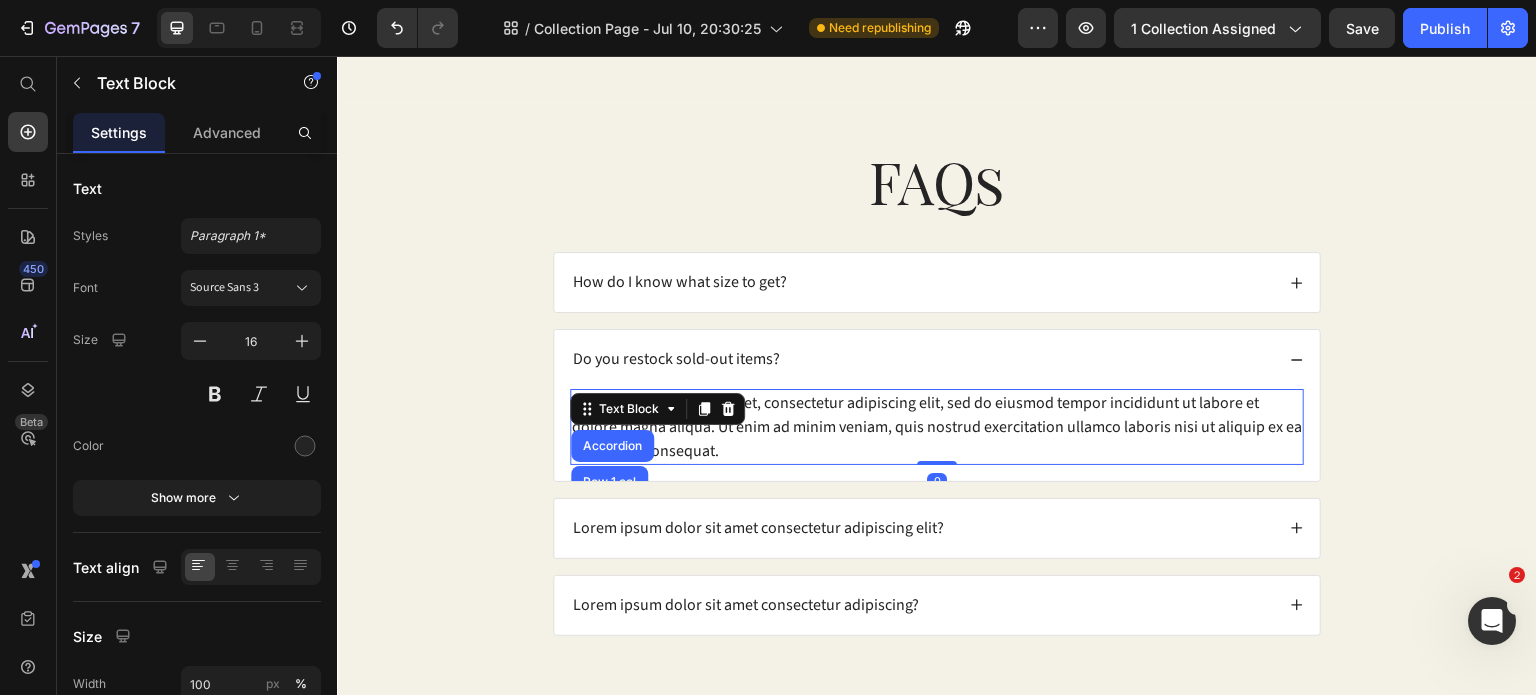 click on "Text Block" at bounding box center [629, 409] 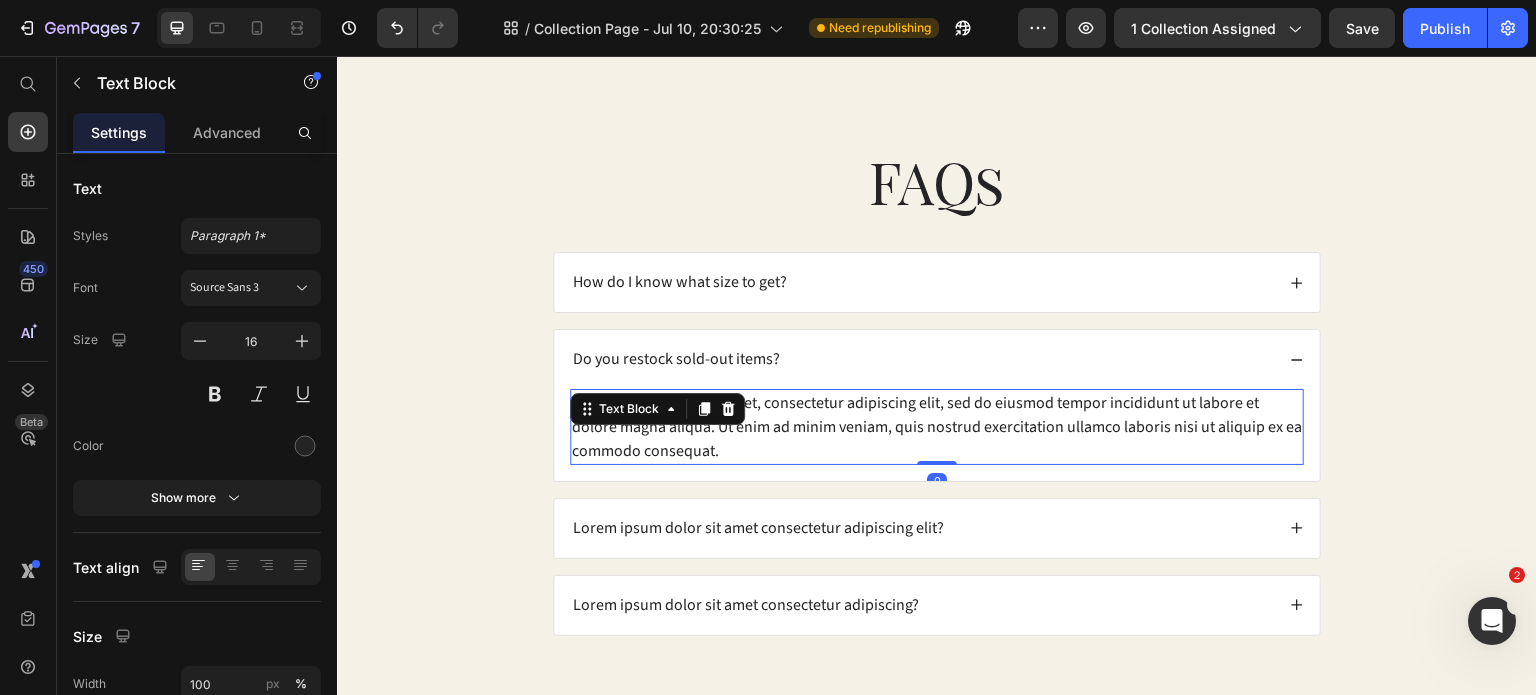 click on "Lorem ipsum dolor sit amet, consectetur adipiscing elit, sed do eiusmod tempor incididunt ut labore et dolore magna aliqua. Ut enim ad minim veniam, quis nostrud exercitation ullamco laboris nisi ut aliquip ex ea commodo consequat." at bounding box center [937, 427] 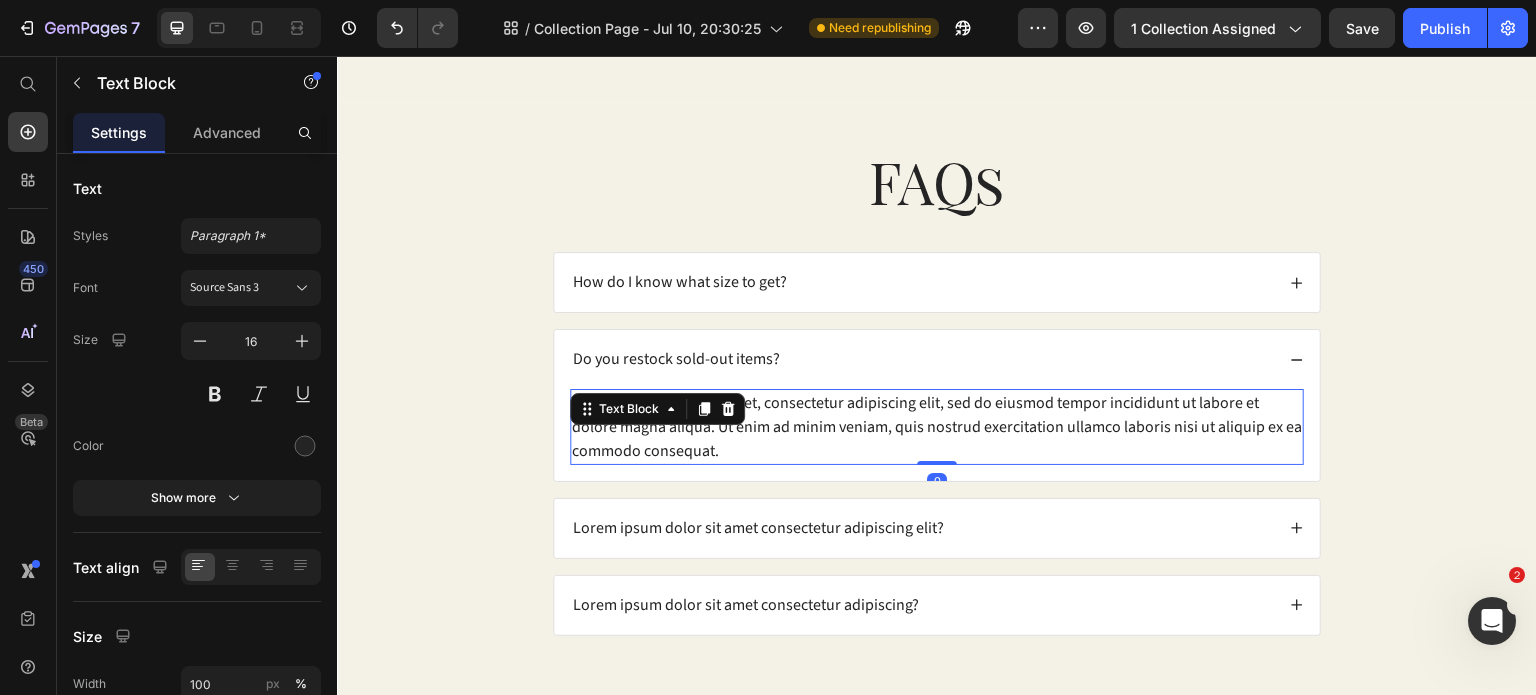 click on "Lorem ipsum dolor sit amet, consectetur adipiscing elit, sed do eiusmod tempor incididunt ut labore et dolore magna aliqua. Ut enim ad minim veniam, quis nostrud exercitation ullamco laboris nisi ut aliquip ex ea commodo consequat." at bounding box center [937, 427] 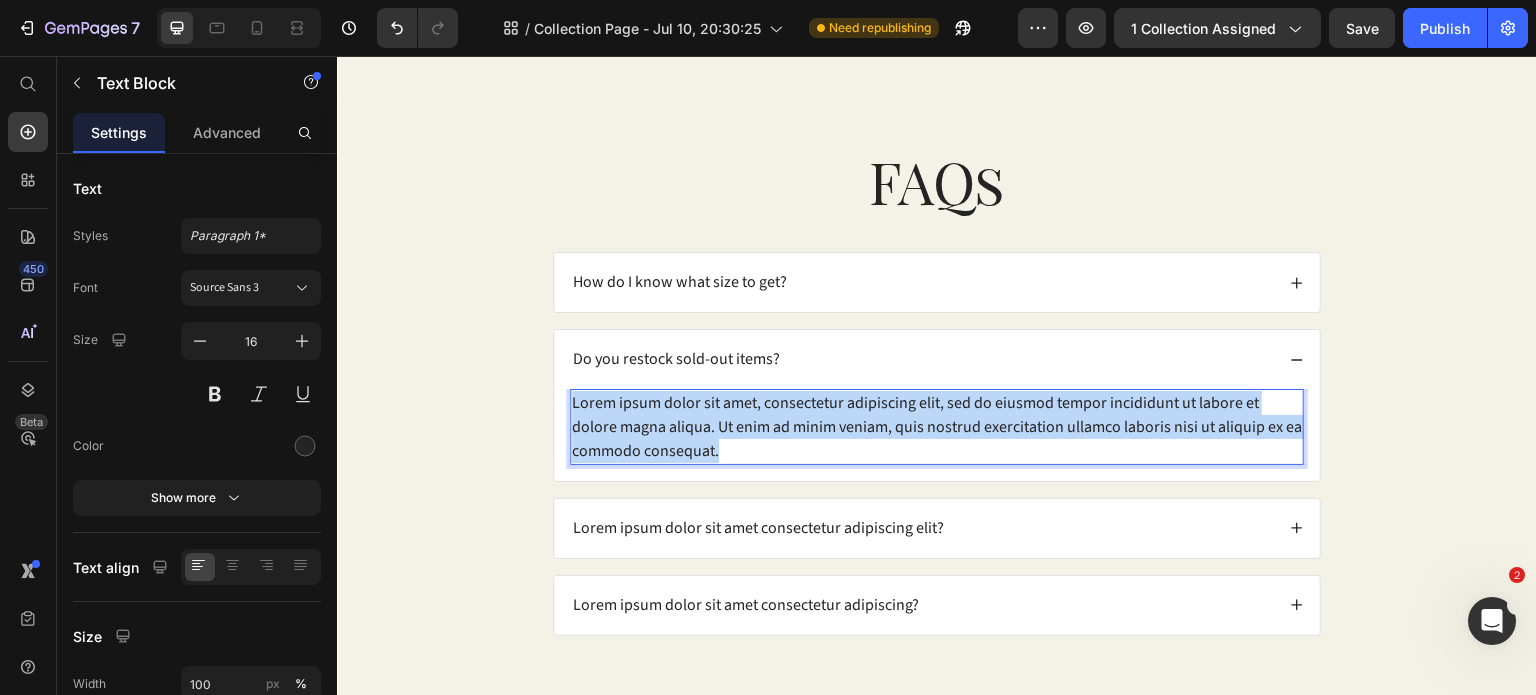 click on "Lorem ipsum dolor sit amet, consectetur adipiscing elit, sed do eiusmod tempor incididunt ut labore et dolore magna aliqua. Ut enim ad minim veniam, quis nostrud exercitation ullamco laboris nisi ut aliquip ex ea commodo consequat." at bounding box center [937, 427] 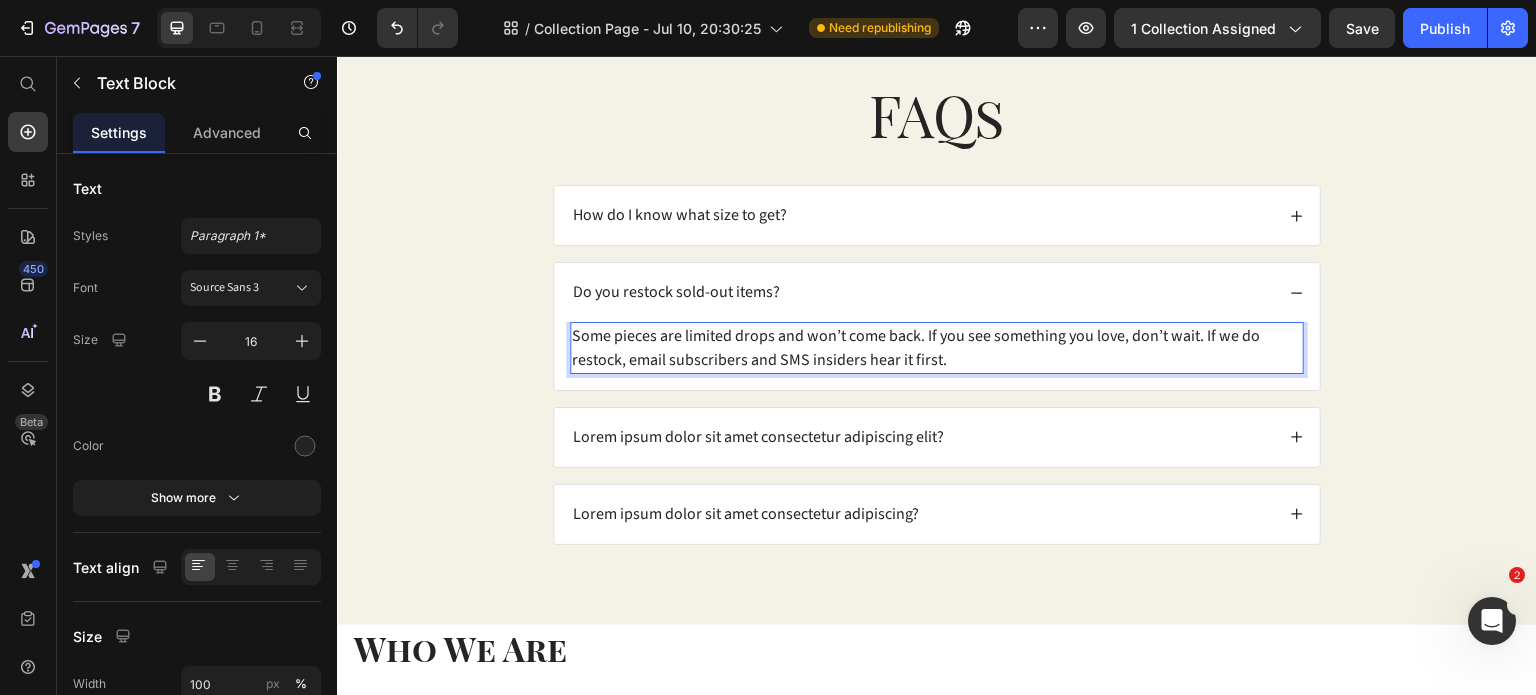 scroll, scrollTop: 1500, scrollLeft: 0, axis: vertical 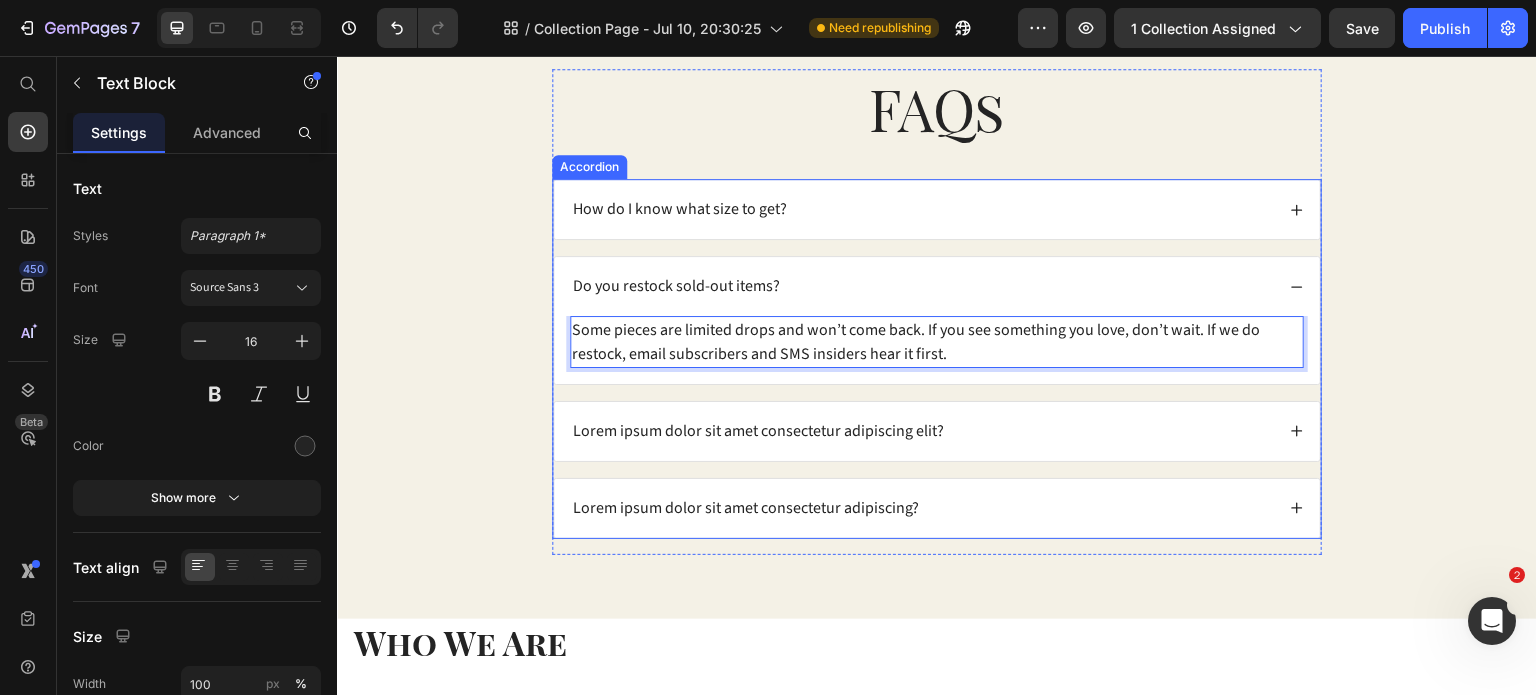 click on "Lorem ipsum dolor sit amet consectetur adipiscing elit?" at bounding box center (758, 431) 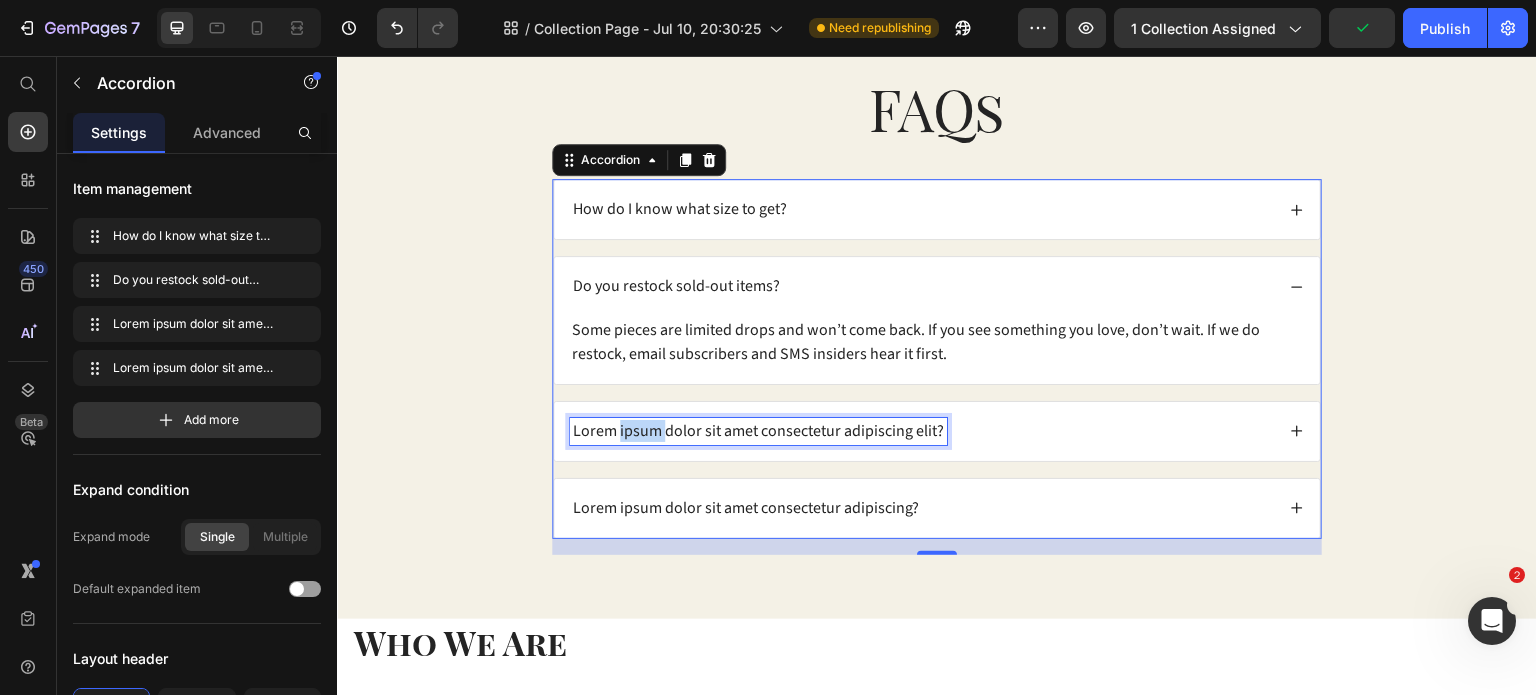 click on "Lorem ipsum dolor sit amet consectetur adipiscing elit?" at bounding box center (758, 431) 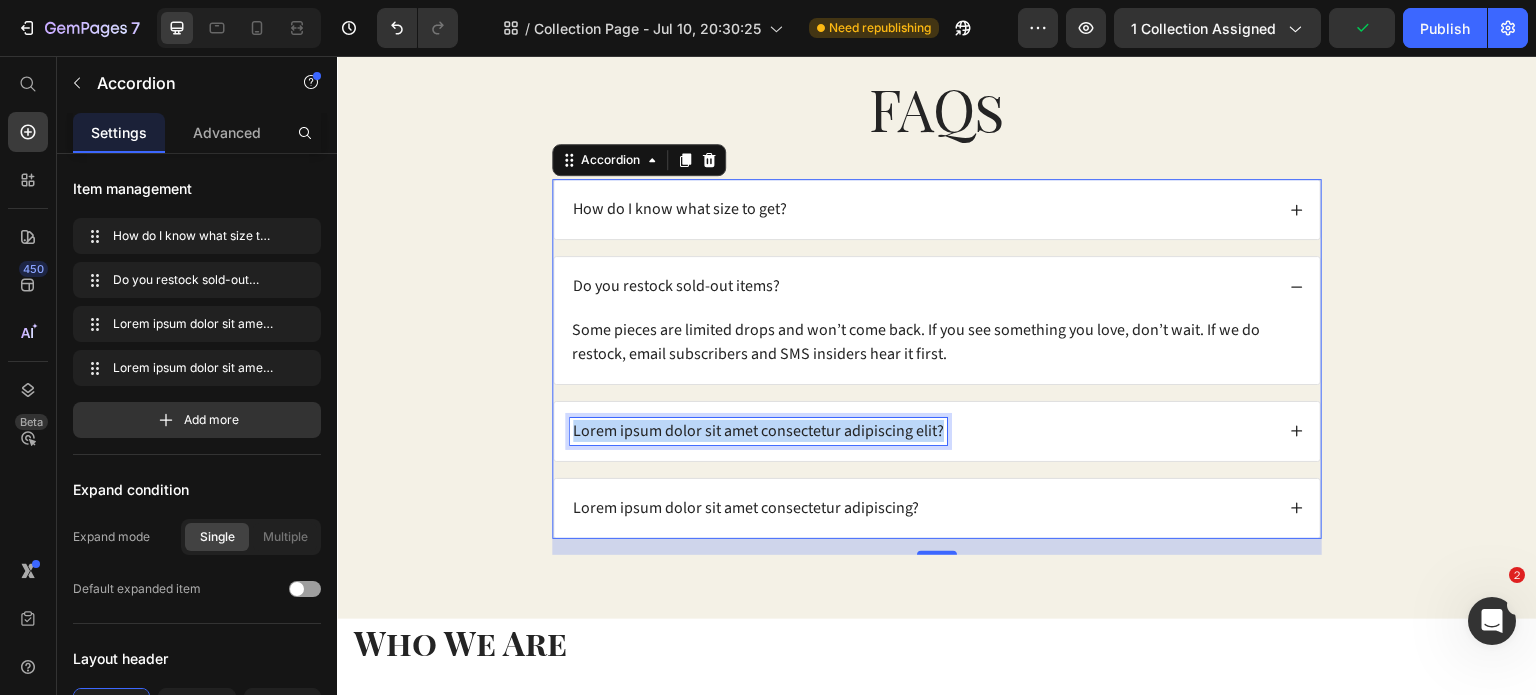 click on "Lorem ipsum dolor sit amet consectetur adipiscing elit?" at bounding box center (758, 431) 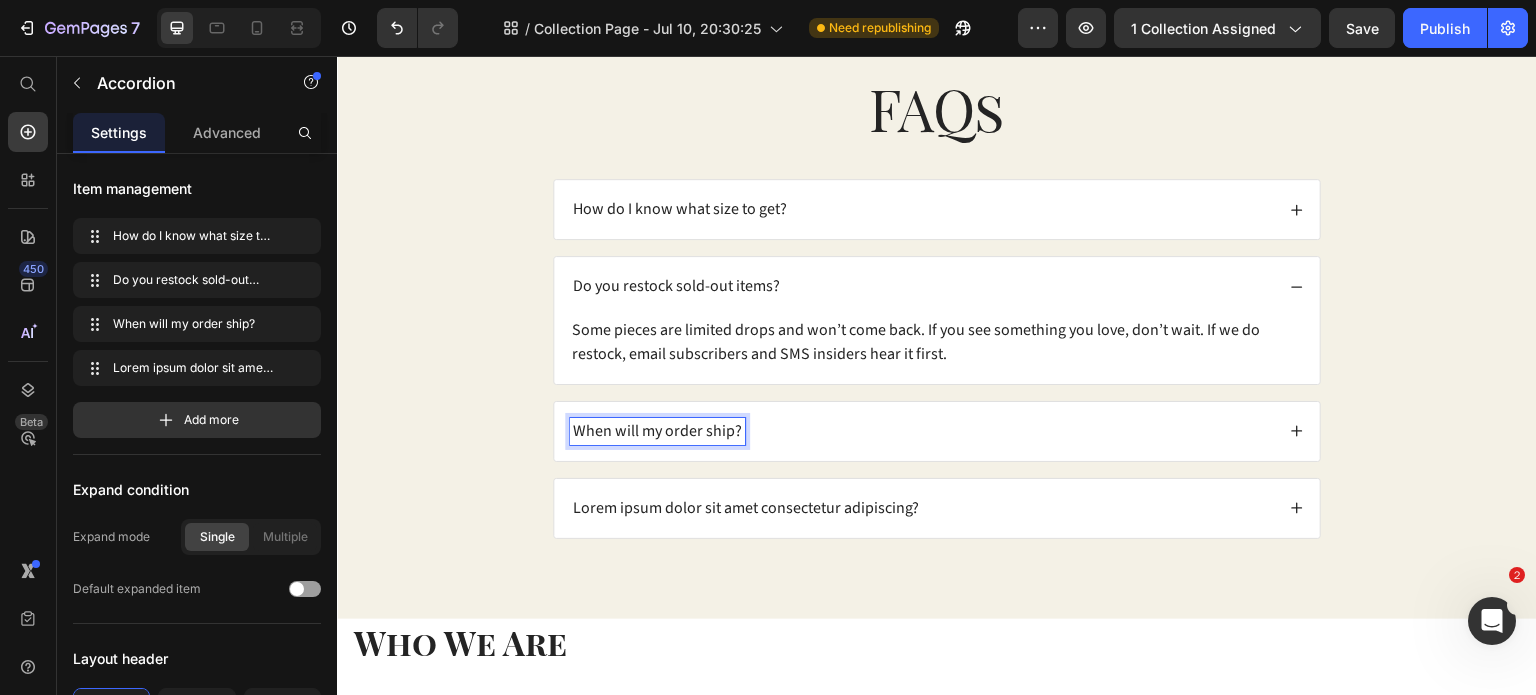 click 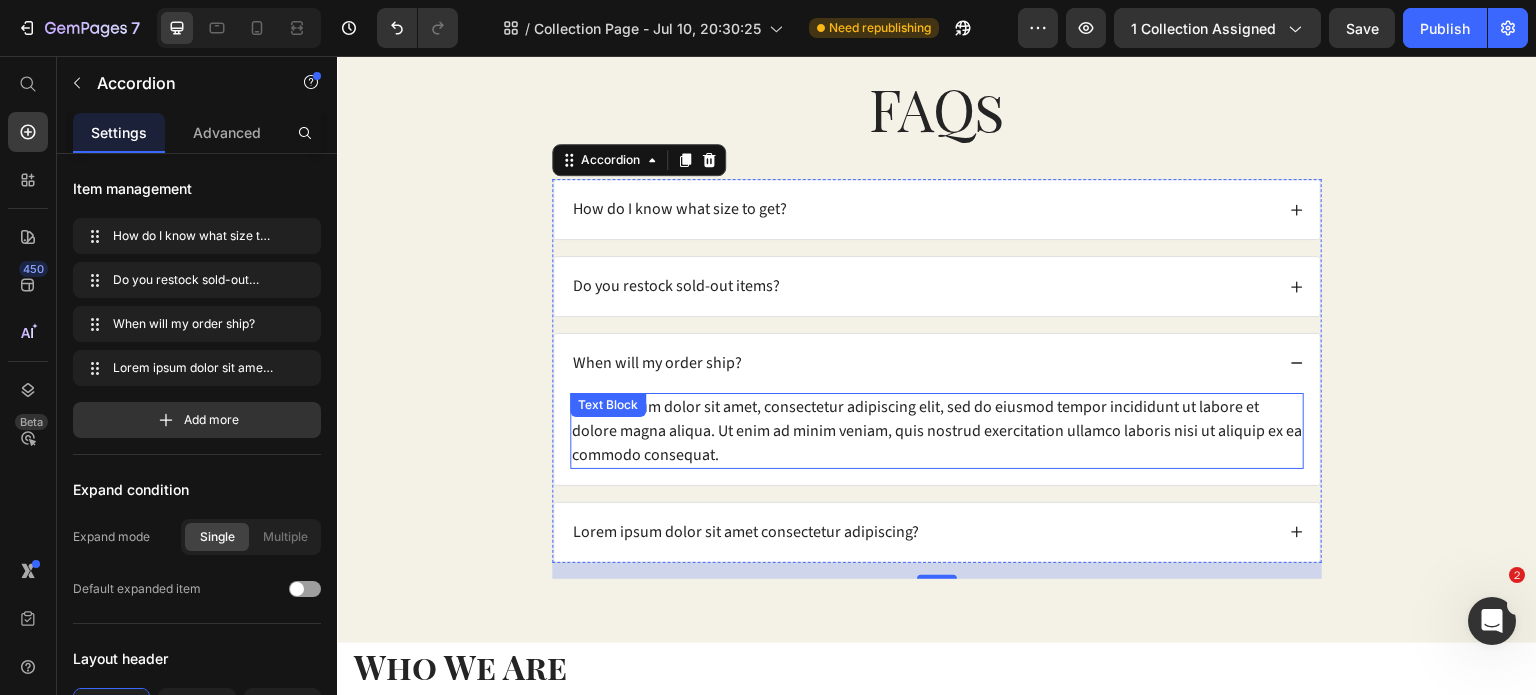 click on "Lorem ipsum dolor sit amet, consectetur adipiscing elit, sed do eiusmod tempor incididunt ut labore et dolore magna aliqua. Ut enim ad minim veniam, quis nostrud exercitation ullamco laboris nisi ut aliquip ex ea commodo consequat." at bounding box center [937, 431] 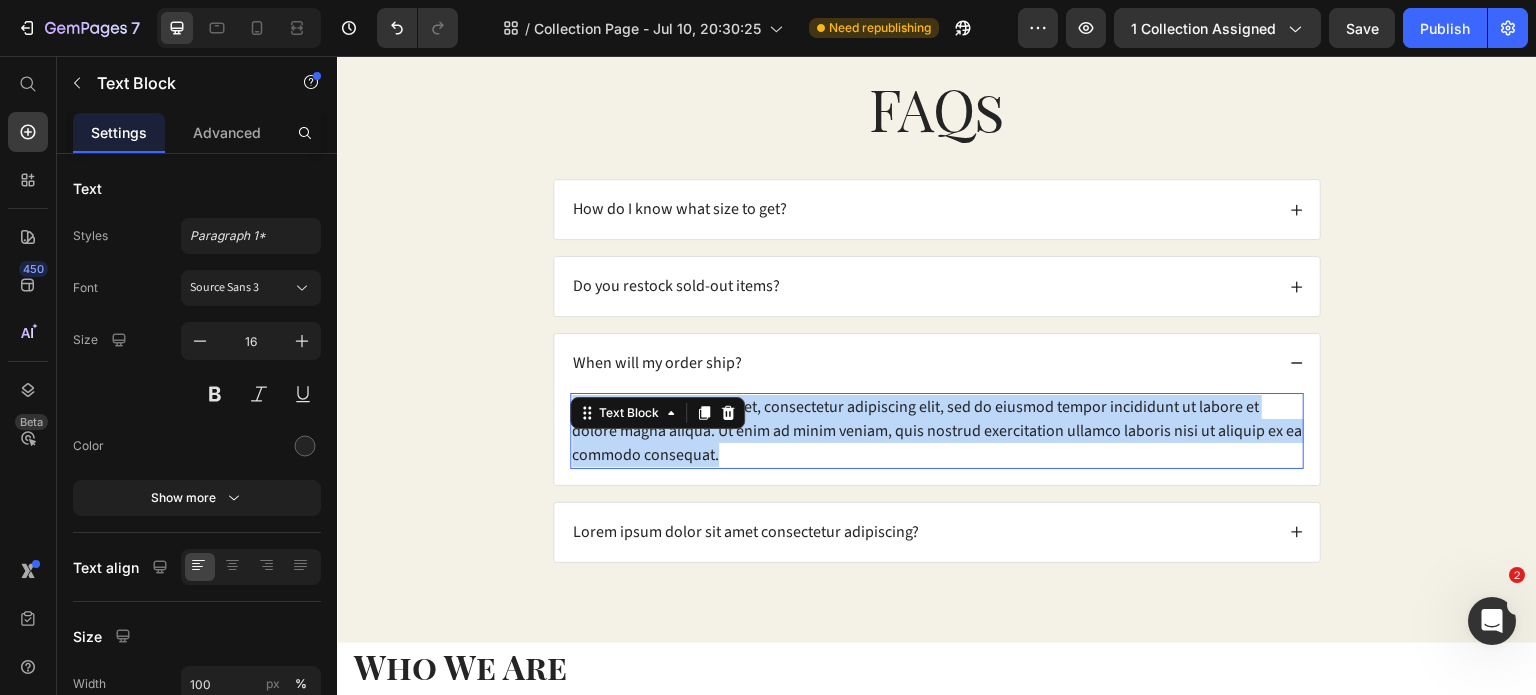 click on "Lorem ipsum dolor sit amet, consectetur adipiscing elit, sed do eiusmod tempor incididunt ut labore et dolore magna aliqua. Ut enim ad minim veniam, quis nostrud exercitation ullamco laboris nisi ut aliquip ex ea commodo consequat." at bounding box center [937, 431] 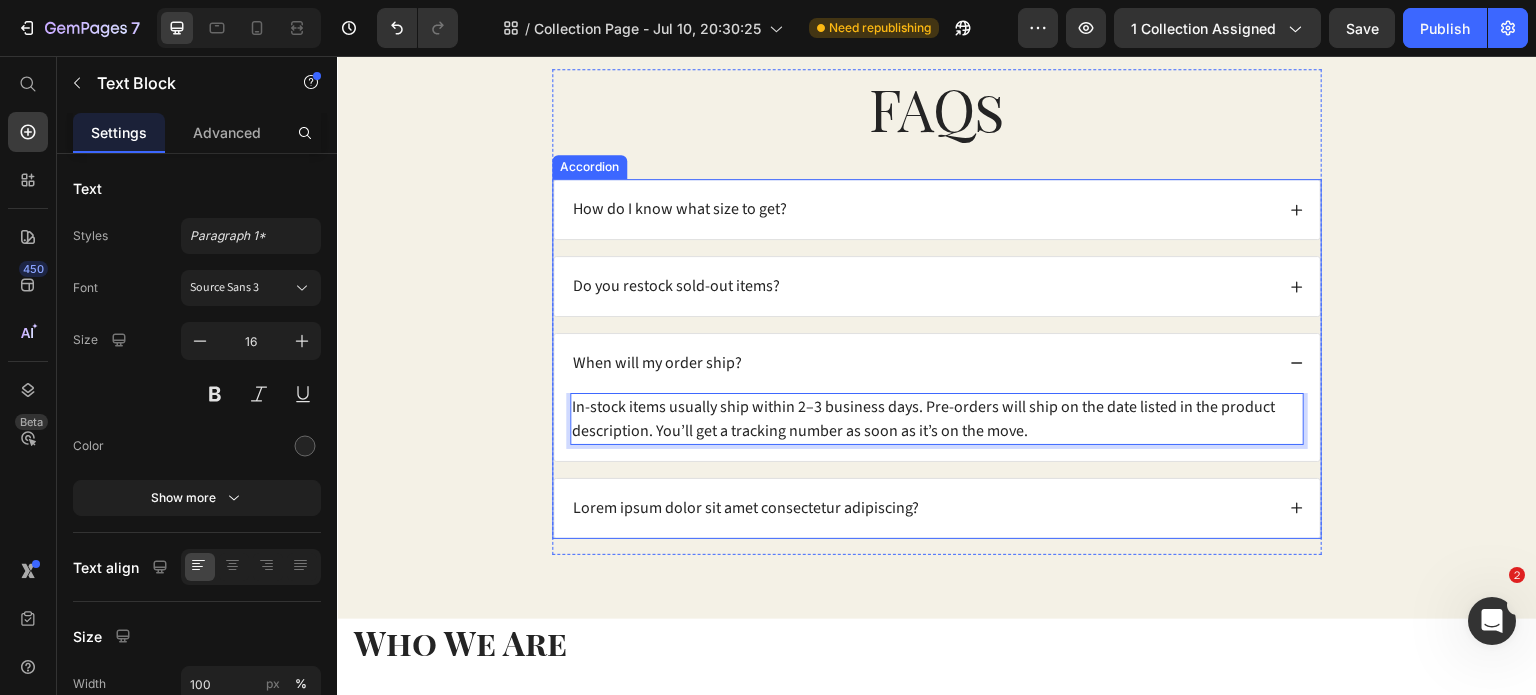 click on "Lorem ipsum dolor sit amet consectetur adipiscing?" at bounding box center (746, 508) 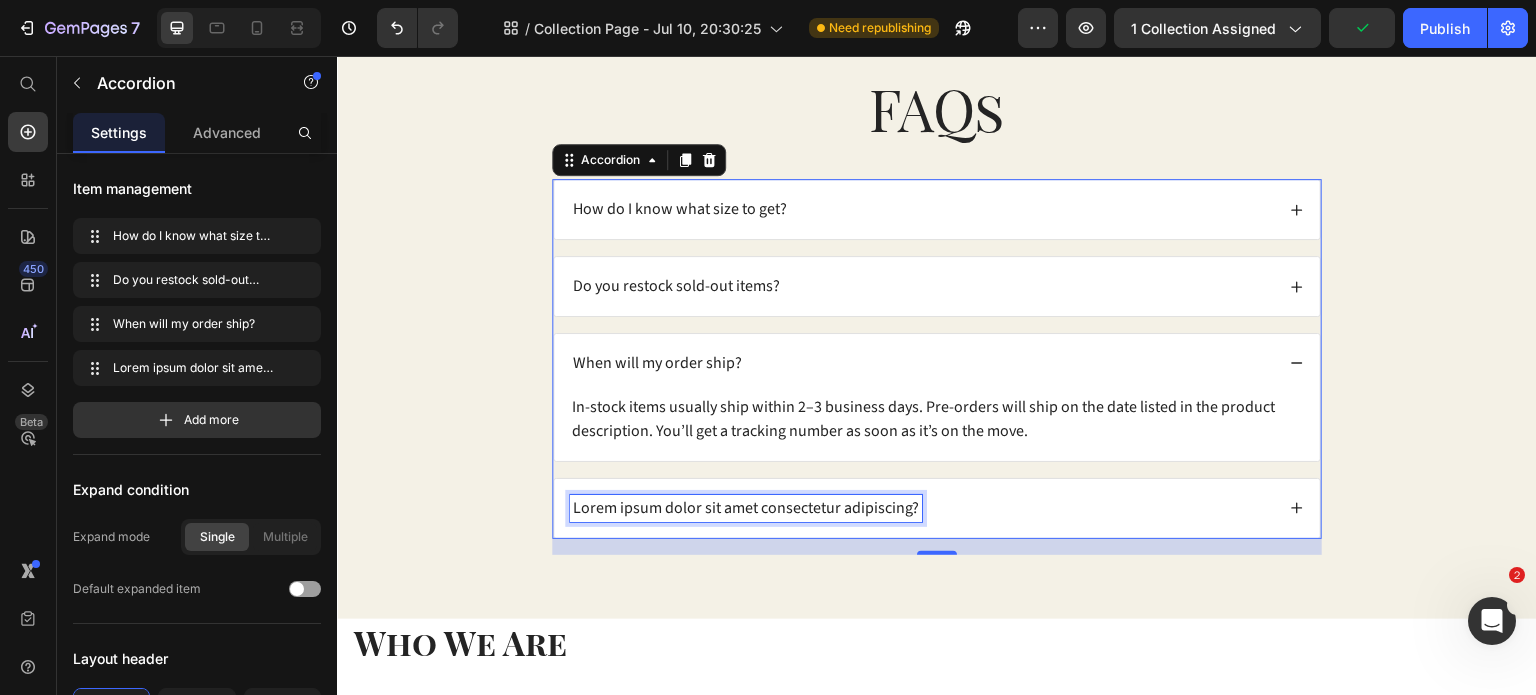click on "Lorem ipsum dolor sit amet consectetur adipiscing?" at bounding box center [746, 508] 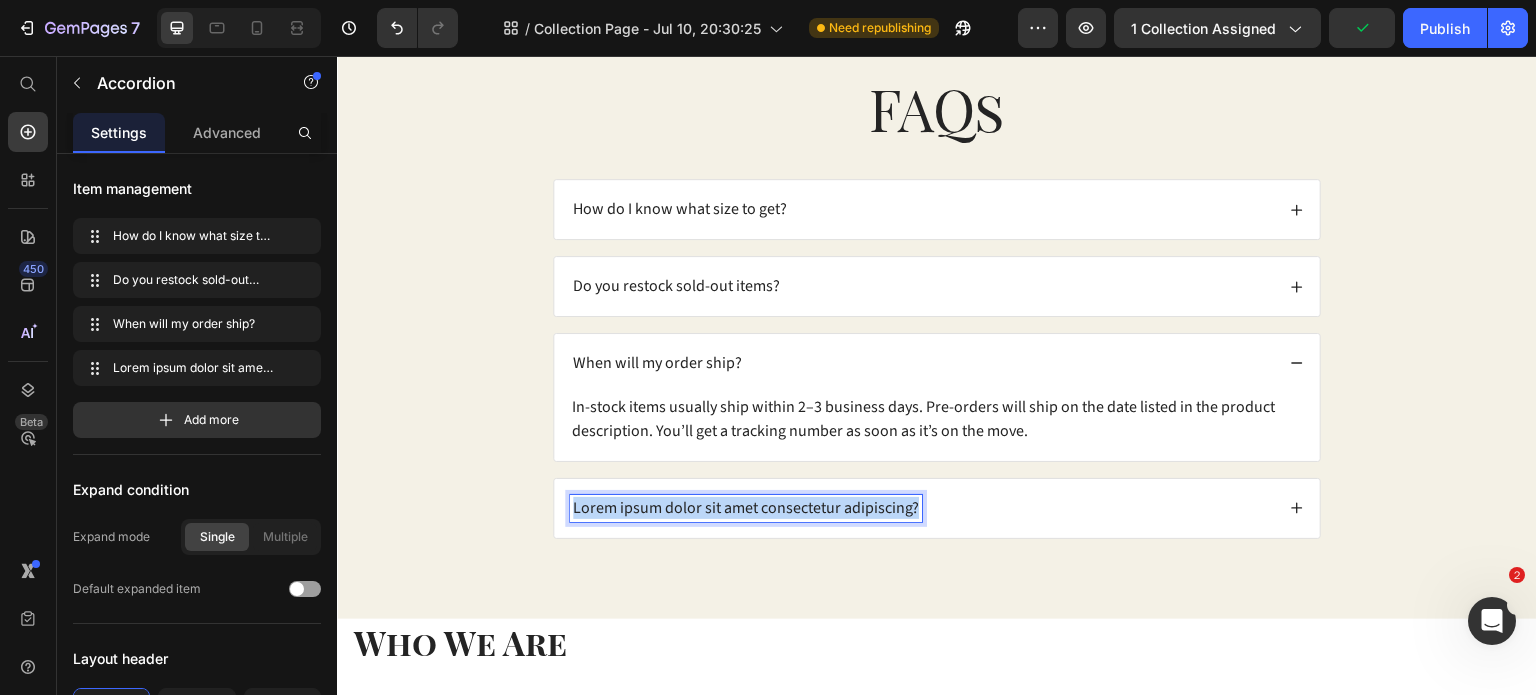 click on "Lorem ipsum dolor sit amet consectetur adipiscing?" at bounding box center (746, 508) 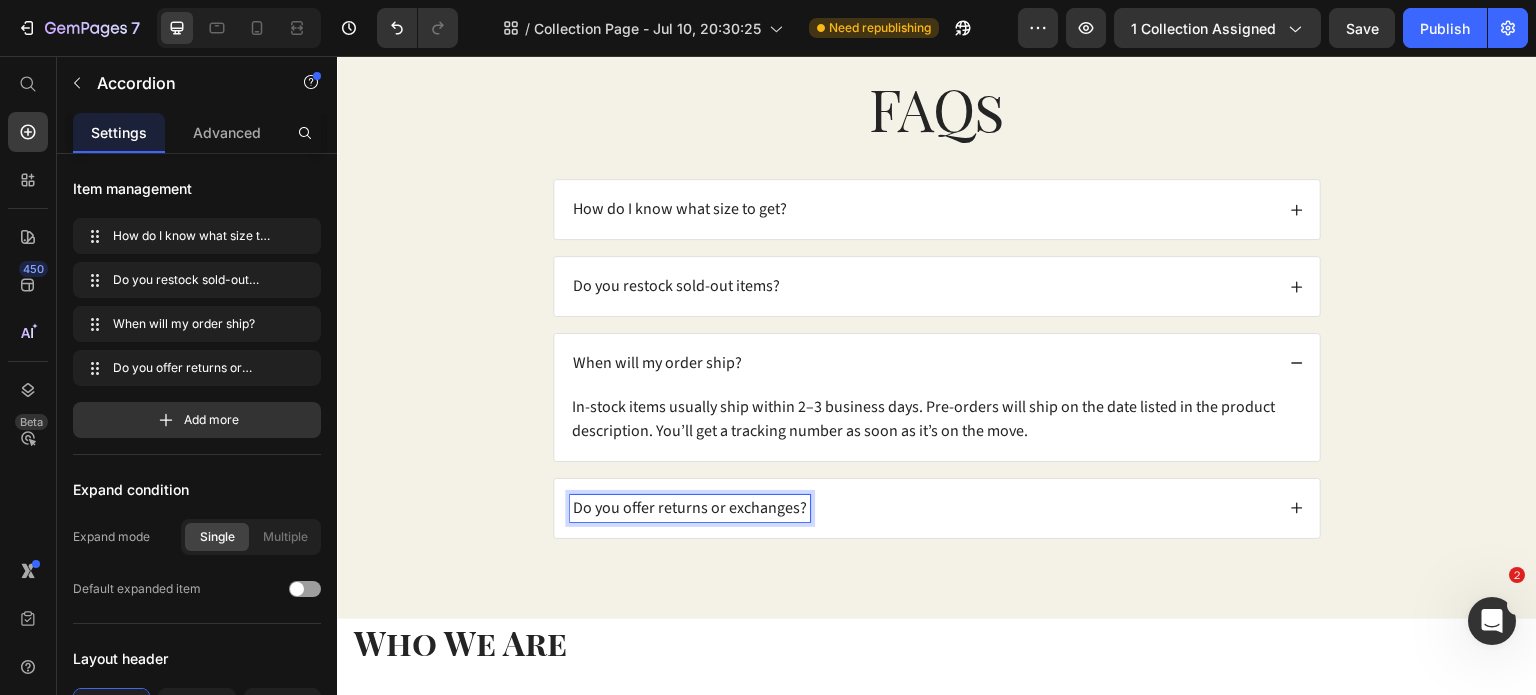 click 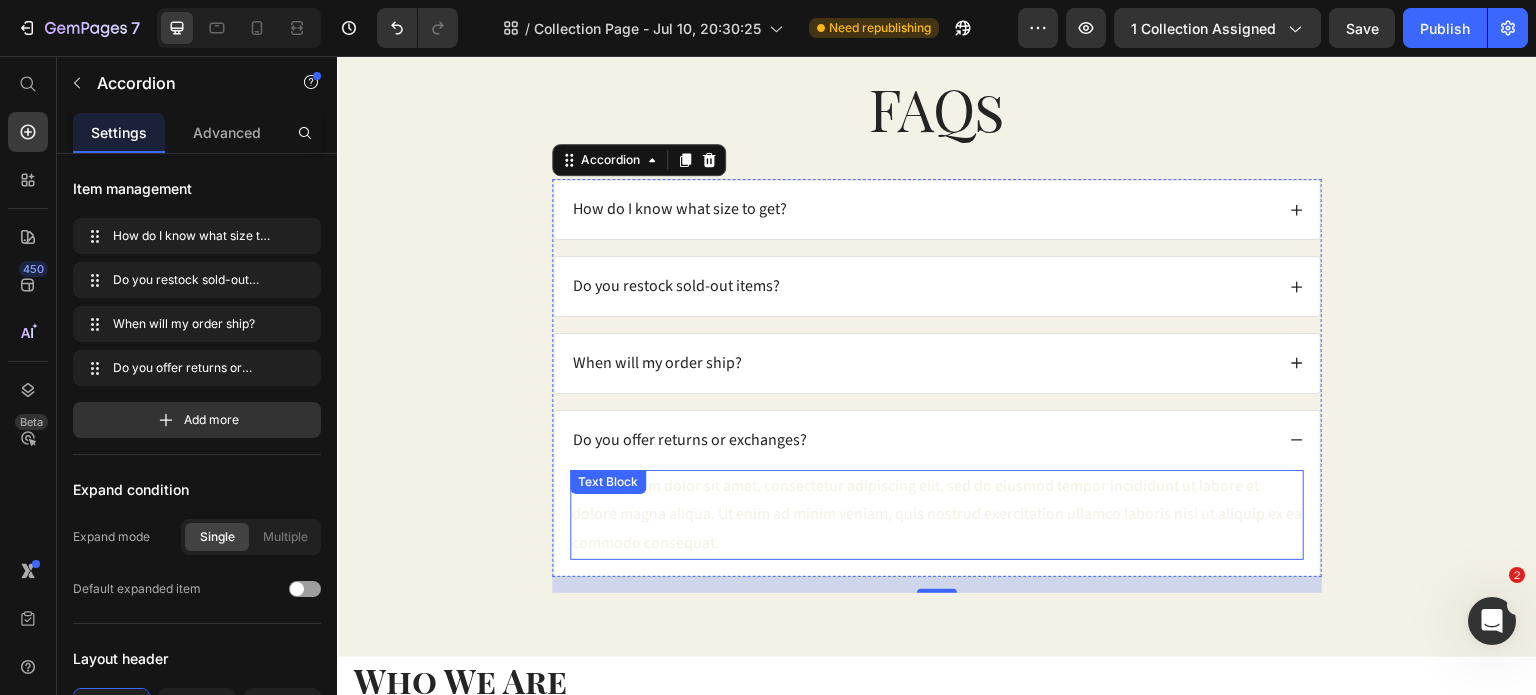 click on "Lorem ipsum dolor sit amet, consectetur adipiscing elit, sed do eiusmod tempor incididunt ut labore et dolore magna aliqua. Ut enim ad minim veniam, quis nostrud exercitation ullamco laboris nisi ut aliquip ex ea commodo consequat." at bounding box center (937, 515) 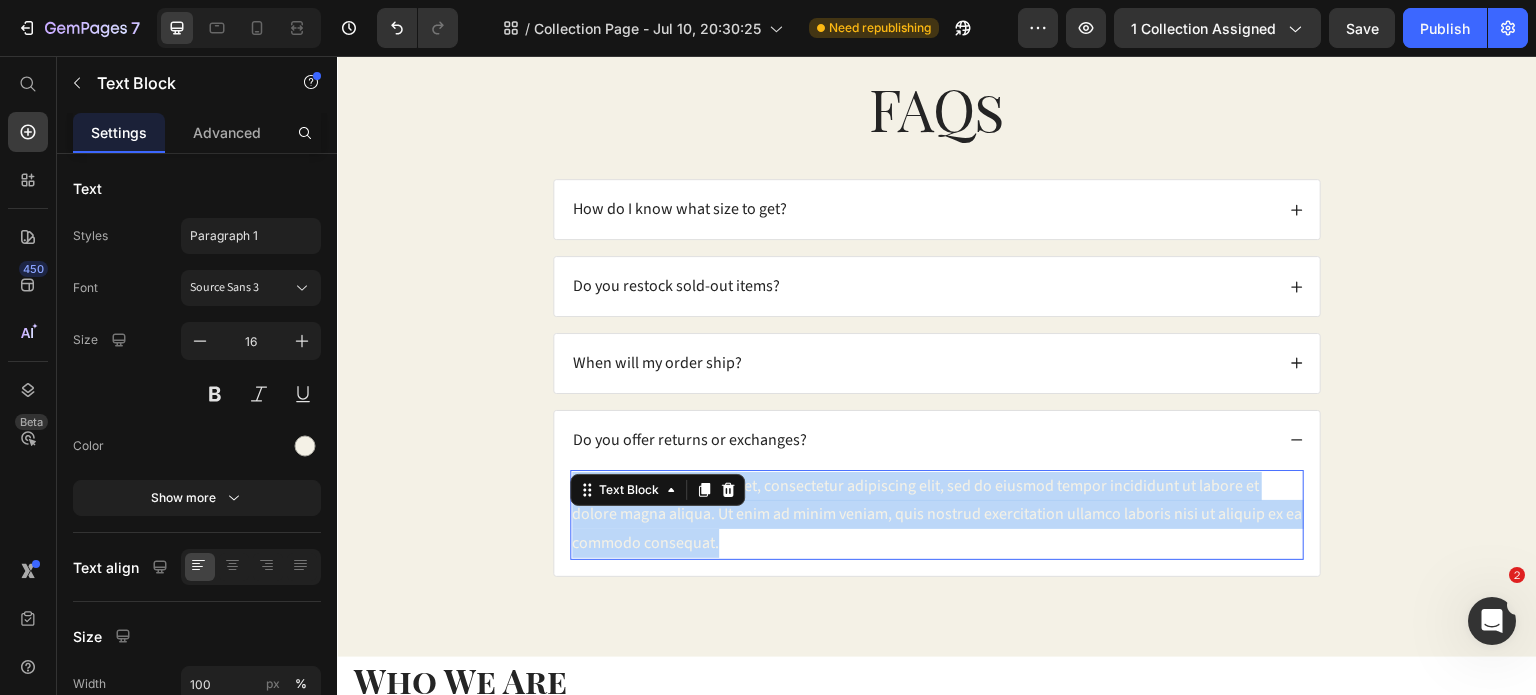 click on "Lorem ipsum dolor sit amet, consectetur adipiscing elit, sed do eiusmod tempor incididunt ut labore et dolore magna aliqua. Ut enim ad minim veniam, quis nostrud exercitation ullamco laboris nisi ut aliquip ex ea commodo consequat." at bounding box center (937, 515) 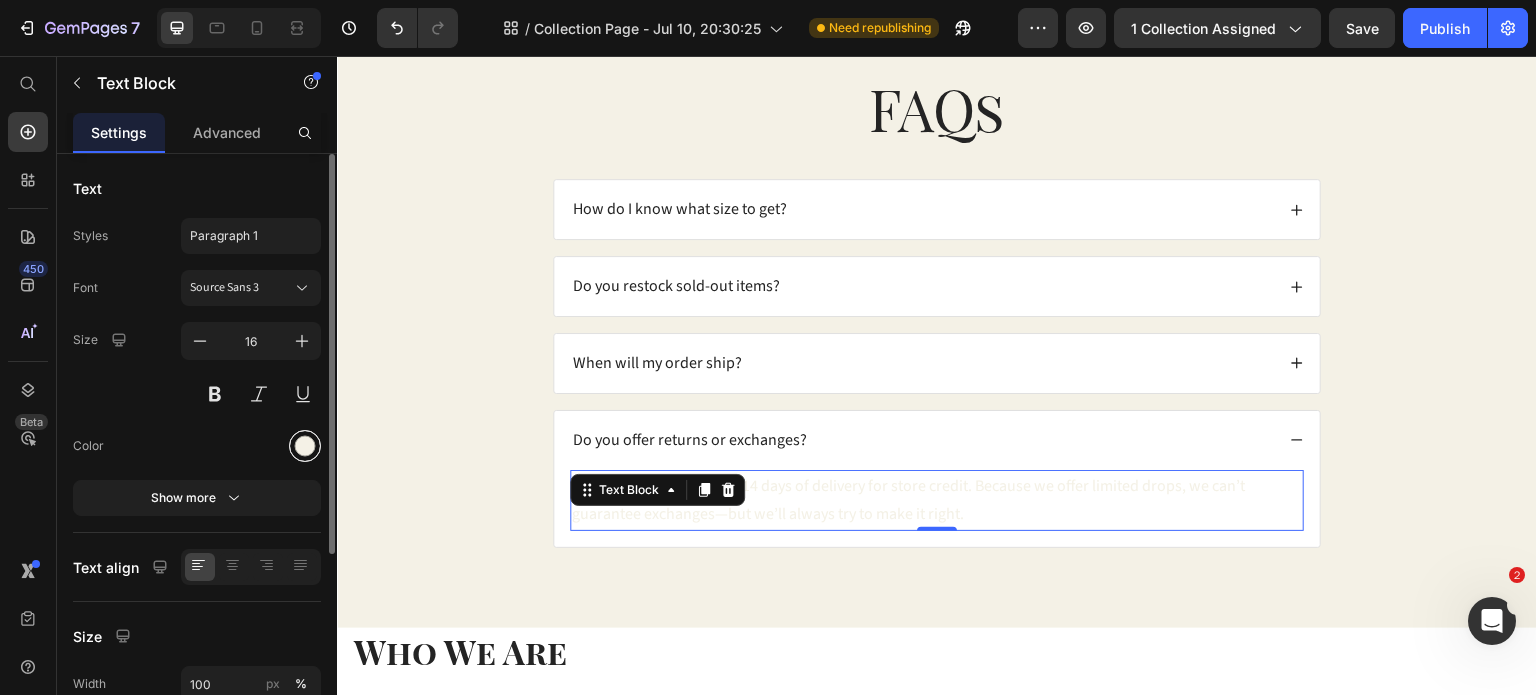 click at bounding box center [305, 446] 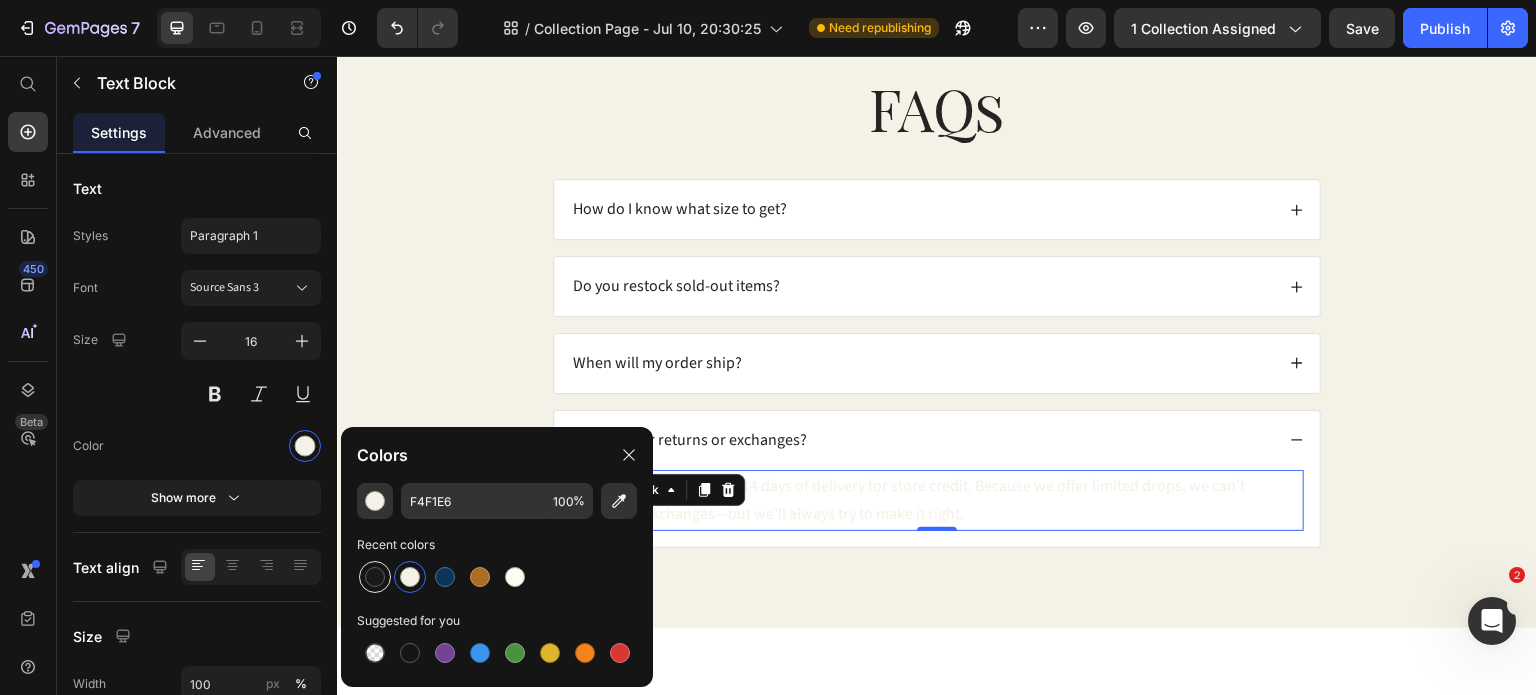 click at bounding box center (375, 577) 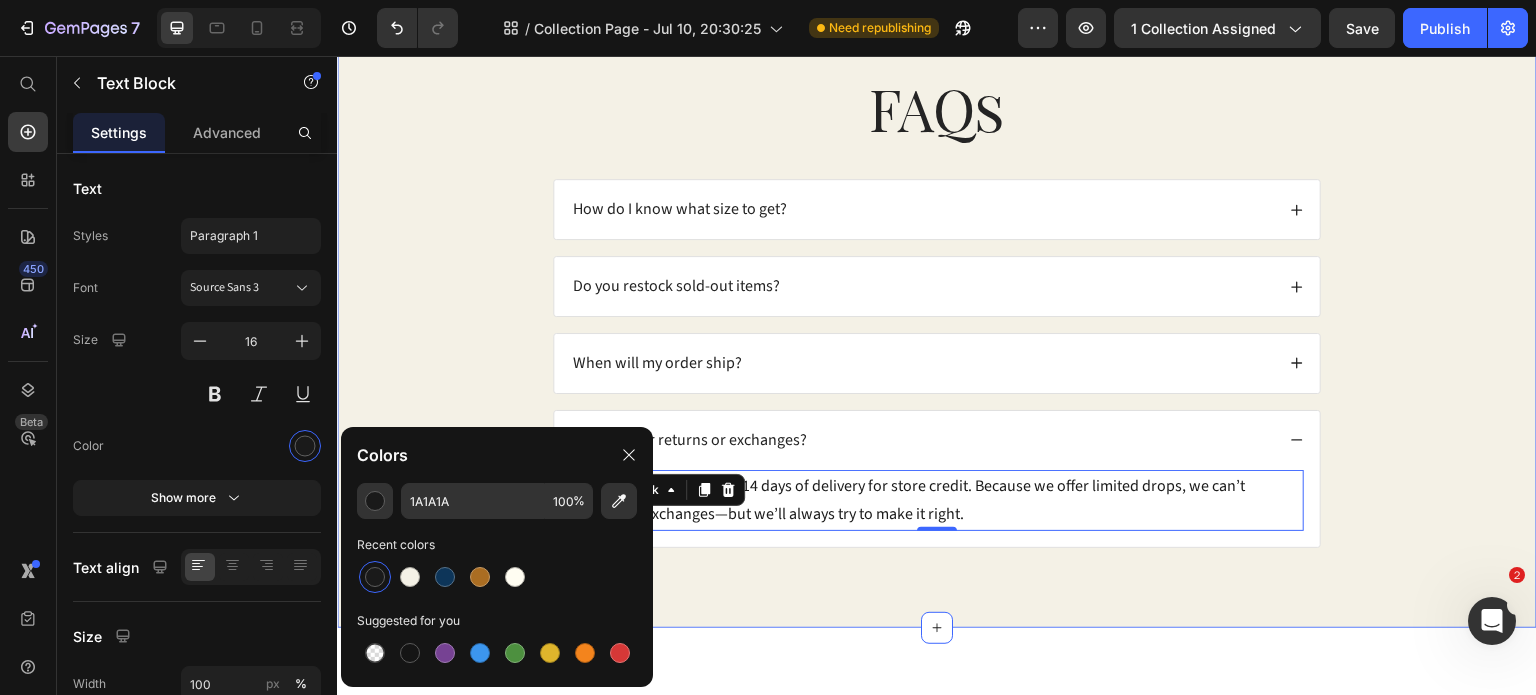click on "FAQs Heading
How do I know what size to get?
Do you restock sold-out items?
When will my order ship?
Do you offer returns or exchanges? We accept returns within 14 days of delivery for store credit. Because we offer limited drops, we can’t guarantee exchanges—but we’ll always try to make it right. Text Block   0 Accordion Row" at bounding box center [937, 324] 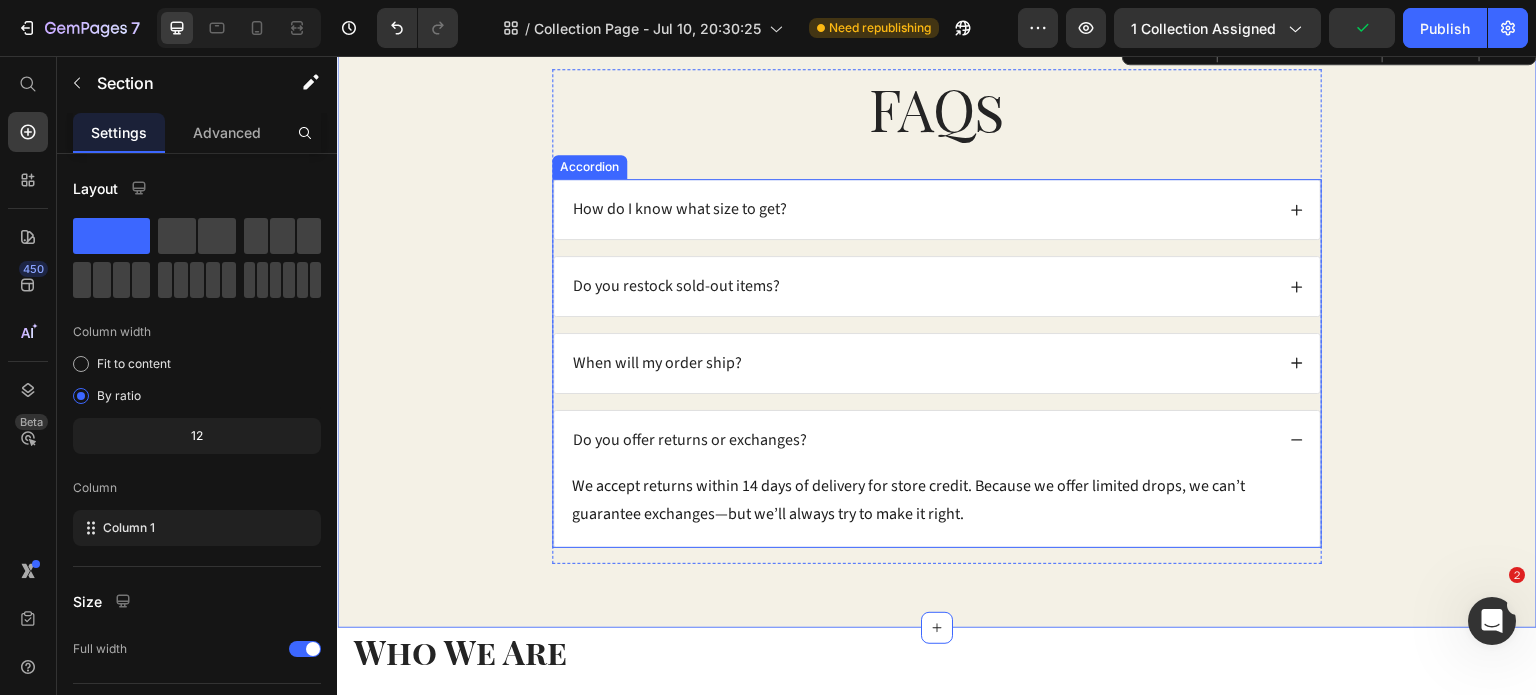 click on "How do I know what size to get?
Do you restock sold-out items?
When will my order ship?
Do you offer returns or exchanges? We accept returns within 14 days of delivery for store credit. Because we offer limited drops, we can’t guarantee exchanges—but we’ll always try to make it right. Text Block" at bounding box center [937, 363] 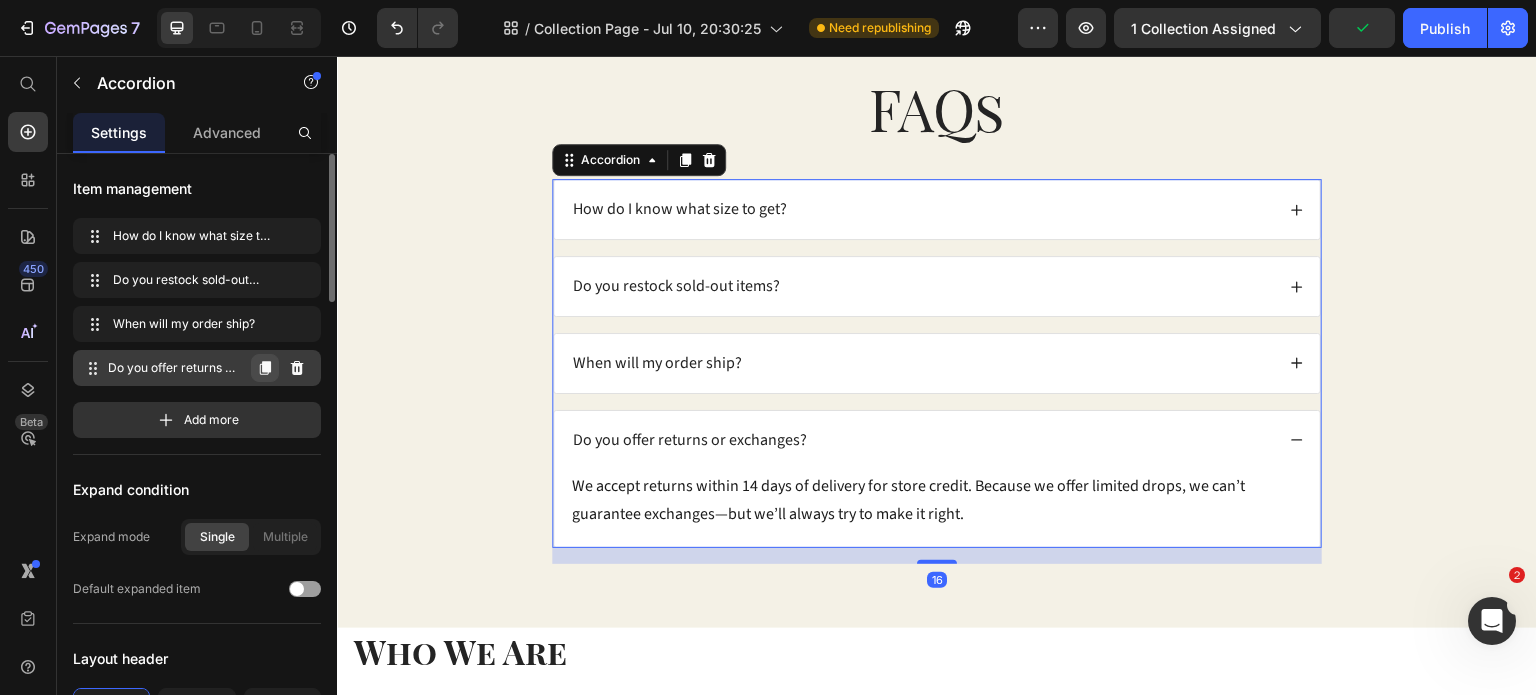 click 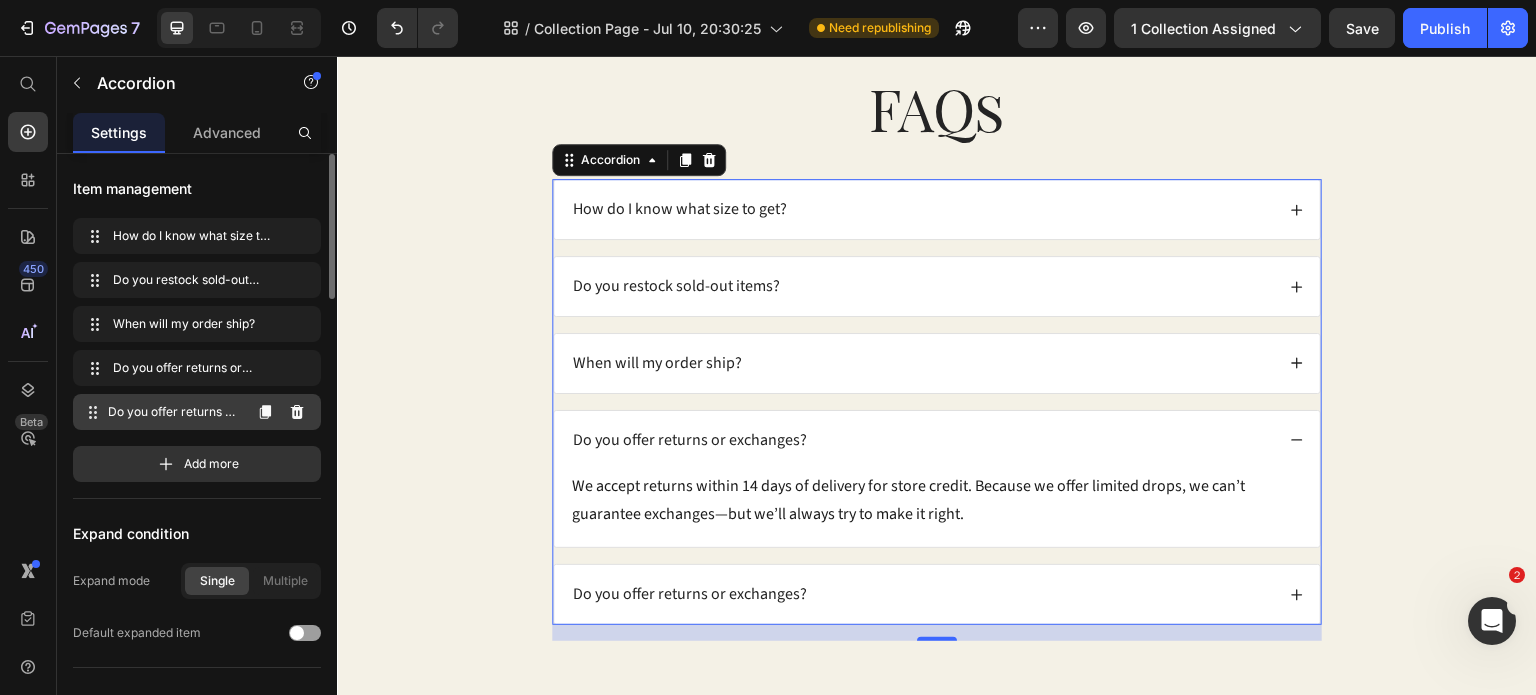 click on "Do you offer returns or exchanges?" at bounding box center [174, 412] 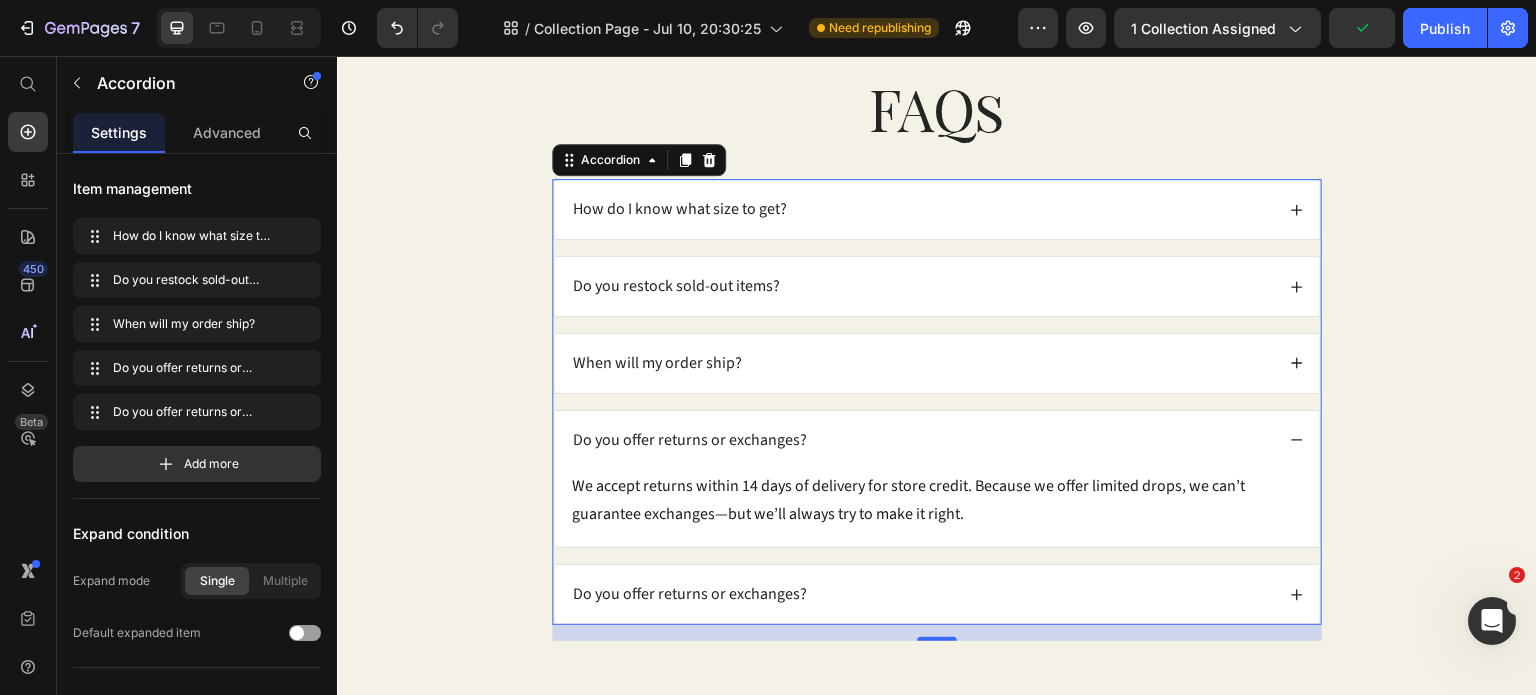 click on "Do you offer returns or exchanges?" at bounding box center (690, 594) 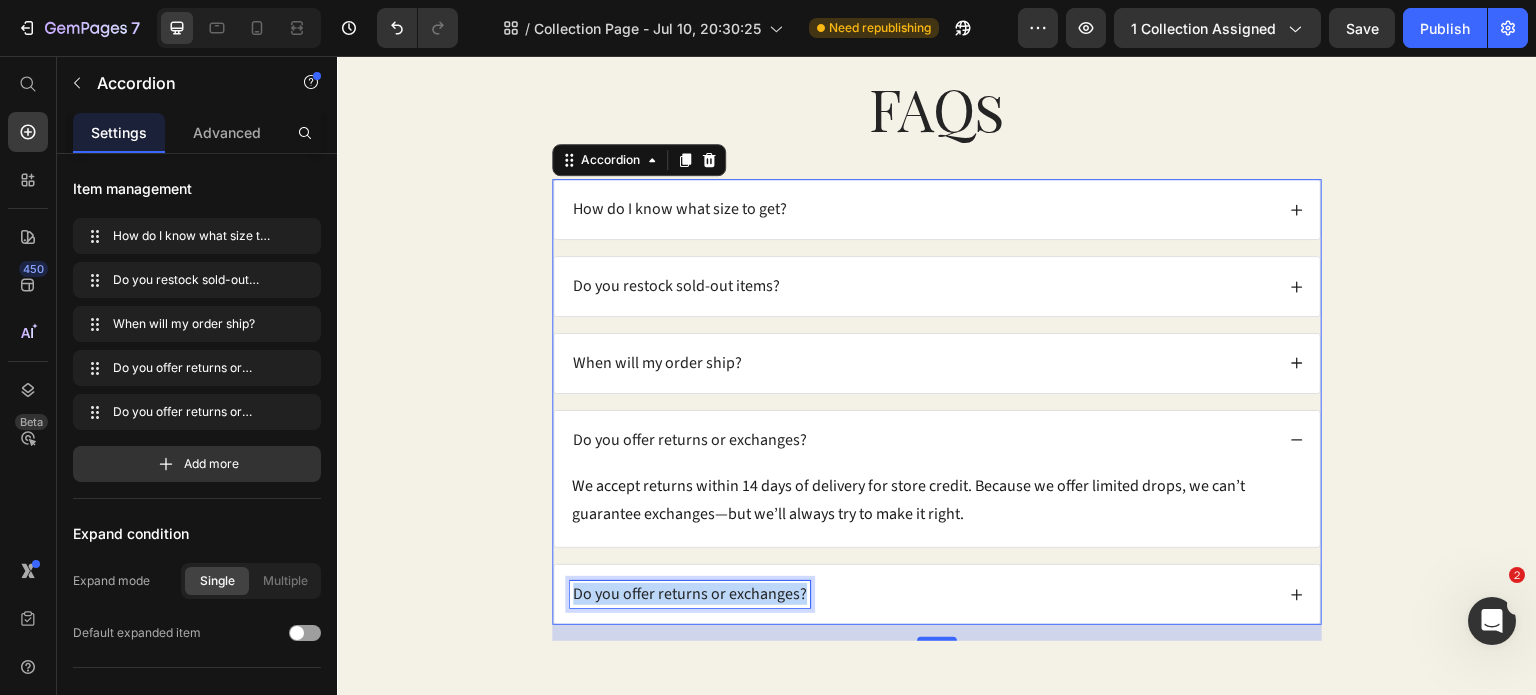 click on "Do you offer returns or exchanges?" at bounding box center (690, 594) 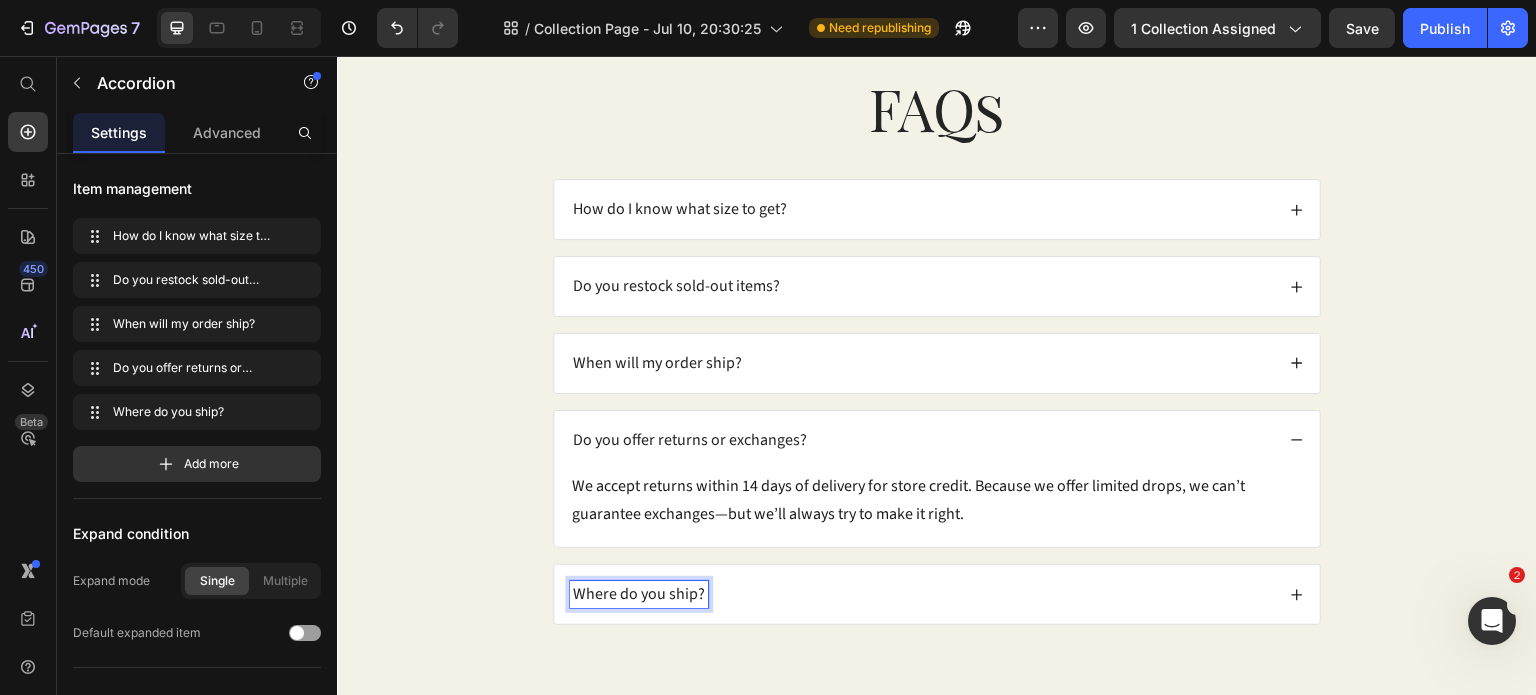 click 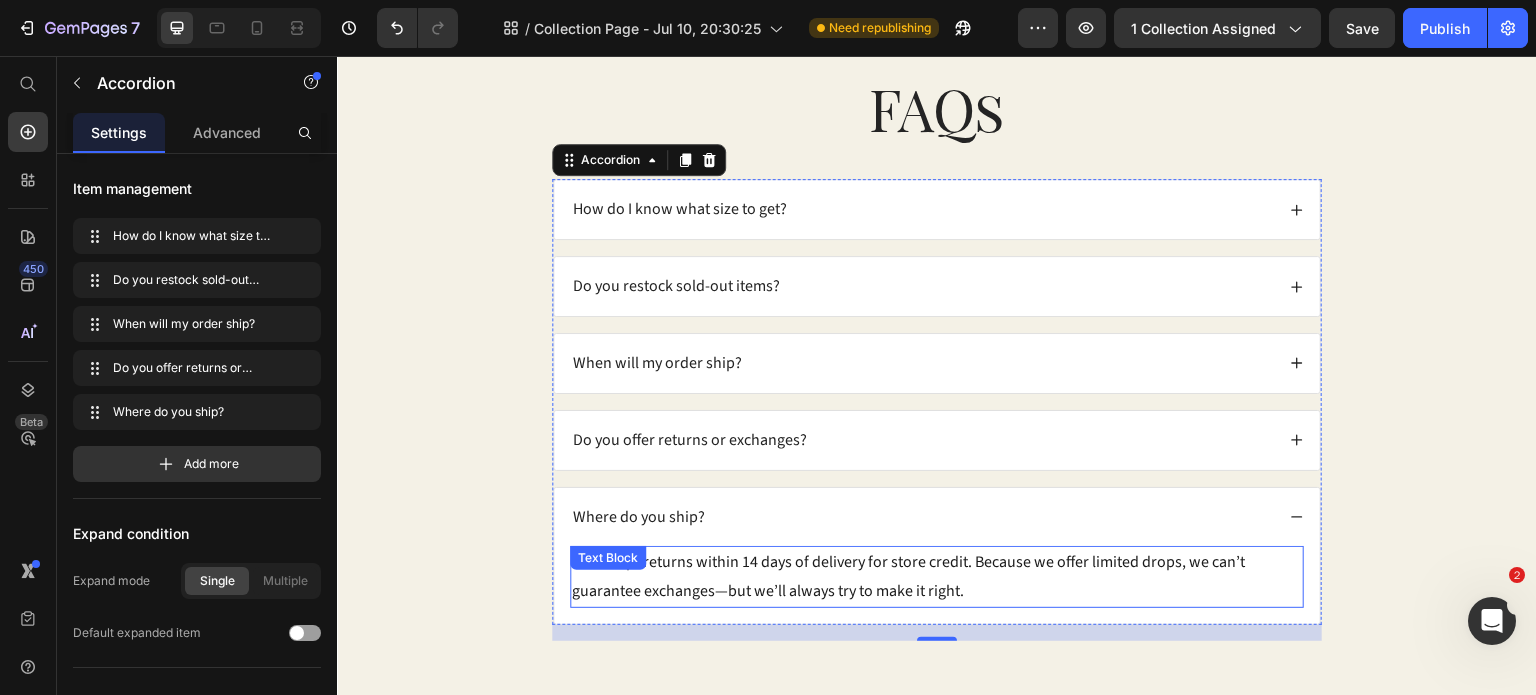 click on "We accept returns within 14 days of delivery for store credit. Because we offer limited drops, we can’t guarantee exchanges—but we’ll always try to make it right." at bounding box center [937, 577] 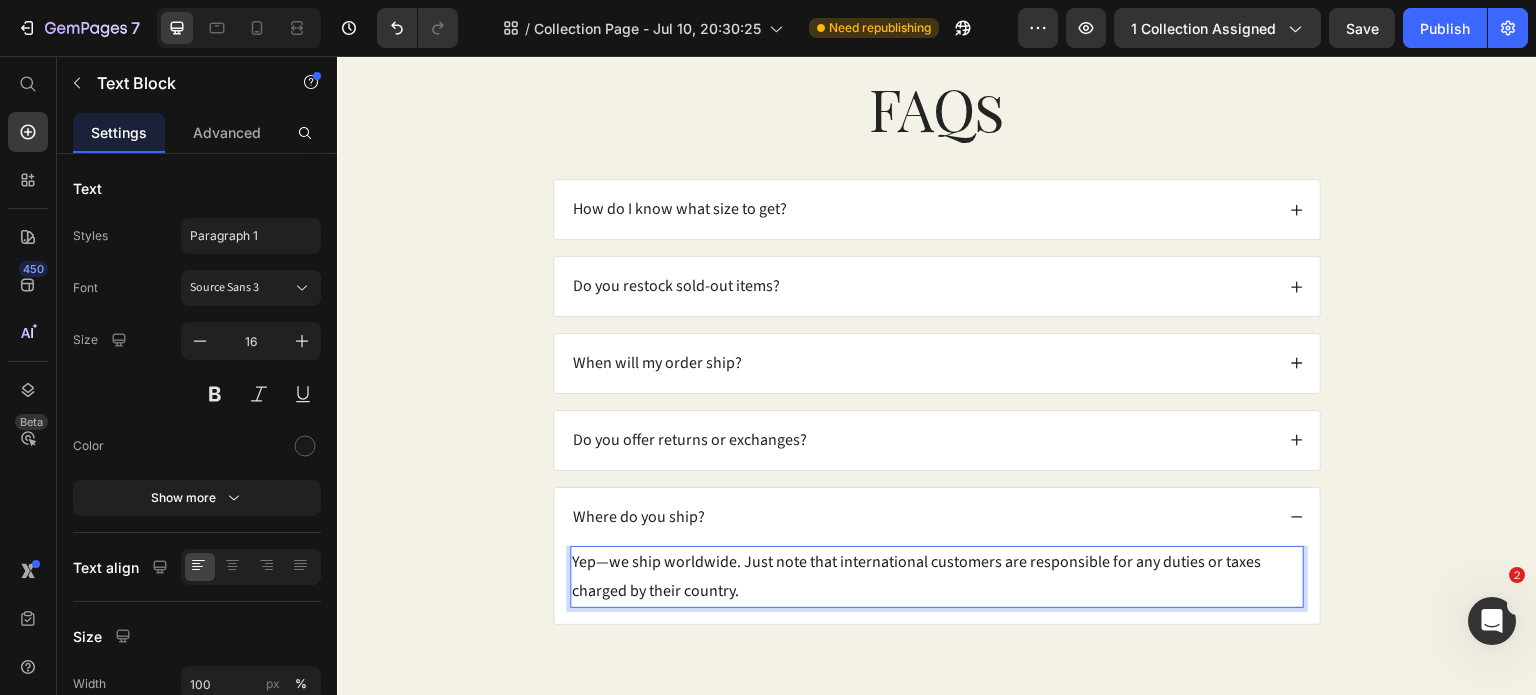 click on "Yep—we ship worldwide. Just note that international customers are responsible for any duties or taxes charged by their country." at bounding box center (937, 577) 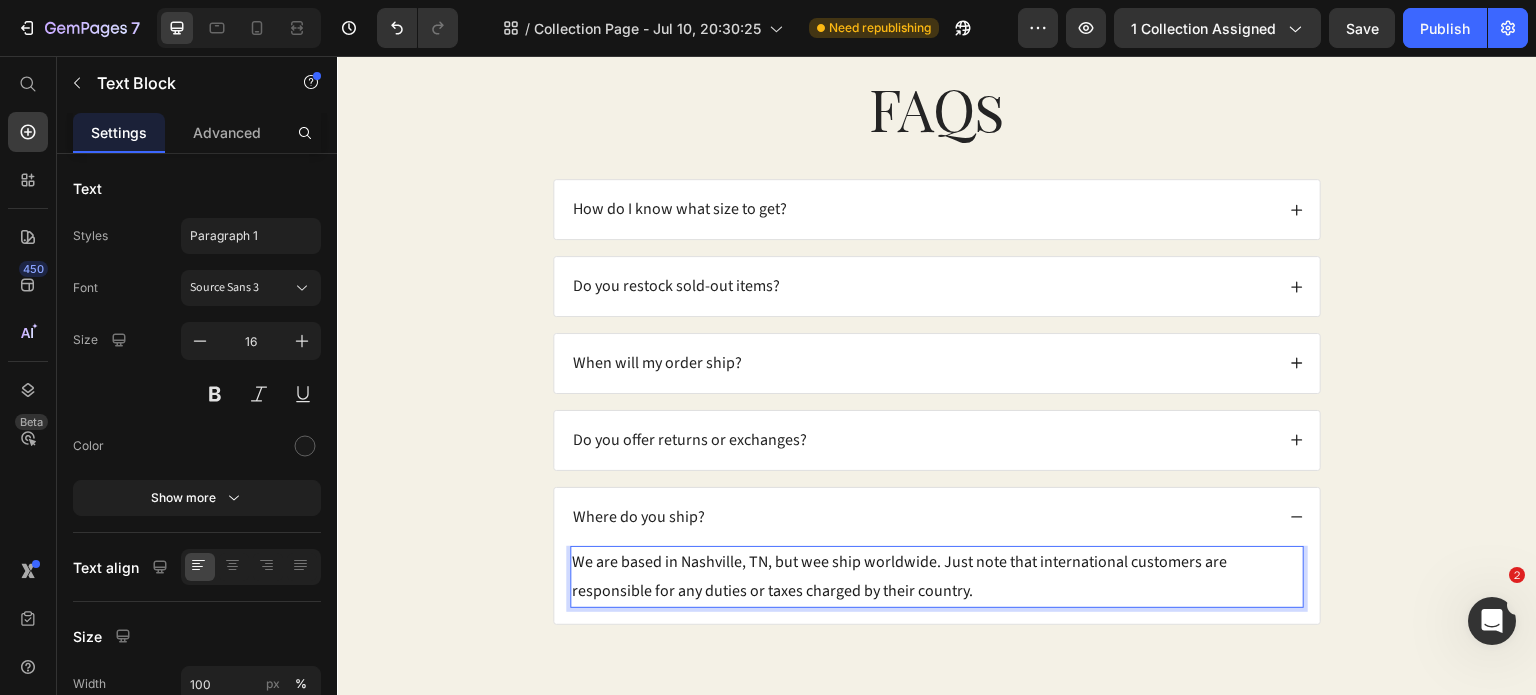 click on "We are based in Nashville, TN, but wee ship worldwide. Just note that international customers are responsible for any duties or taxes charged by their country." at bounding box center [937, 577] 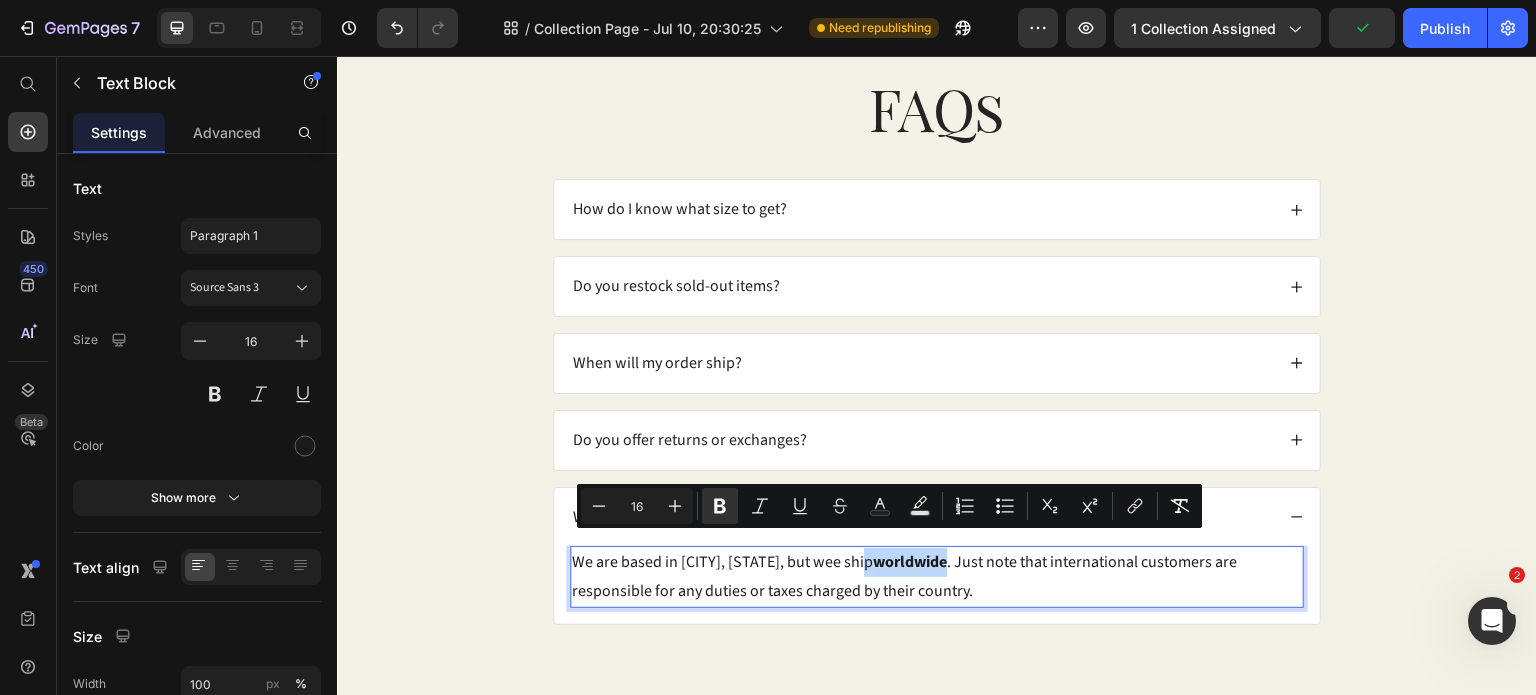 click on "We are based in [CITY], [STATE], but wee ship  worldwide . Just note that international customers are responsible for any duties or taxes charged by their country." at bounding box center [937, 577] 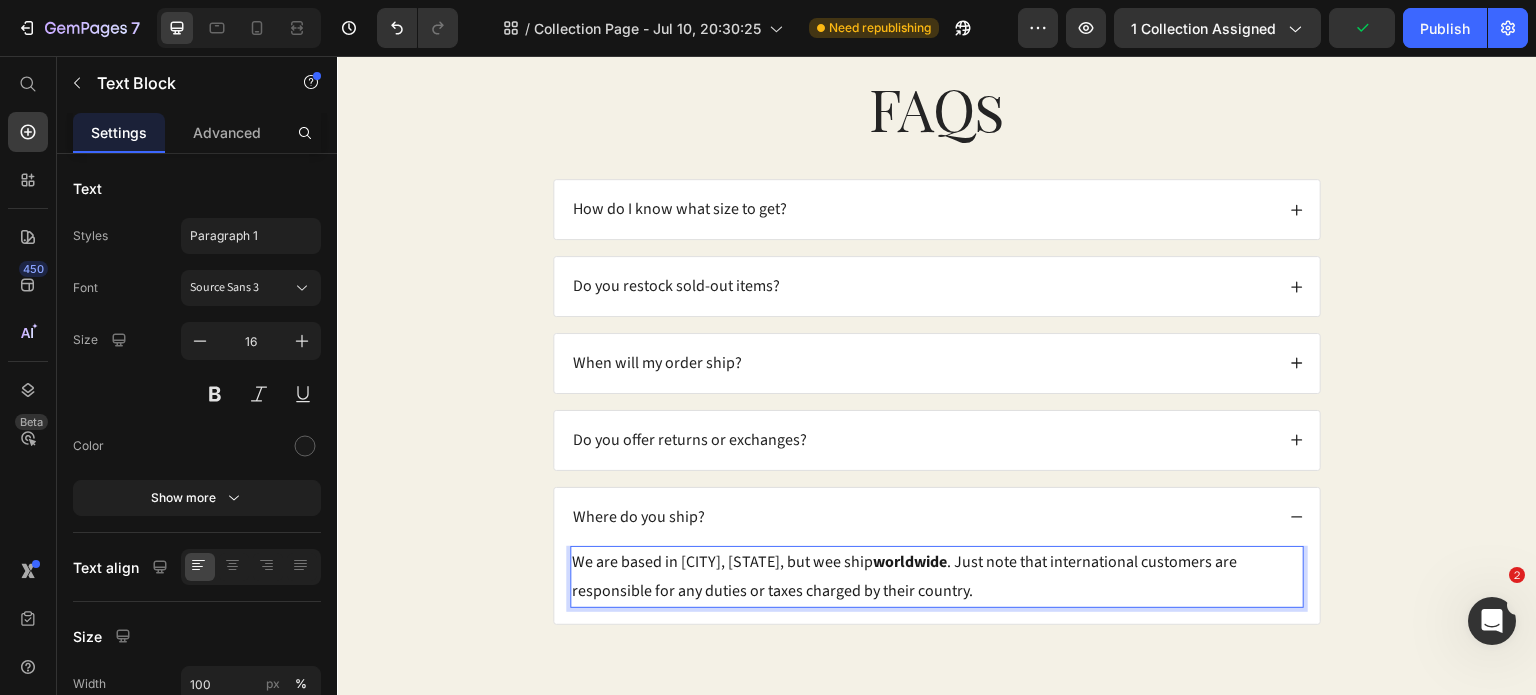 click on "We are based in [CITY], [STATE], but wee ship  worldwide . Just note that international customers are responsible for any duties or taxes charged by their country." at bounding box center (937, 577) 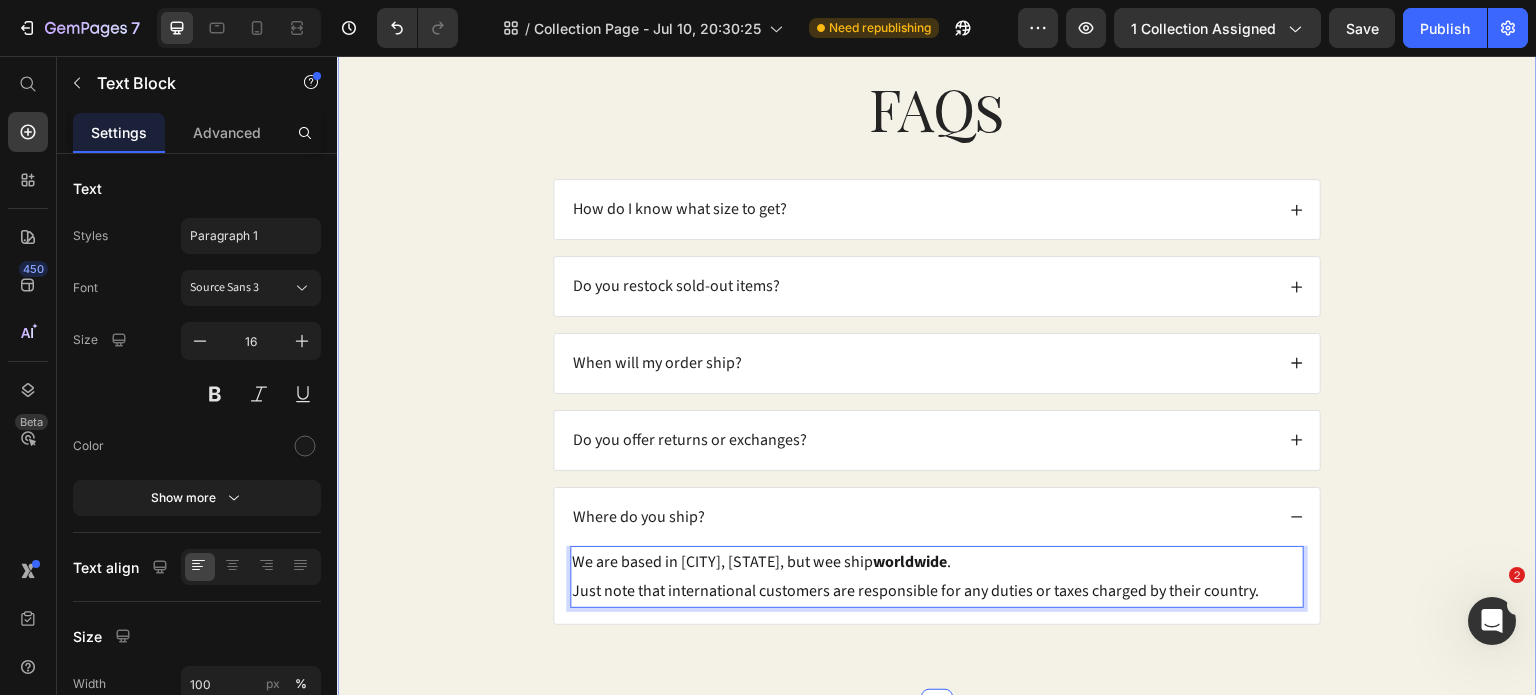 click on "FAQs Heading
How do I know what size to get?
Do you restock sold-out items?
When will my order ship?
Do you offer returns or exchanges?
Where do you ship? We are based in Nashville, TN, but wee ship  worldwide .  Just note that international customers are responsible for any duties or taxes charged by their country. Text Block   0 Accordion Row" at bounding box center (937, 363) 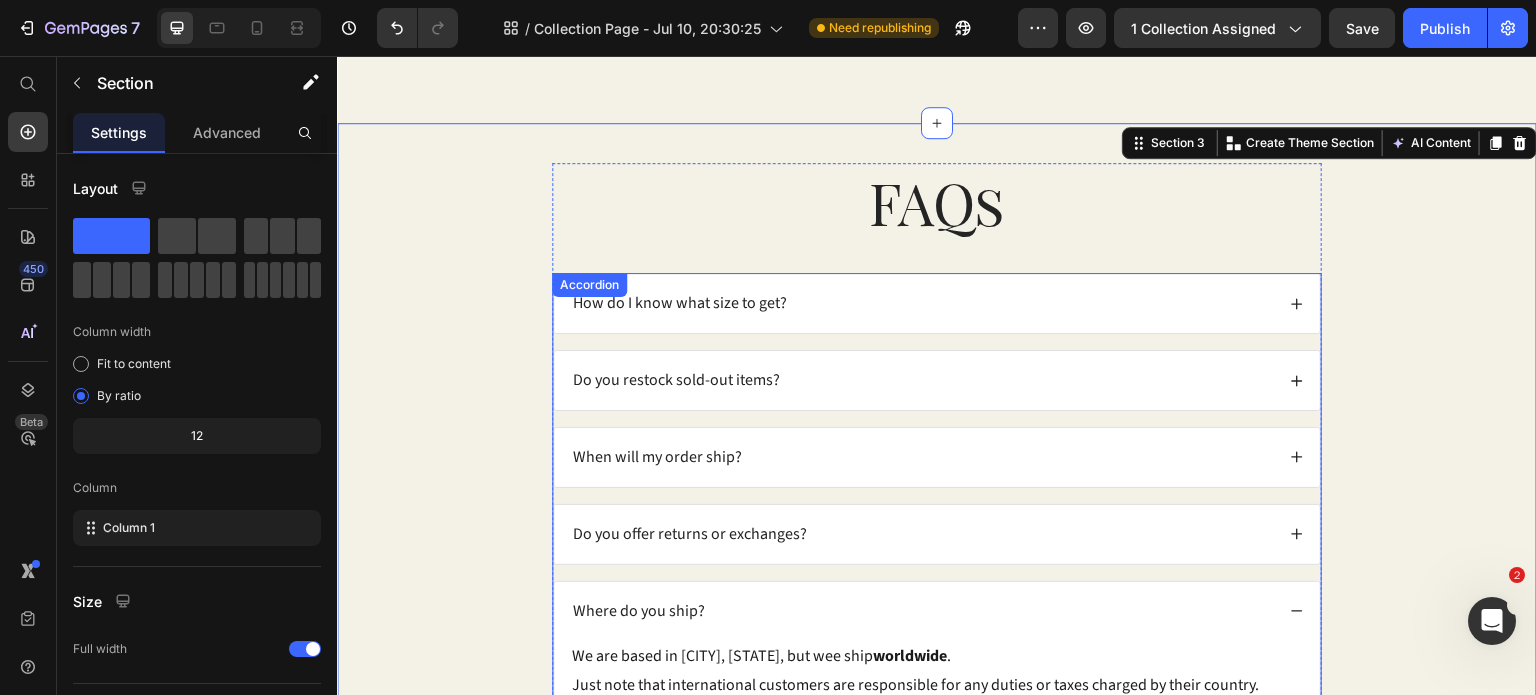 scroll, scrollTop: 1406, scrollLeft: 0, axis: vertical 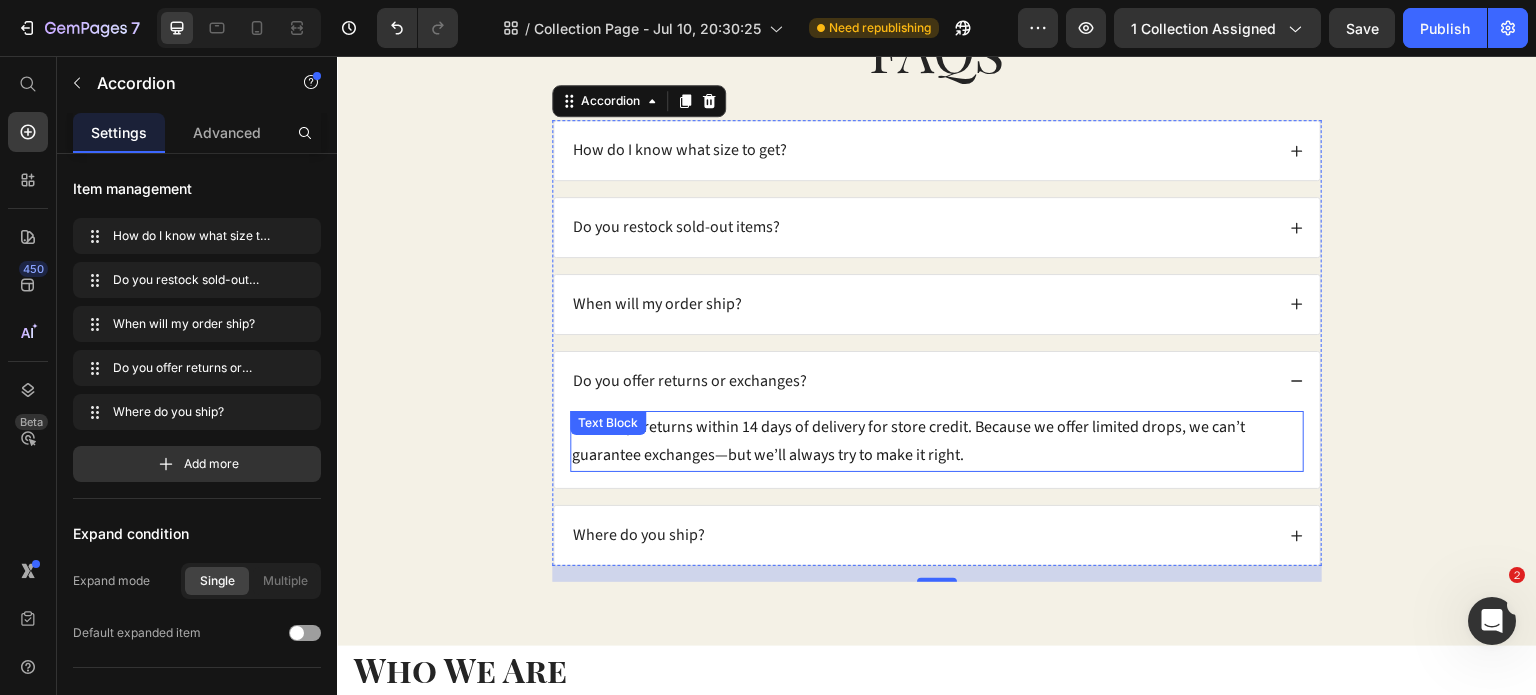 click on "We accept returns within 14 days of delivery for store credit. Because we offer limited drops, we can’t guarantee exchanges—but we’ll always try to make it right." at bounding box center (937, 442) 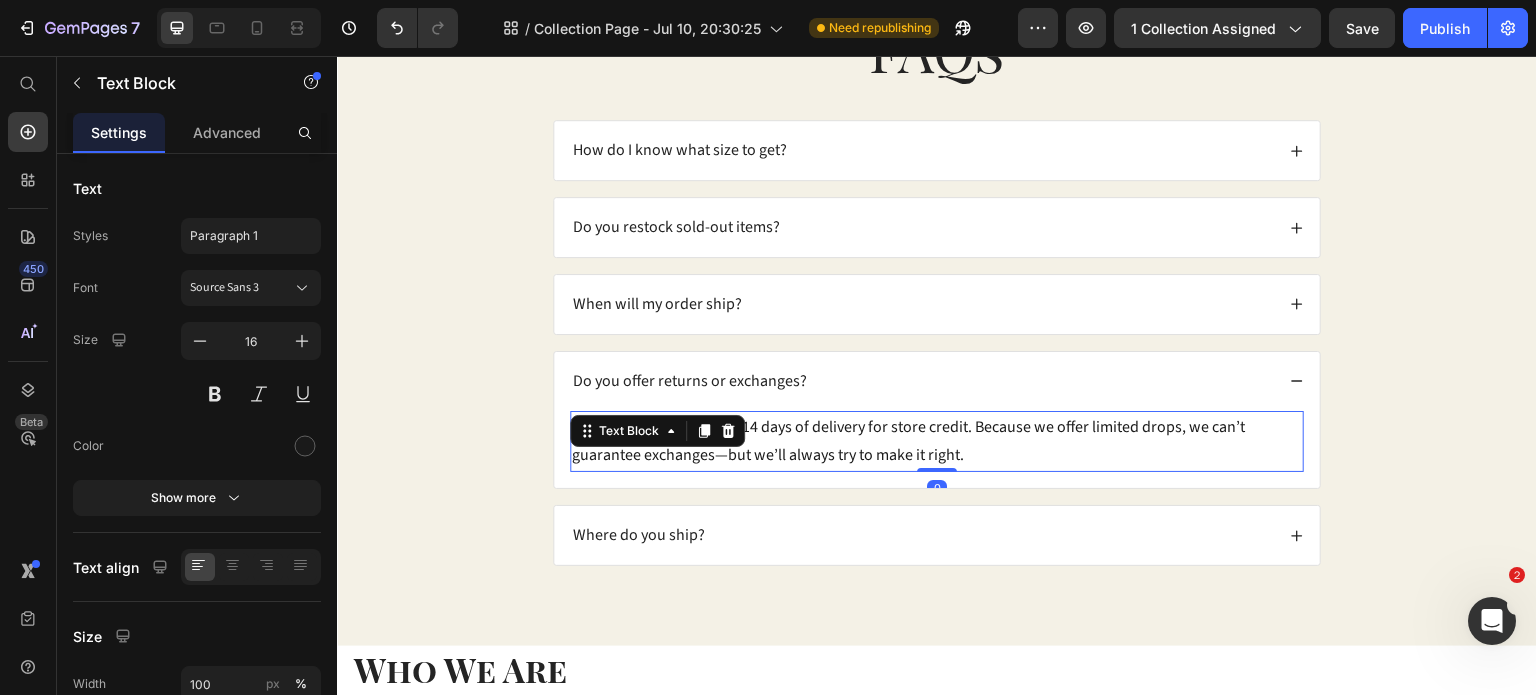 click on "We accept returns within 14 days of delivery for store credit. Because we offer limited drops, we can’t guarantee exchanges—but we’ll always try to make it right." at bounding box center (937, 442) 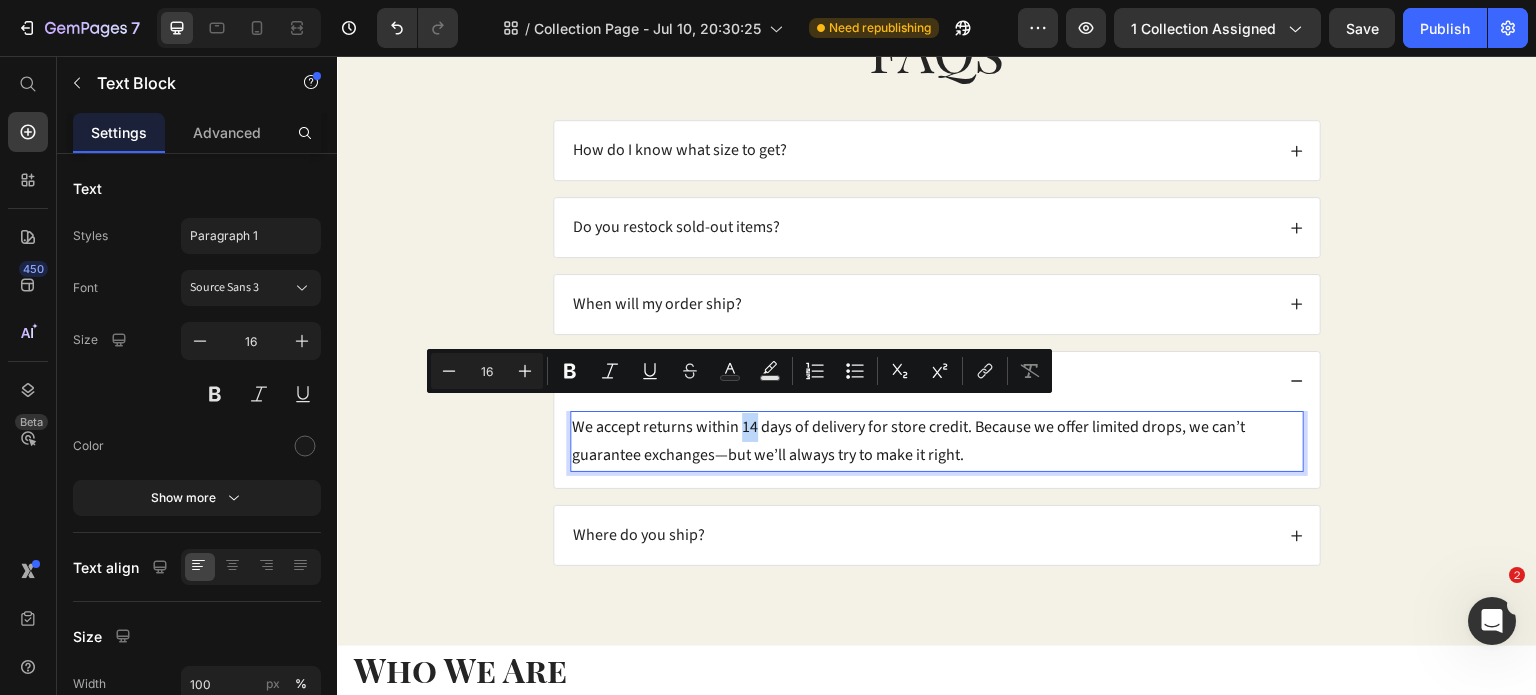 drag, startPoint x: 732, startPoint y: 412, endPoint x: 745, endPoint y: 412, distance: 13 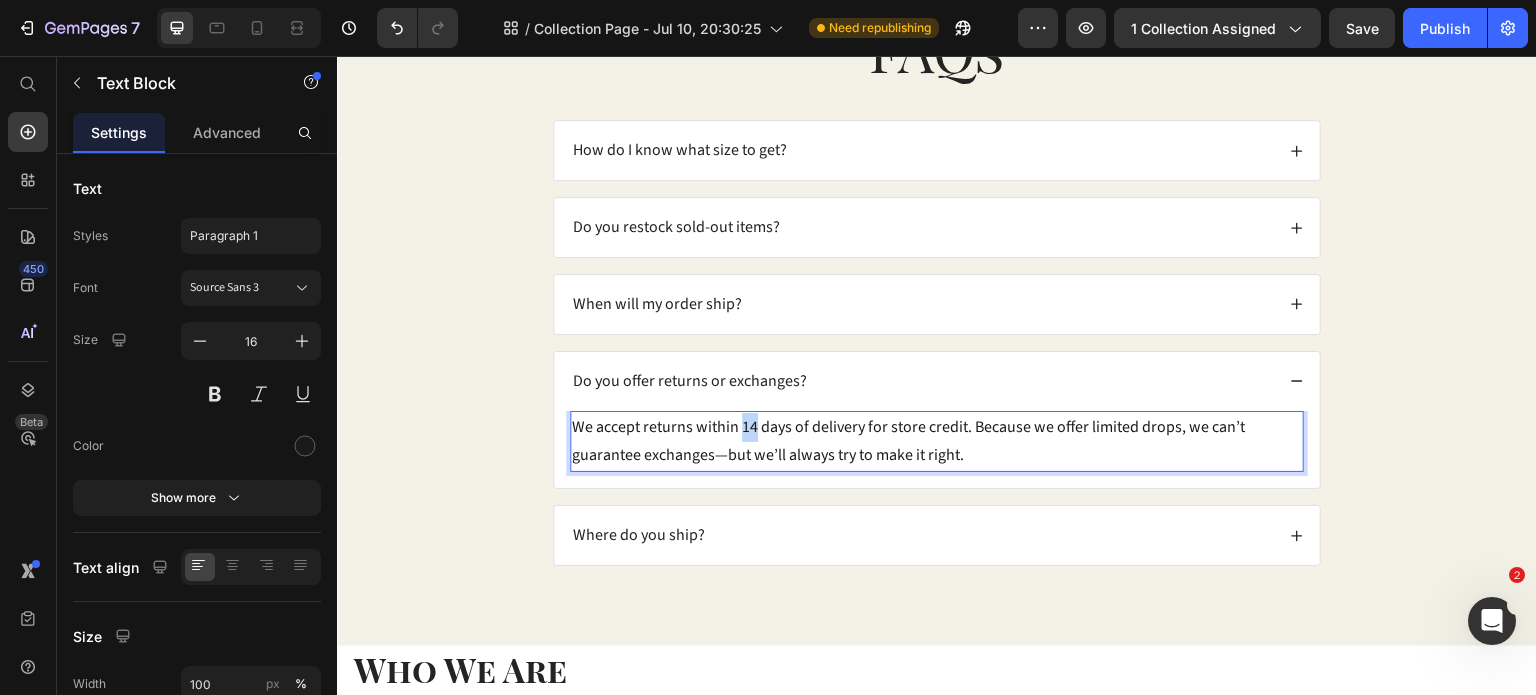click on "We accept returns within 14 days of delivery for store credit. Because we offer limited drops, we can’t guarantee exchanges—but we’ll always try to make it right." at bounding box center (937, 442) 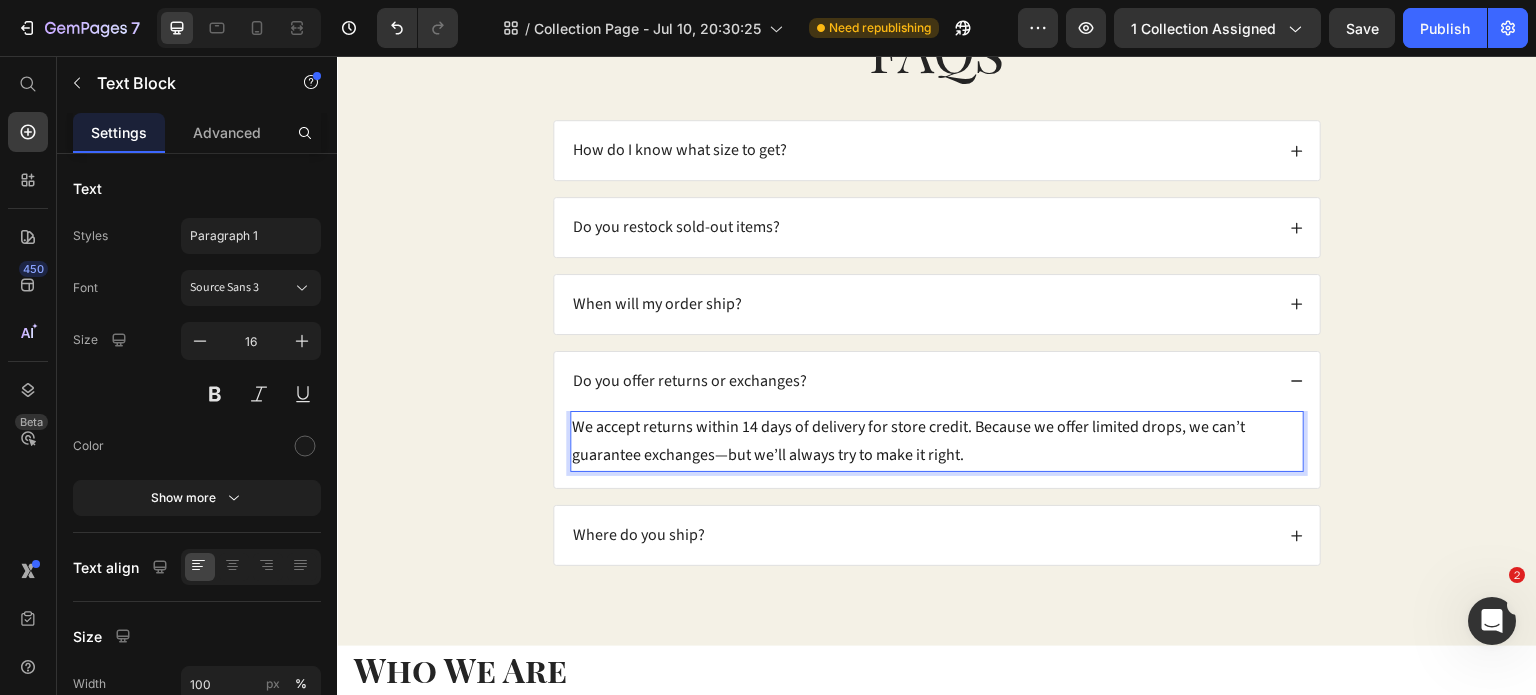 click on "We accept returns within 14 days of delivery for store credit. Because we offer limited drops, we can’t guarantee exchanges—but we’ll always try to make it right." at bounding box center [937, 442] 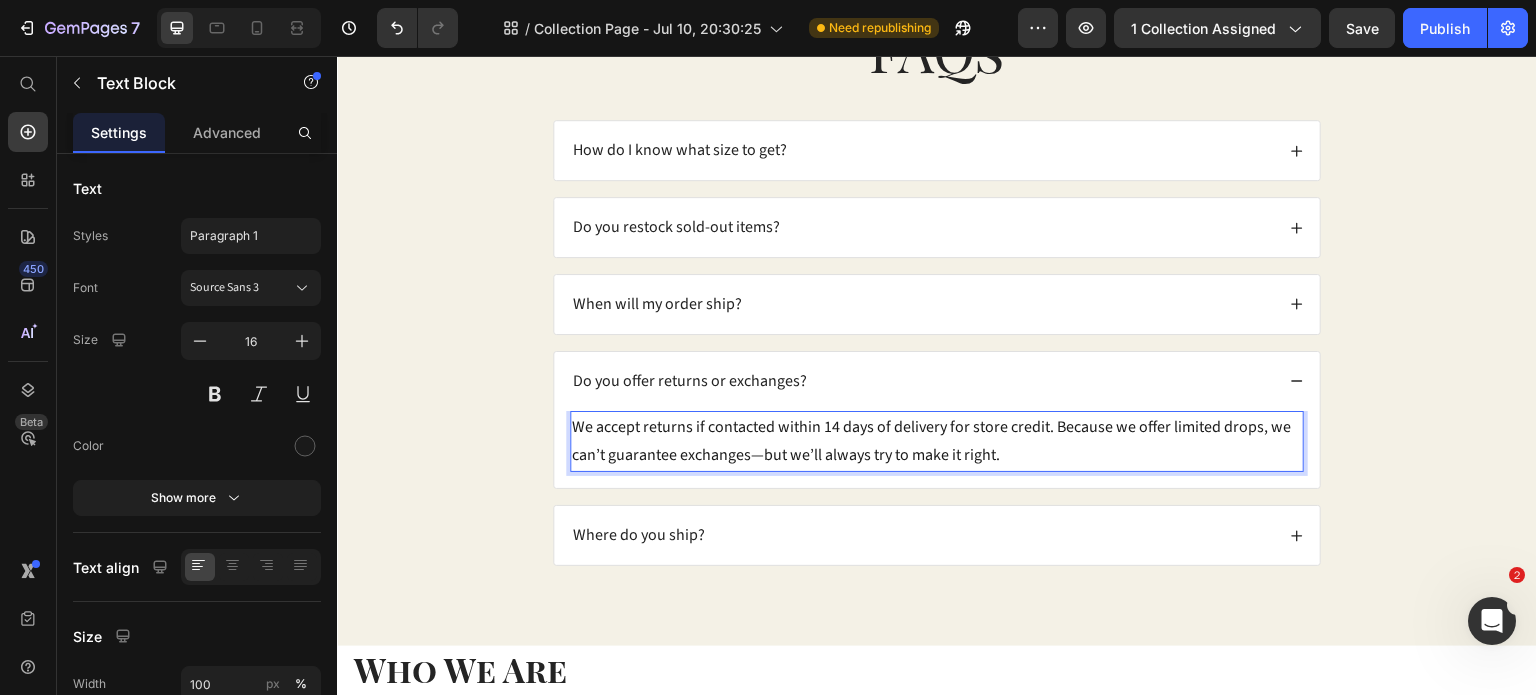 click on "We accept returns if contacted within 14 days of delivery for store credit. Because we offer limited drops, we can’t guarantee exchanges—but we’ll always try to make it right." at bounding box center (937, 442) 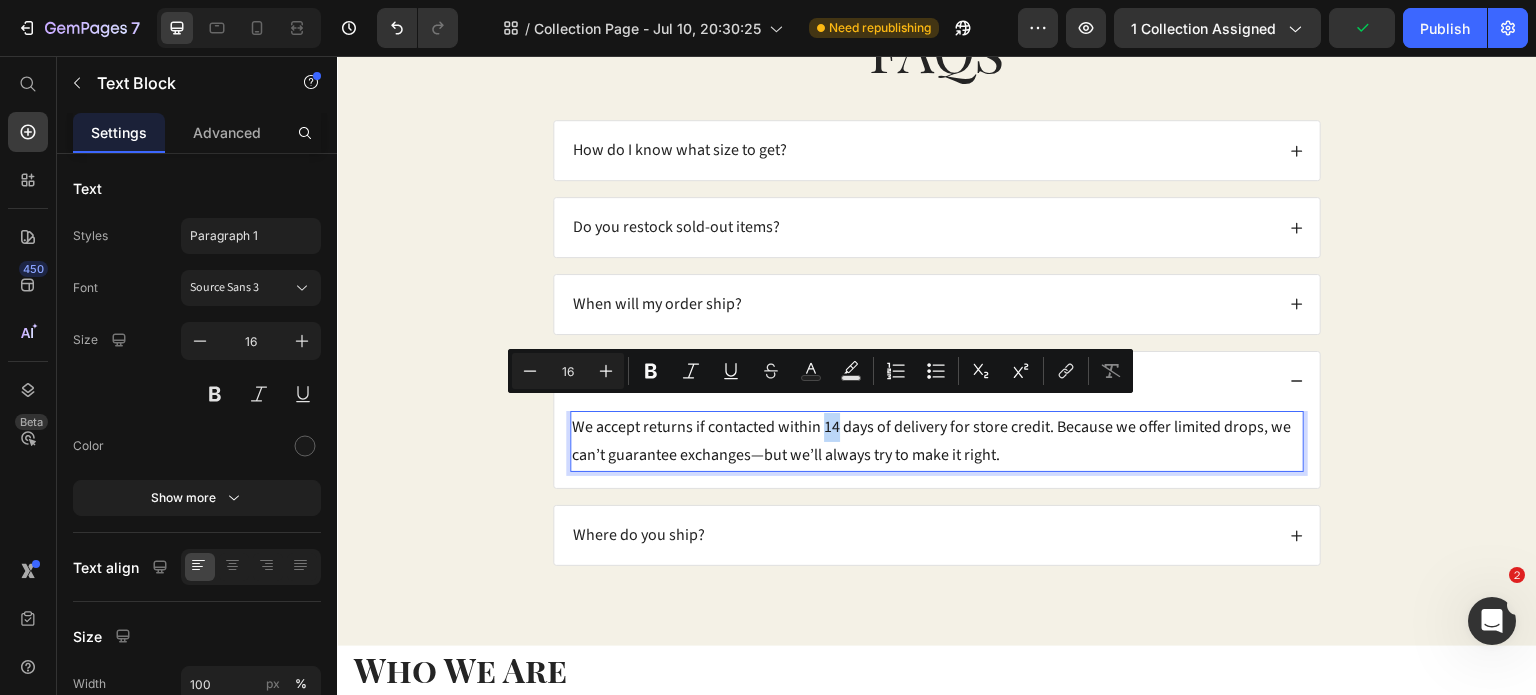 drag, startPoint x: 829, startPoint y: 417, endPoint x: 814, endPoint y: 419, distance: 15.132746 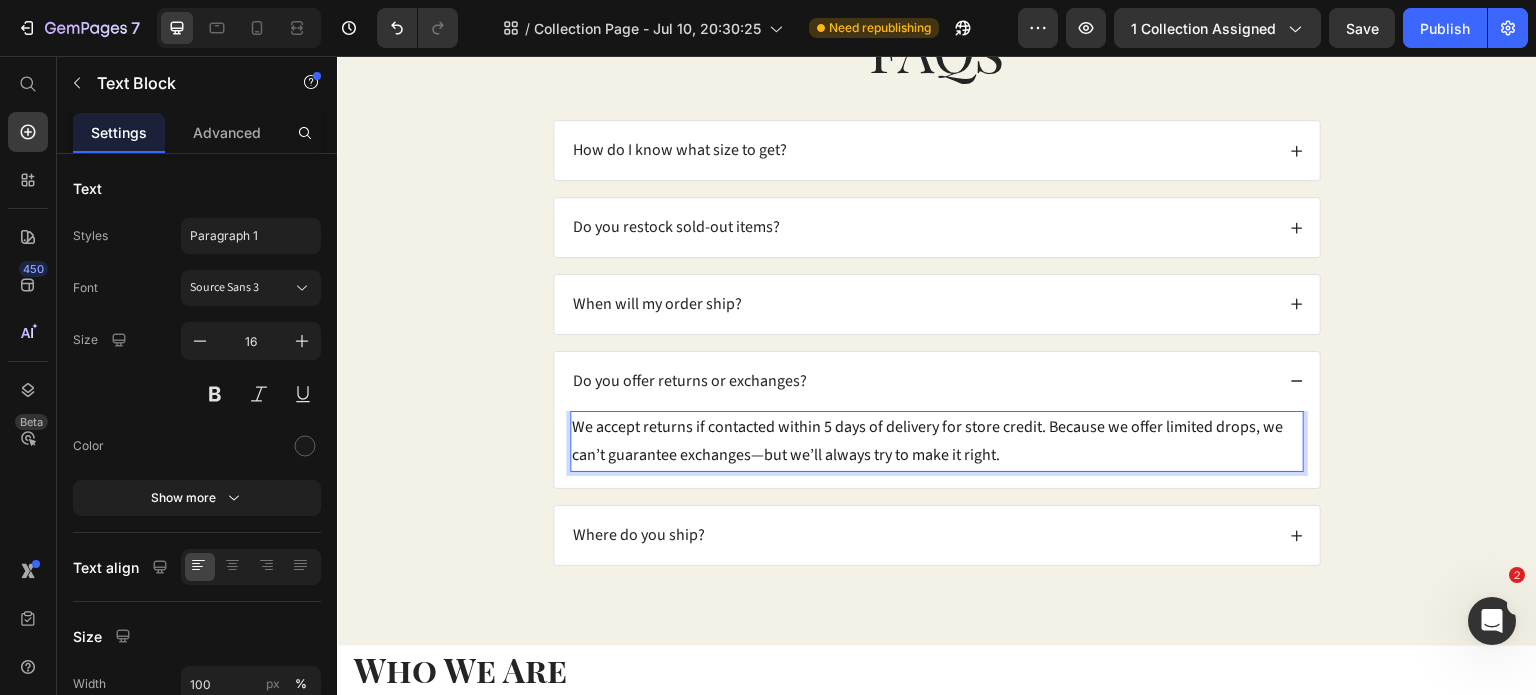 click on "We accept returns if contacted within 5 days of delivery for store credit. Because we offer limited drops, we can’t guarantee exchanges—but we’ll always try to make it right." at bounding box center [937, 442] 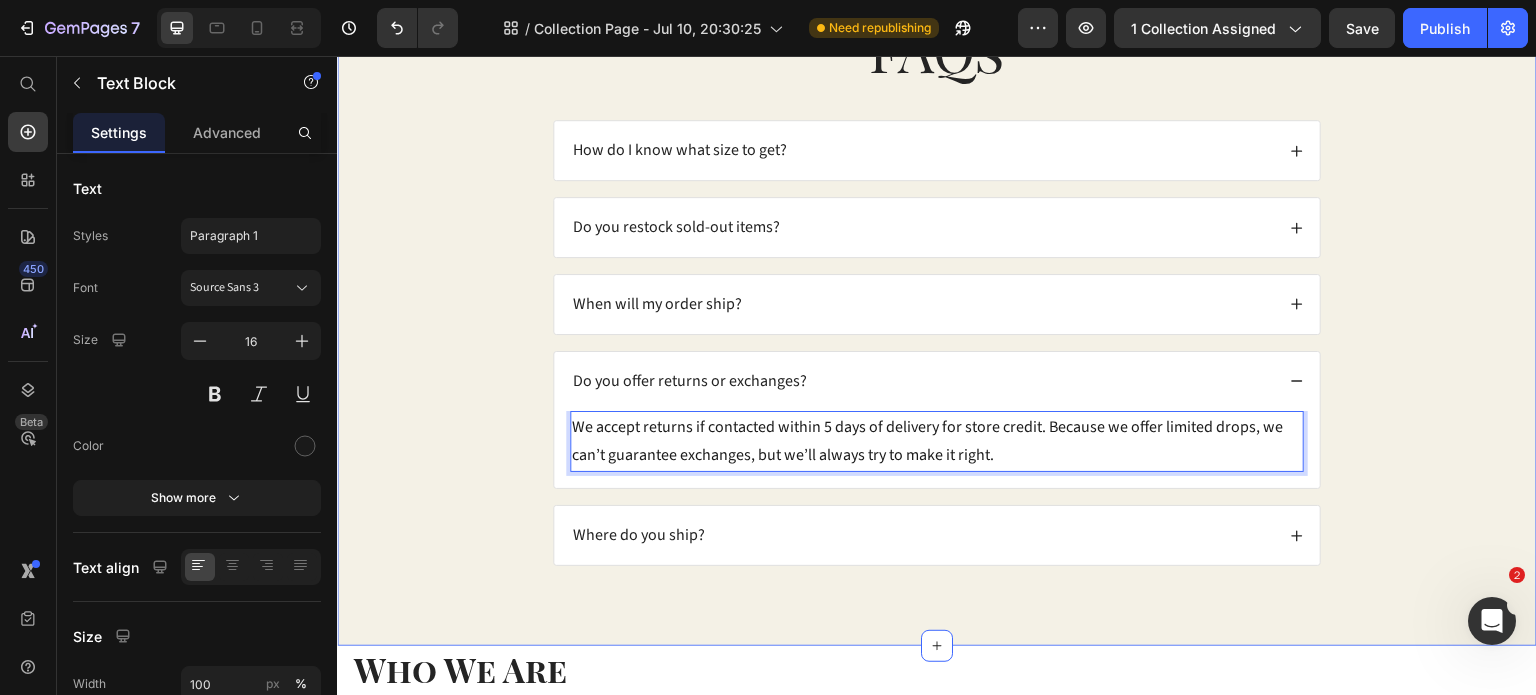 click on "FAQs Heading
How do I know what size to get?
Do you restock sold-out items?
When will my order ship?
Do you offer returns or exchanges? We accept returns if contacted within 5 days of delivery for store credit. Because we offer limited drops, we can’t guarantee exchanges, but we’ll always try to make it right. Text Block   0
Where do you ship? Accordion Row" at bounding box center [937, 304] 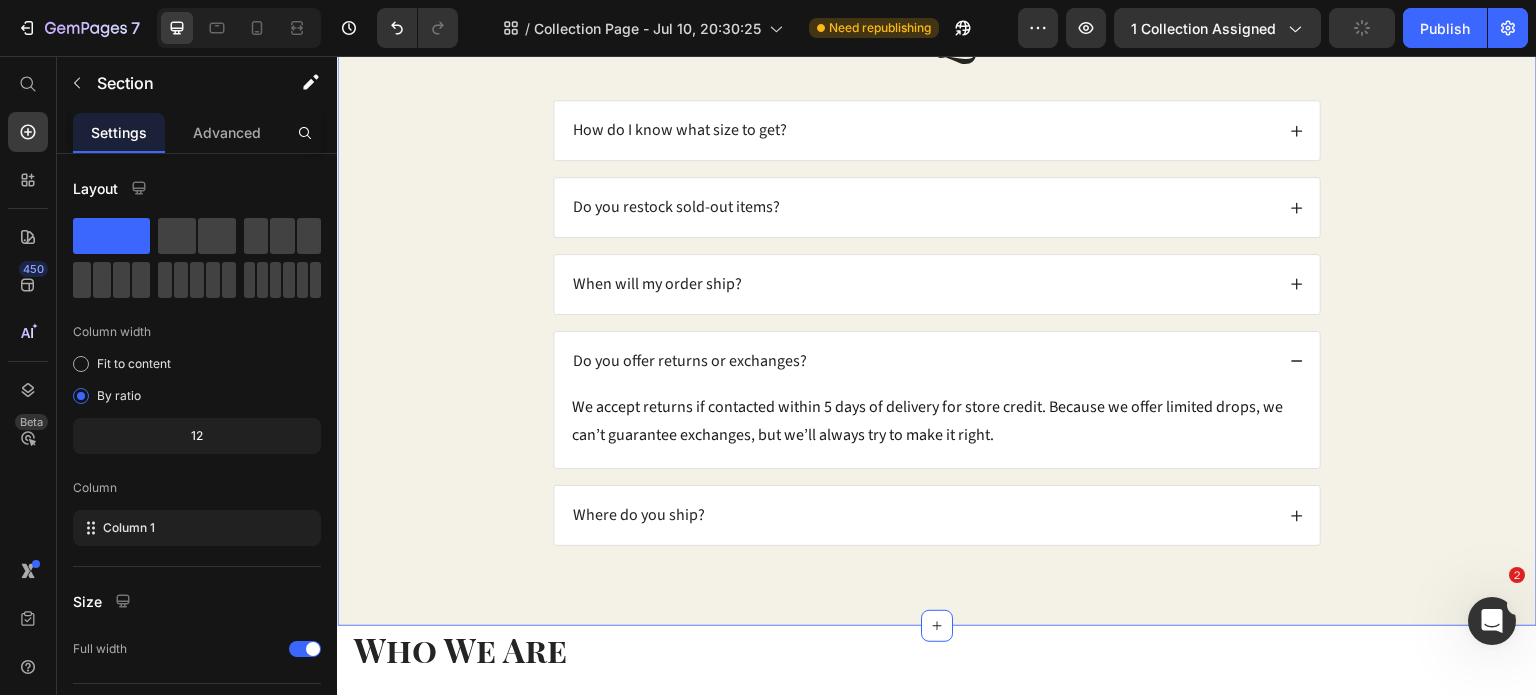 scroll, scrollTop: 1567, scrollLeft: 0, axis: vertical 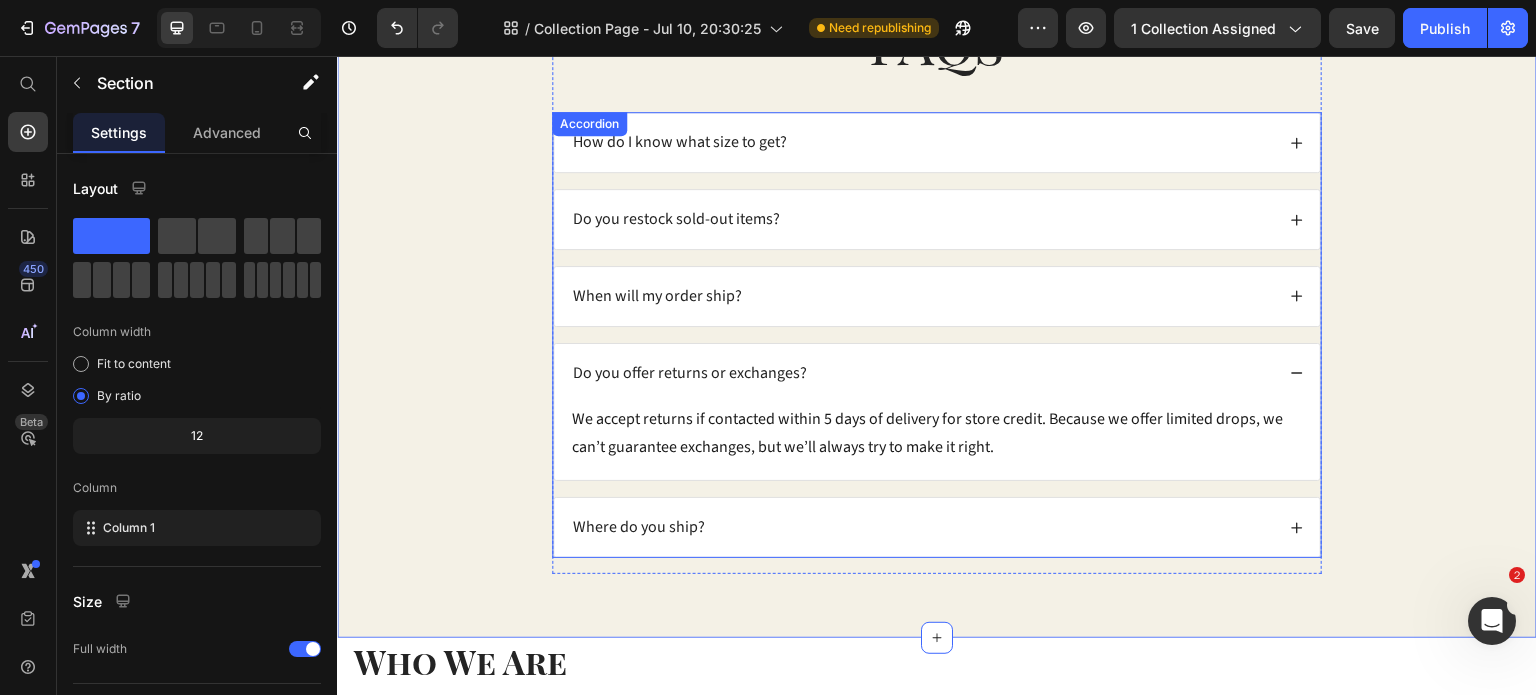 click on "Where do you ship?" at bounding box center (639, 527) 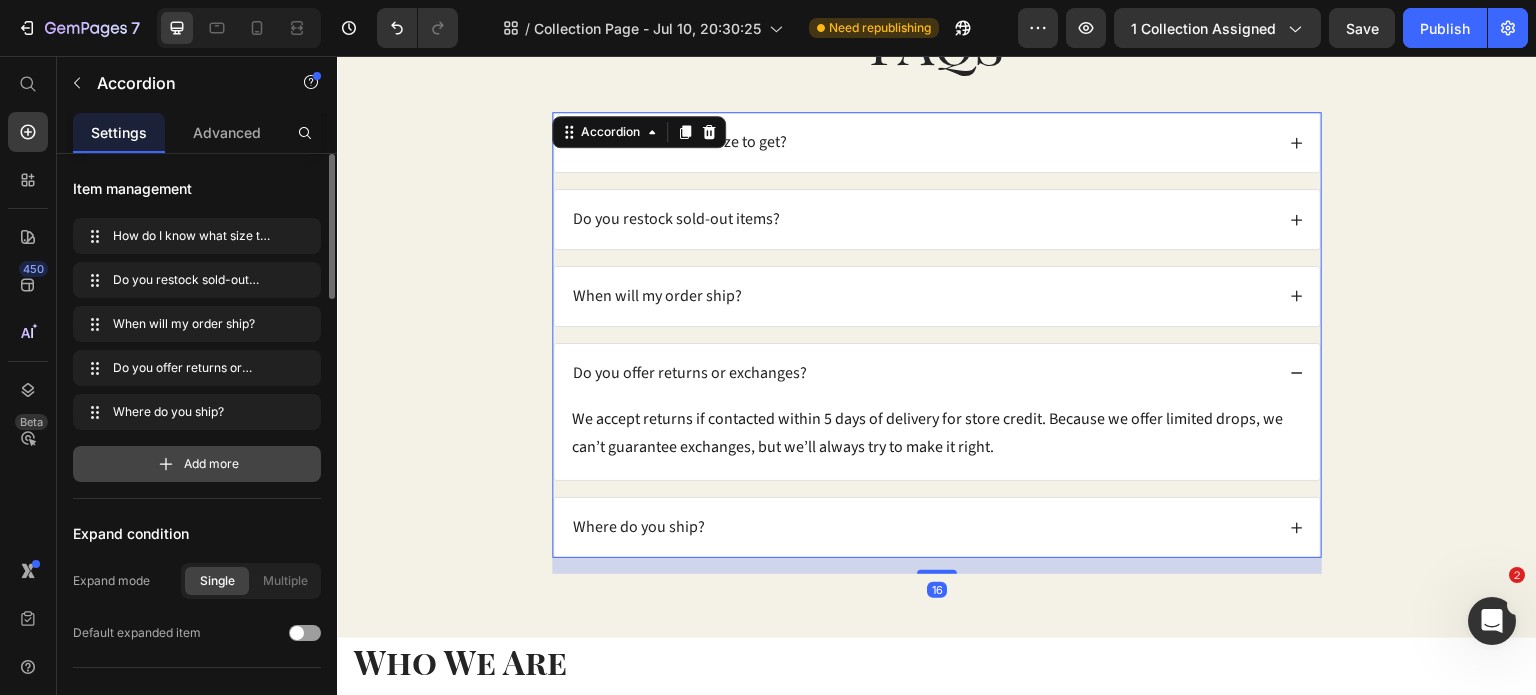 click on "Add more" at bounding box center (197, 464) 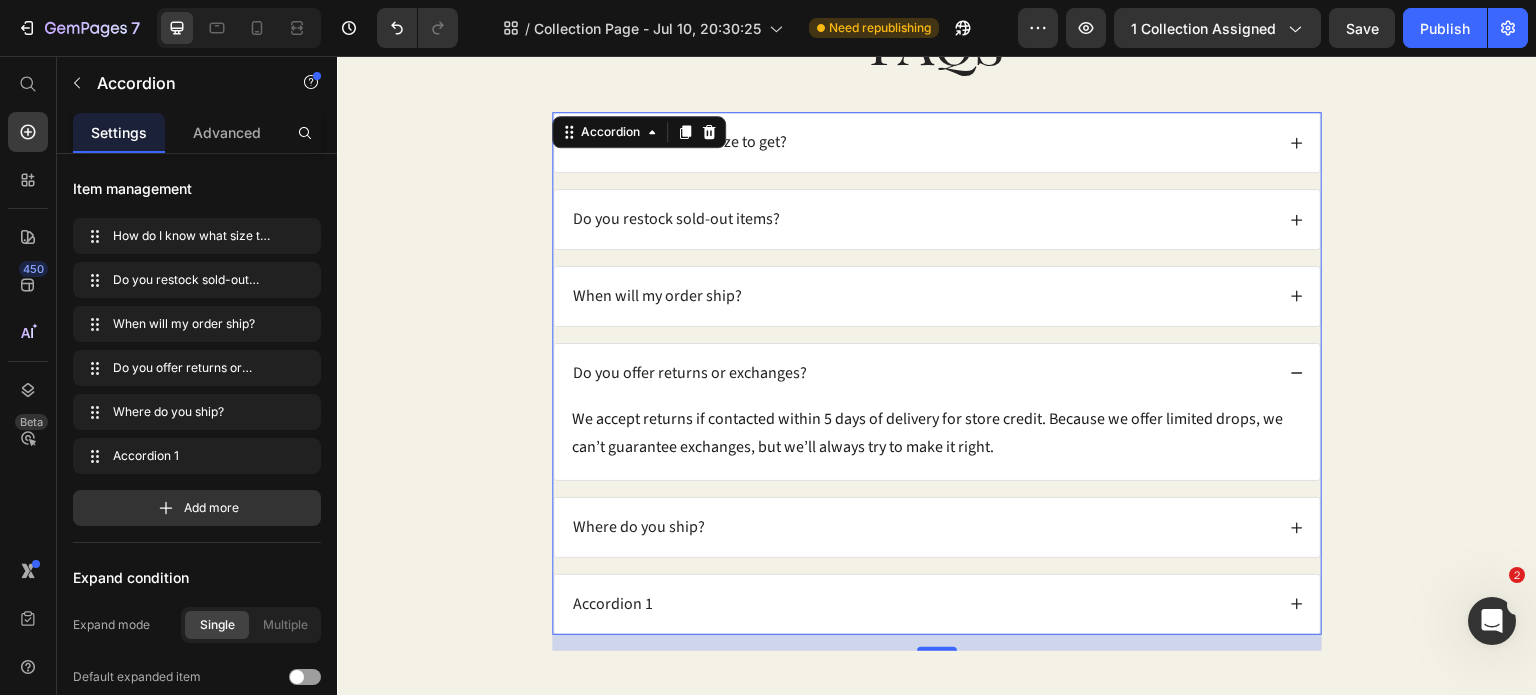 click on "Accordion 1" at bounding box center [613, 604] 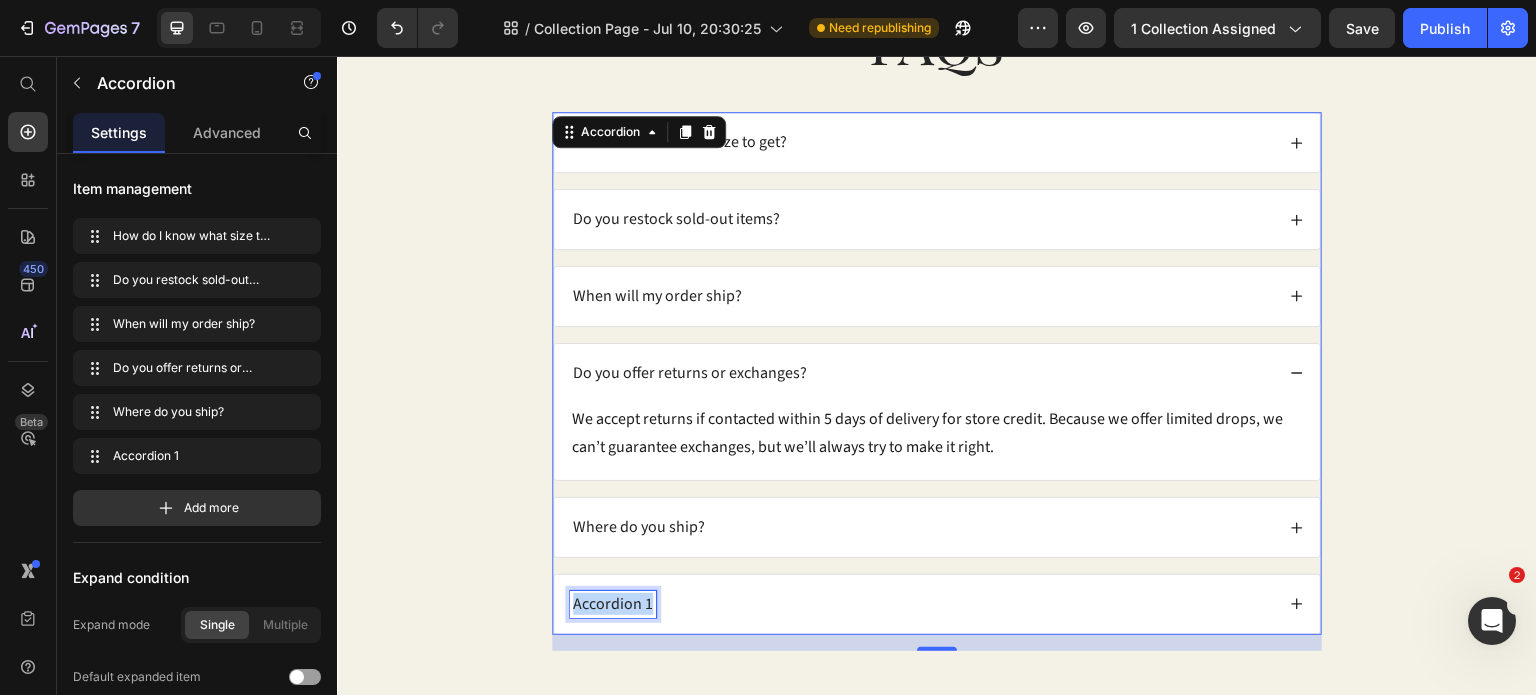 click on "Accordion 1" at bounding box center [613, 604] 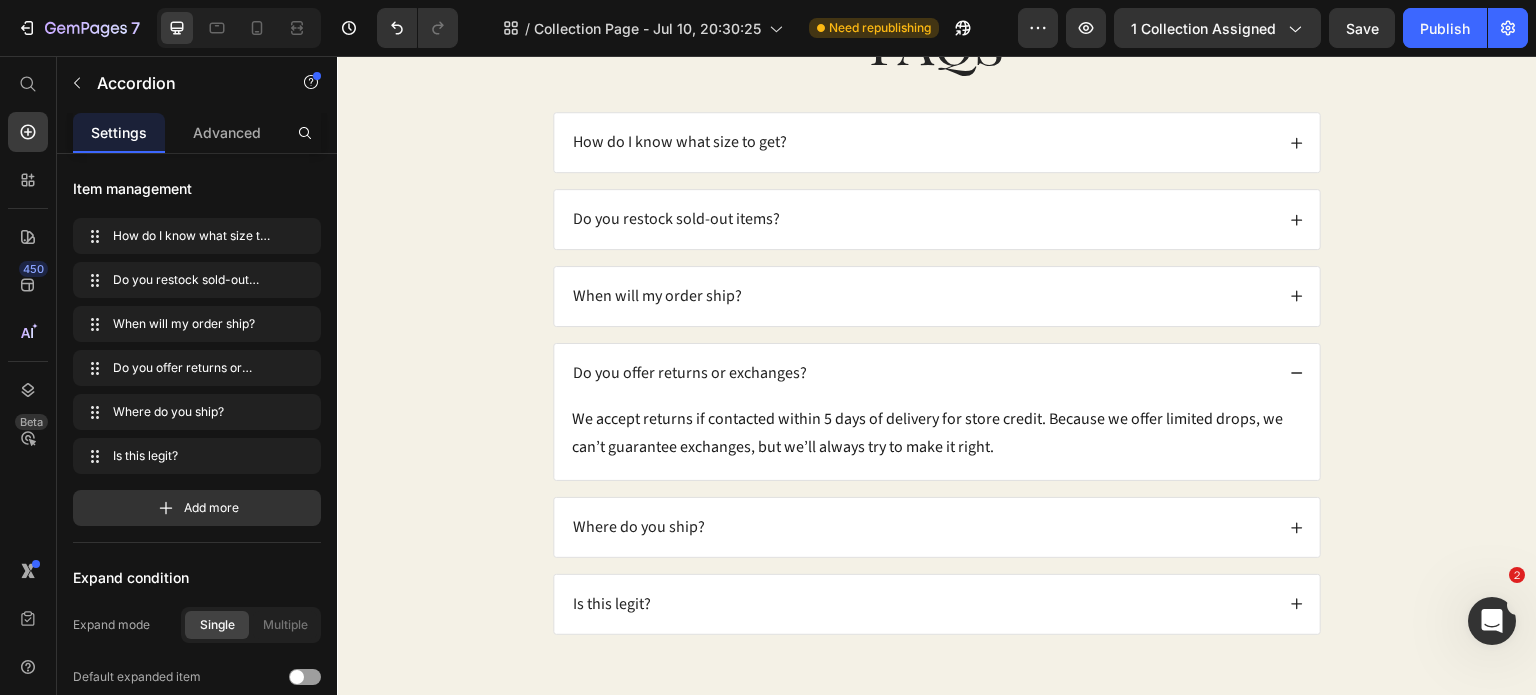 click 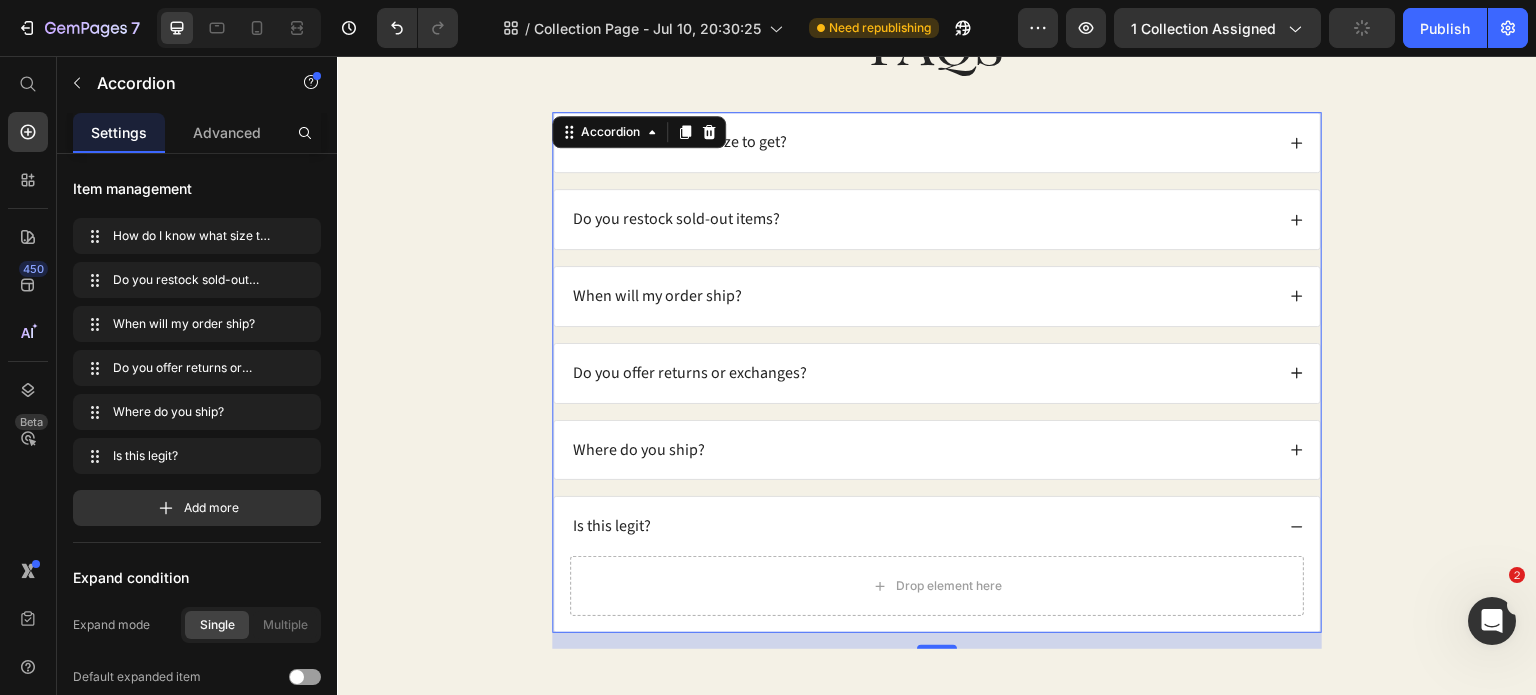 scroll, scrollTop: 1608, scrollLeft: 0, axis: vertical 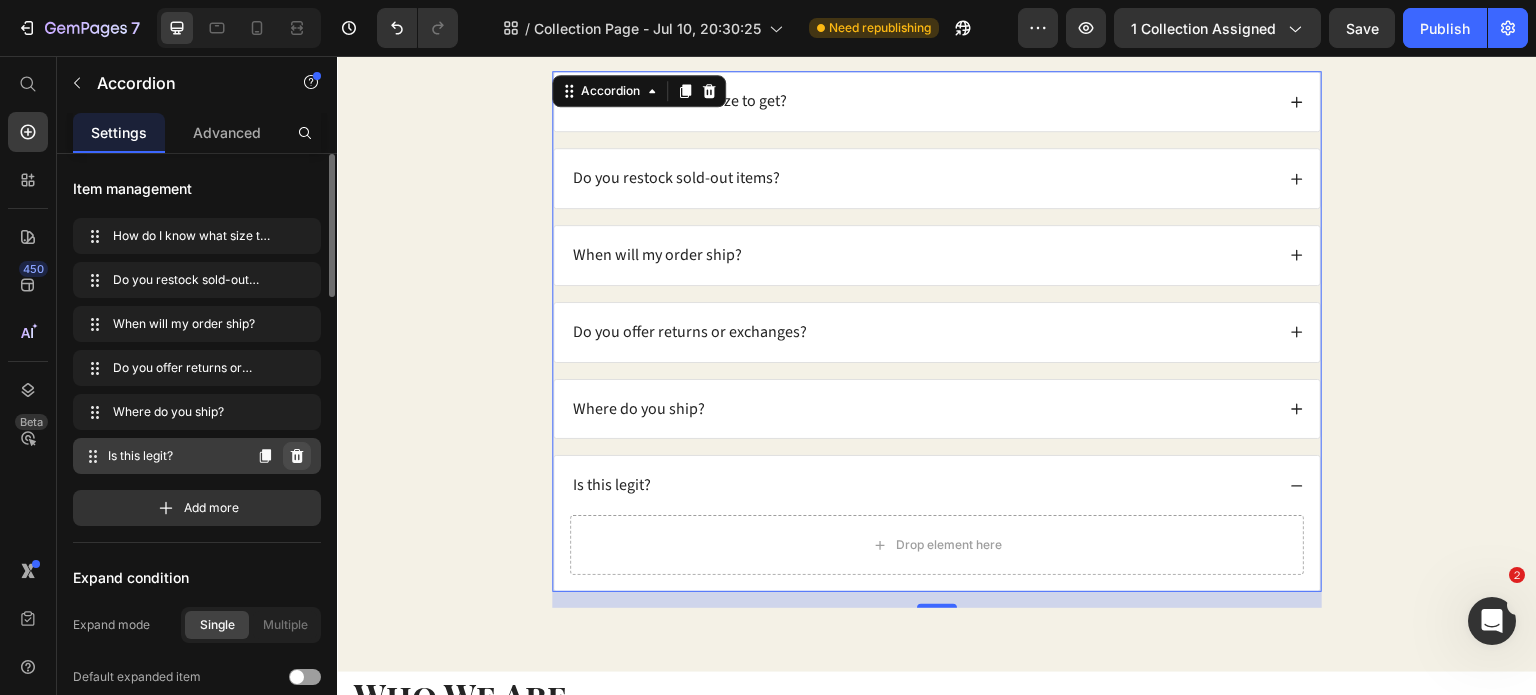 click 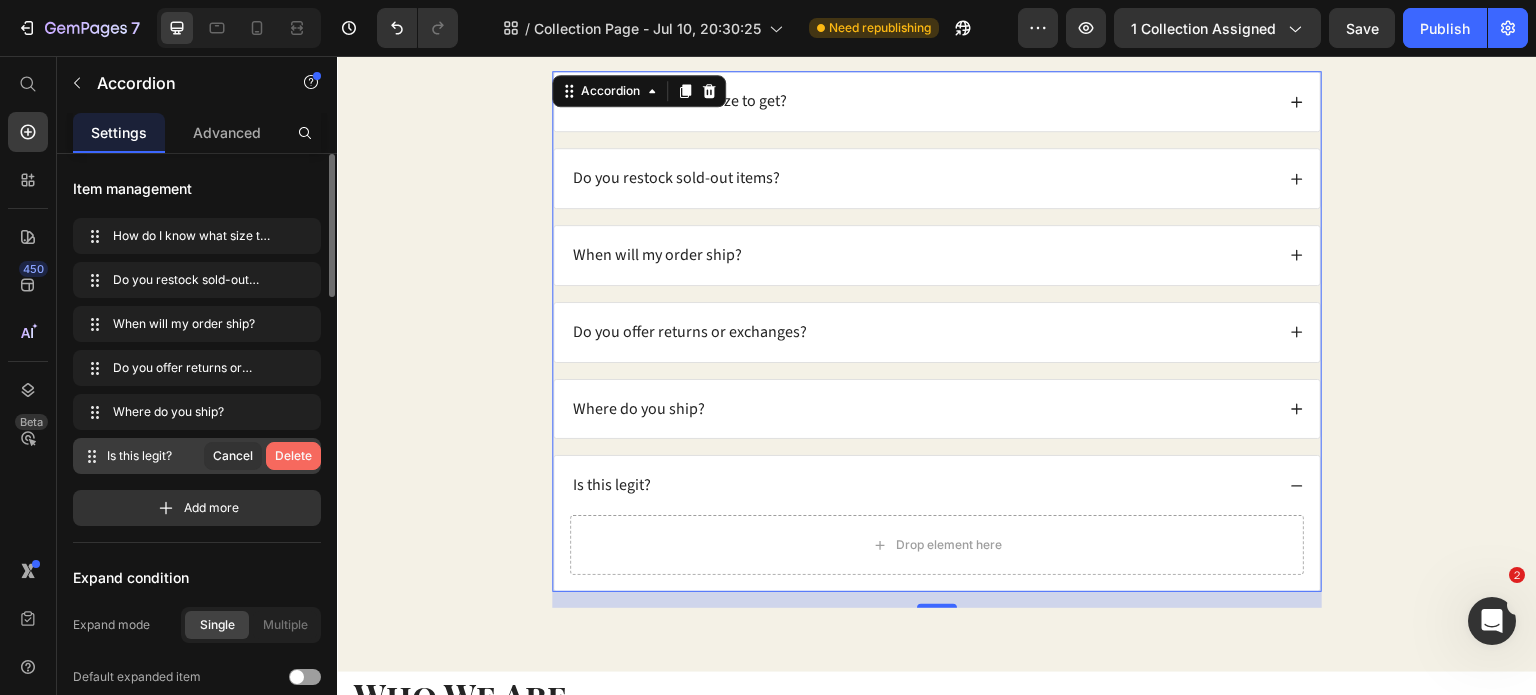 click on "Delete" at bounding box center [293, 456] 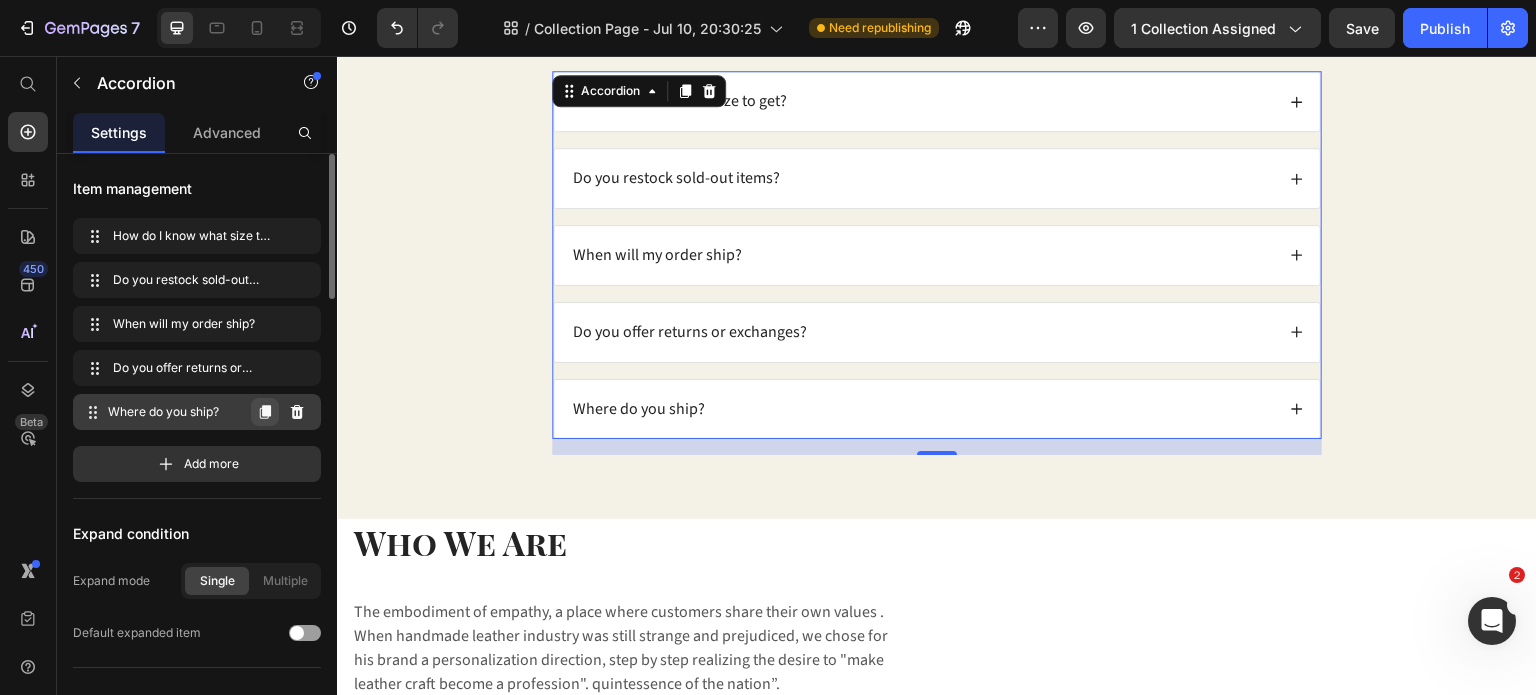 click 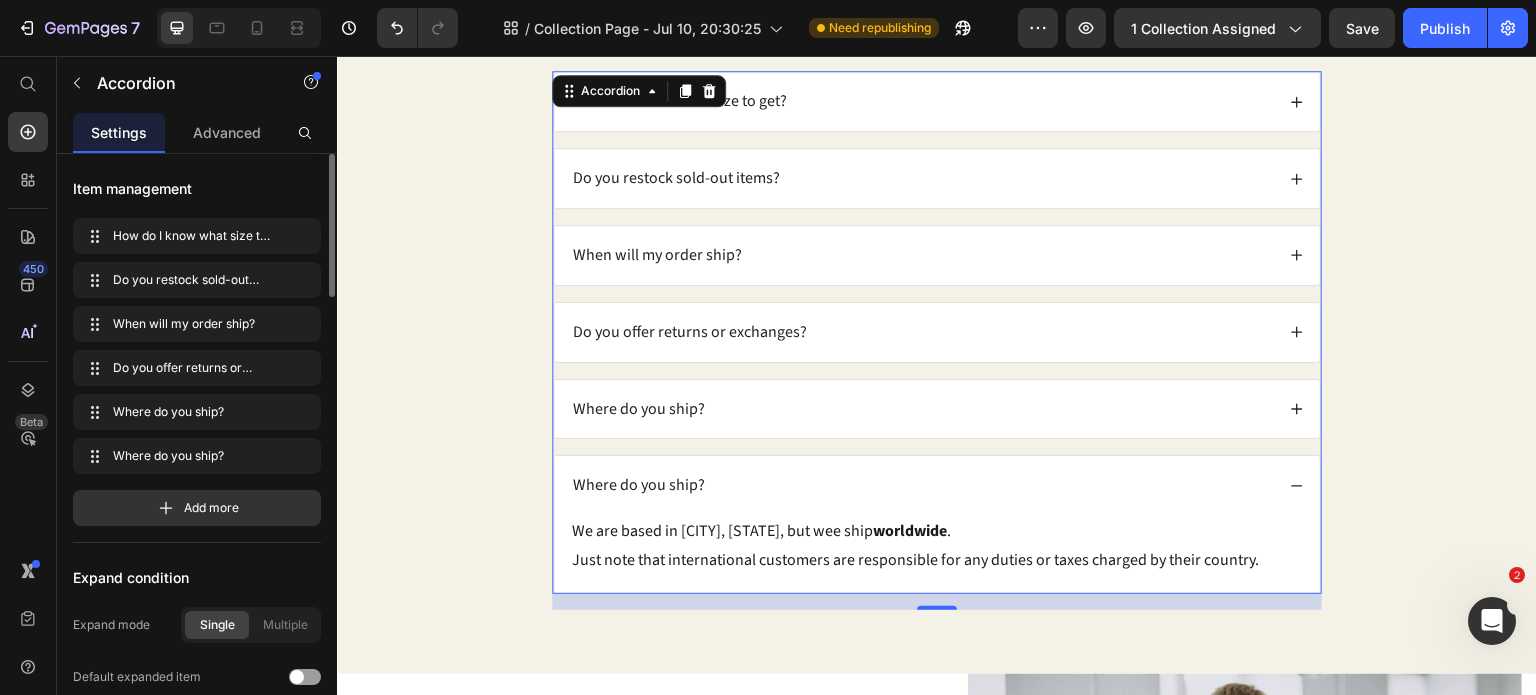click on "Where do you ship?" at bounding box center (639, 485) 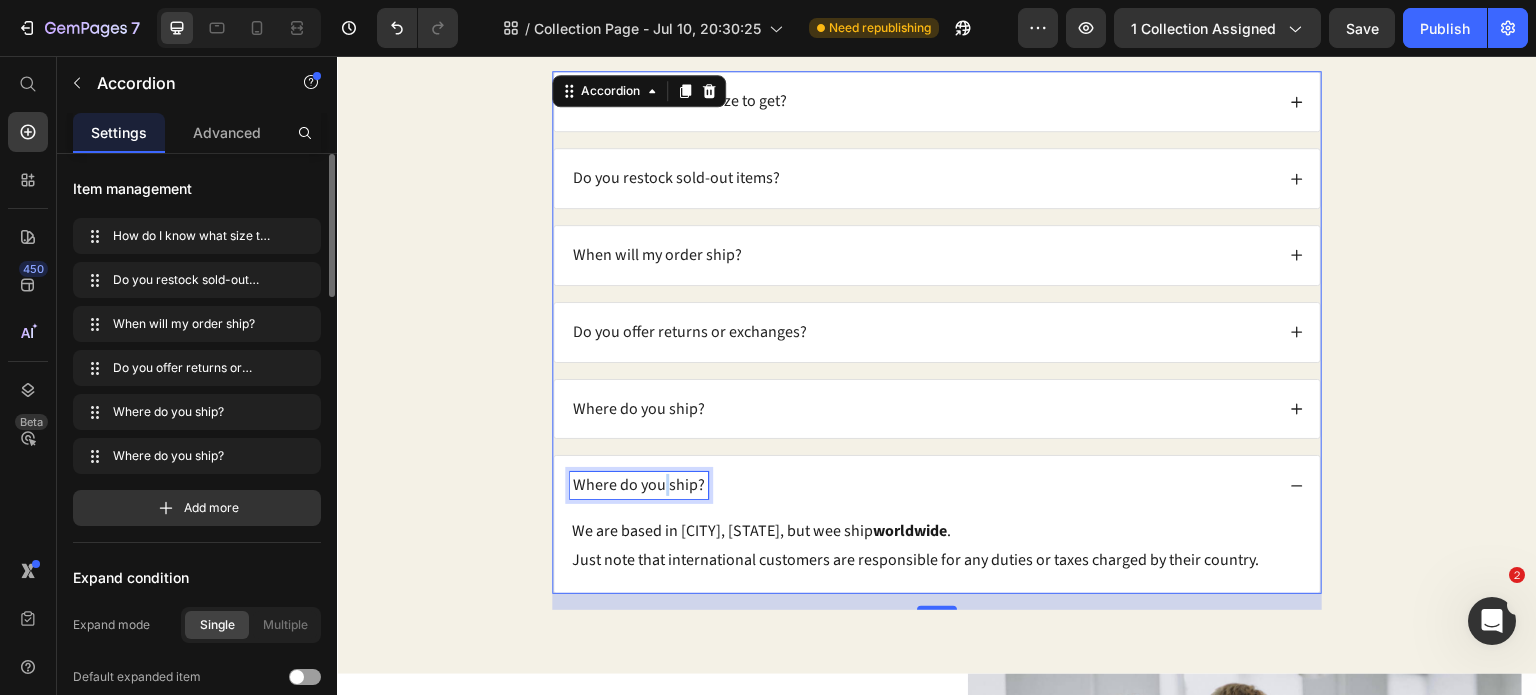 click on "Where do you ship?" at bounding box center [639, 485] 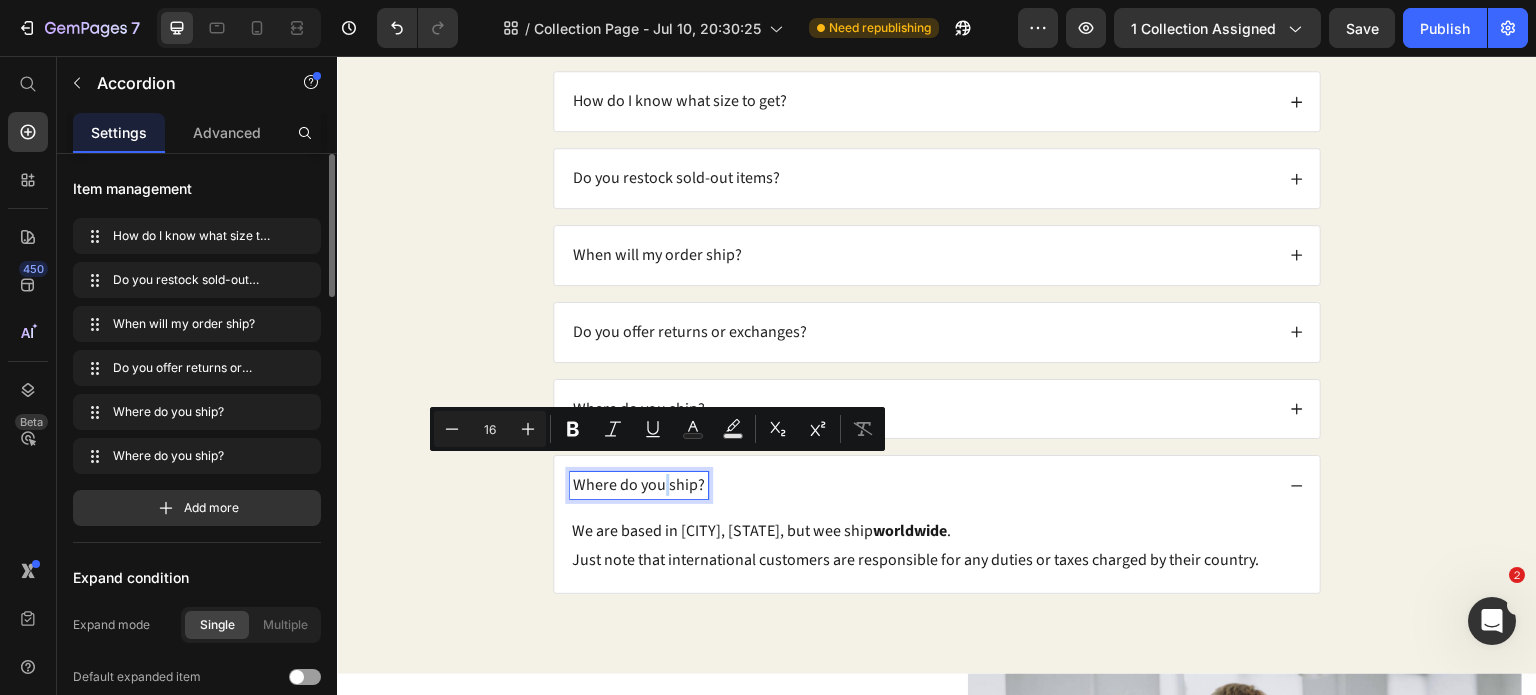 click on "Where do you ship?" at bounding box center [639, 485] 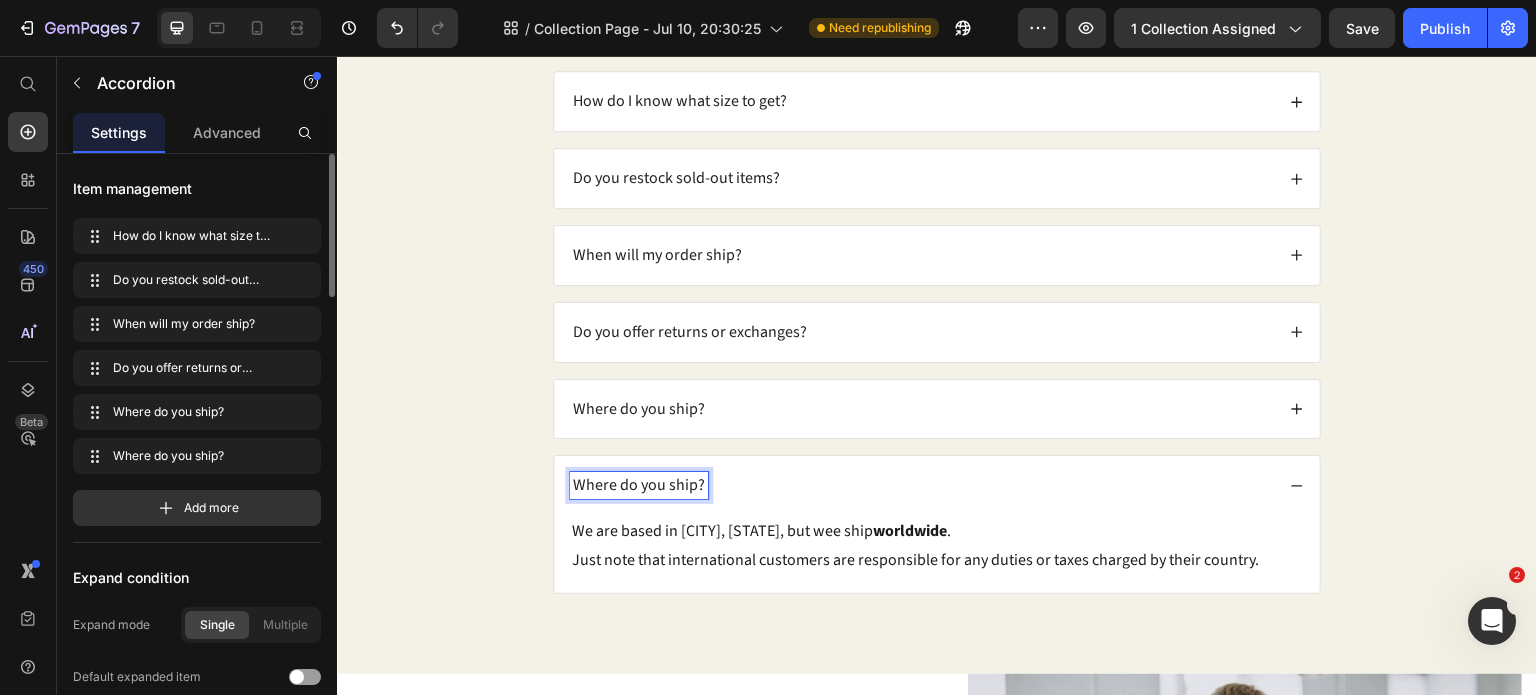 click on "Where do you ship?" at bounding box center [639, 485] 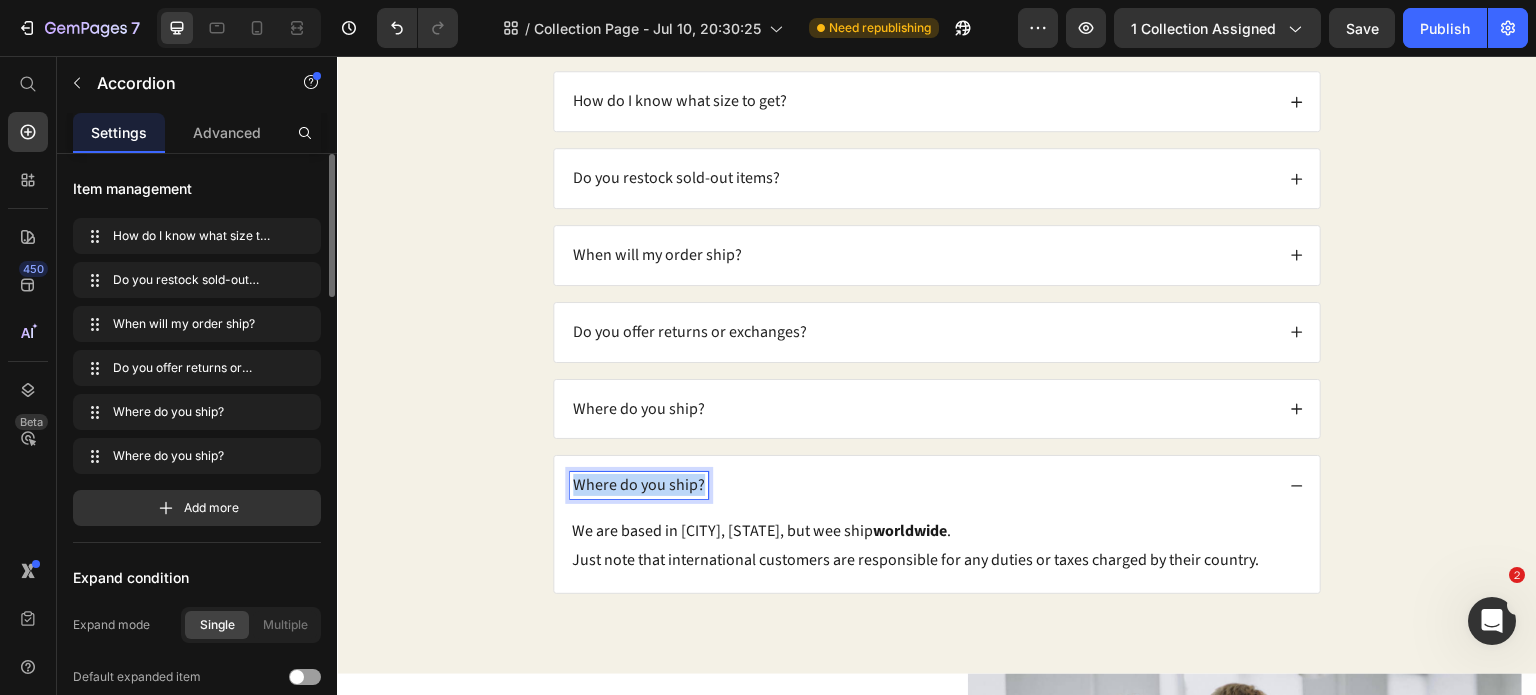 click on "Where do you ship?" at bounding box center (639, 485) 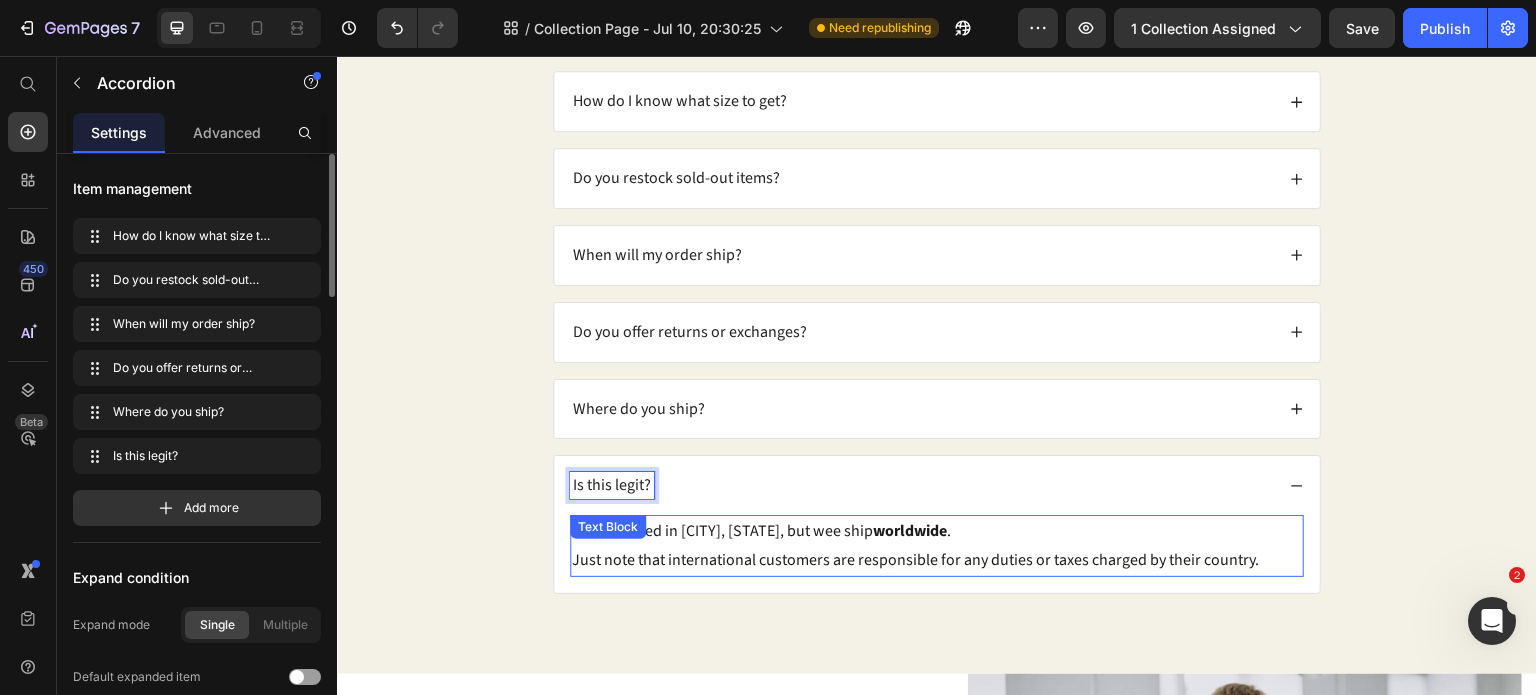 click on "We are based in [CITY], [STATE], but wee ship  worldwide .  Just note that international customers are responsible for any duties or taxes charged by their country. Text Block" at bounding box center [937, 546] 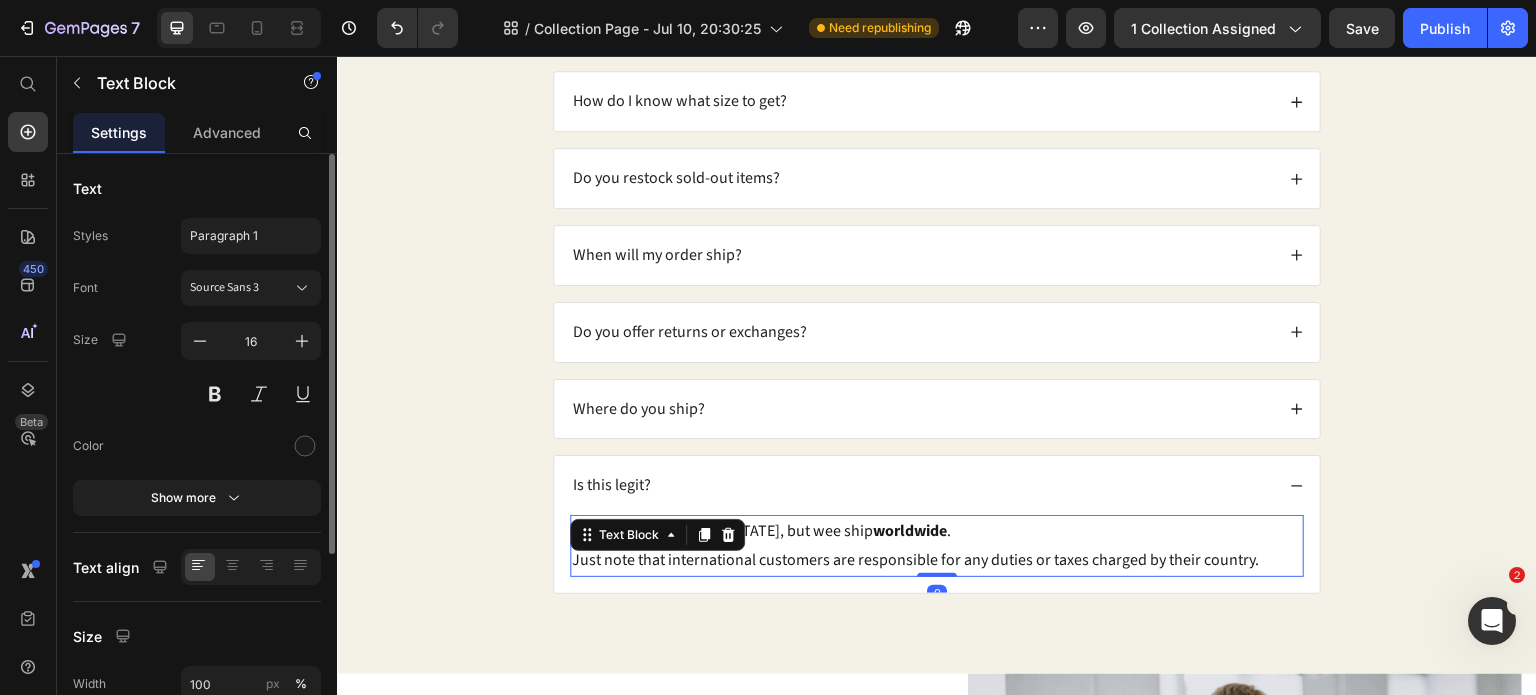 click on "Text Block" at bounding box center (629, 535) 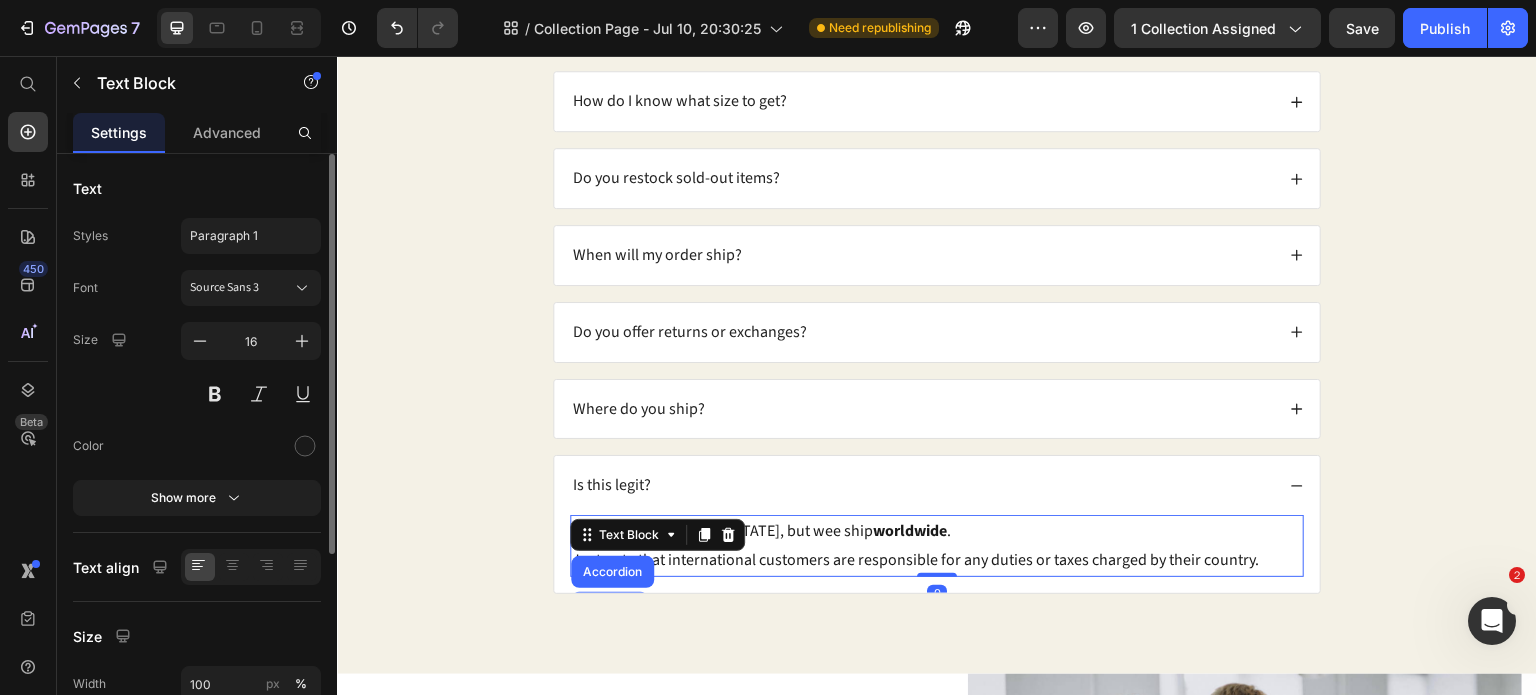 click on "Just note that international customers are responsible for any duties or taxes charged by their country." at bounding box center [937, 560] 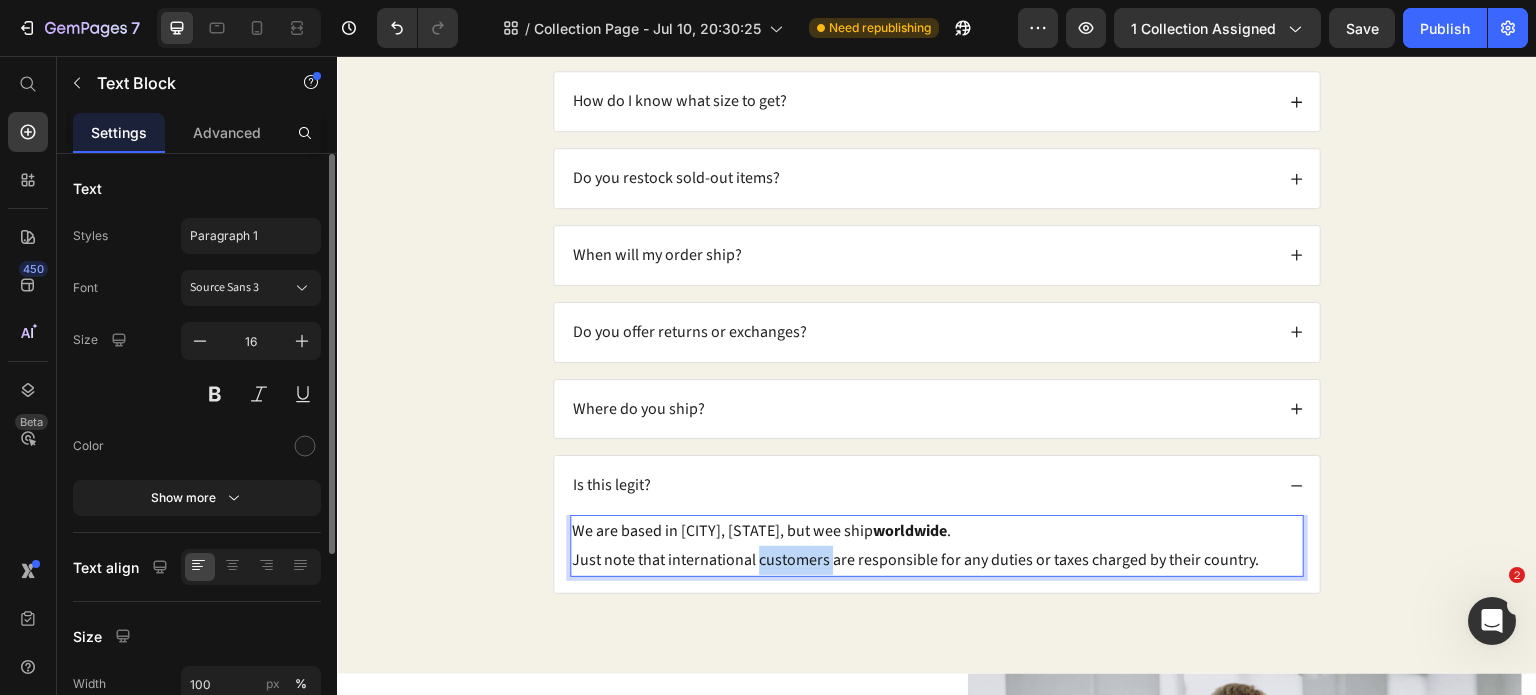 click on "Just note that international customers are responsible for any duties or taxes charged by their country." at bounding box center [937, 560] 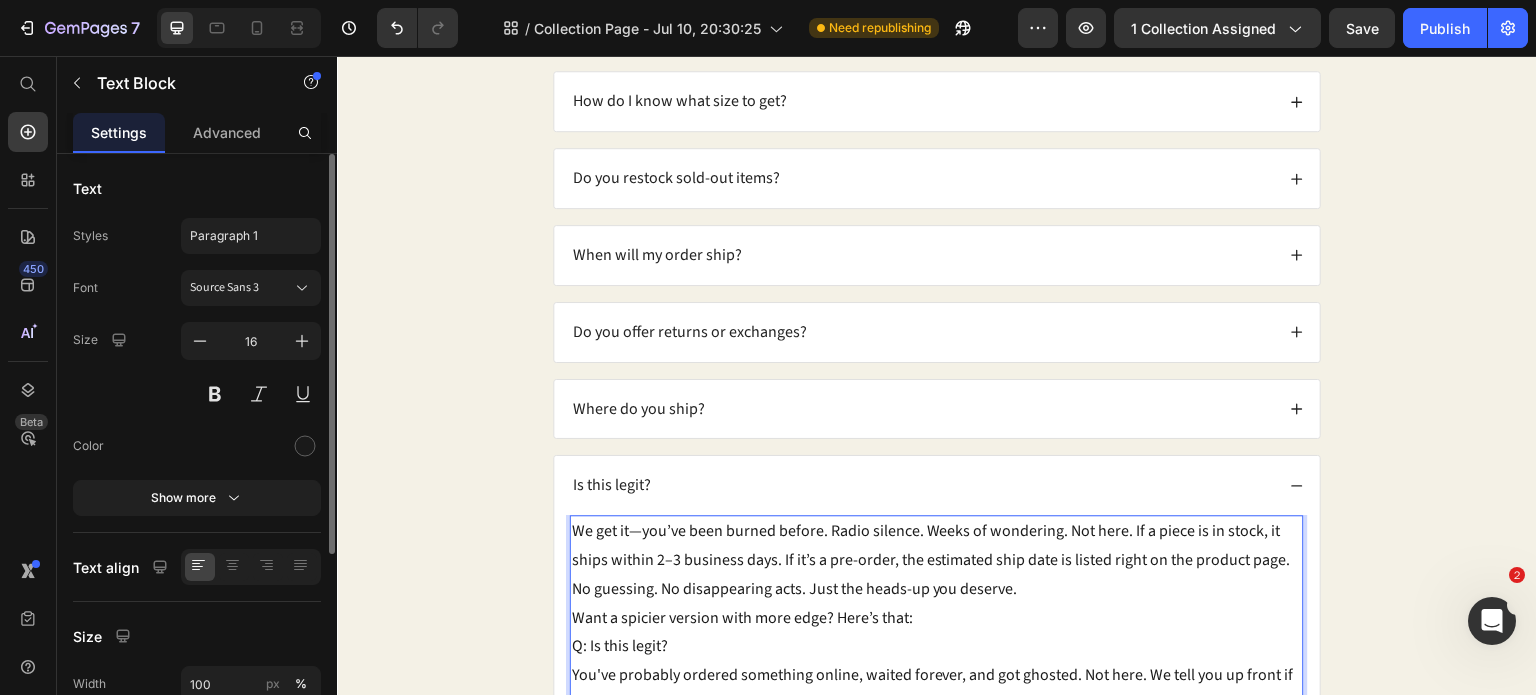 scroll, scrollTop: 1663, scrollLeft: 0, axis: vertical 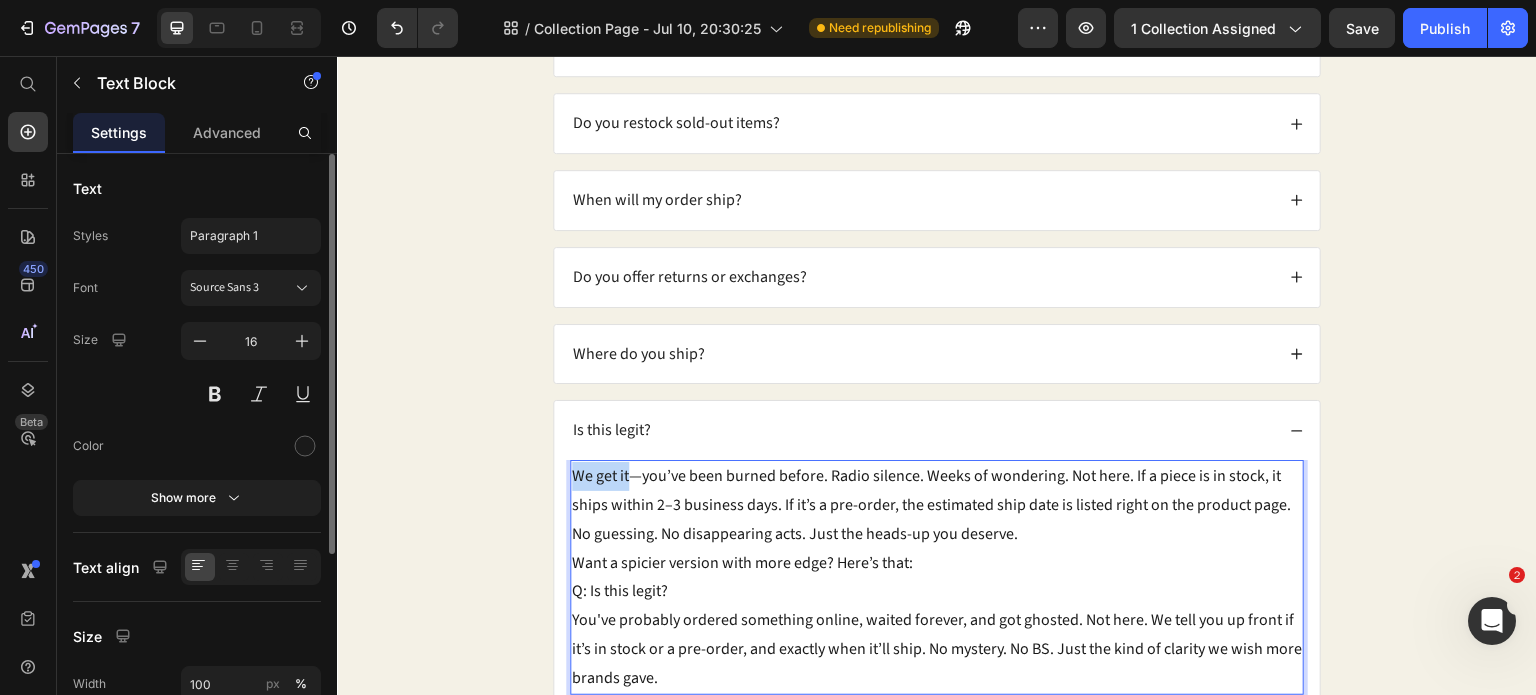 drag, startPoint x: 621, startPoint y: 464, endPoint x: 566, endPoint y: 466, distance: 55.03635 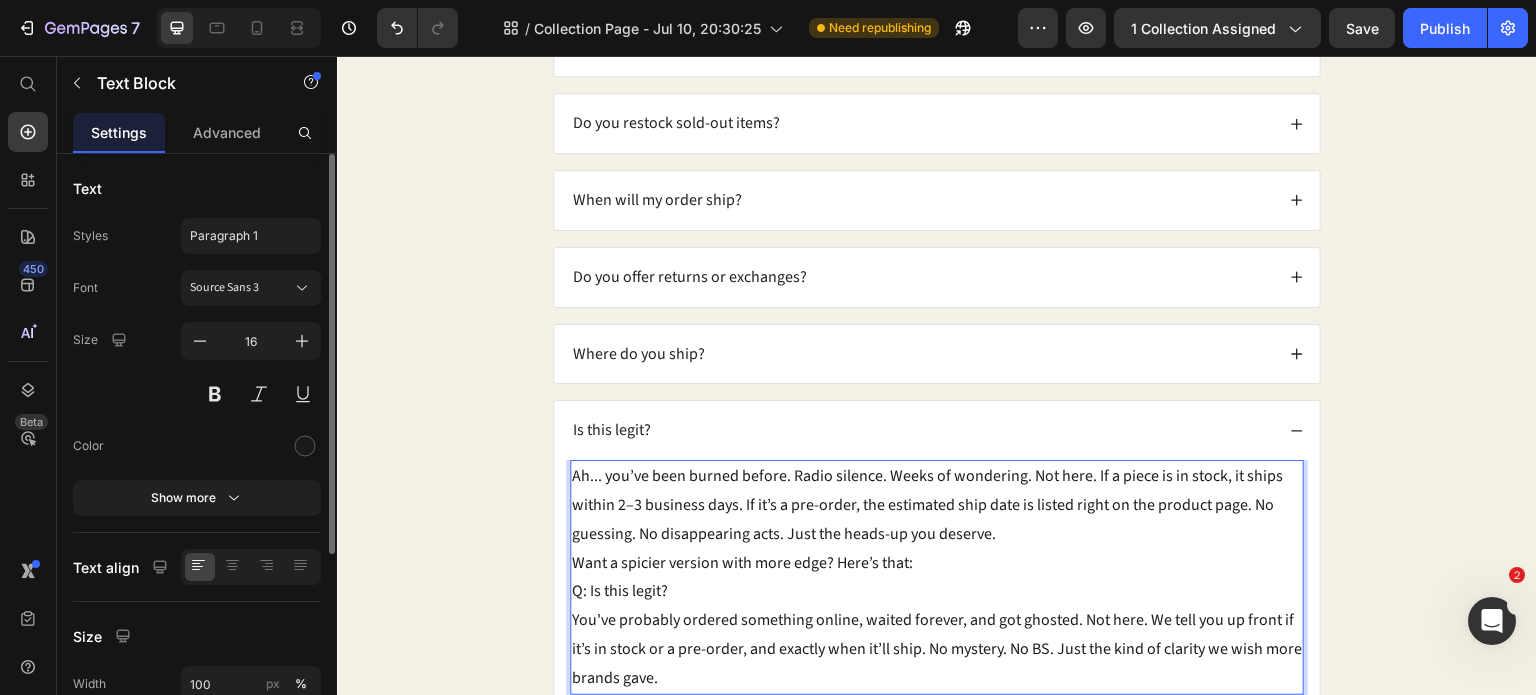 click on "Ah... you’ve been burned before. Radio silence. Weeks of wondering. Not here. If a piece is in stock, it ships within 2–3 business days. If it’s a pre-order, the estimated ship date is listed right on the product page. No guessing. No disappearing acts. Just the heads-up you deserve." at bounding box center (937, 505) 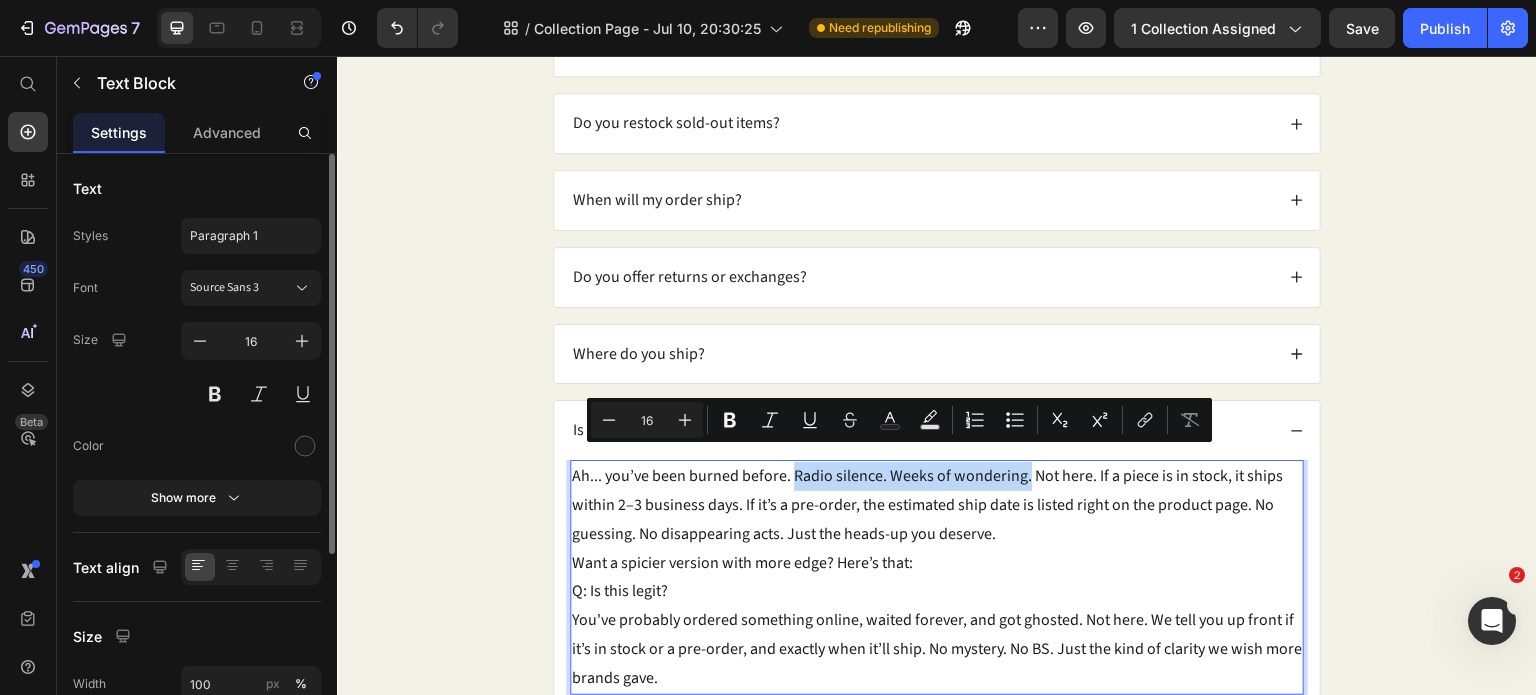 drag, startPoint x: 786, startPoint y: 465, endPoint x: 1018, endPoint y: 466, distance: 232.00215 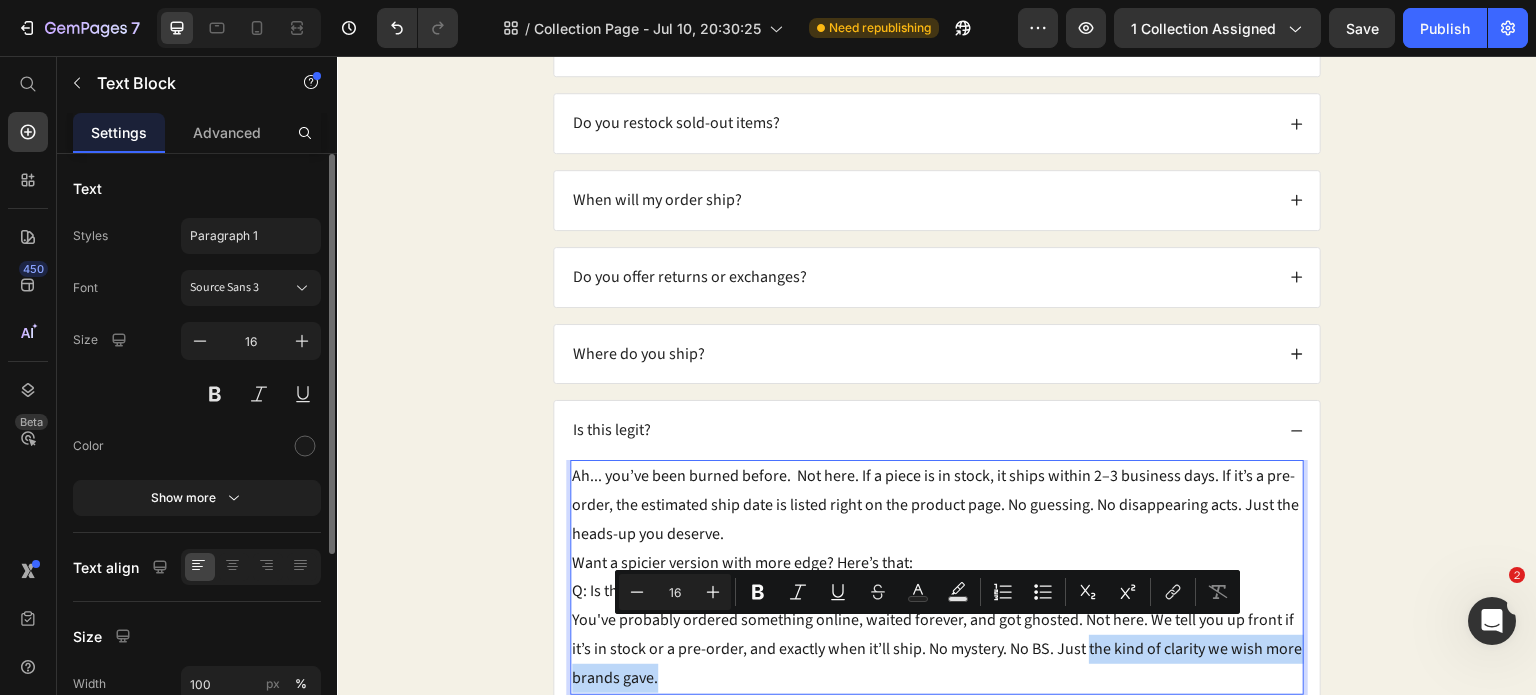 drag, startPoint x: 1083, startPoint y: 635, endPoint x: 1081, endPoint y: 653, distance: 18.110771 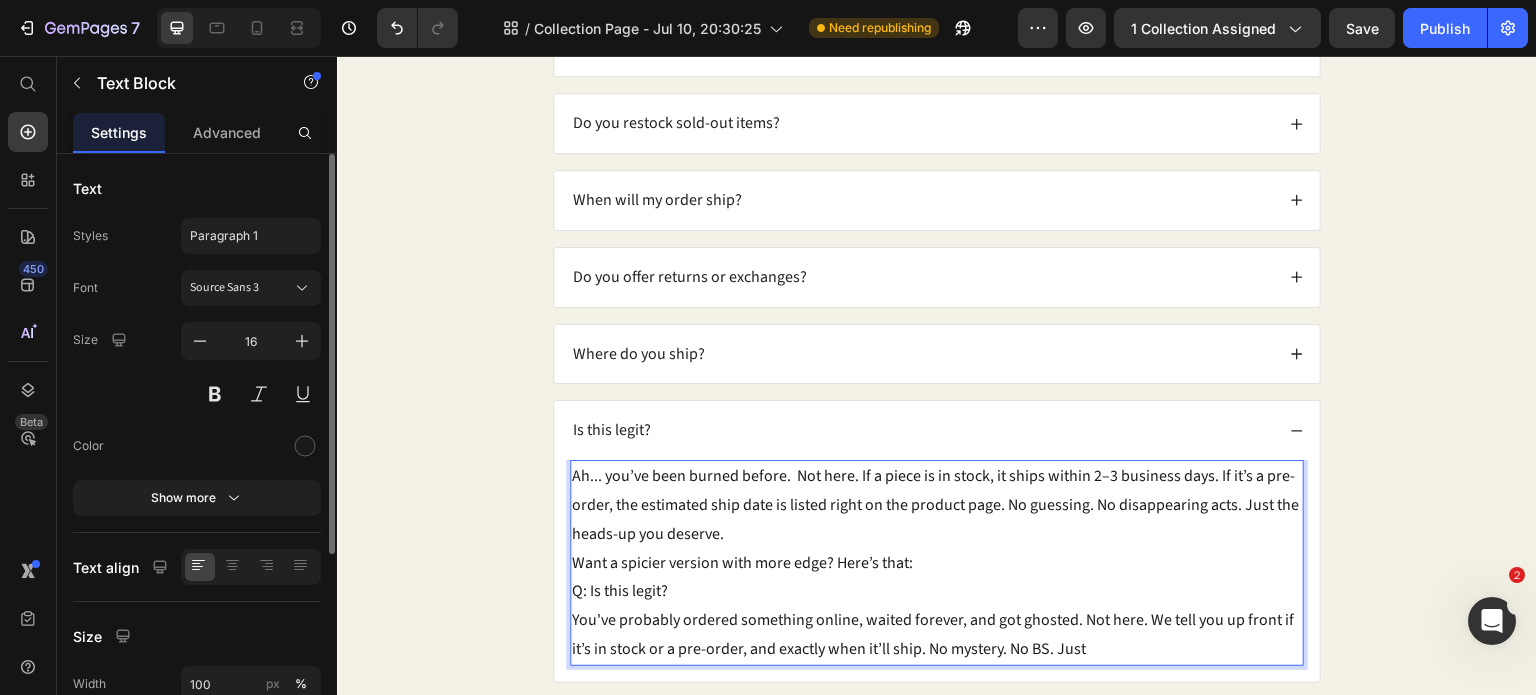 click on "Ah... you’ve been burned before.  Not here. If a piece is in stock, it ships within 2–3 business days. If it’s a pre-order, the estimated ship date is listed right on the product page. No guessing. No disappearing acts. Just the heads-up you deserve." at bounding box center [937, 505] 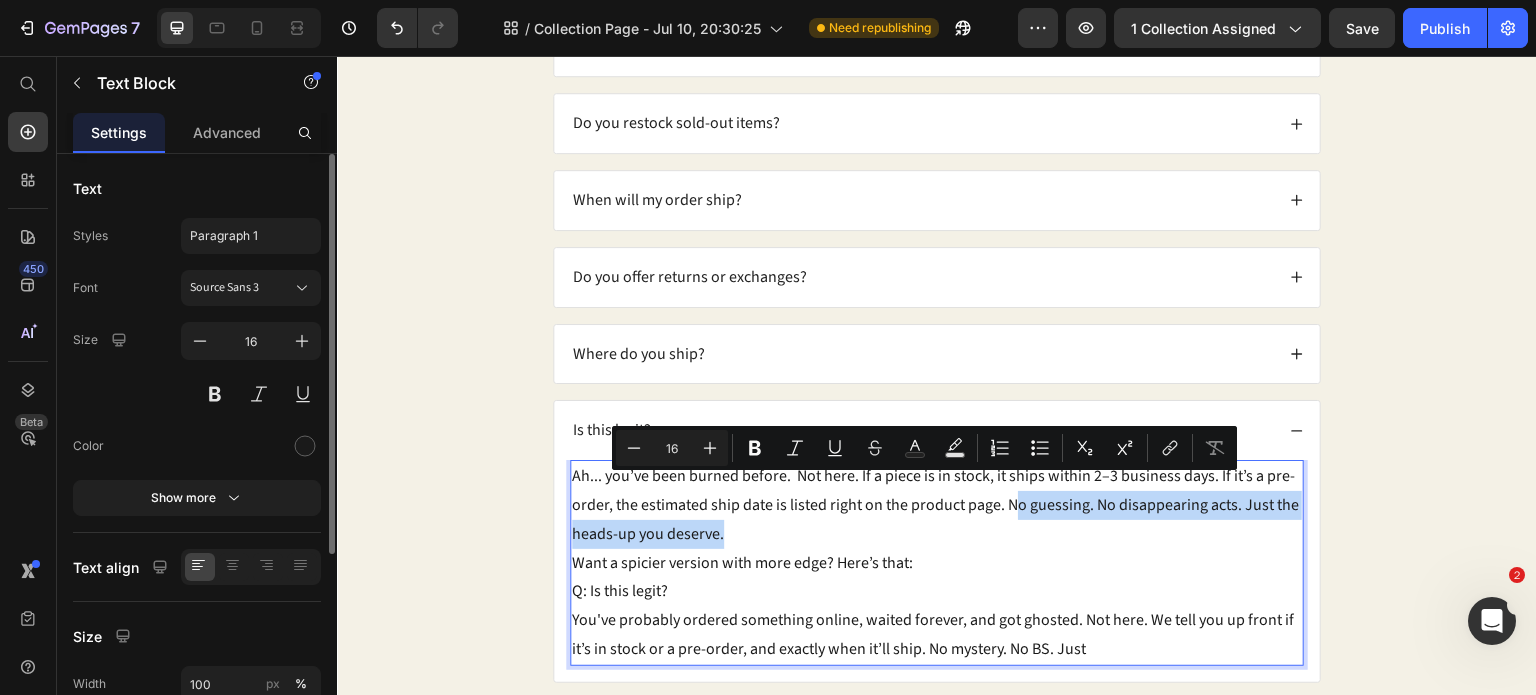 click on "Ah... you’ve been burned before.  Not here. If a piece is in stock, it ships within 2–3 business days. If it’s a pre-order, the estimated ship date is listed right on the product page. No guessing. No disappearing acts. Just the heads-up you deserve." at bounding box center (937, 505) 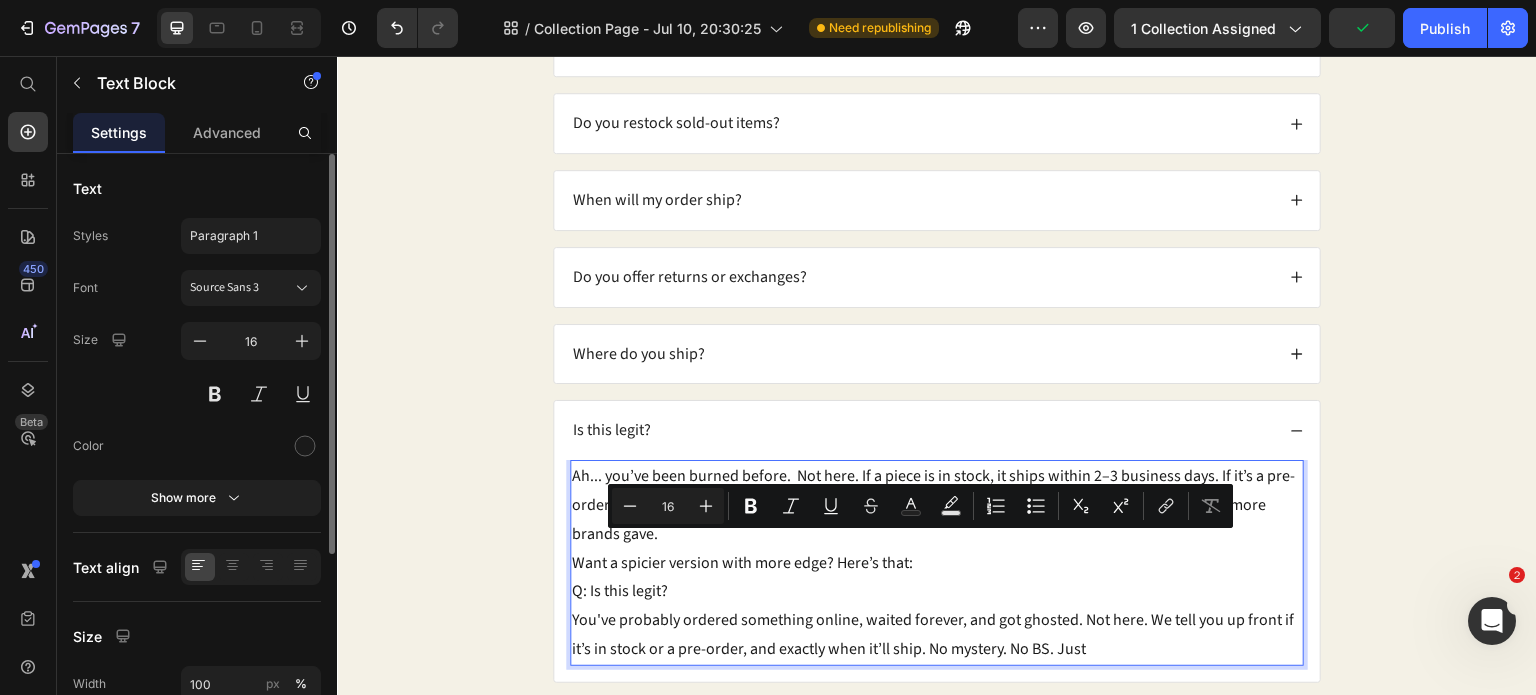 drag, startPoint x: 1082, startPoint y: 637, endPoint x: 567, endPoint y: 549, distance: 522.46436 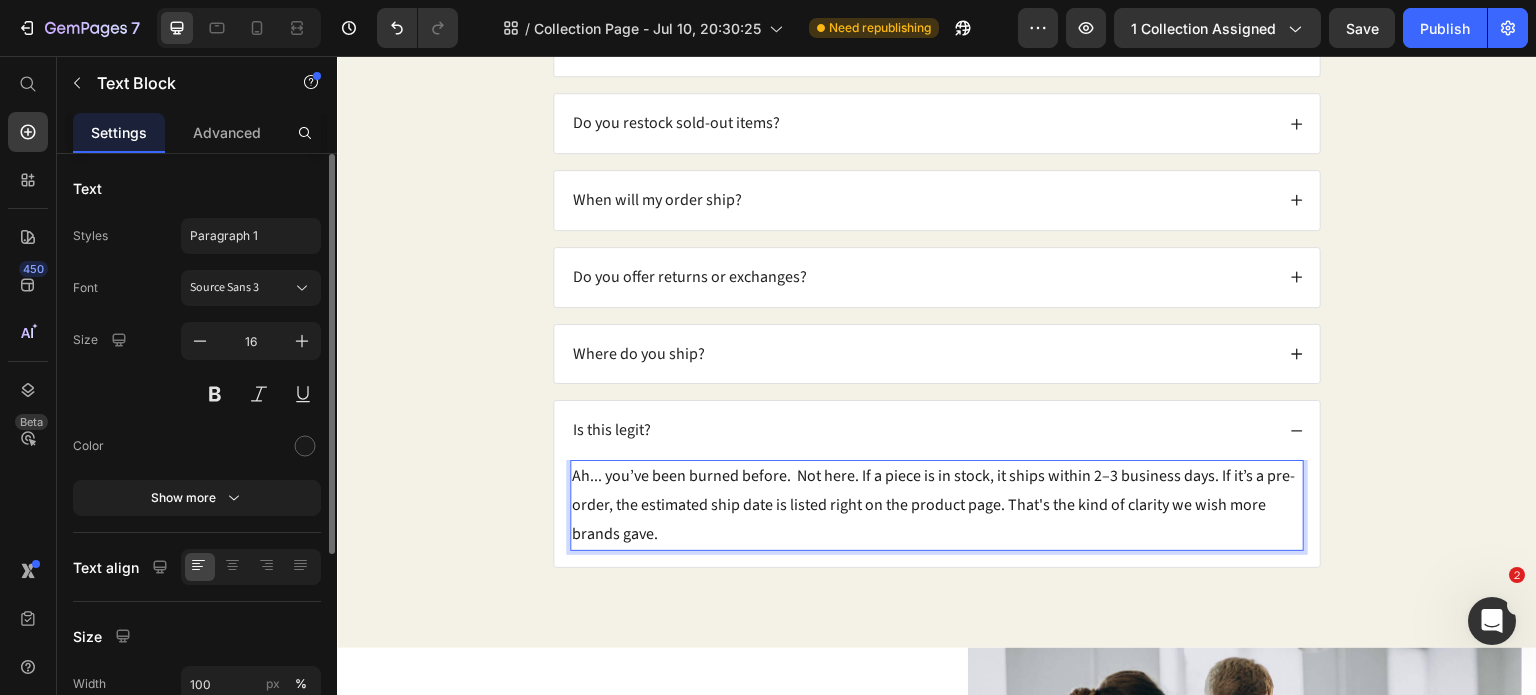 click on "Ah... you’ve been burned before.  Not here. If a piece is in stock, it ships within 2–3 business days. If it’s a pre-order, the estimated ship date is listed right on the product page. That's the kind of clarity we wish more brands gave." at bounding box center [937, 505] 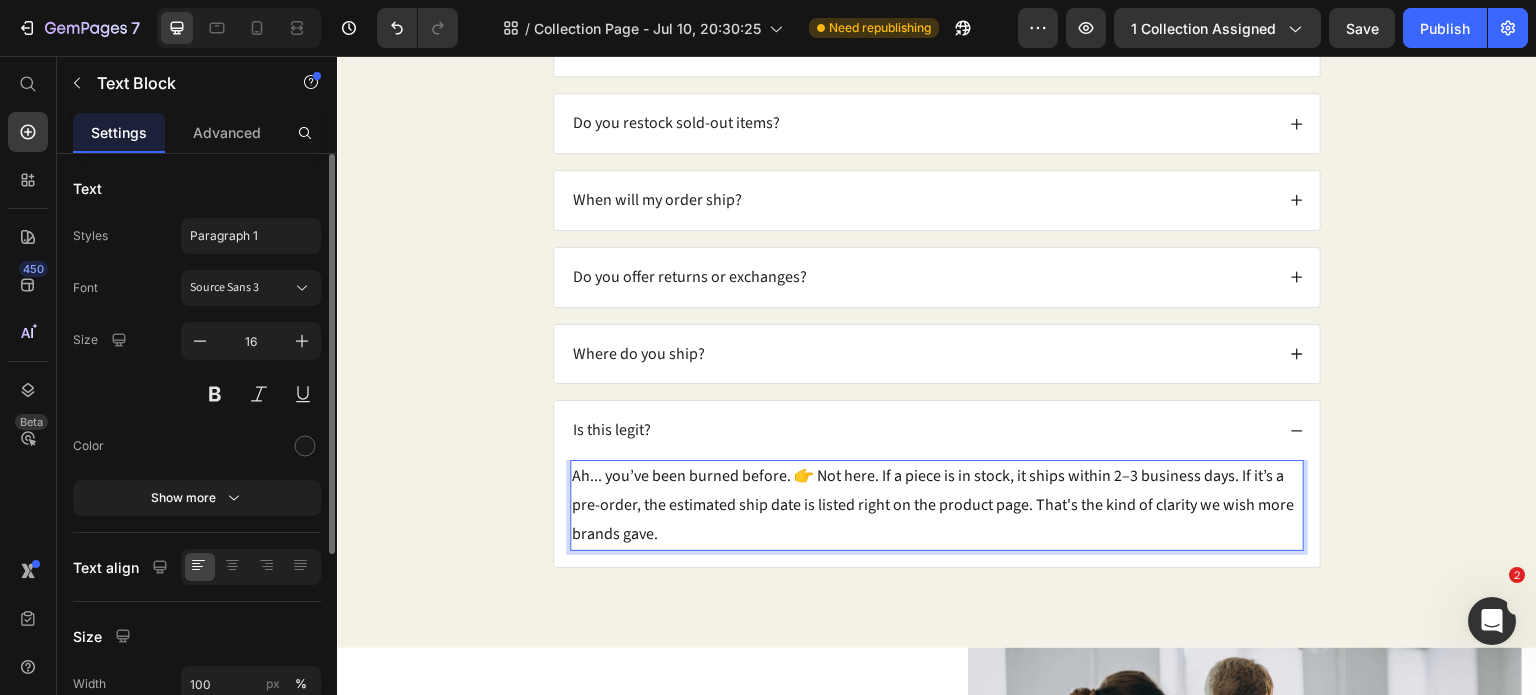 click on "Ah... you’ve been burned before. 👉 Not here. If a piece is in stock, it ships within 2–3 business days. If it’s a pre-order, the estimated ship date is listed right on the product page. That's the kind of clarity we wish more brands gave." at bounding box center [937, 505] 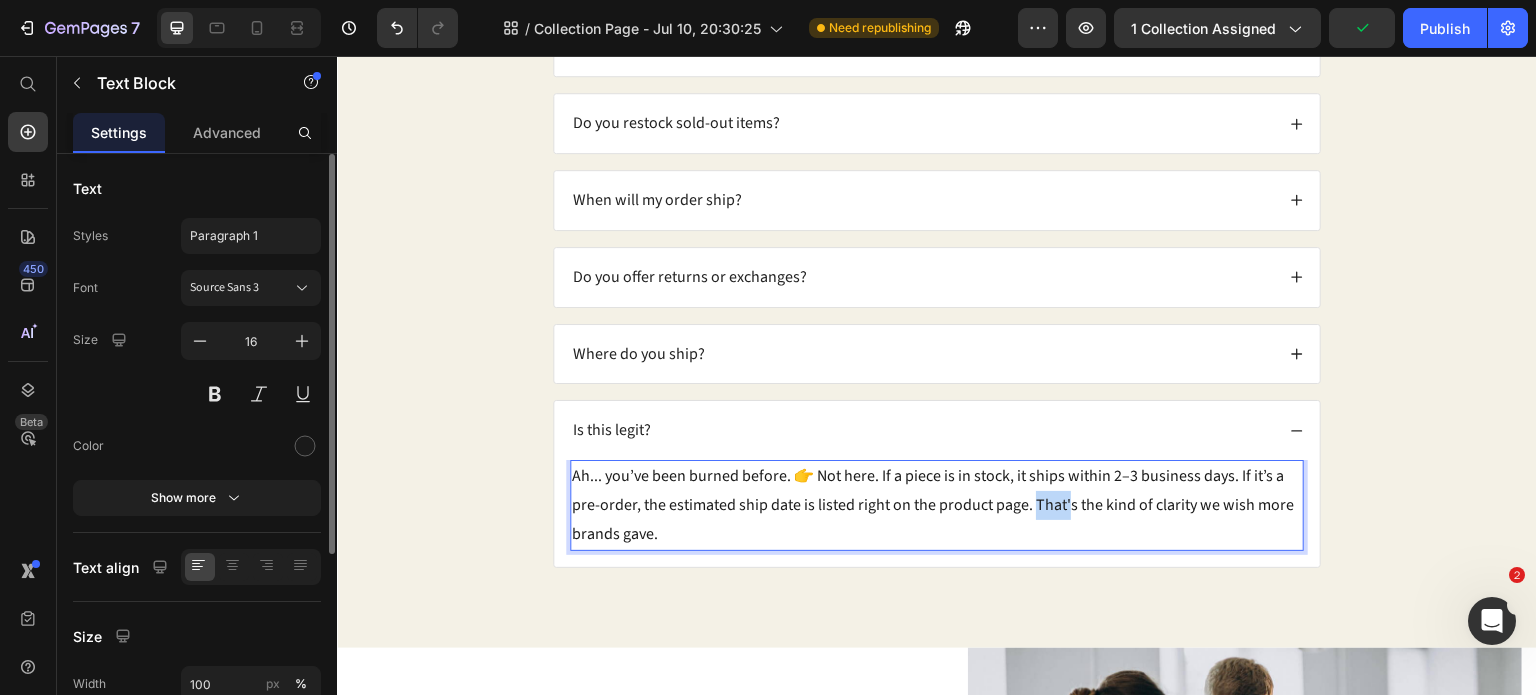 drag, startPoint x: 1026, startPoint y: 493, endPoint x: 1059, endPoint y: 499, distance: 33.54102 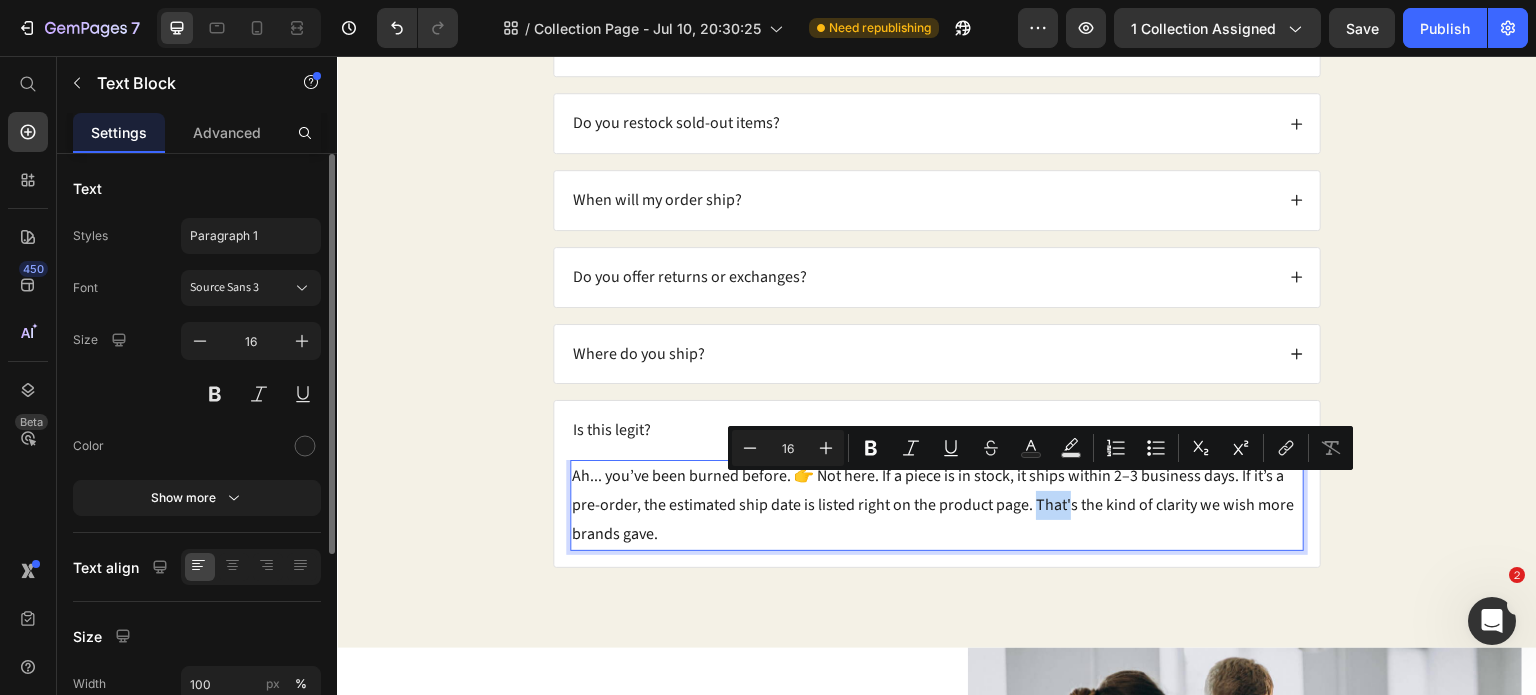 click on "Ah... you’ve been burned before. 👉 Not here. If a piece is in stock, it ships within 2–3 business days. If it’s a pre-order, the estimated ship date is listed right on the product page. That's the kind of clarity we wish more brands gave." at bounding box center [937, 505] 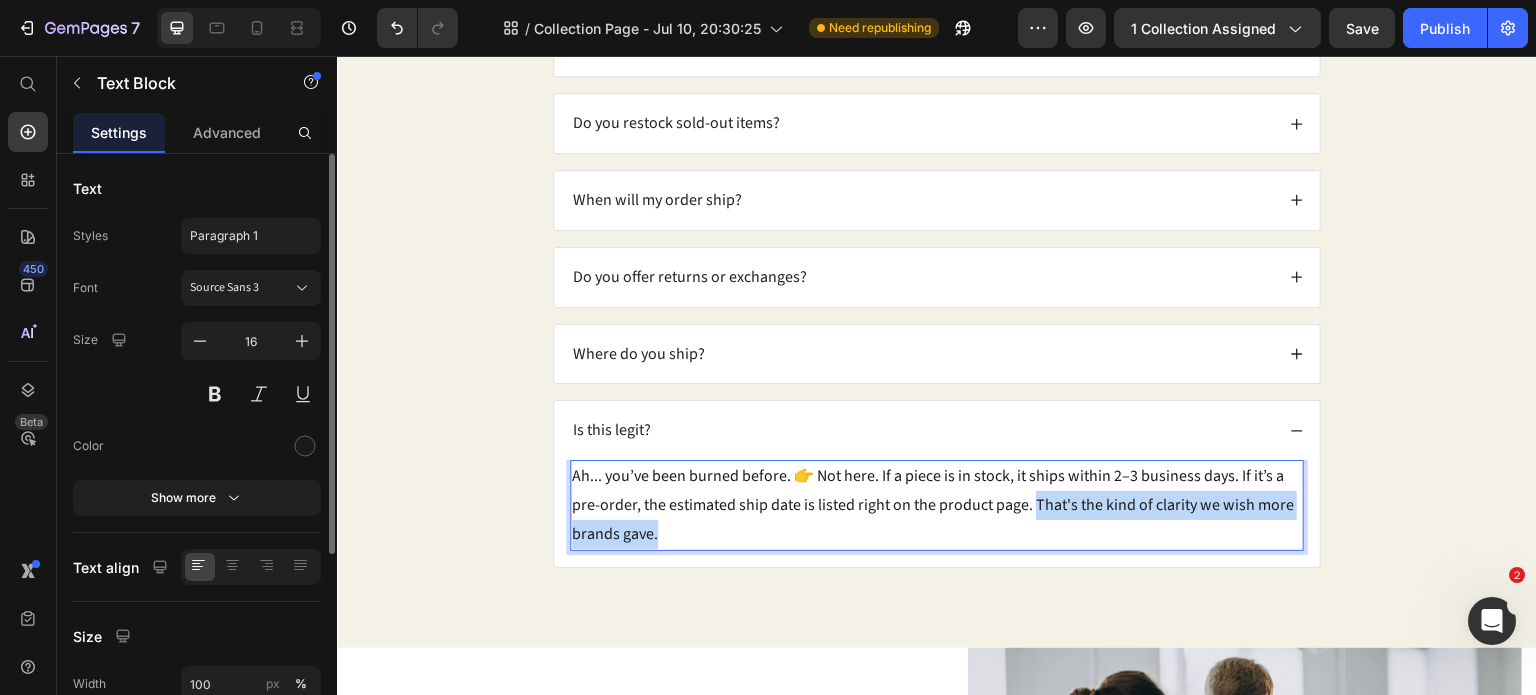 drag, startPoint x: 1026, startPoint y: 489, endPoint x: 1038, endPoint y: 508, distance: 22.472204 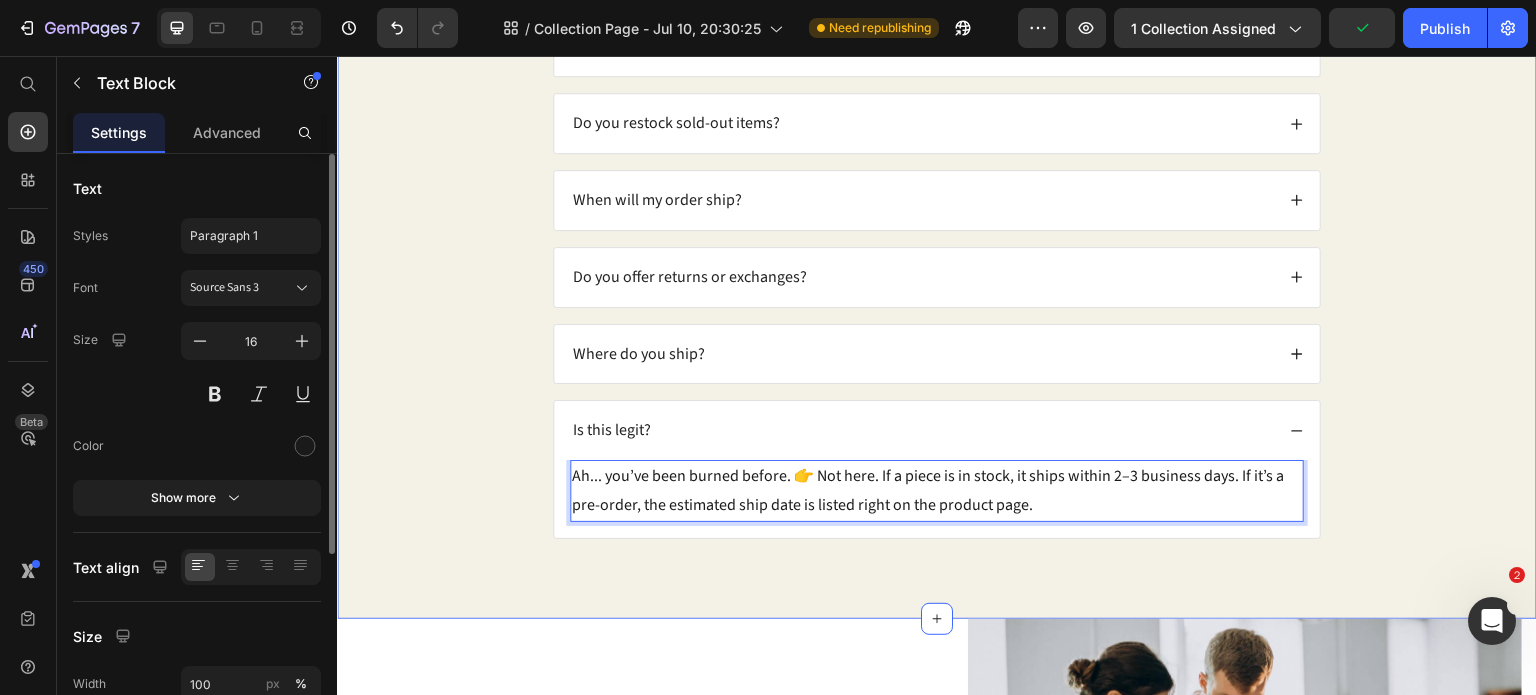 click on "FAQs Heading
How do I know what size to get?
Do you restock sold-out items?
When will my order ship?
Do you offer returns or exchanges?
Where do you ship?
Is this legit? Ah... you’ve been burned before. 👉 Not here. If a piece is in stock, it ships within 2–3 business days. If it’s a pre-order, the estimated ship date is listed right on the product page.  Text Block Accordion Row 1 col Section   0 Accordion Row" at bounding box center [937, 238] 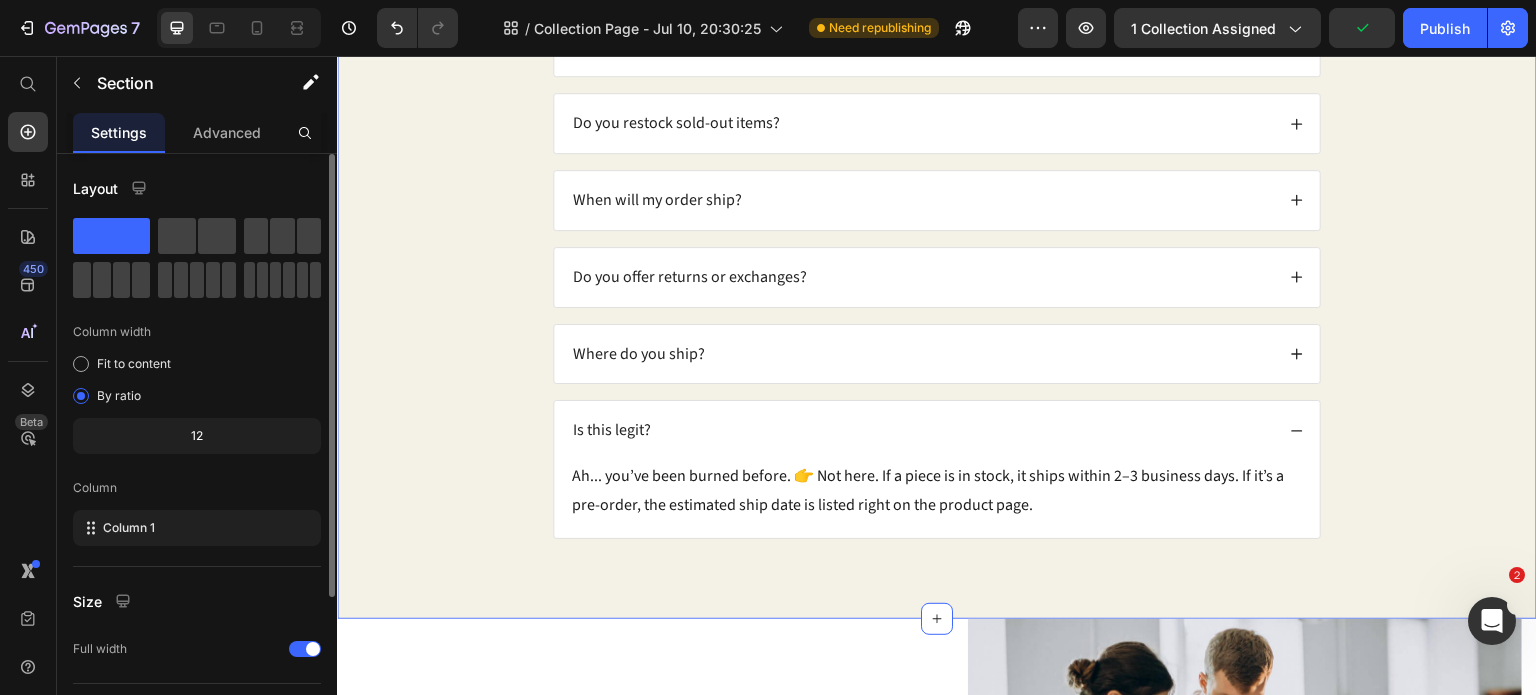 scroll, scrollTop: 0, scrollLeft: 0, axis: both 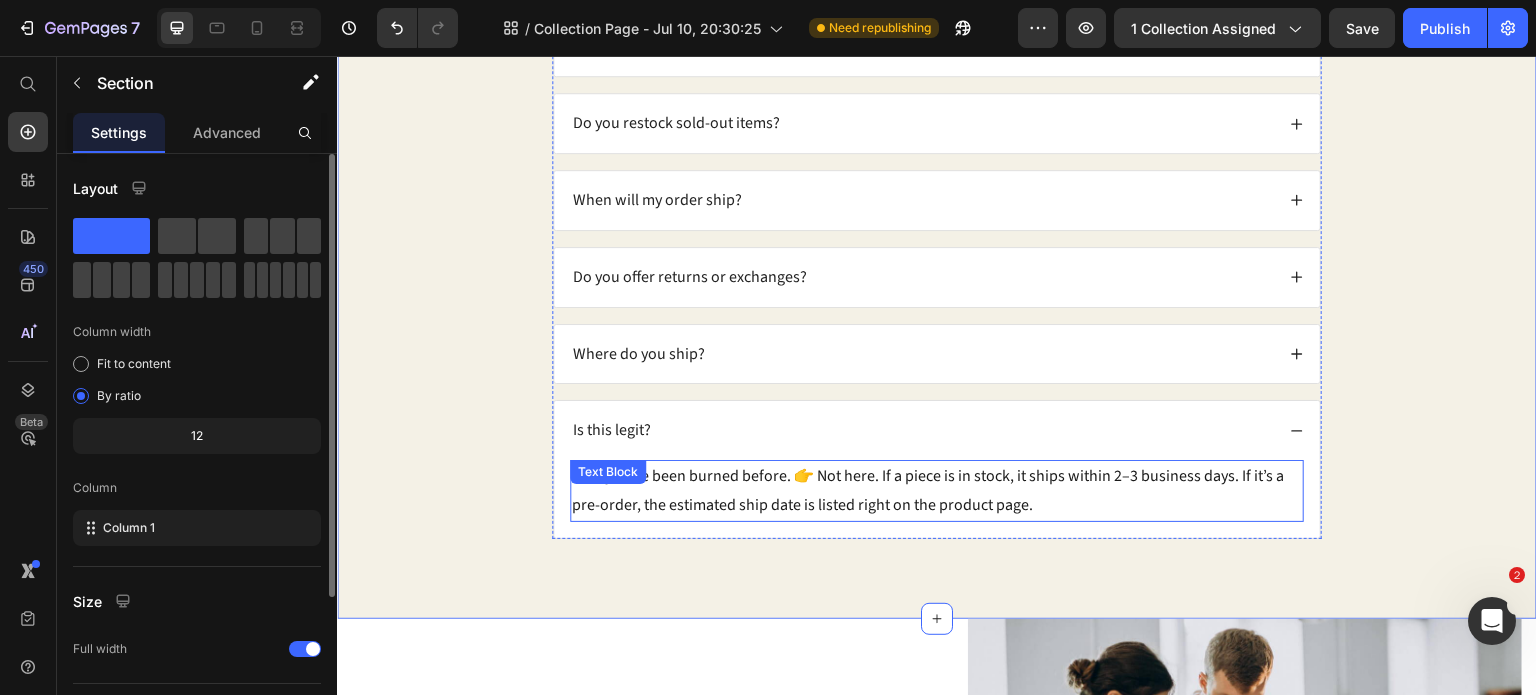 click on "Ah... you’ve been burned before. 👉 Not here. If a piece is in stock, it ships within 2–3 business days. If it’s a pre-order, the estimated ship date is listed right on the product page." at bounding box center [937, 491] 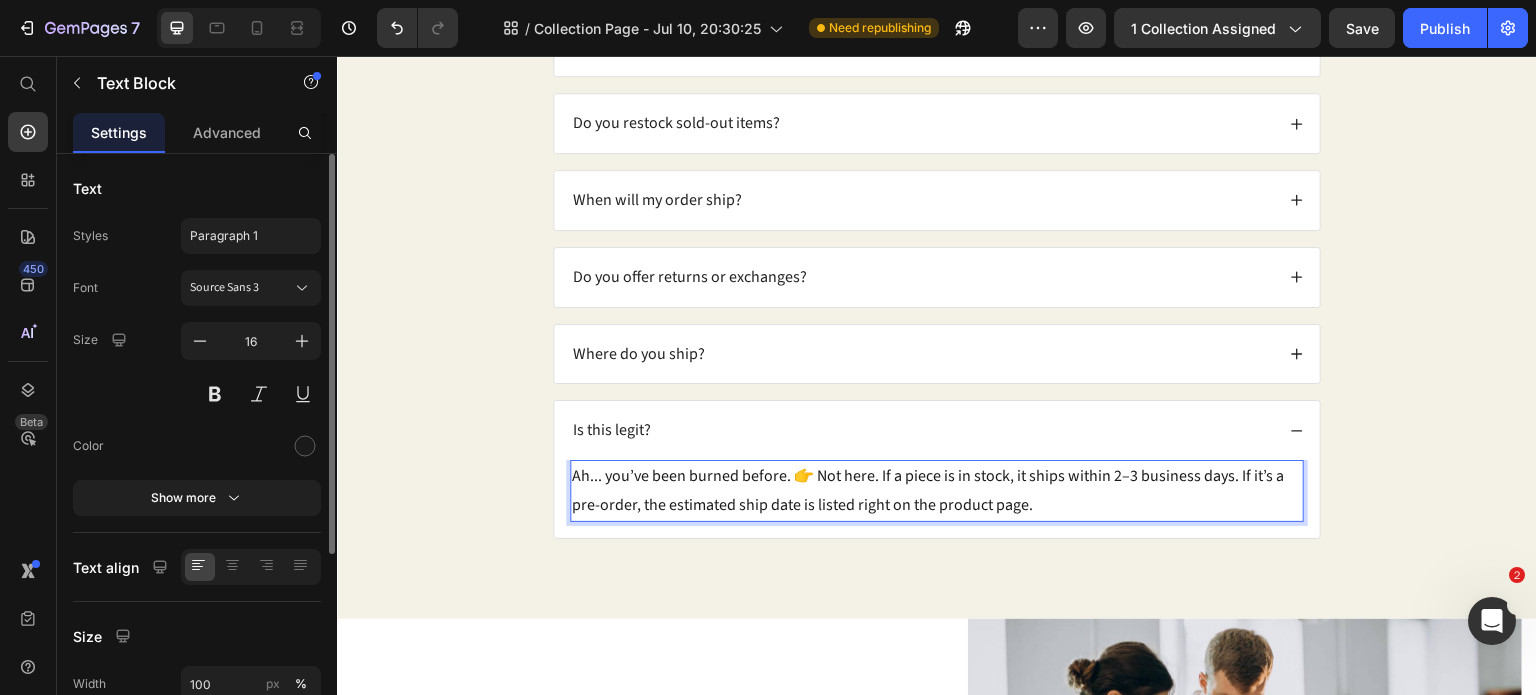 click on "Ah... you’ve been burned before. 👉 Not here. If a piece is in stock, it ships within 2–3 business days. If it’s a pre-order, the estimated ship date is listed right on the product page." at bounding box center (937, 491) 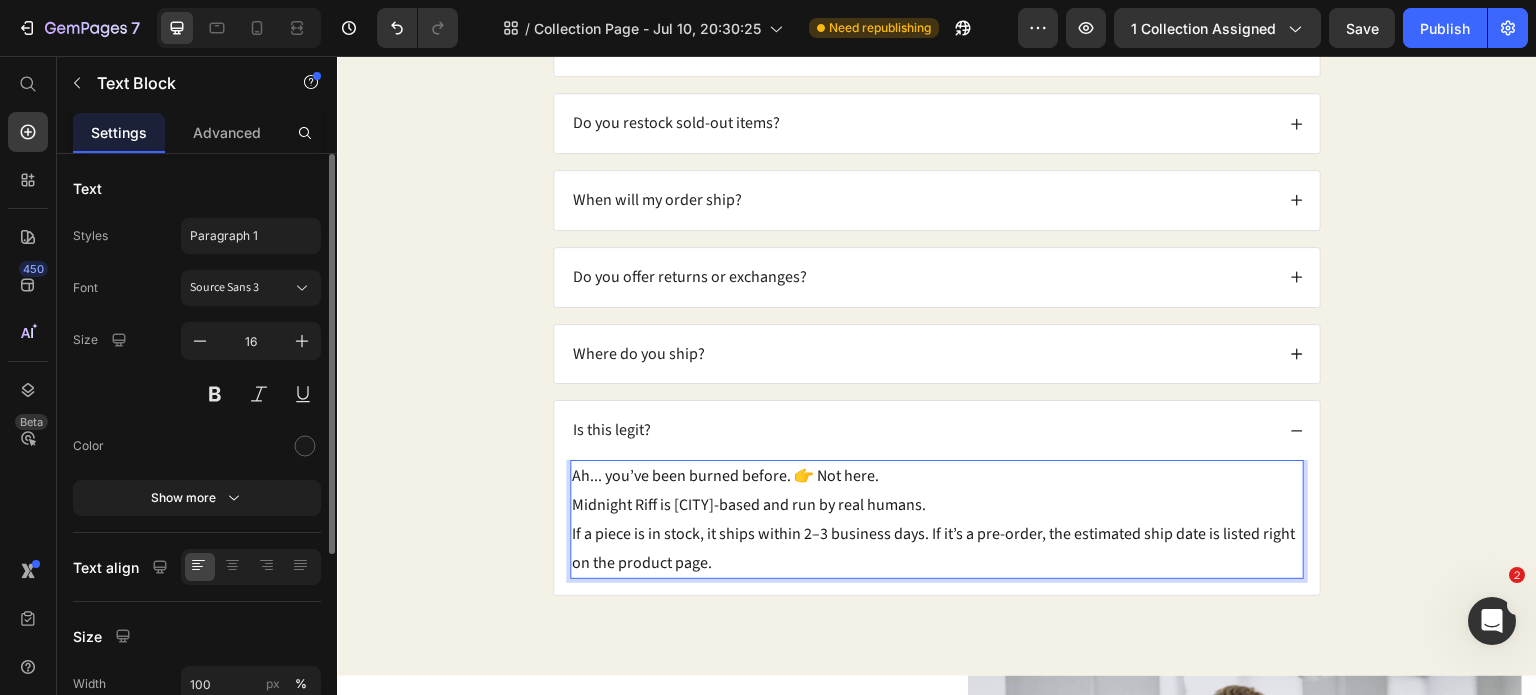 click on "If a piece is in stock, it ships within 2–3 business days. If it’s a pre-order, the estimated ship date is listed right on the product page." at bounding box center (937, 549) 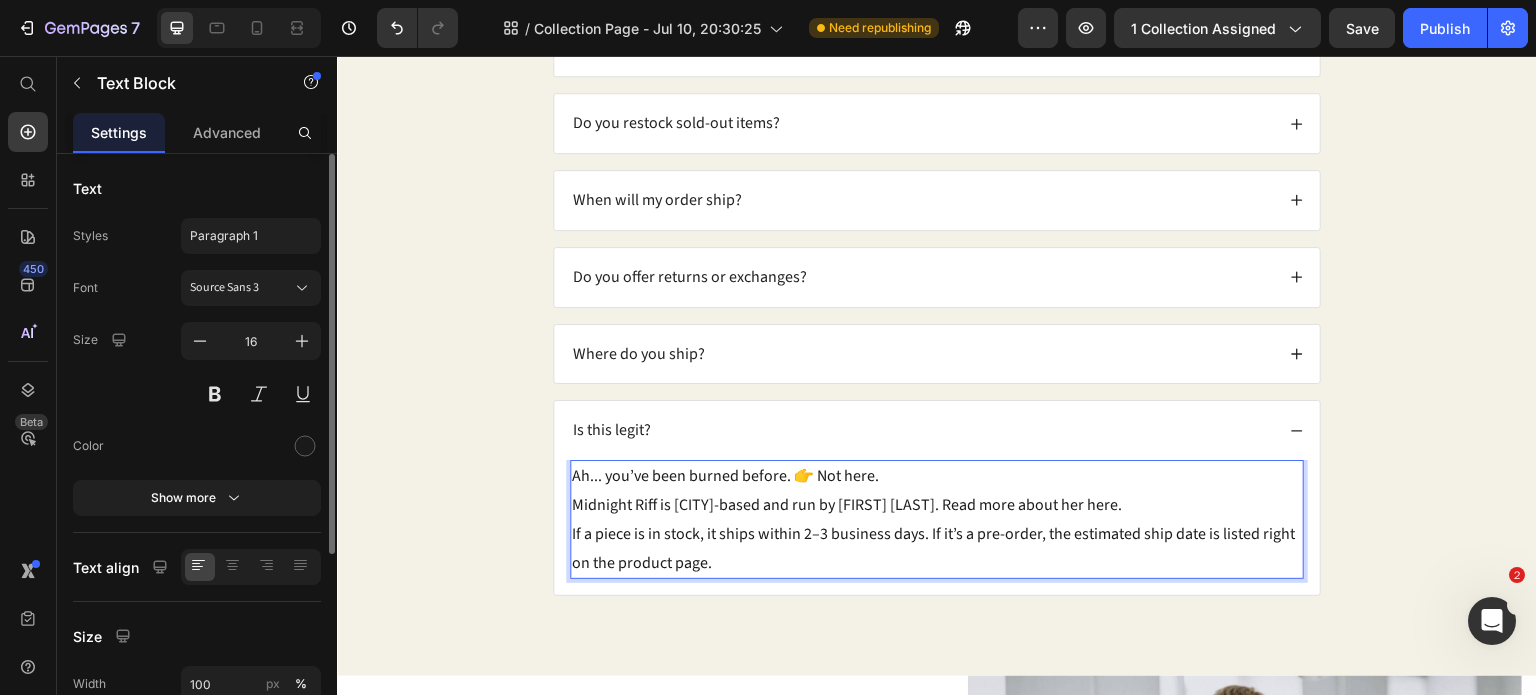 click on "If a piece is in stock, it ships within 2–3 business days. If it’s a pre-order, the estimated ship date is listed right on the product page." at bounding box center (937, 549) 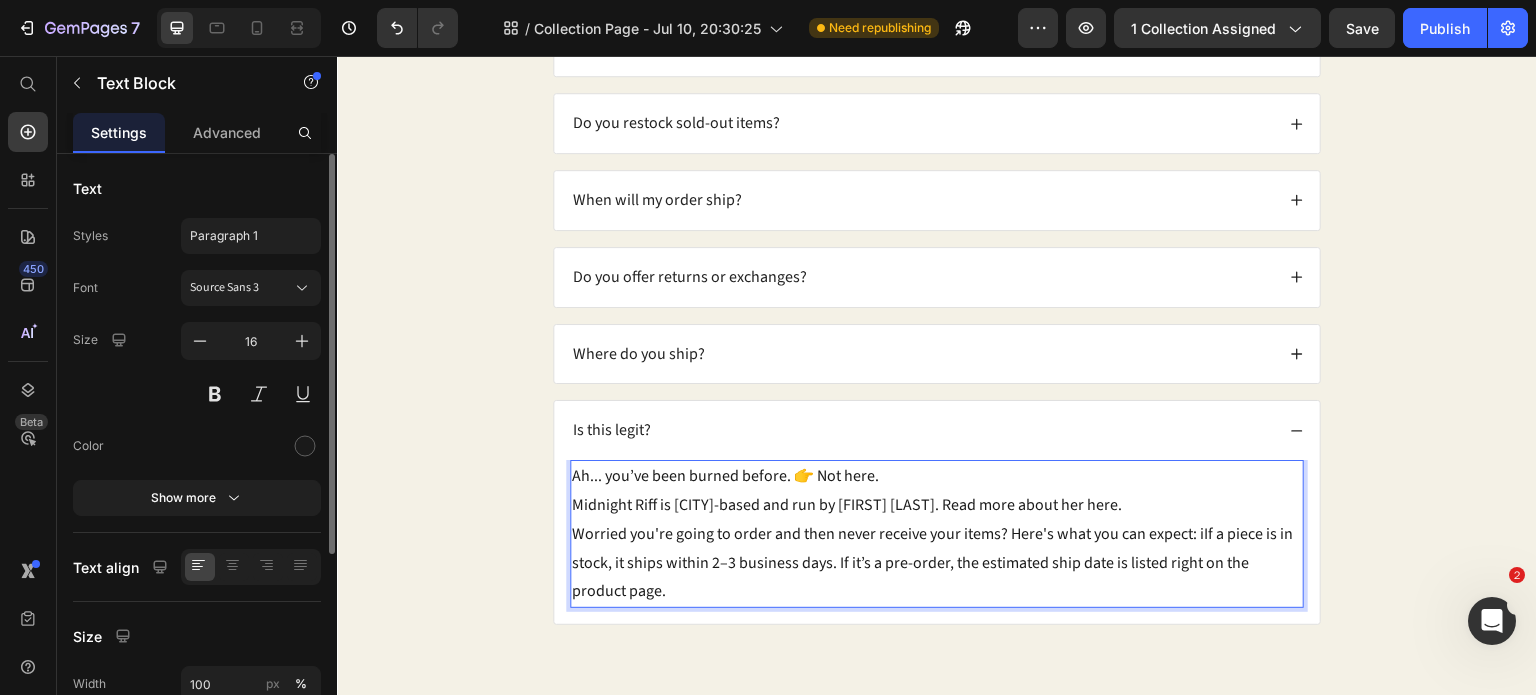 click on "Worried you're going to order and then never receive your items? Here's what you can expect: iIf a piece is in stock, it ships within 2–3 business days. If it’s a pre-order, the estimated ship date is listed right on the product page." at bounding box center [937, 563] 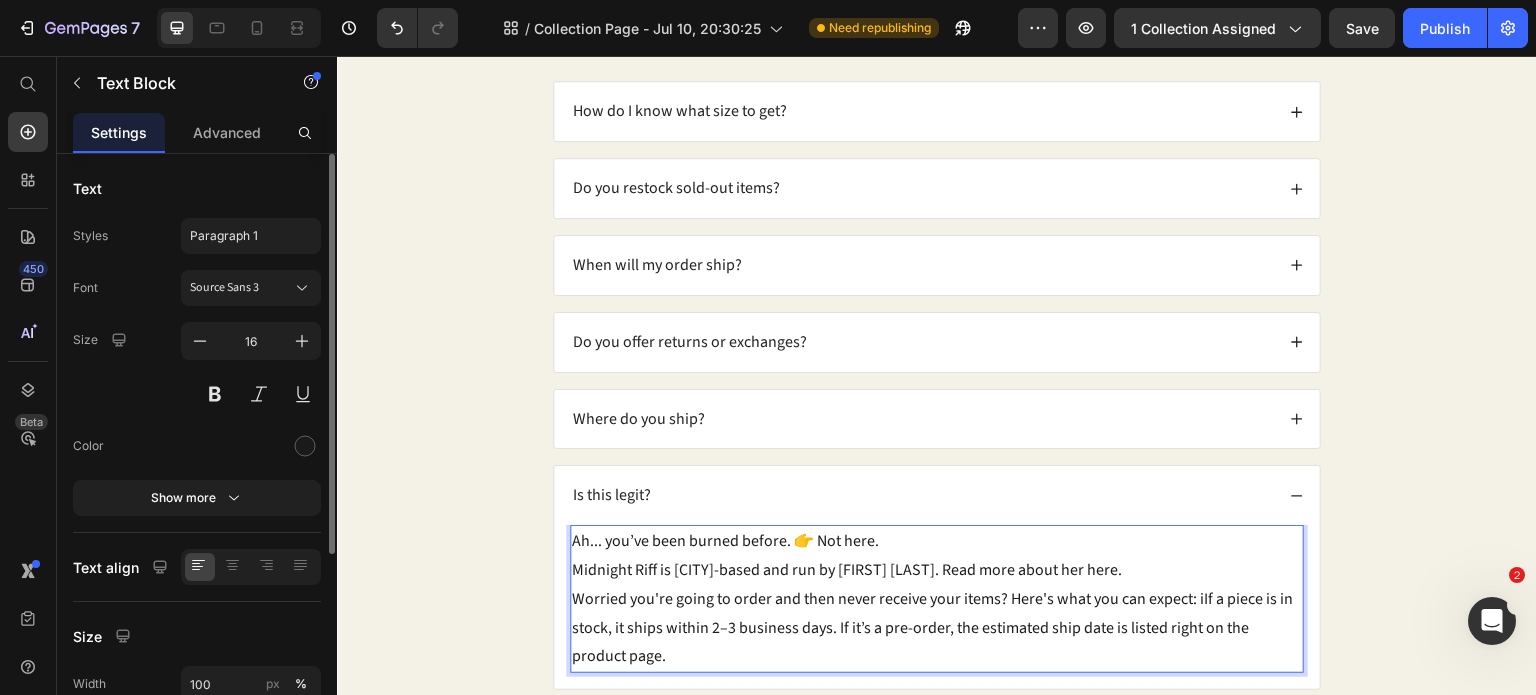 scroll, scrollTop: 1582, scrollLeft: 0, axis: vertical 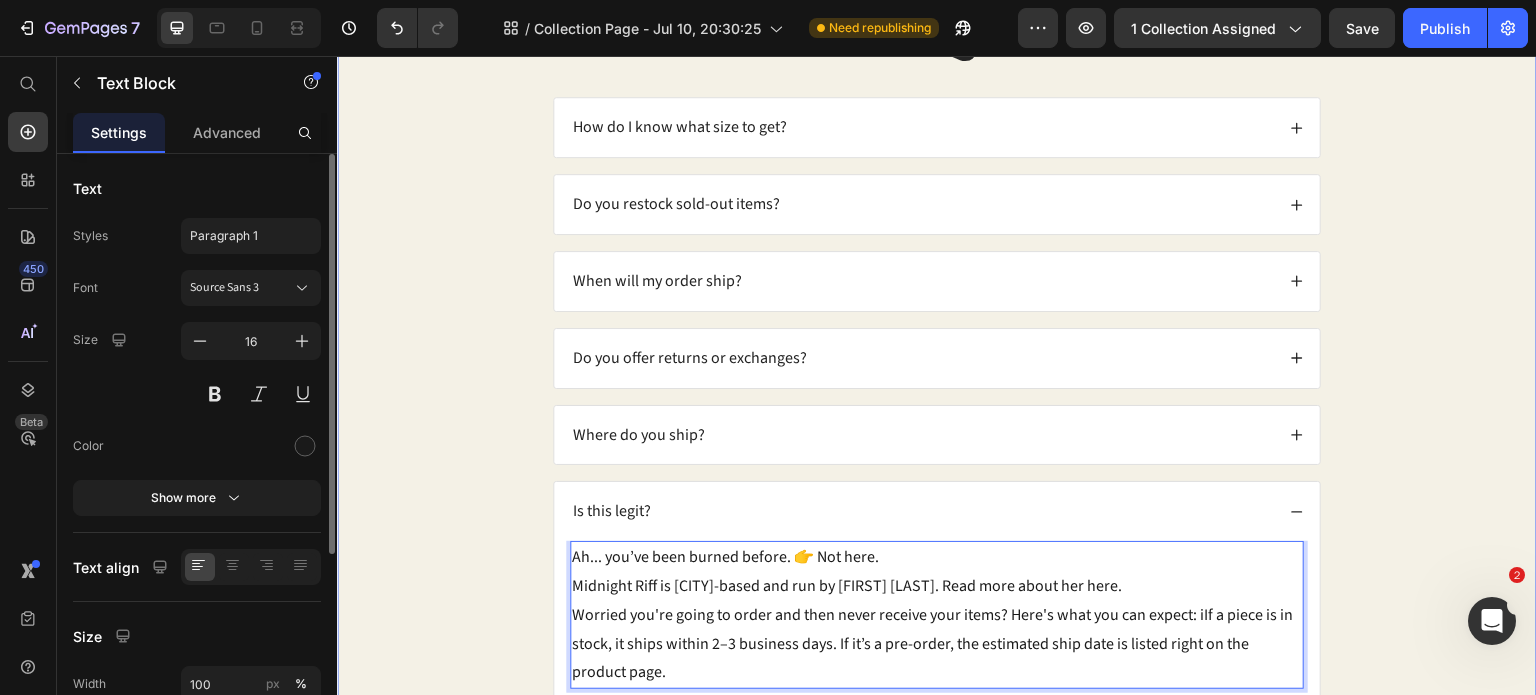 click on "FAQs Heading
How do I know what size to get?
Do you restock sold-out items?
When will my order ship?
Do you offer returns or exchanges?
Where do you ship?
Is this legit? Ah... you’ve been burned before. 👉 Not here.  Midnight Riff is [CITY]-based and run by [FIRST] [LAST]. Read more about her here. Worried you're going to order and then never receive your items? Here's what you can expect: iIf a piece is in stock, it ships within 2–3 business days. If it’s a pre-order, the estimated ship date is listed right on the product page.  Text Block   0 Accordion Row" at bounding box center [937, 362] 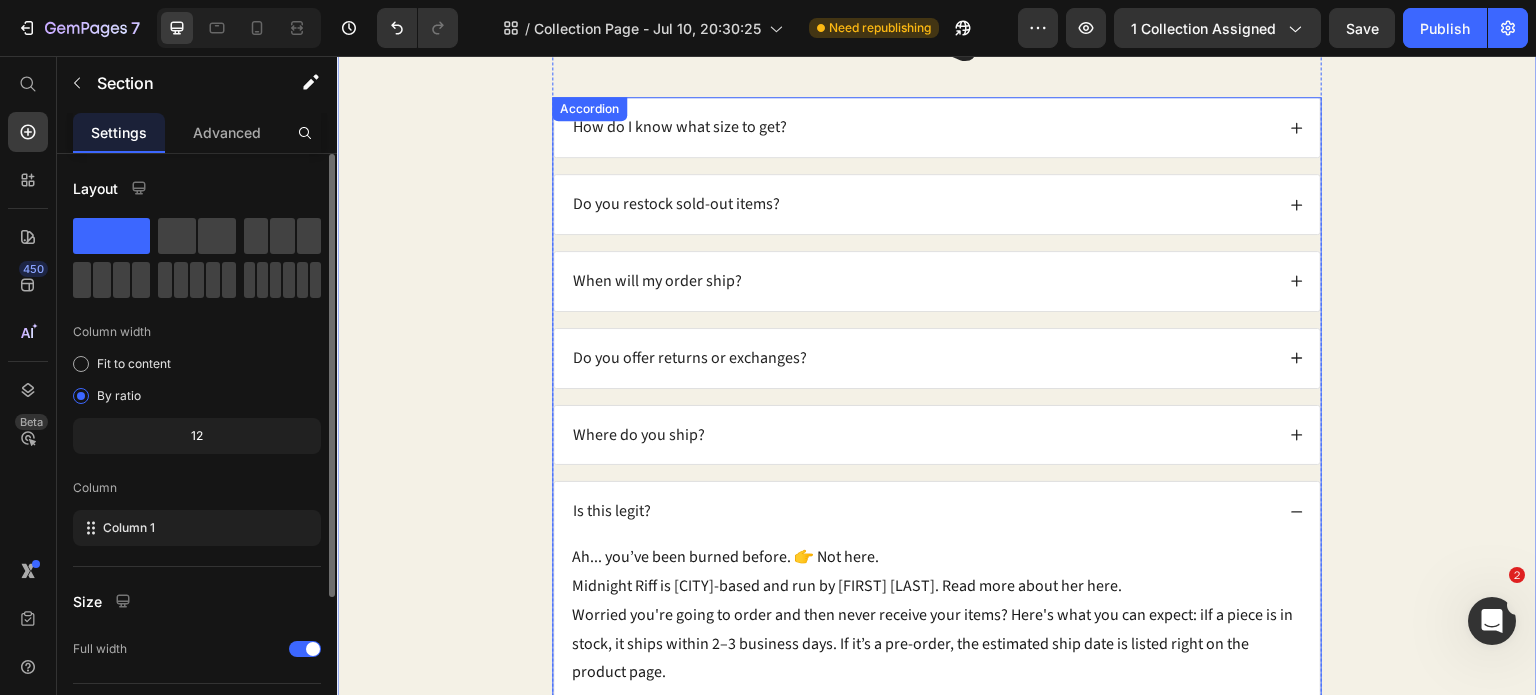 click on "How do I know what size to get?" at bounding box center [680, 127] 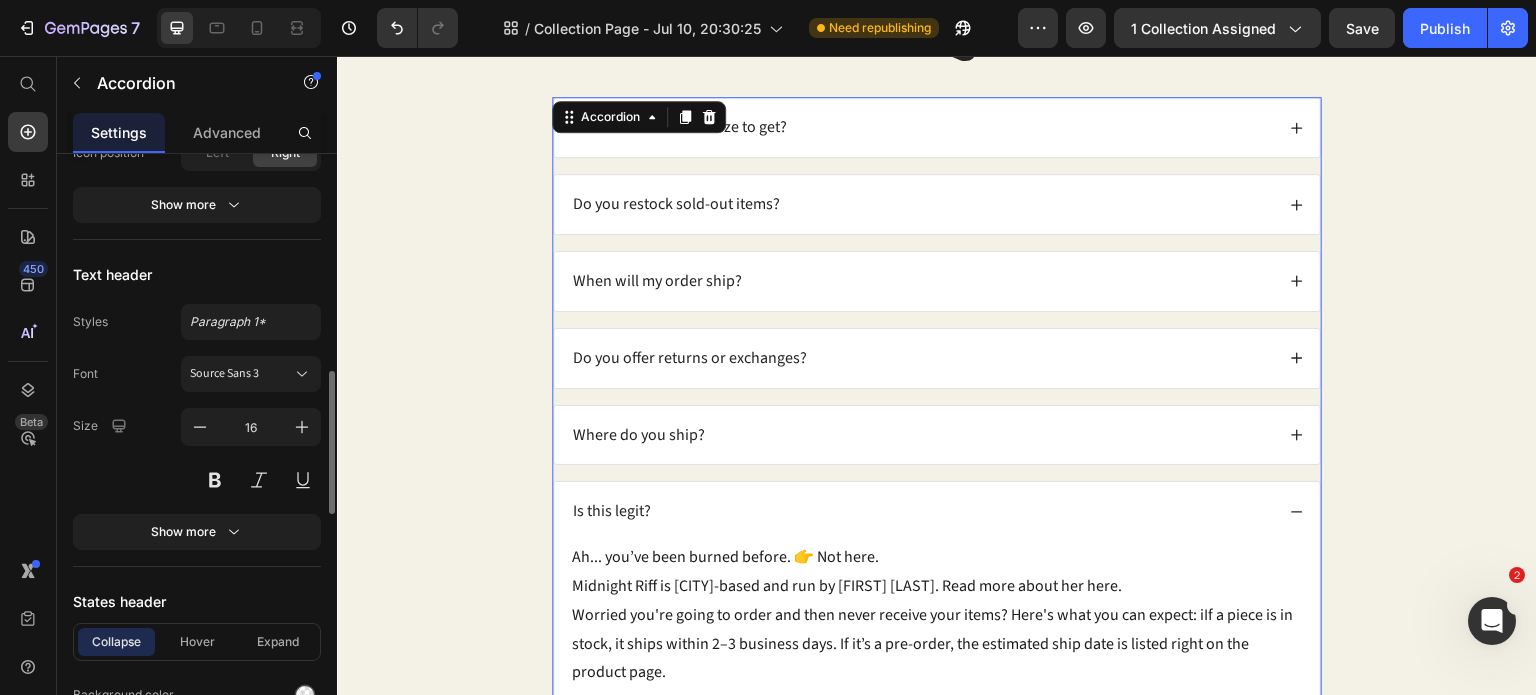 scroll, scrollTop: 932, scrollLeft: 0, axis: vertical 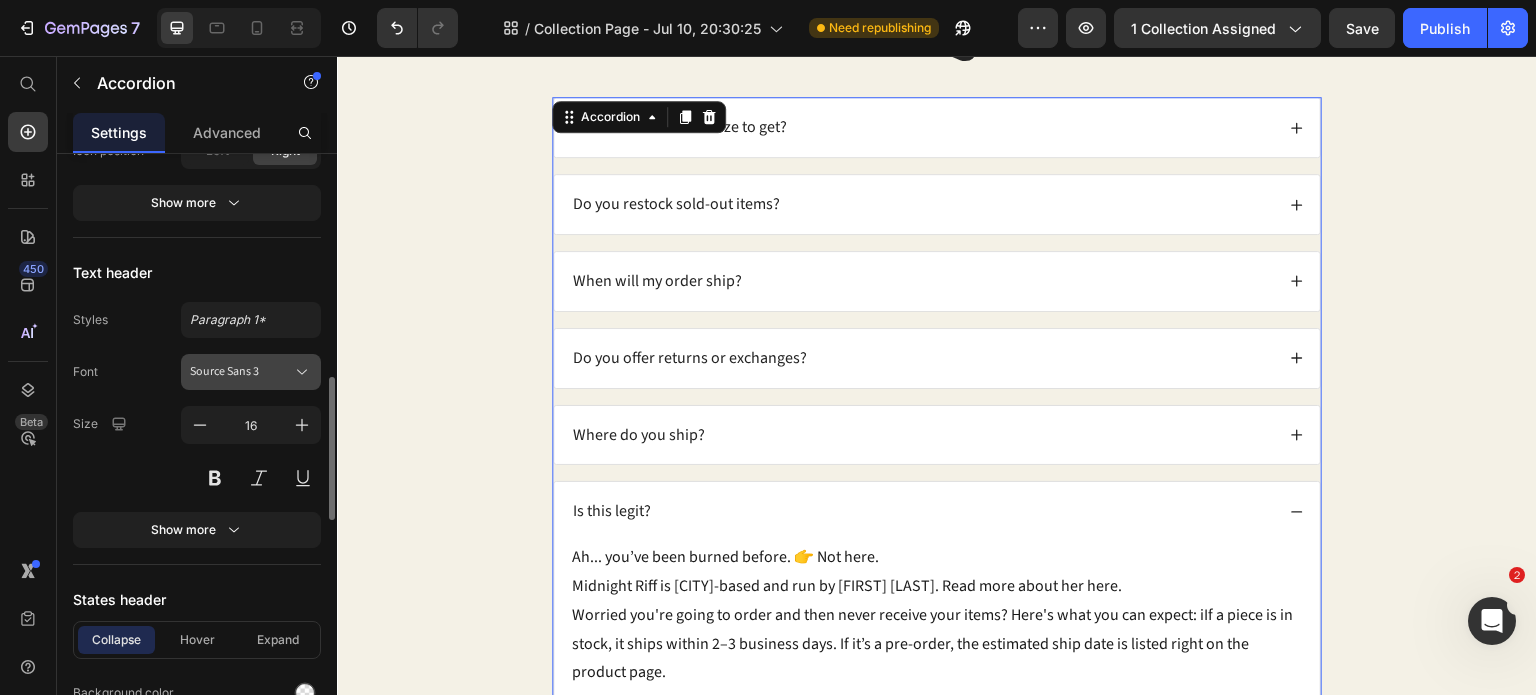 click on "Source Sans 3" at bounding box center [241, 372] 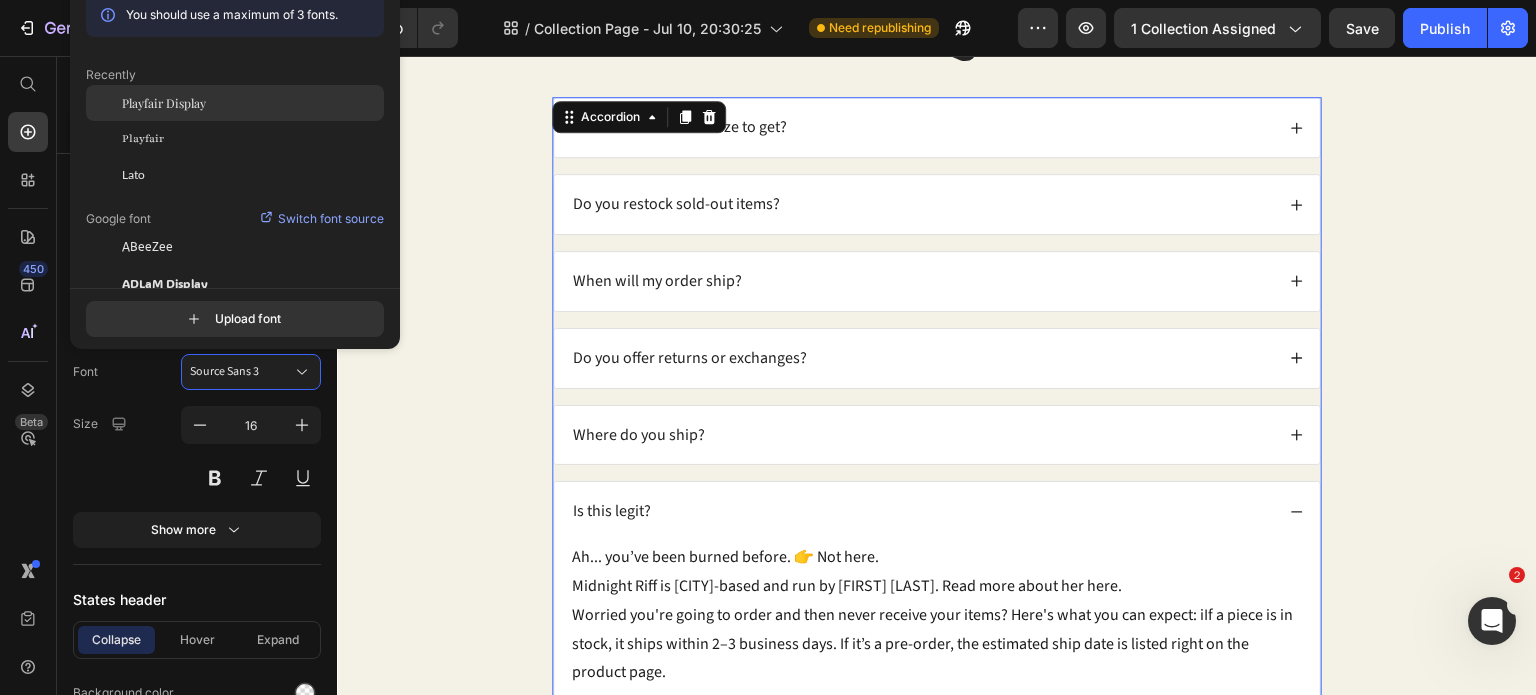 click on "Playfair Display" 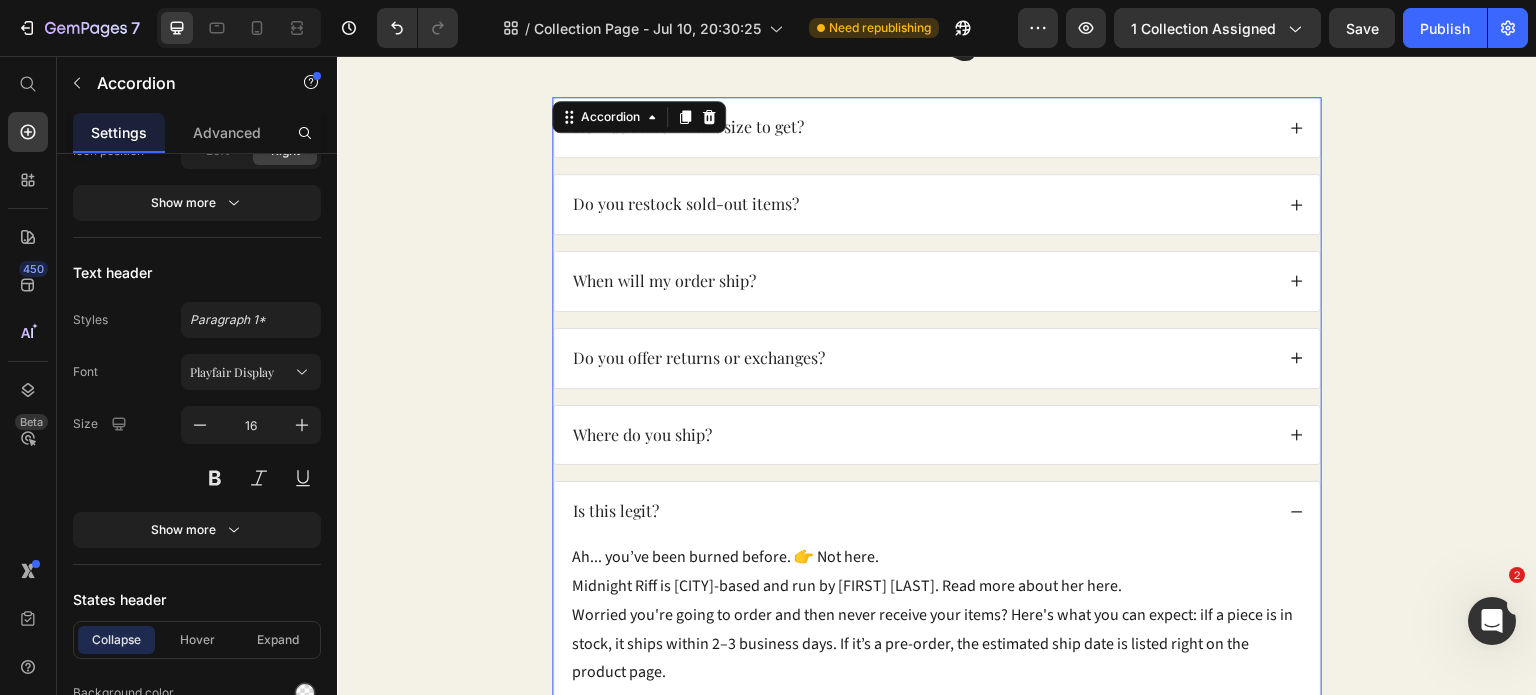 click 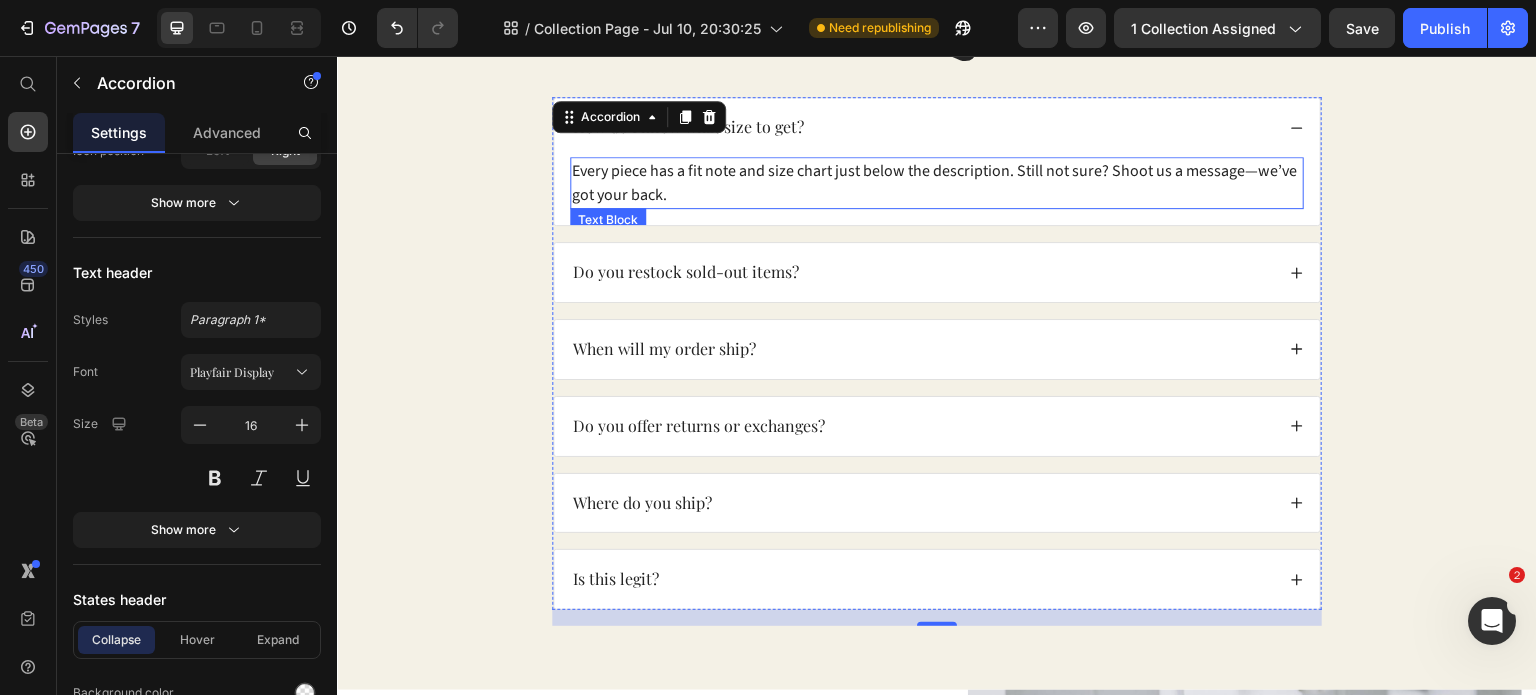 click on "Every piece has a fit note and size chart just below the description. Still not sure? Shoot us a message—we’ve got your back." at bounding box center (937, 183) 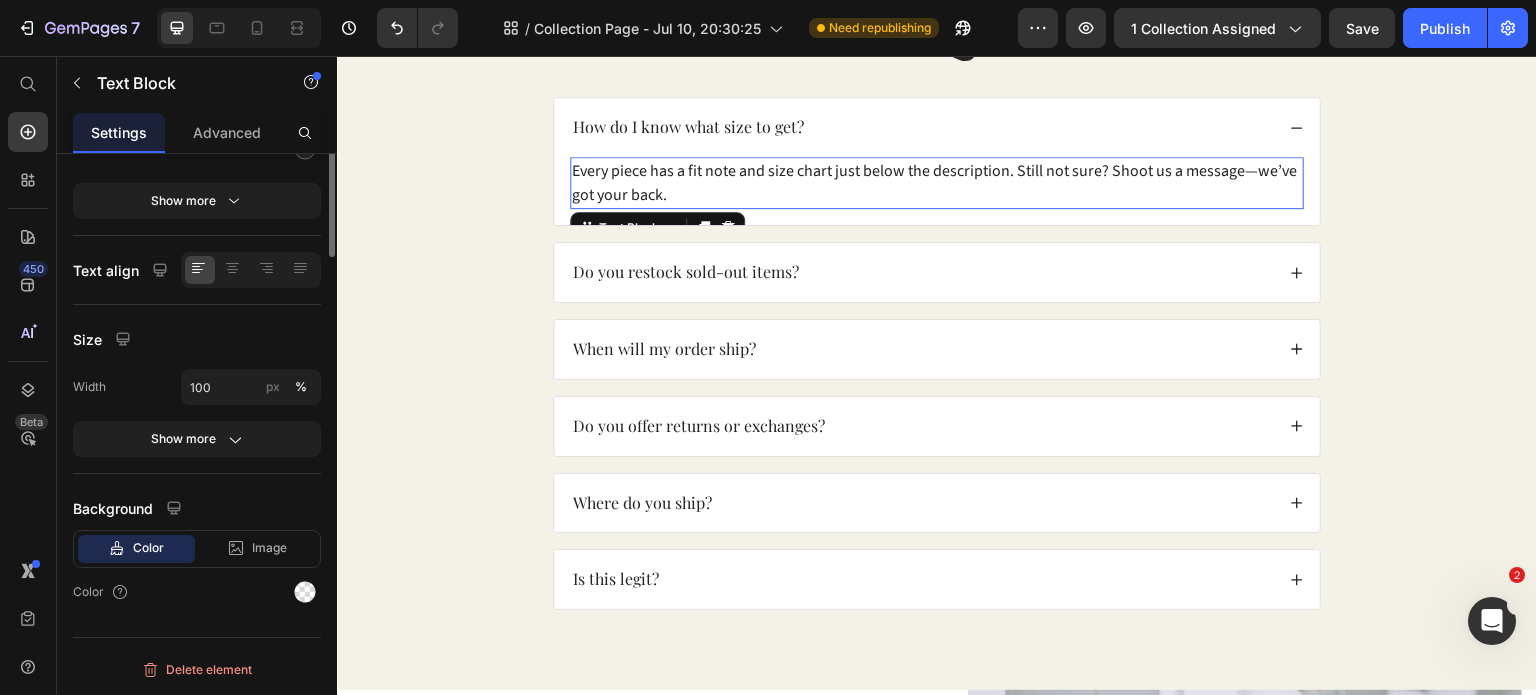 scroll, scrollTop: 0, scrollLeft: 0, axis: both 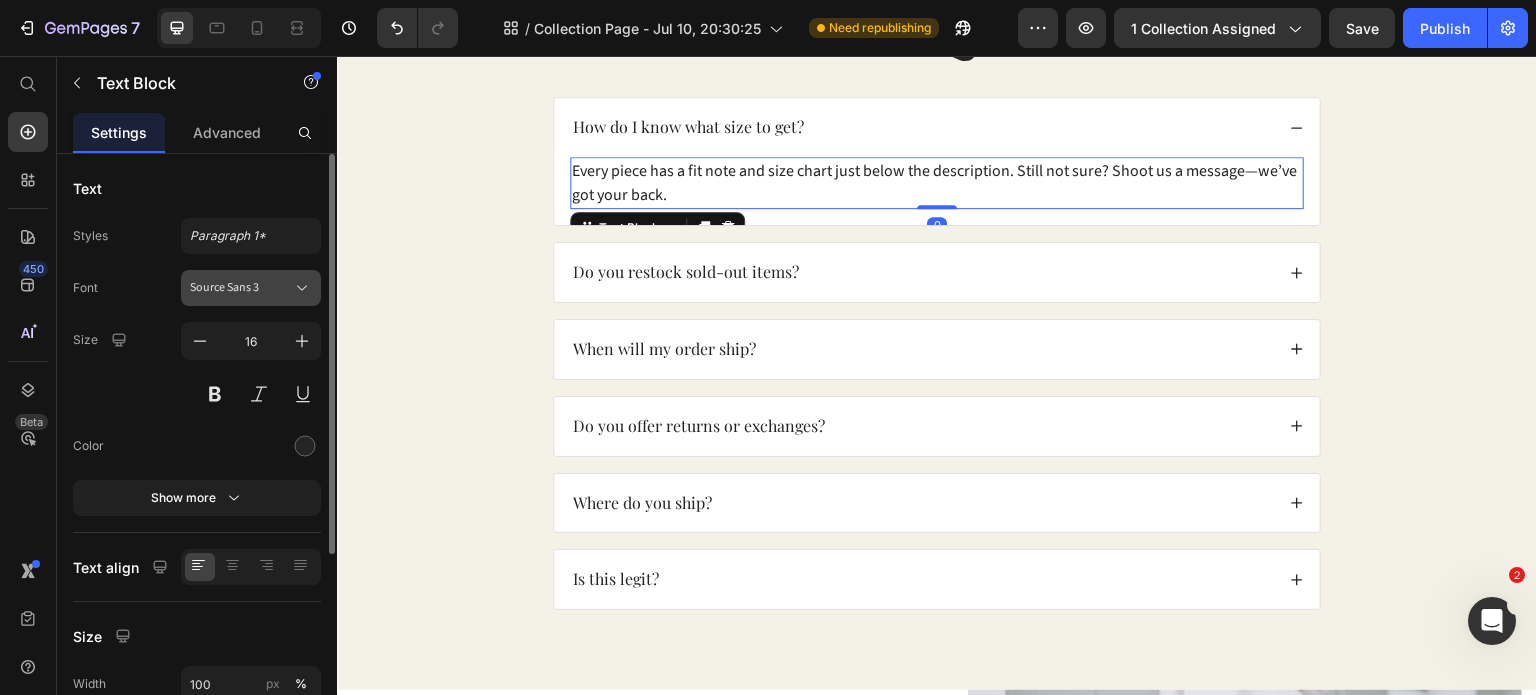 click on "Source Sans 3" at bounding box center [241, 288] 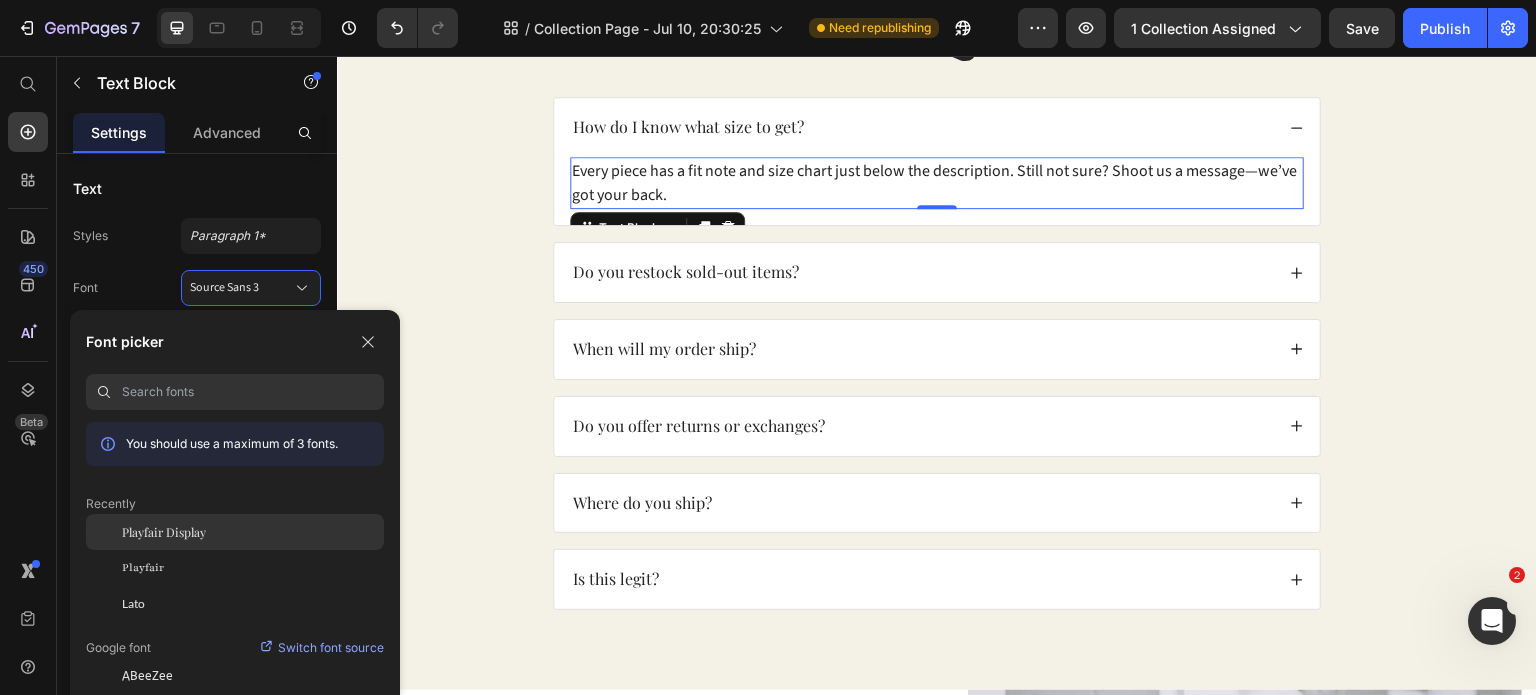 click on "Playfair Display" at bounding box center (164, 532) 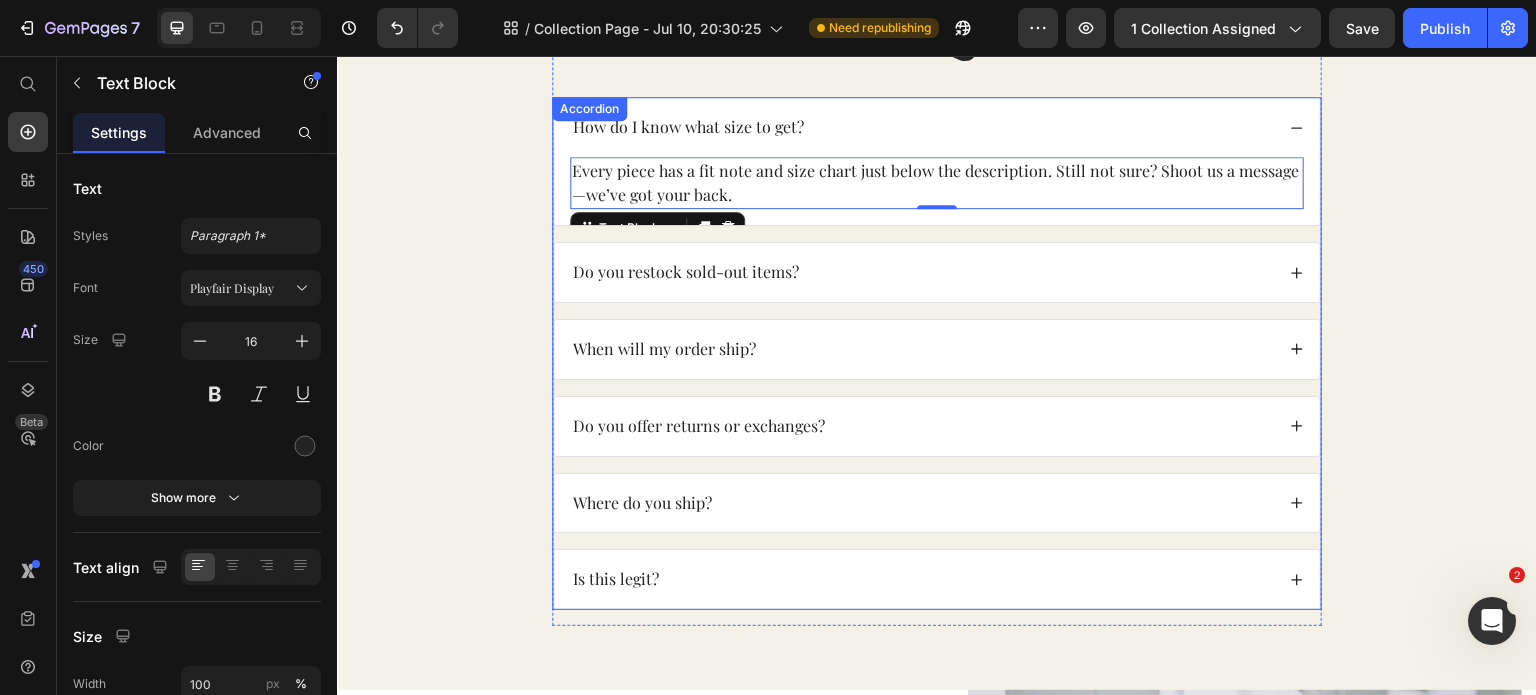 click 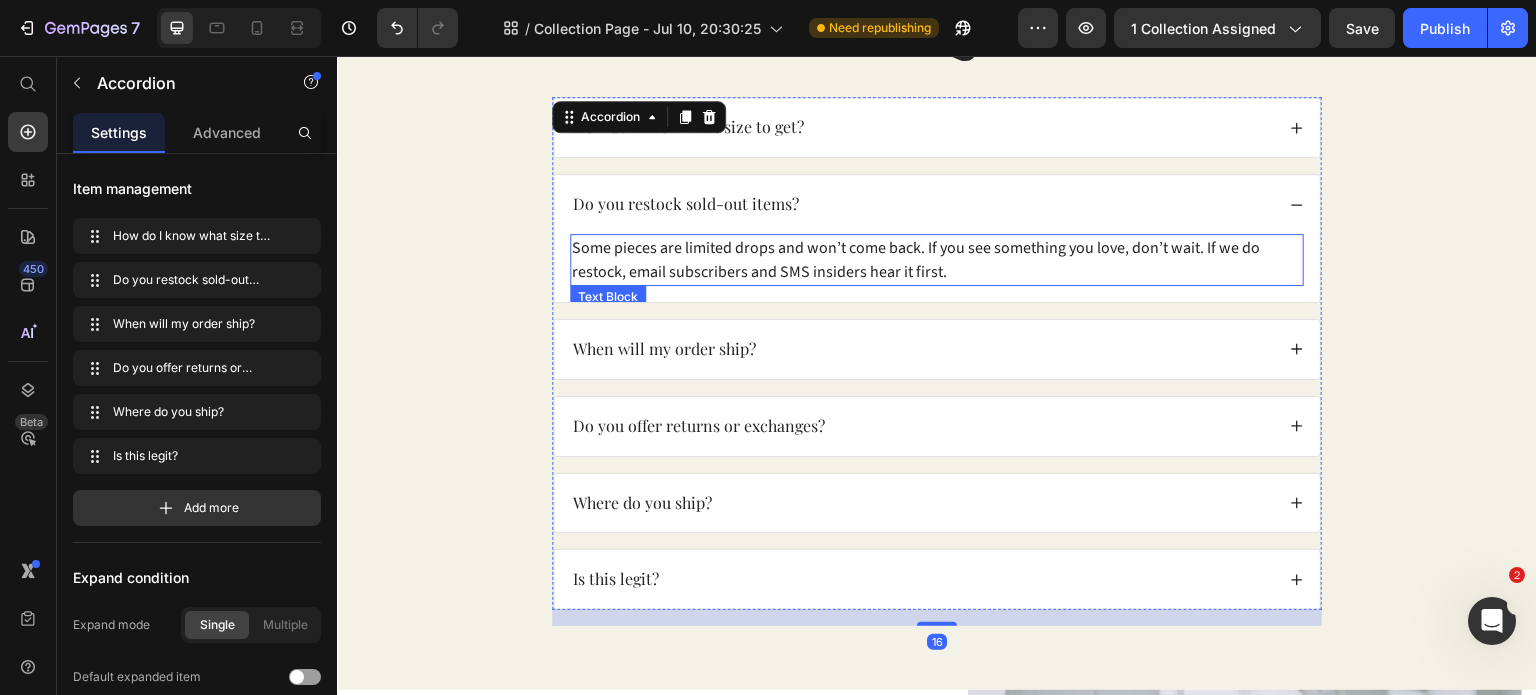 click on "Some pieces are limited drops and won’t come back. If you see something you love, don’t wait. If we do restock, email subscribers and SMS insiders hear it first." at bounding box center (937, 260) 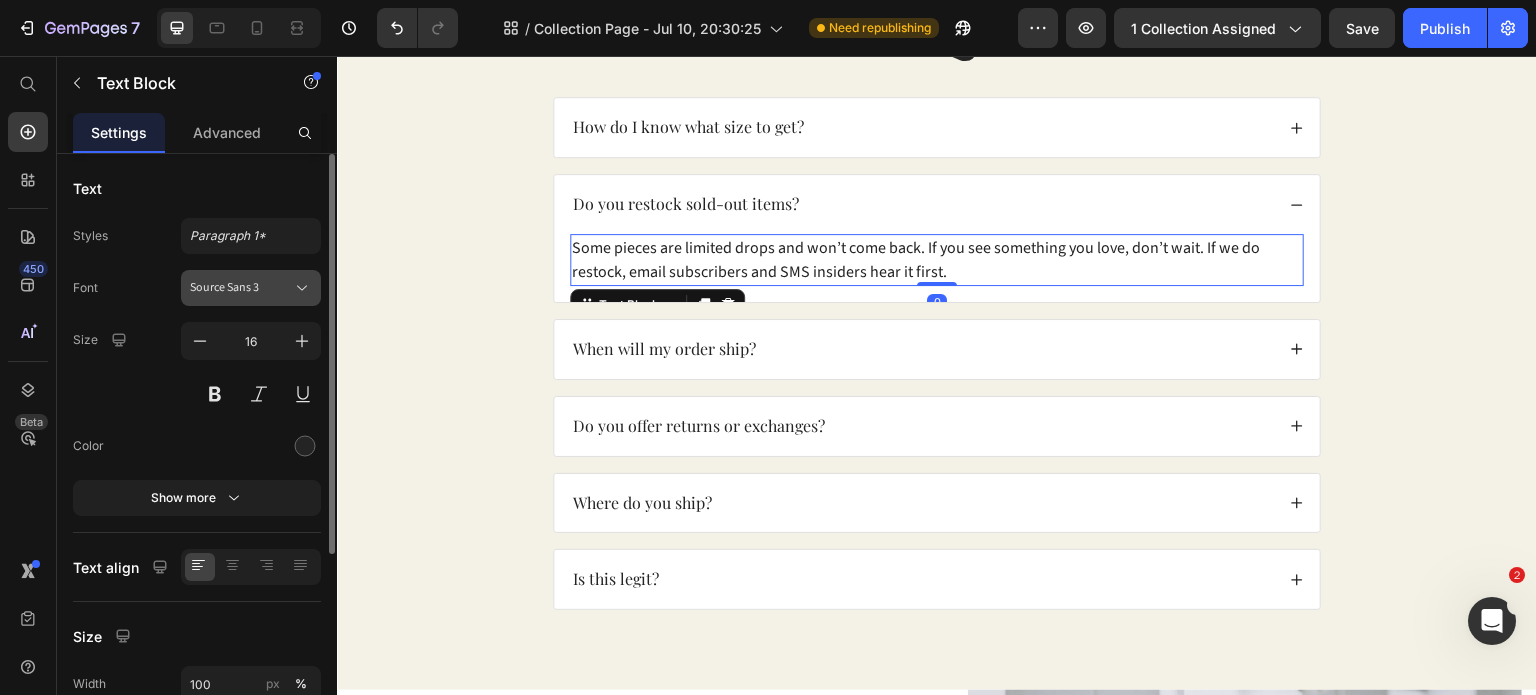 click on "Source Sans 3" at bounding box center [241, 288] 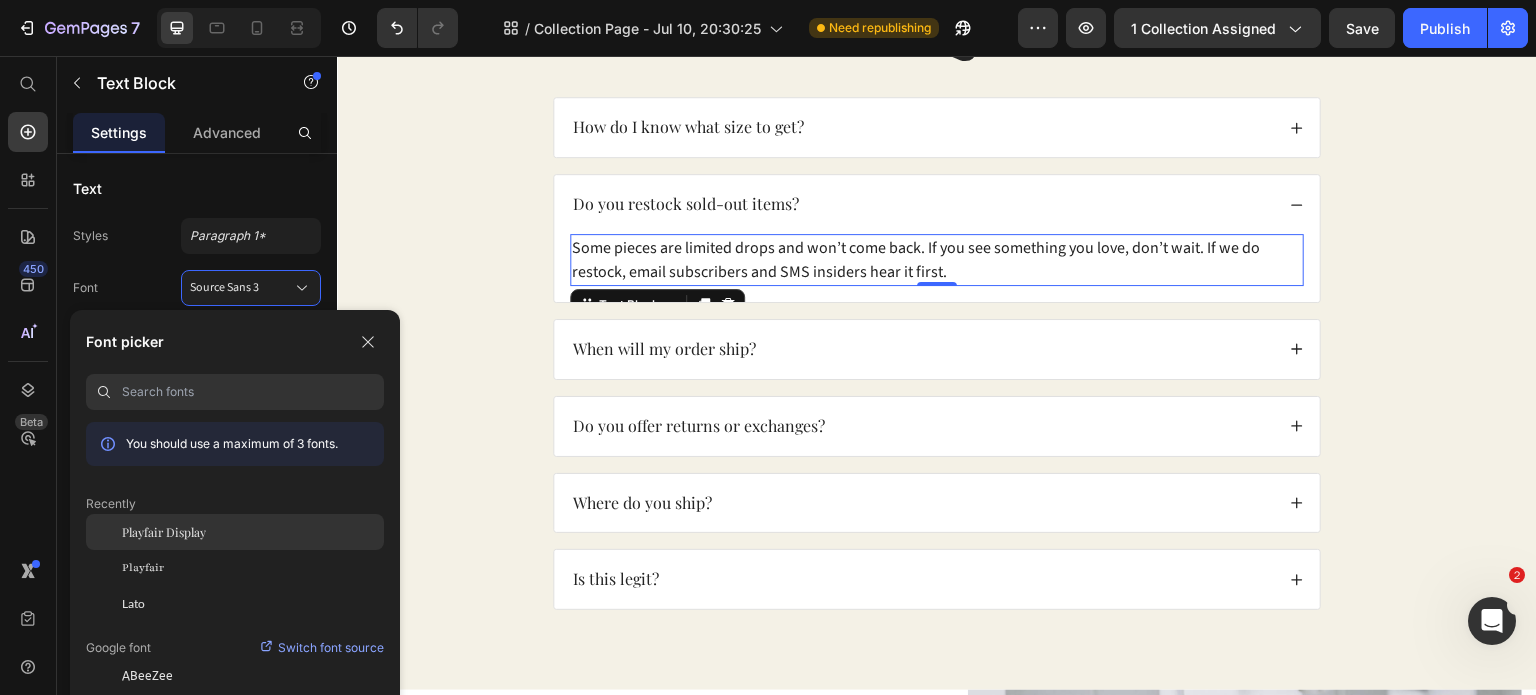 click on "Playfair Display" at bounding box center [164, 532] 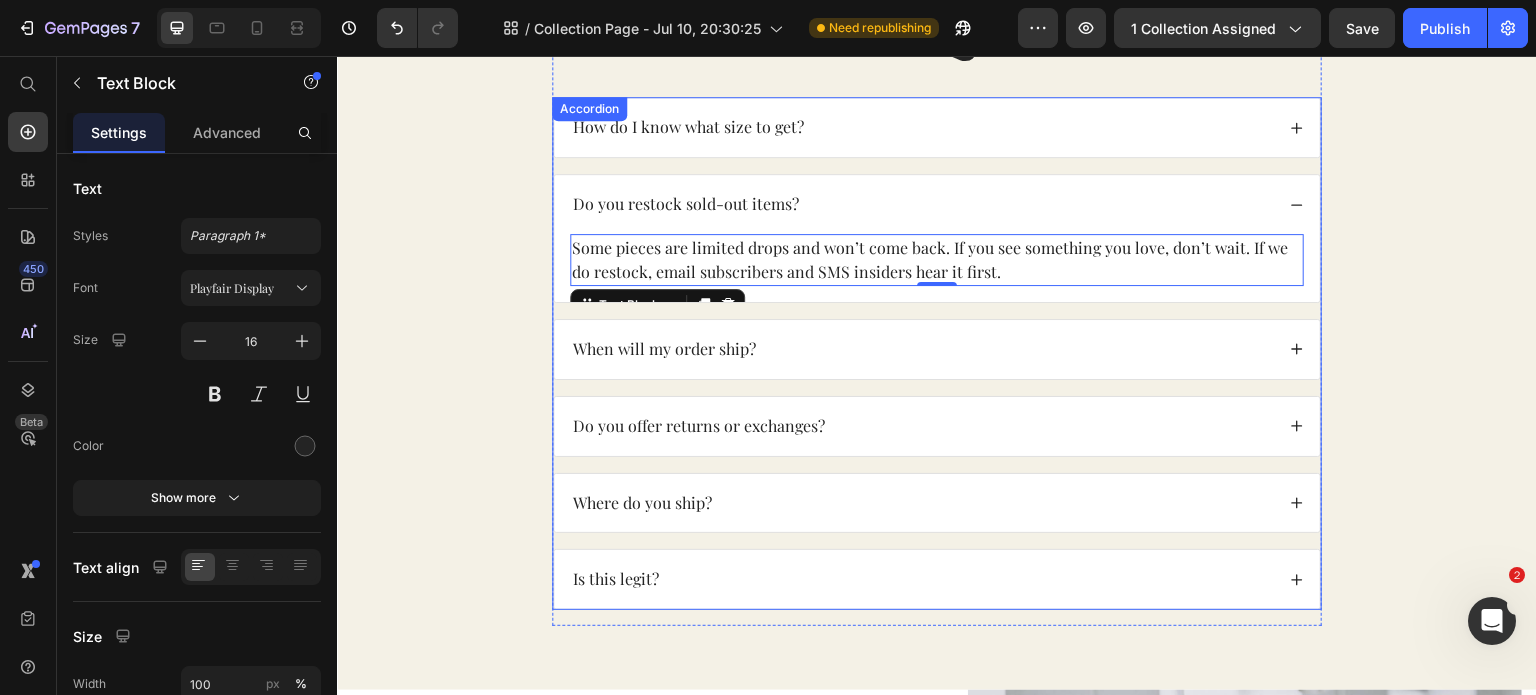 click 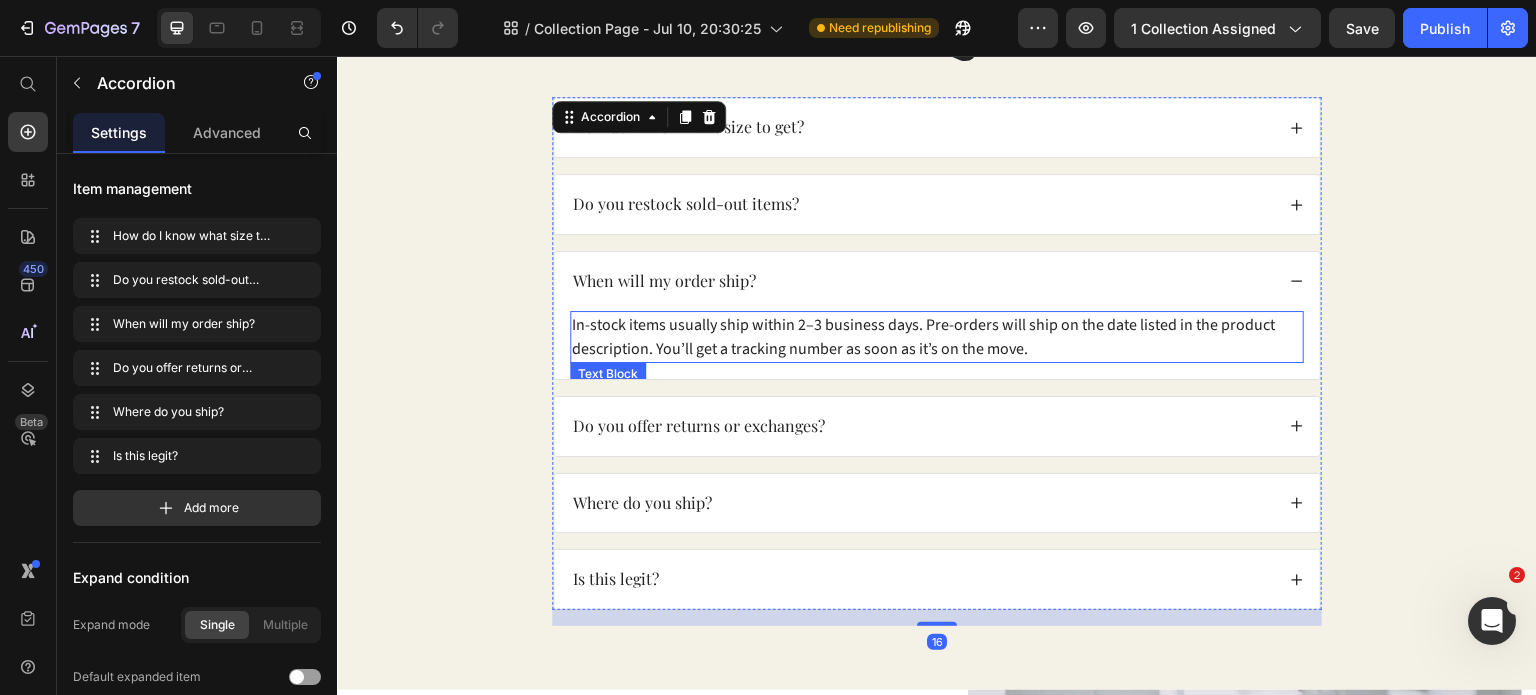 click on "In-stock items usually ship within 2–3 business days. Pre-orders will ship on the date listed in the product description. You’ll get a tracking number as soon as it’s on the move." at bounding box center (937, 337) 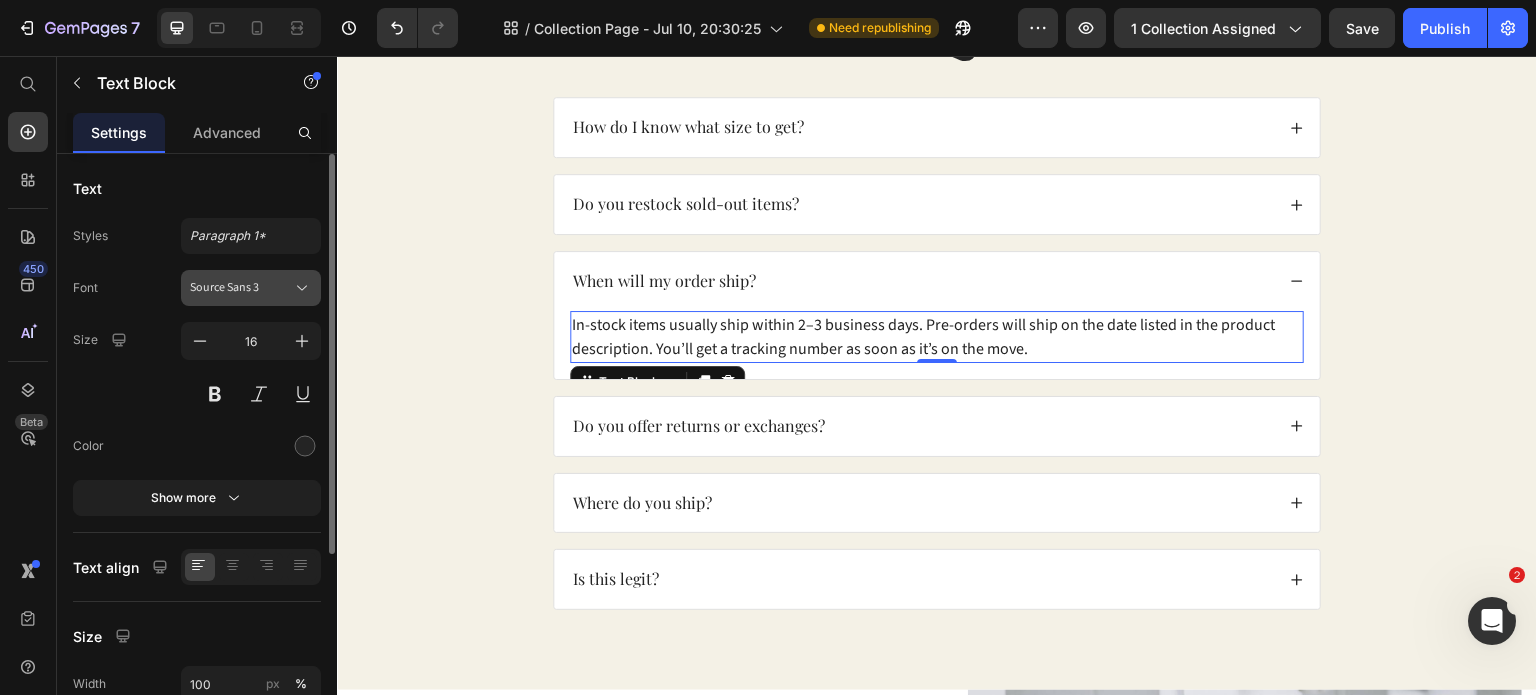 click on "Source Sans 3" at bounding box center [241, 288] 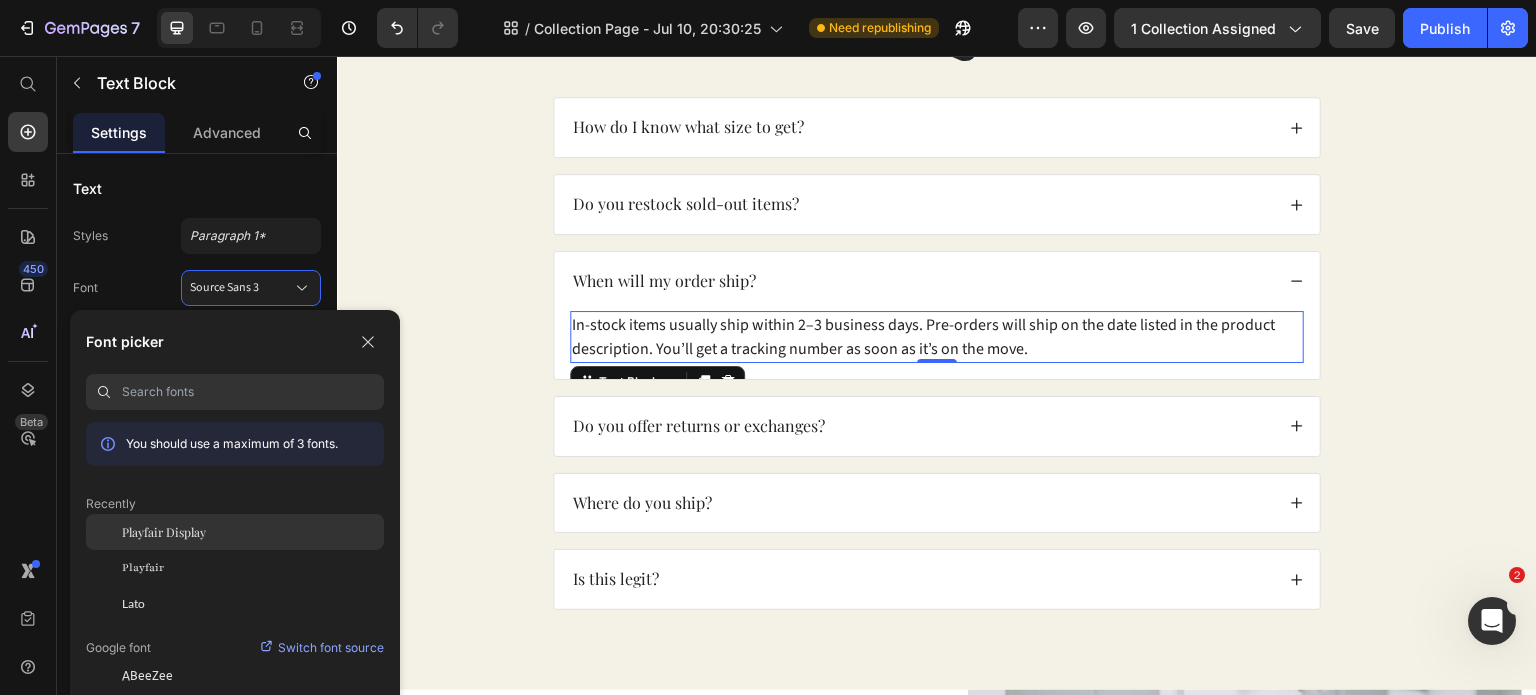 click on "Playfair Display" at bounding box center [164, 532] 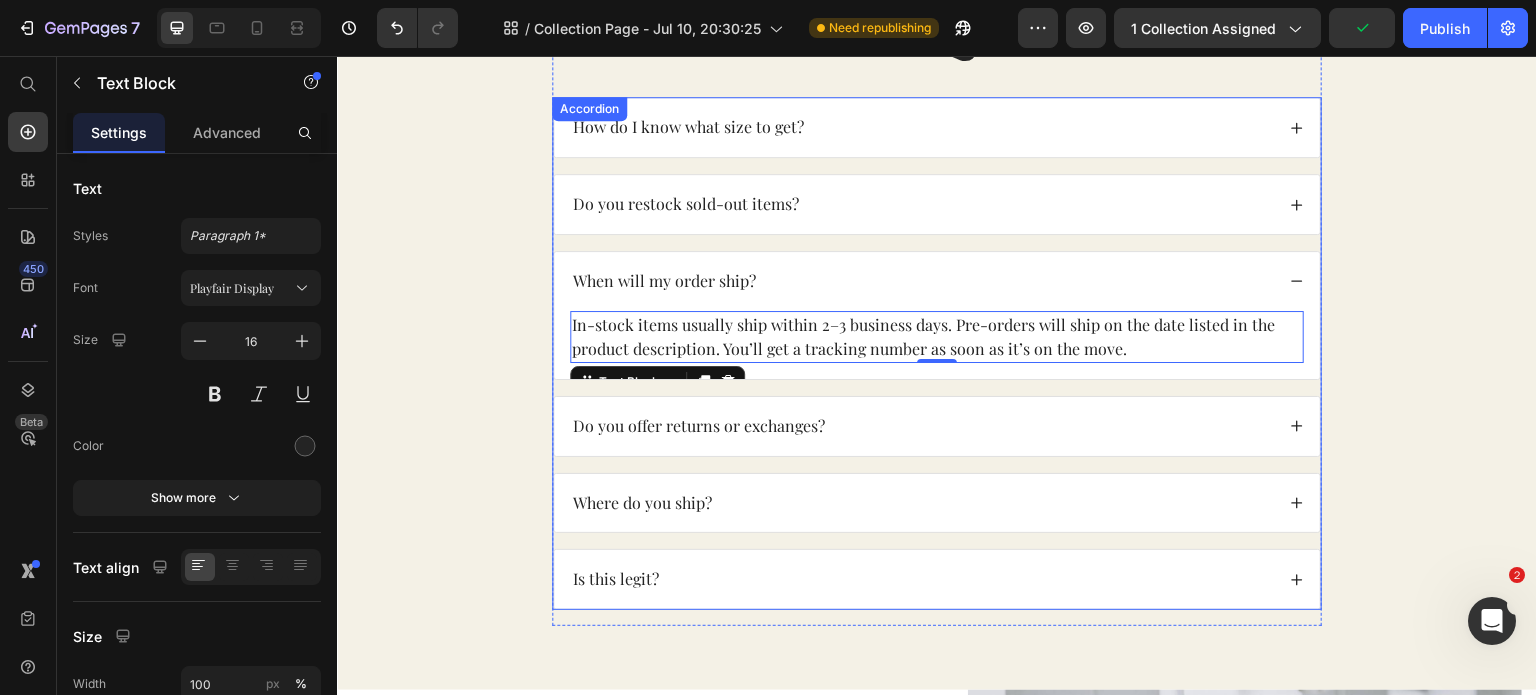 click 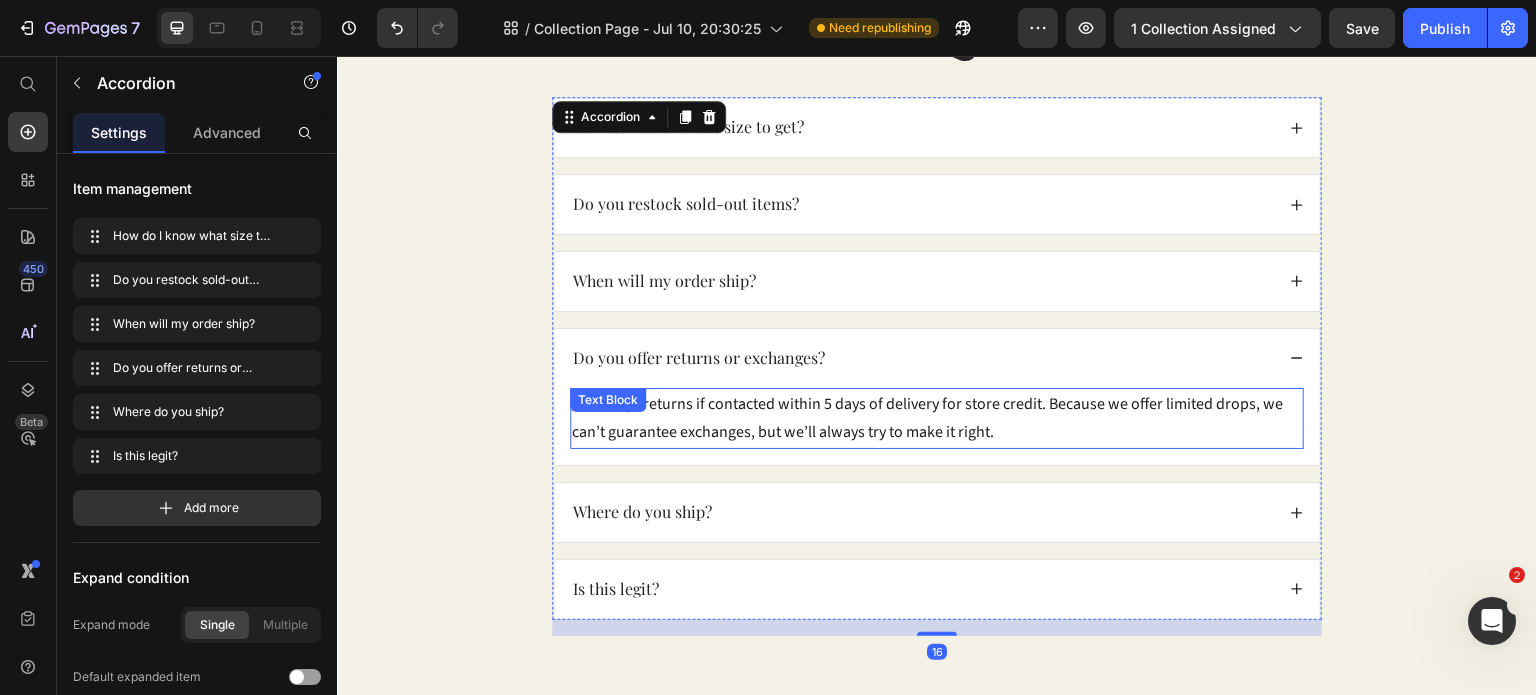 click on "Text Block" at bounding box center (608, 400) 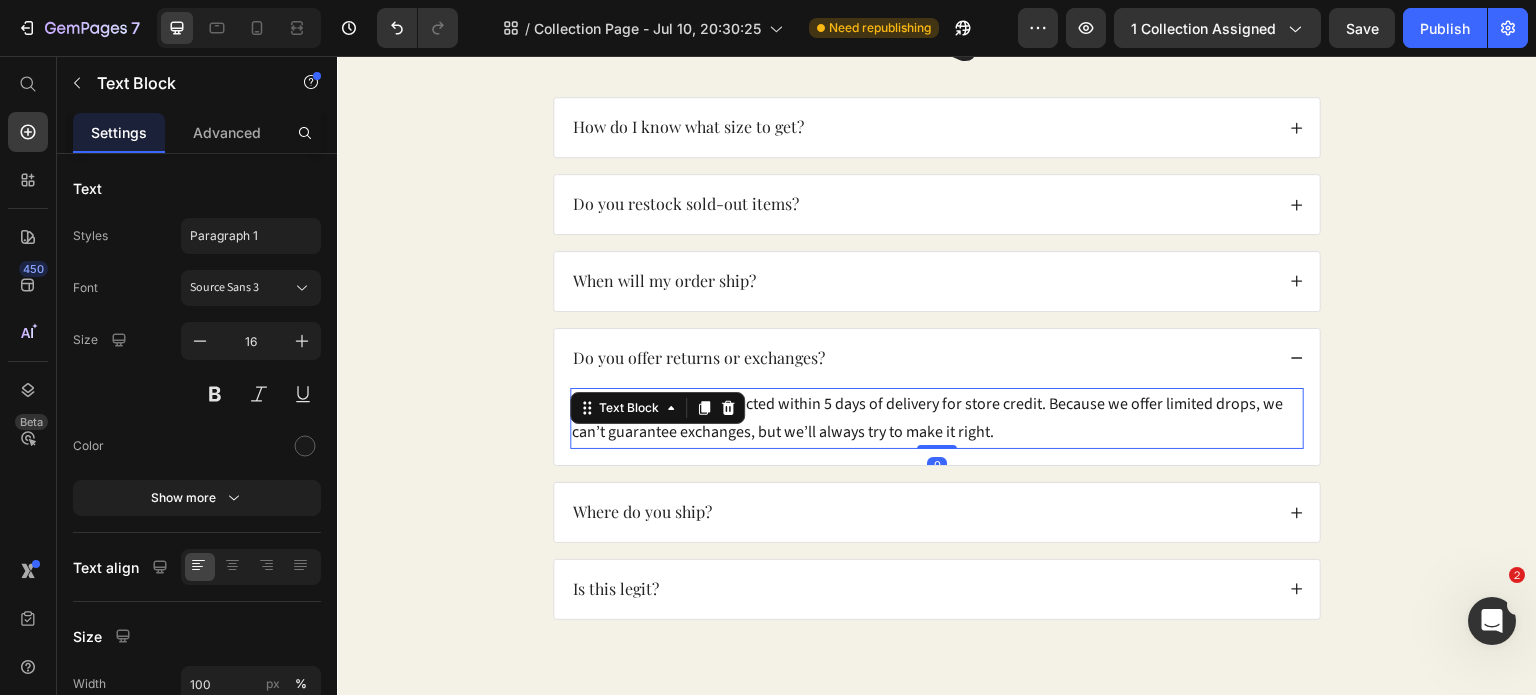 click on "We accept returns if contacted within 5 days of delivery for store credit. Because we offer limited drops, we can’t guarantee exchanges, but we’ll always try to make it right." at bounding box center [937, 419] 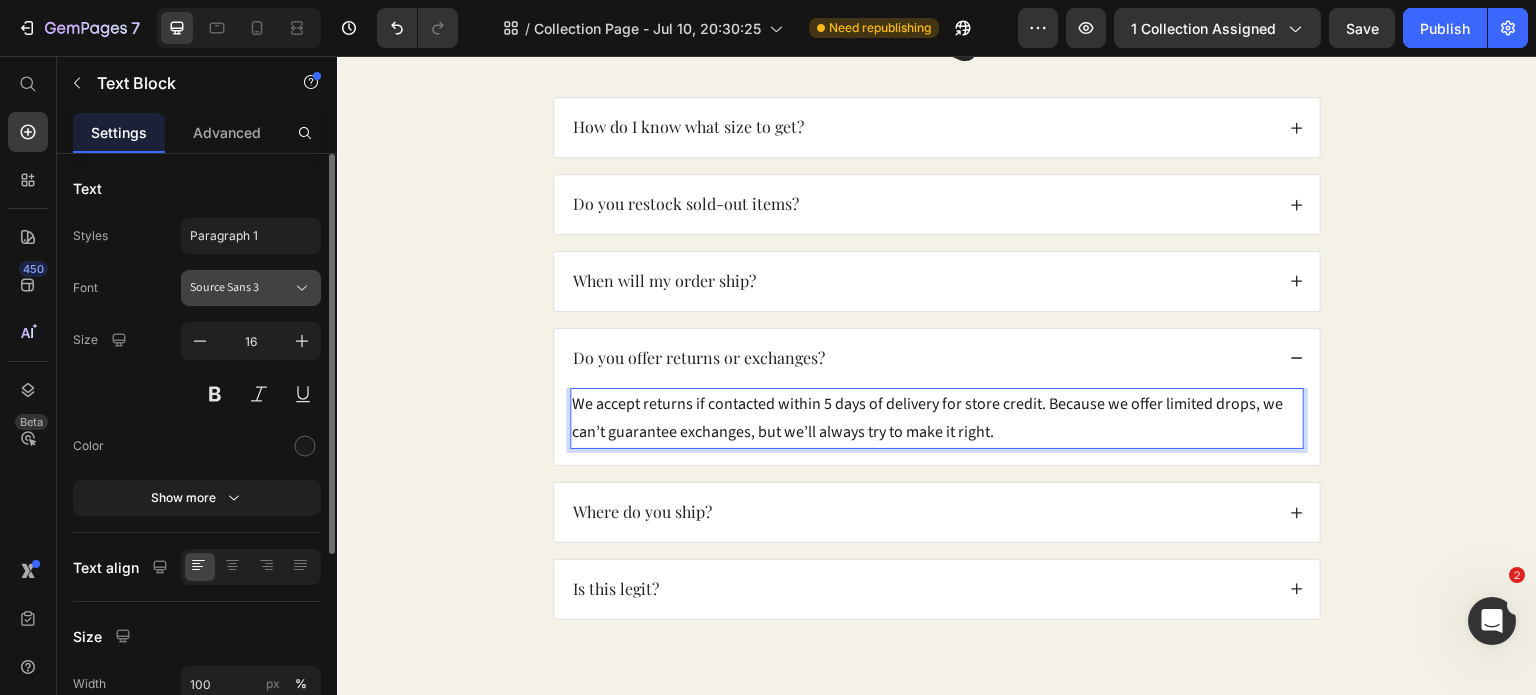 click on "Source Sans 3" at bounding box center [241, 288] 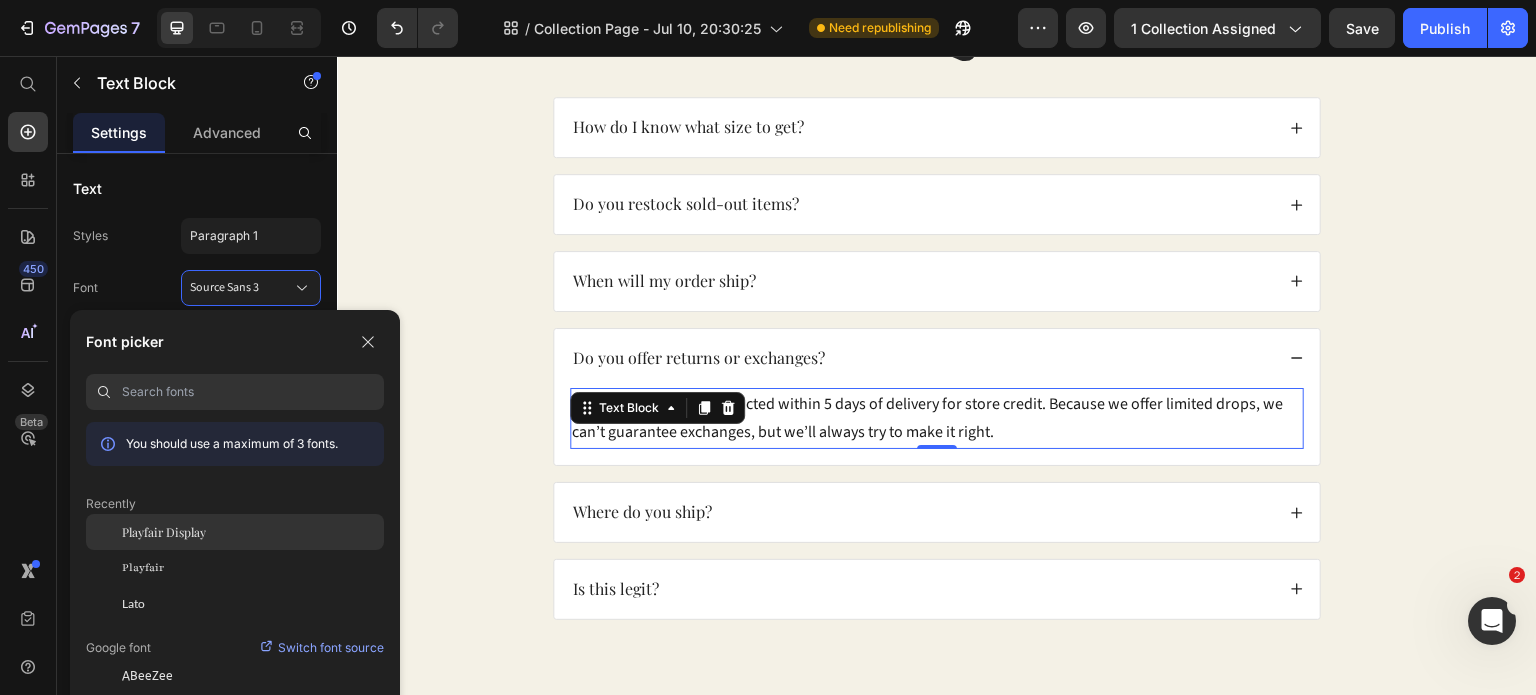 click on "Playfair Display" at bounding box center (164, 532) 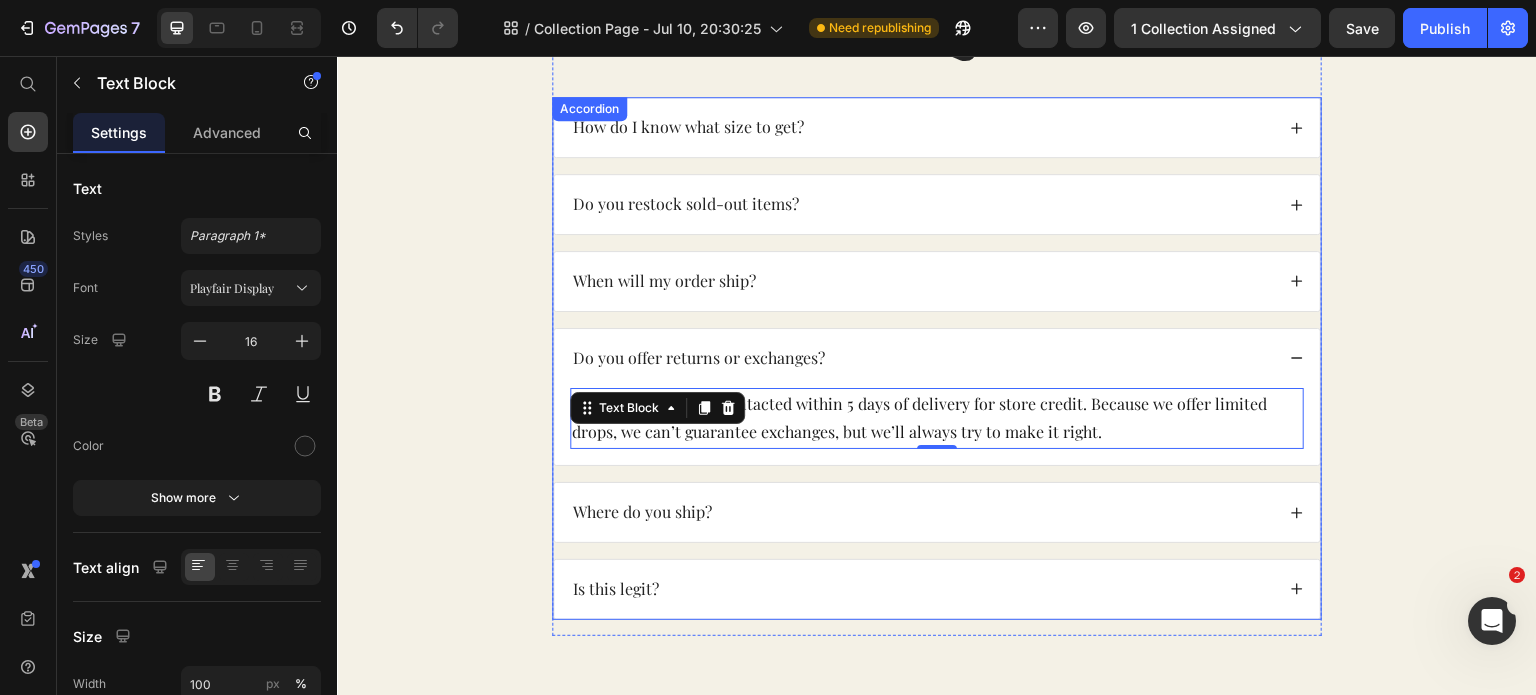 click 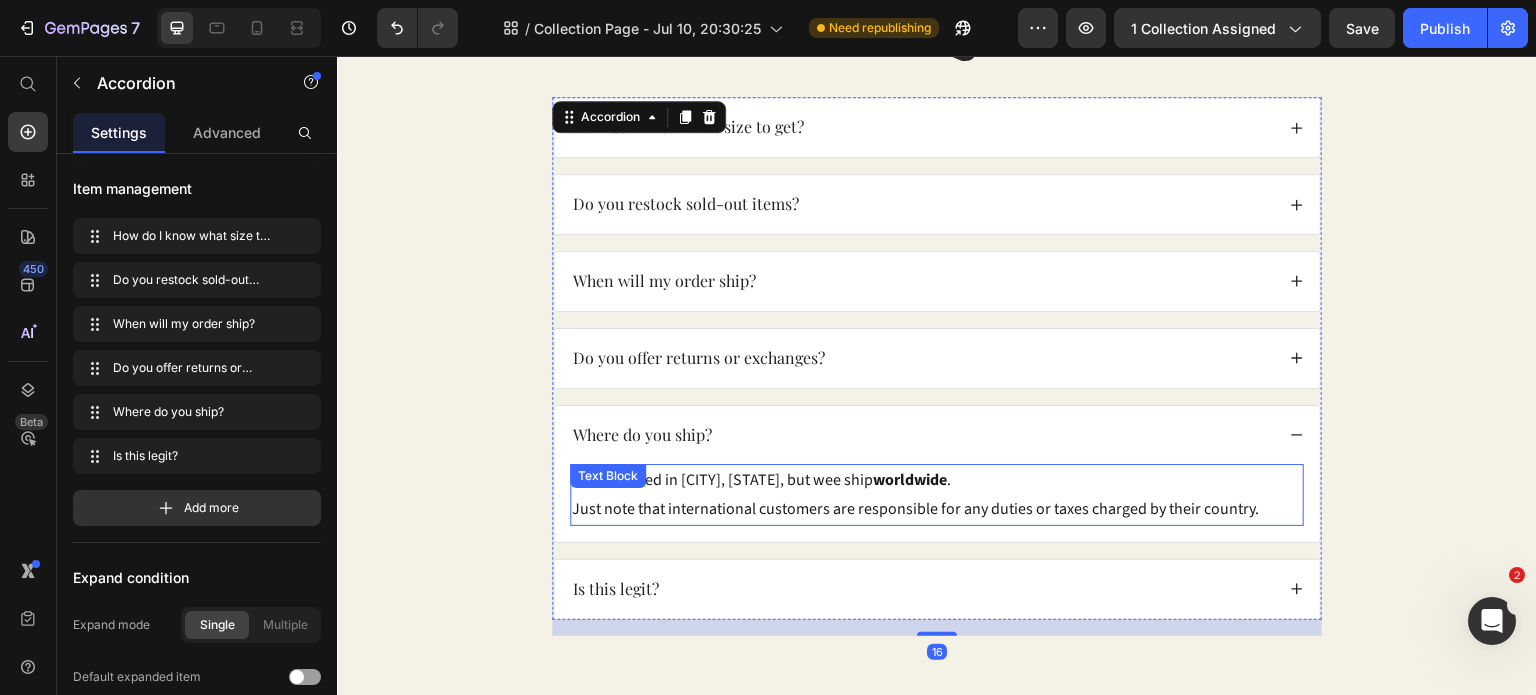 click on "We are based in Nashville, TN, but wee ship  worldwide ." at bounding box center [937, 480] 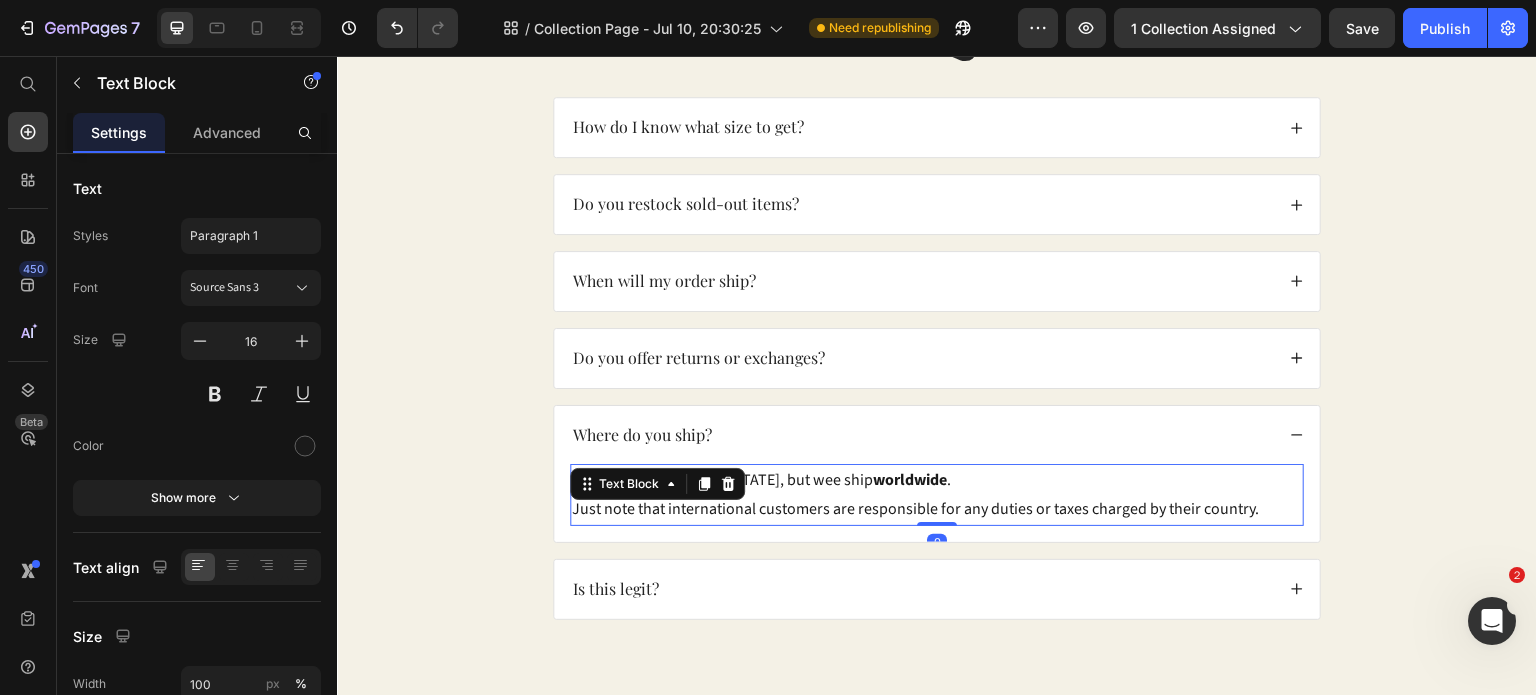 click on "We are based in Nashville, TN, but wee ship  worldwide ." at bounding box center (937, 480) 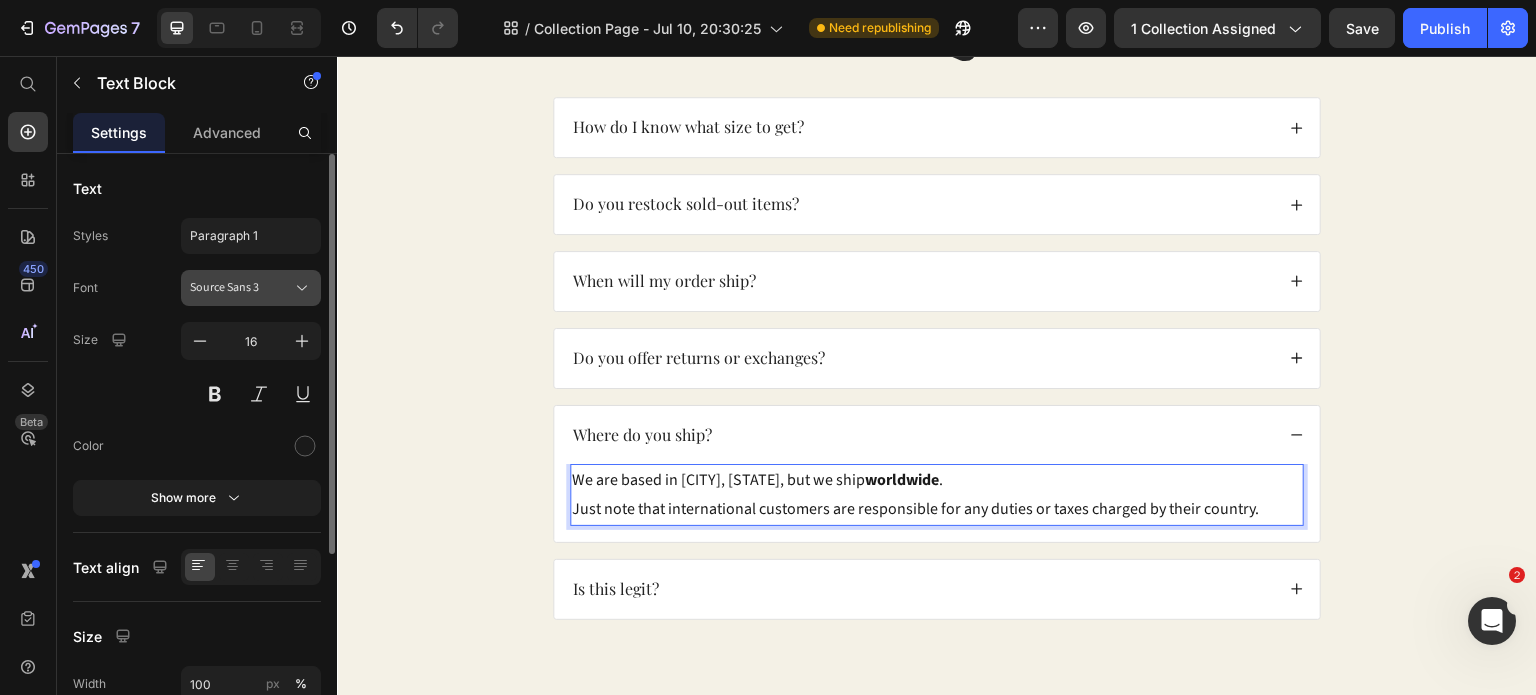 click on "Source Sans 3" at bounding box center (241, 288) 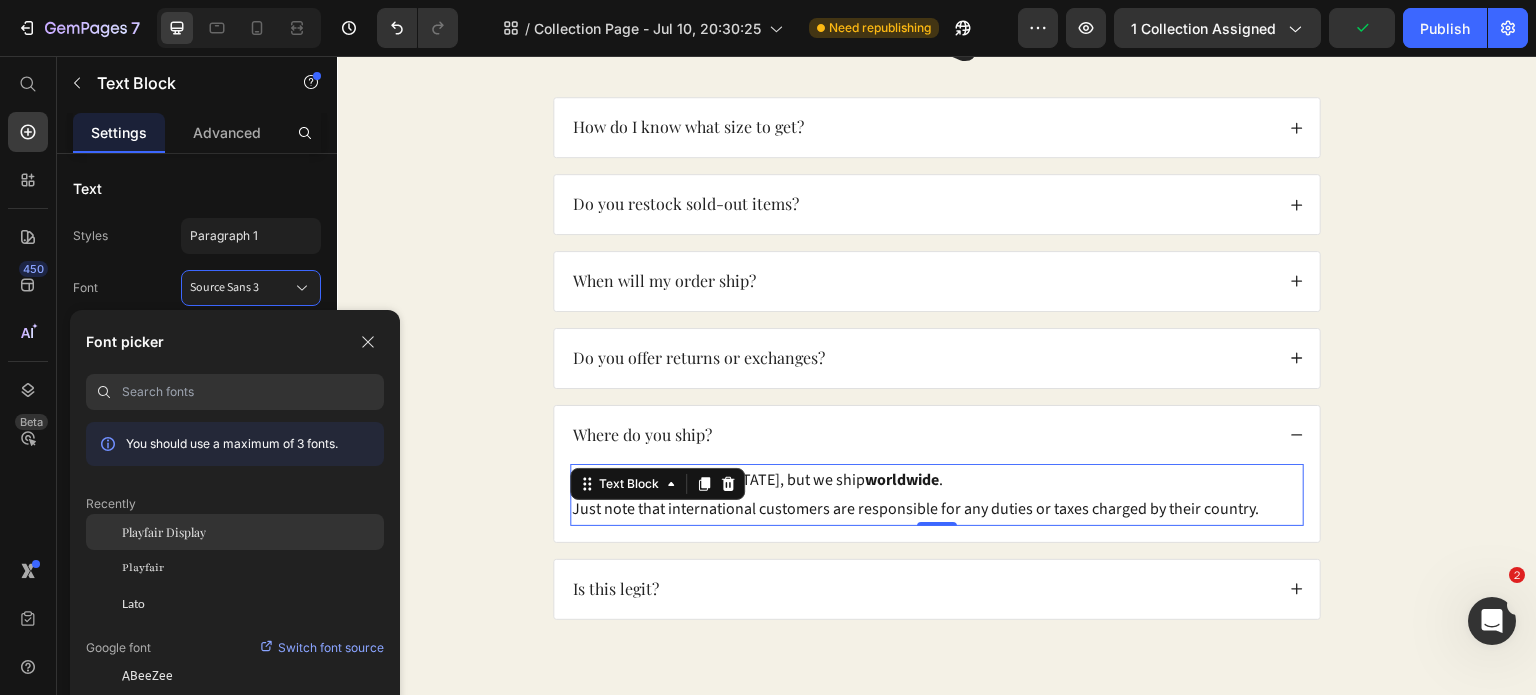 click on "Playfair Display" at bounding box center [164, 532] 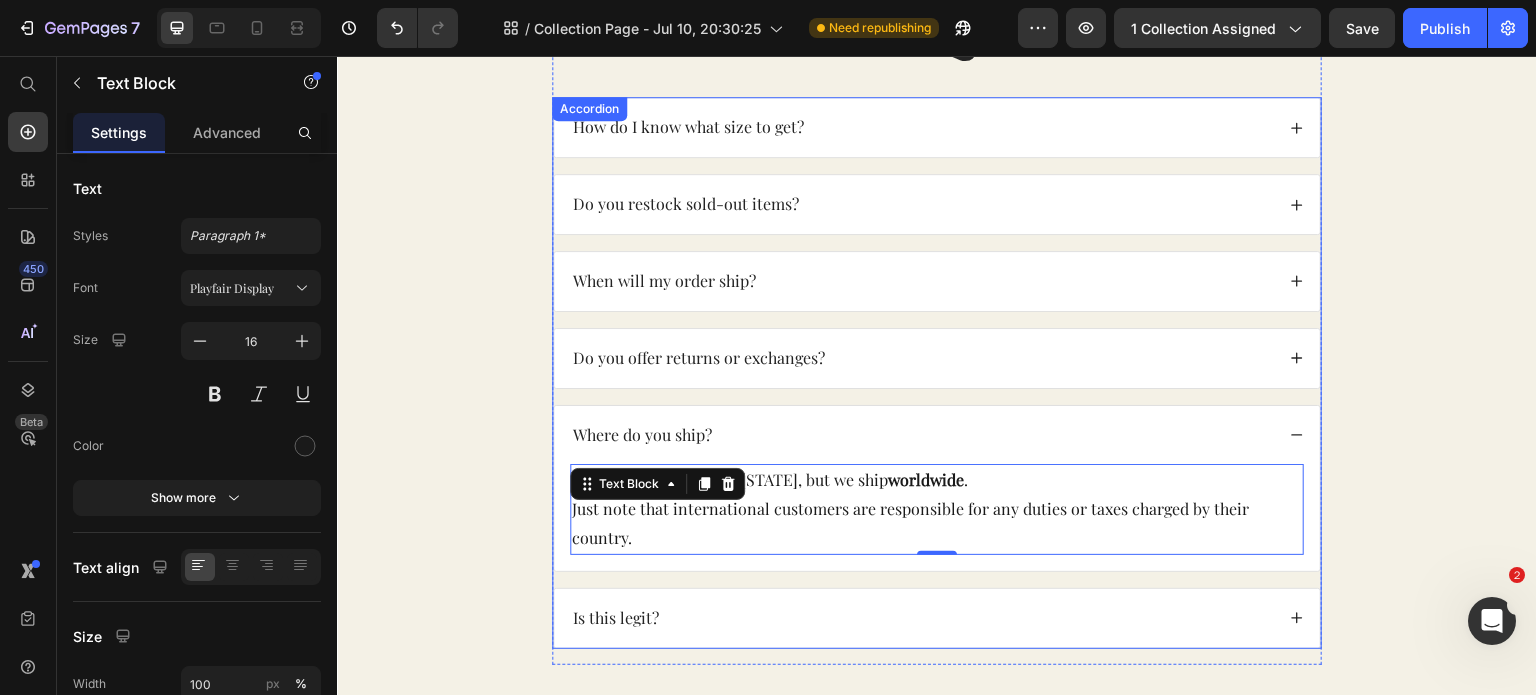click 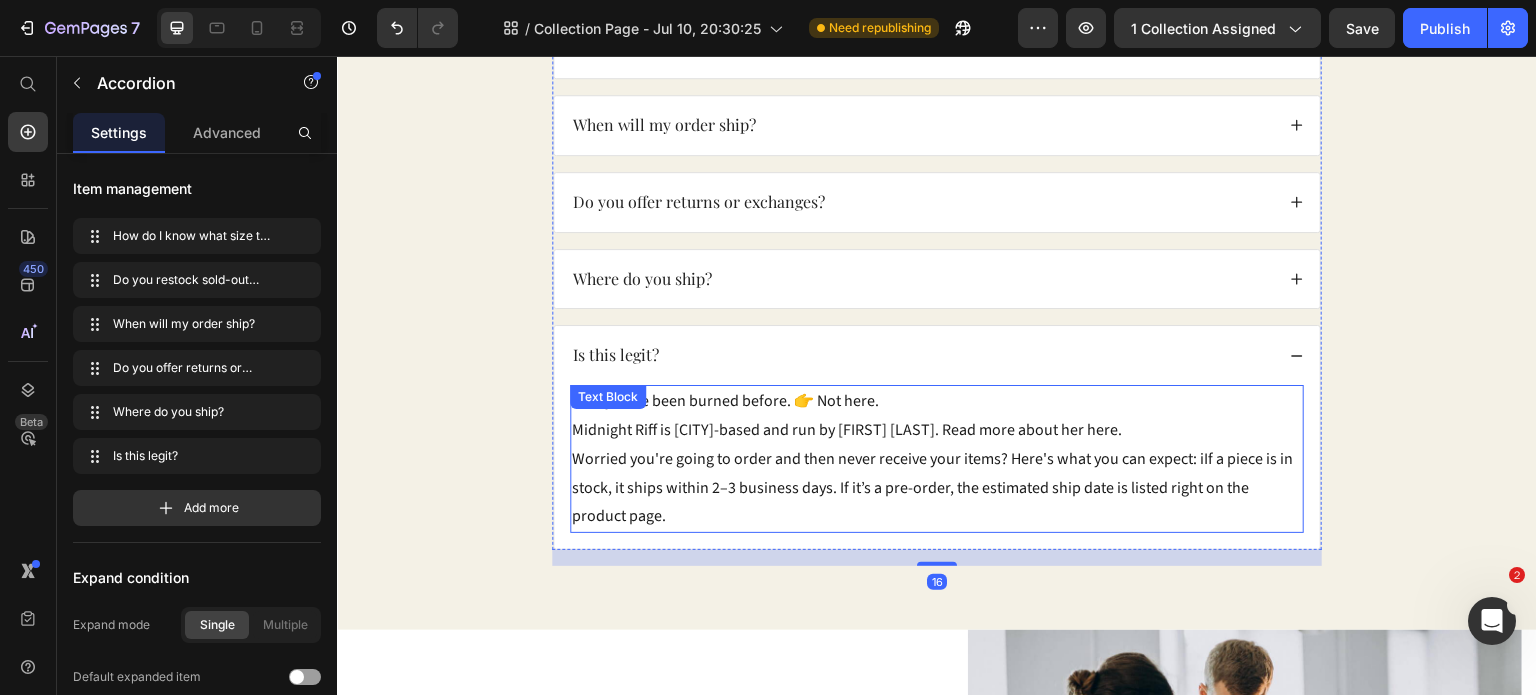 scroll, scrollTop: 1760, scrollLeft: 0, axis: vertical 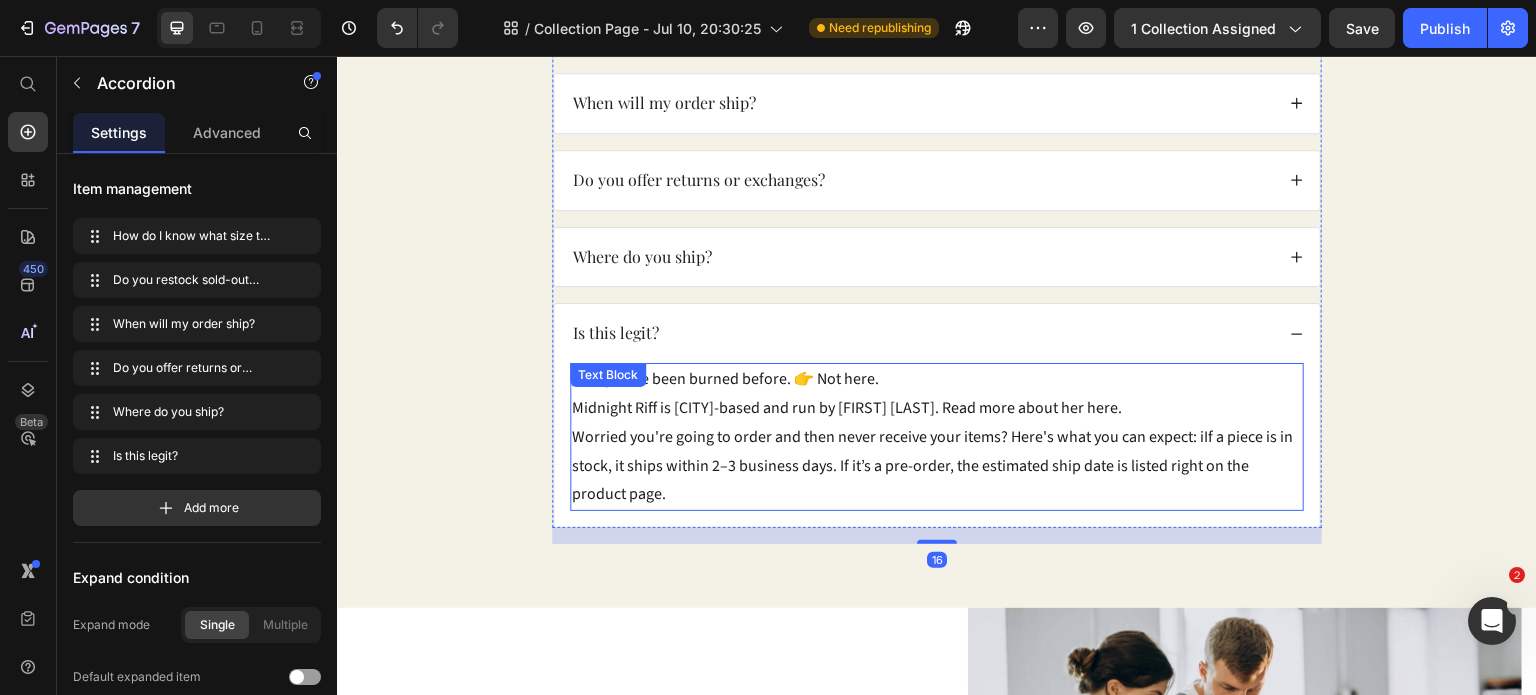 click on "Worried you're going to order and then never receive your items? Here's what you can expect: iIf a piece is in stock, it ships within 2–3 business days. If it’s a pre-order, the estimated ship date is listed right on the product page." at bounding box center [937, 466] 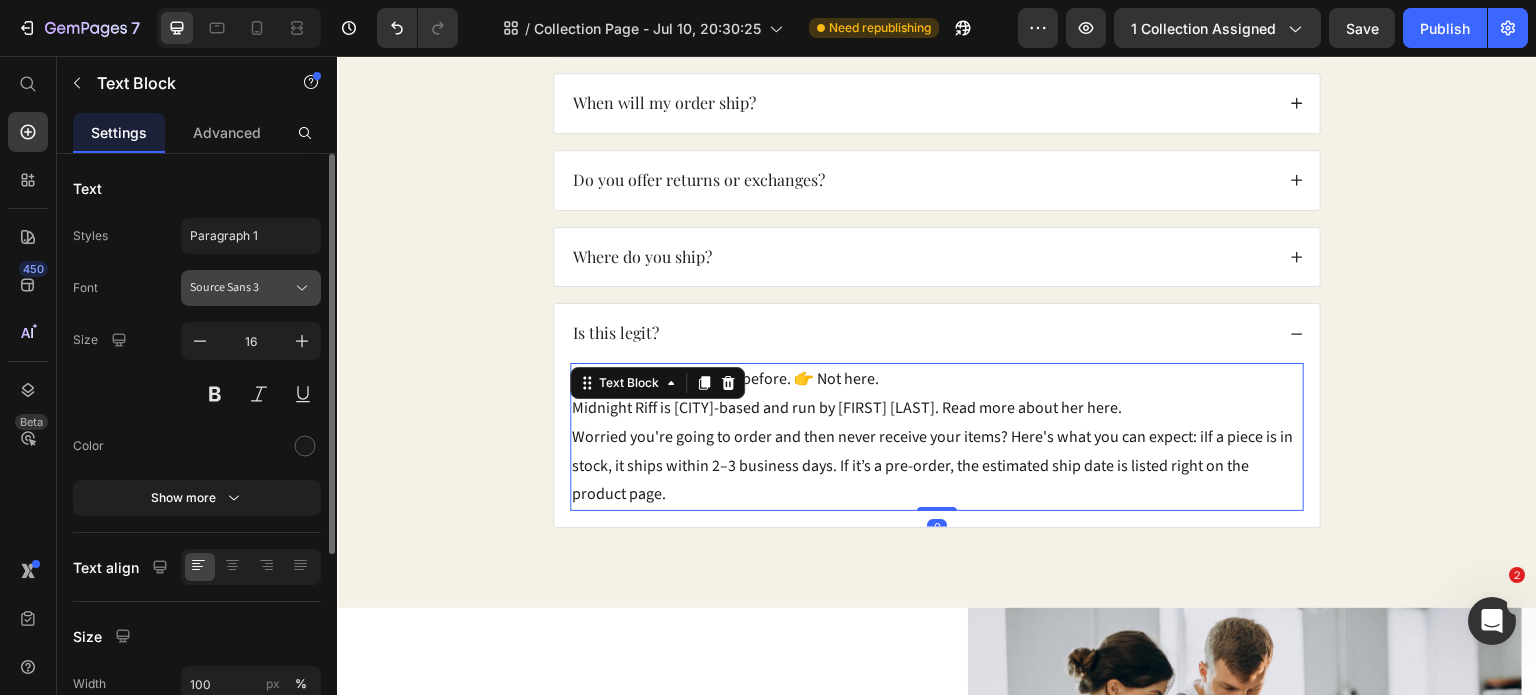 click on "Source Sans 3" at bounding box center [241, 288] 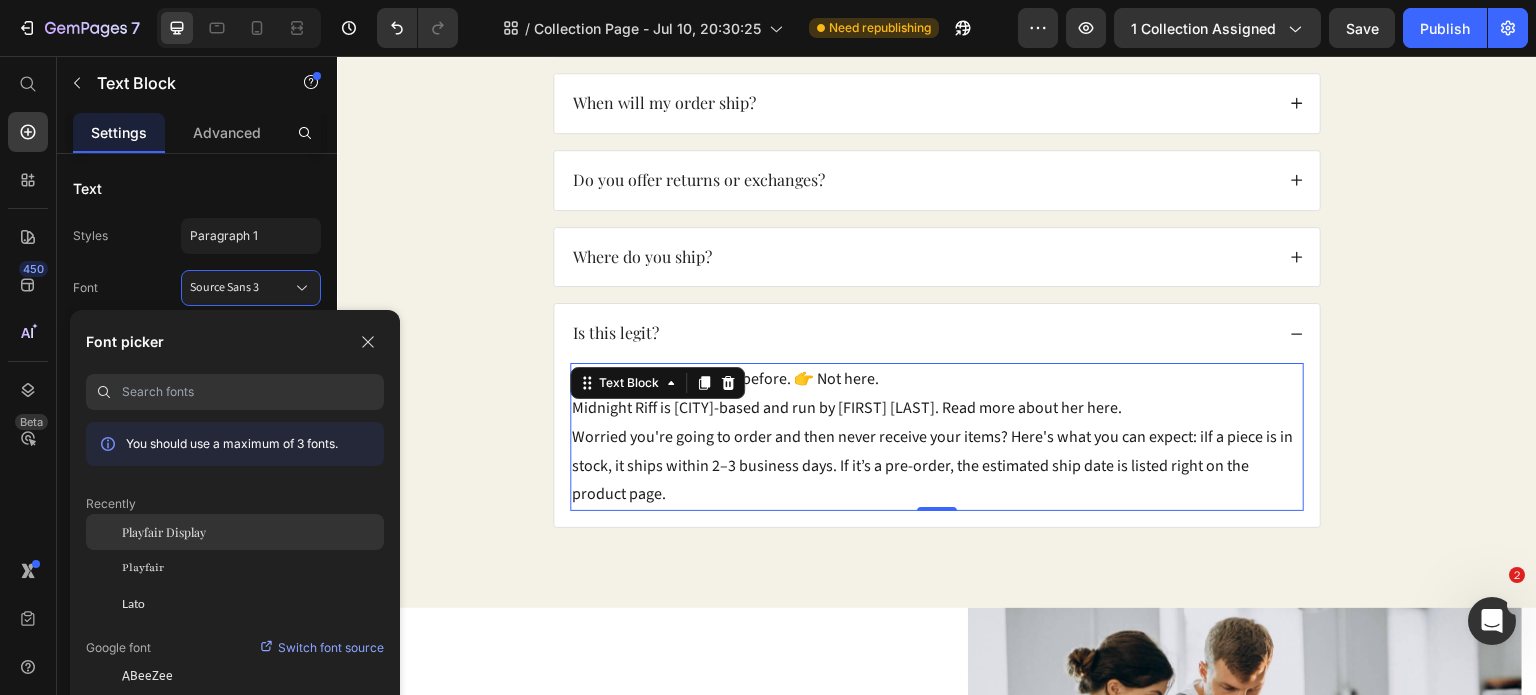 click on "Playfair Display" at bounding box center (164, 532) 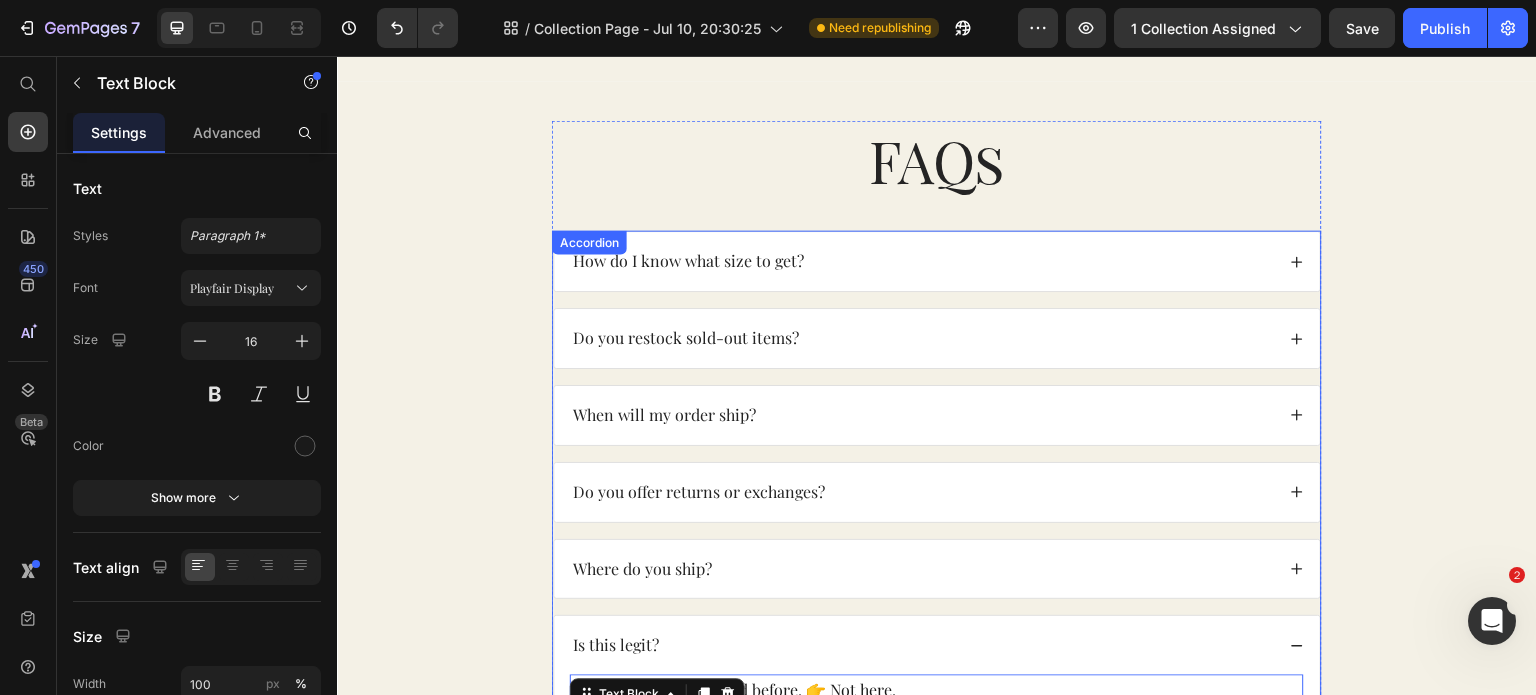 scroll, scrollTop: 1441, scrollLeft: 0, axis: vertical 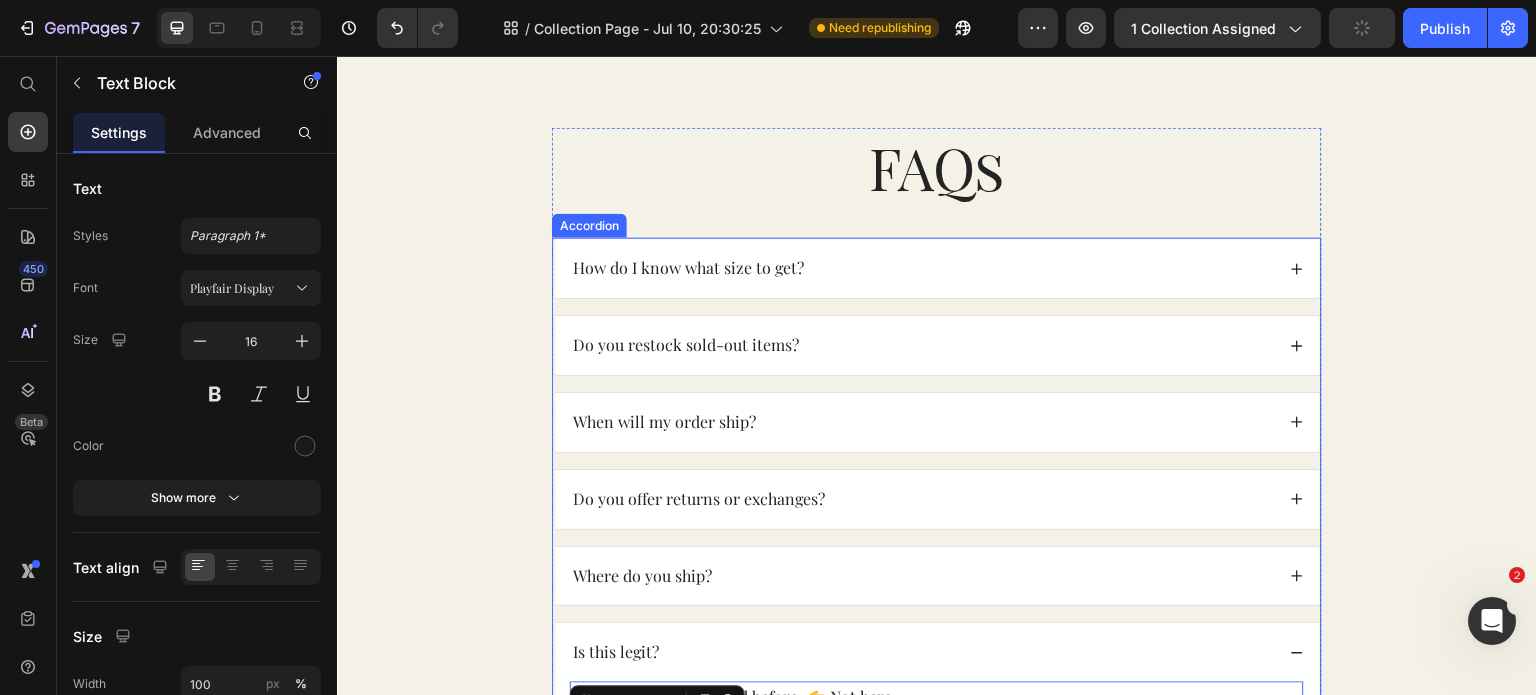 click on "How do I know what size to get?" at bounding box center [688, 268] 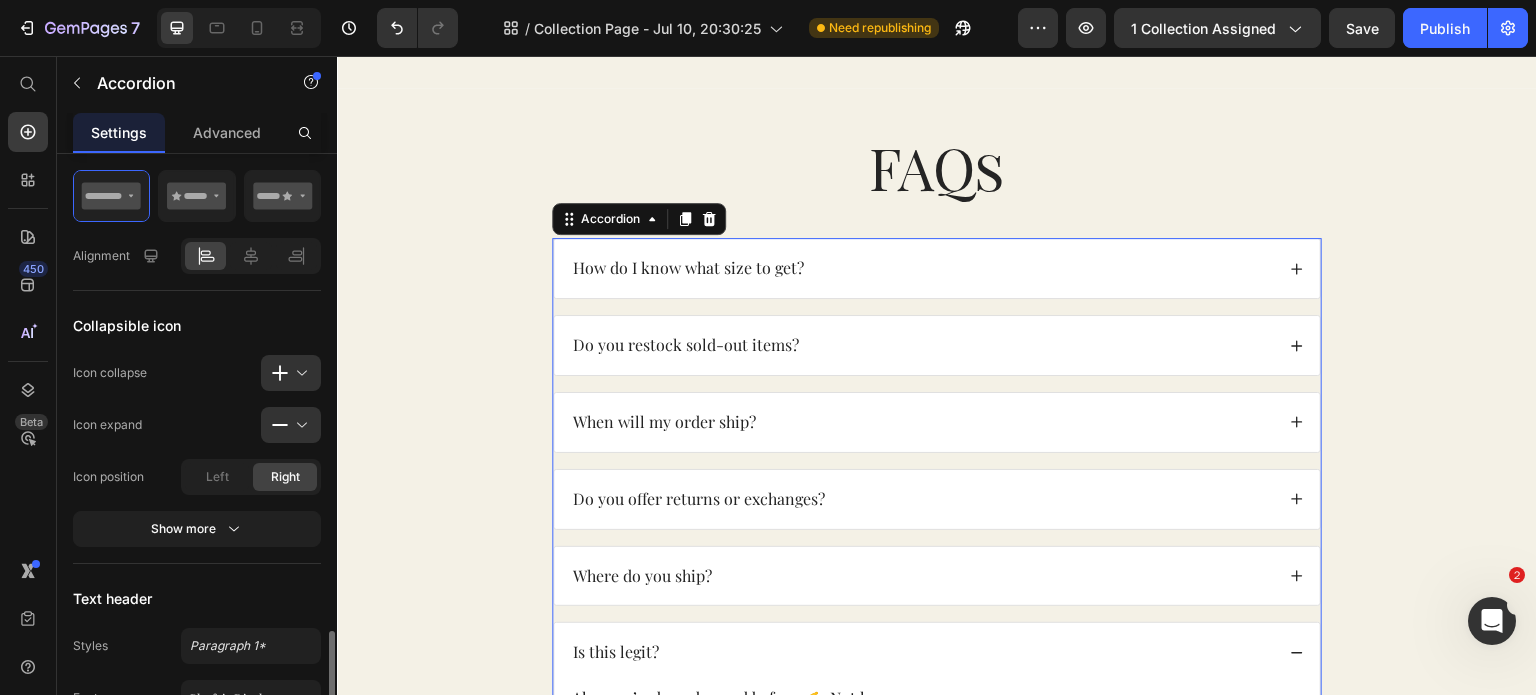 scroll, scrollTop: 875, scrollLeft: 0, axis: vertical 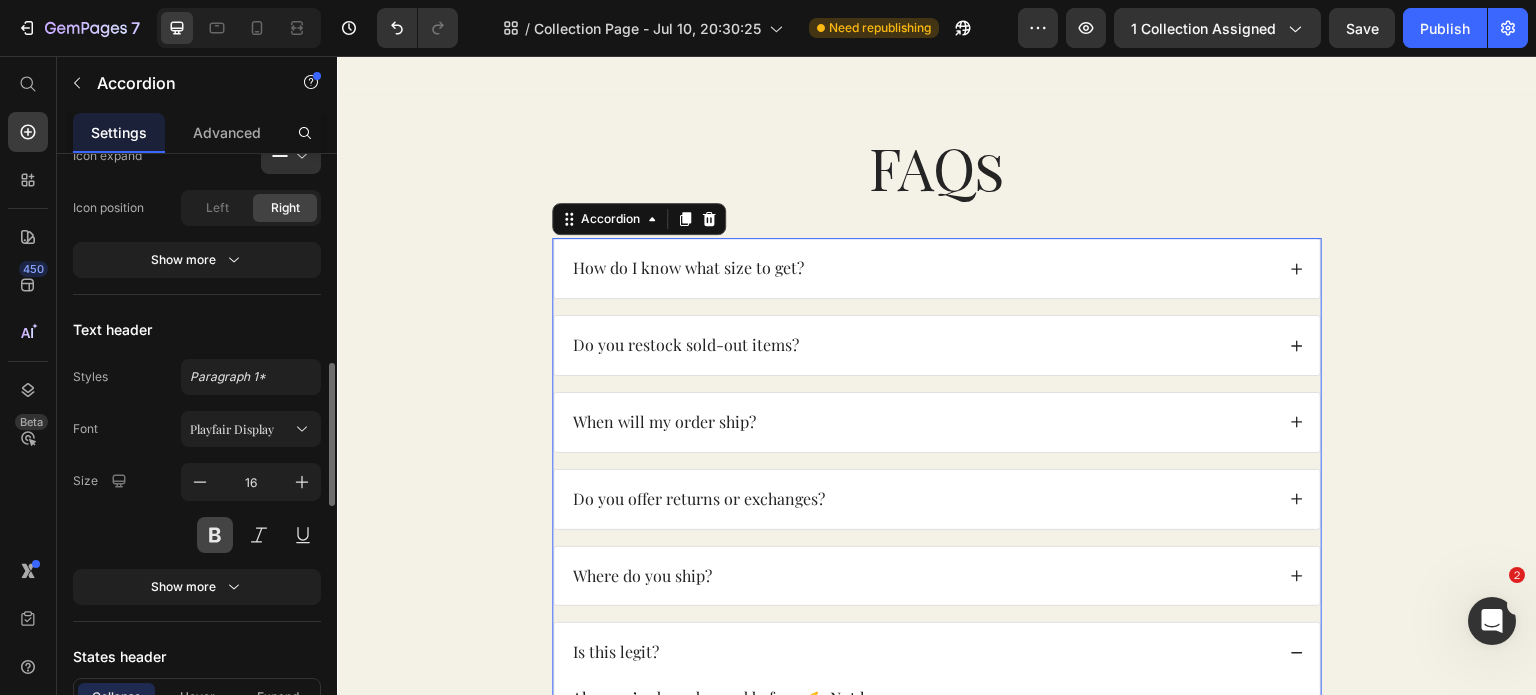 click at bounding box center [215, 535] 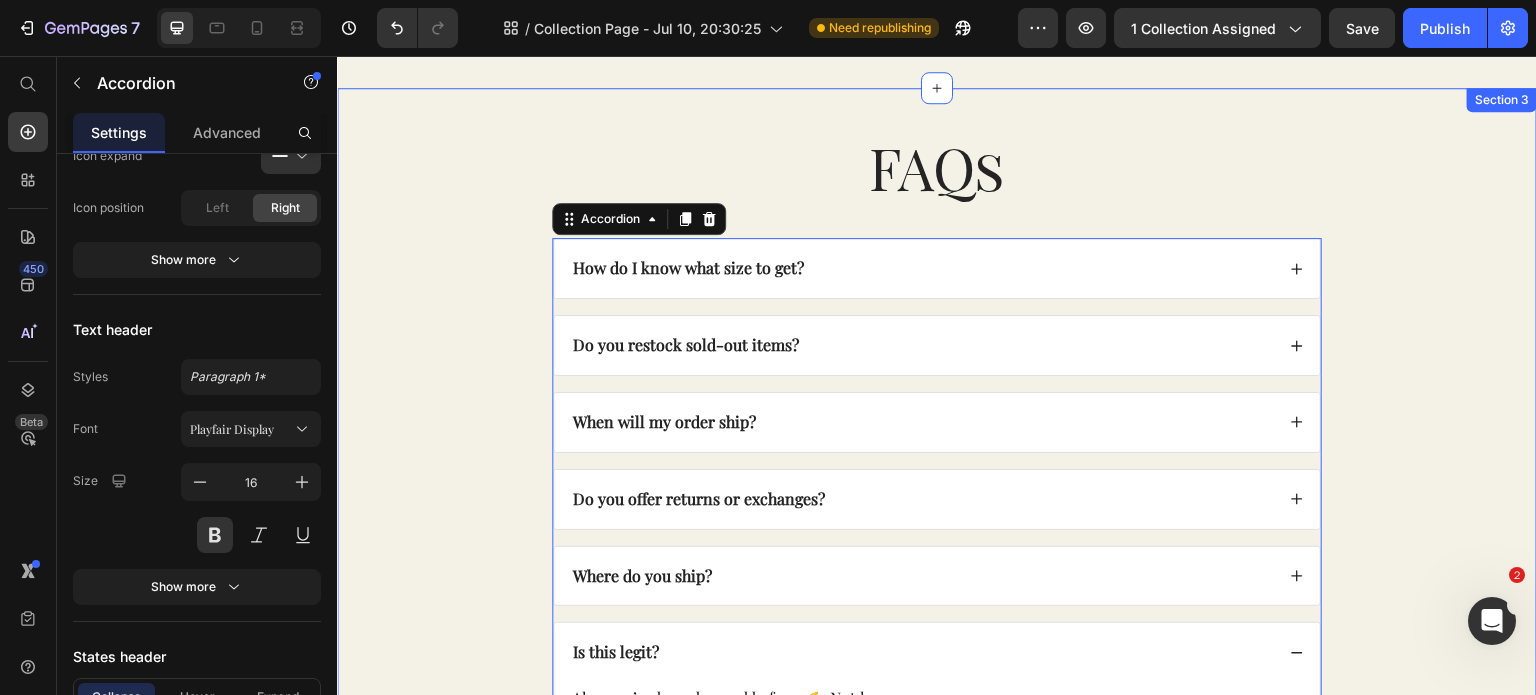 click on "FAQs Heading
How do I know what size to get?
Do you restock sold-out items?
When will my order ship?
Do you offer returns or exchanges?
Where do you ship?
Is this legit? Ah... you’ve been burned before. 👉 Not here.  Midnight Riff is [CITY]-based and run by [FIRST] [LAST]. Read more about her here. Worried you're going to order and then never receive your items? Here's what you can expect: iIf a piece is in stock, it ships within 2–3 business days. If it’s a pre-order, the estimated ship date is listed right on the product page.  Text Block Accordion   16 Row" at bounding box center (937, 503) 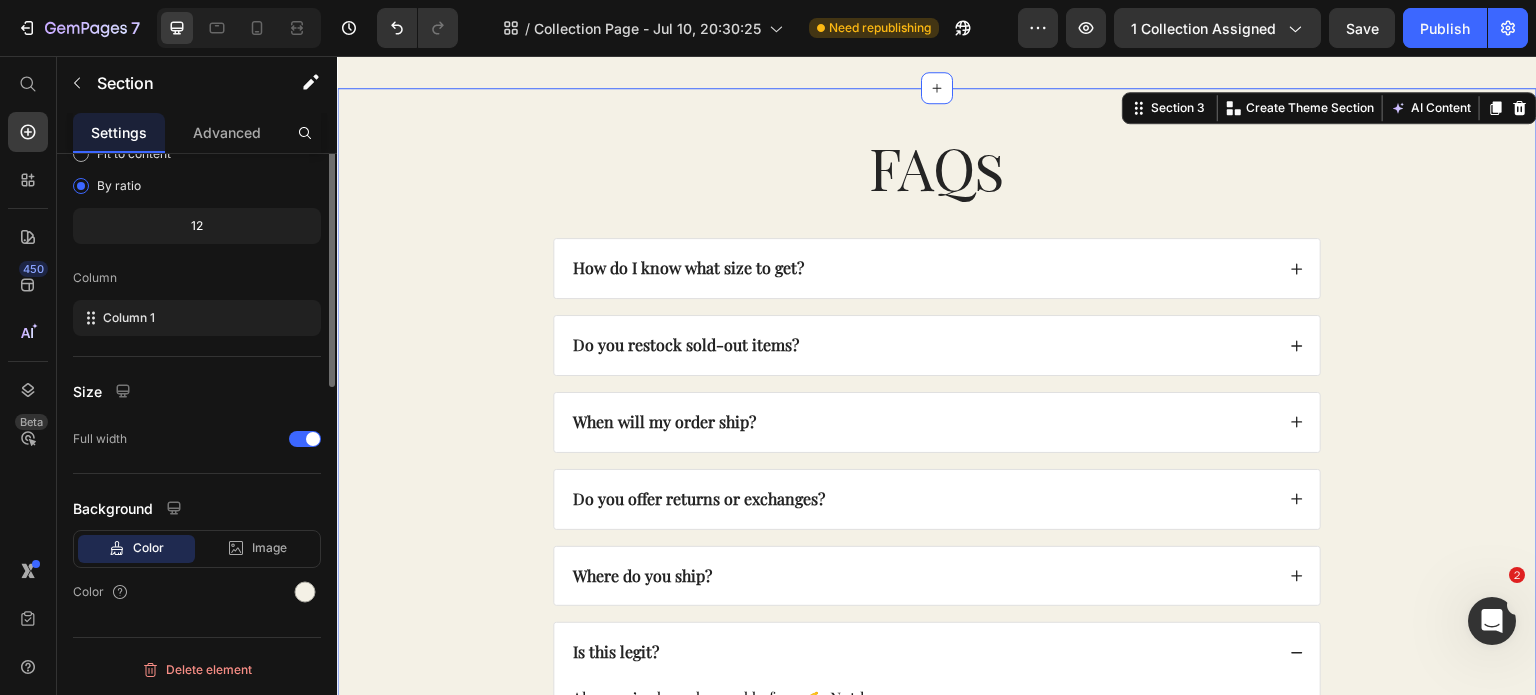 scroll, scrollTop: 0, scrollLeft: 0, axis: both 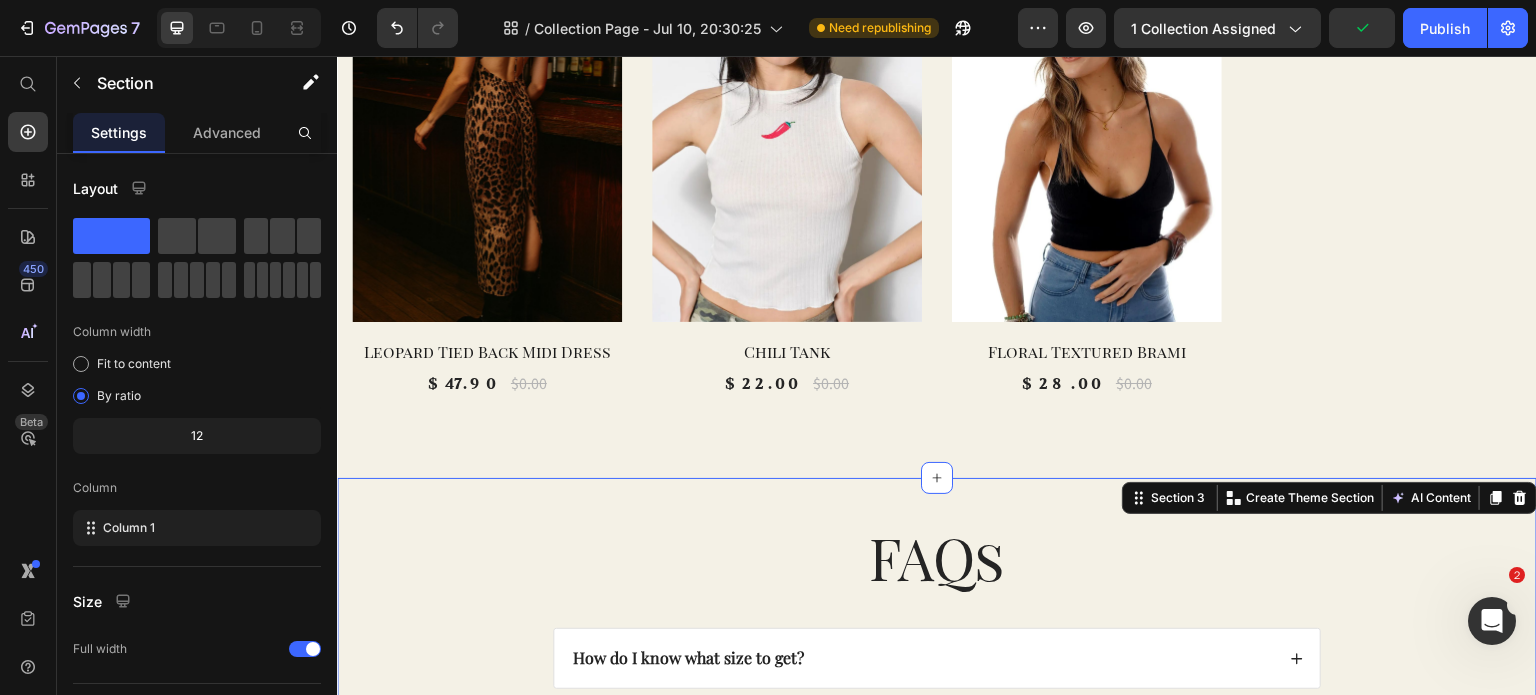 click on "FAQs Heading
How do I know what size to get?
Do you restock sold-out items?
When will my order ship?
Do you offer returns or exchanges?
Where do you ship?
Is this legit? Ah... you’ve been burned before. 👉 Not here.  Midnight Riff is [CITY]-based and run by [FIRST] [LAST]. Read more about her here. Worried you're going to order and then never receive your items? Here's what you can expect: iIf a piece is in stock, it ships within 2–3 business days. If it’s a pre-order, the estimated ship date is listed right on the product page.  Text Block Accordion Row Section 3   You can create reusable sections Create Theme Section AI Content Write with GemAI What would you like to describe here? Tone and Voice Persuasive Product Camo Pants Show more Generate" at bounding box center [937, 897] 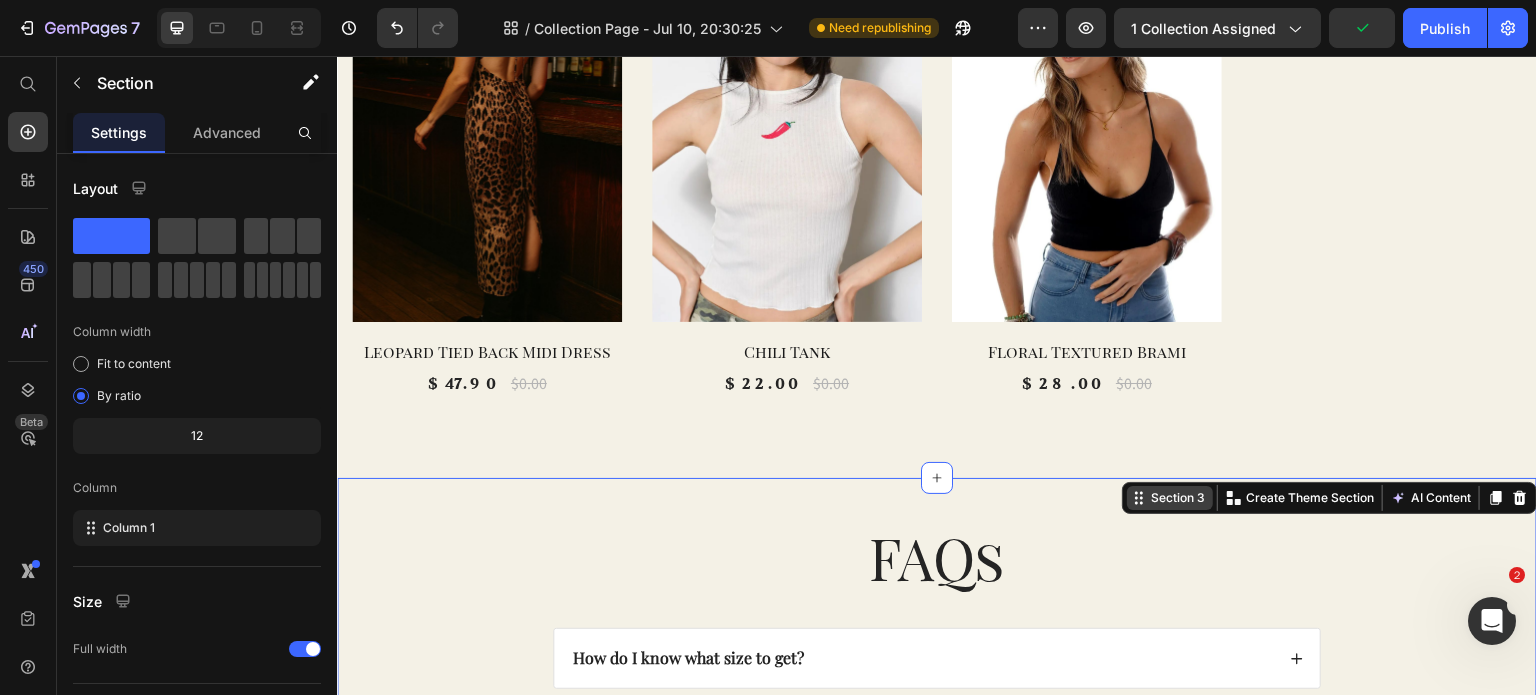 click on "Section 3" at bounding box center (1178, 498) 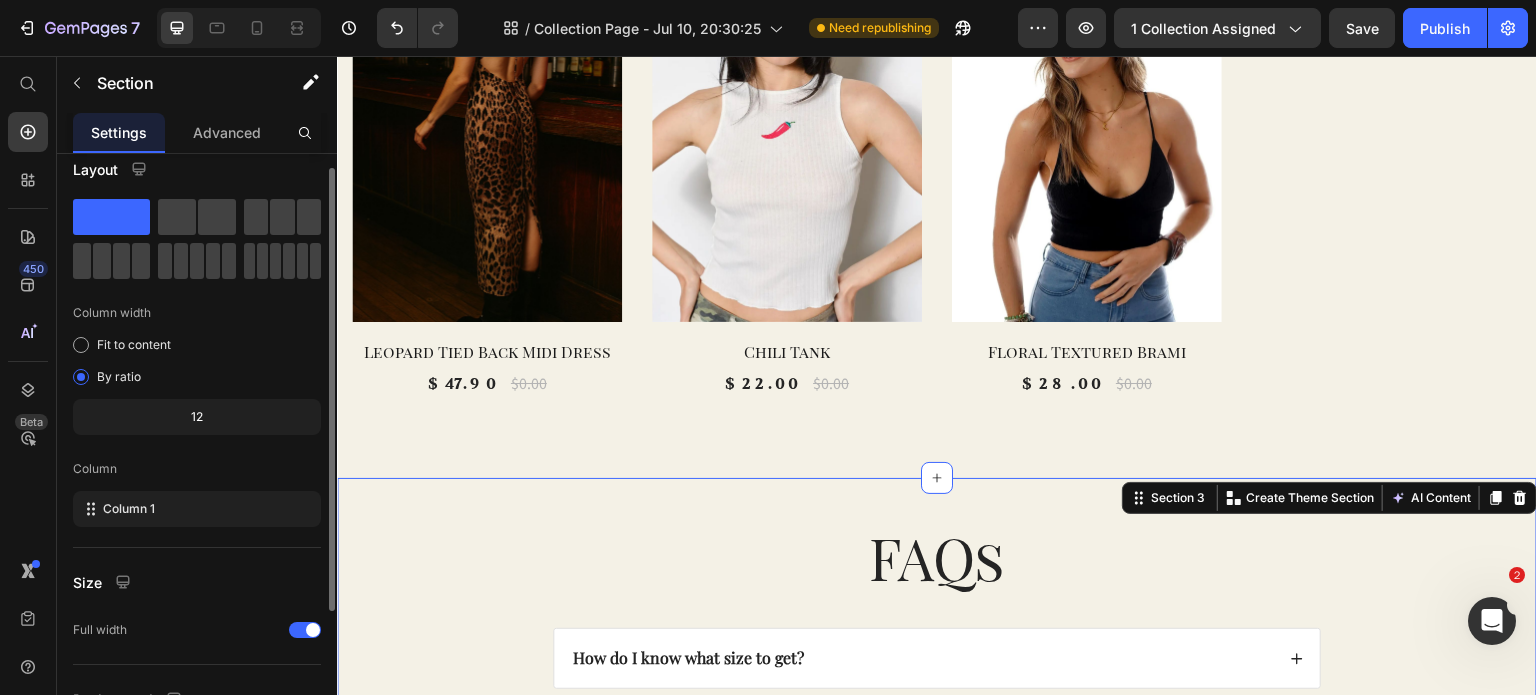 scroll, scrollTop: 0, scrollLeft: 0, axis: both 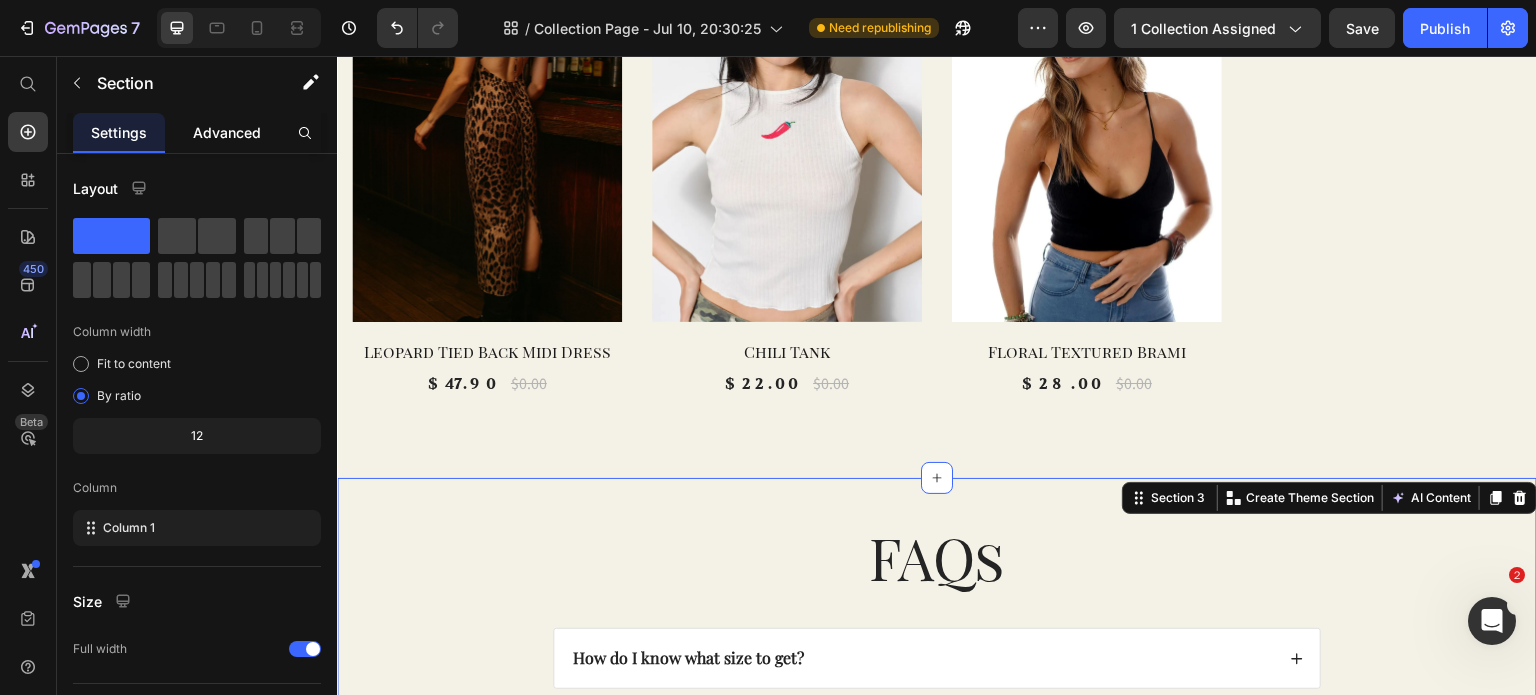 click on "Advanced" at bounding box center [227, 132] 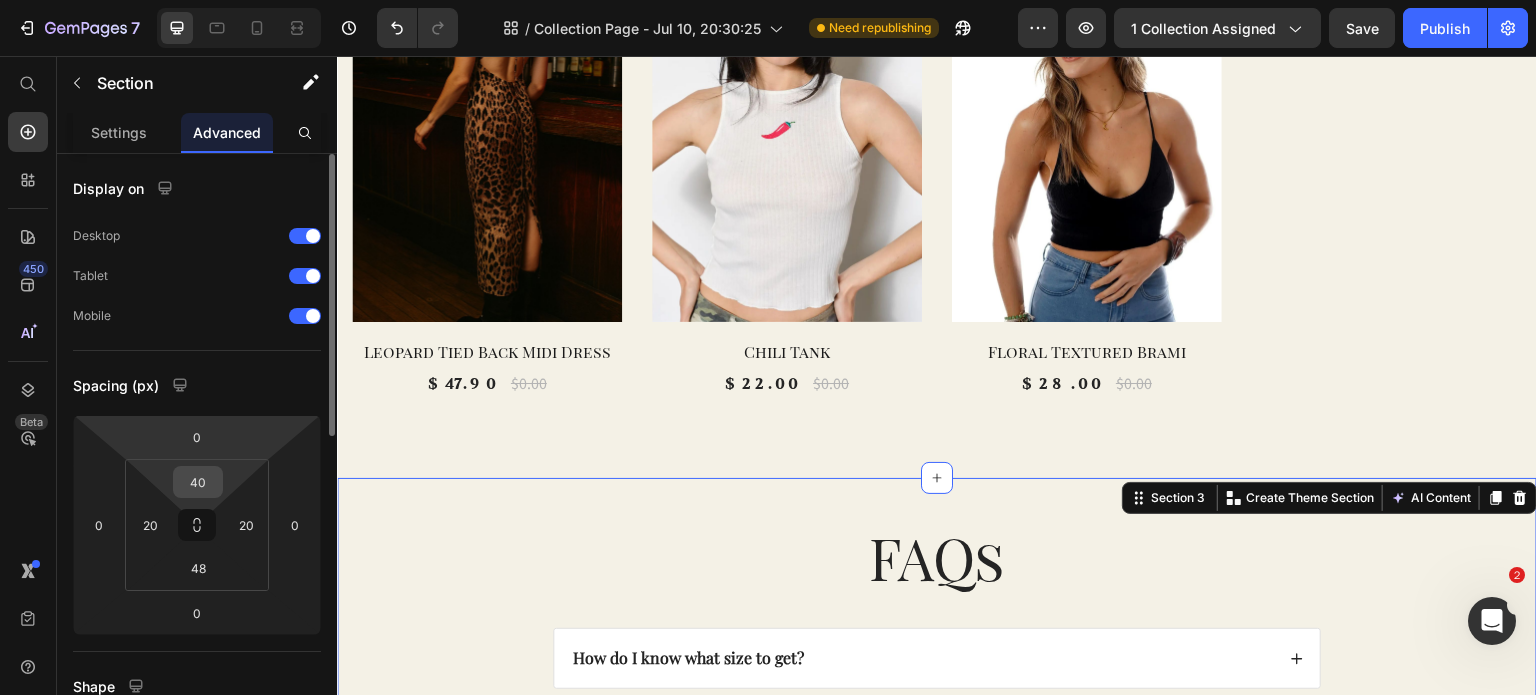 click on "40" at bounding box center (198, 482) 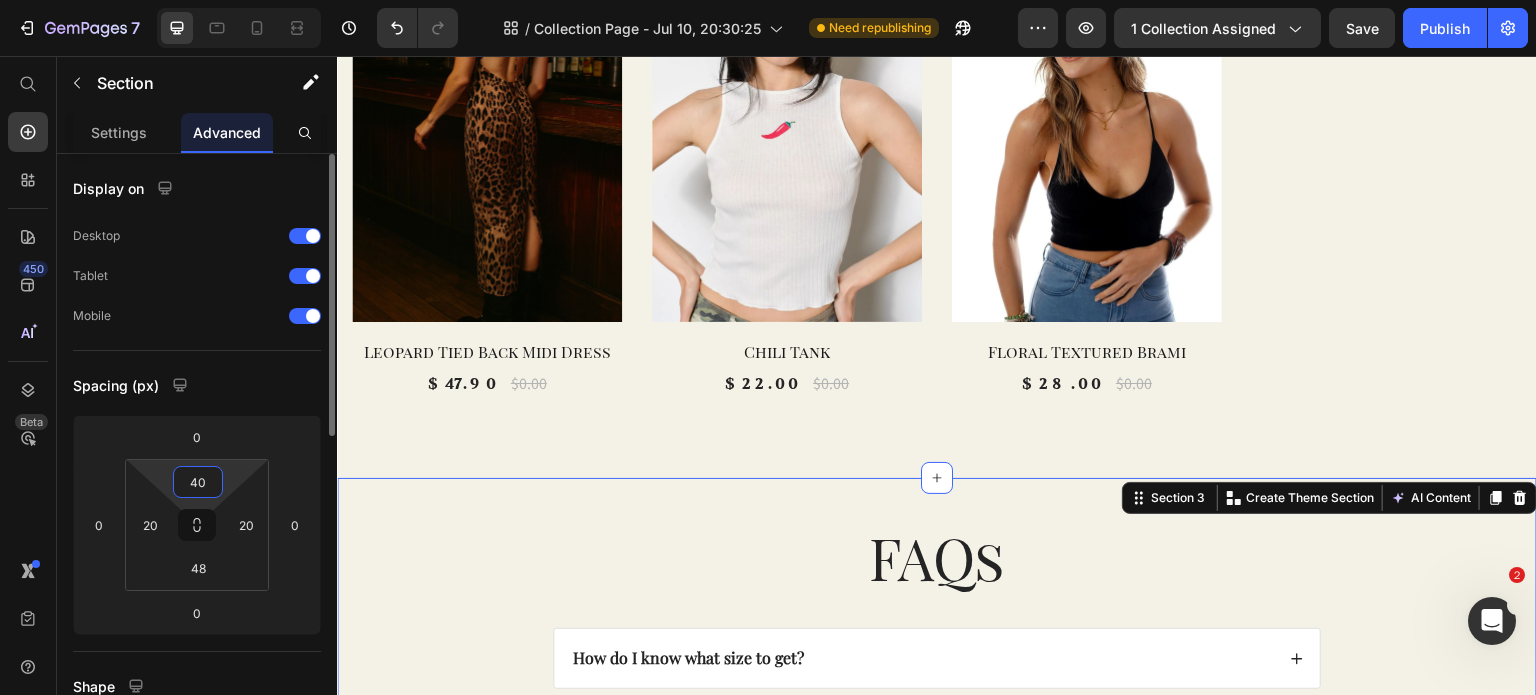 click on "40" at bounding box center (198, 482) 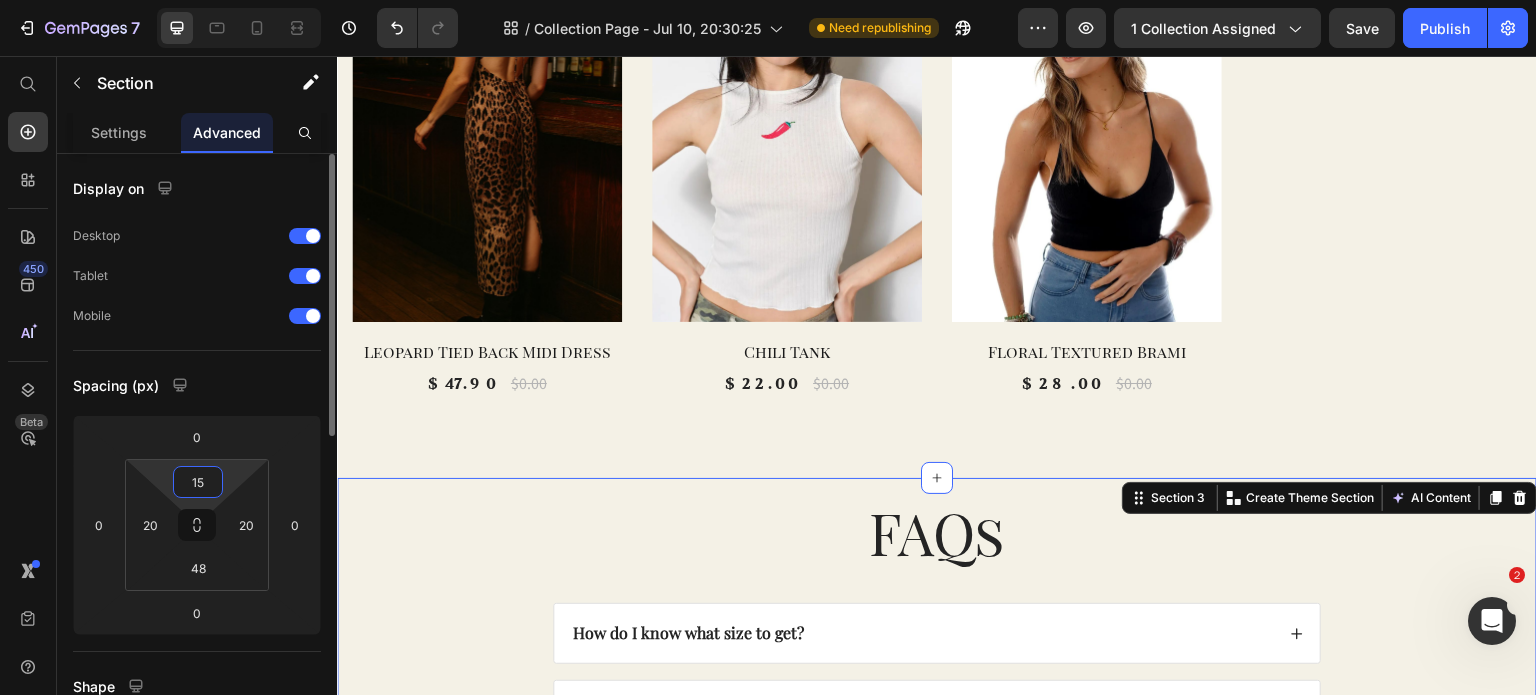 click on "15" at bounding box center (198, 482) 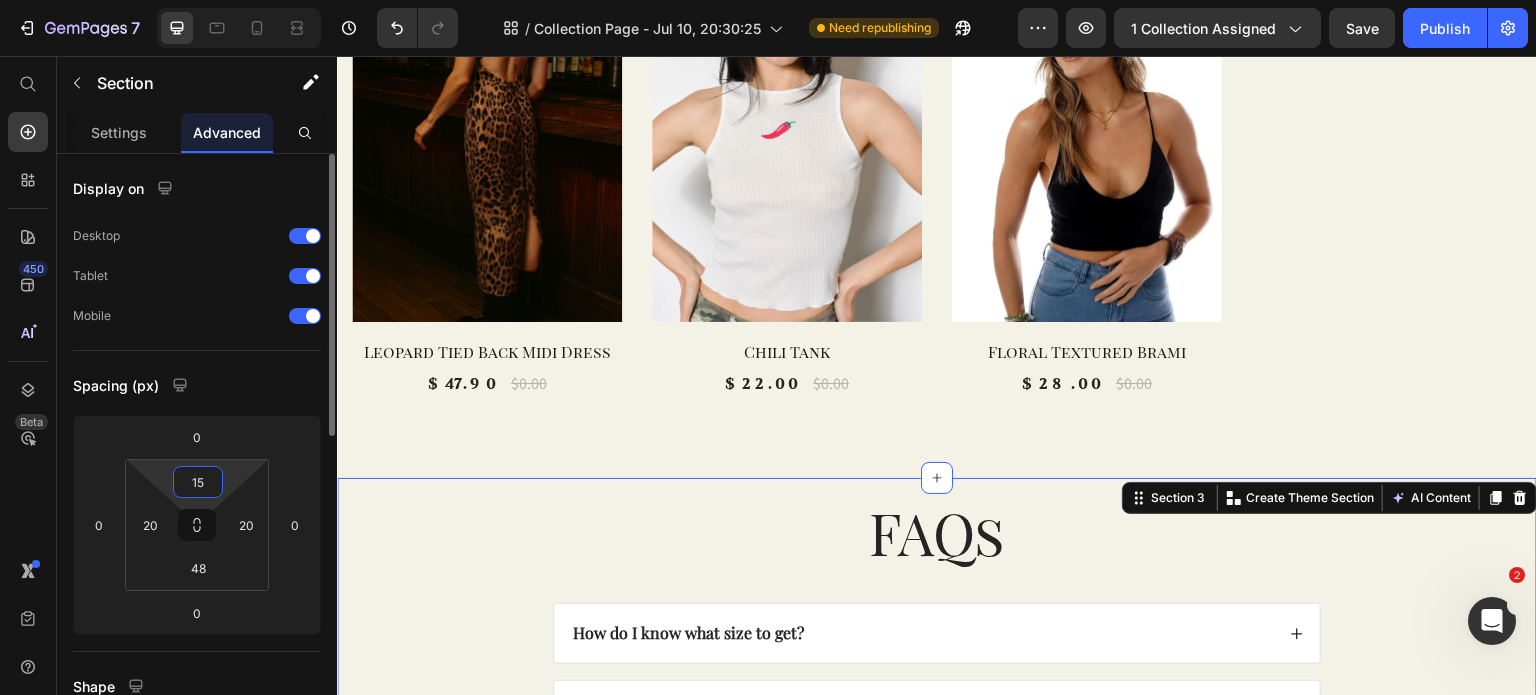 click on "15" at bounding box center [198, 482] 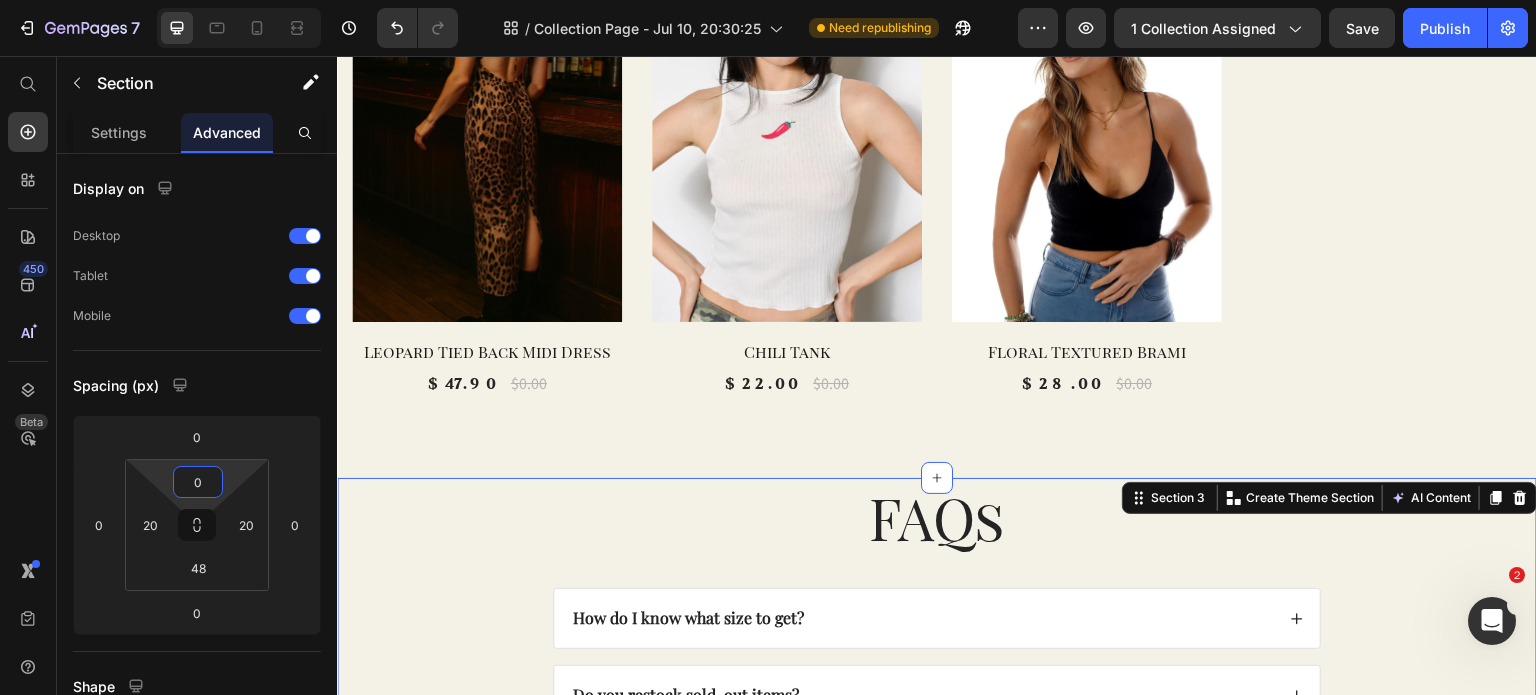 type on "0" 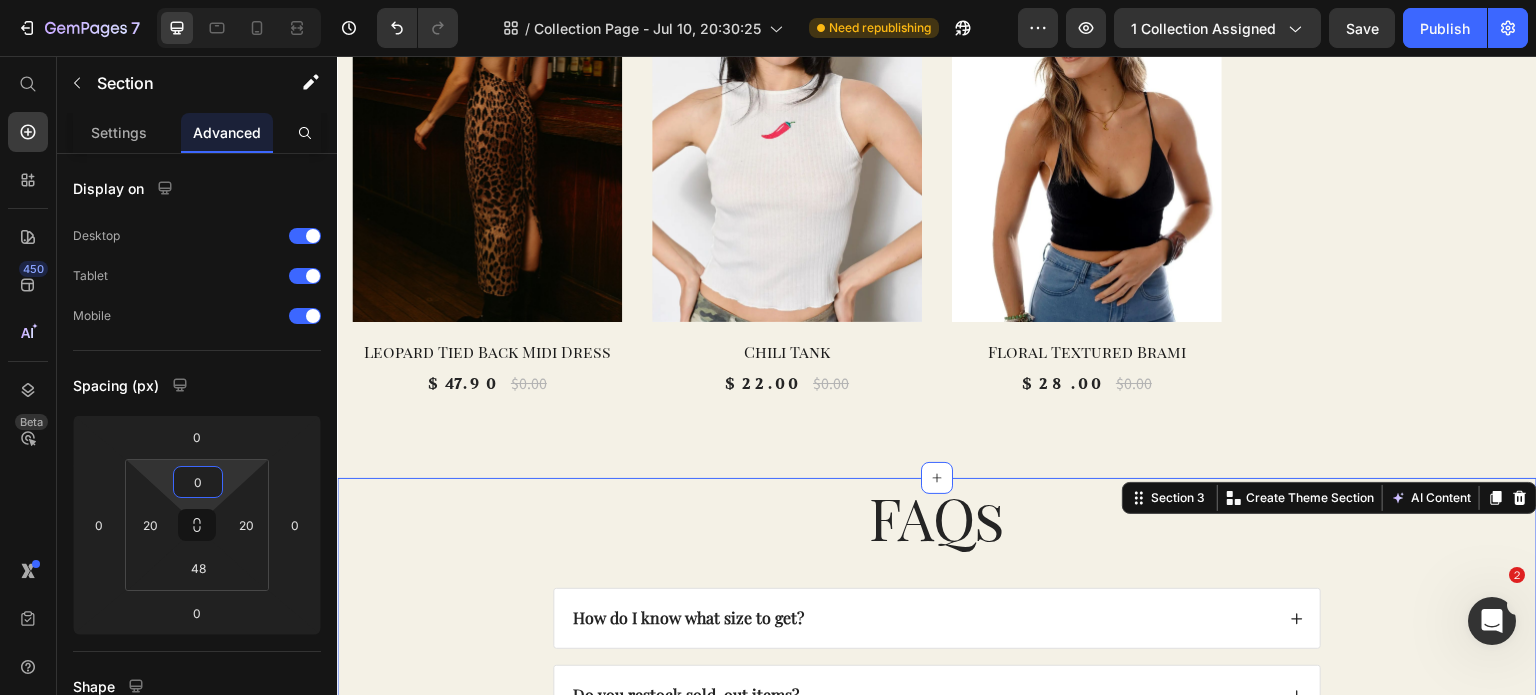click on "FAQs Heading
How do I know what size to get?
Do you restock sold-out items?
When will my order ship?
Do you offer returns or exchanges?
Where do you ship?
Is this legit? Ah... you’ve been burned before. 👉 Not here.  Midnight Riff is [CITY]-based and run by [FIRST] [LAST]. Read more about her here. Worried you're going to order and then never receive your items? Here's what you can expect: iIf a piece is in stock, it ships within 2–3 business days. If it’s a pre-order, the estimated ship date is listed right on the product page.  Text Block Accordion Row" at bounding box center (937, 853) 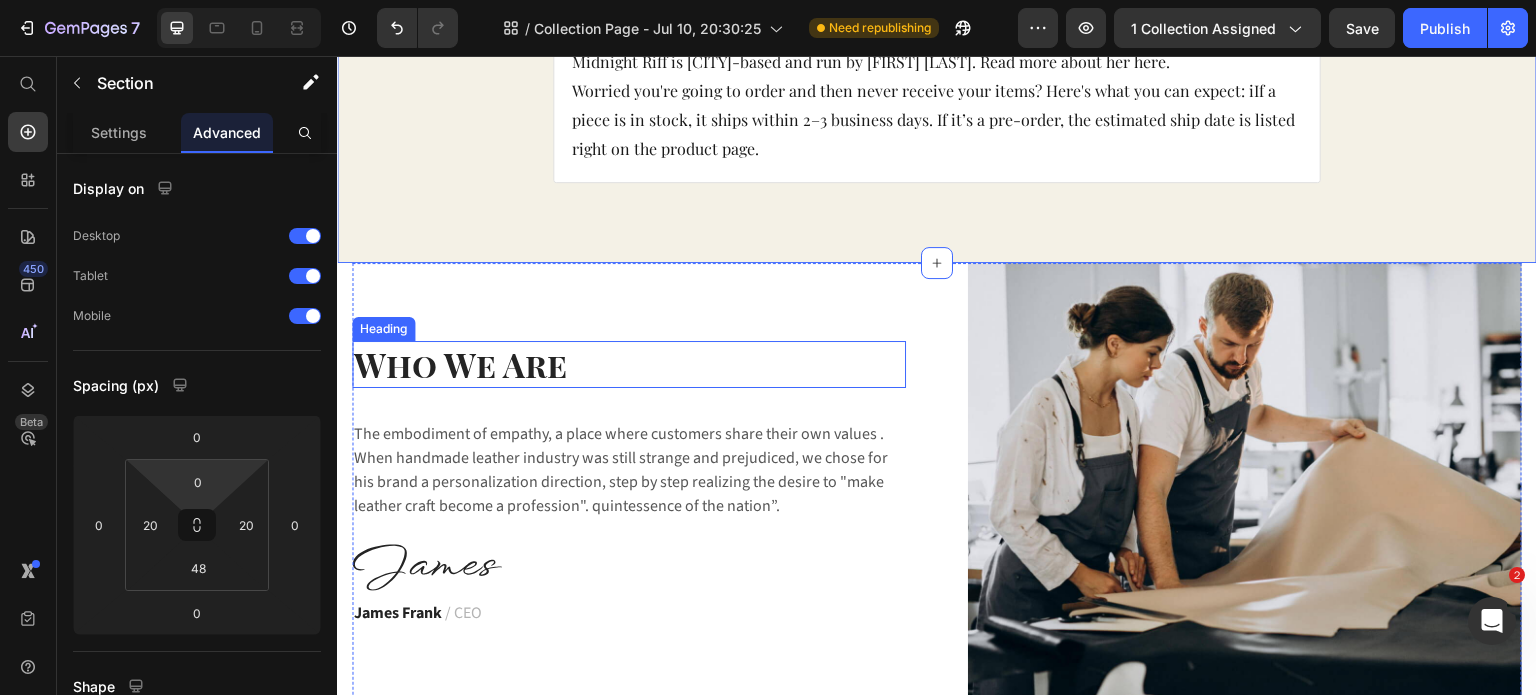 scroll, scrollTop: 2060, scrollLeft: 0, axis: vertical 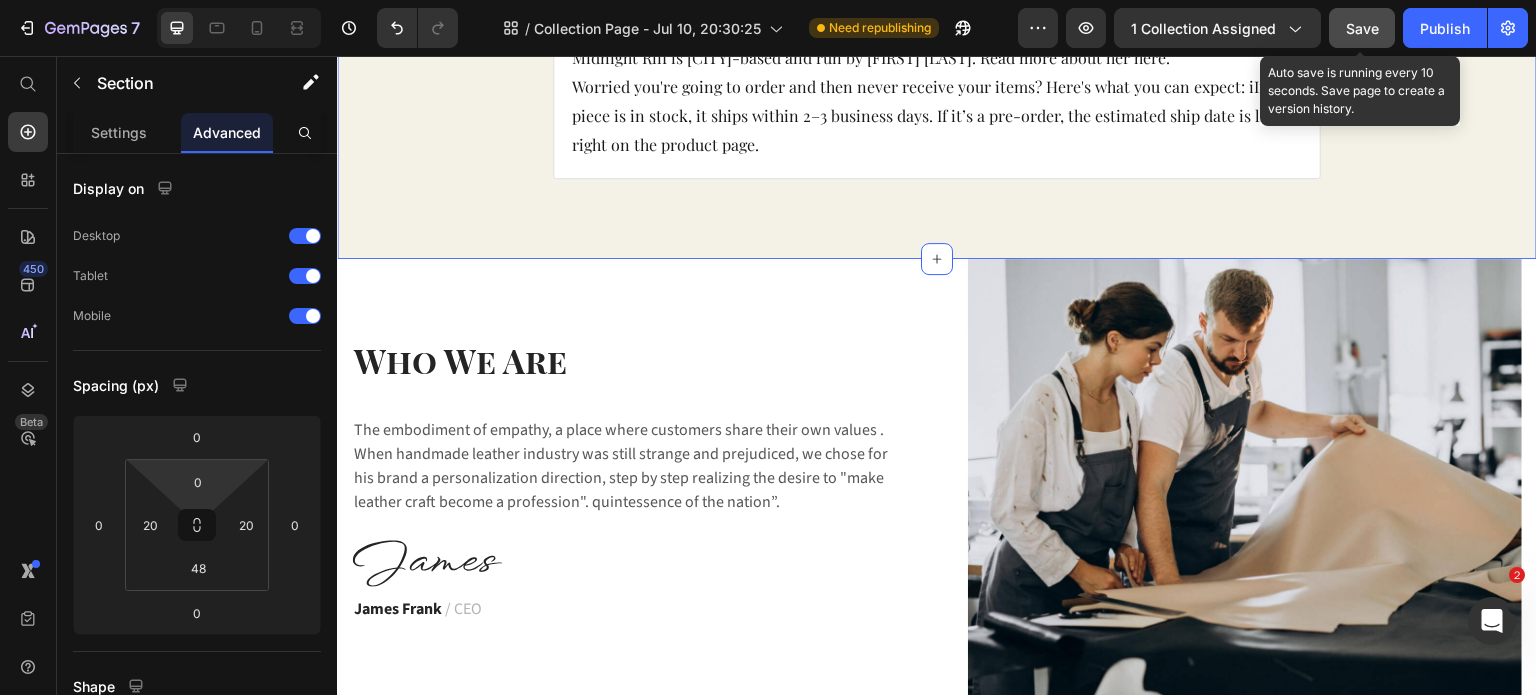 click on "Save" at bounding box center (1362, 28) 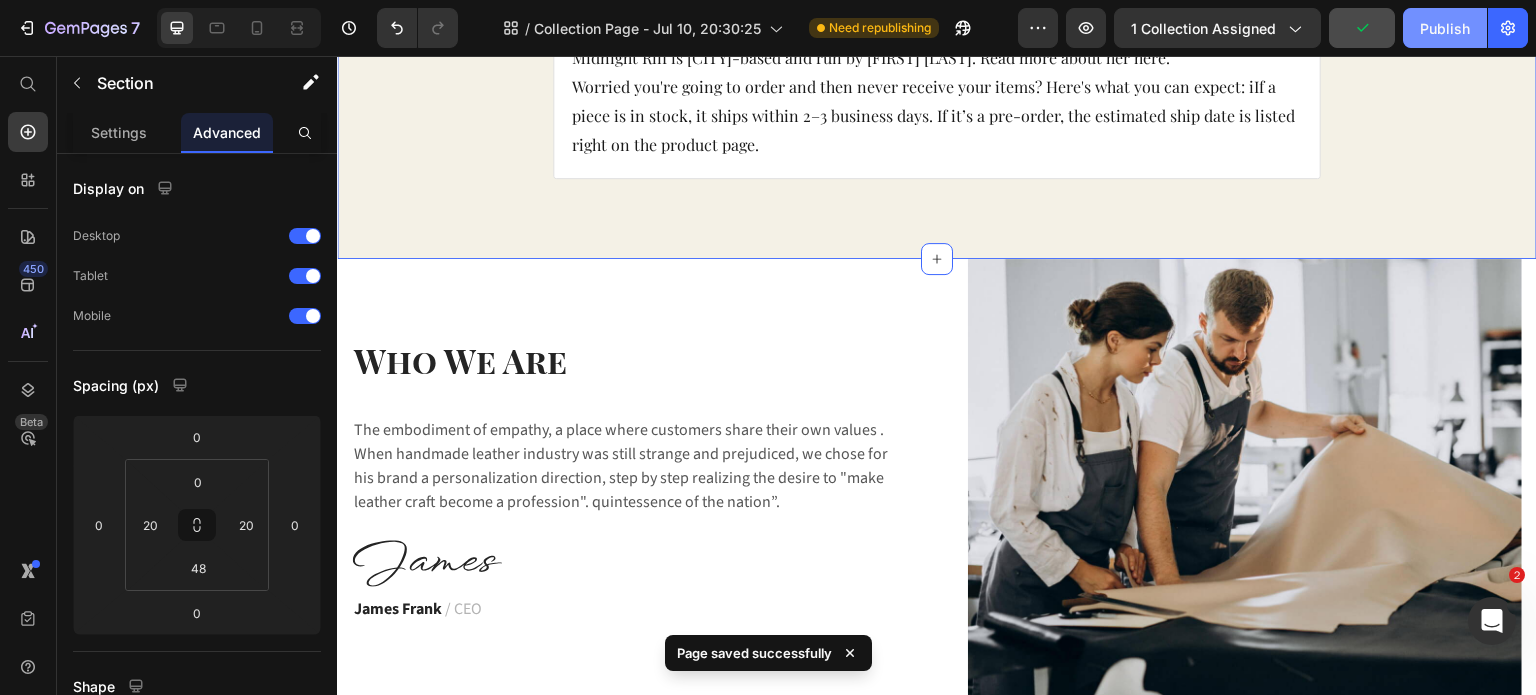 click on "Publish" at bounding box center [1445, 28] 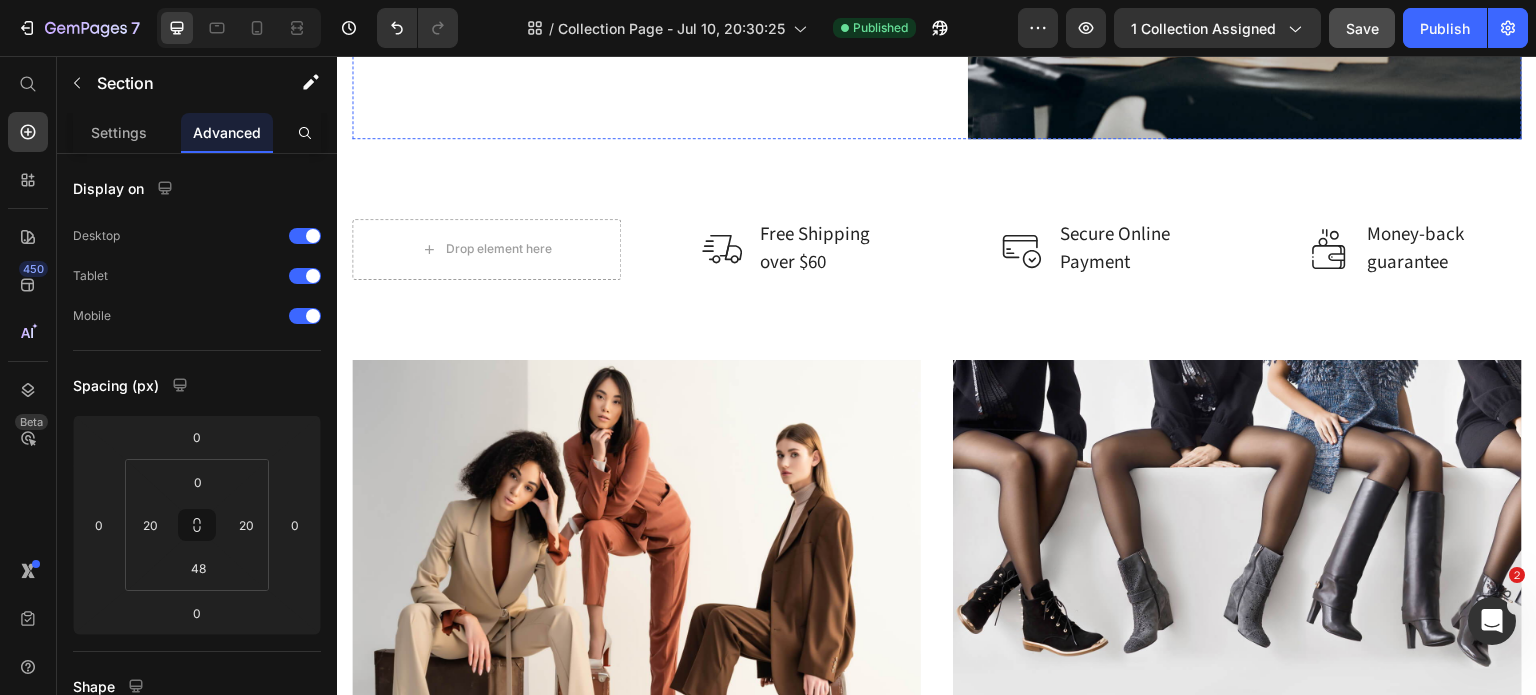 scroll, scrollTop: 2635, scrollLeft: 0, axis: vertical 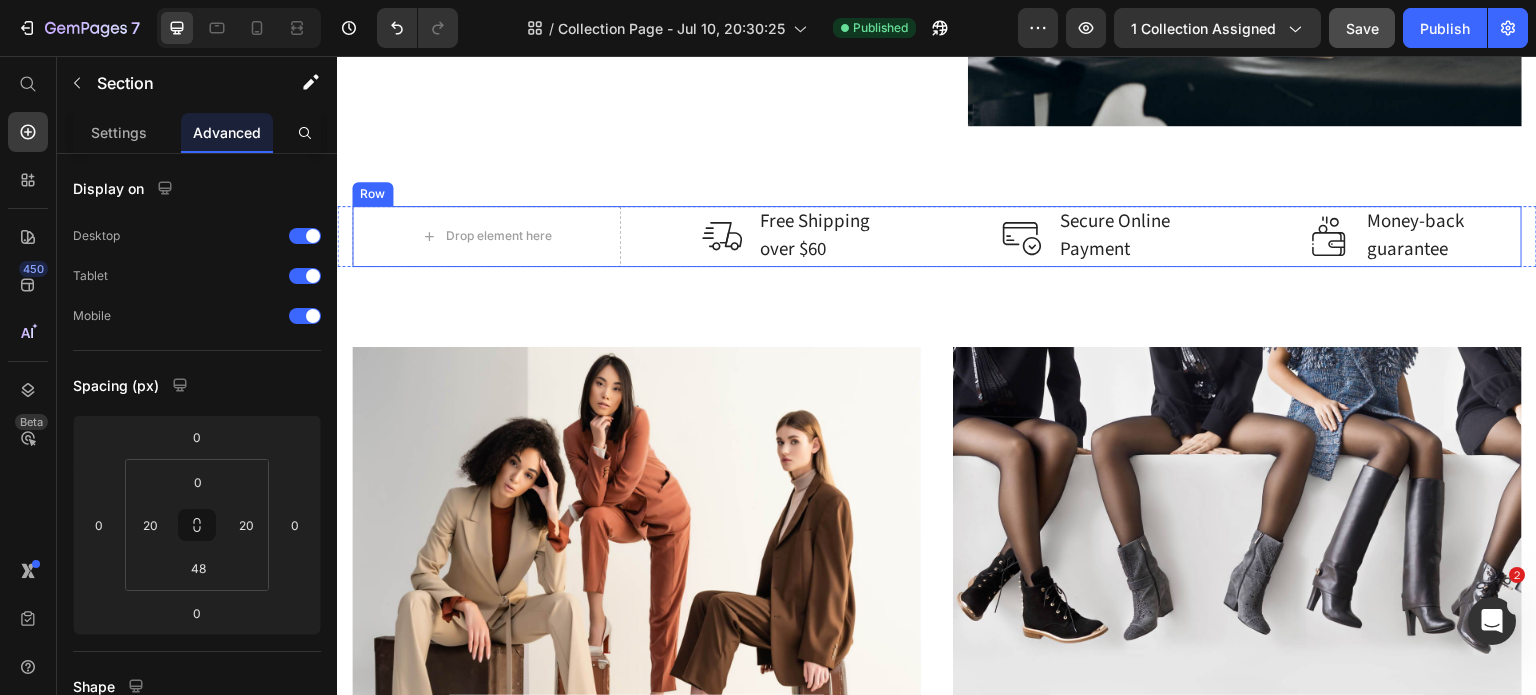 click on "Row" at bounding box center [372, 194] 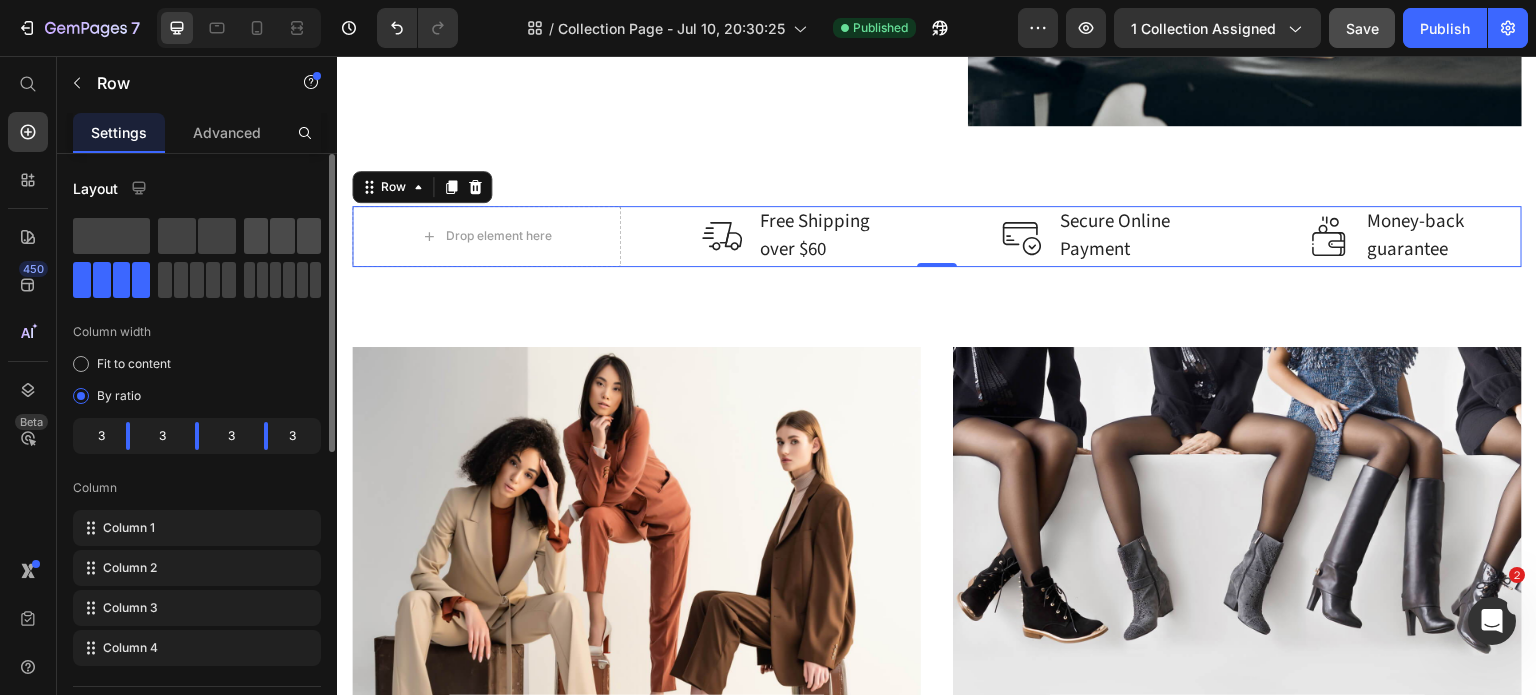 click 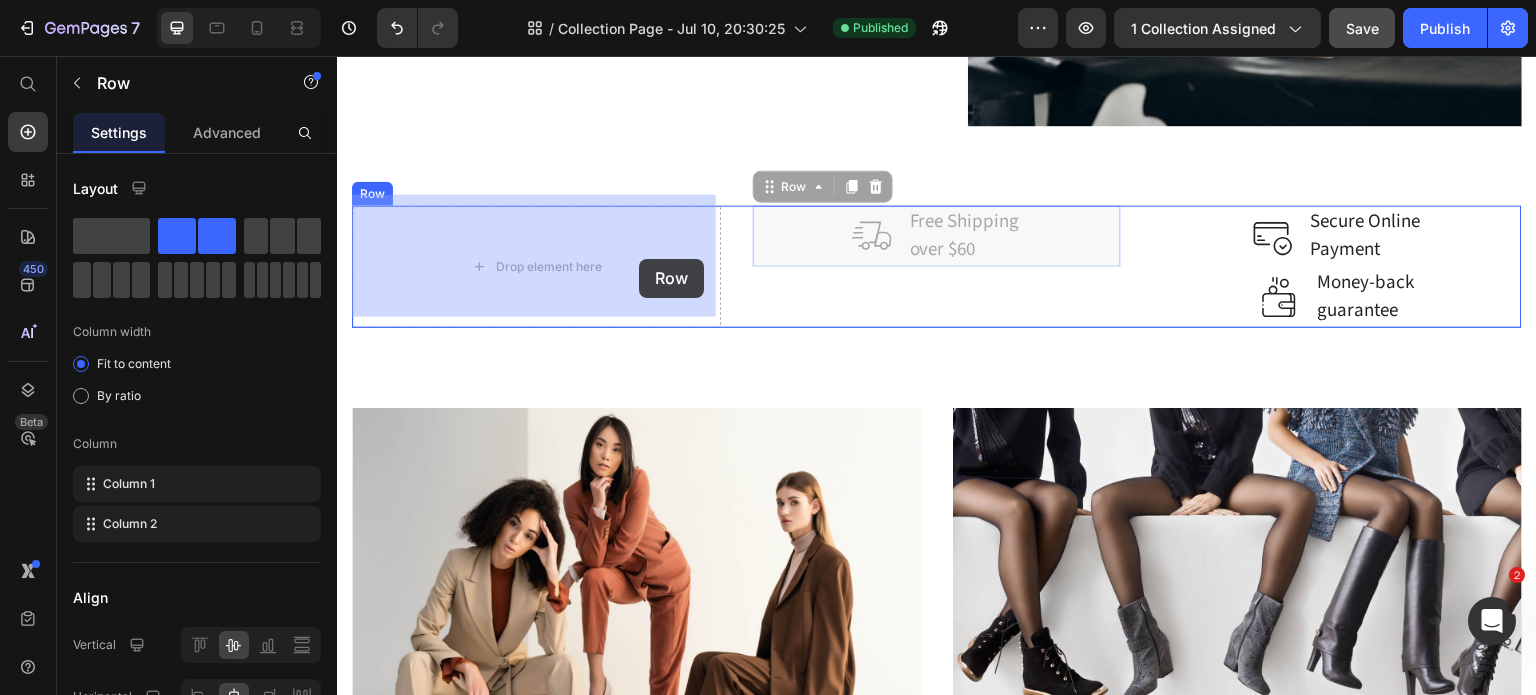 drag, startPoint x: 820, startPoint y: 227, endPoint x: 639, endPoint y: 259, distance: 183.80696 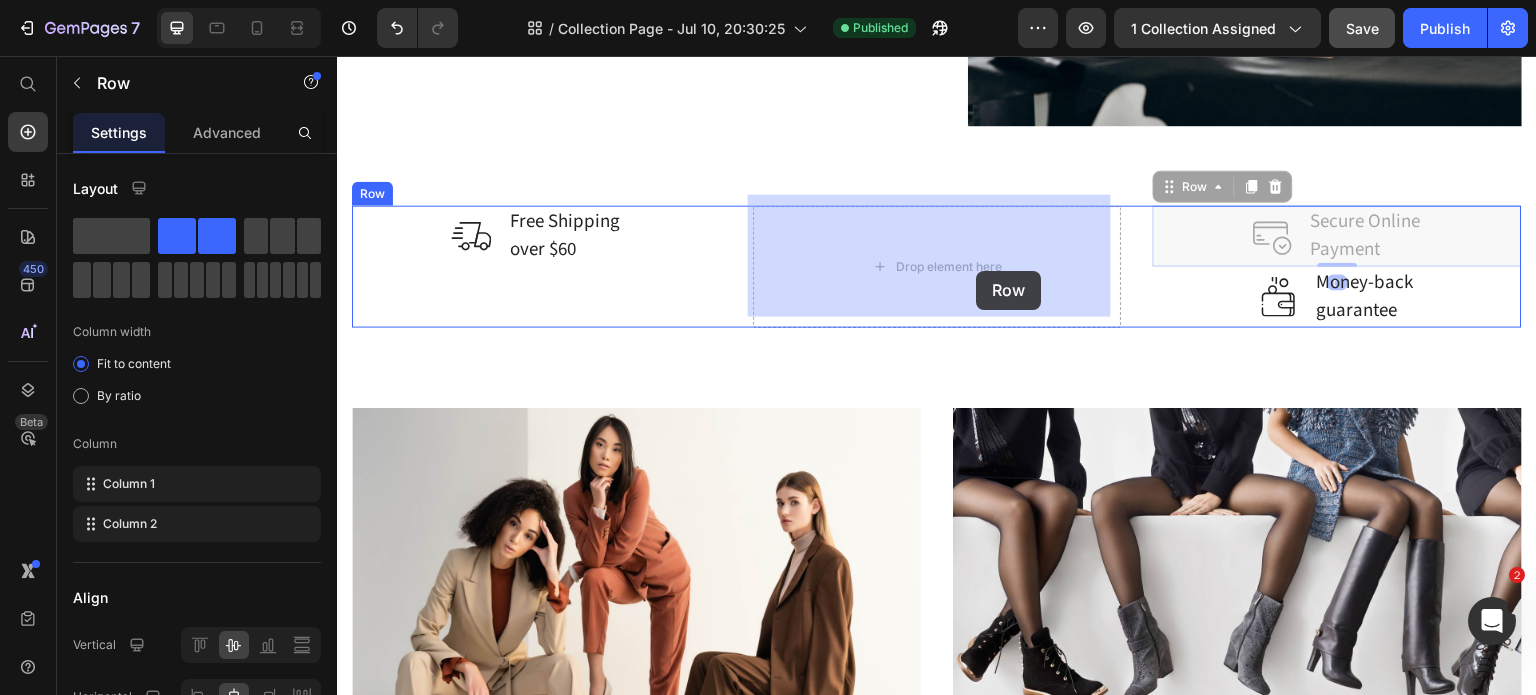 drag, startPoint x: 1209, startPoint y: 219, endPoint x: 971, endPoint y: 271, distance: 243.61446 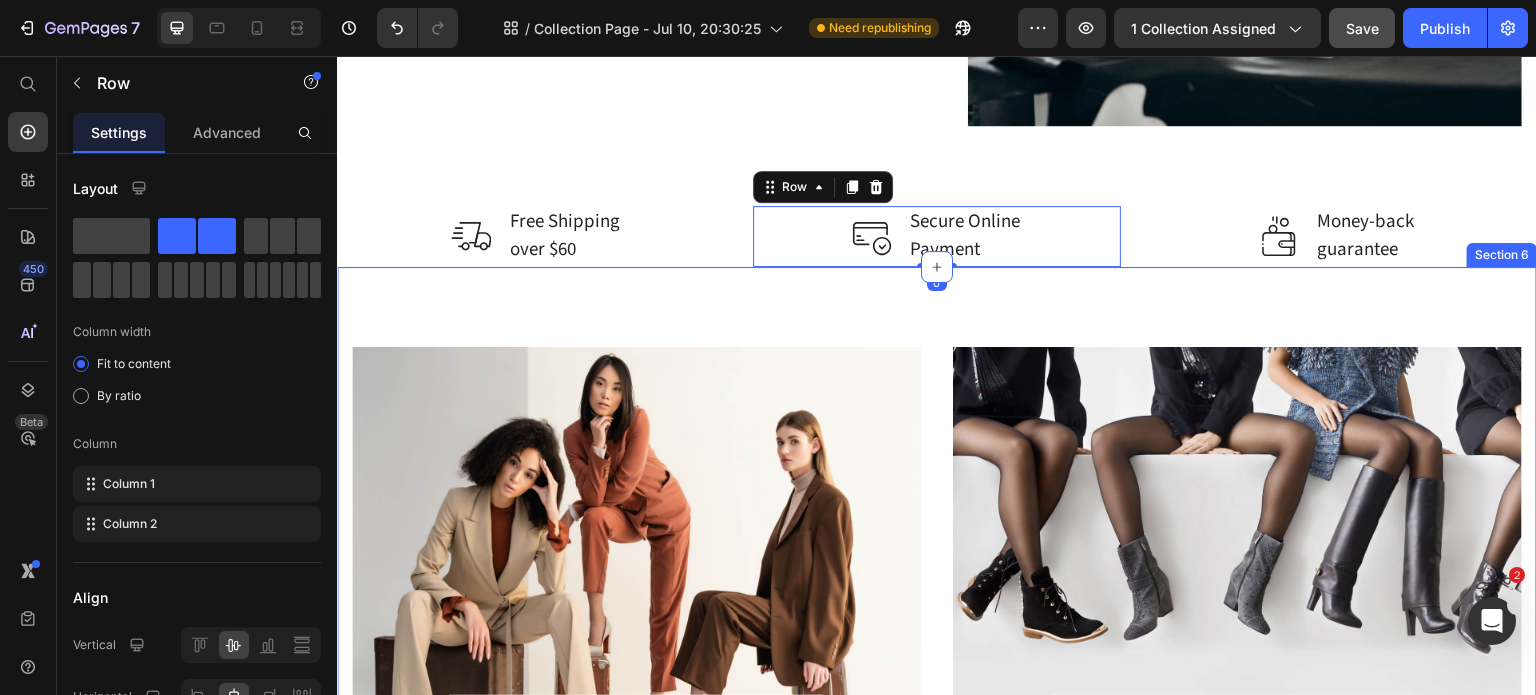 click on "WOMEN’S CLOTHES Heading
Shop now Button Row Hero Banner WOMEN’S SHOES Heading
Shop now Button Row Hero Banner Row Section 6" at bounding box center (937, 574) 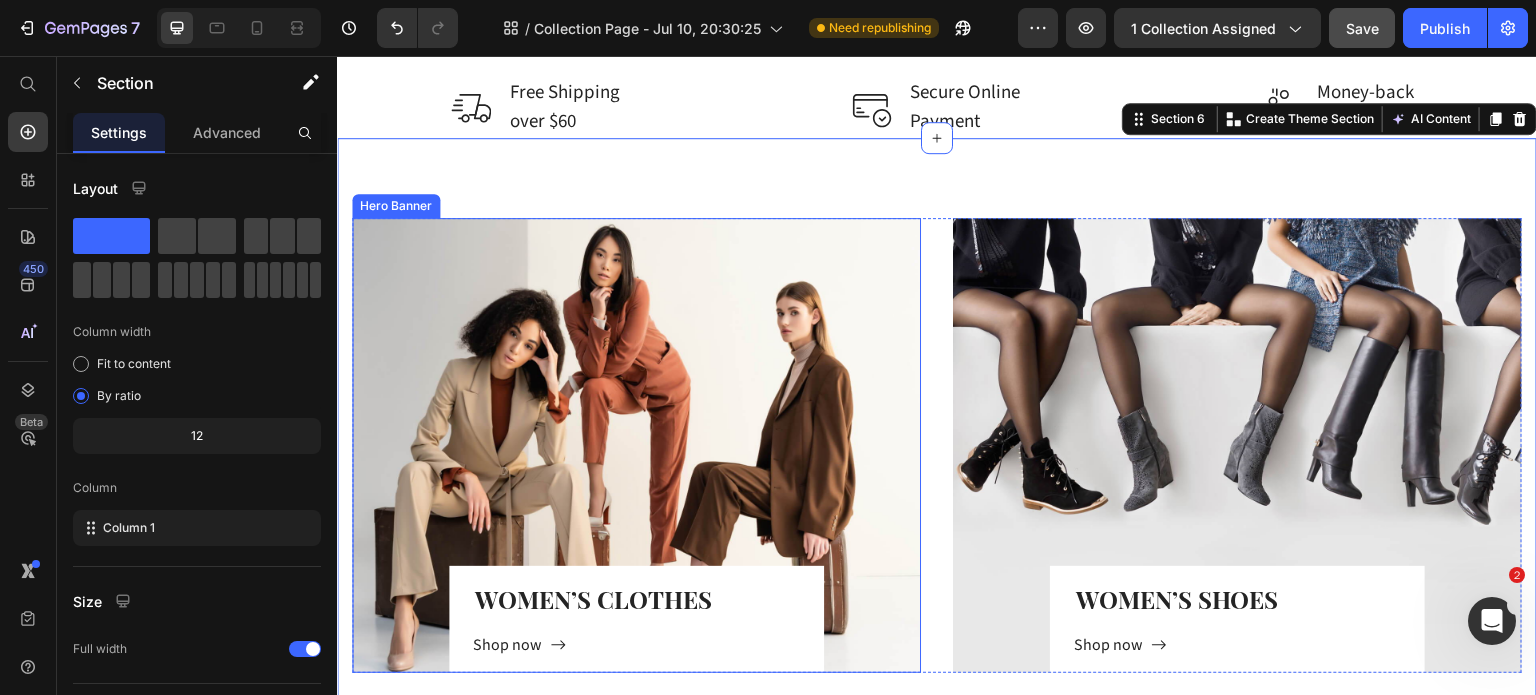scroll, scrollTop: 2817, scrollLeft: 0, axis: vertical 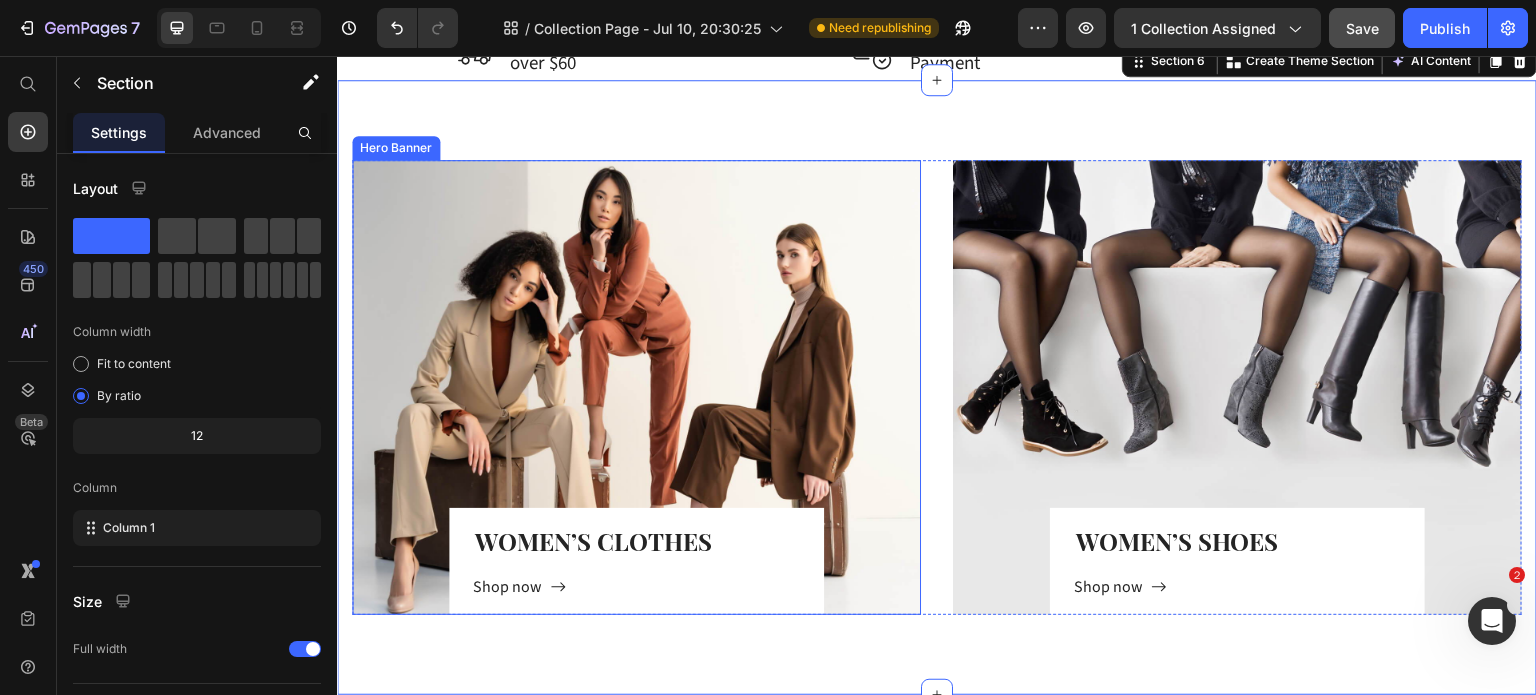 click at bounding box center [636, 387] 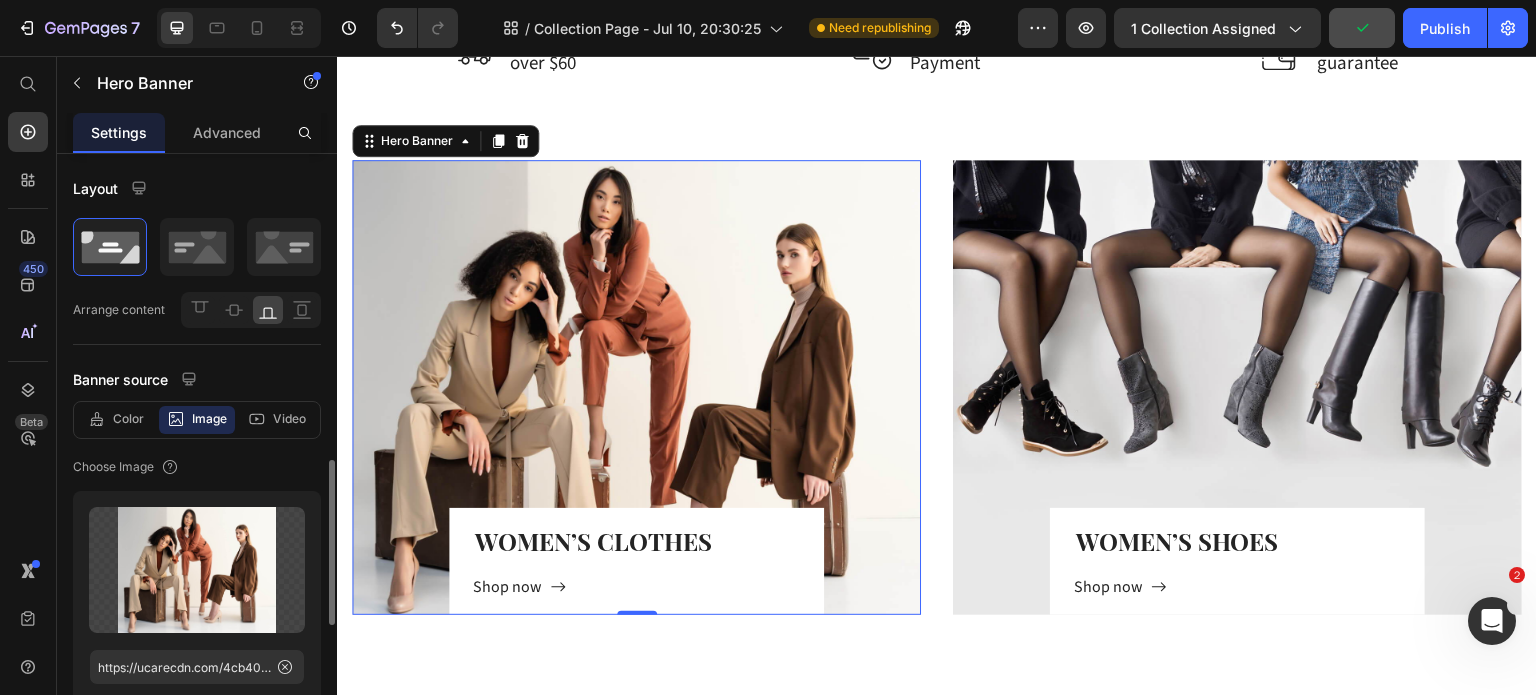 scroll, scrollTop: 242, scrollLeft: 0, axis: vertical 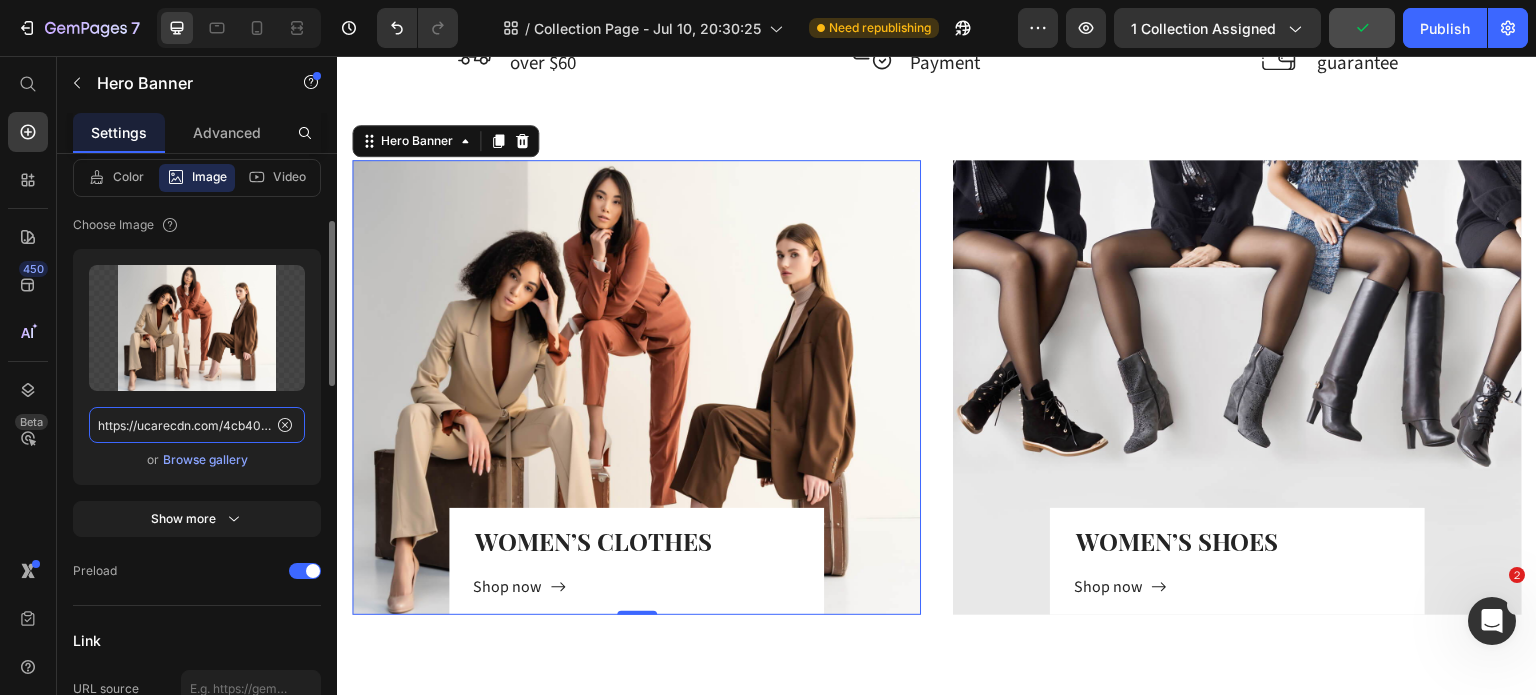click on "https://ucarecdn.com/4cb402d3-6abc-4858-932c-ee5f1374369f/-/format/auto/-/preview/3000x3000/-/quality/lighter/women_s%20clothes.jpg" 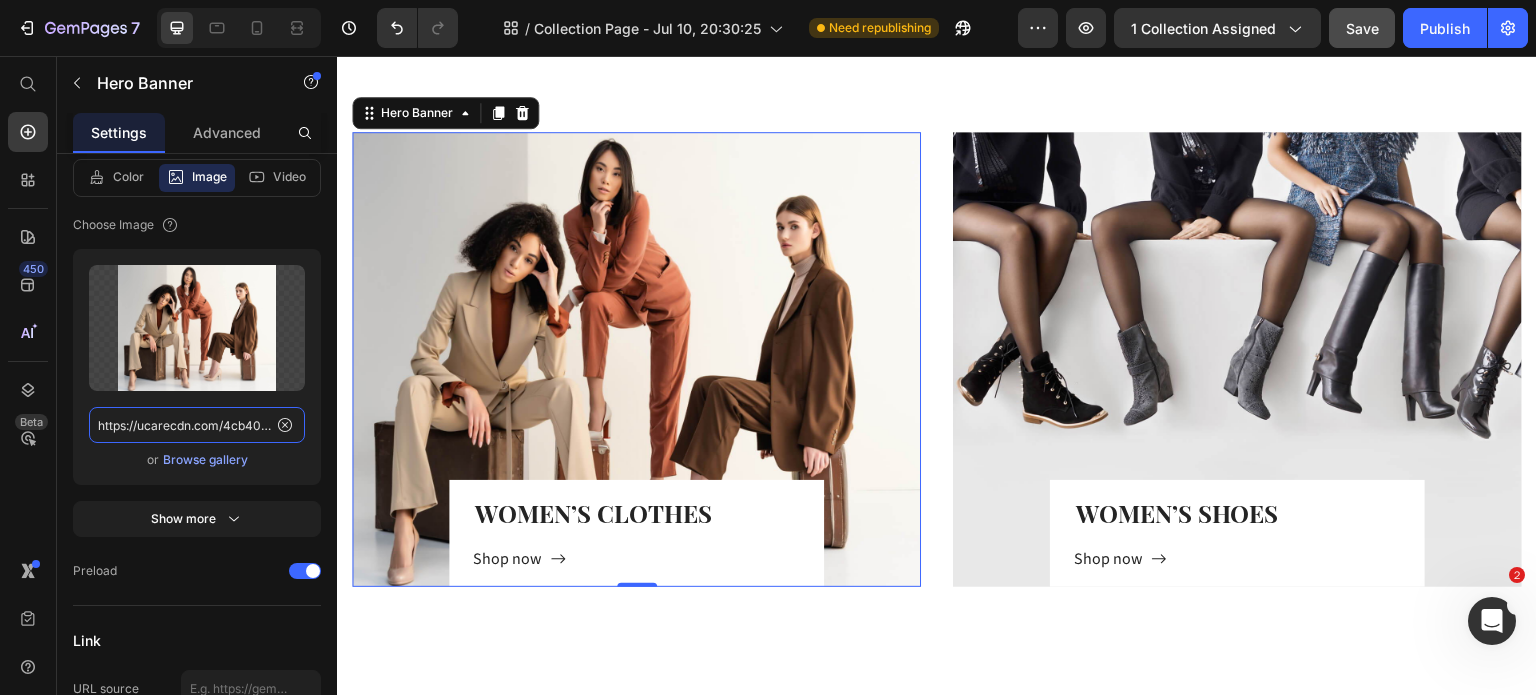 scroll, scrollTop: 2831, scrollLeft: 0, axis: vertical 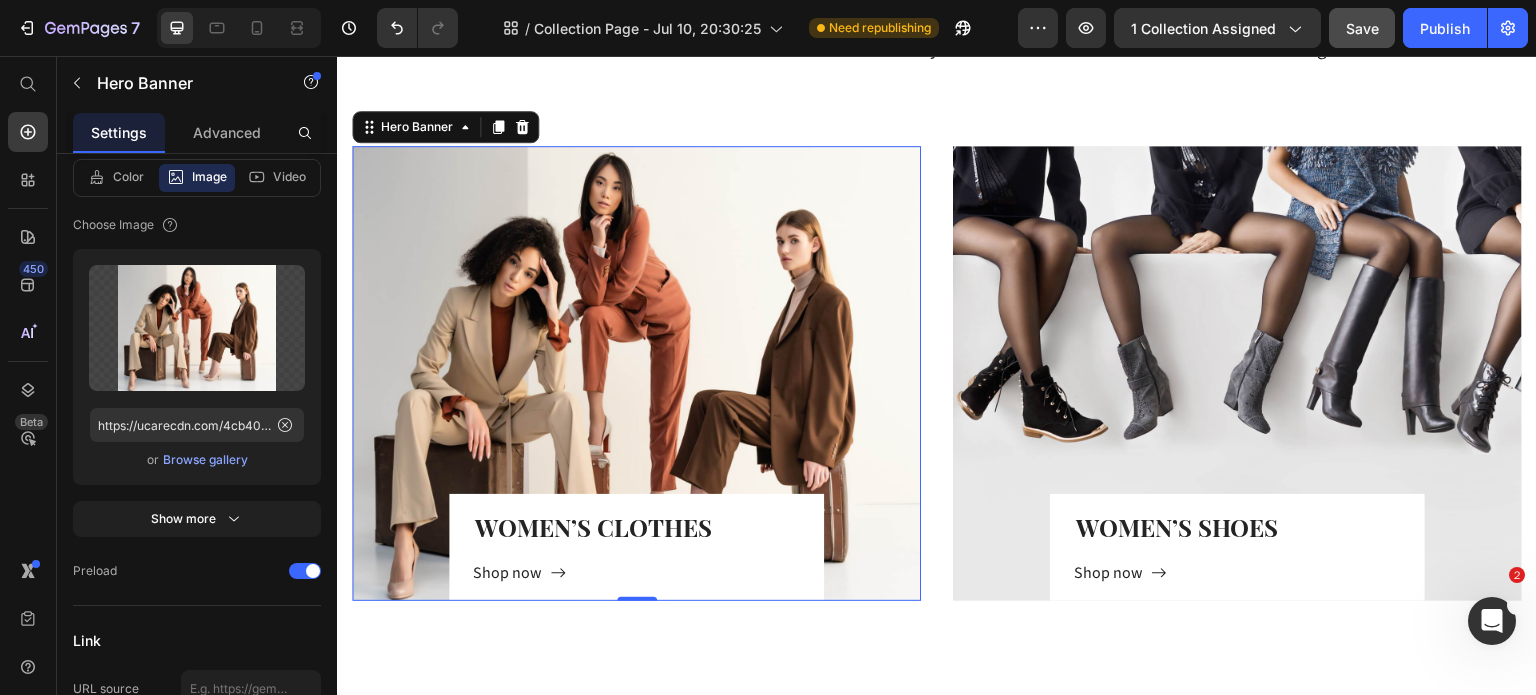 click at bounding box center (636, 373) 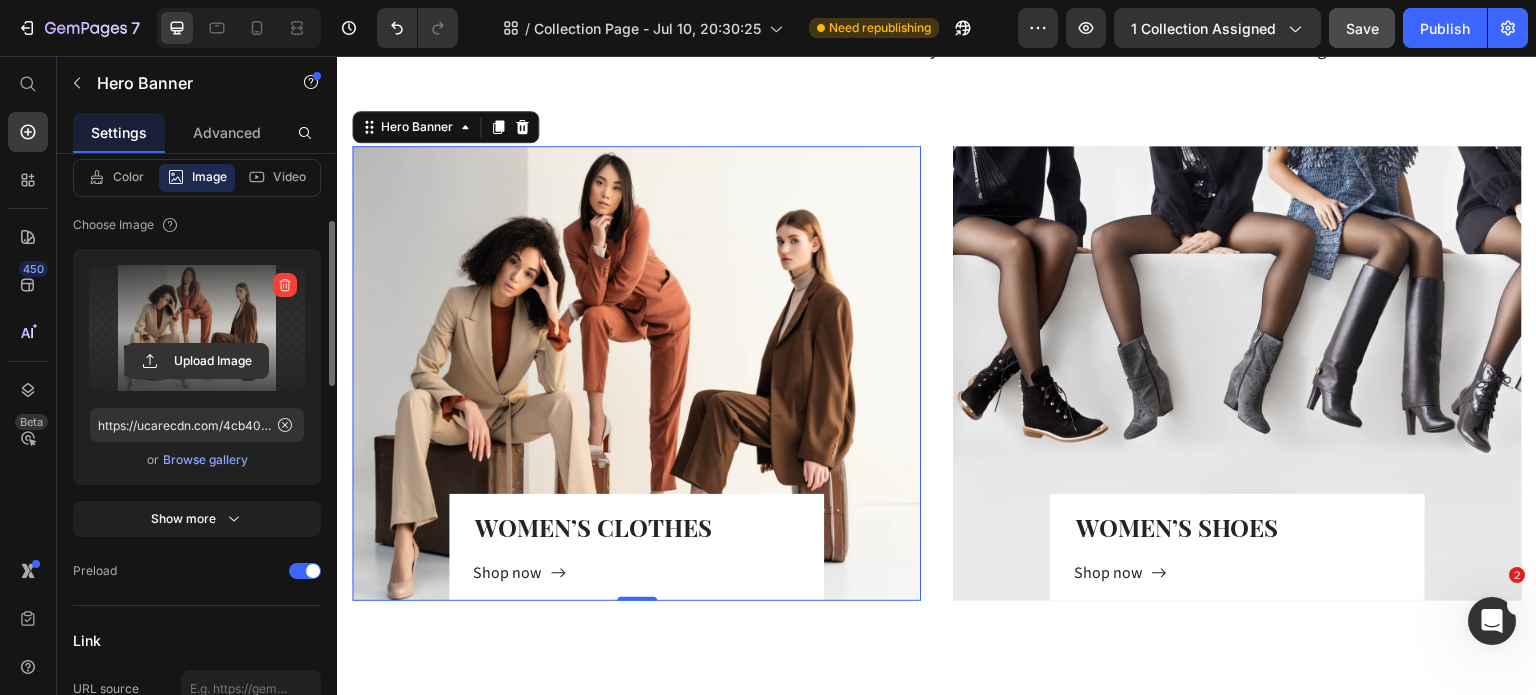 click at bounding box center (197, 328) 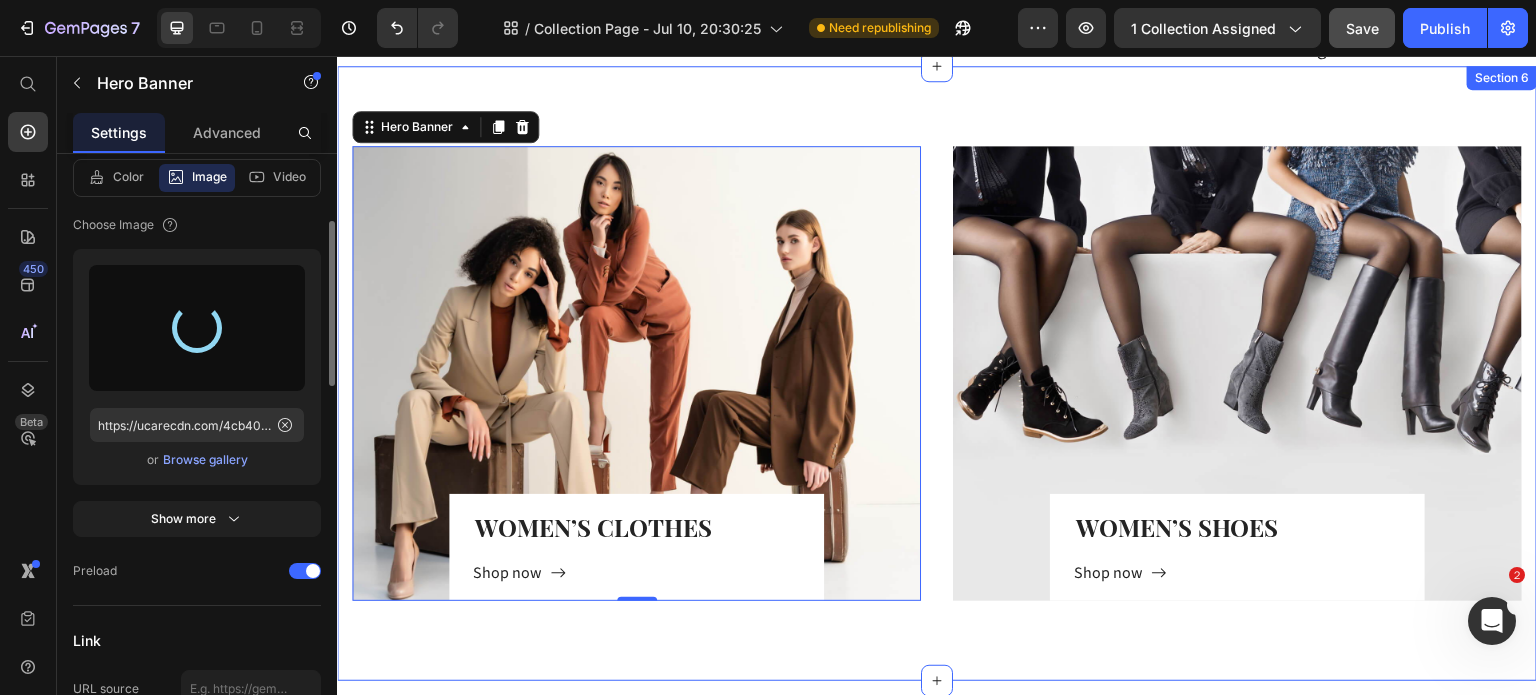 type on "https://cdn.shopify.com/s/files/1/0056/6293/3063/files/gempages_494559491581281397-916d4f88-e4aa-47b8-81f2-d12ae4a35895.png" 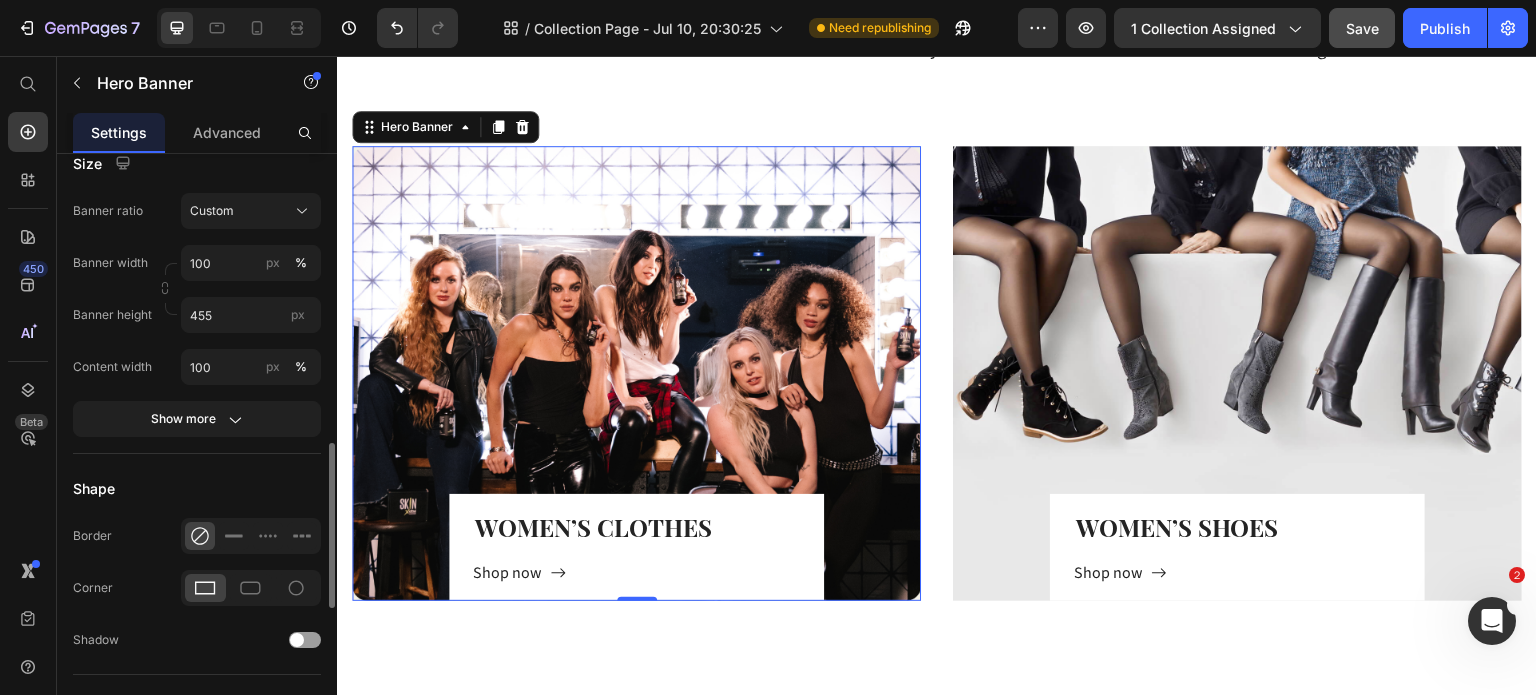 scroll, scrollTop: 935, scrollLeft: 0, axis: vertical 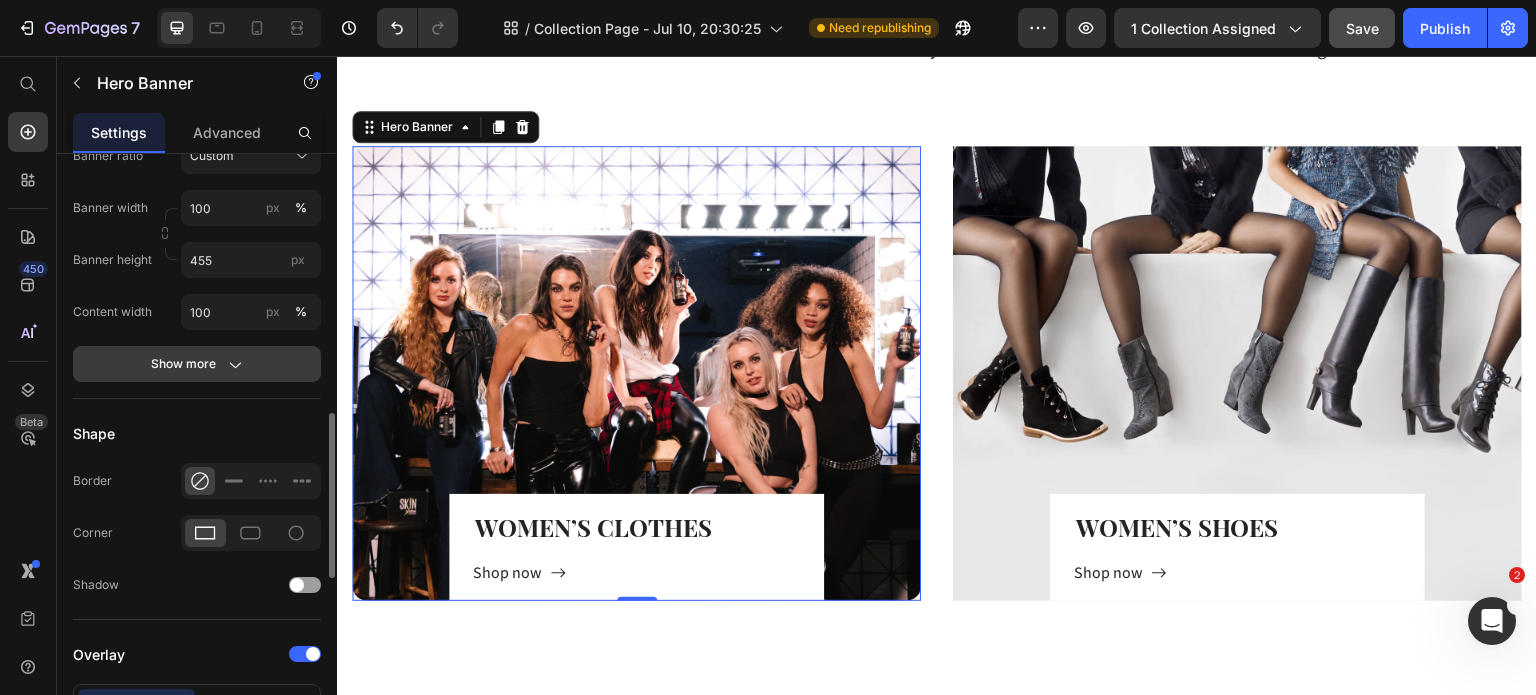 click on "Show more" 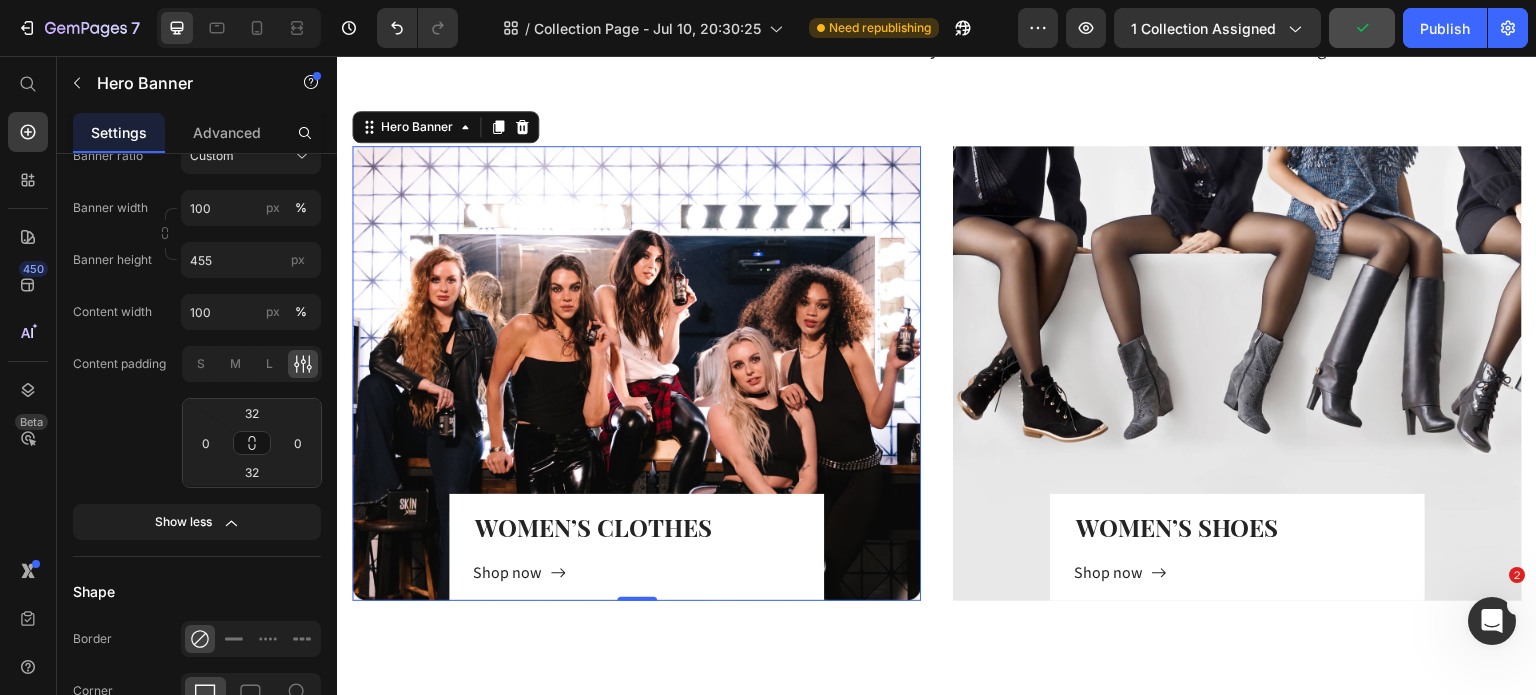 scroll, scrollTop: 1226, scrollLeft: 0, axis: vertical 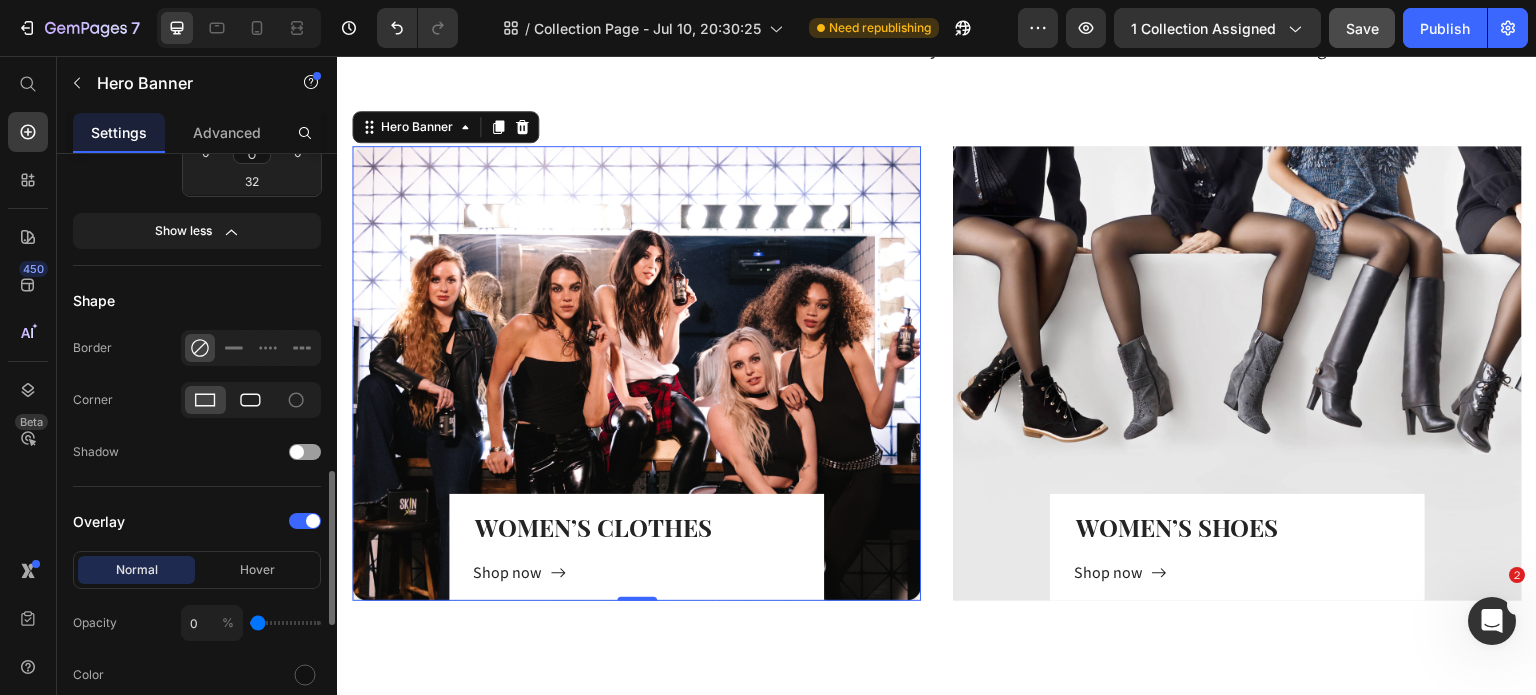 click 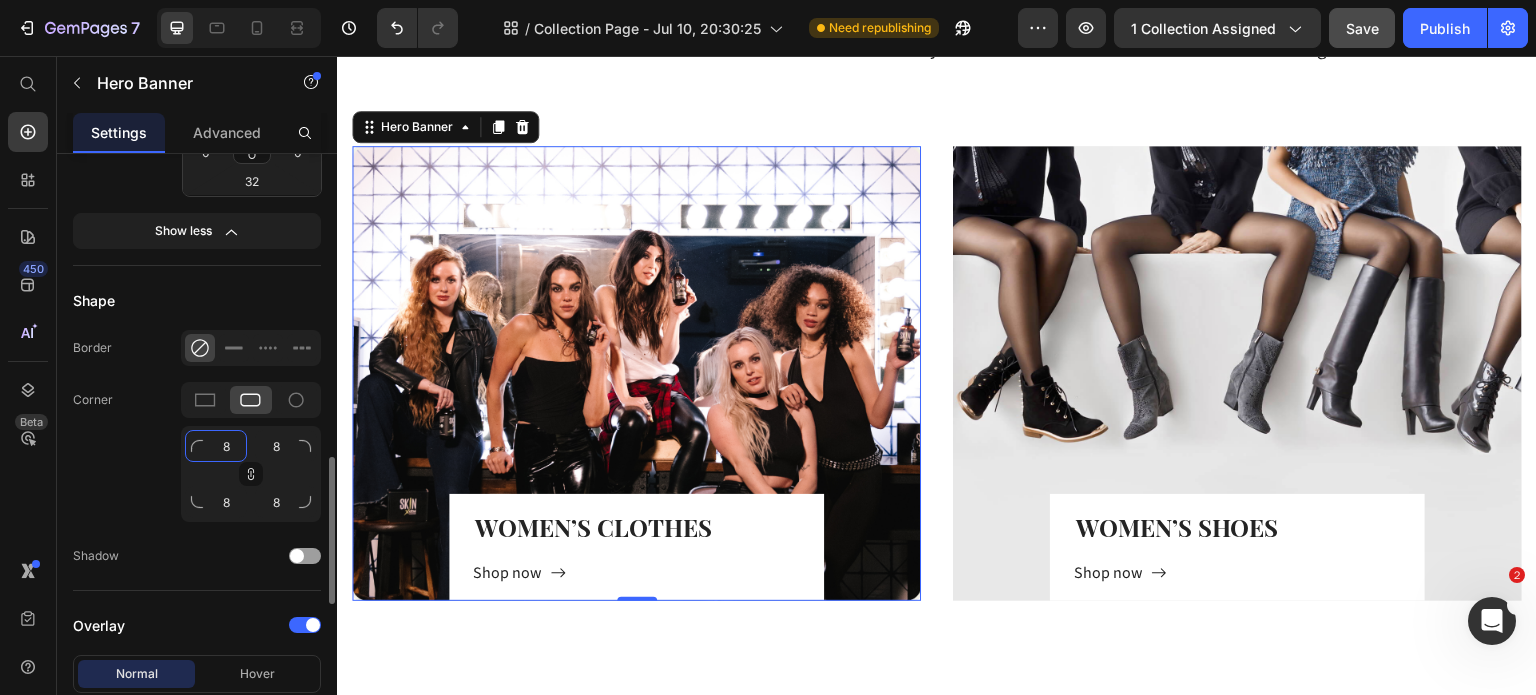 click on "8" 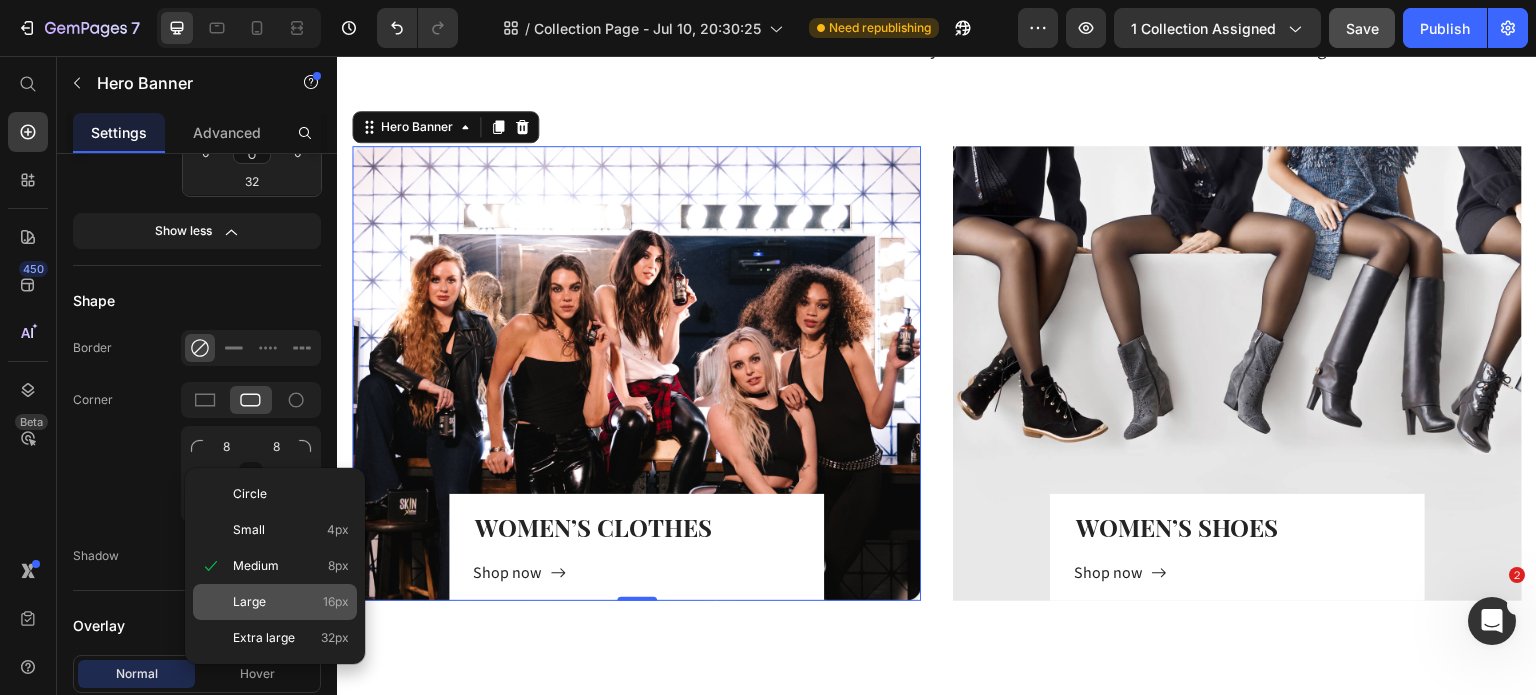 click on "Large" at bounding box center (249, 602) 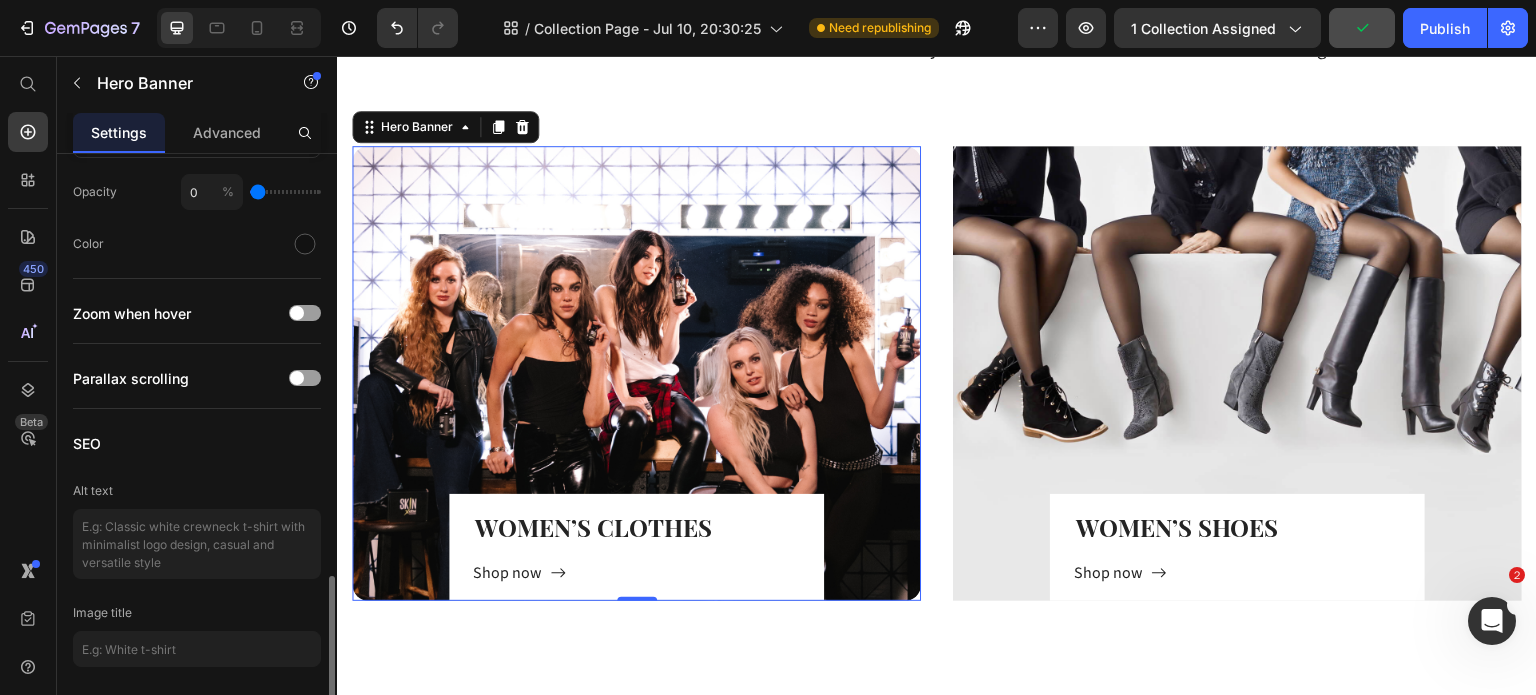 scroll, scrollTop: 1821, scrollLeft: 0, axis: vertical 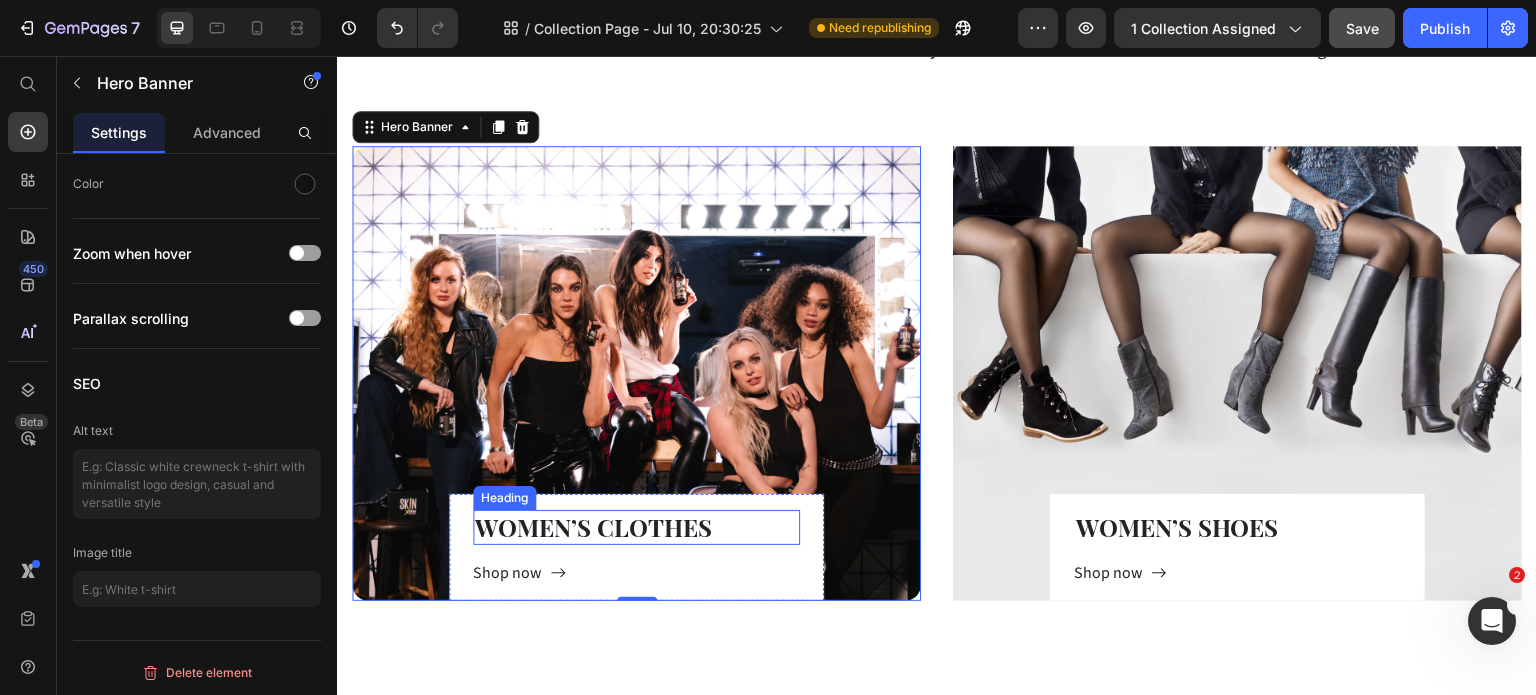 click on "WOMEN’S CLOTHES" at bounding box center (637, 527) 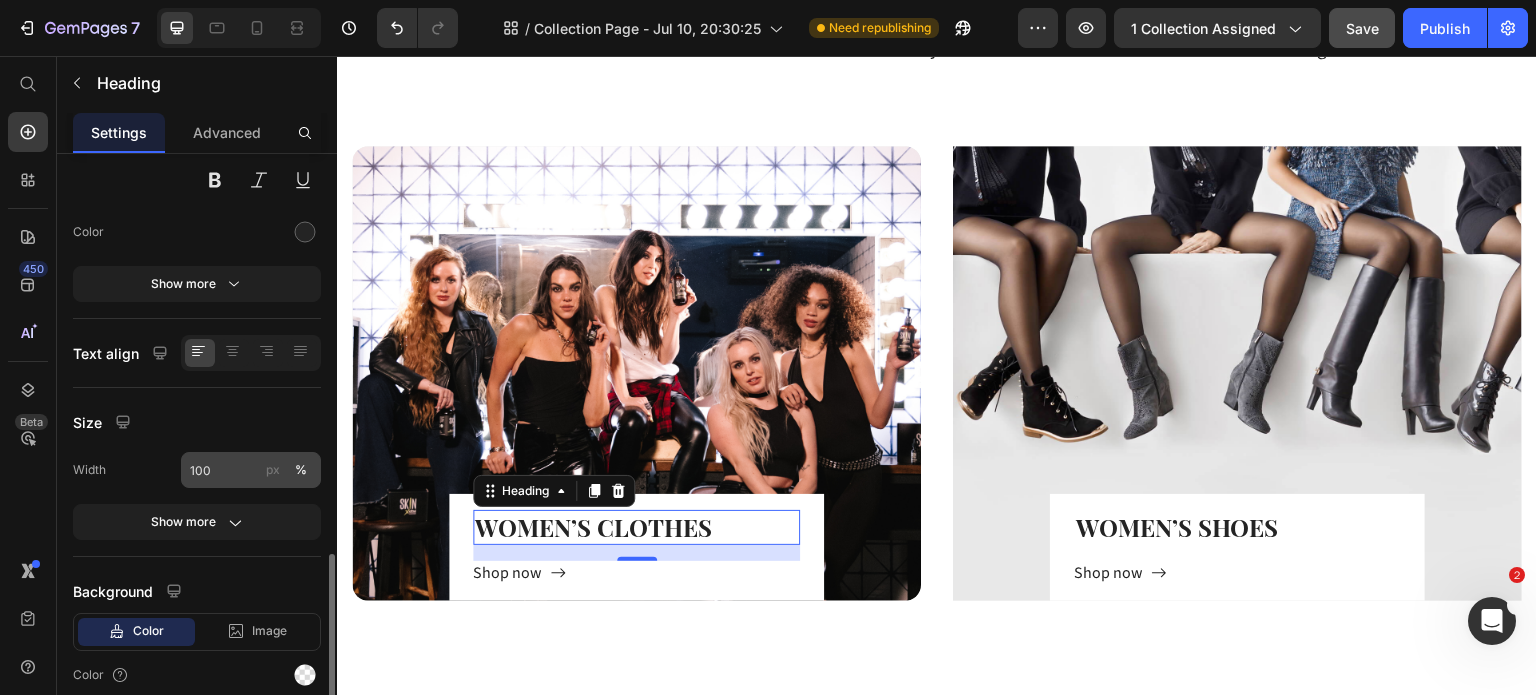 scroll, scrollTop: 412, scrollLeft: 0, axis: vertical 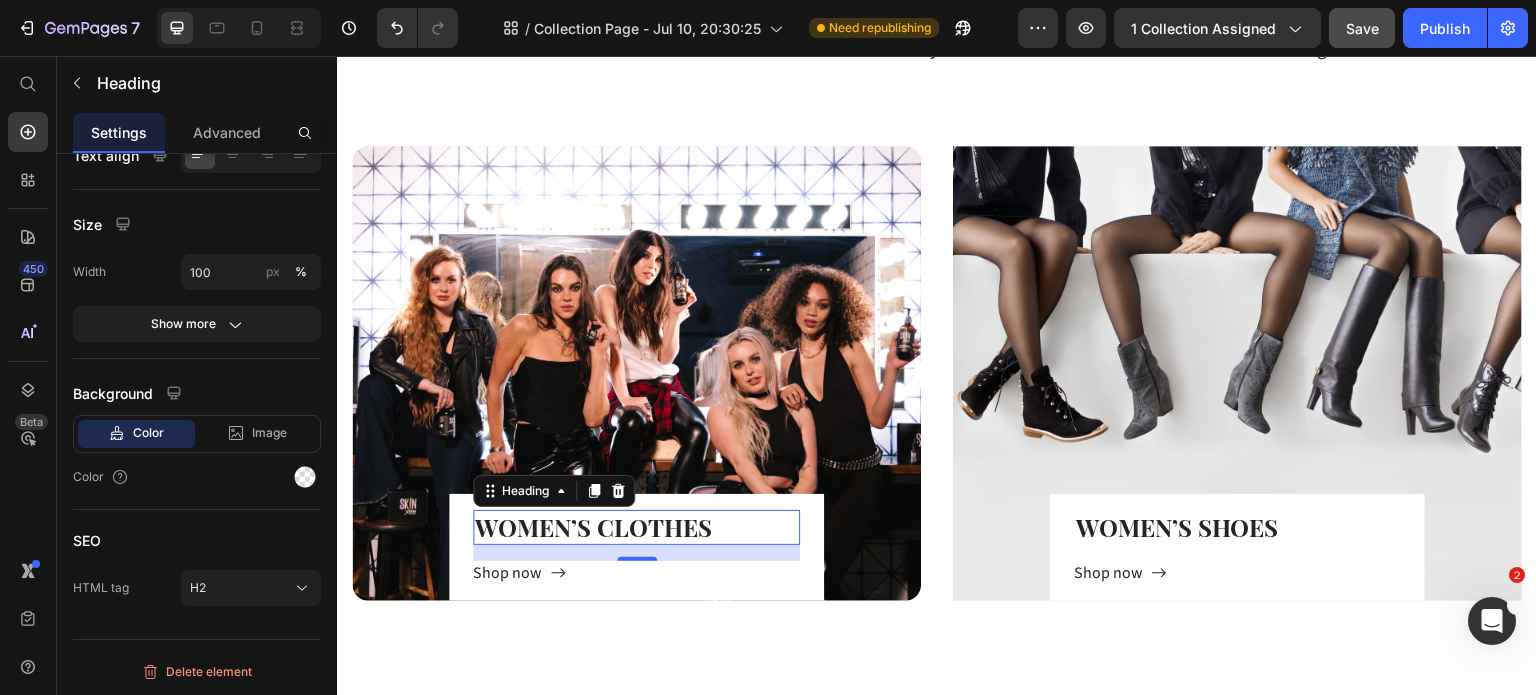 click on "WOMEN’S CLOTHES" at bounding box center (637, 527) 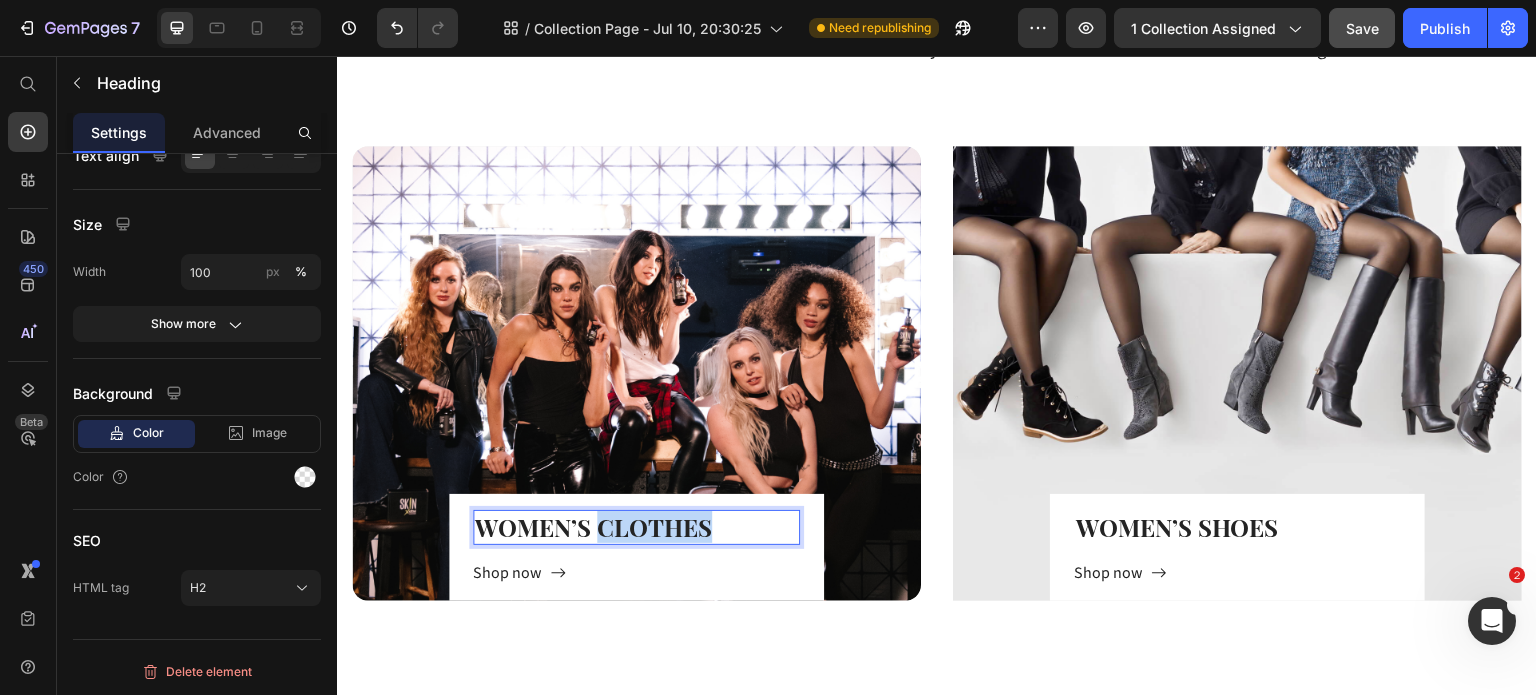 click on "WOMEN’S CLOTHES" at bounding box center [637, 527] 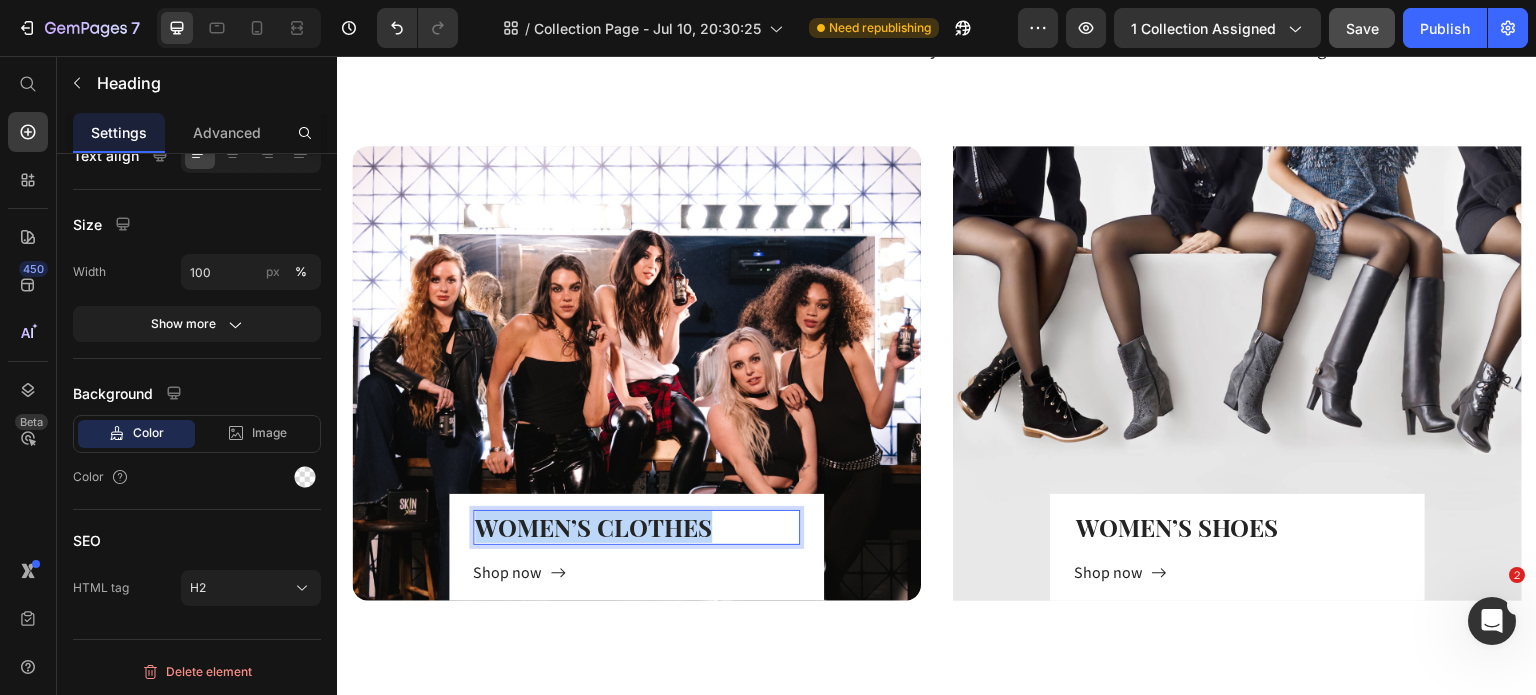 click on "WOMEN’S CLOTHES" at bounding box center (637, 527) 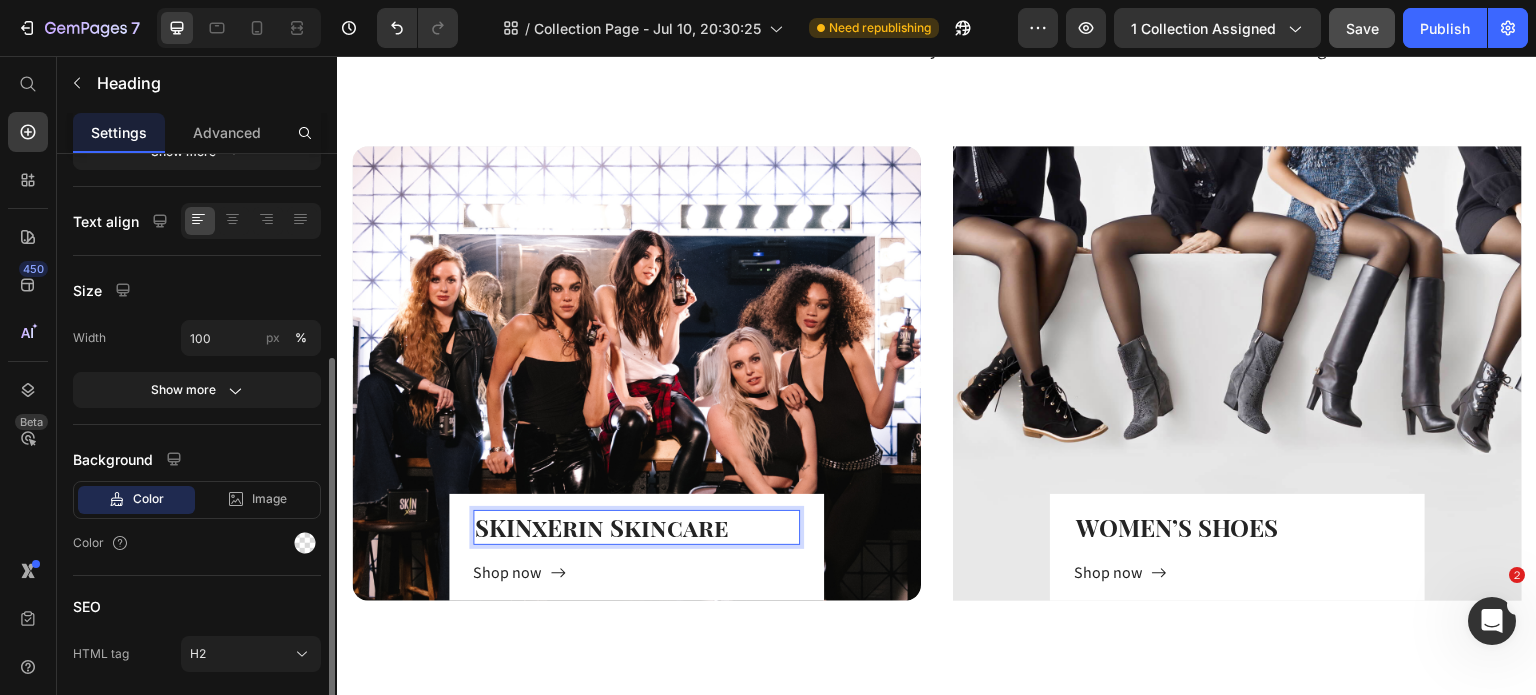 scroll, scrollTop: 348, scrollLeft: 0, axis: vertical 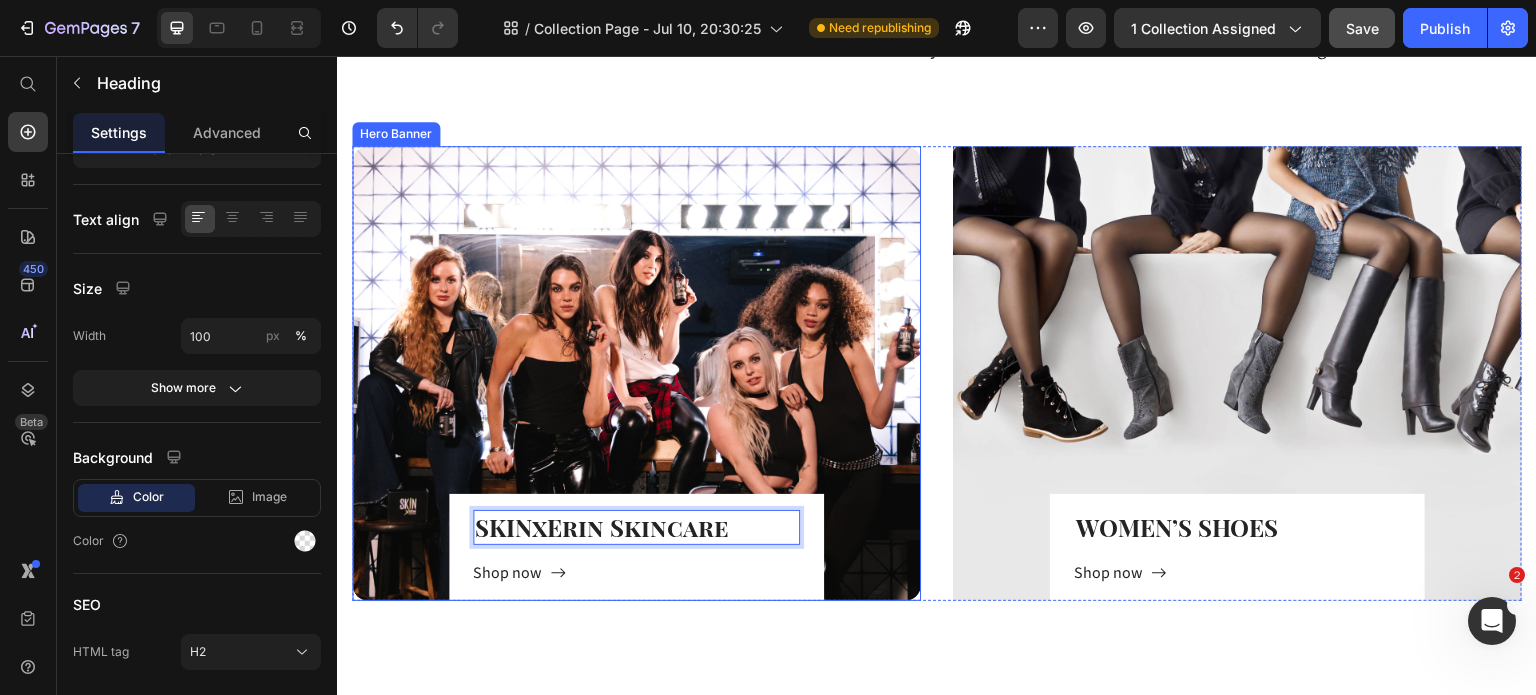 click at bounding box center (636, 373) 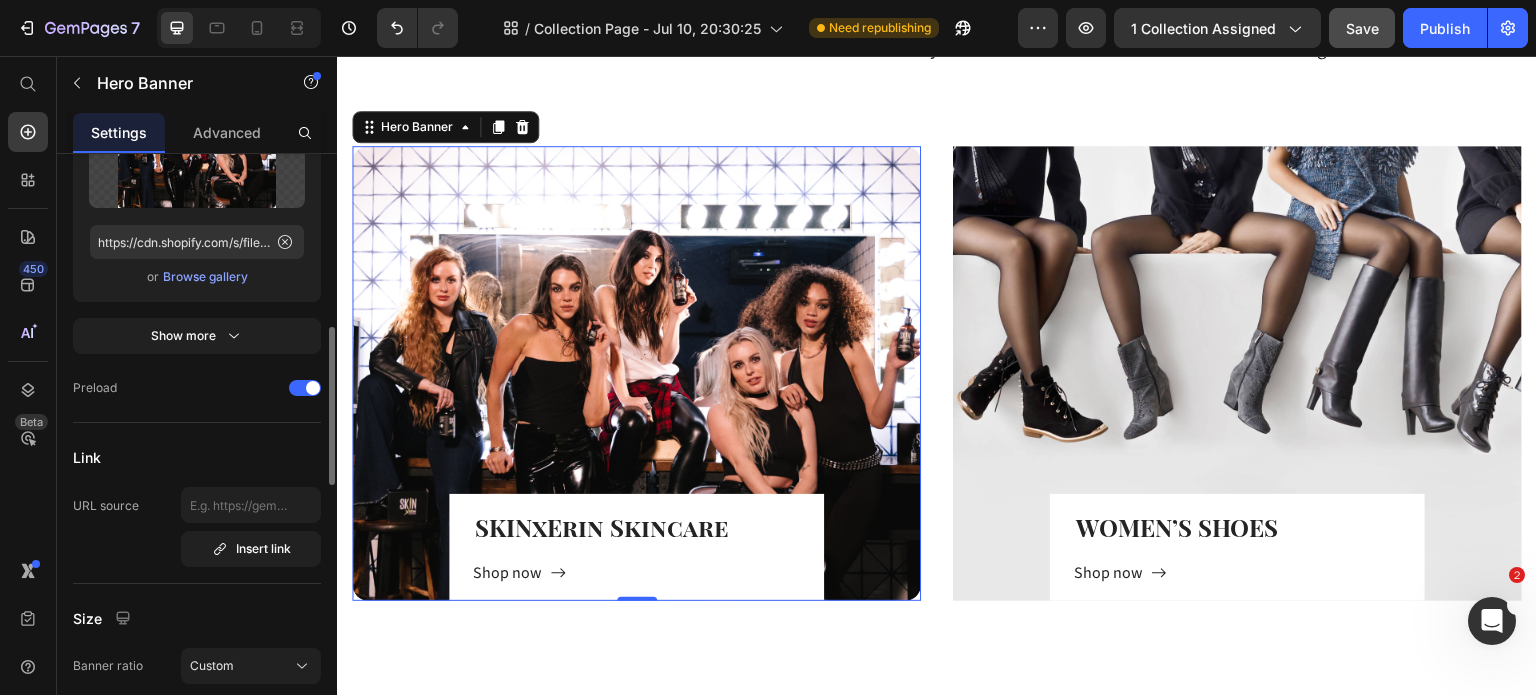 scroll, scrollTop: 473, scrollLeft: 0, axis: vertical 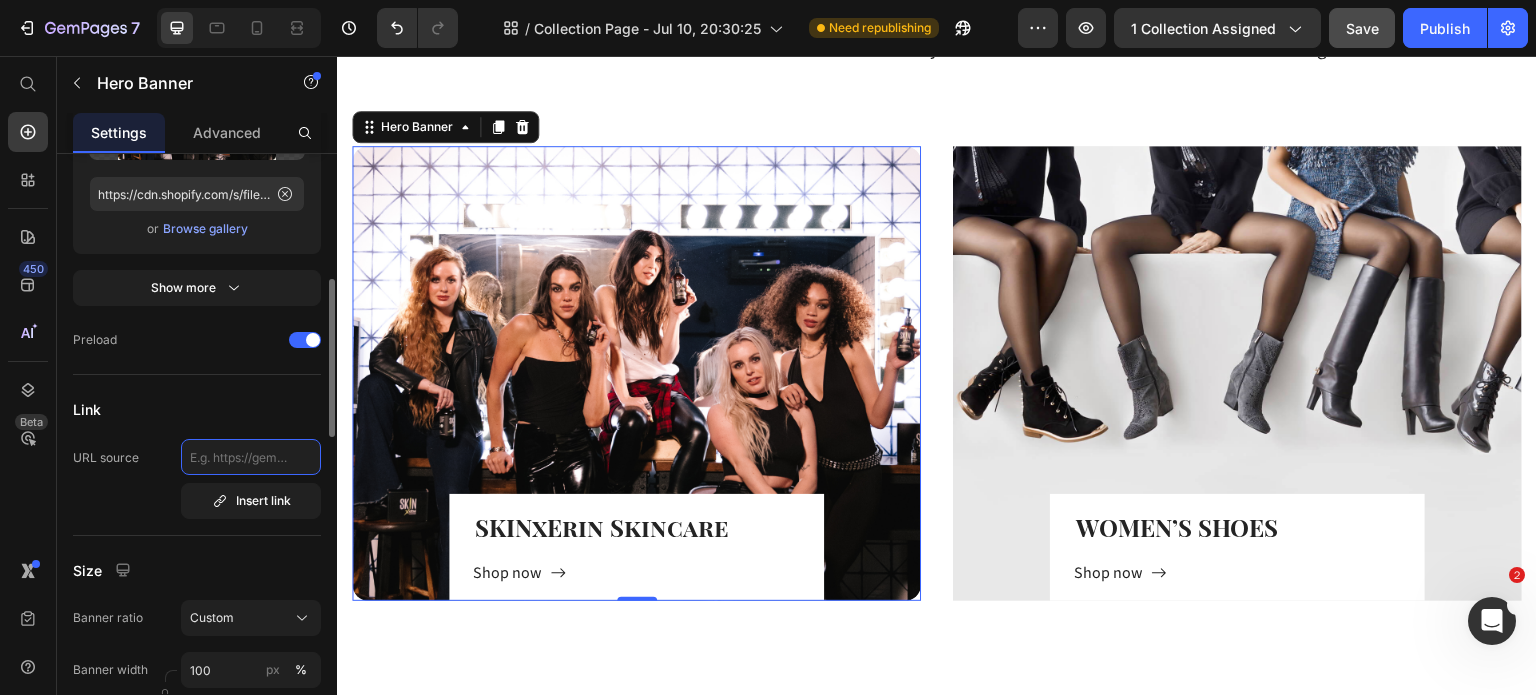 click 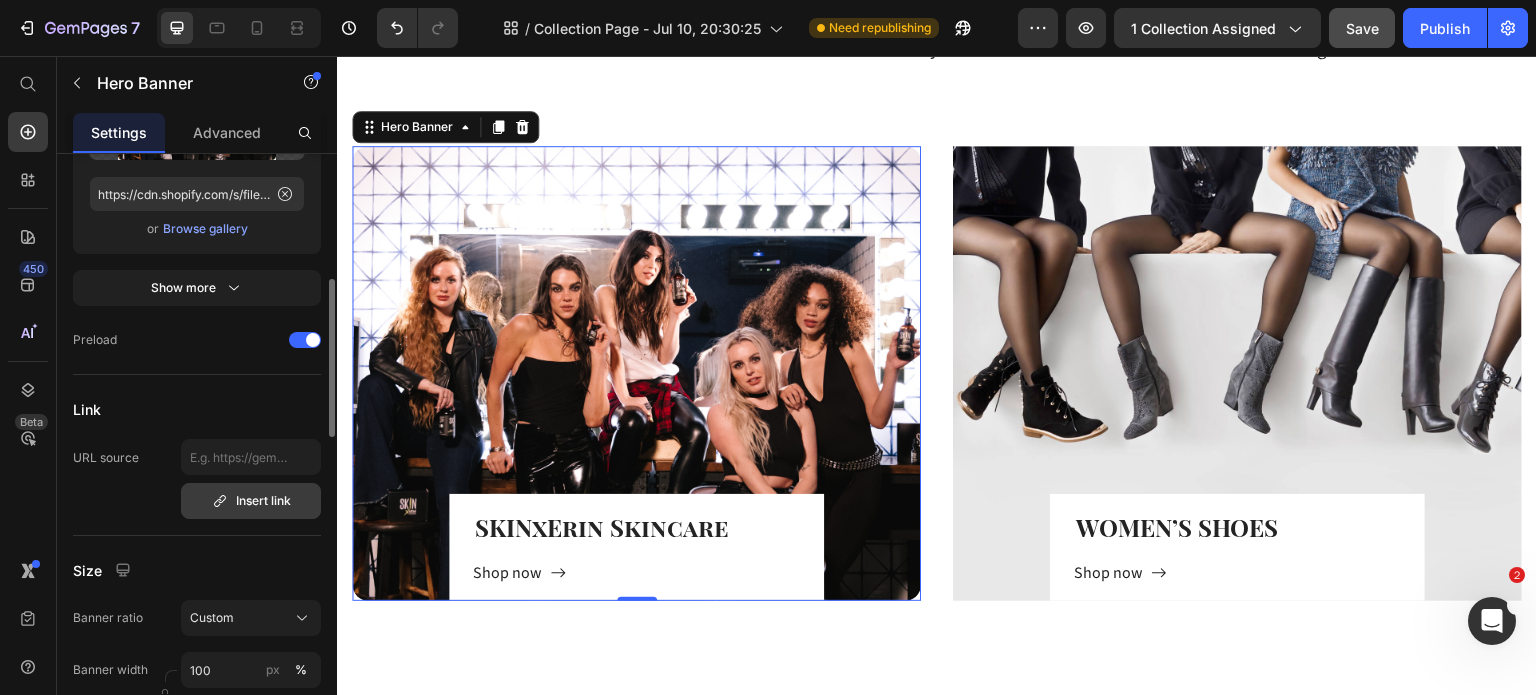 click on "Insert link" at bounding box center (251, 501) 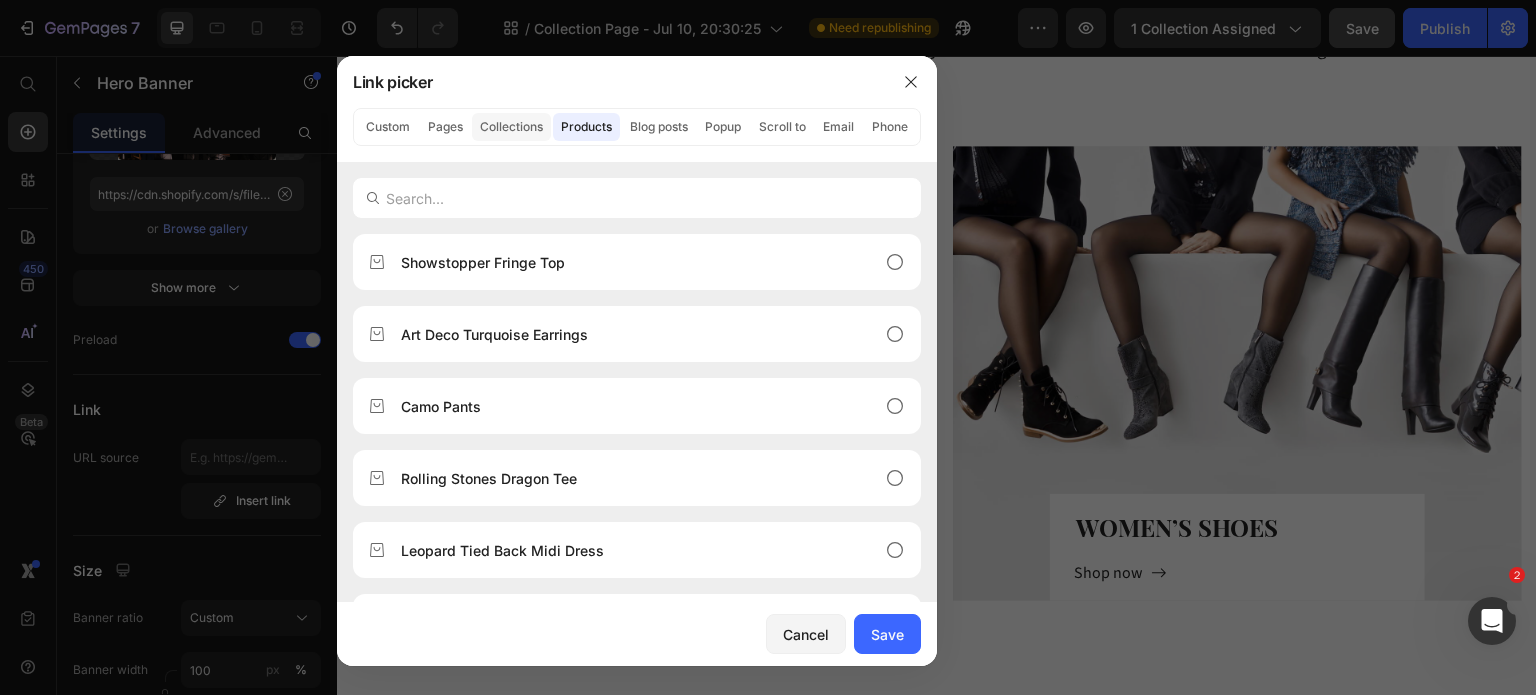 click on "Collections" 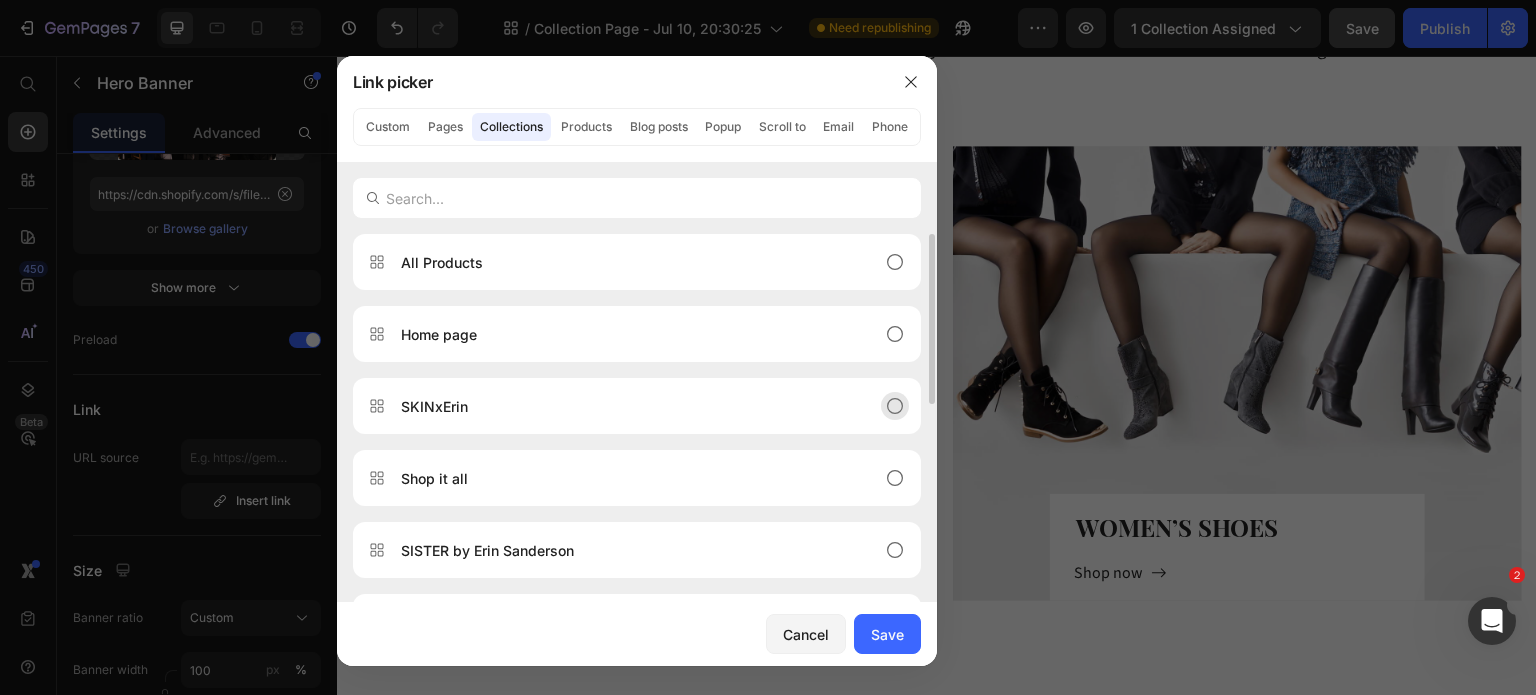click on "SKINxErin" at bounding box center (434, 406) 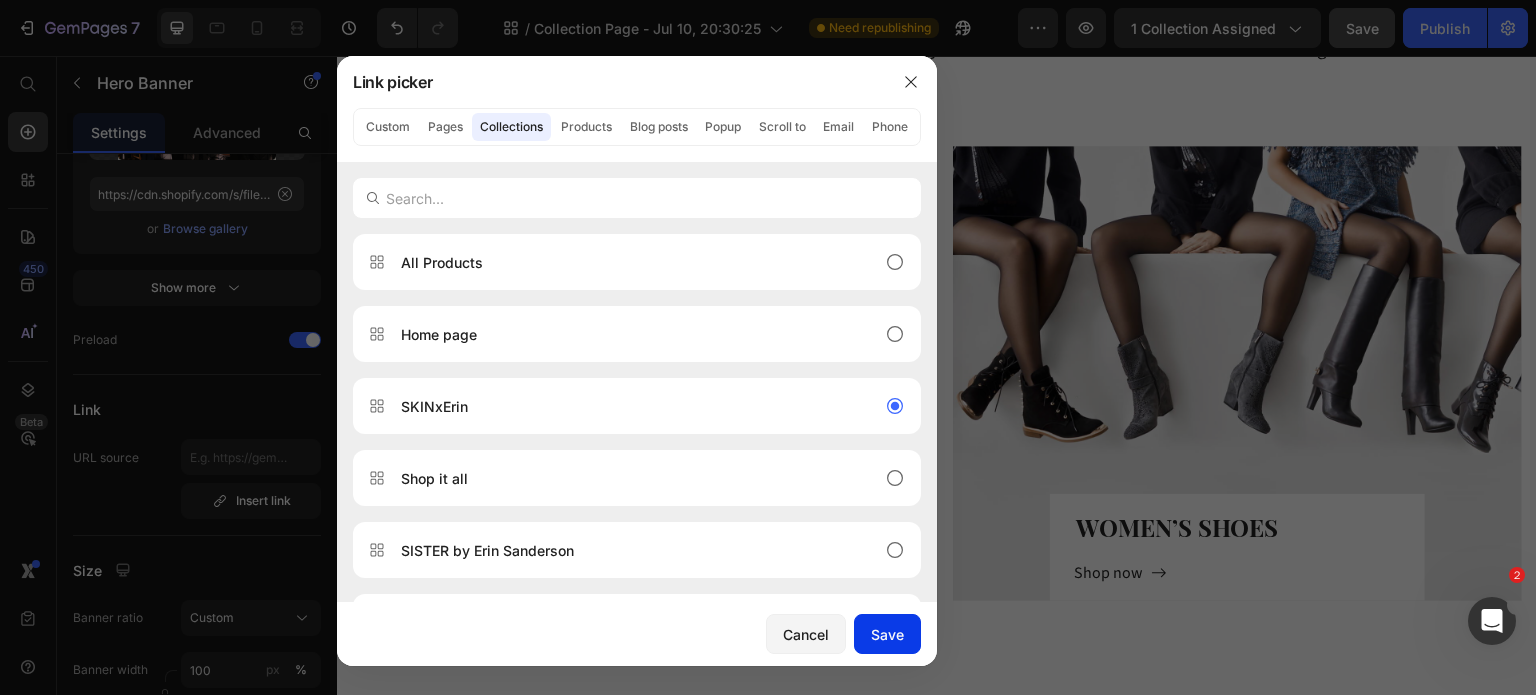 click on "Save" at bounding box center [887, 634] 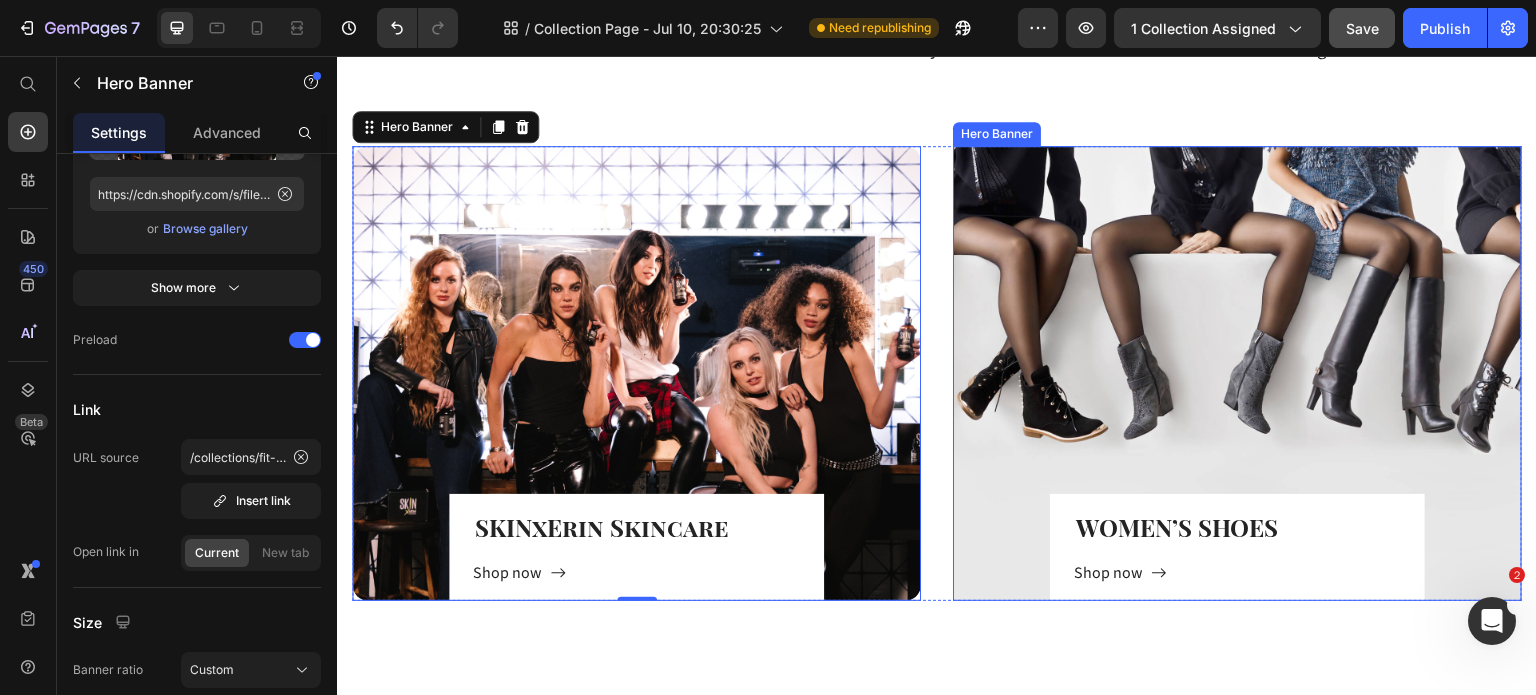 click at bounding box center [1237, 373] 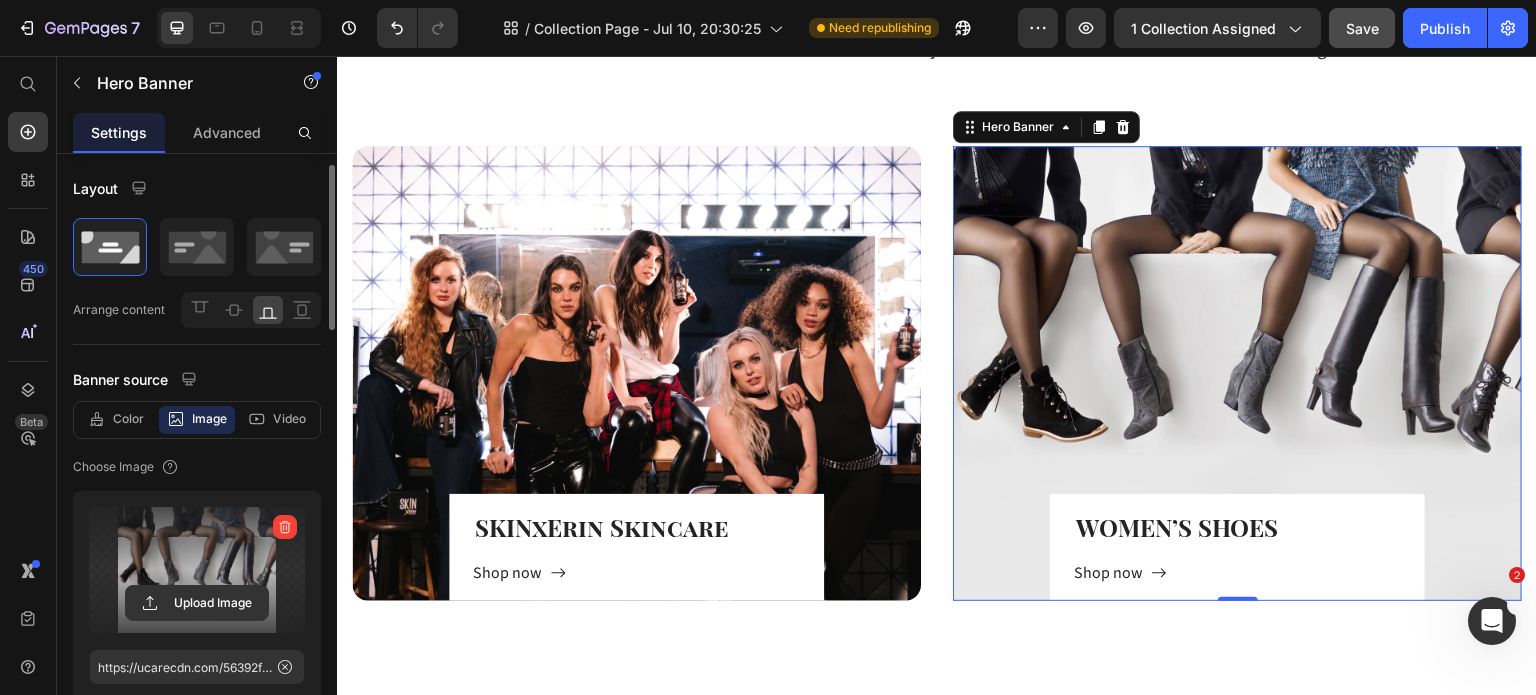 scroll, scrollTop: 55, scrollLeft: 0, axis: vertical 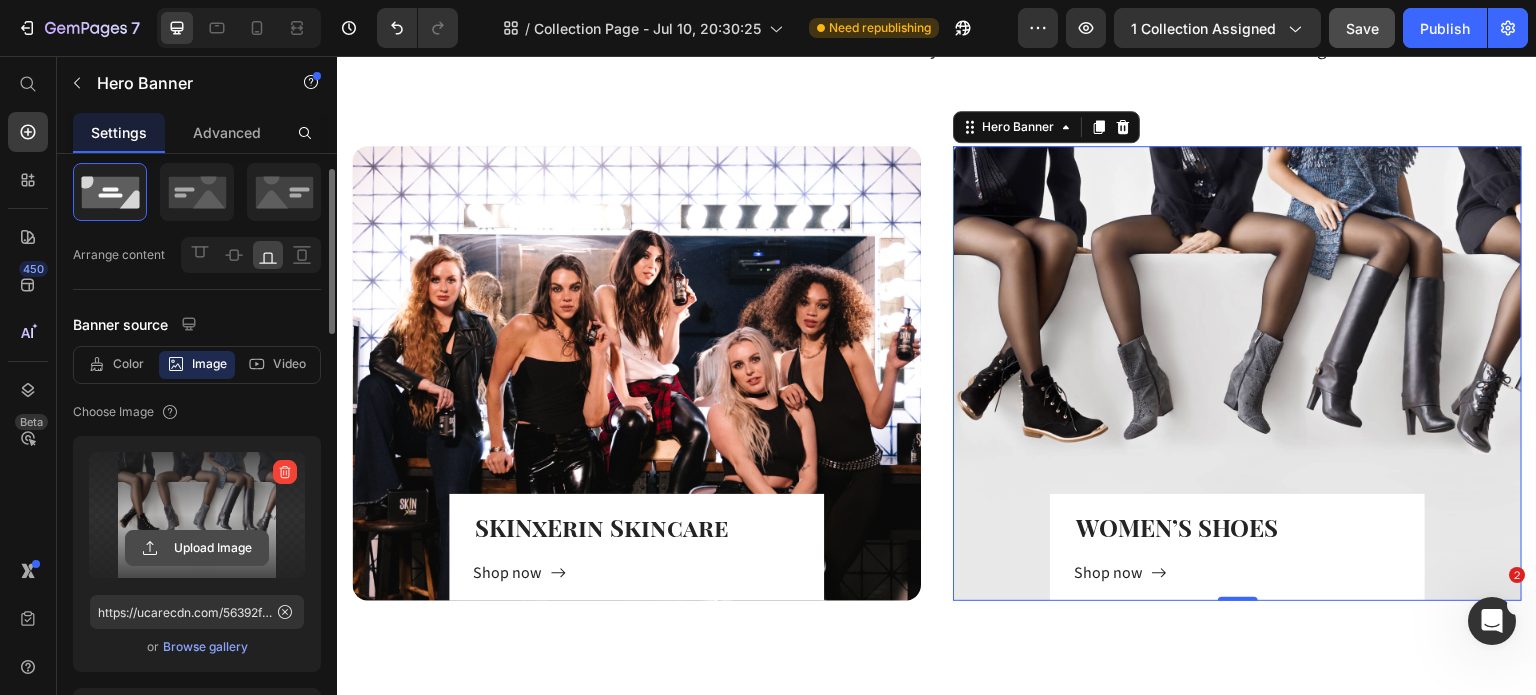 click 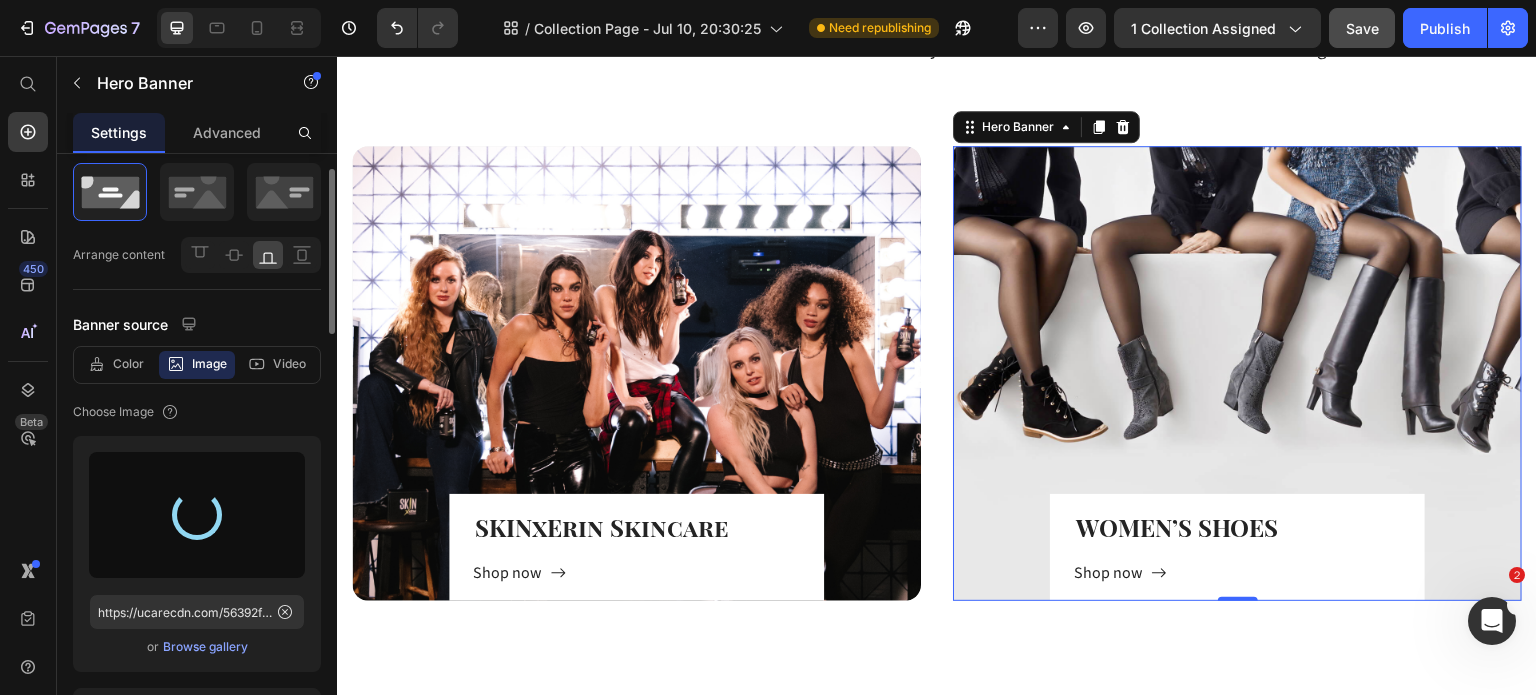 type on "https://cdn.shopify.com/s/files/1/0056/6293/3063/files/gempages_494559491581281397-a1a99bf6-14fb-4e05-88c6-df5c581937ef.png" 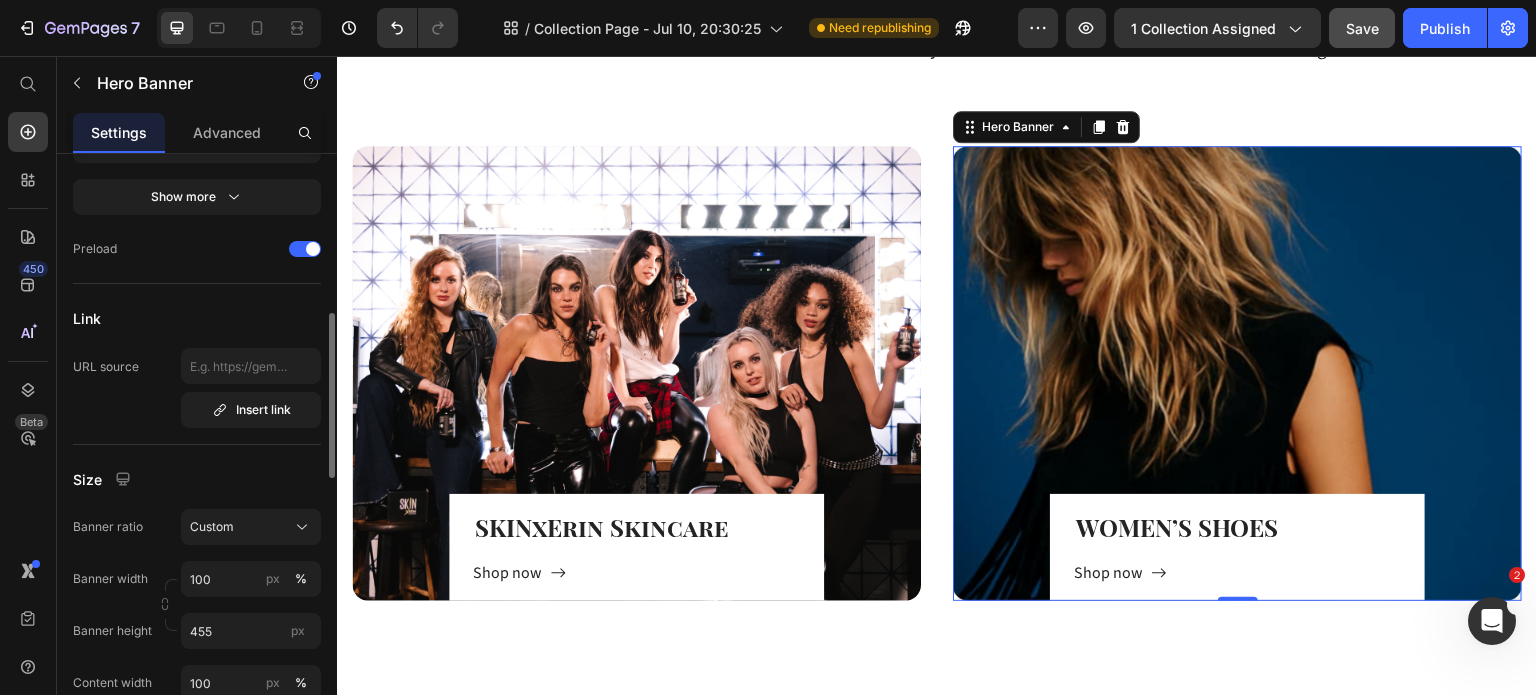 scroll, scrollTop: 566, scrollLeft: 0, axis: vertical 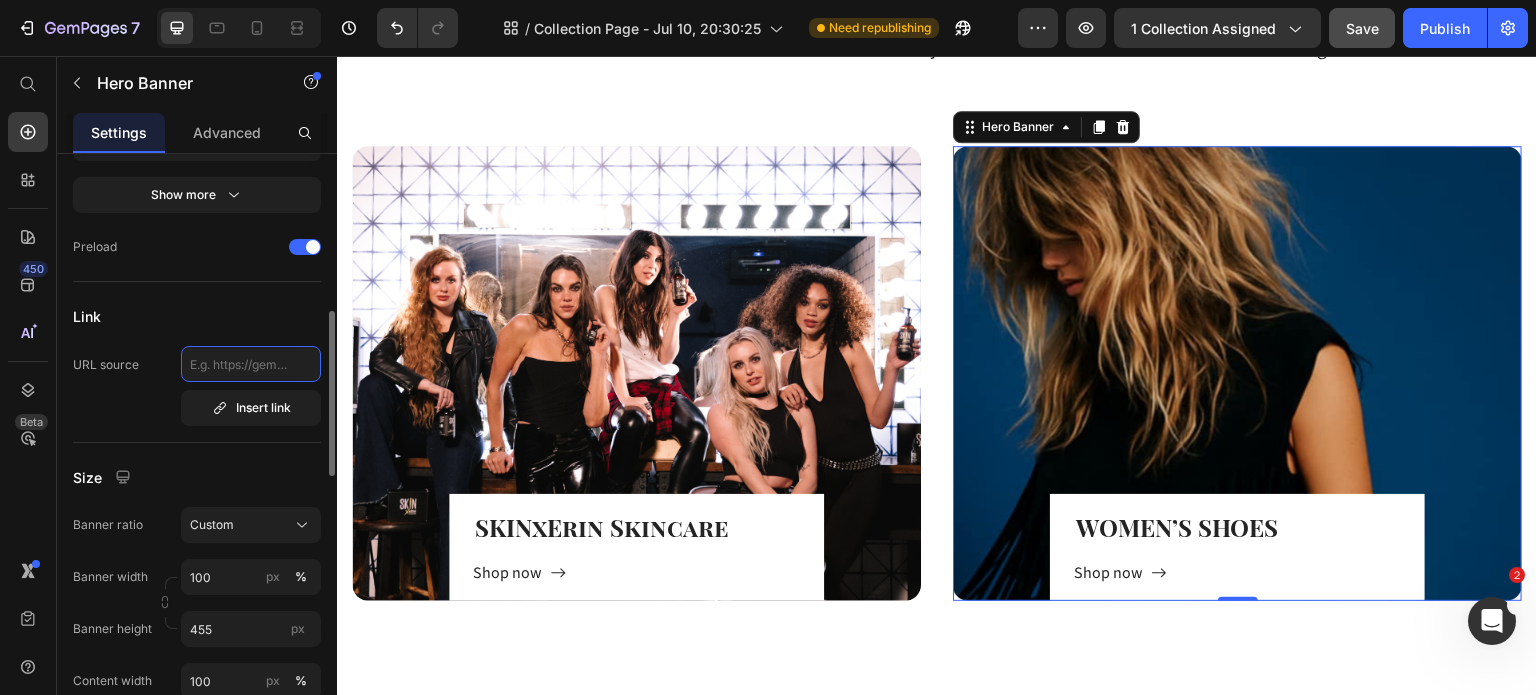 click 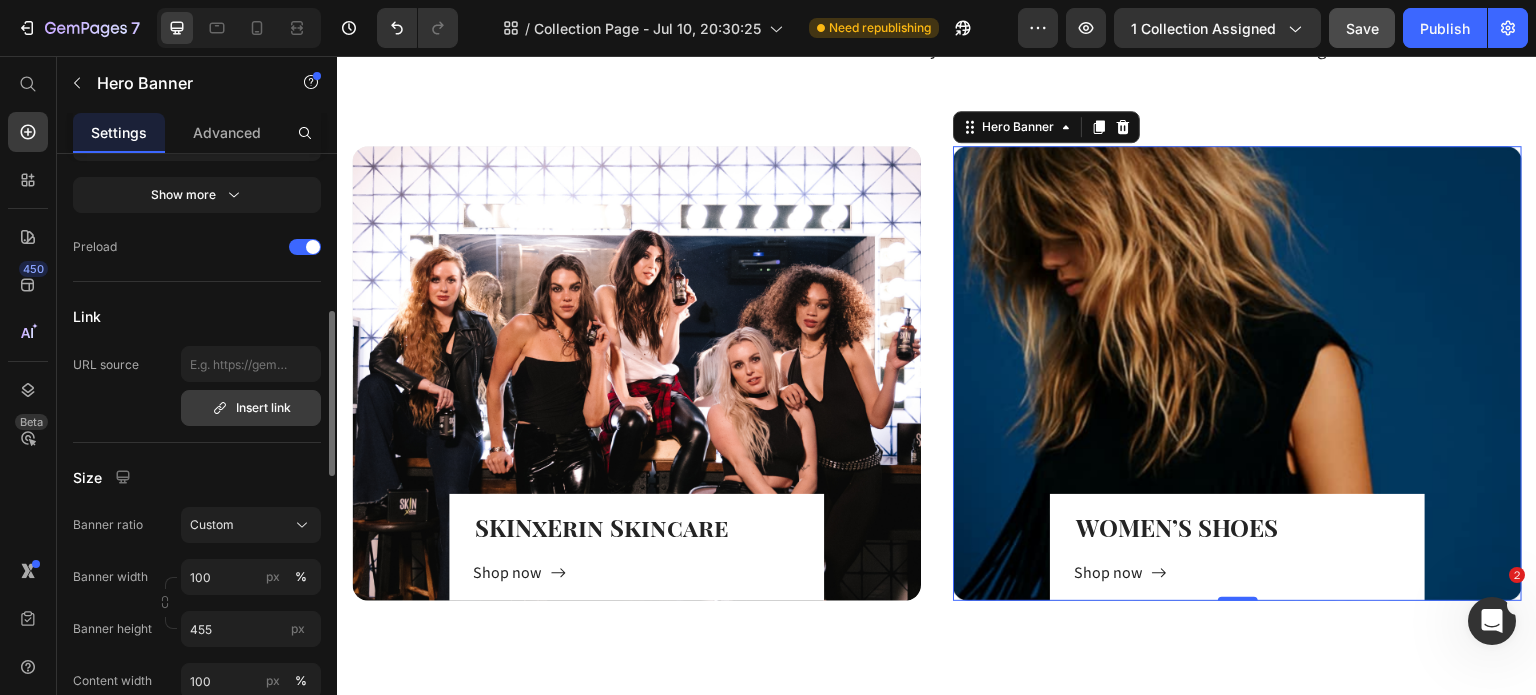 click on "Insert link" at bounding box center [251, 408] 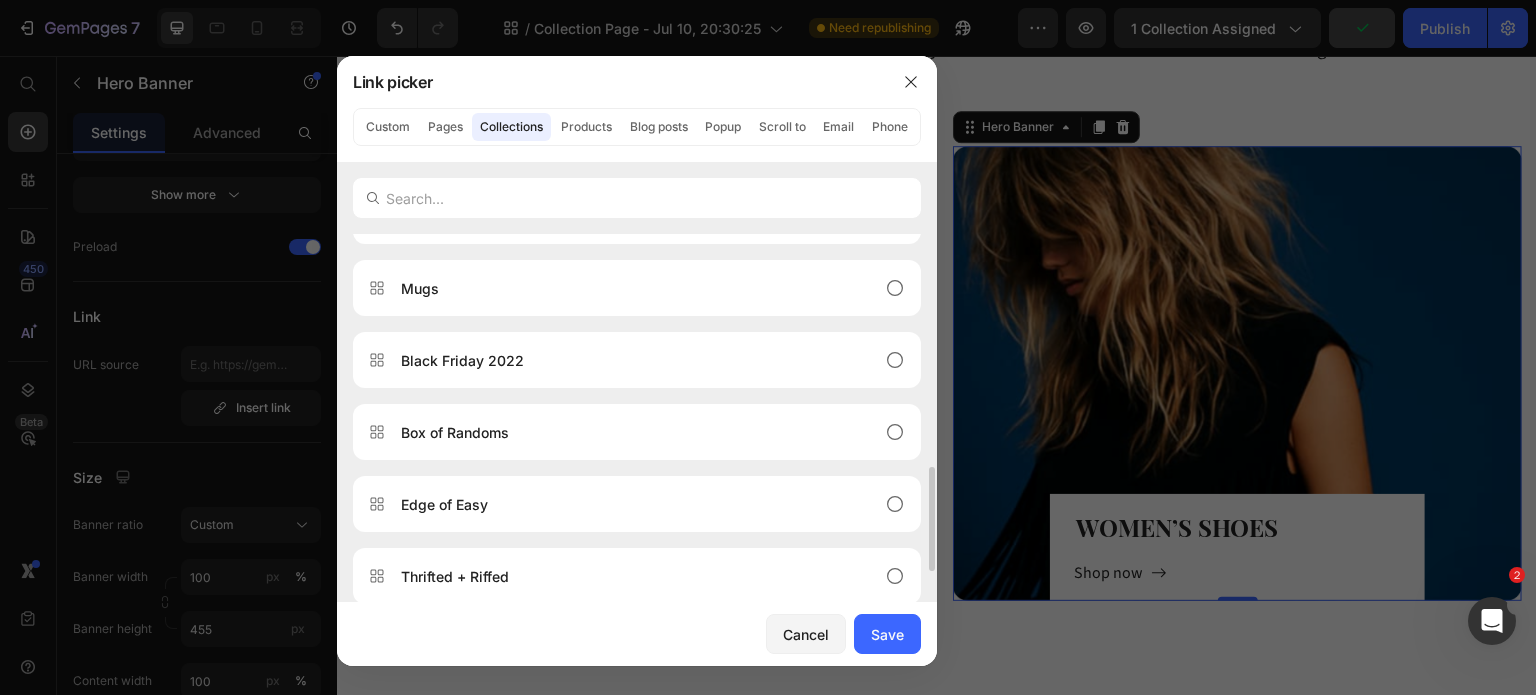 scroll, scrollTop: 928, scrollLeft: 0, axis: vertical 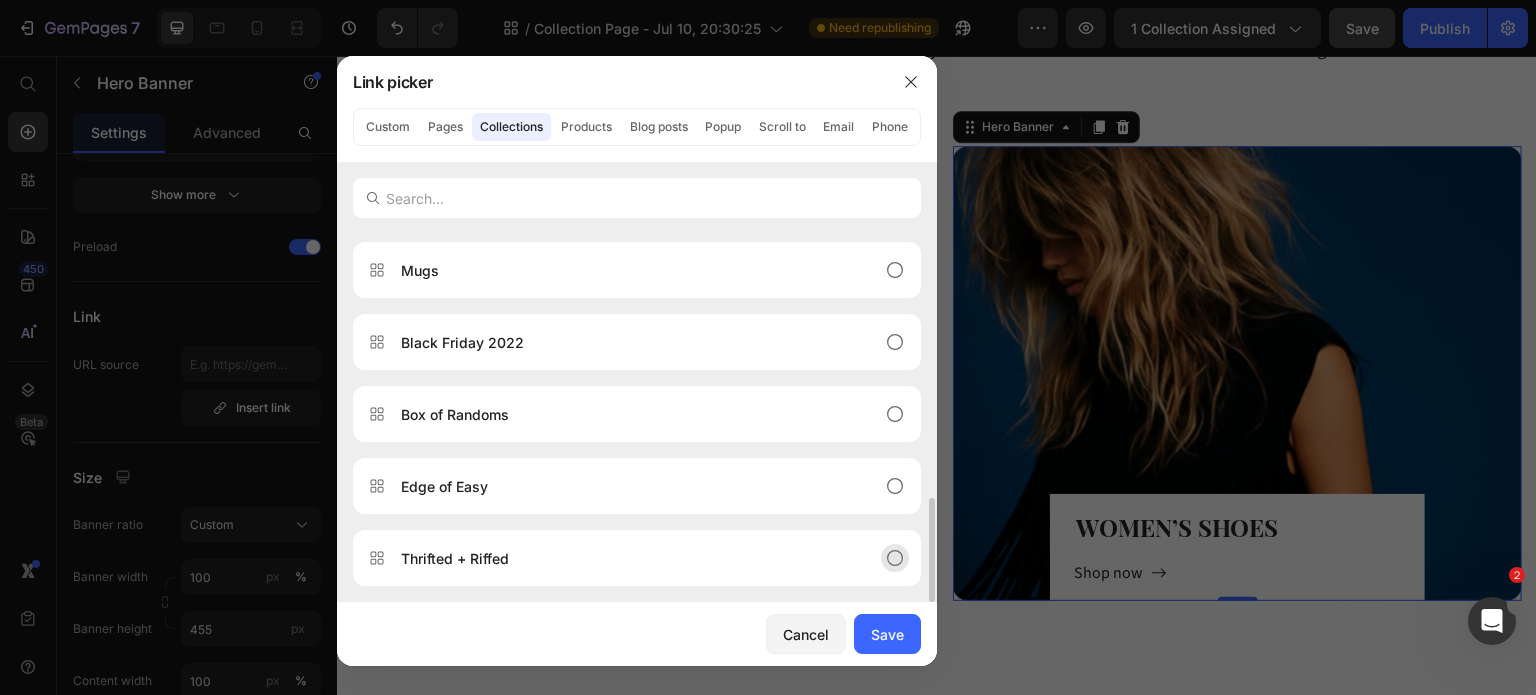 click on "Thrifted + Riffed" at bounding box center [455, 558] 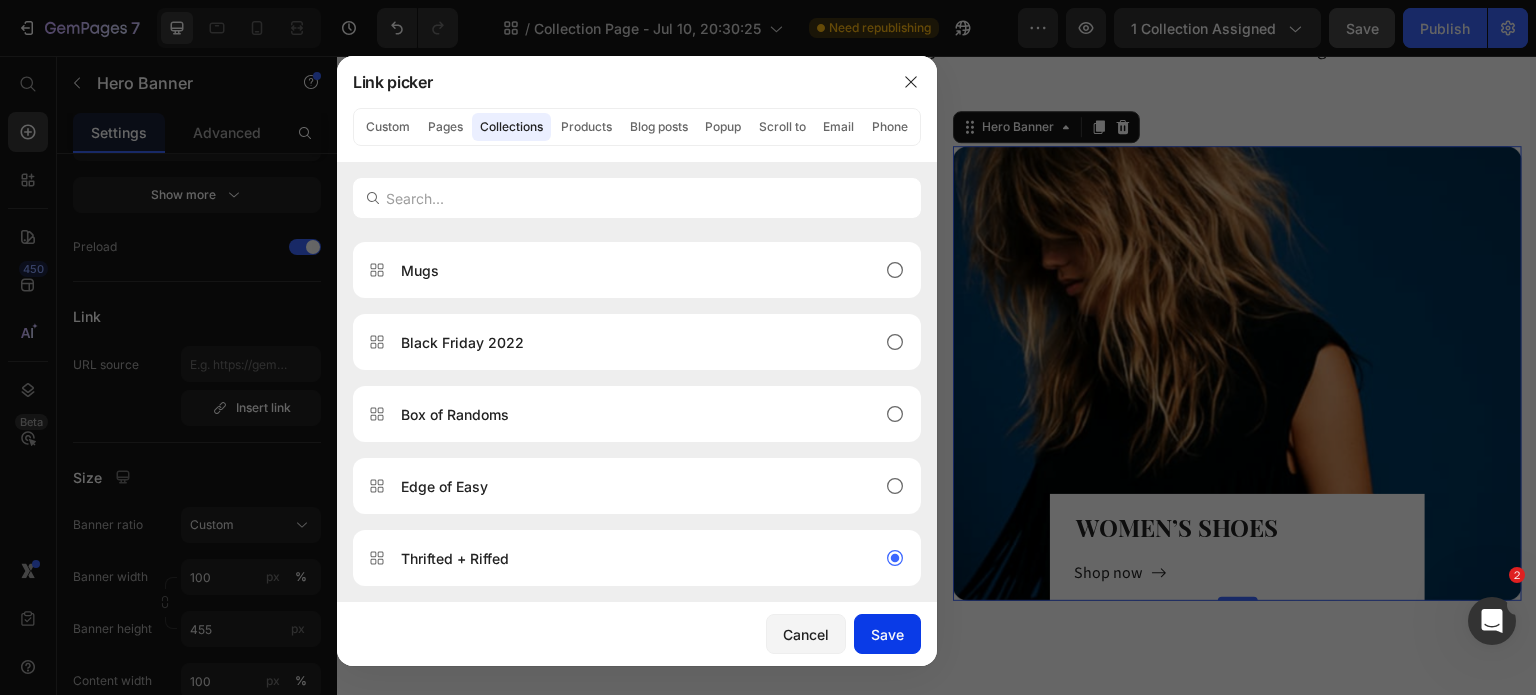 click on "Save" at bounding box center (887, 634) 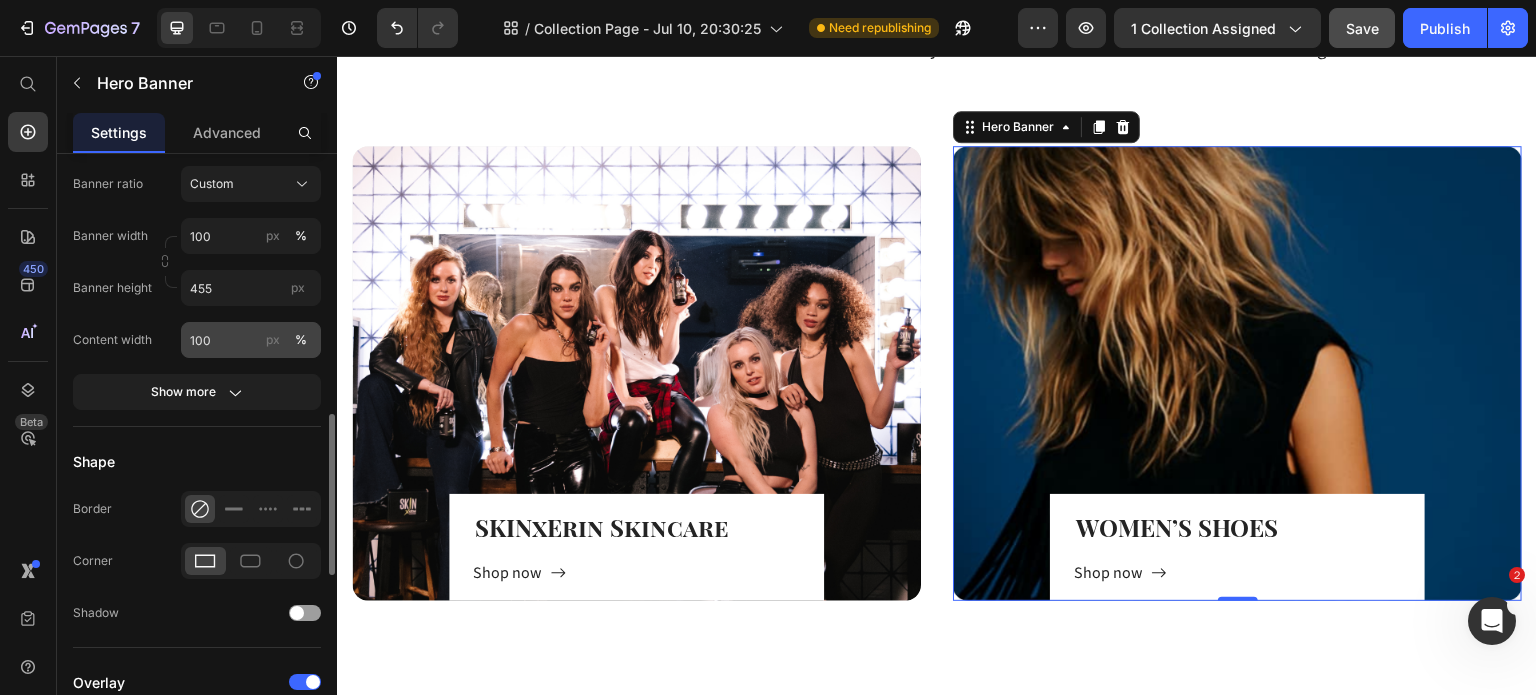 scroll, scrollTop: 961, scrollLeft: 0, axis: vertical 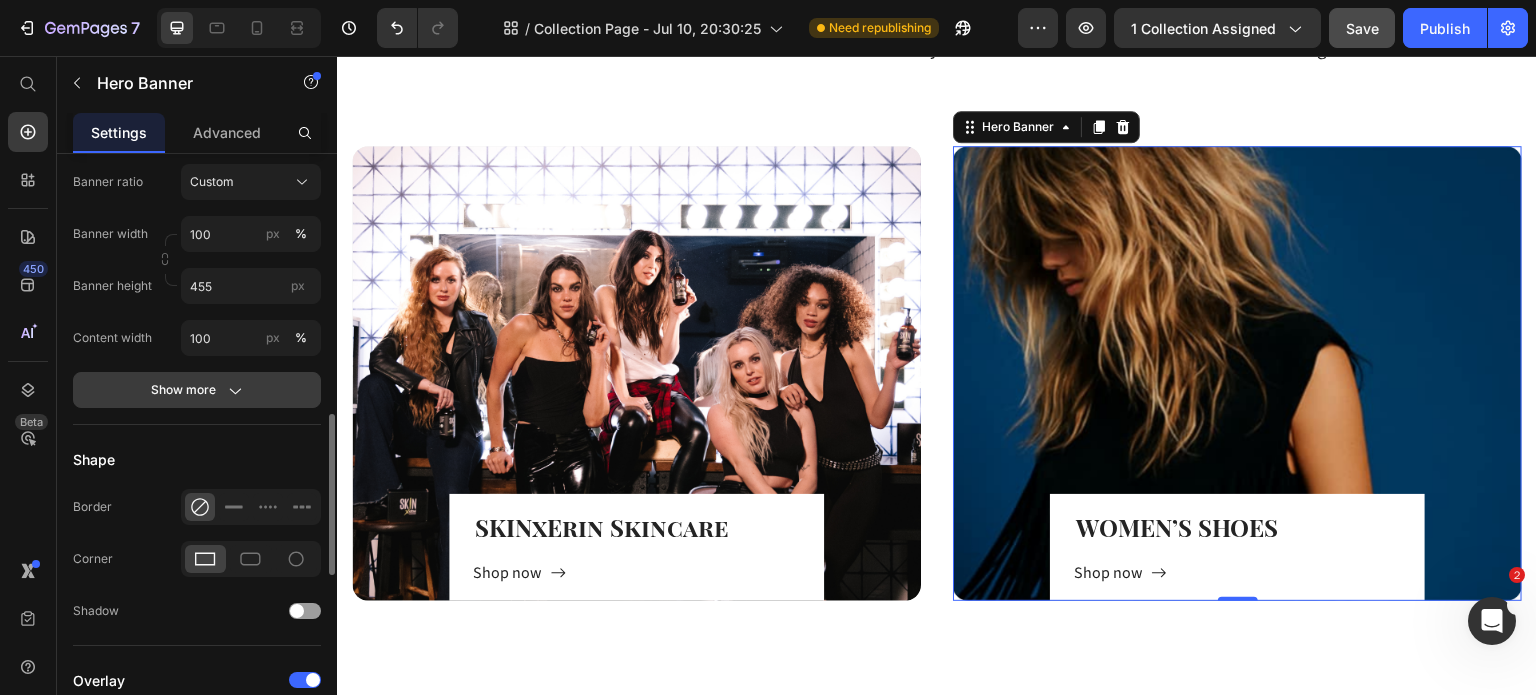 click 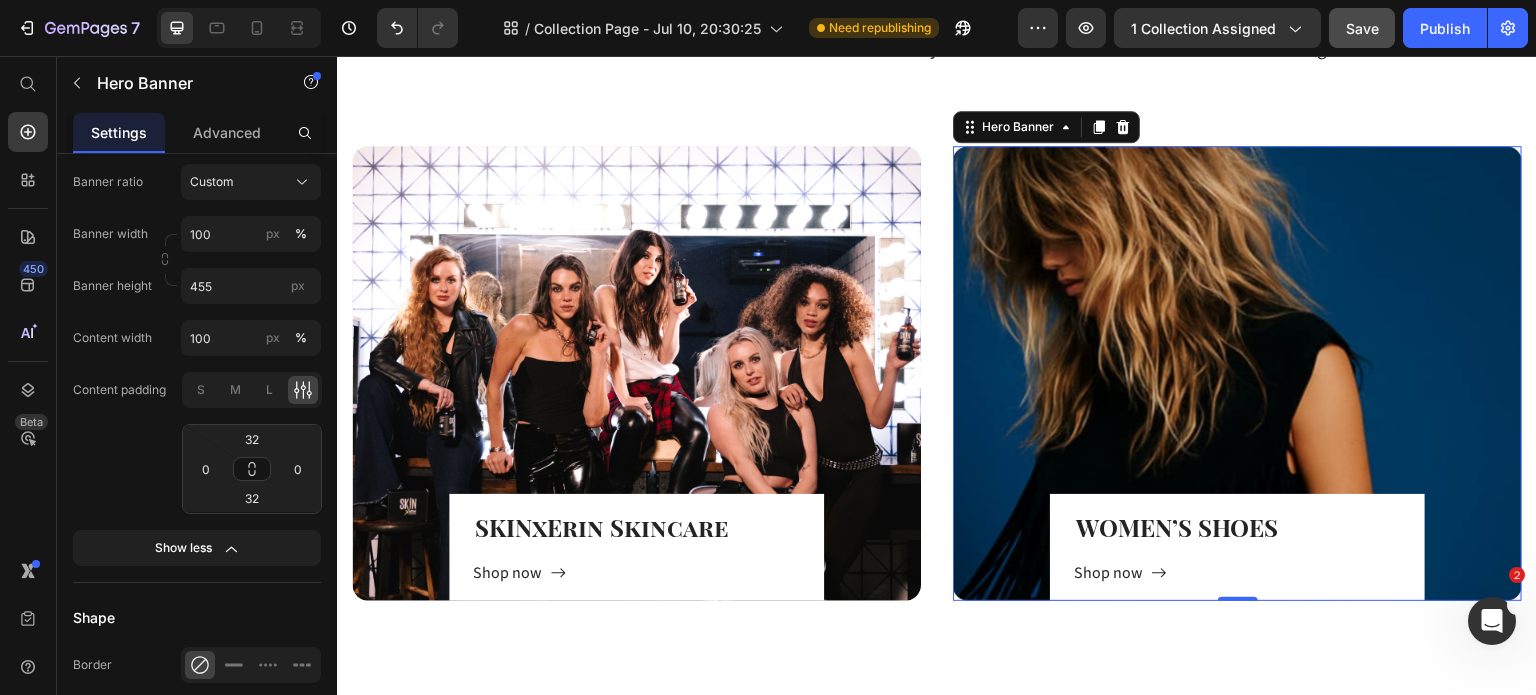 scroll, scrollTop: 1223, scrollLeft: 0, axis: vertical 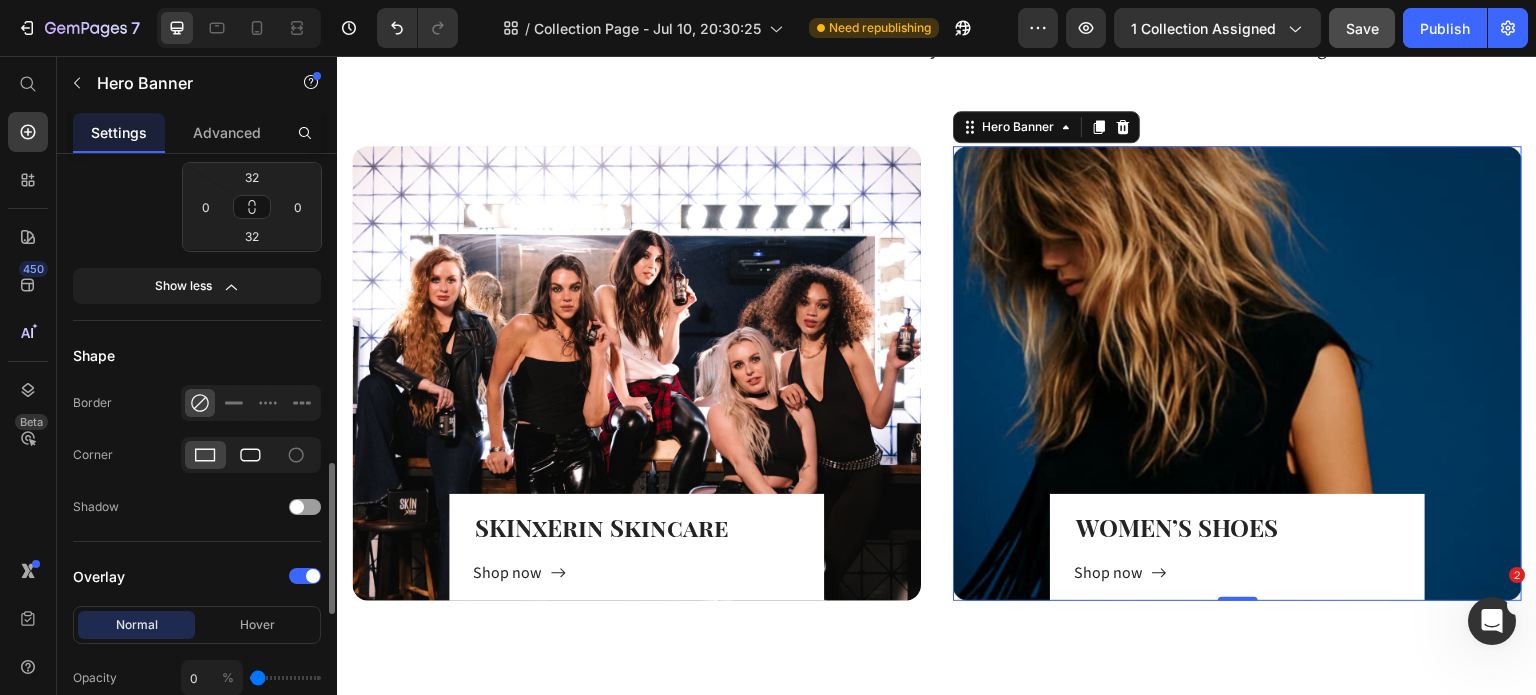 click 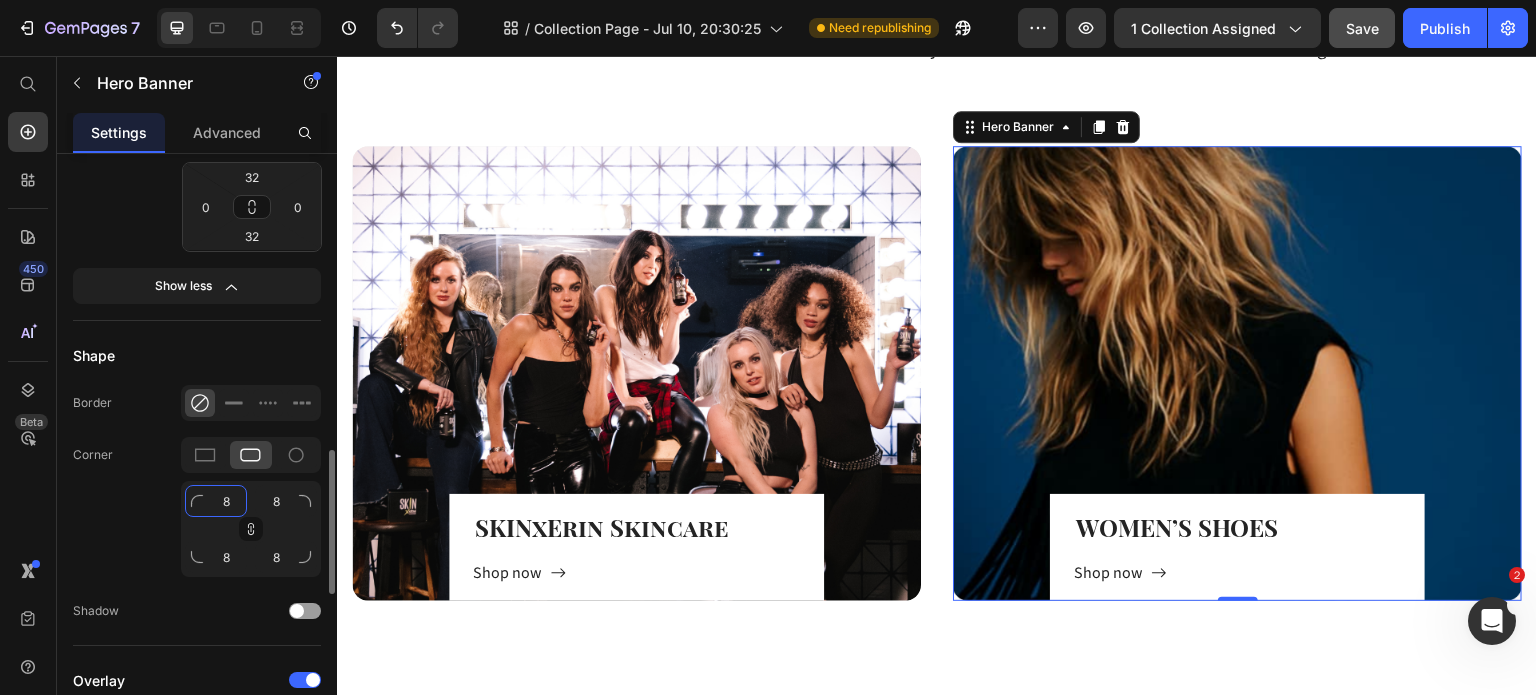 click on "8" 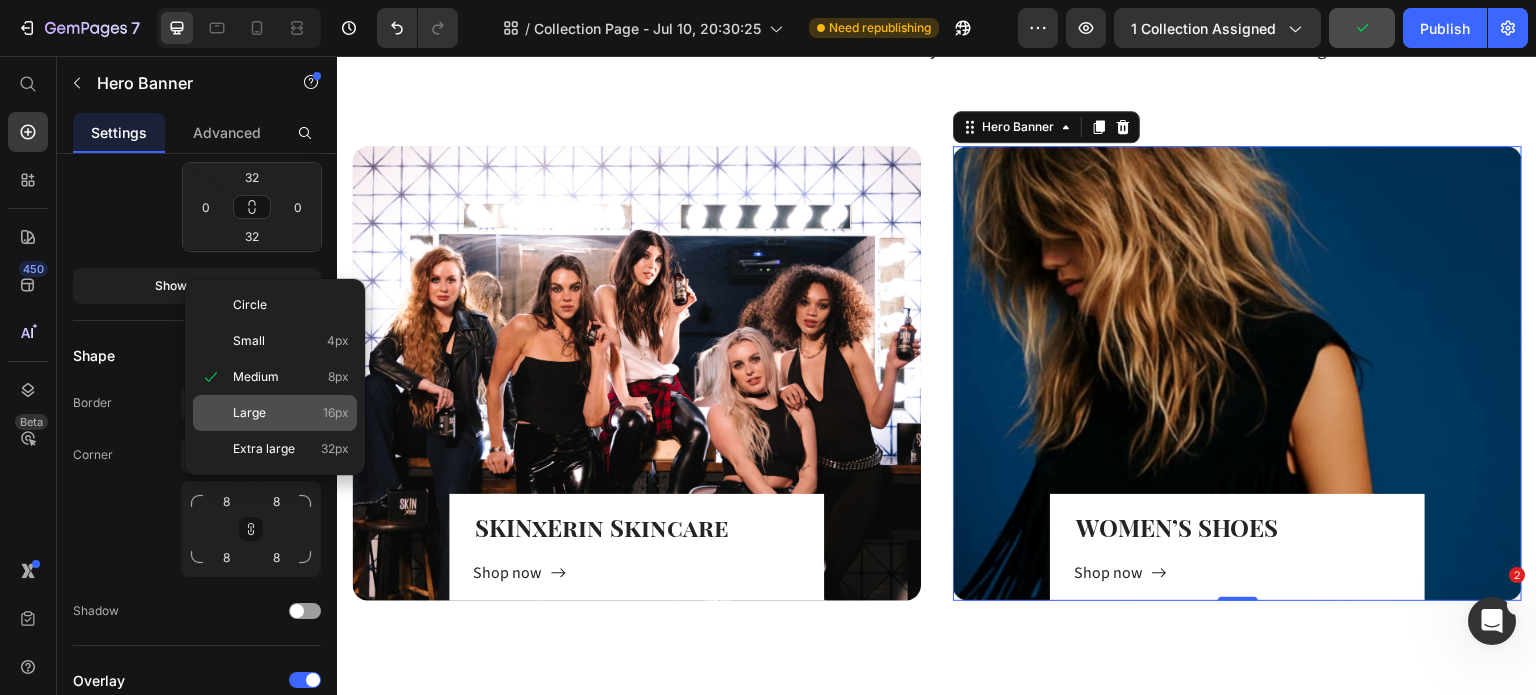 click on "Large 16px" at bounding box center [291, 413] 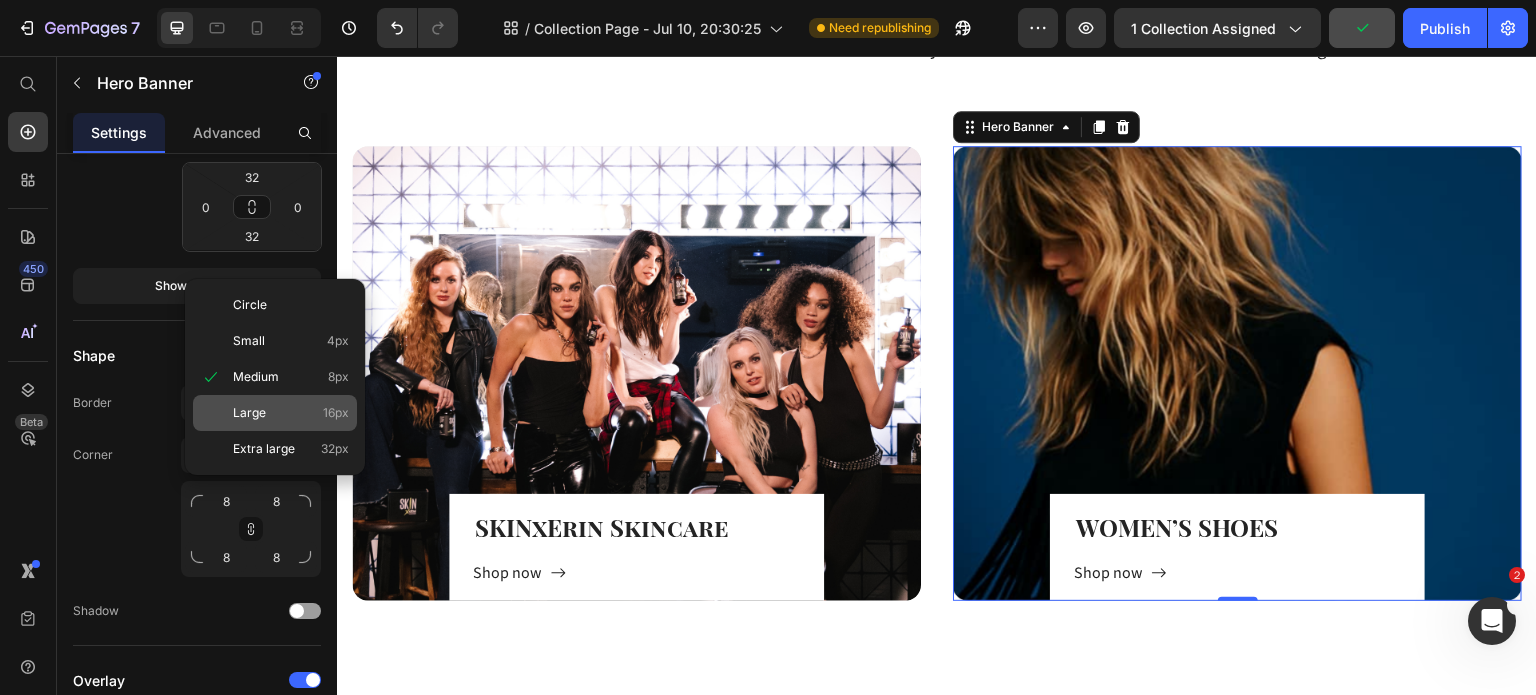 type on "16" 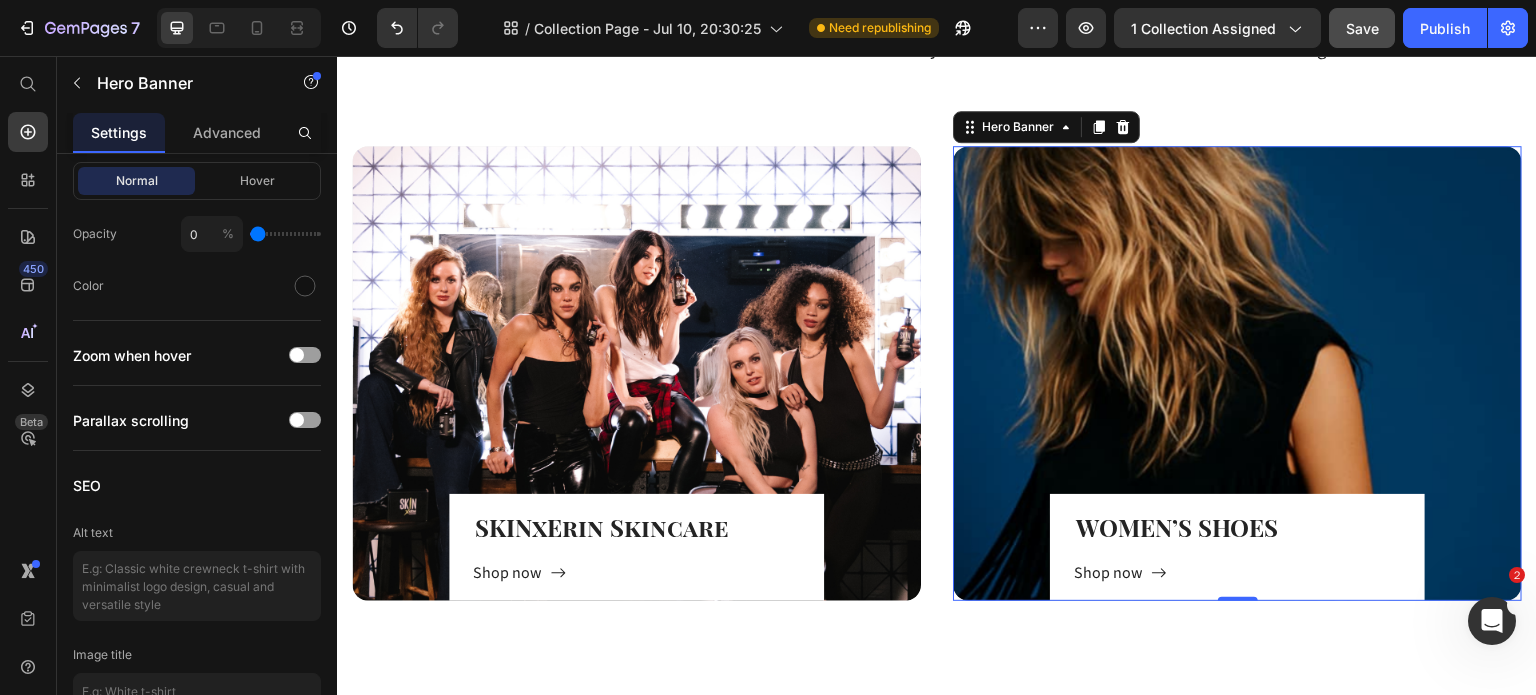 scroll, scrollTop: 1873, scrollLeft: 0, axis: vertical 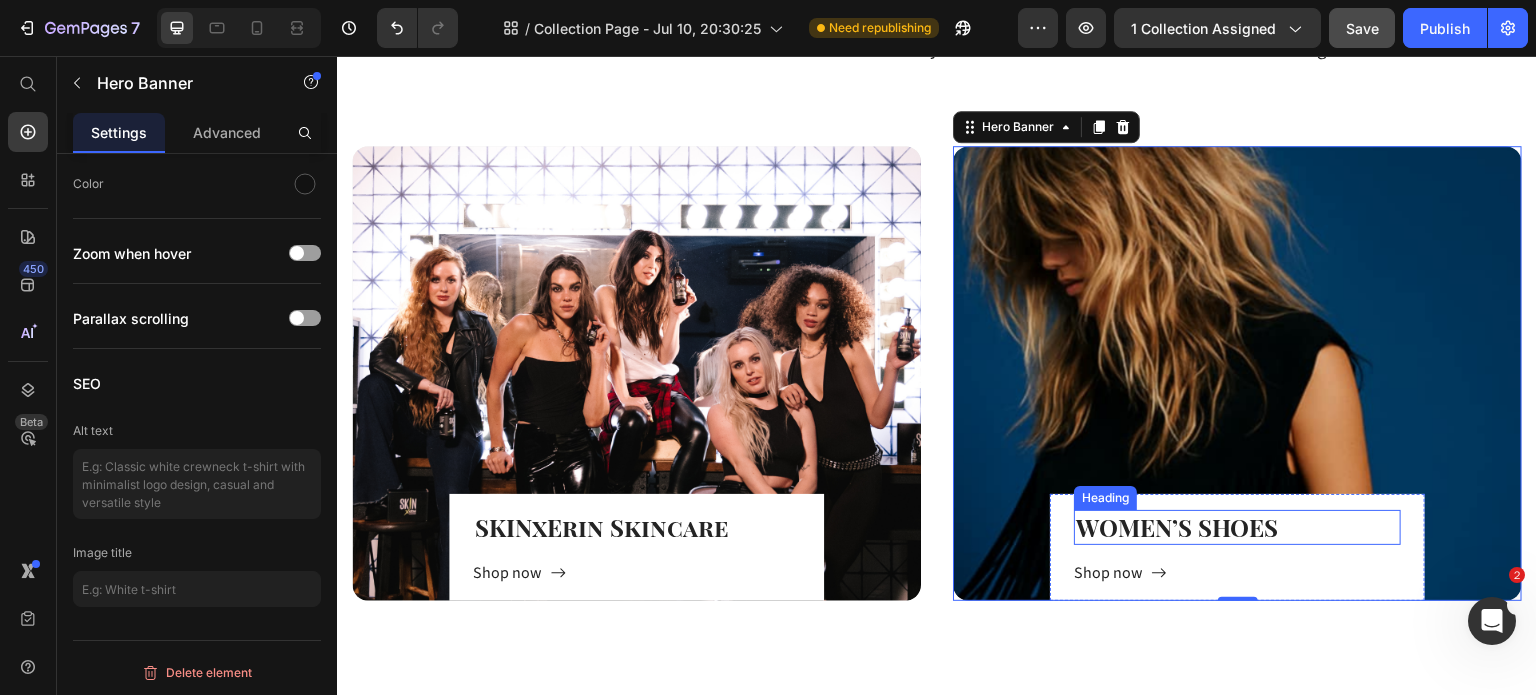 click on "WOMEN’S SHOES" at bounding box center [1238, 527] 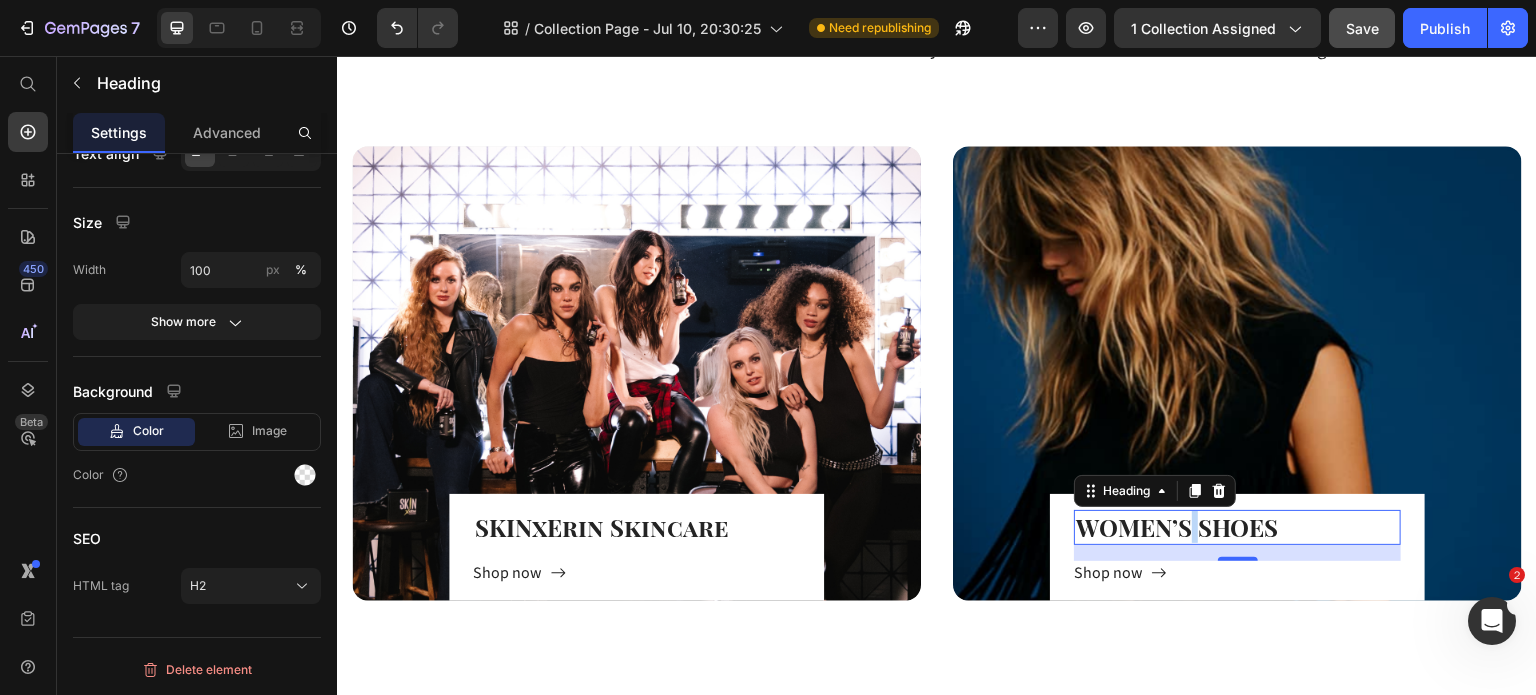 scroll, scrollTop: 0, scrollLeft: 0, axis: both 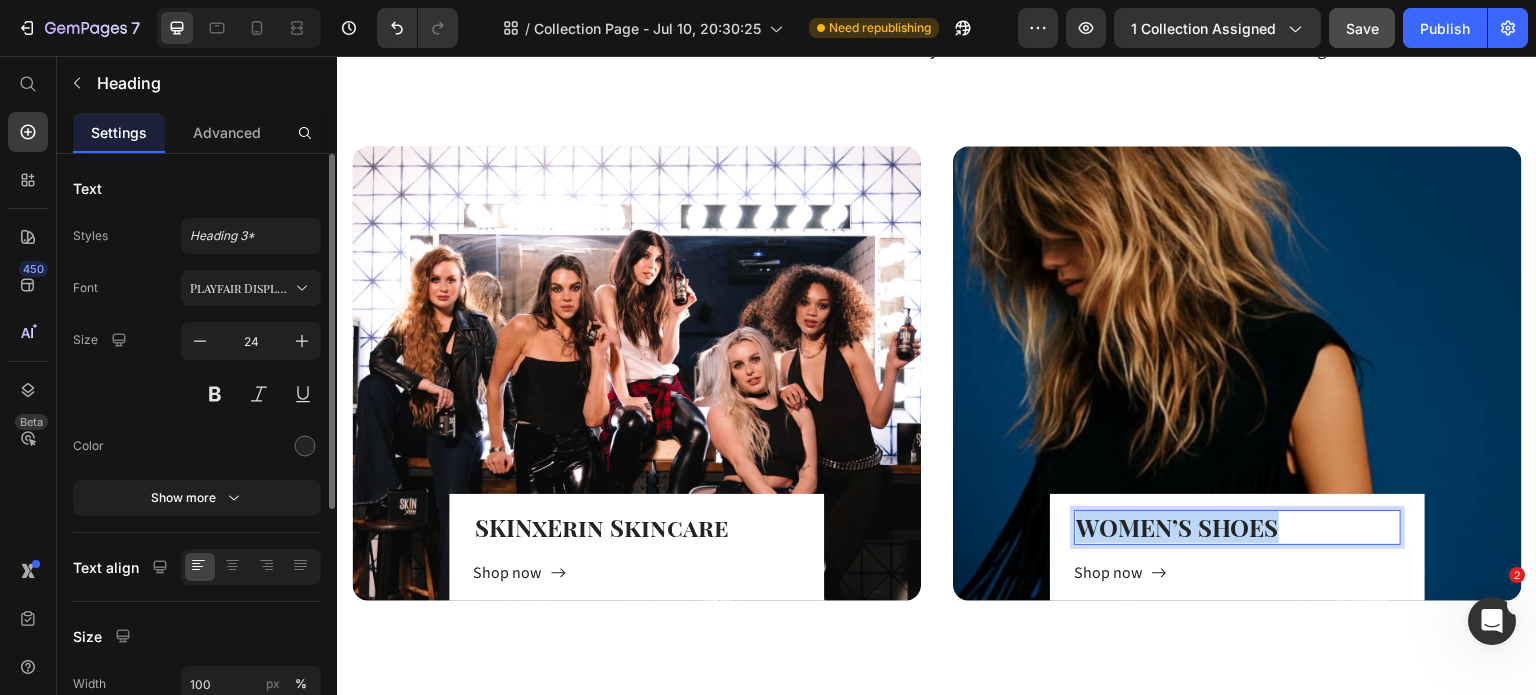 click on "WOMEN’S SHOES" at bounding box center [1238, 527] 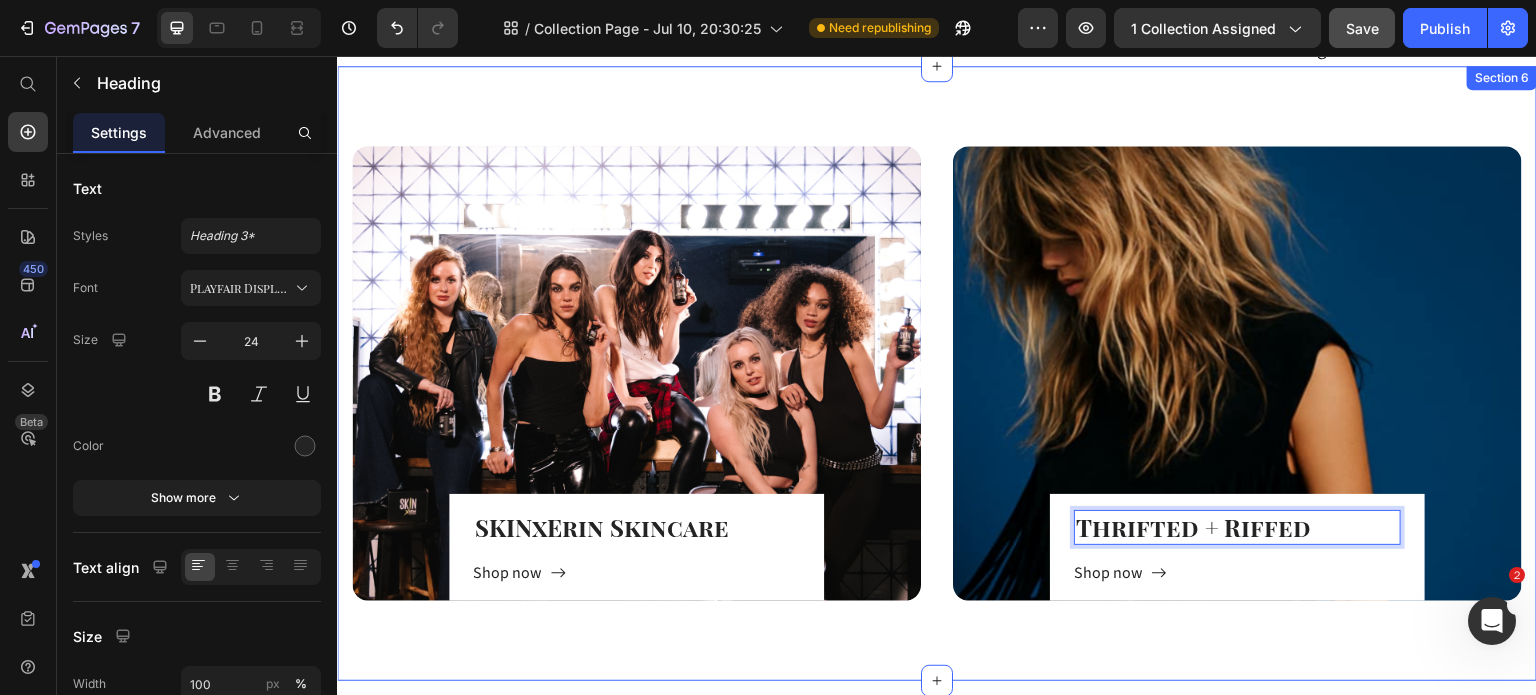 click on "SKINxErin Skincare Heading
Shop now Button Row Hero Banner Thrifted + Riffed Heading   16
Shop now Button Row Hero Banner Row Section 6" at bounding box center (937, 373) 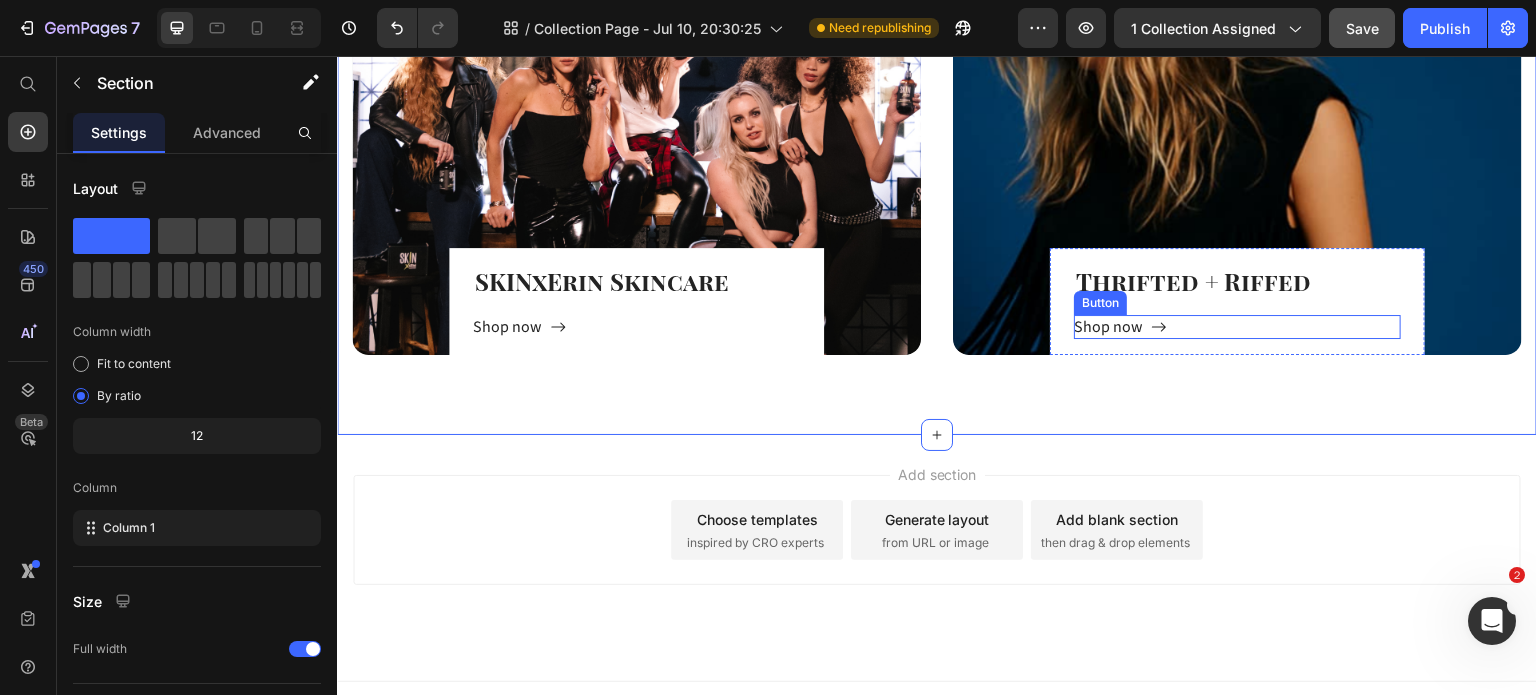 scroll, scrollTop: 3097, scrollLeft: 0, axis: vertical 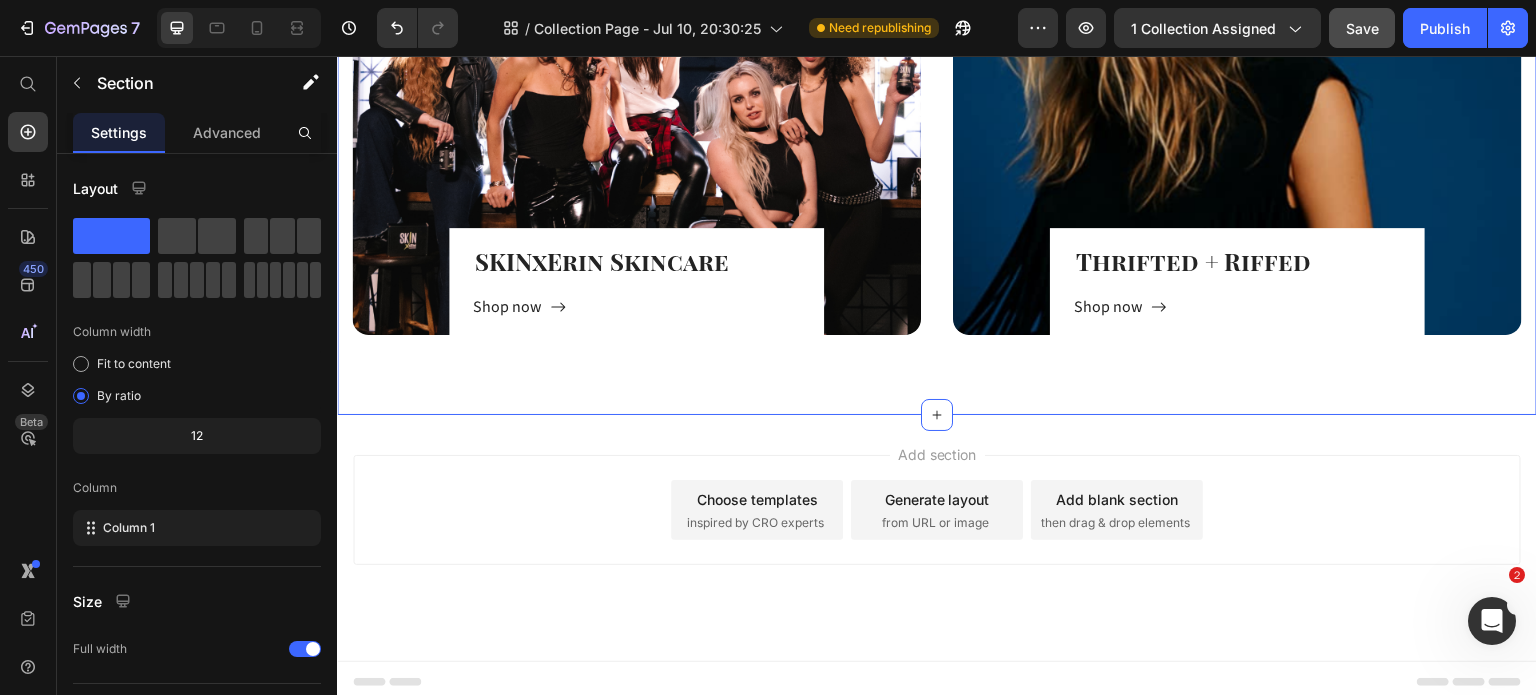 click on "SKINxErin Skincare Heading
Shop now Button Row Hero Banner Thrifted + Riffed Heading
Shop now Button Row Hero Banner Row Section 6   You can create reusable sections Create Theme Section AI Content Write with GemAI What would you like to describe here? Tone and Voice Persuasive Product Camo Pants Show more Generate" at bounding box center [937, 107] 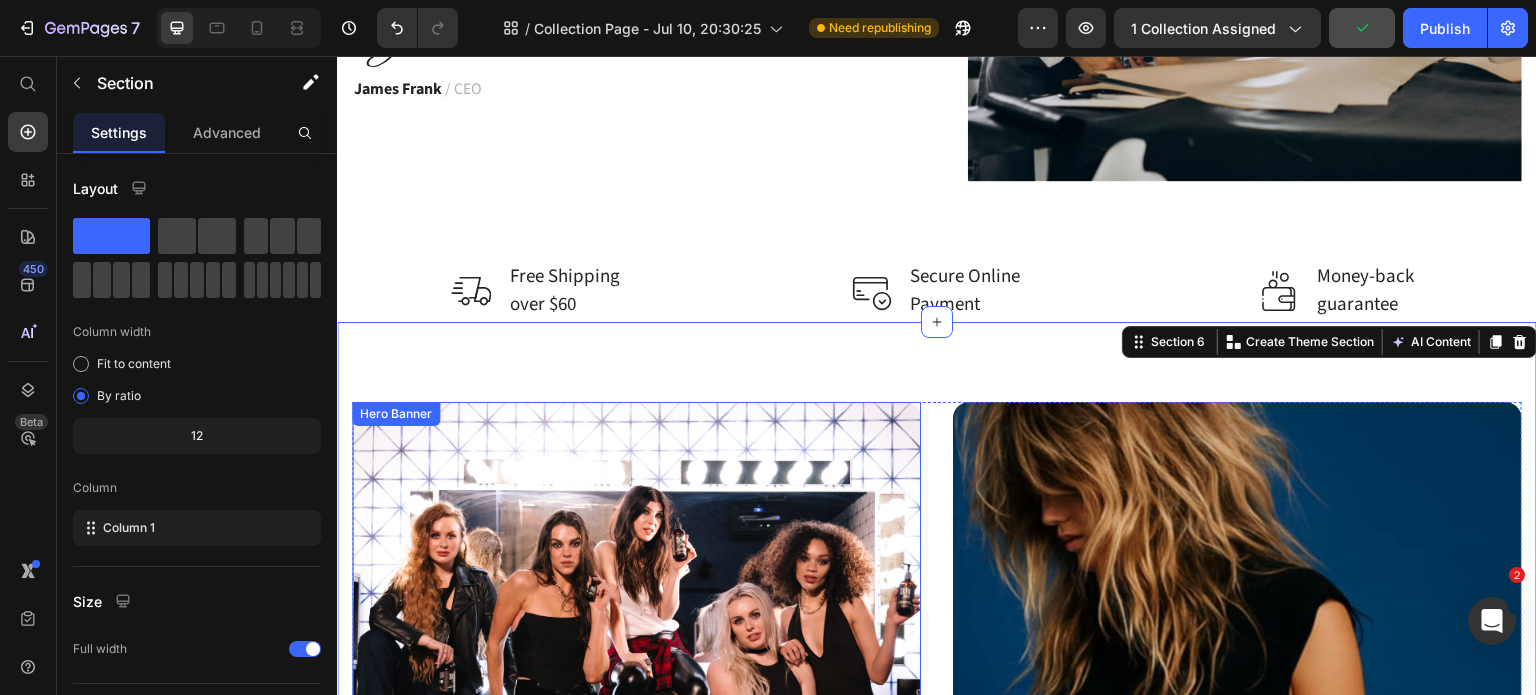 scroll, scrollTop: 2415, scrollLeft: 0, axis: vertical 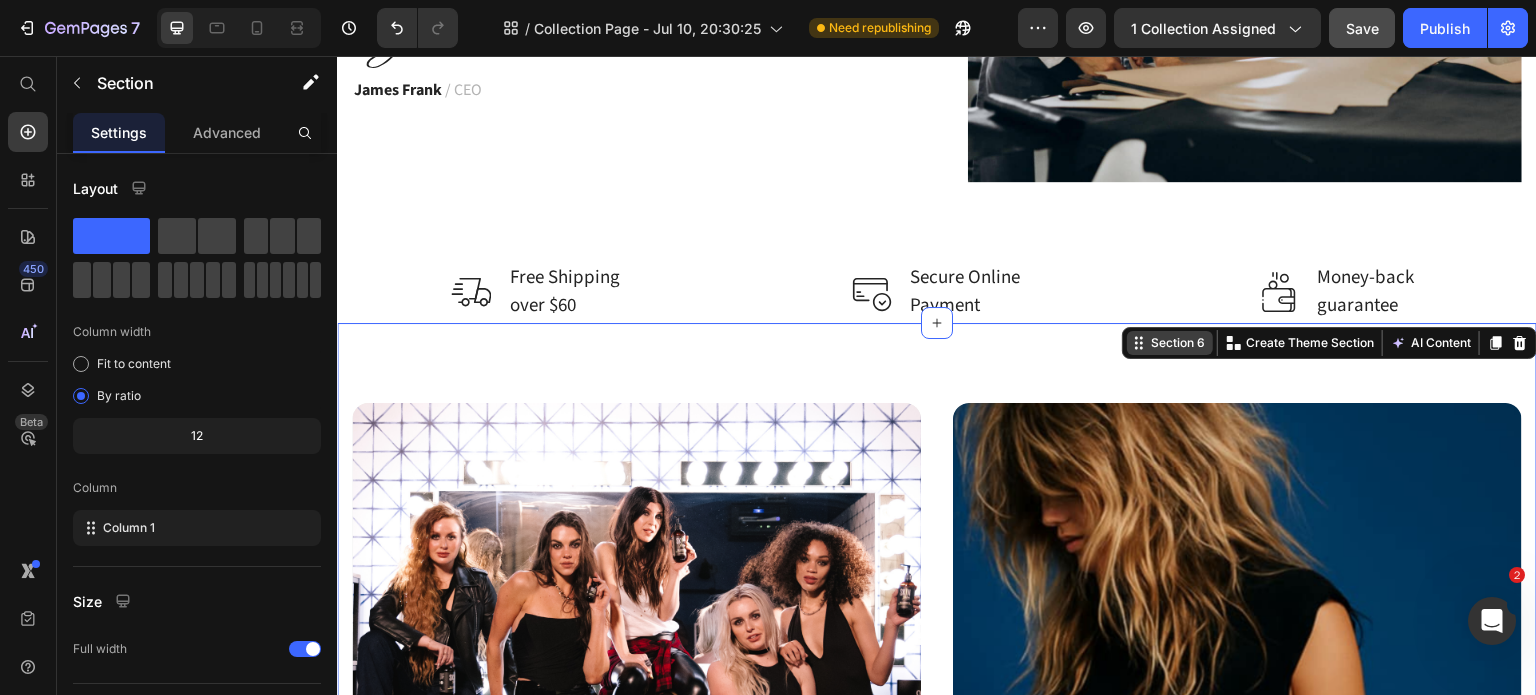 click on "Section 6" at bounding box center (1178, 343) 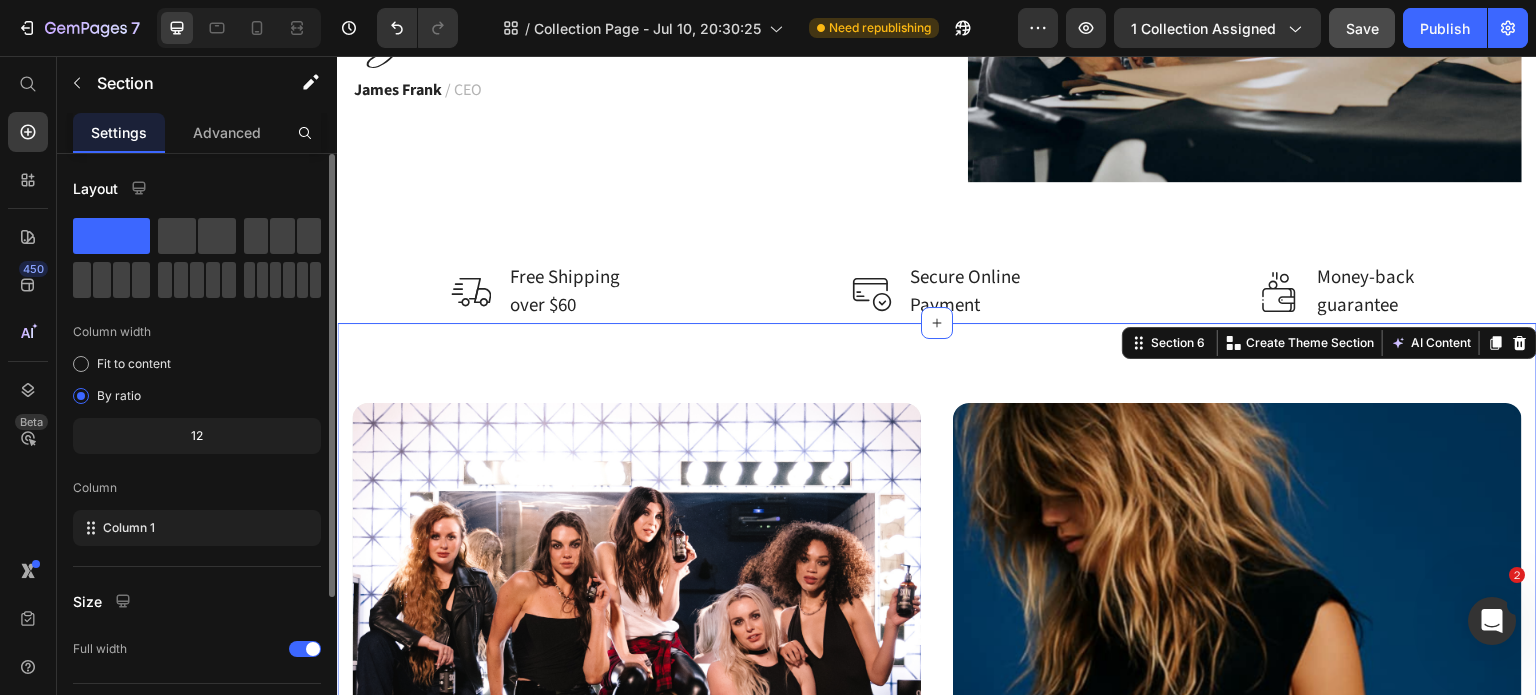scroll, scrollTop: 208, scrollLeft: 0, axis: vertical 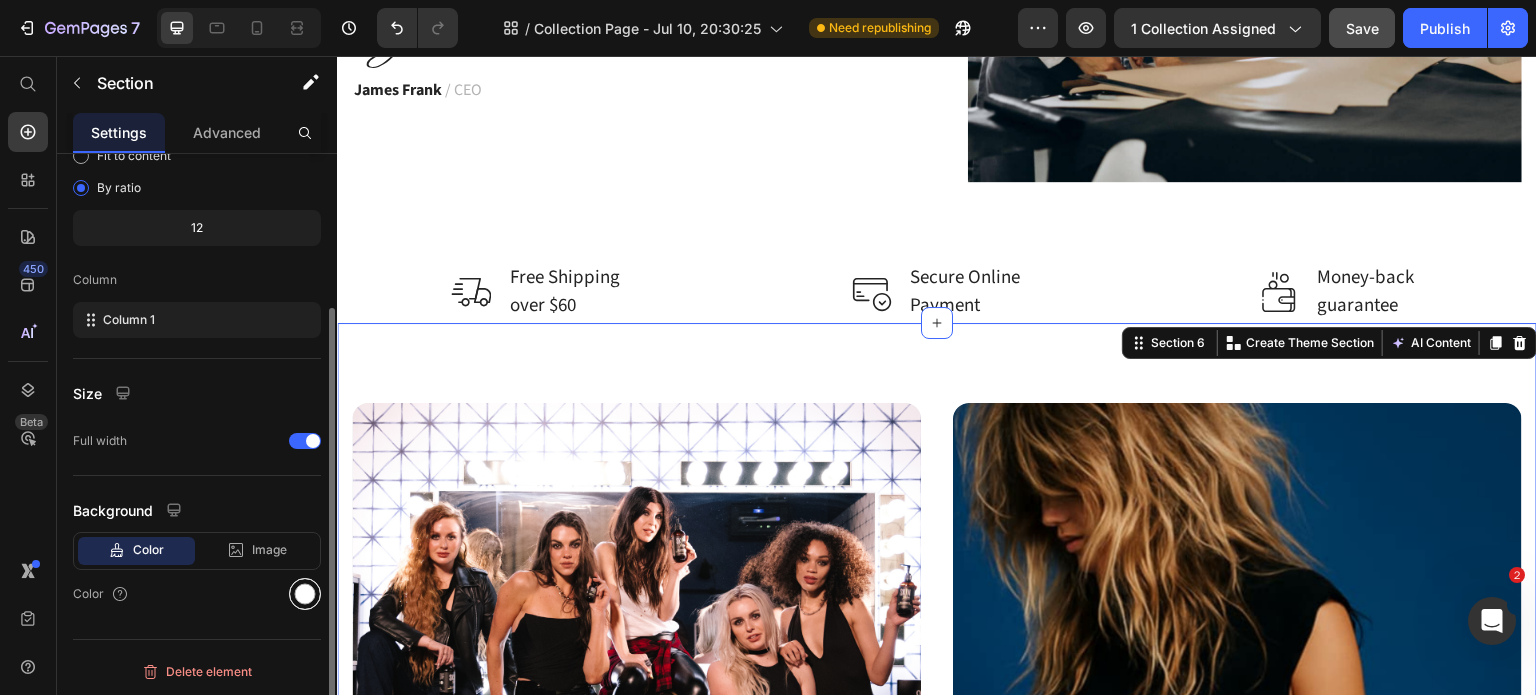 click at bounding box center [305, 594] 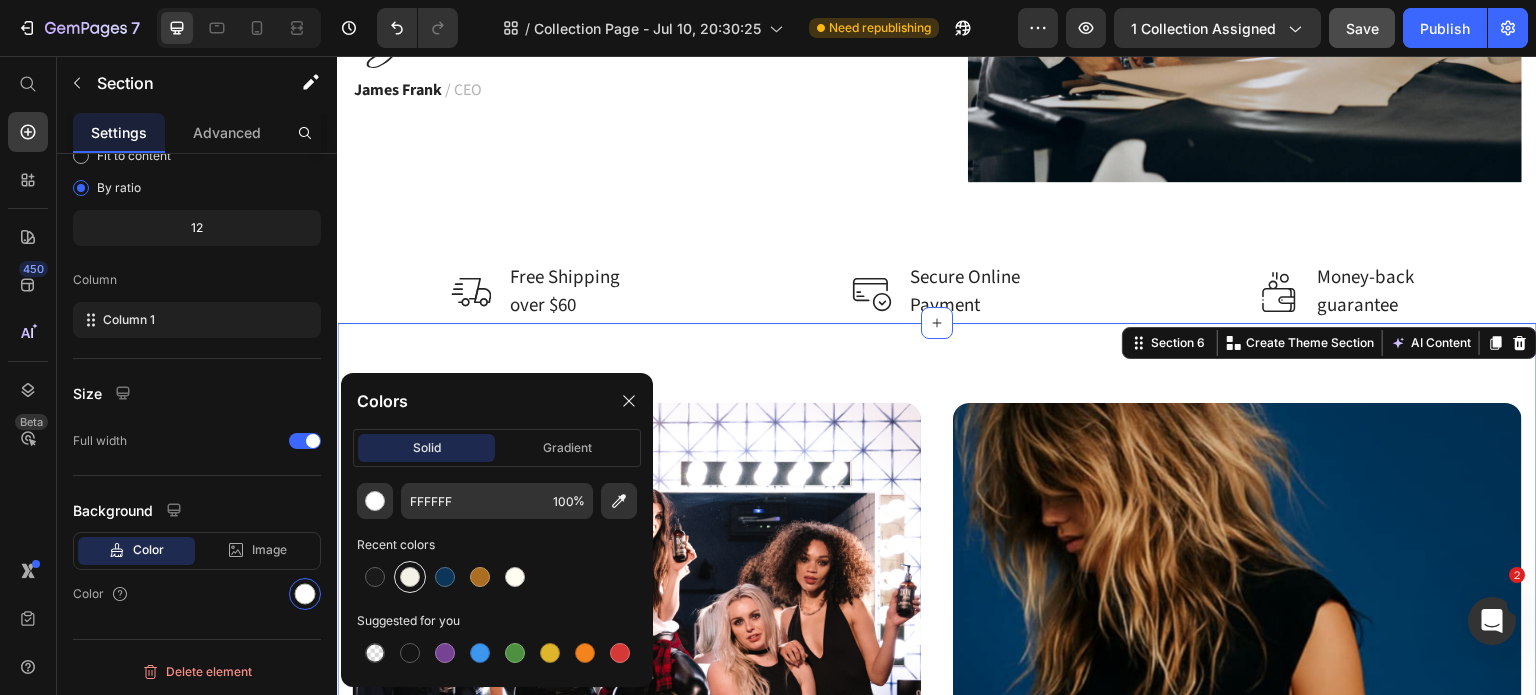 click at bounding box center (410, 577) 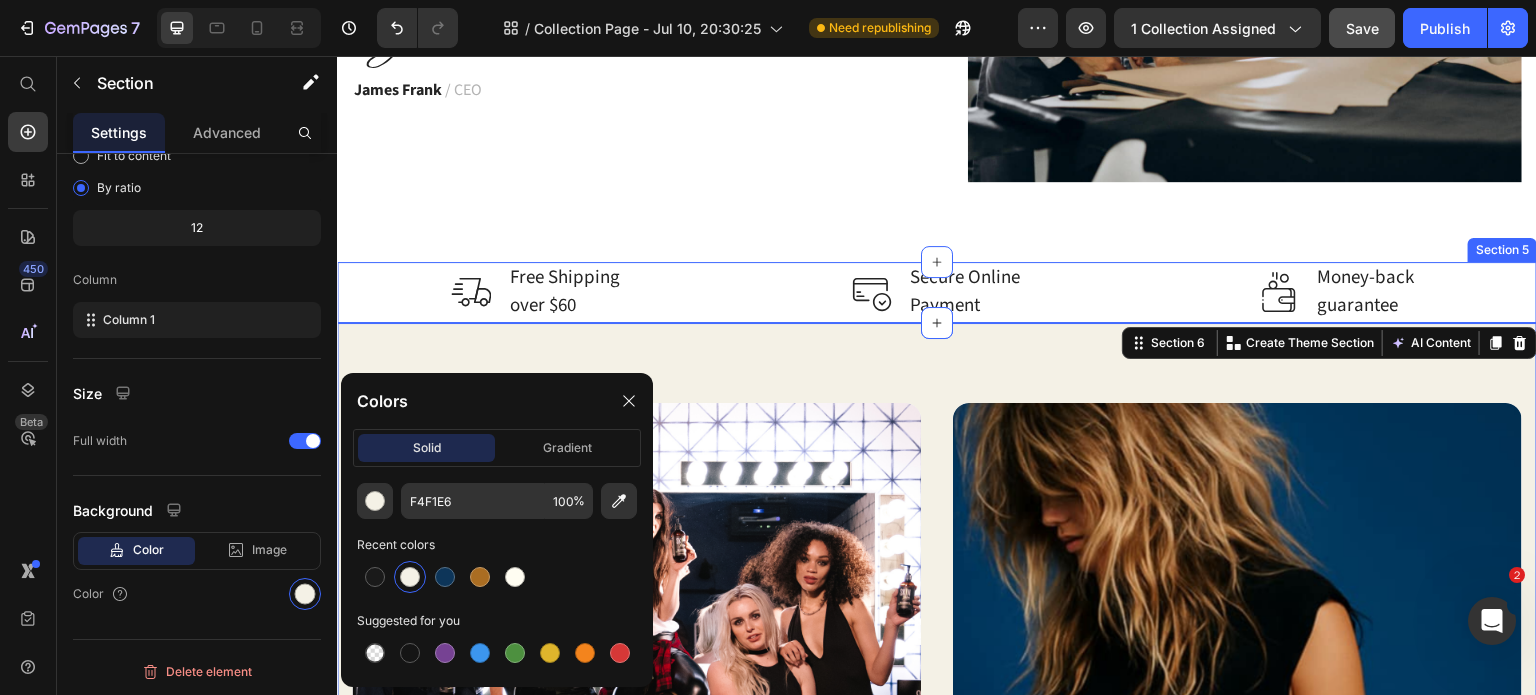 click on "Image Free Shipping over $60 Text block Row Image Secure Online Payment Text block Row Image Money-back guarantee Text block Row Row Section 5" at bounding box center [937, 292] 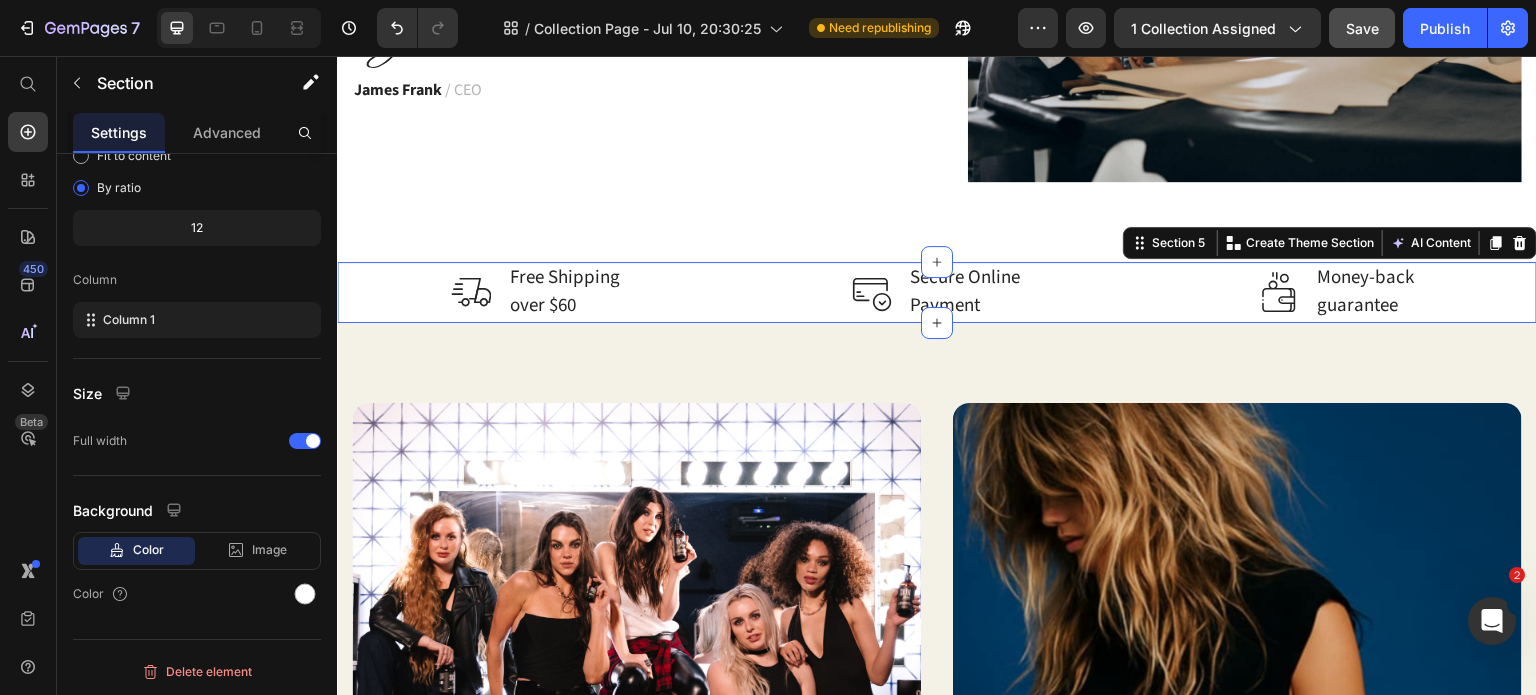 scroll, scrollTop: 208, scrollLeft: 0, axis: vertical 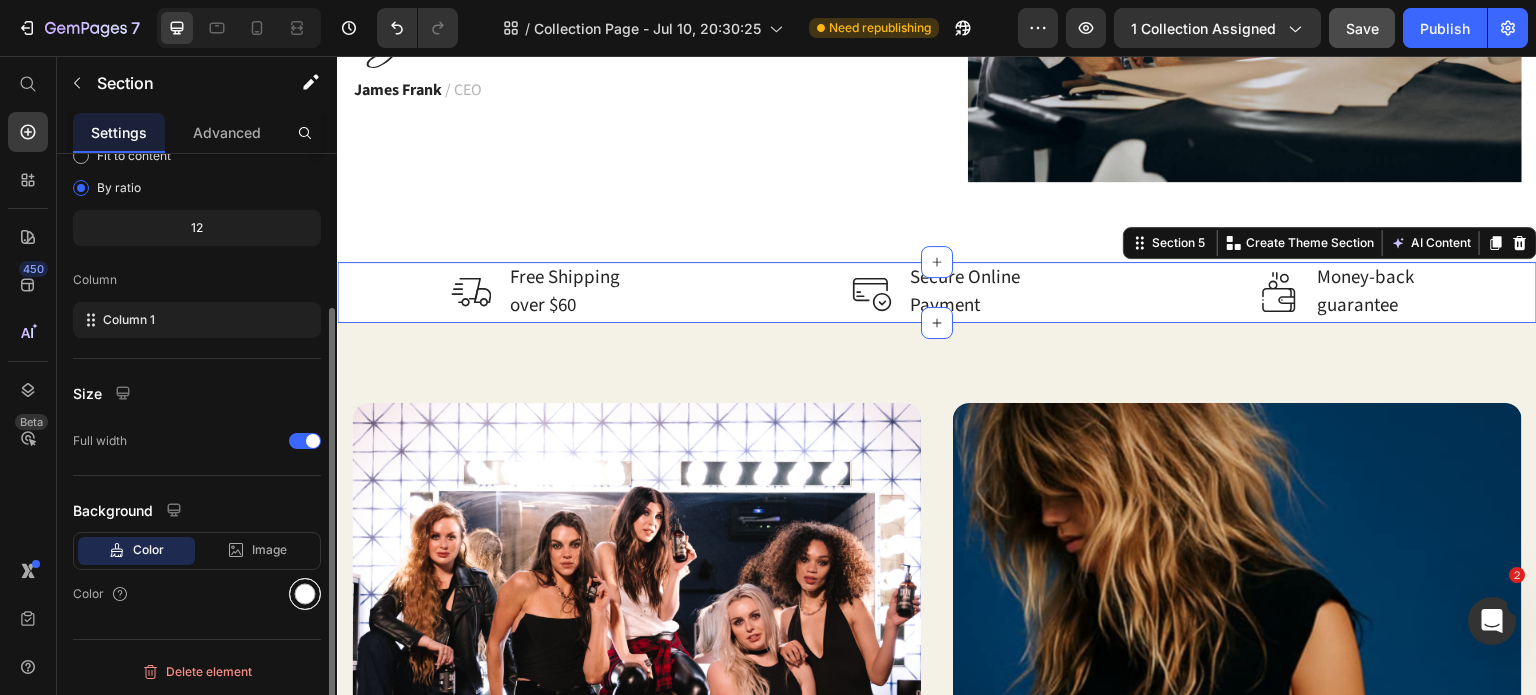 click at bounding box center [305, 594] 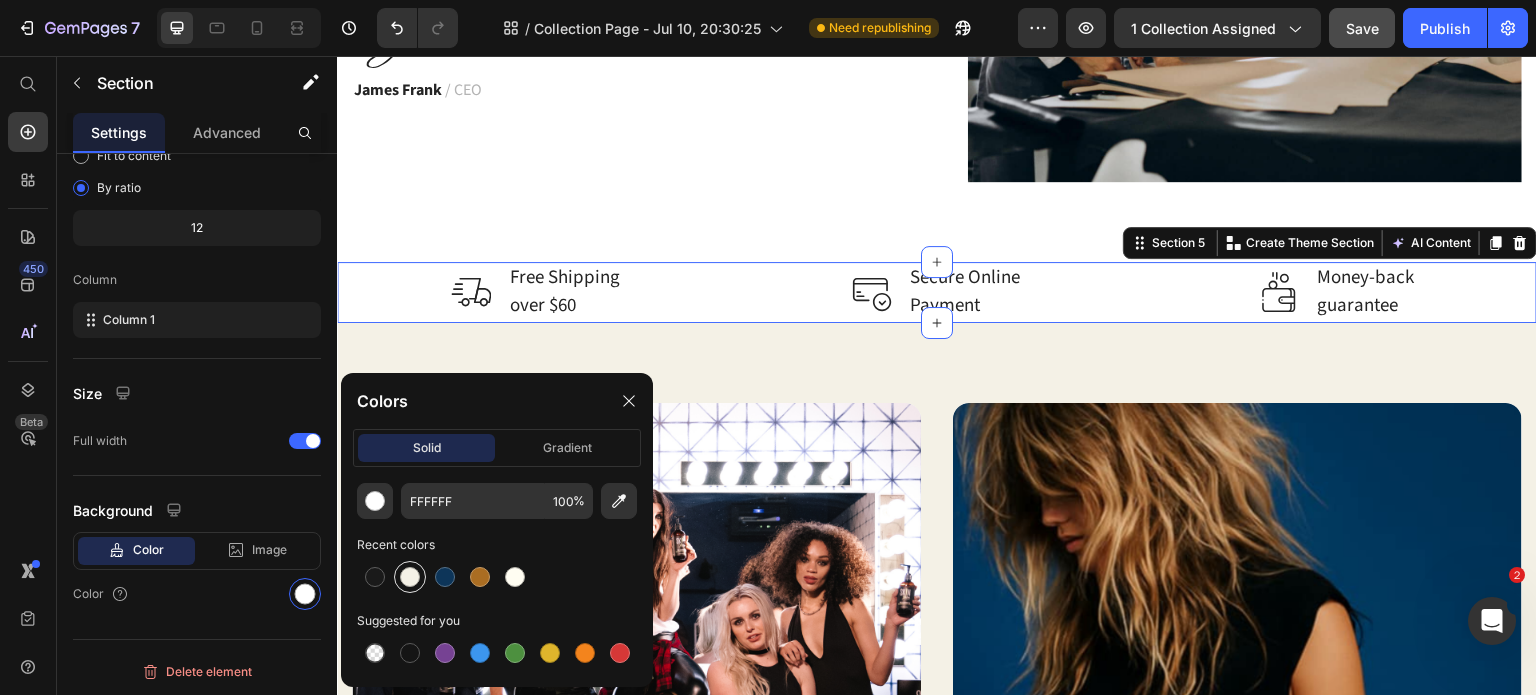 click at bounding box center [410, 577] 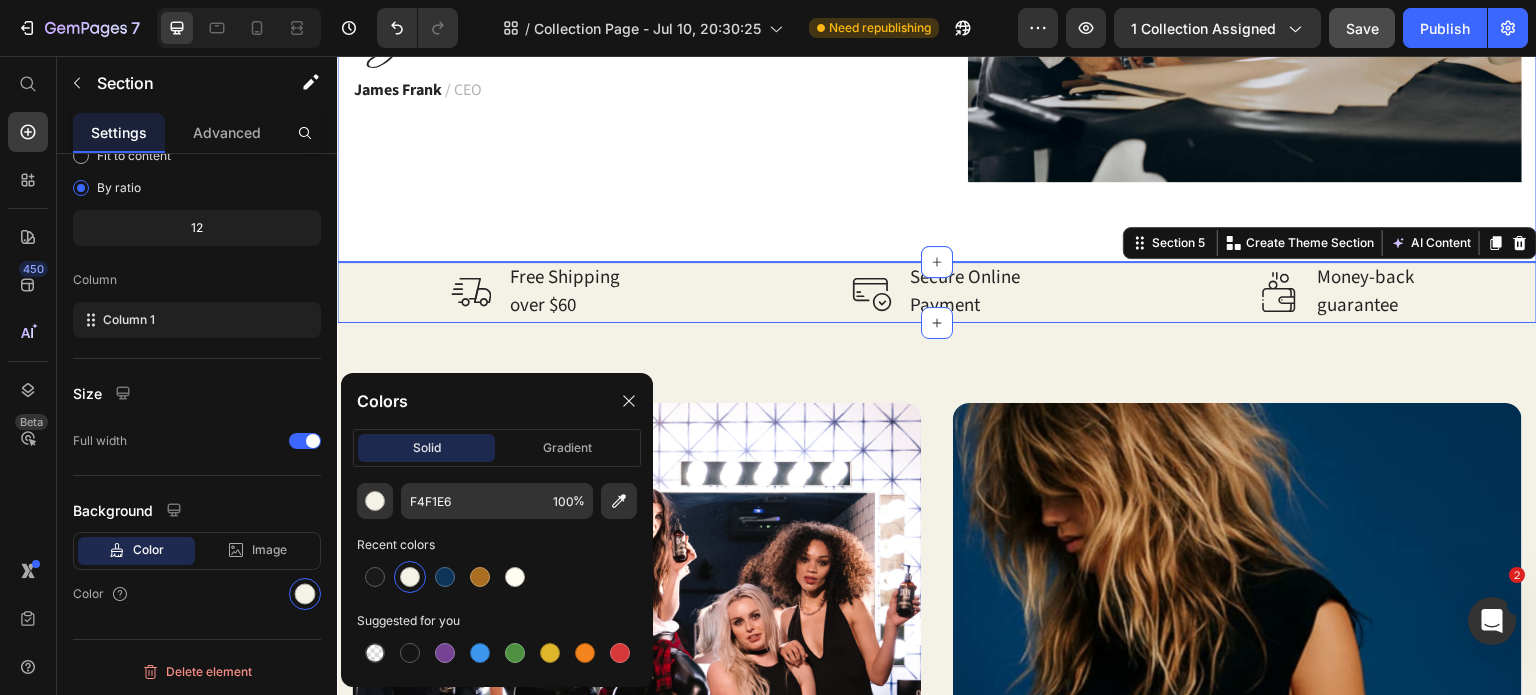 click on "Who We Are Heading The embodiment of empathy, a place where customers share their own values ​. When handmade leather industry was still strange and prejudiced, we chose for his brand a personalization direction, step by step realizing the desire to "make leather craft become a profession". quintessence of the nation”. Text block Image [FIRST] [LAST]   / CEO Text block Image Row Section 4" at bounding box center (937, 1) 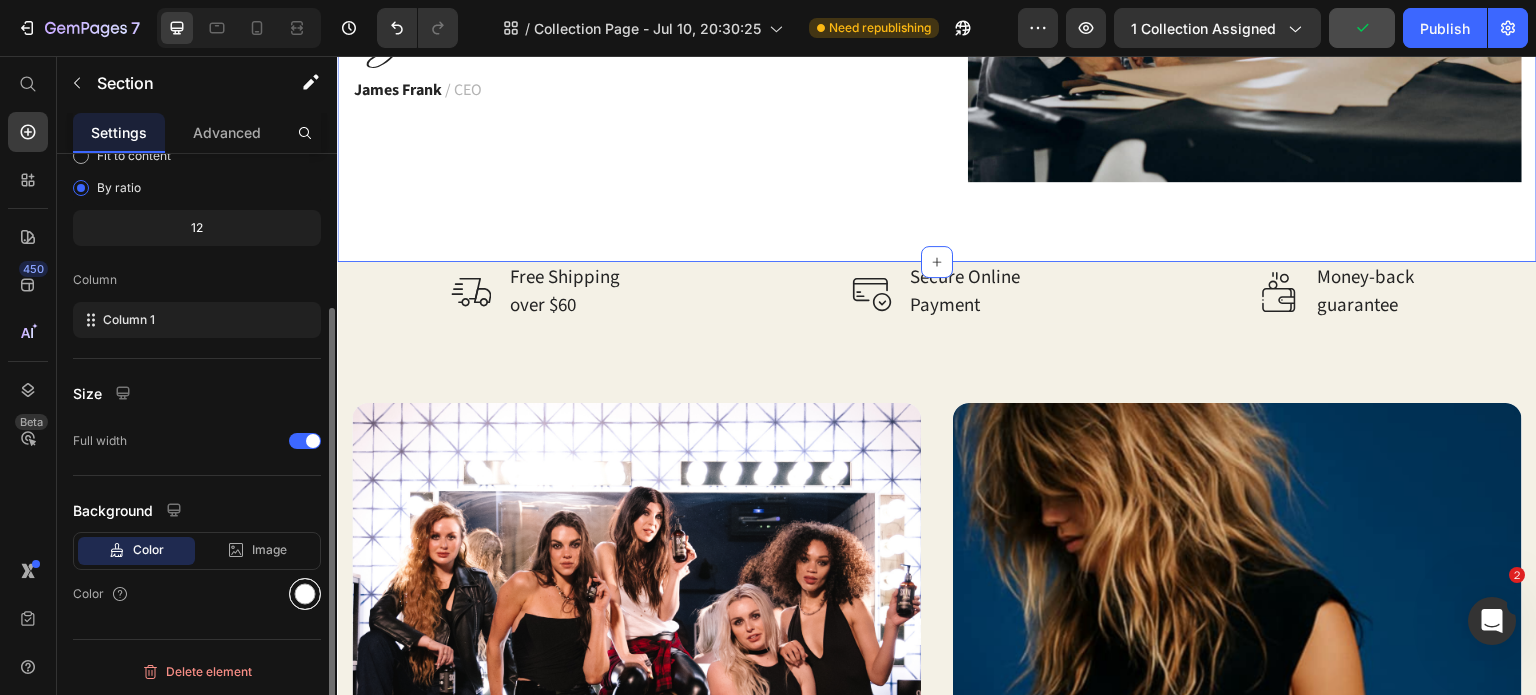 click at bounding box center [305, 594] 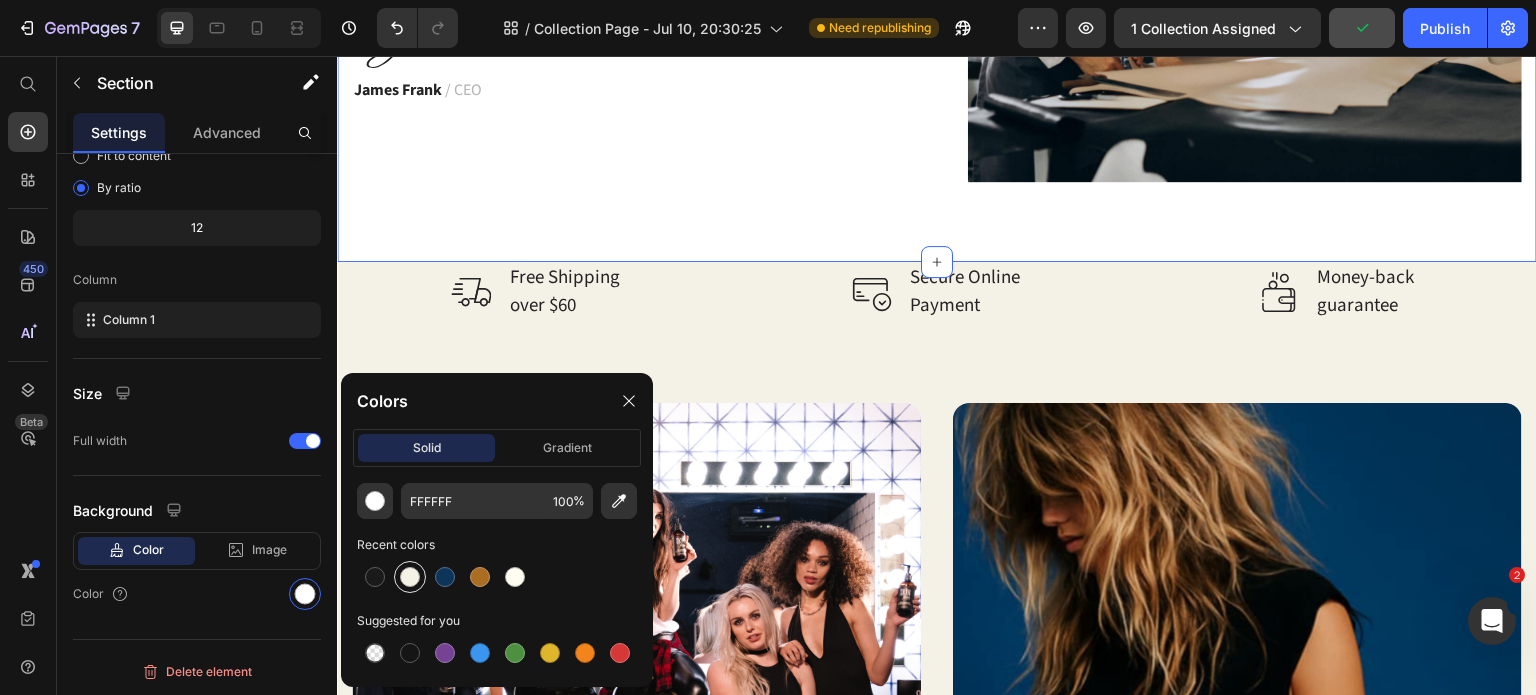 click at bounding box center (410, 577) 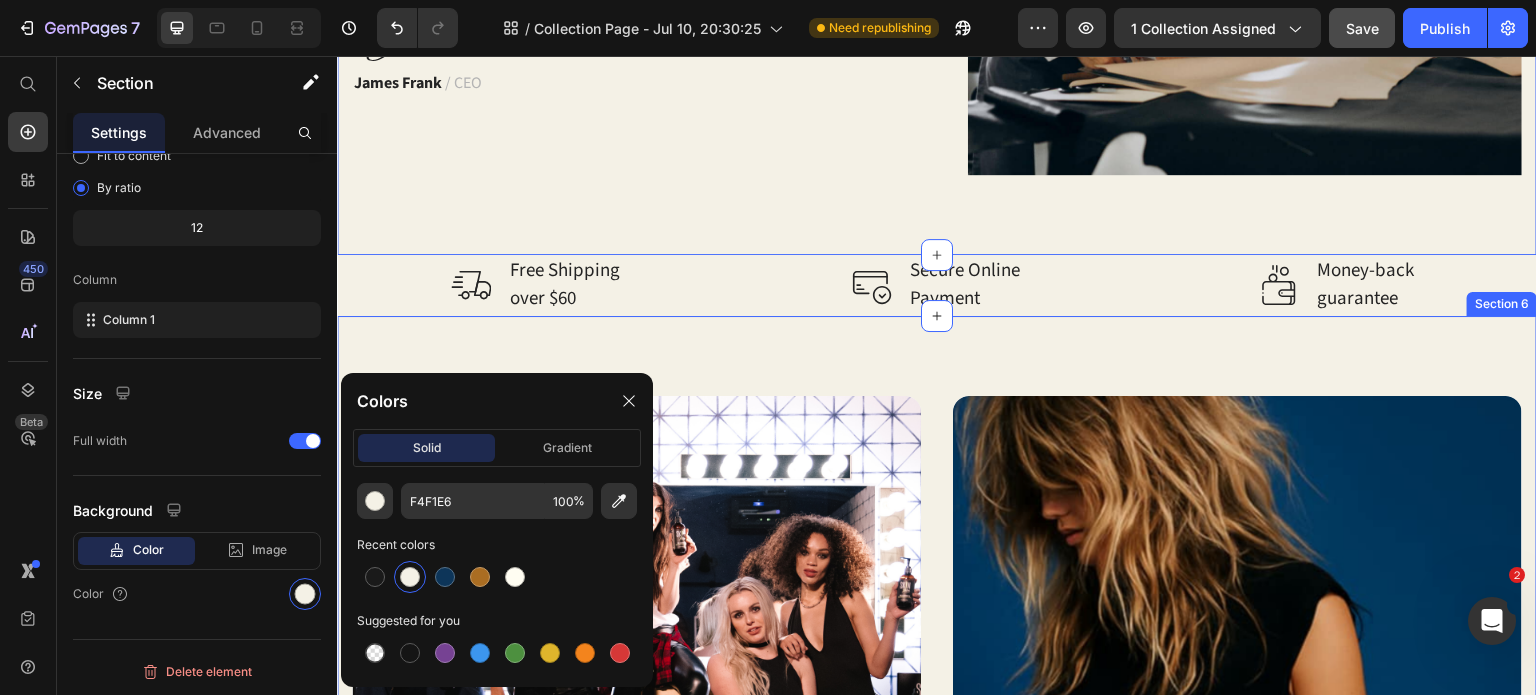 scroll, scrollTop: 2425, scrollLeft: 0, axis: vertical 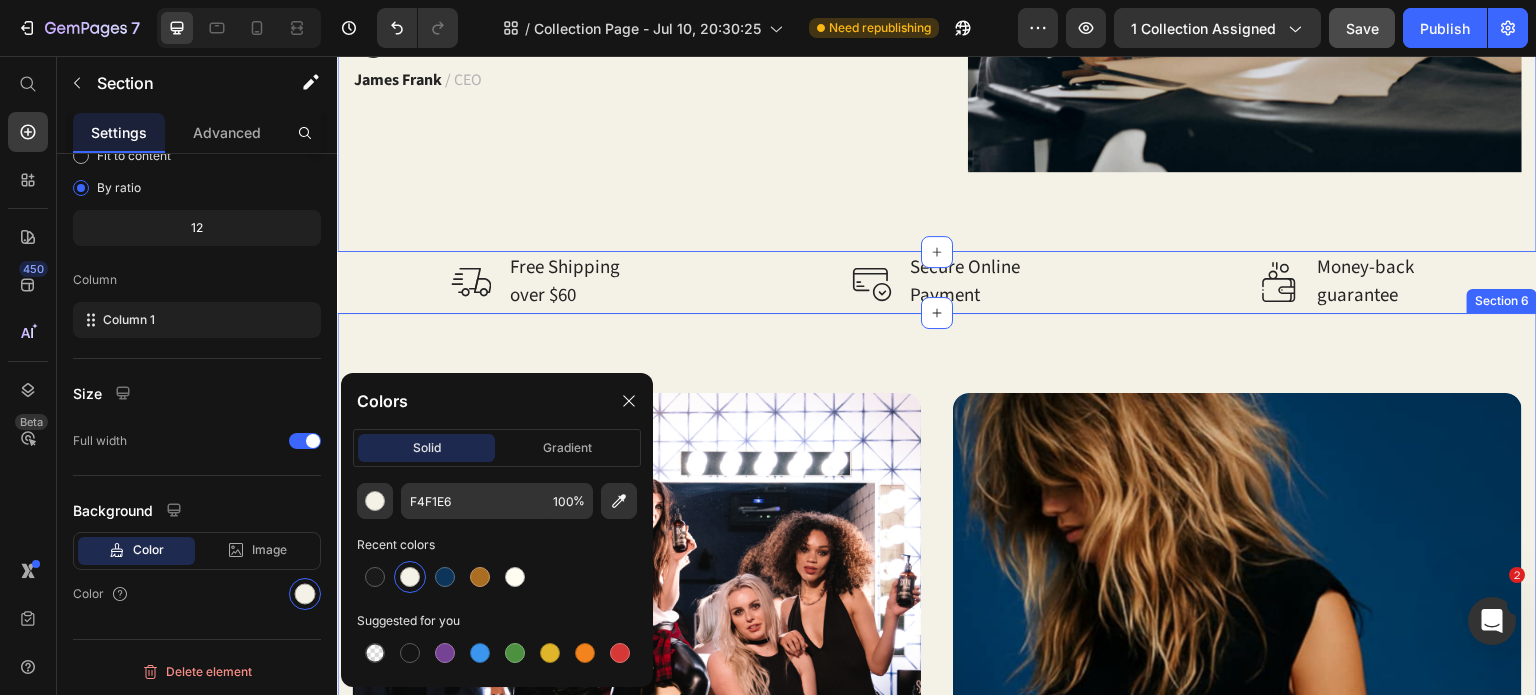 click on "SKINxErin Skincare Heading
Shop now Button Row Hero Banner Thrifted + Riffed Heading
Shop now Button Row Hero Banner Row Section 6" at bounding box center [937, 620] 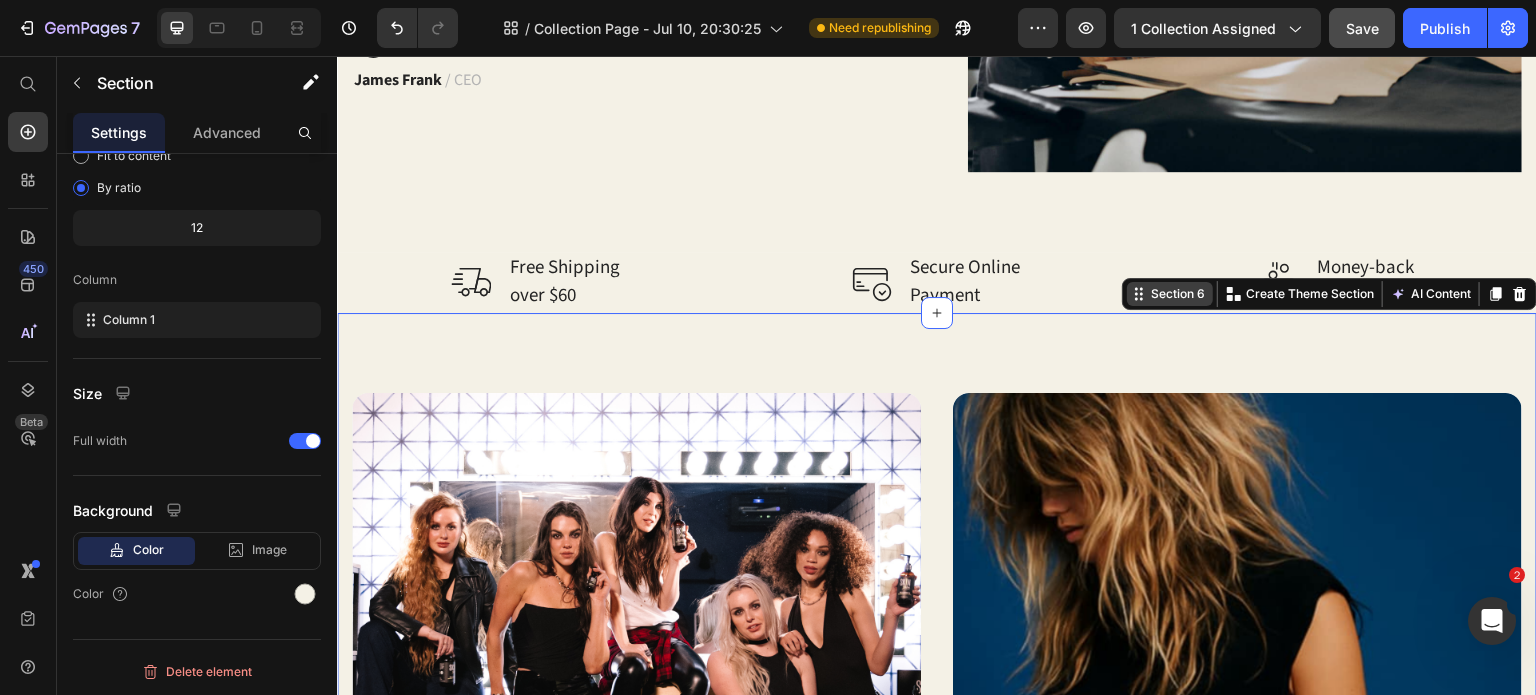 click on "Section 6" at bounding box center (1178, 294) 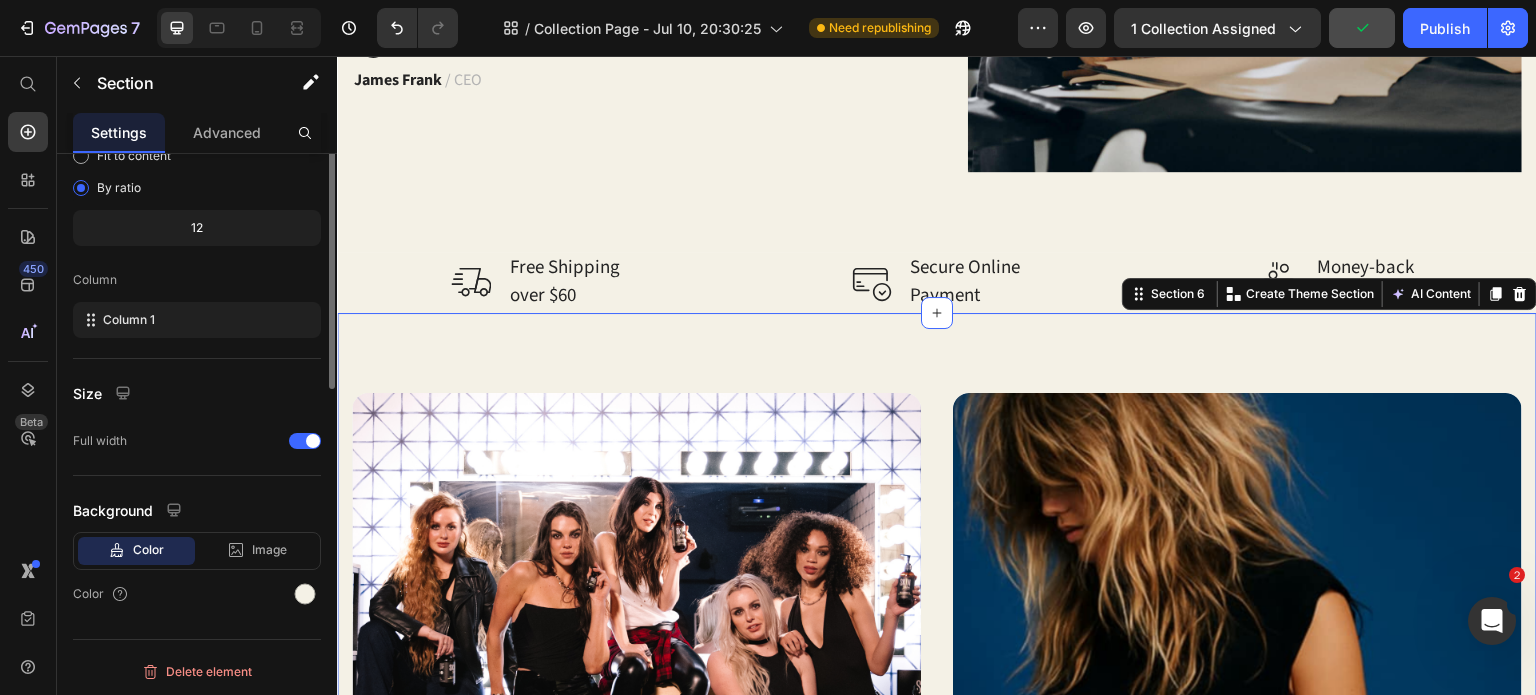 scroll, scrollTop: 0, scrollLeft: 0, axis: both 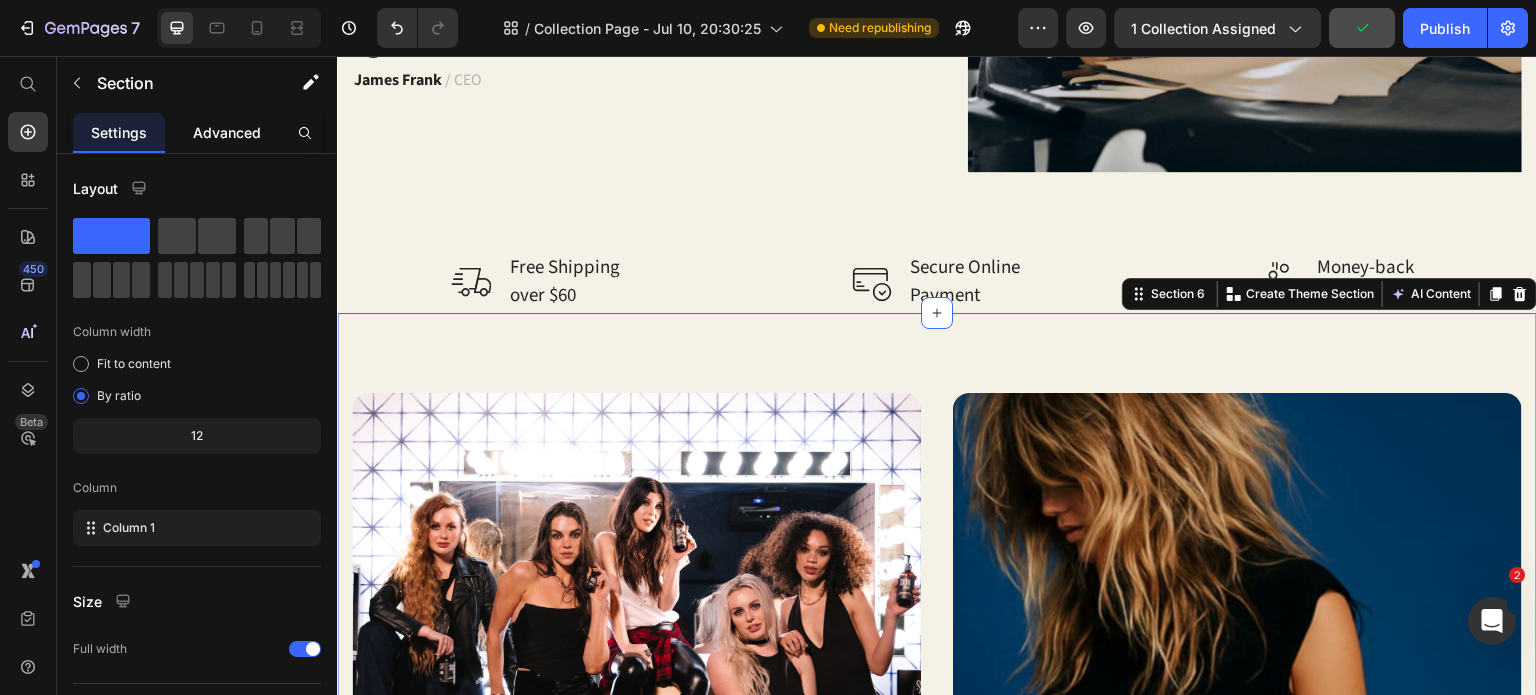 click on "Advanced" at bounding box center [227, 132] 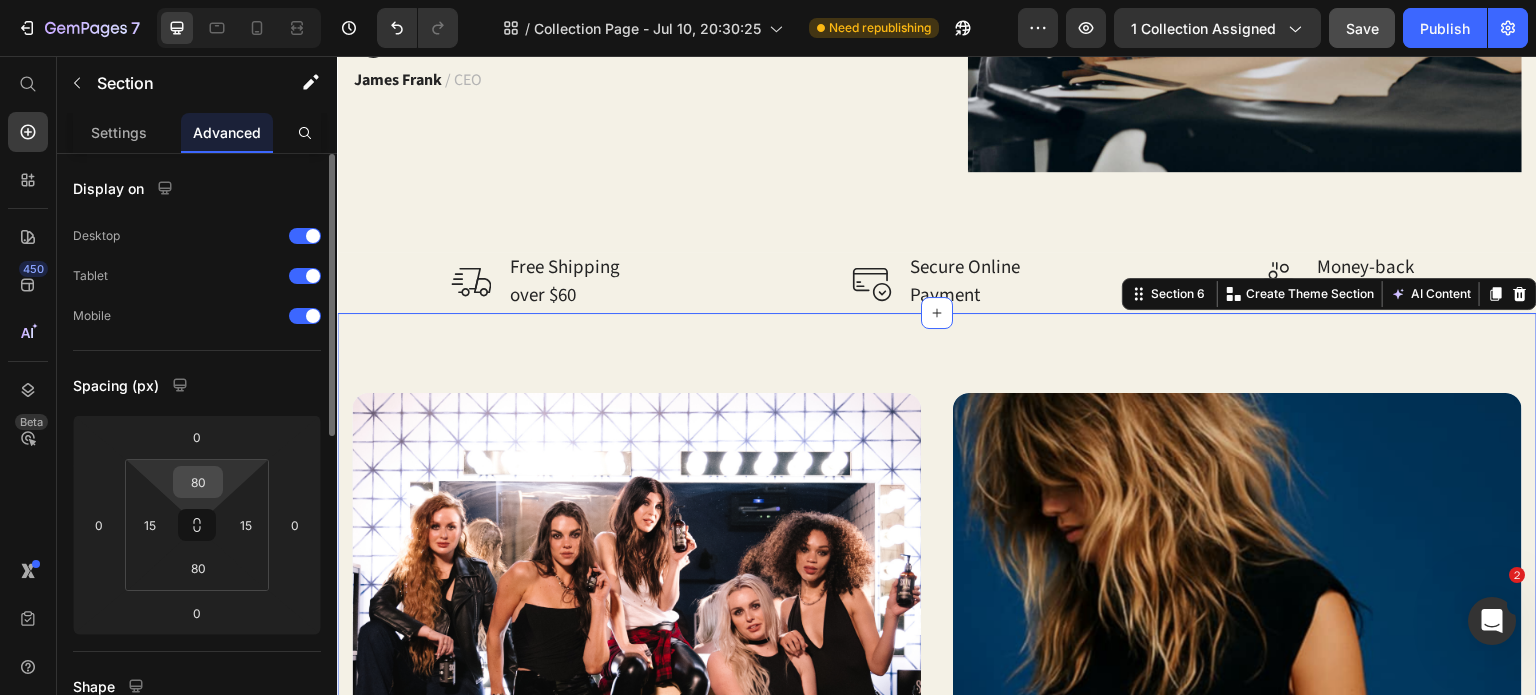 click on "80" at bounding box center (198, 482) 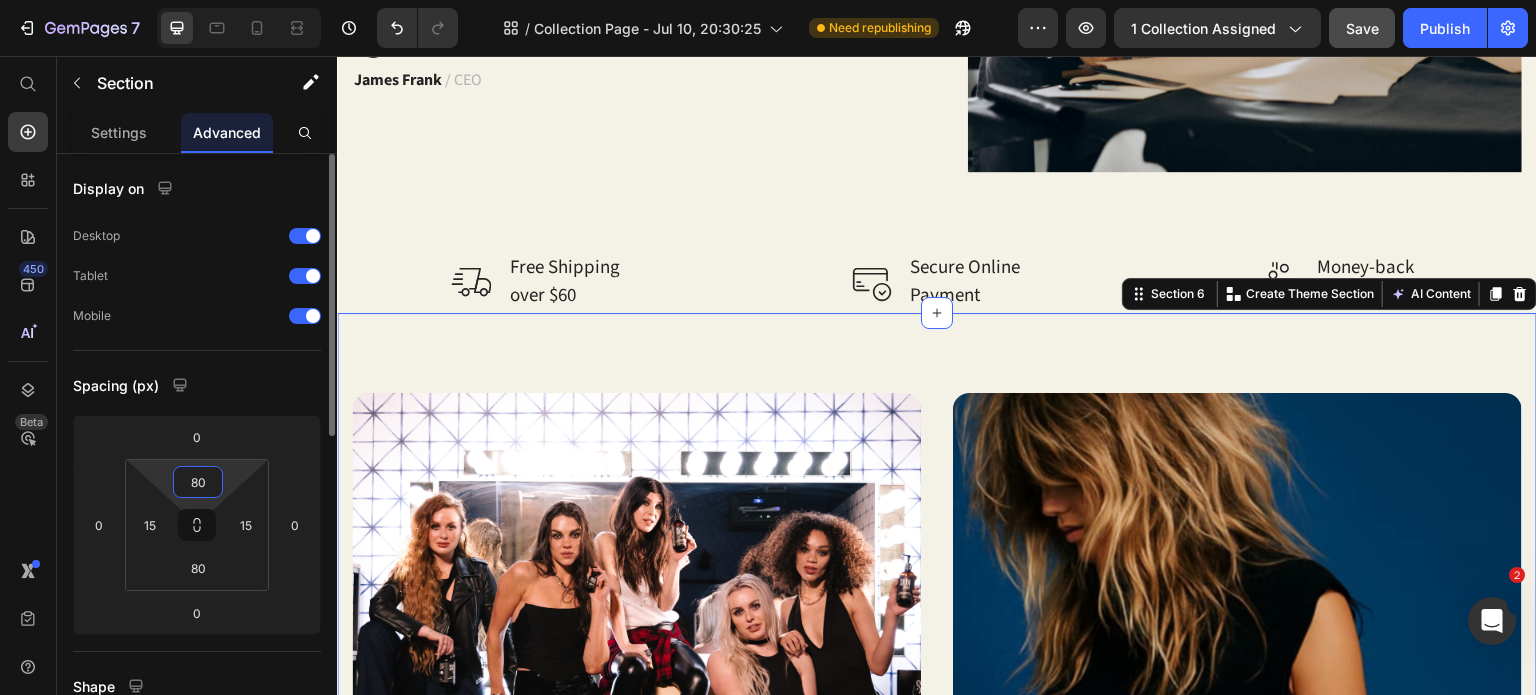 click on "80" at bounding box center [198, 482] 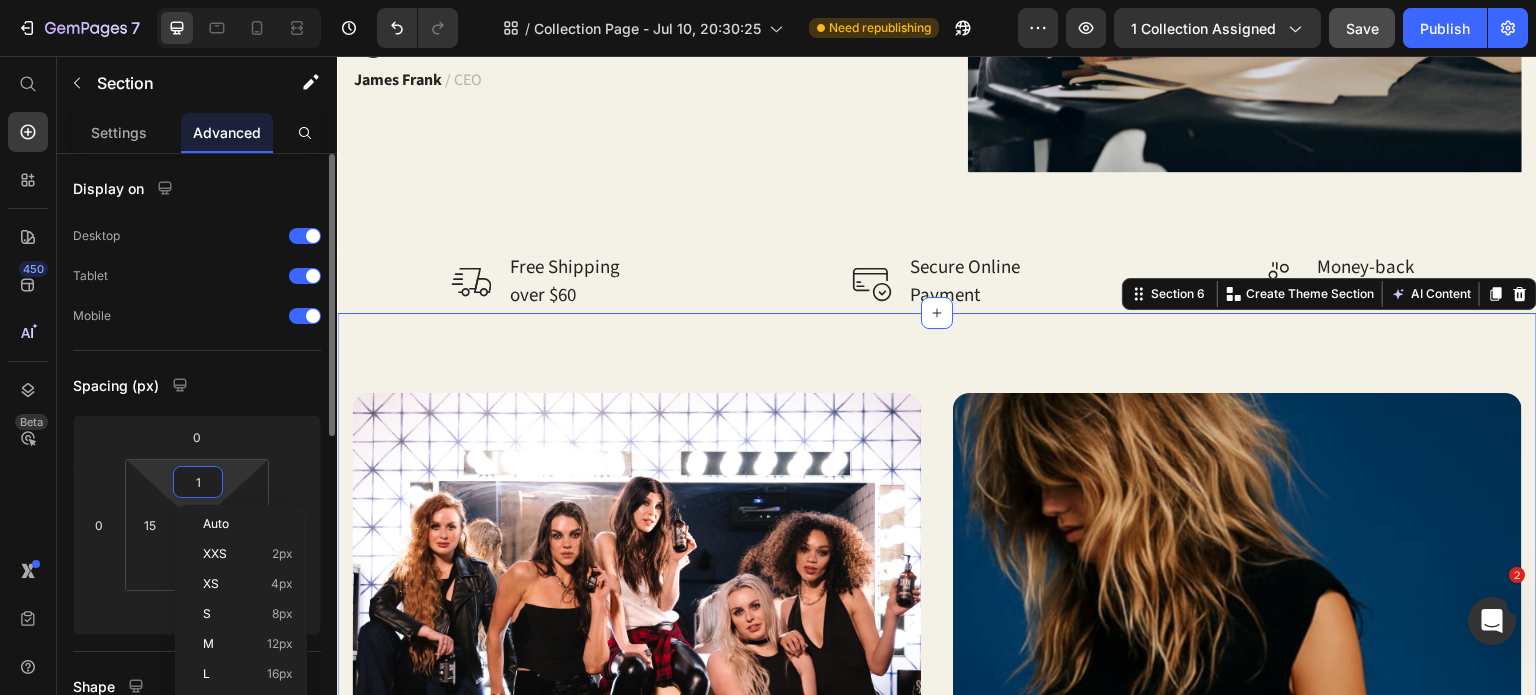type on "15" 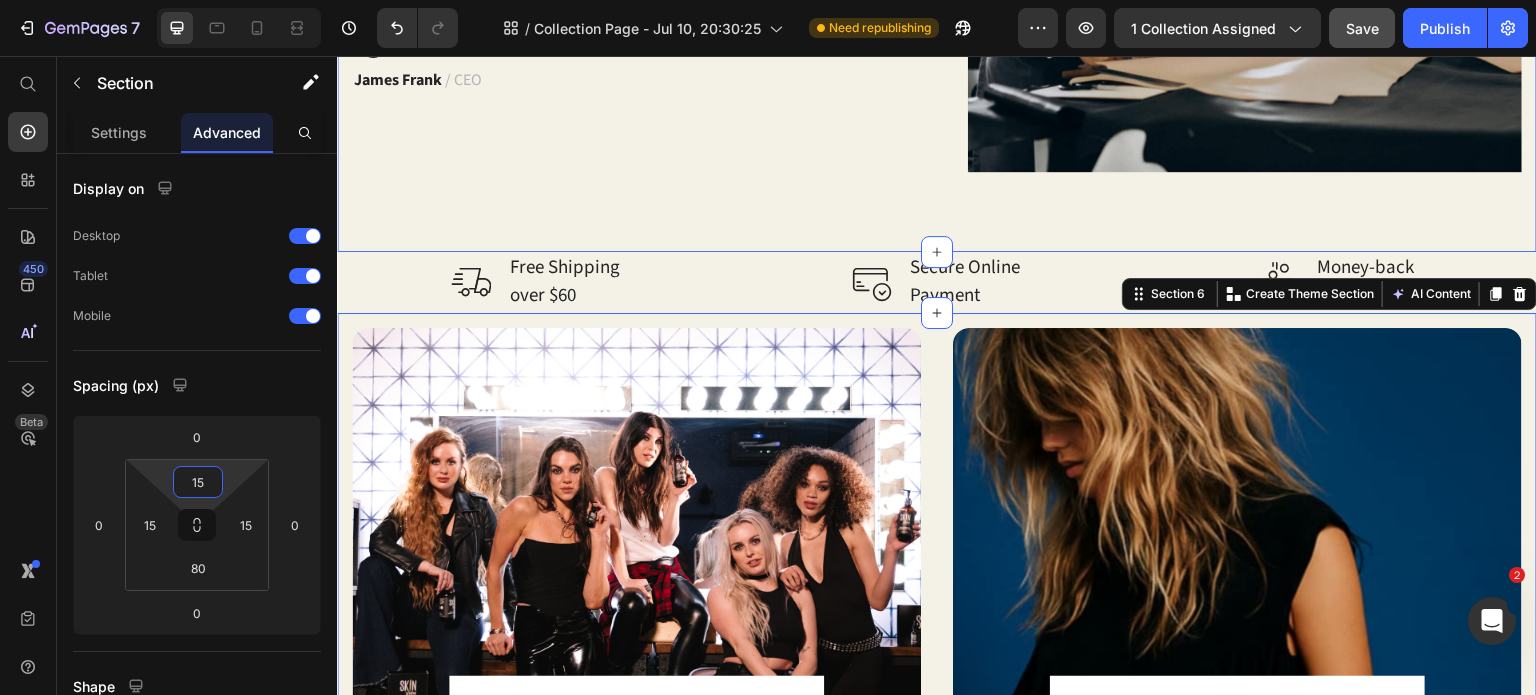 click on "Who We Are Heading The embodiment of empathy, a place where customers share their own values ​. When handmade leather industry was still strange and prejudiced, we chose for his brand a personalization direction, step by step realizing the desire to "make leather craft become a profession". quintessence of the nation”. Text block Image [FIRST] [LAST]   / CEO Text block Image Row Section 4" at bounding box center [937, -9] 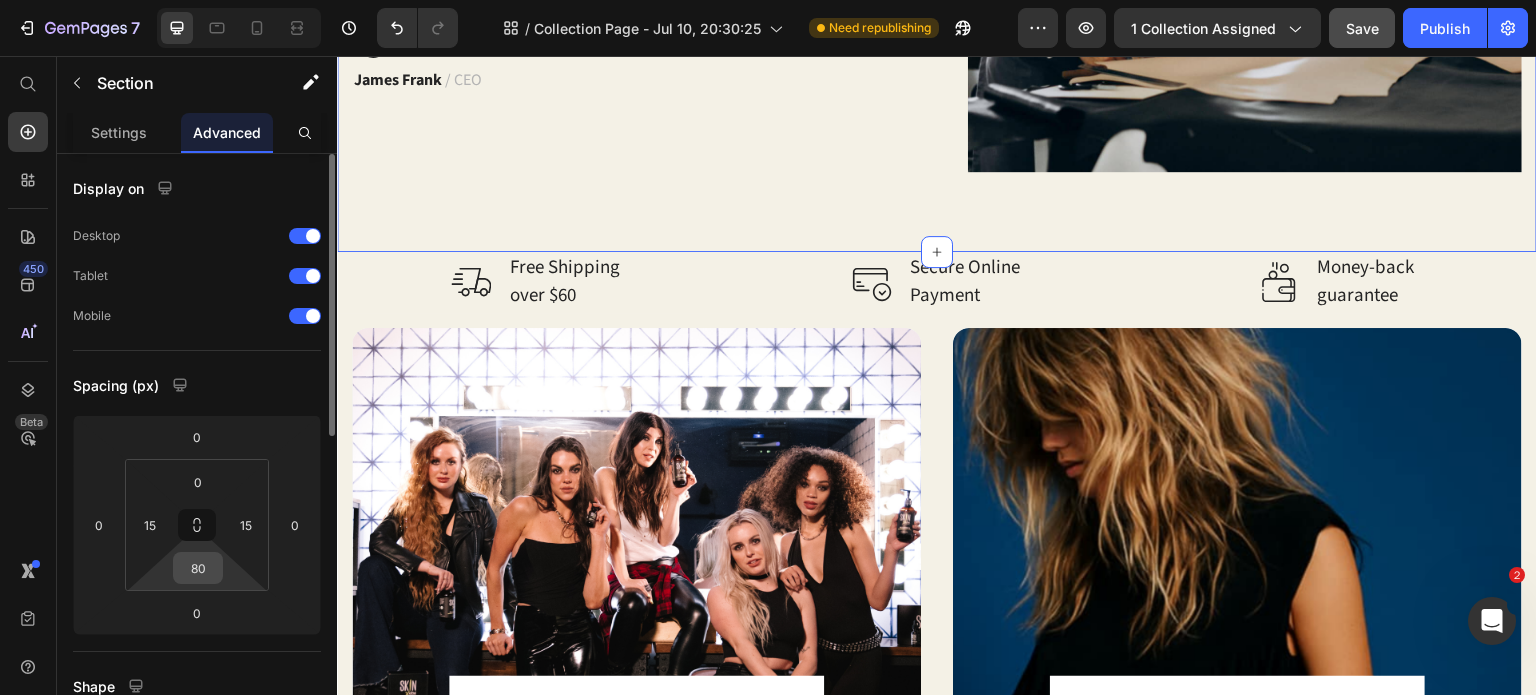 click on "80" at bounding box center (198, 568) 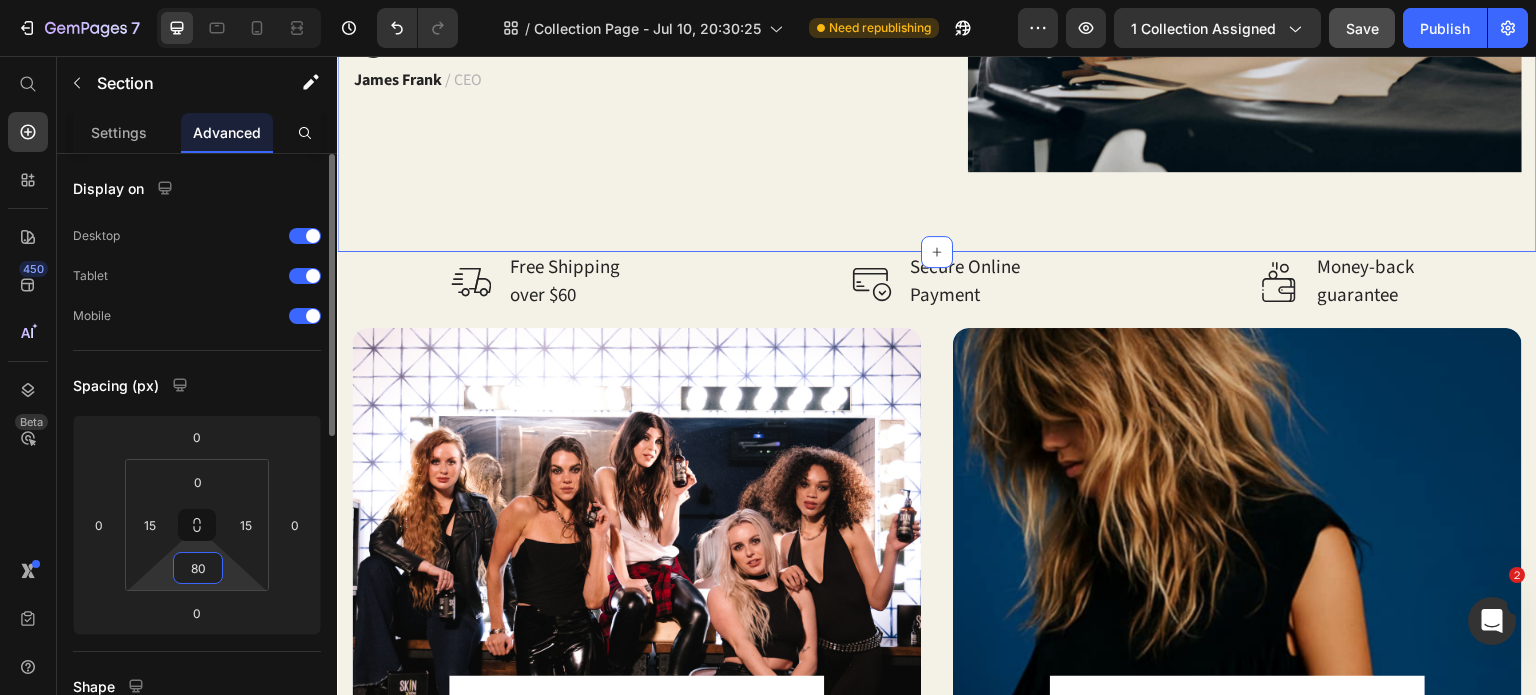 click on "80" at bounding box center (198, 568) 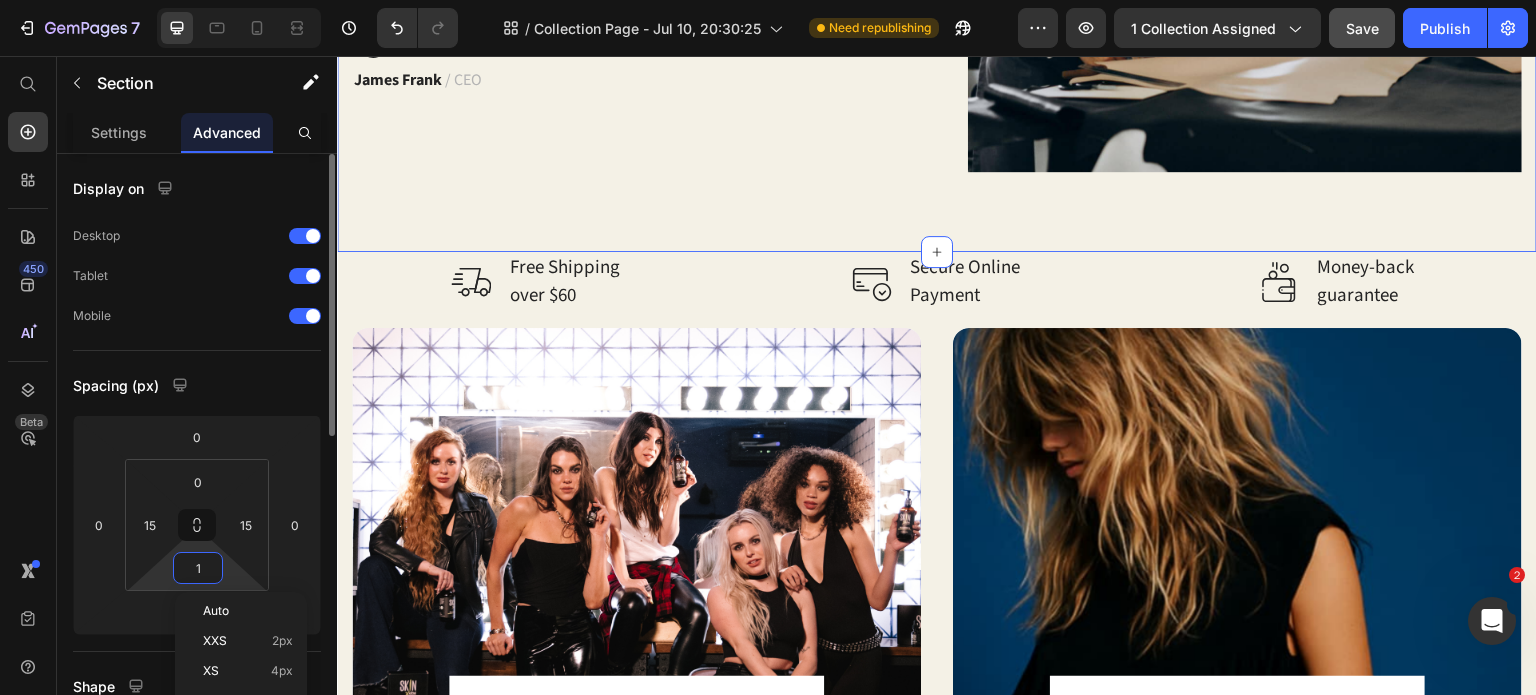 type on "15" 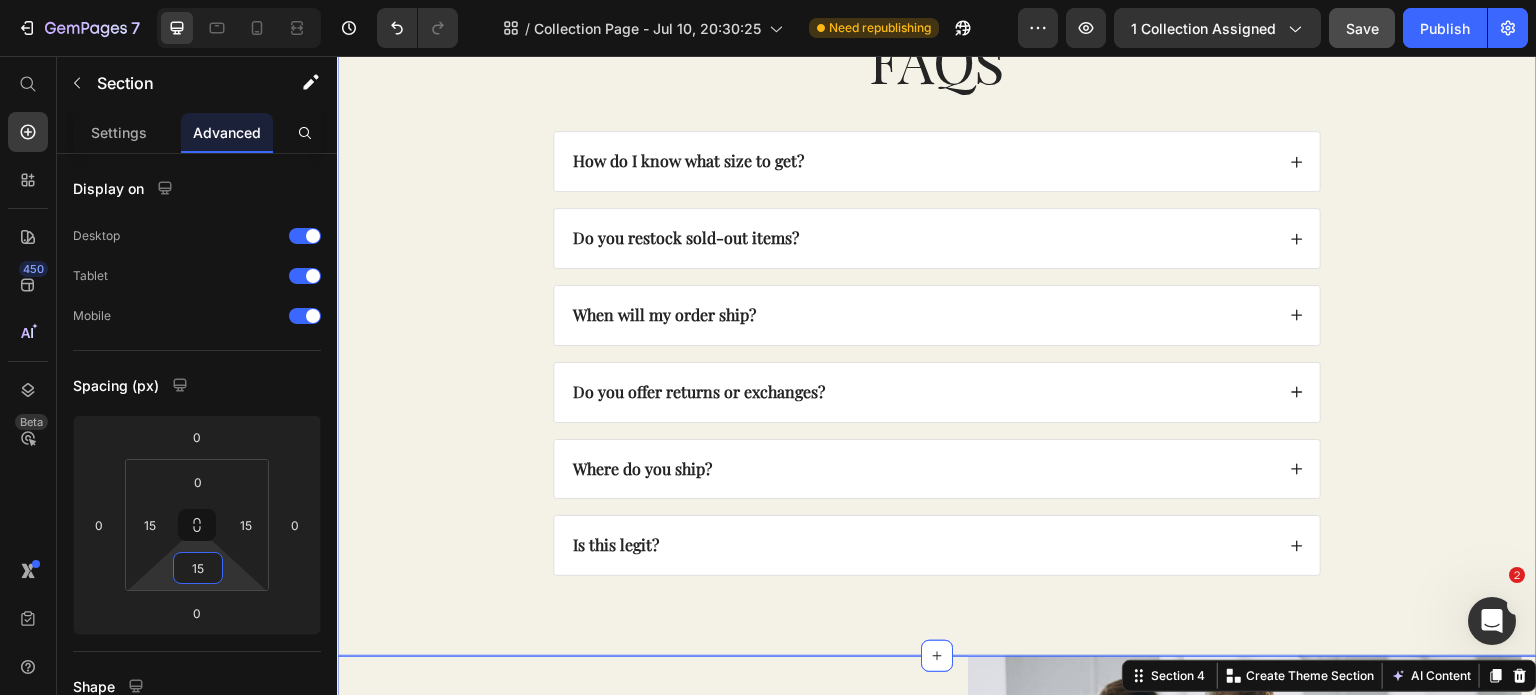 scroll, scrollTop: 1383, scrollLeft: 0, axis: vertical 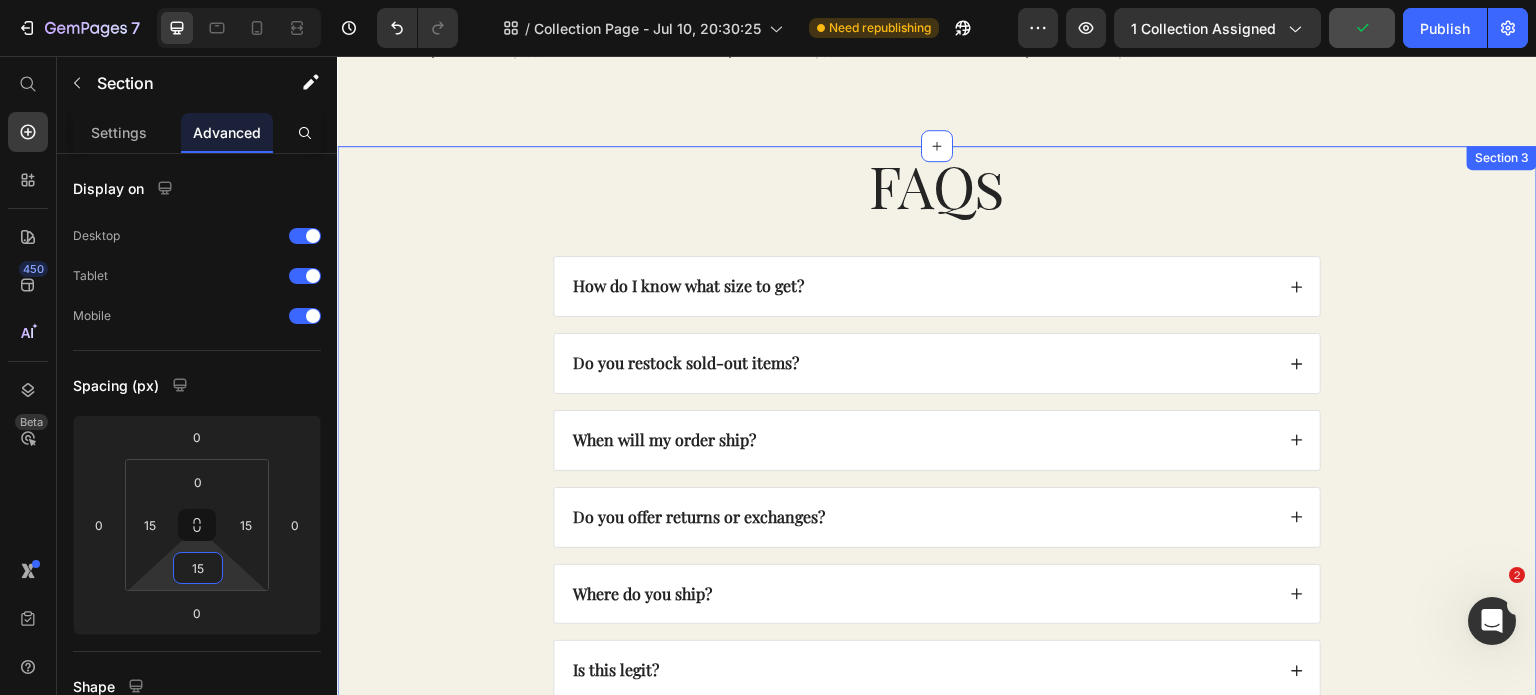 click on "FAQs Heading
How do I know what size to get?
Do you restock sold-out items?
When will my order ship?
Do you offer returns or exchanges?
Where do you ship?
Is this legit? Accordion Row" at bounding box center (937, 439) 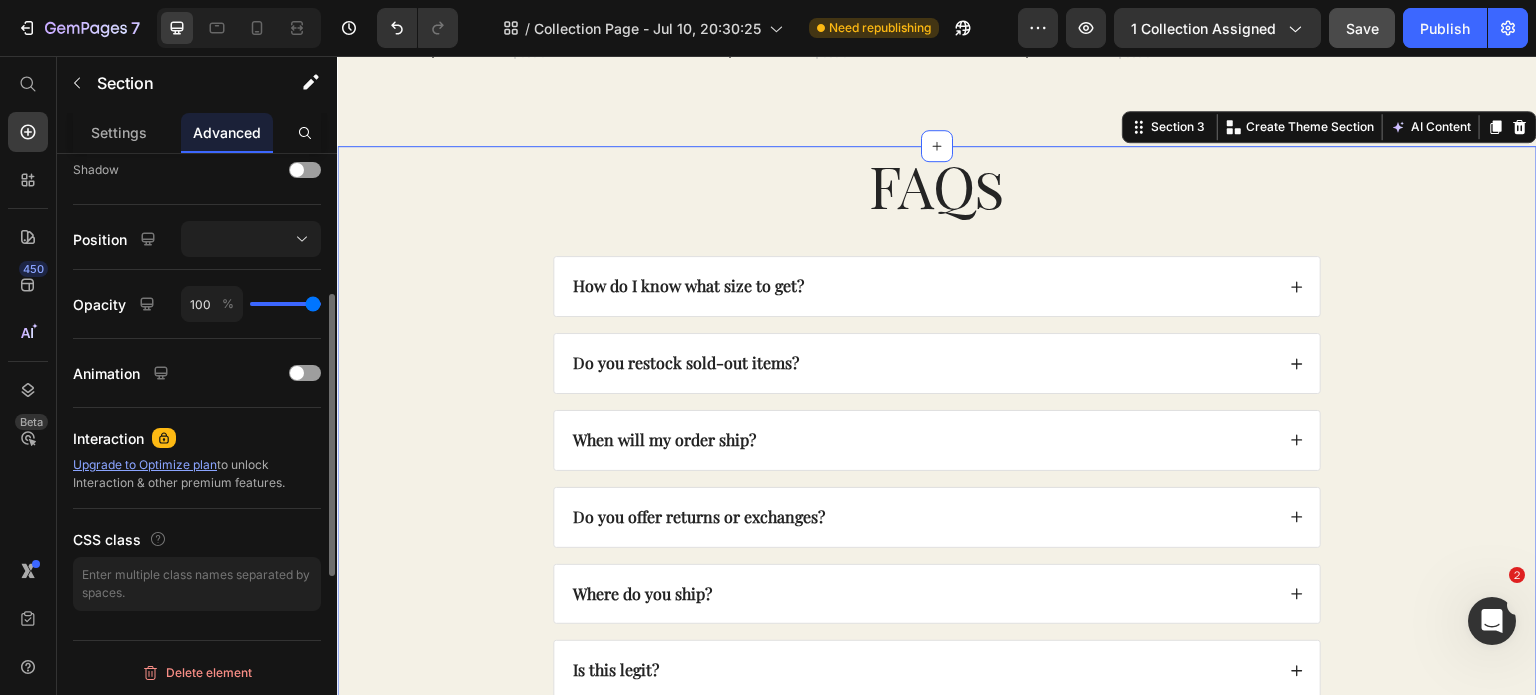scroll, scrollTop: 546, scrollLeft: 0, axis: vertical 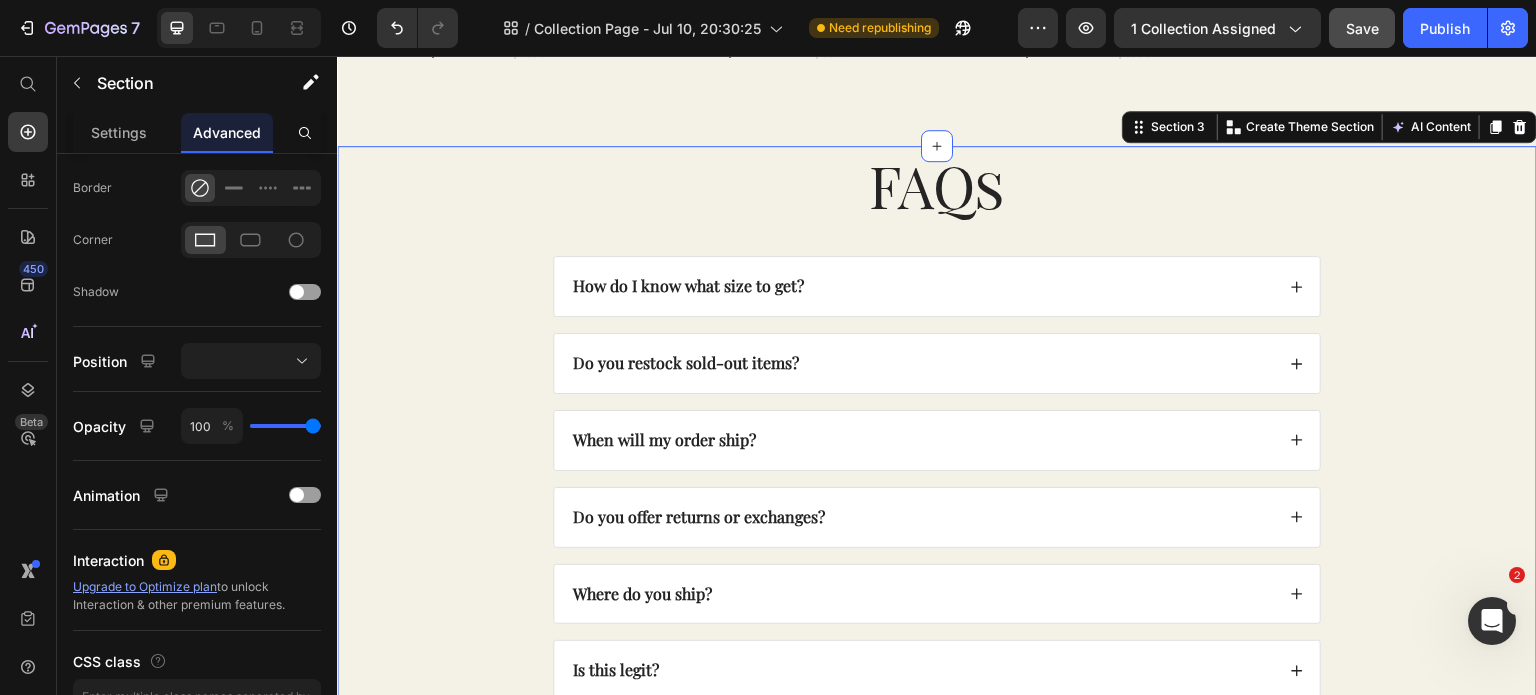 click on "Section 3   You can create reusable sections Create Theme Section AI Content Write with GemAI What would you like to describe here? Tone and Voice Persuasive Product Camo Pants Show more Generate" at bounding box center [1329, 127] 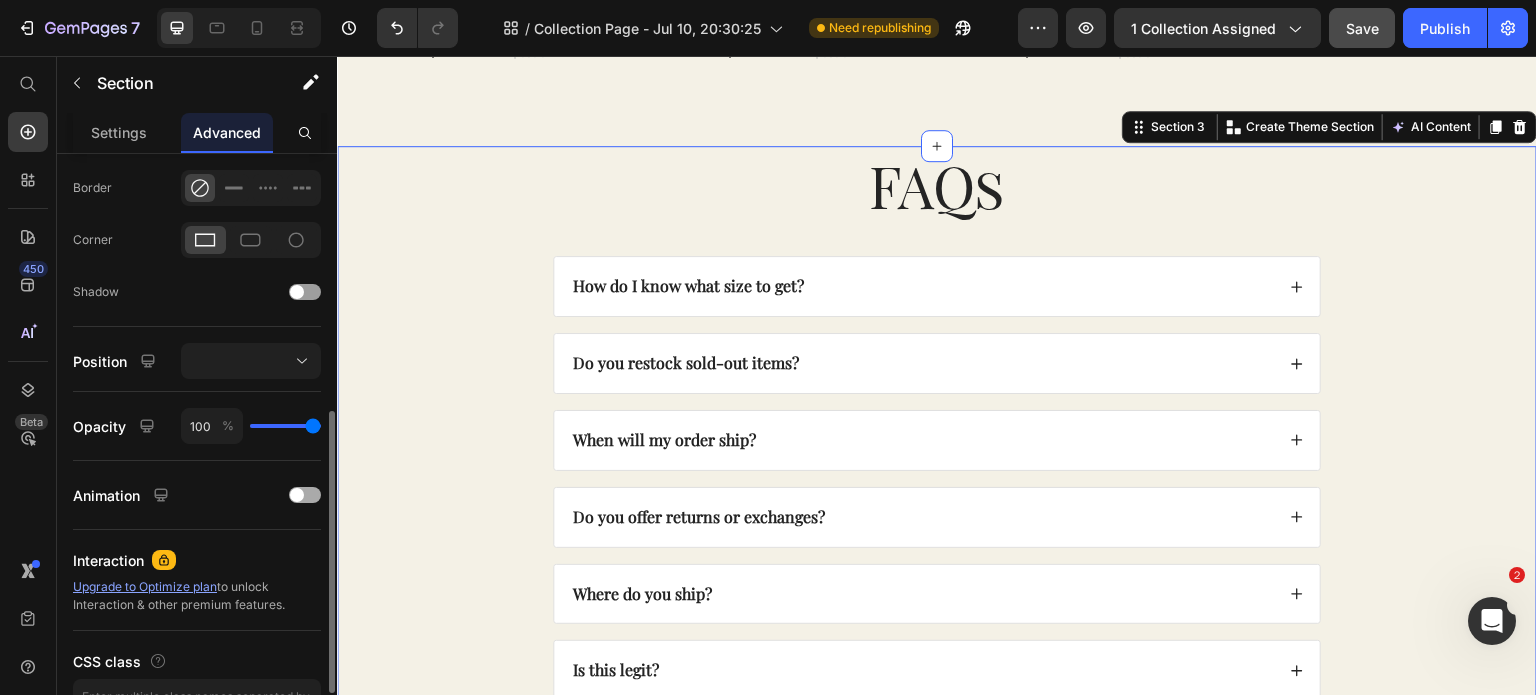 scroll, scrollTop: 668, scrollLeft: 0, axis: vertical 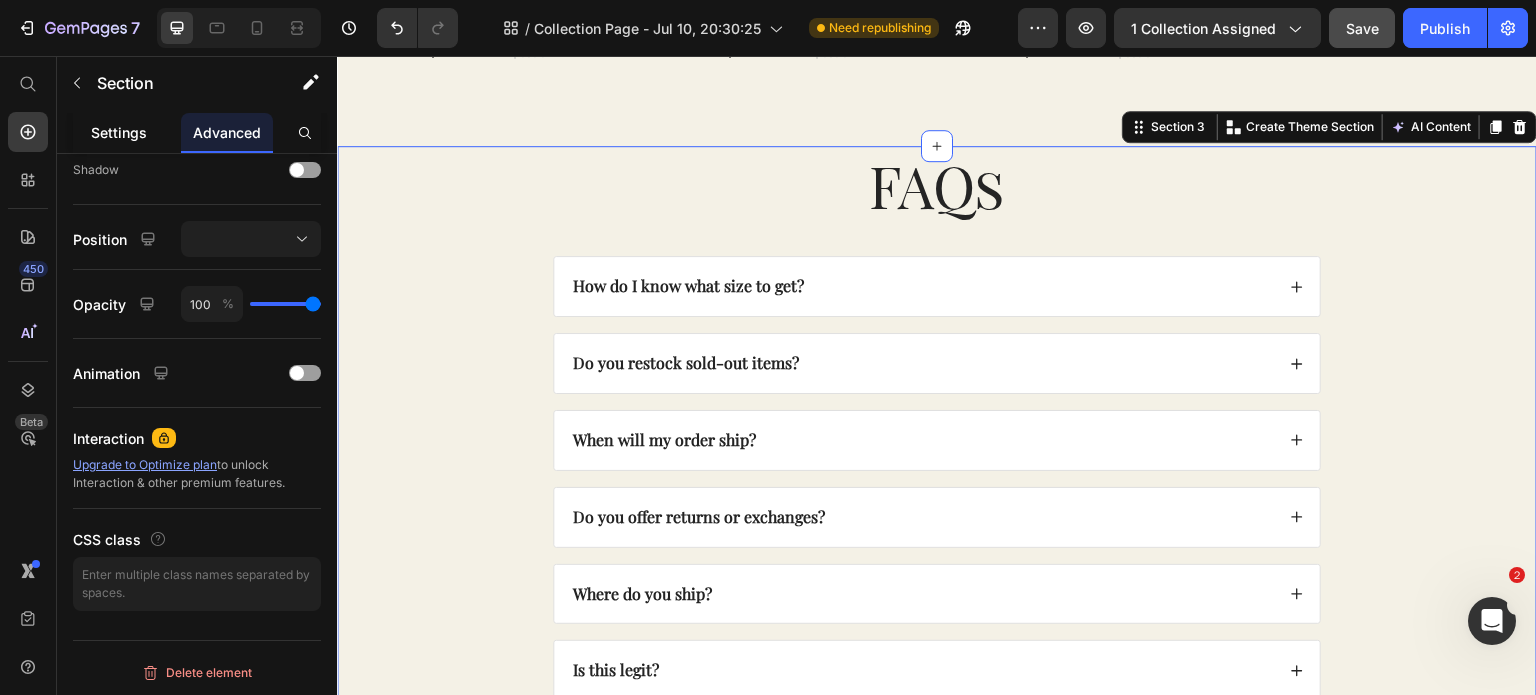click on "Settings" at bounding box center [119, 132] 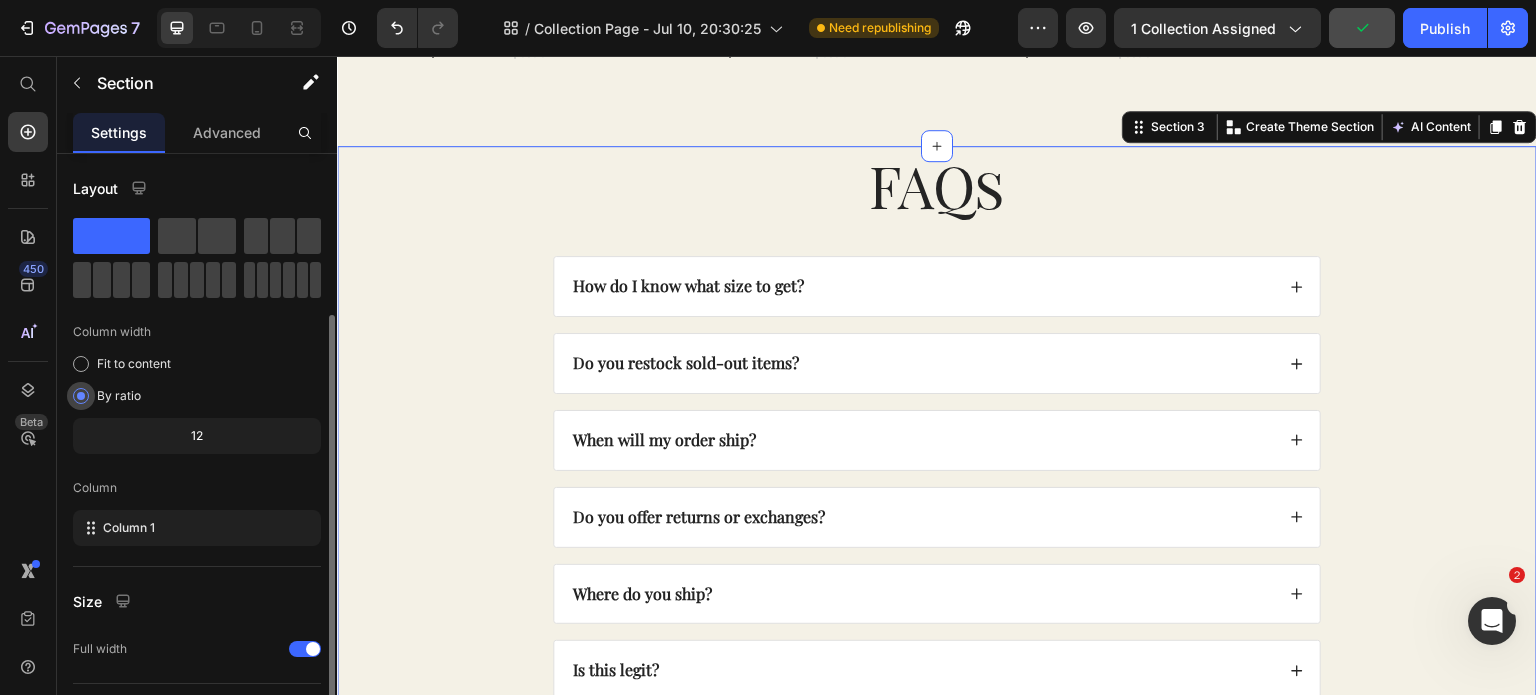 scroll, scrollTop: 208, scrollLeft: 0, axis: vertical 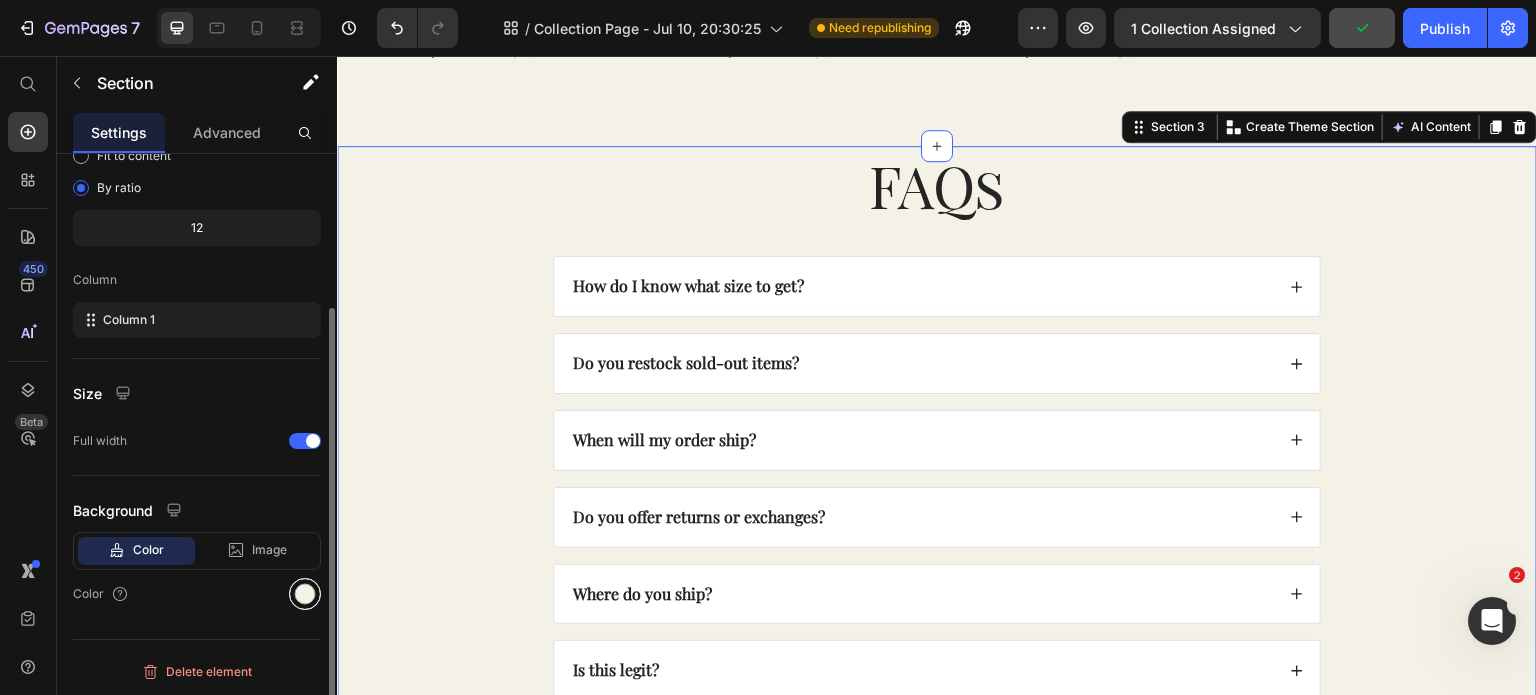 click at bounding box center (305, 594) 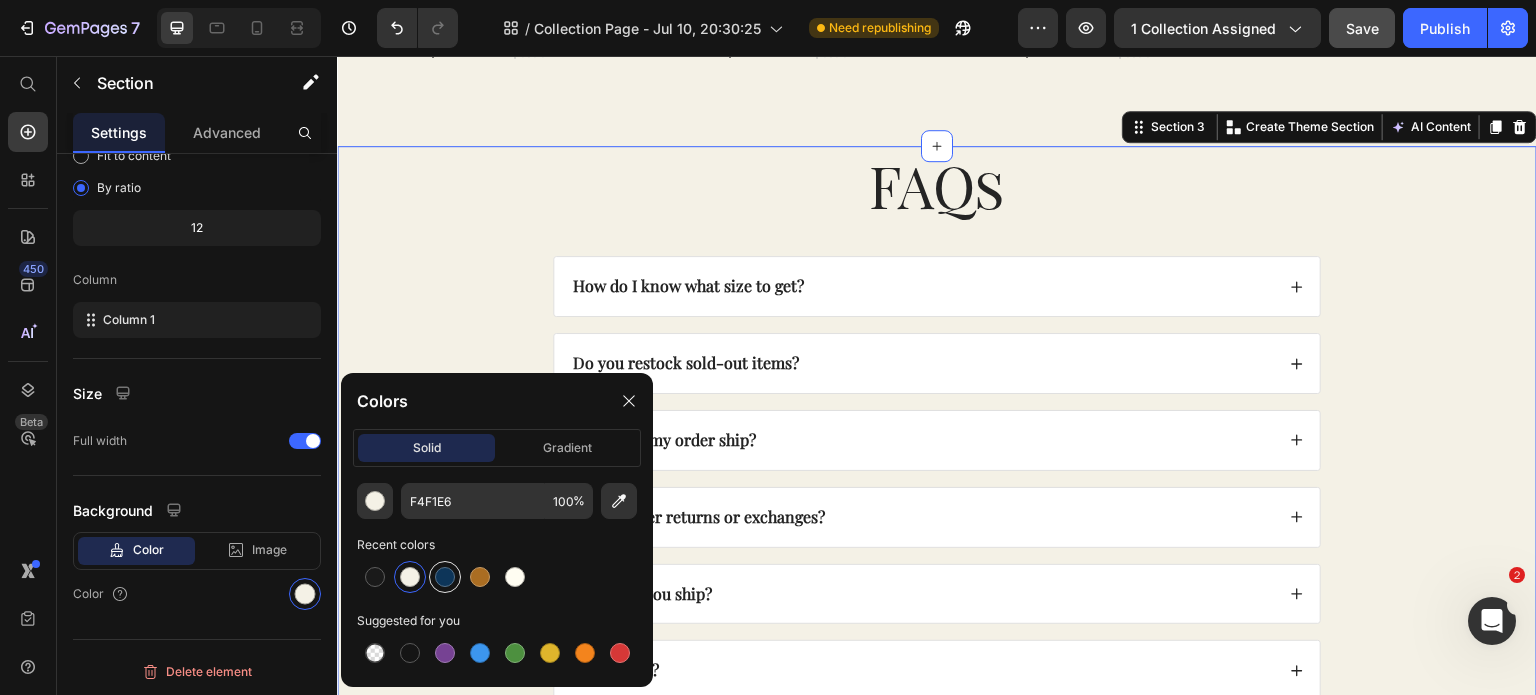 click at bounding box center (445, 577) 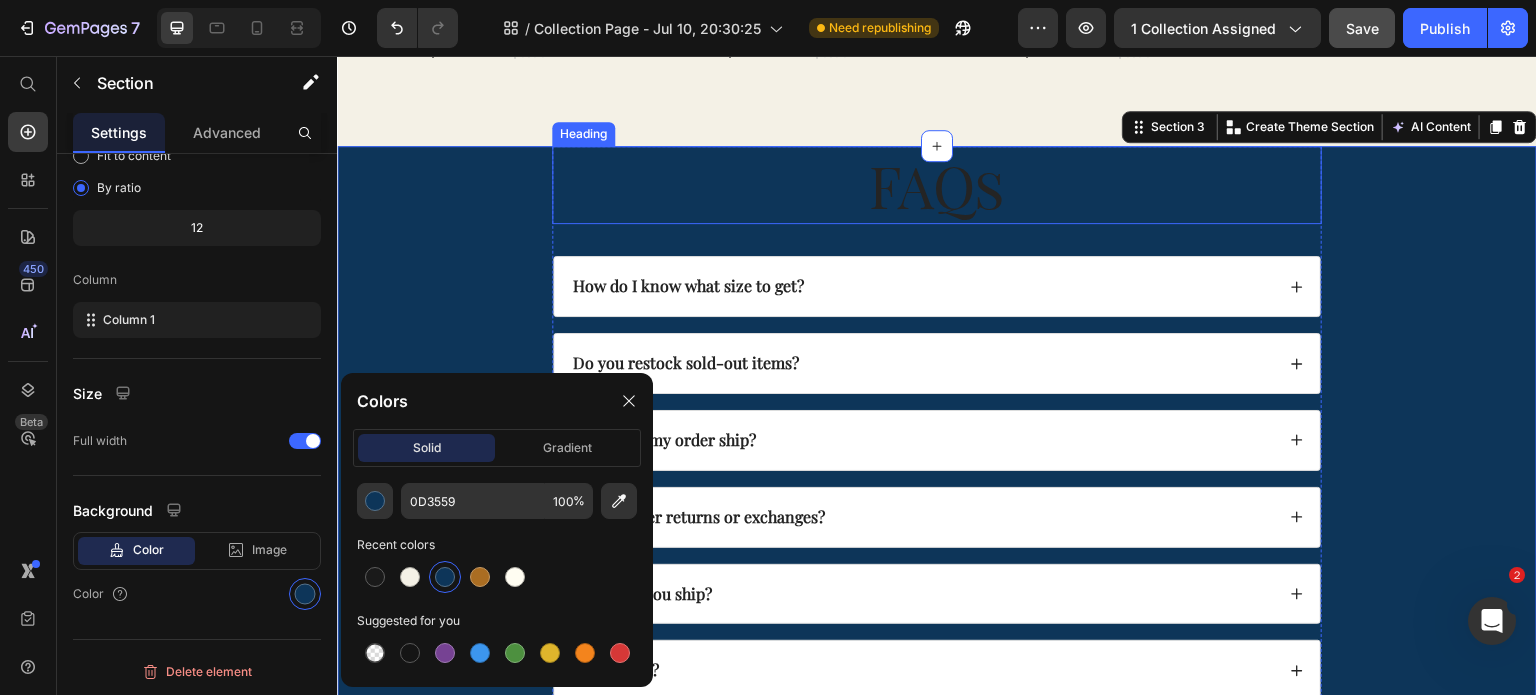 click on "FAQs" at bounding box center [937, 185] 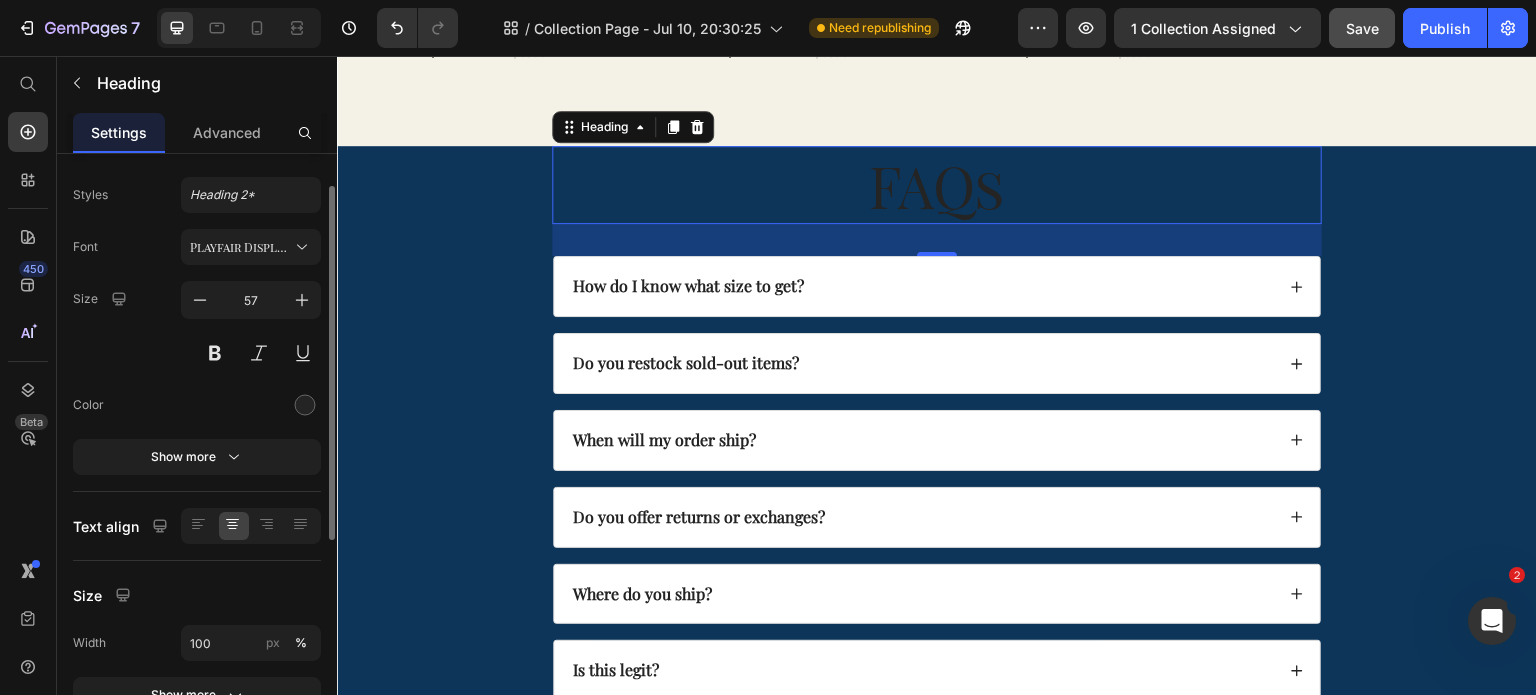 scroll, scrollTop: 48, scrollLeft: 0, axis: vertical 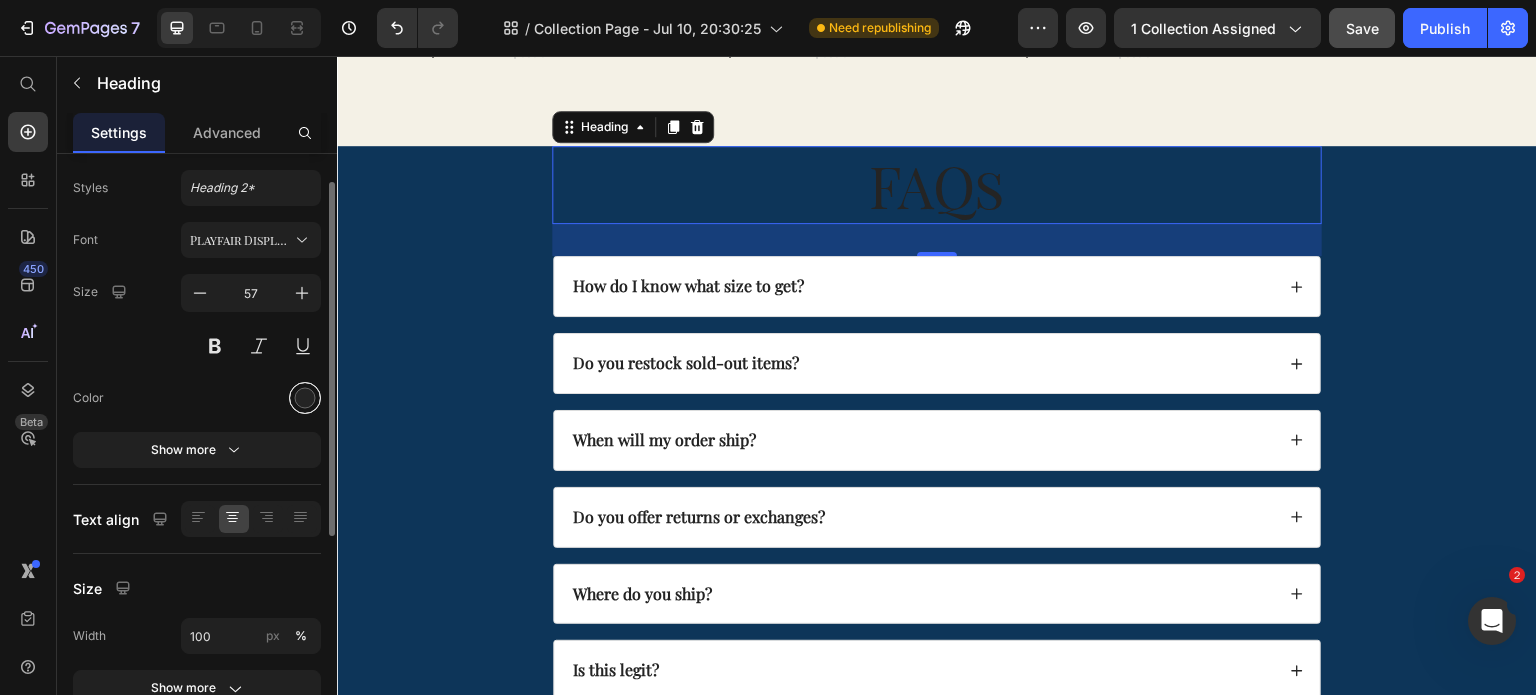 click at bounding box center (305, 398) 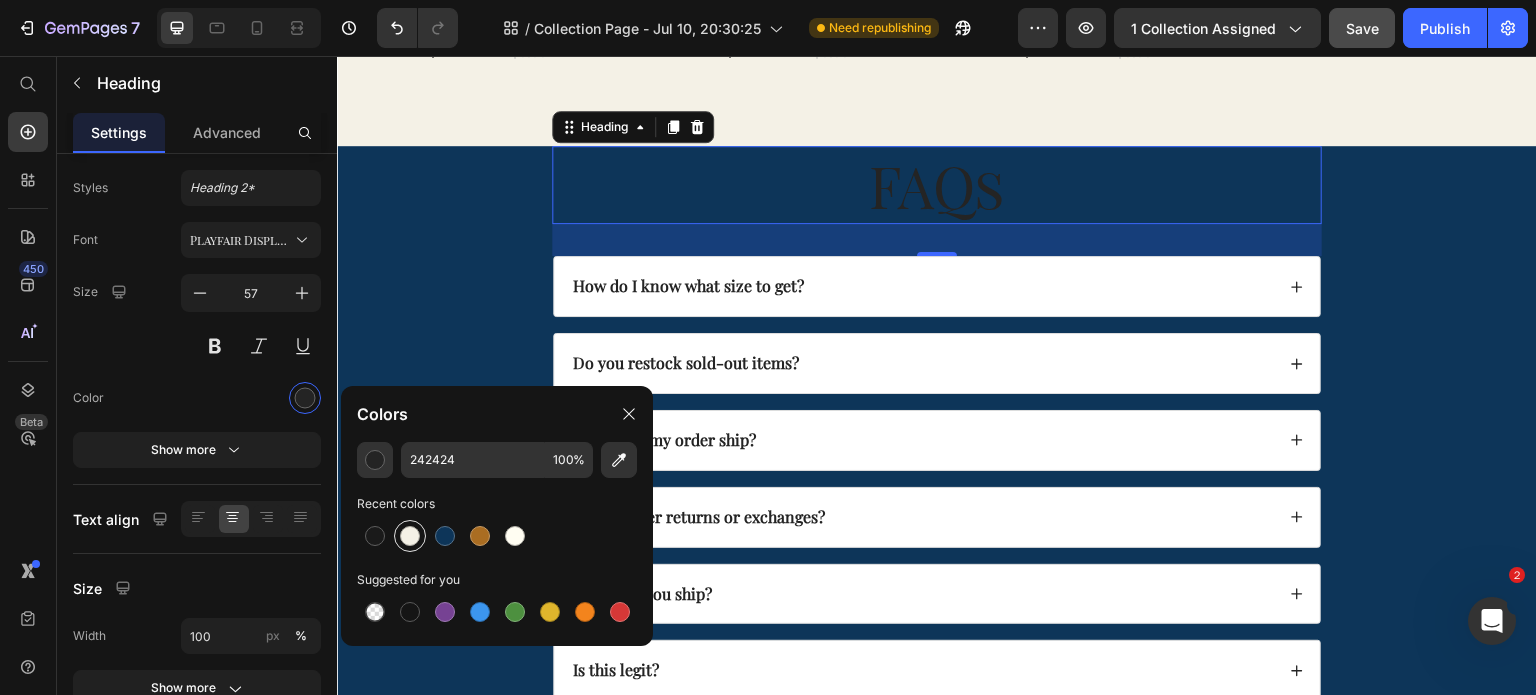 click at bounding box center (410, 536) 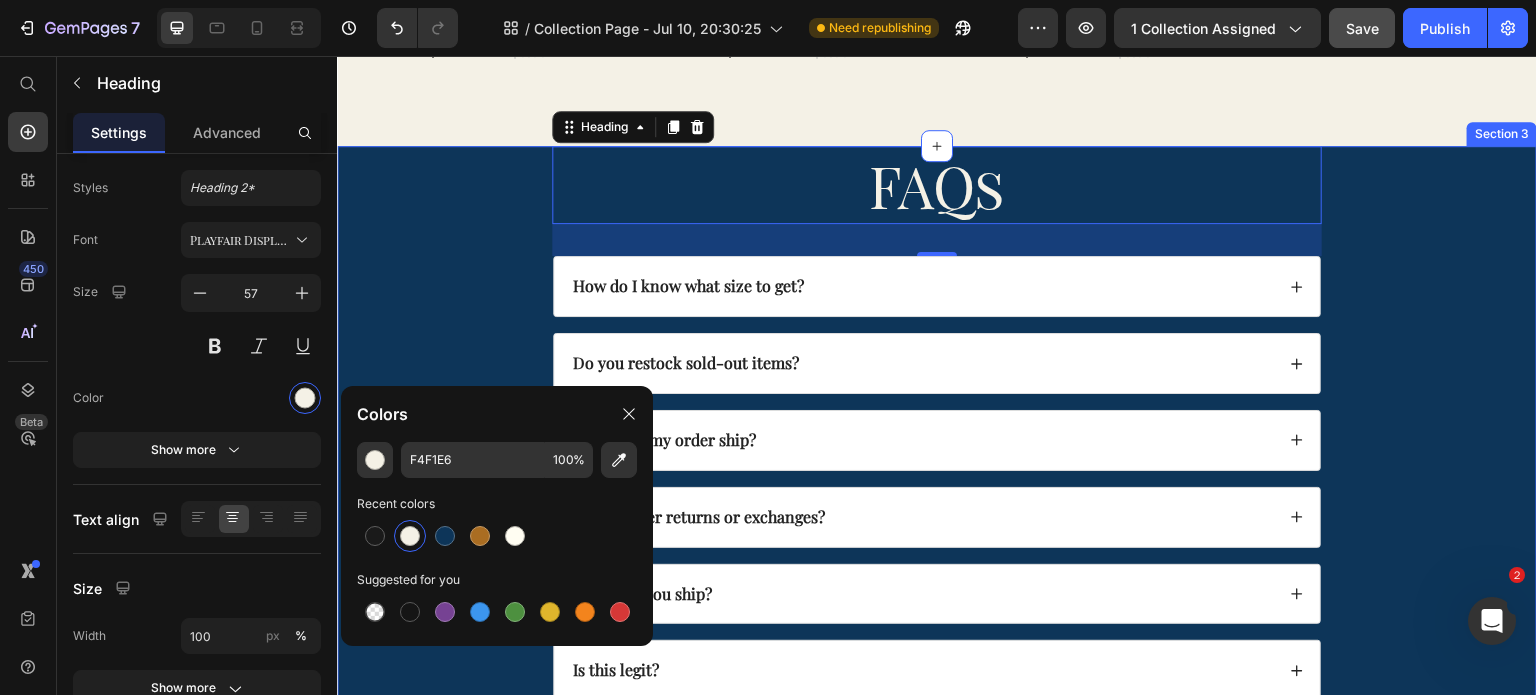 click on "FAQs Heading   32
How do I know what size to get?
Do you restock sold-out items?
When will my order ship?
Do you offer returns or exchanges?
Where do you ship?
Is this legit? Accordion Row" at bounding box center [937, 439] 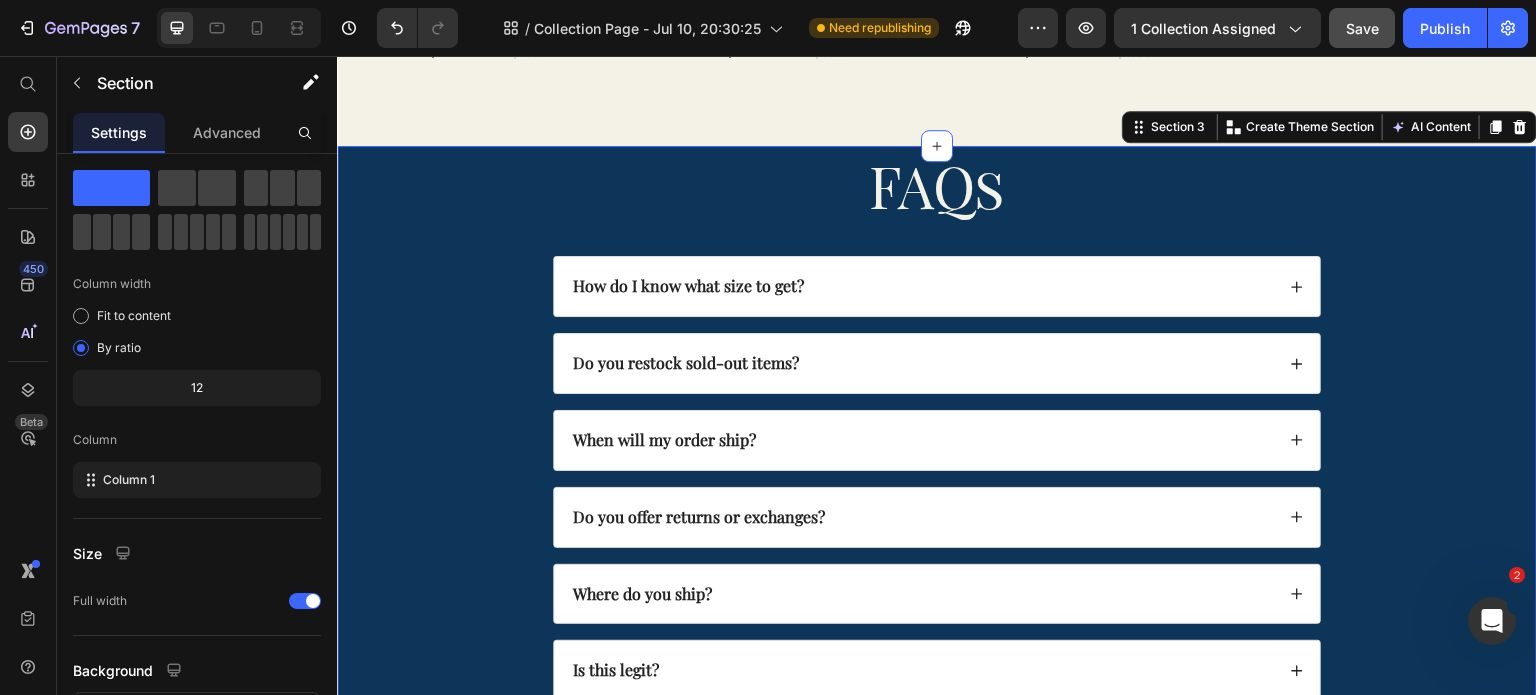scroll, scrollTop: 0, scrollLeft: 0, axis: both 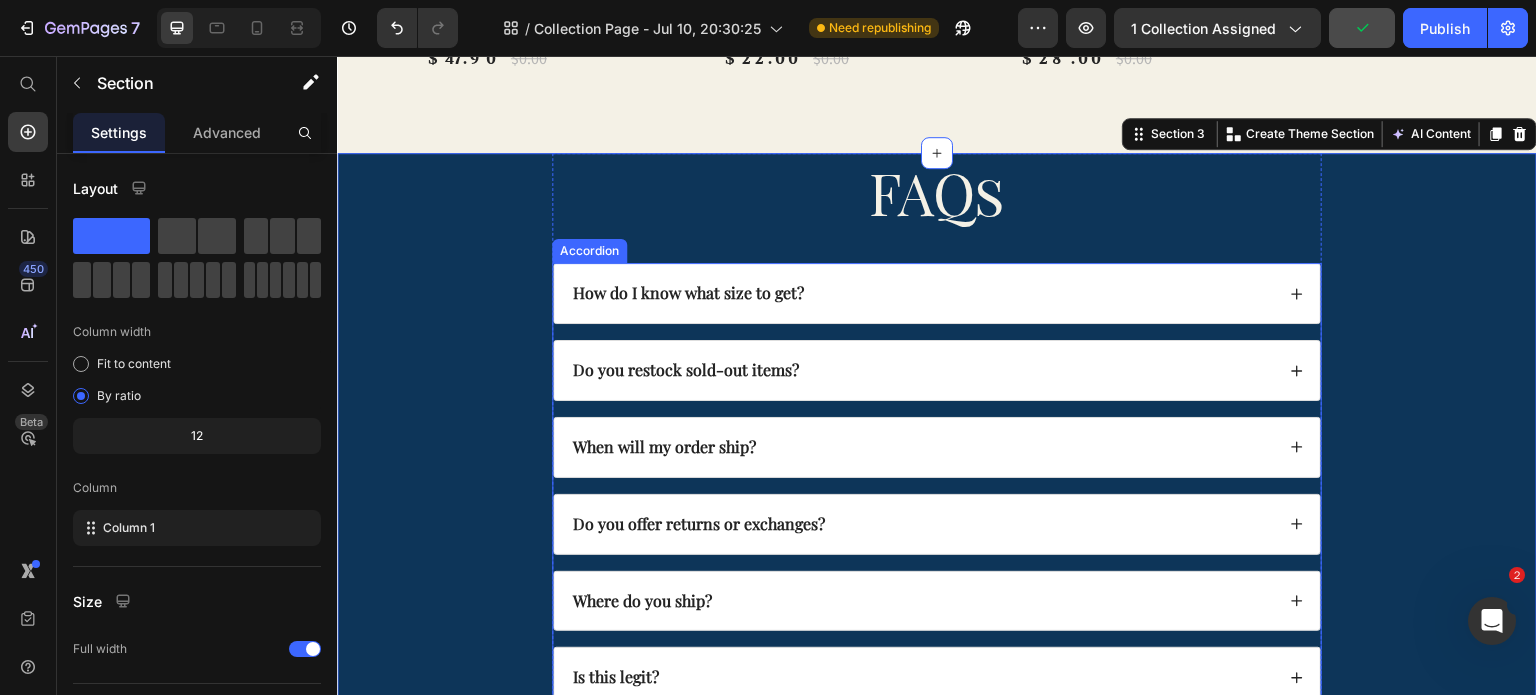 click 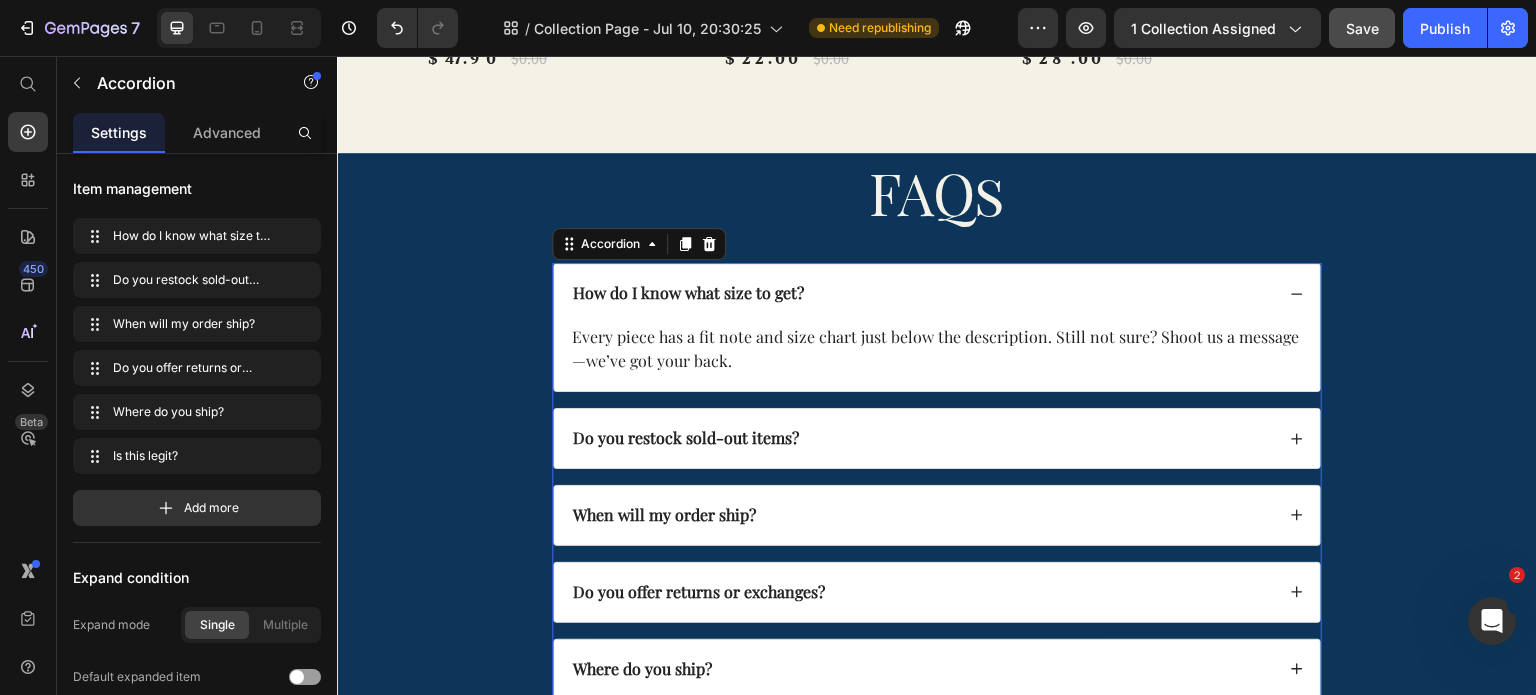 click 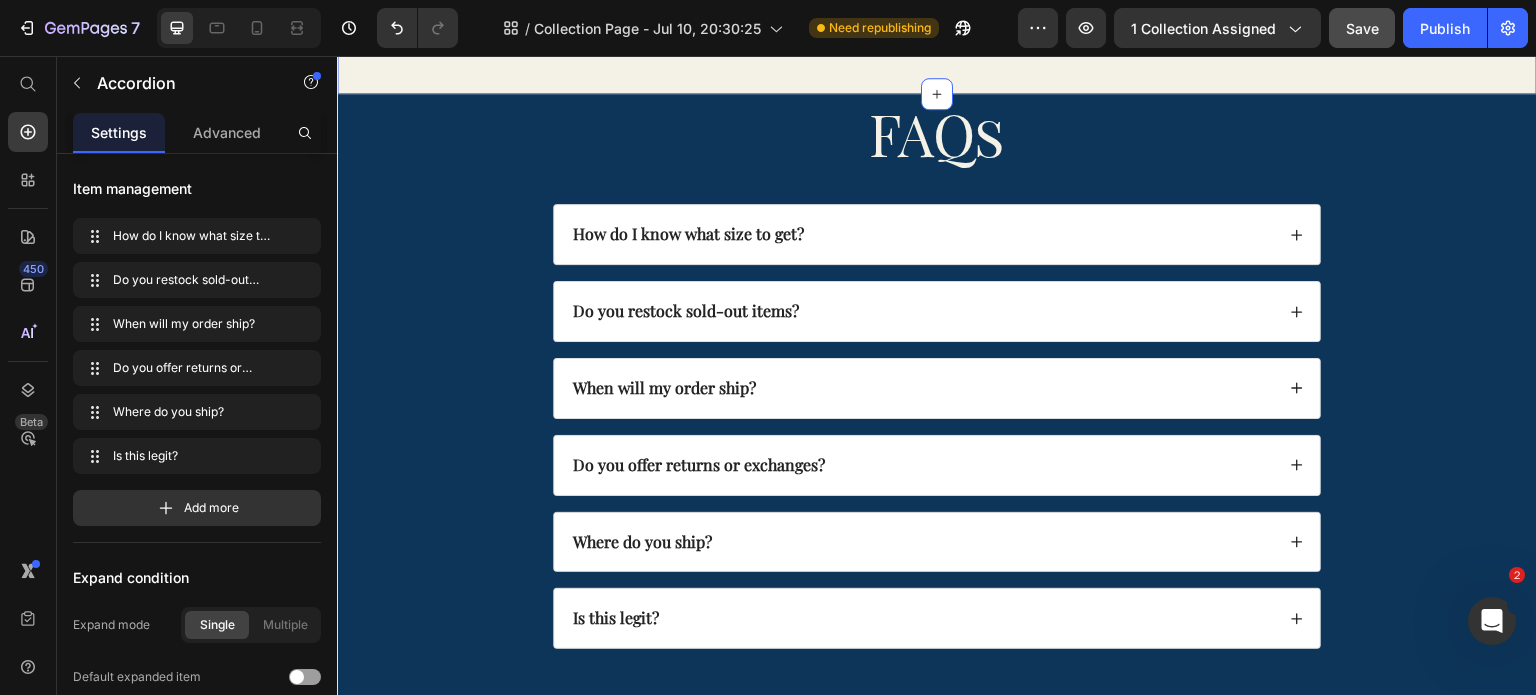 scroll, scrollTop: 1427, scrollLeft: 0, axis: vertical 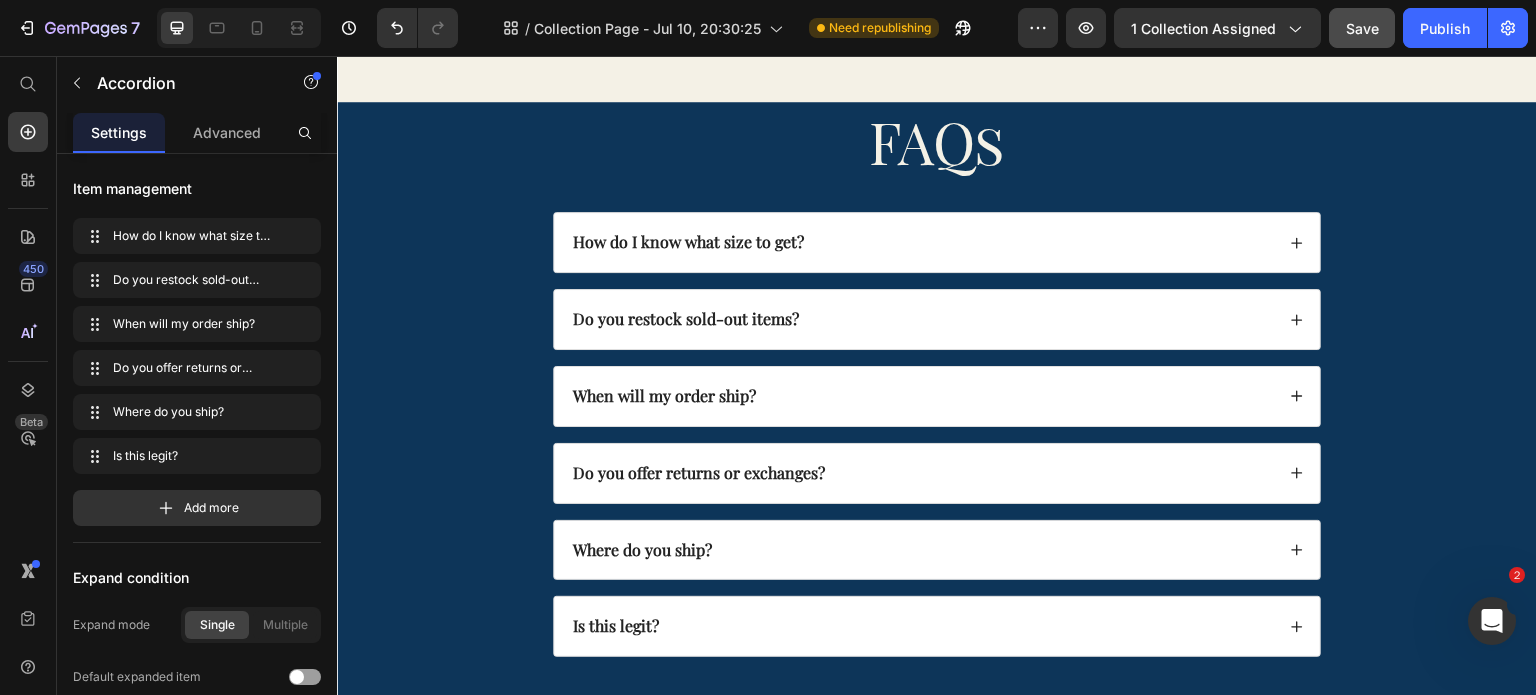 click on "How do I know what size to get?" at bounding box center (922, 242) 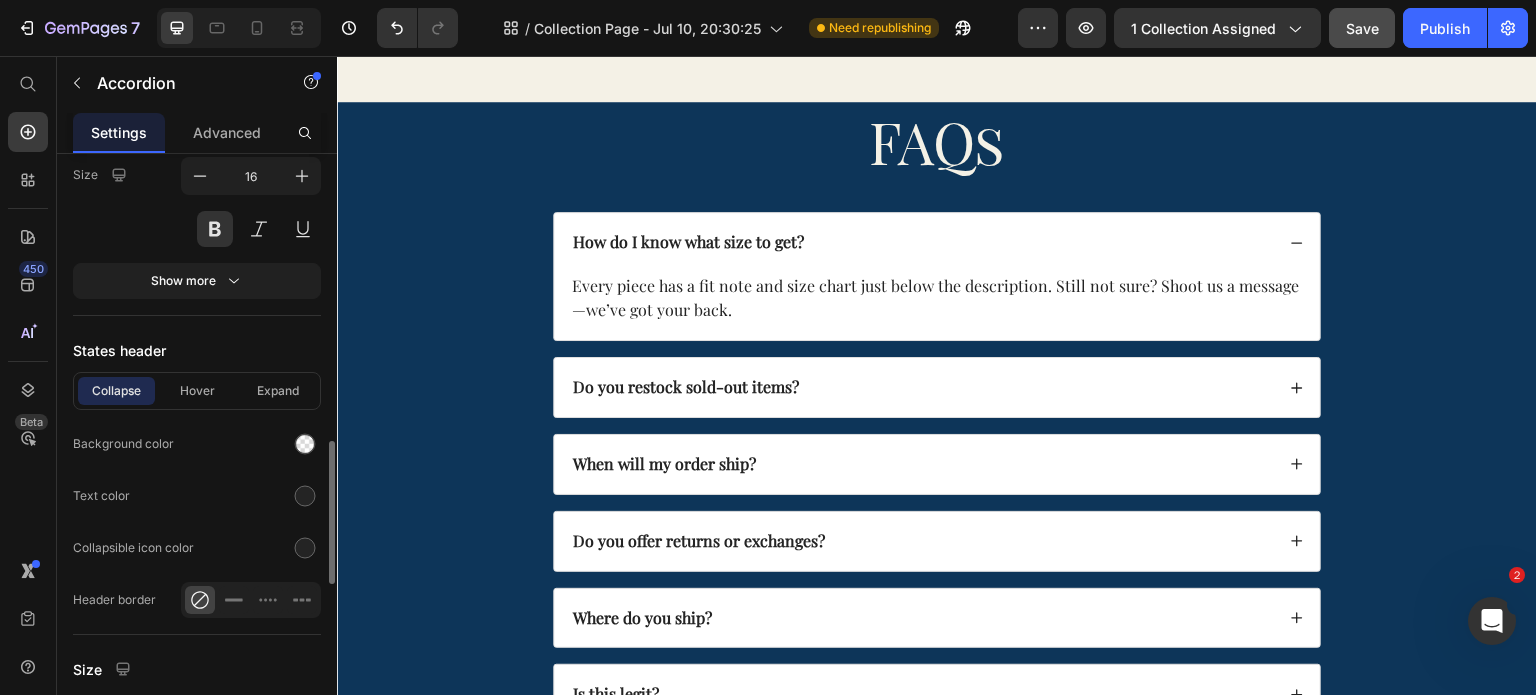 scroll, scrollTop: 1185, scrollLeft: 0, axis: vertical 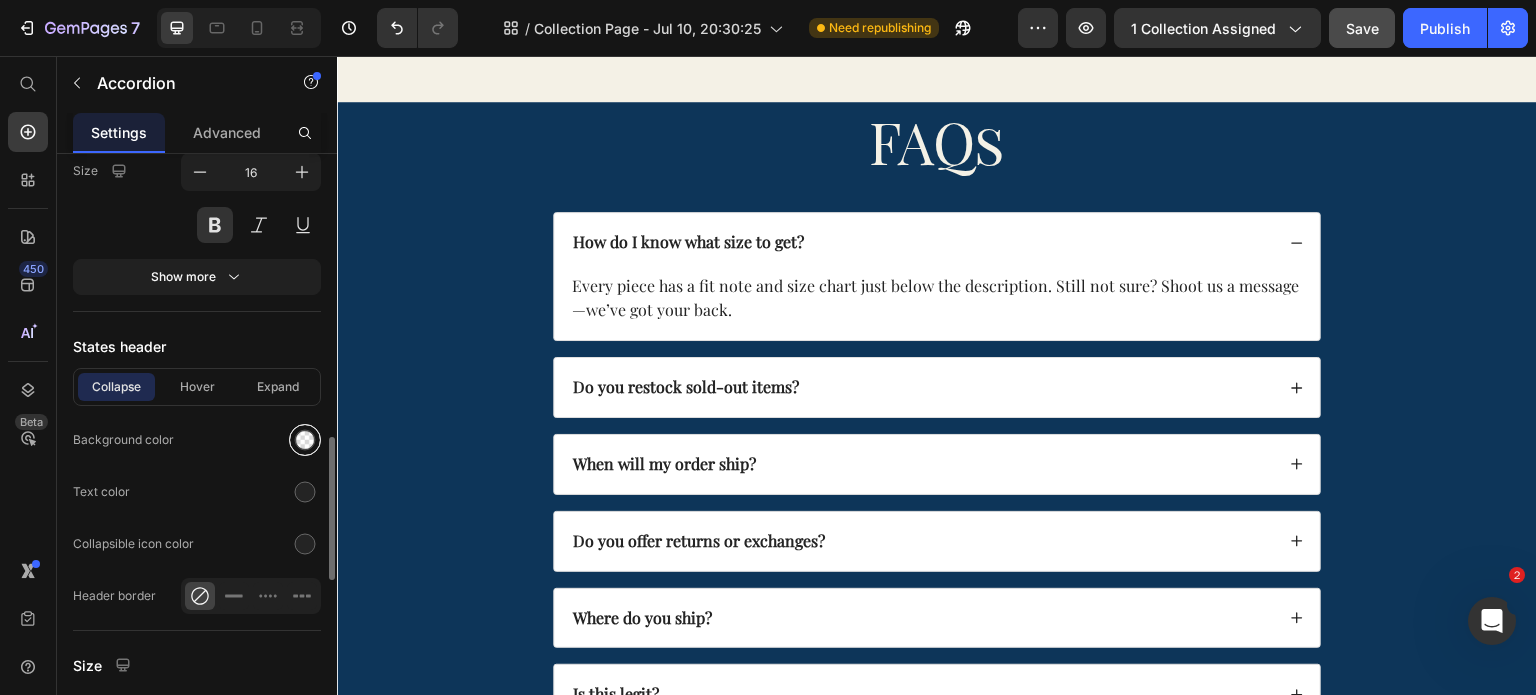 click at bounding box center [305, 440] 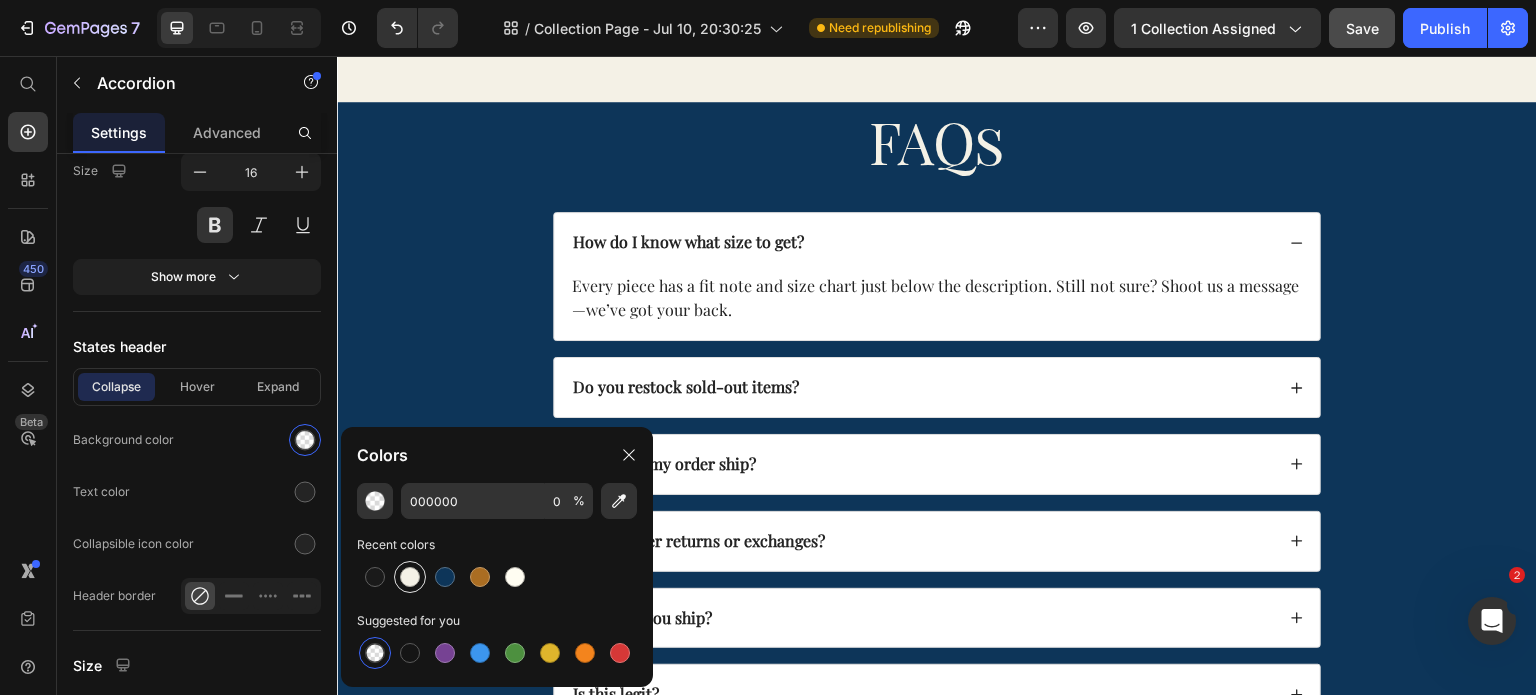 click at bounding box center (410, 577) 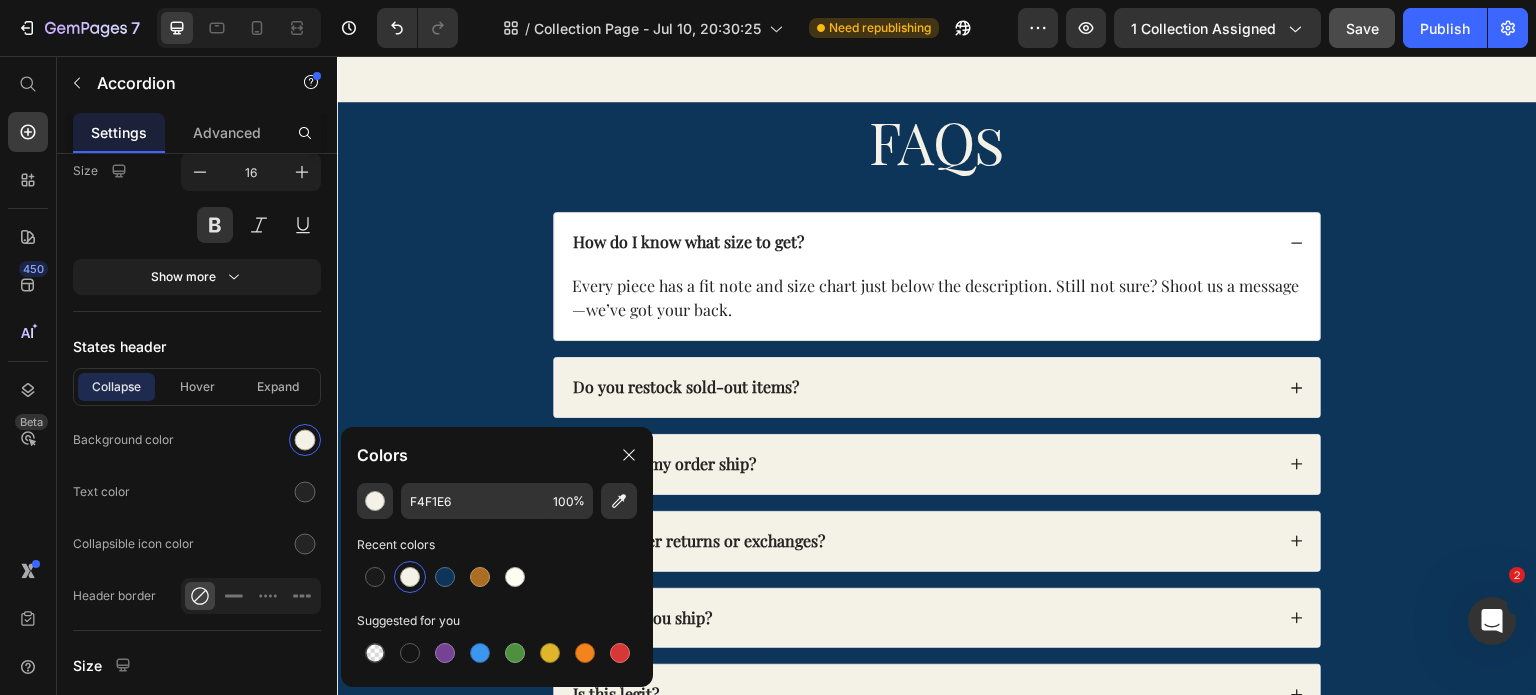 click on "How do I know what size to get?" at bounding box center [922, 242] 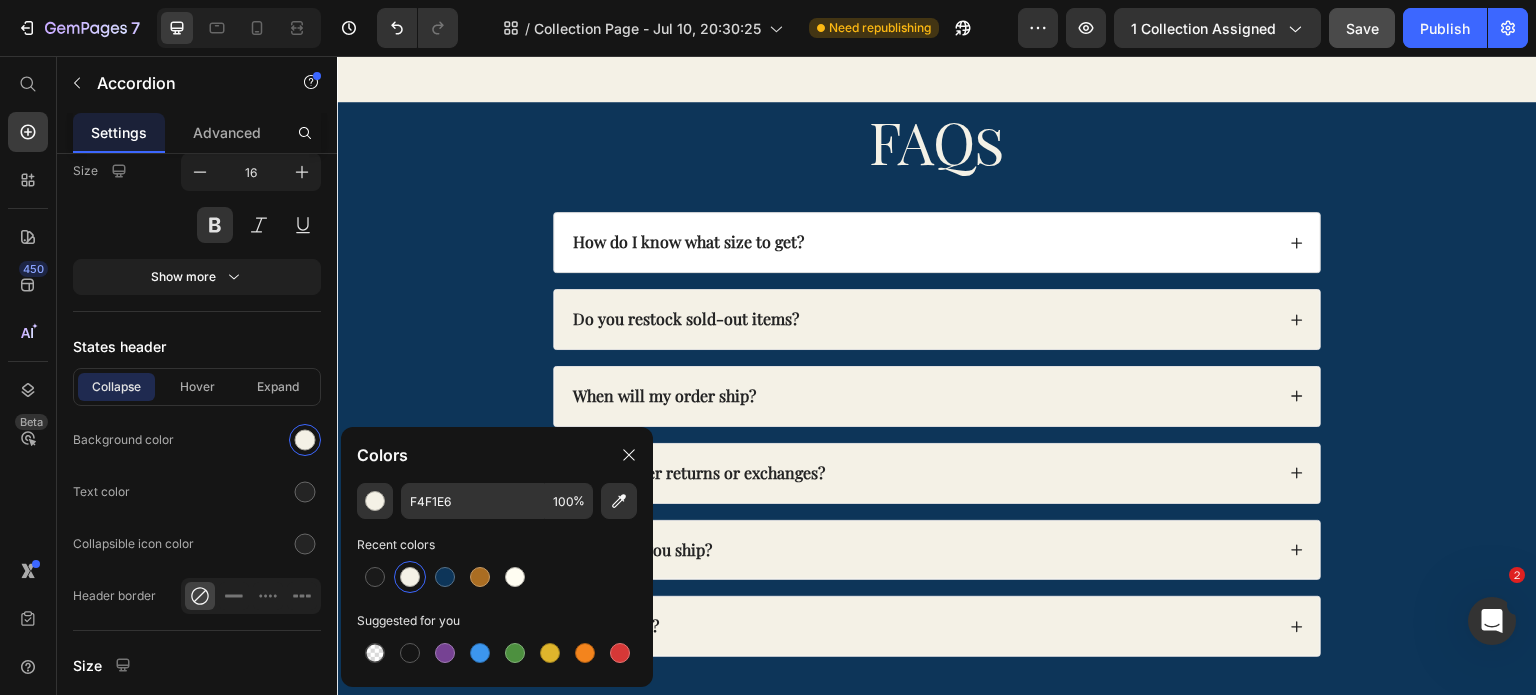 click on "How do I know what size to get?" at bounding box center (922, 242) 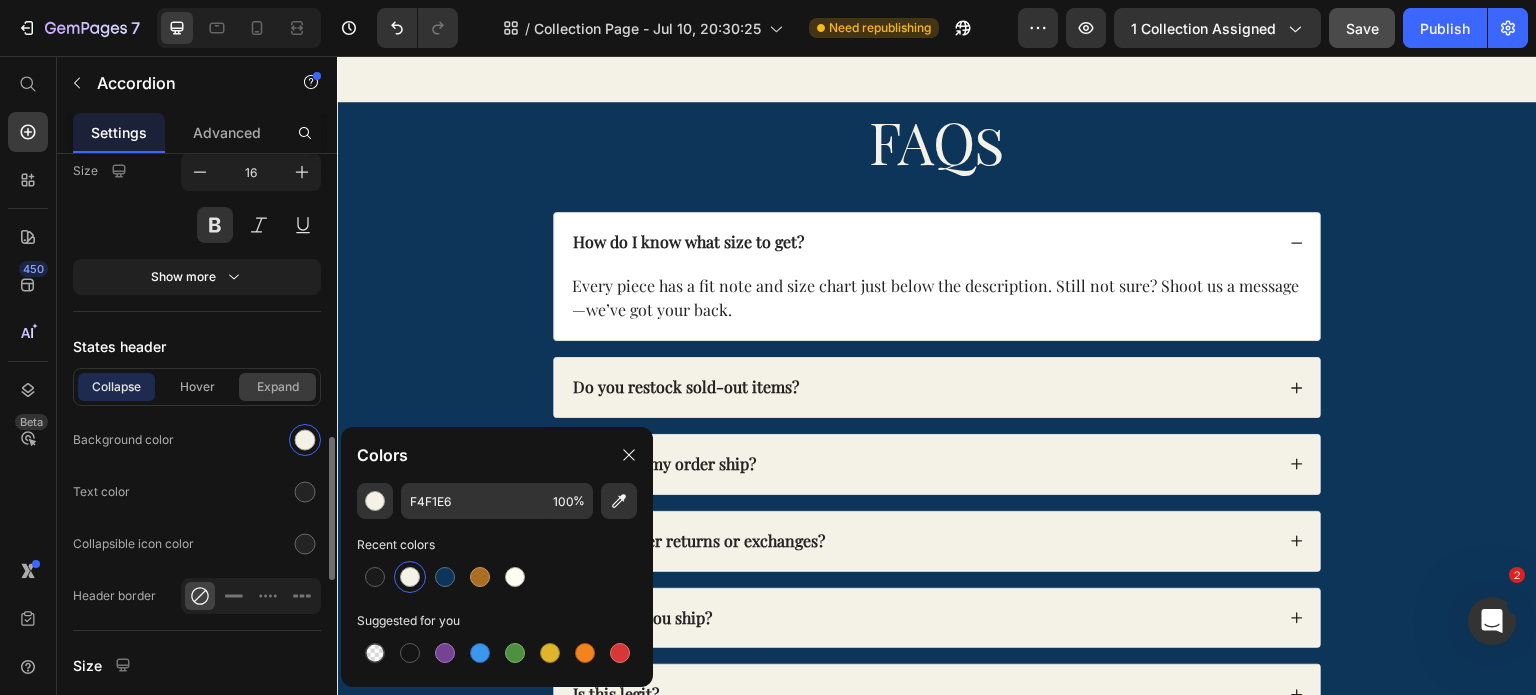 click on "Expand" at bounding box center (277, 387) 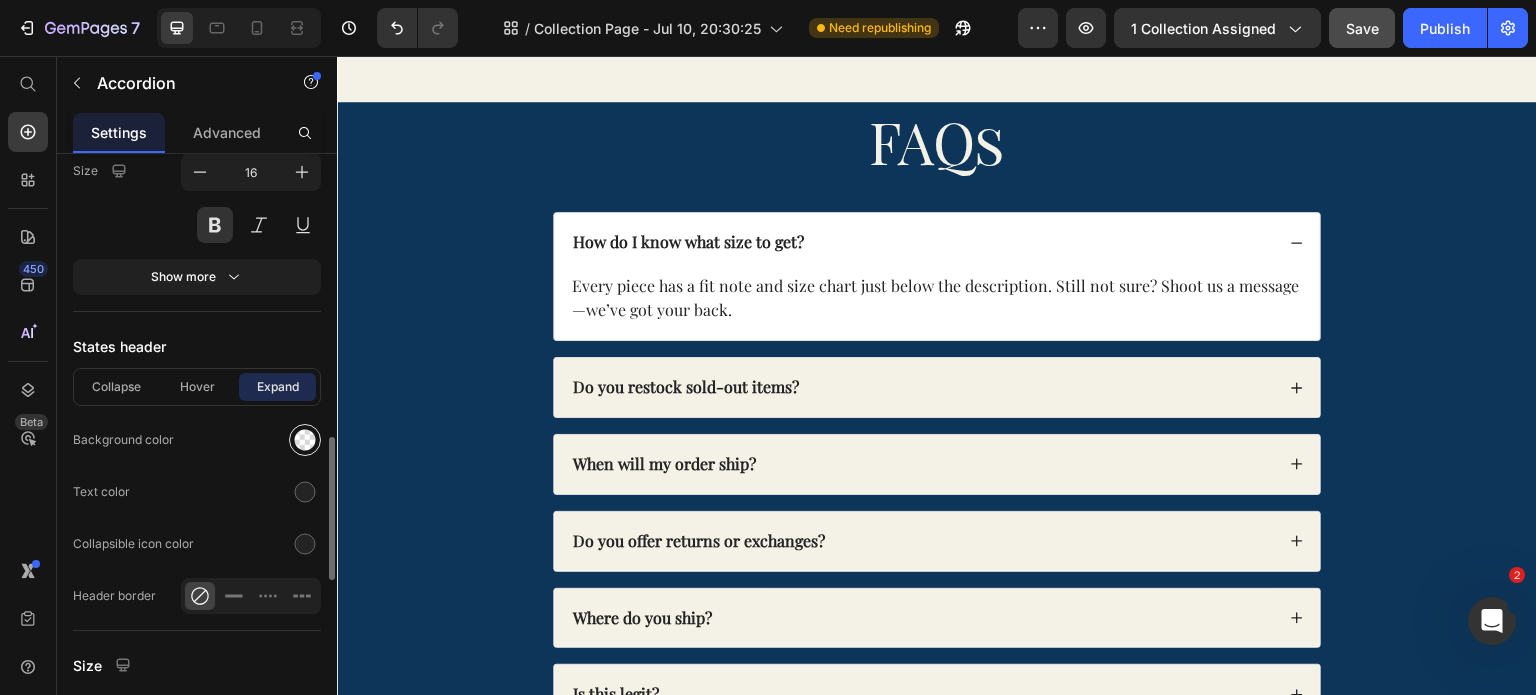 click at bounding box center [305, 440] 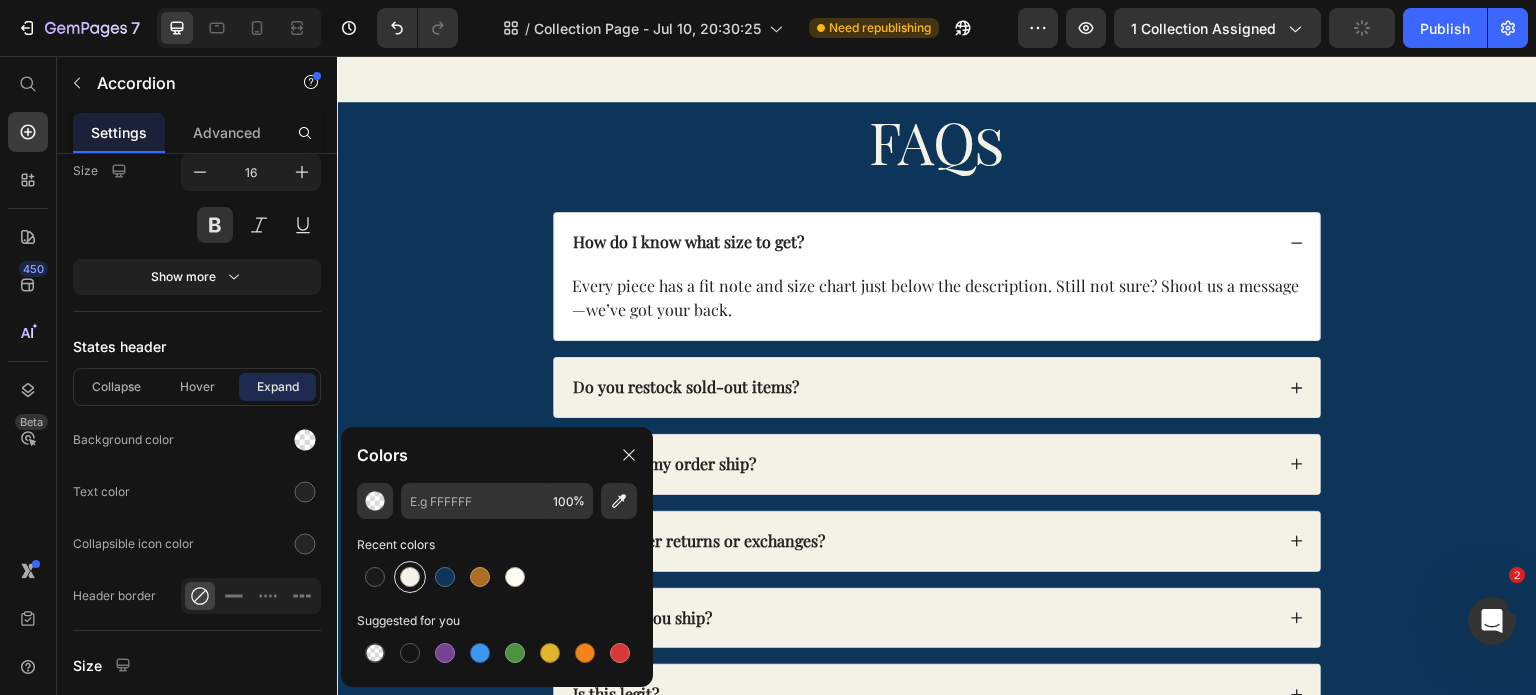 click at bounding box center [410, 577] 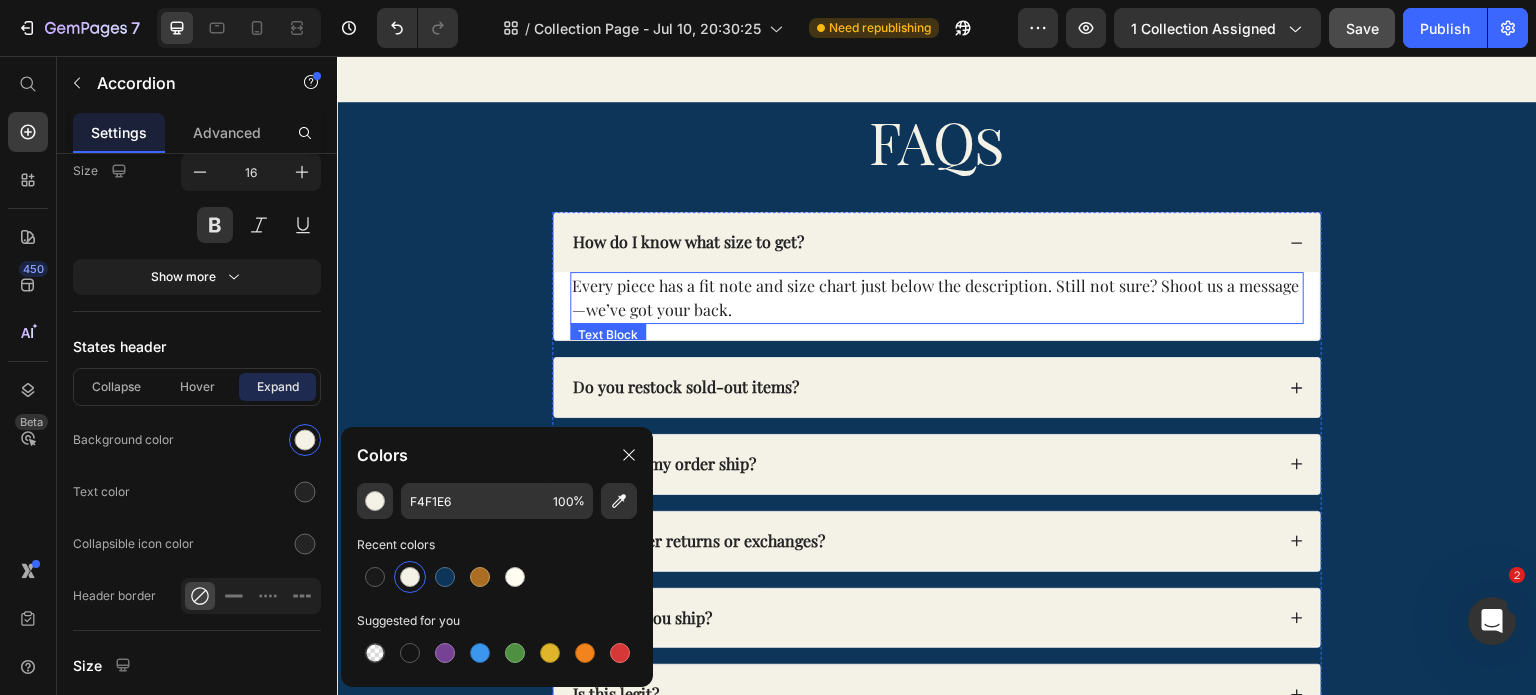 click on "Every piece has a fit note and size chart just below the description. Still not sure? Shoot us a message—we’ve got your back." at bounding box center (937, 298) 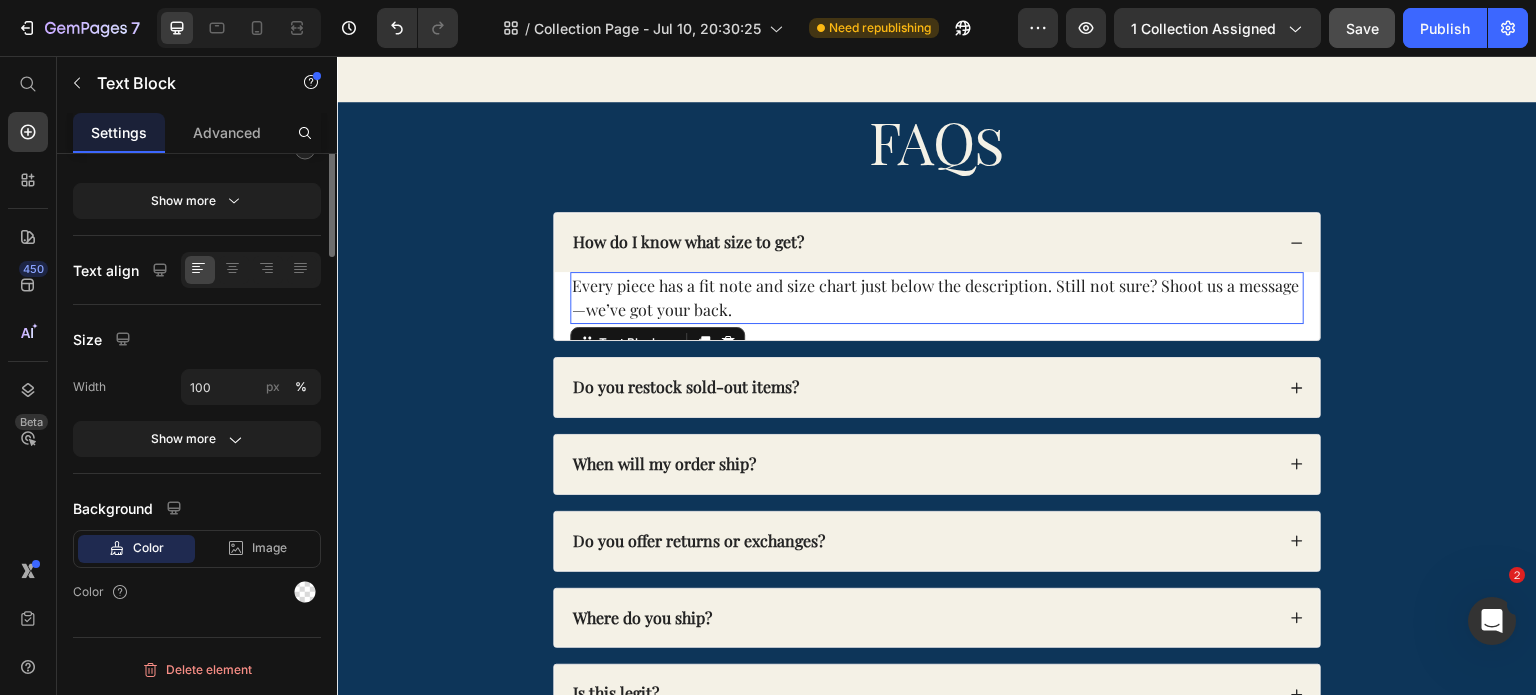 scroll, scrollTop: 0, scrollLeft: 0, axis: both 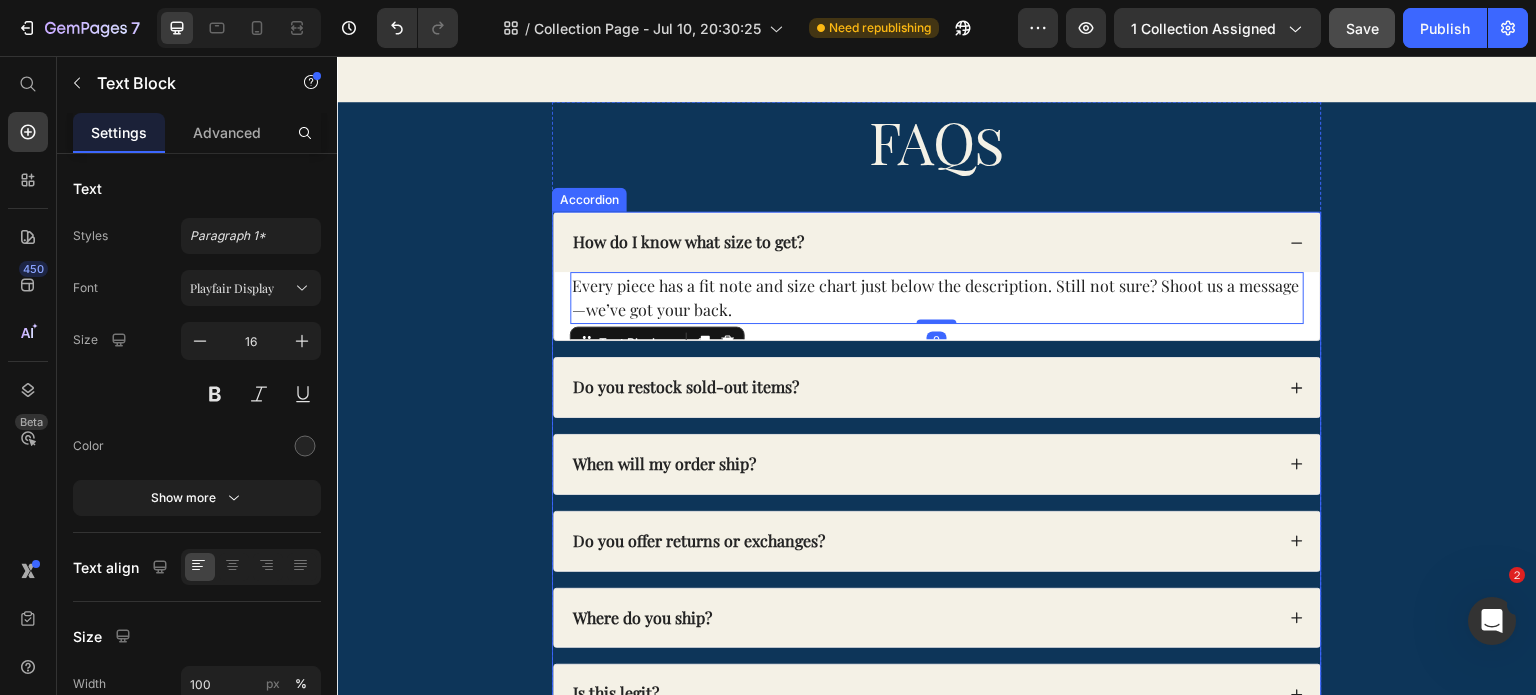 click on "Every piece has a fit note and size chart just below the description. Still not sure? Shoot us a message—we’ve got your back. Text Block   0" at bounding box center (937, 306) 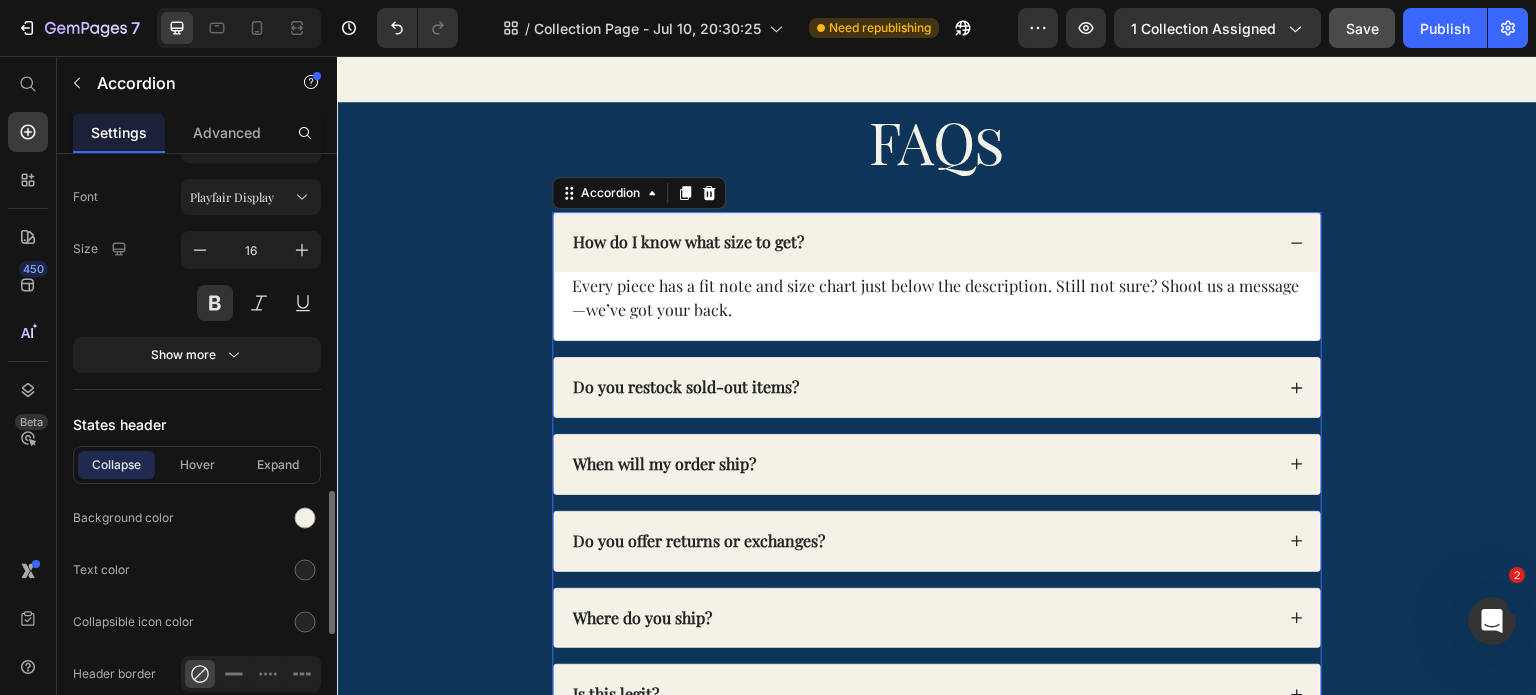 scroll, scrollTop: 1169, scrollLeft: 0, axis: vertical 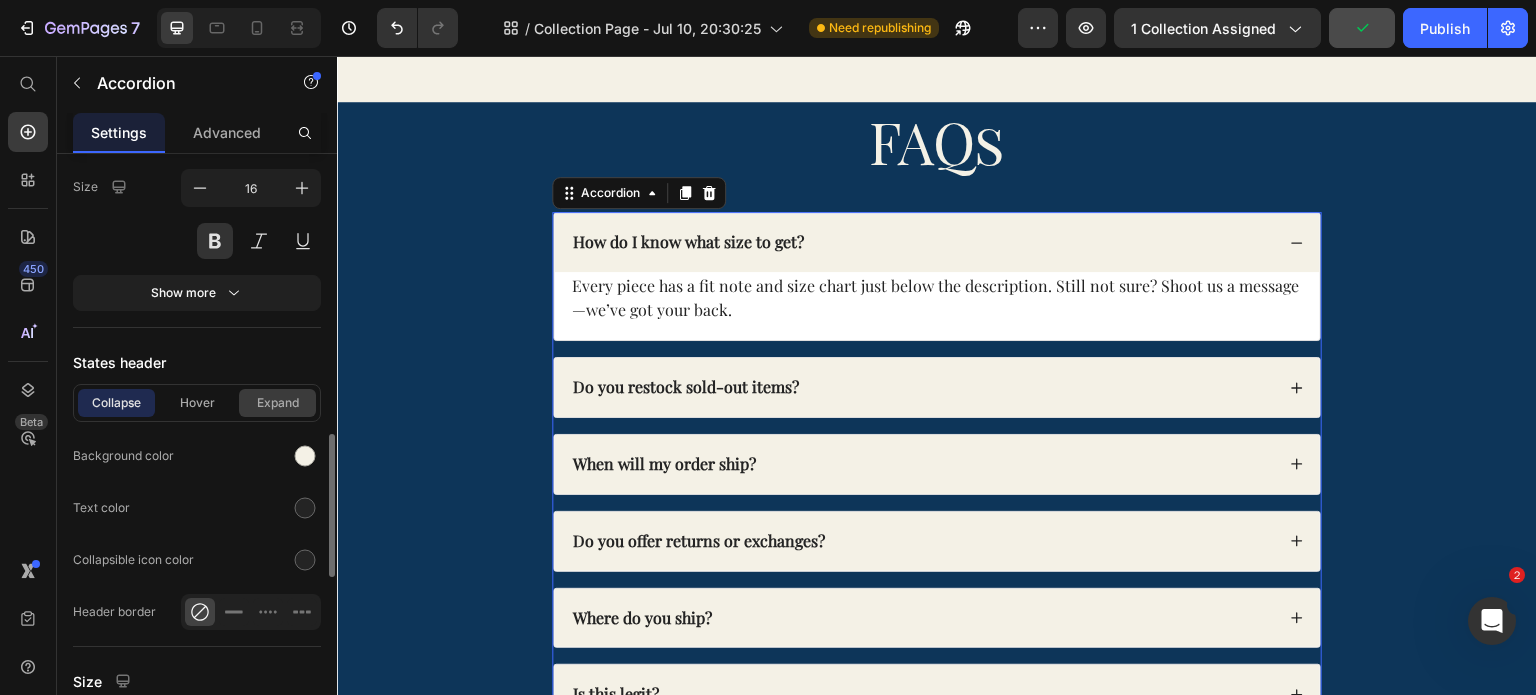 click on "Expand" at bounding box center (277, 403) 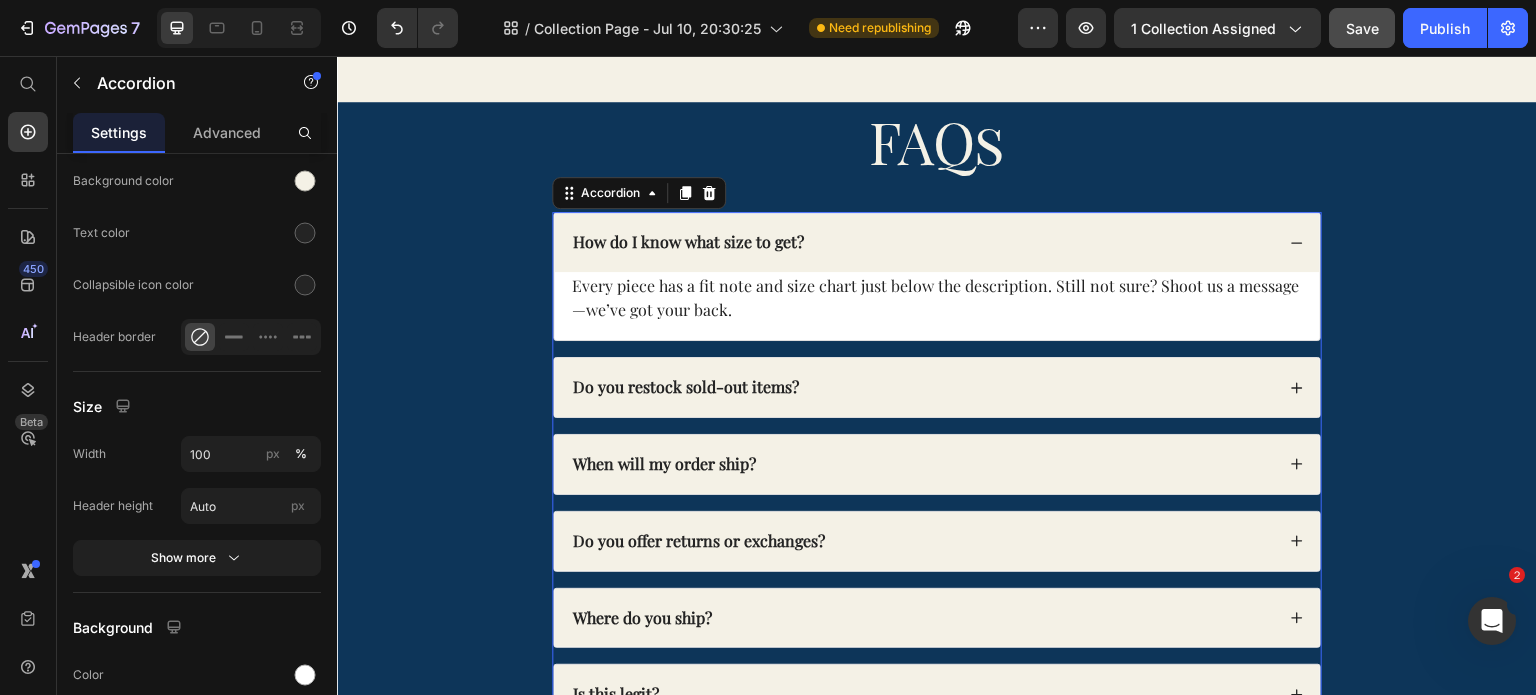 scroll, scrollTop: 1706, scrollLeft: 0, axis: vertical 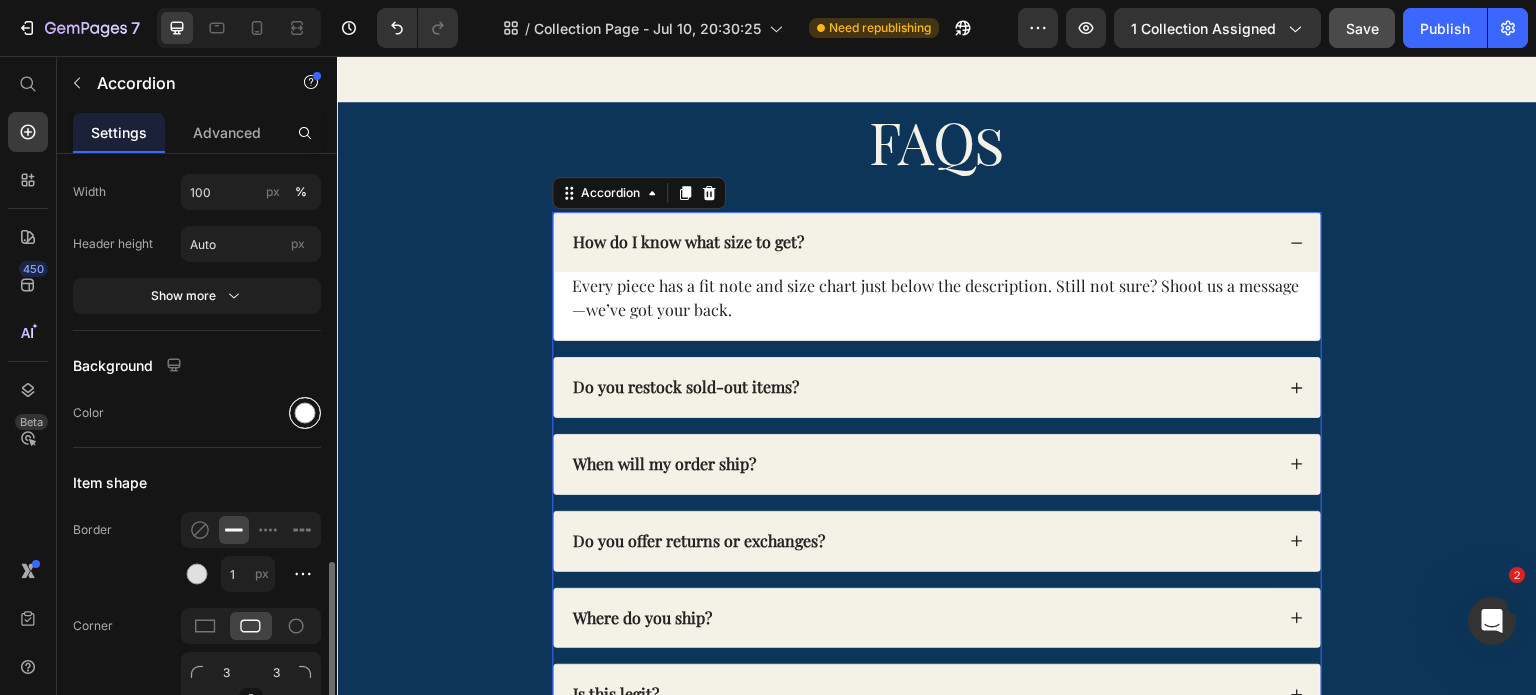 click at bounding box center (305, 413) 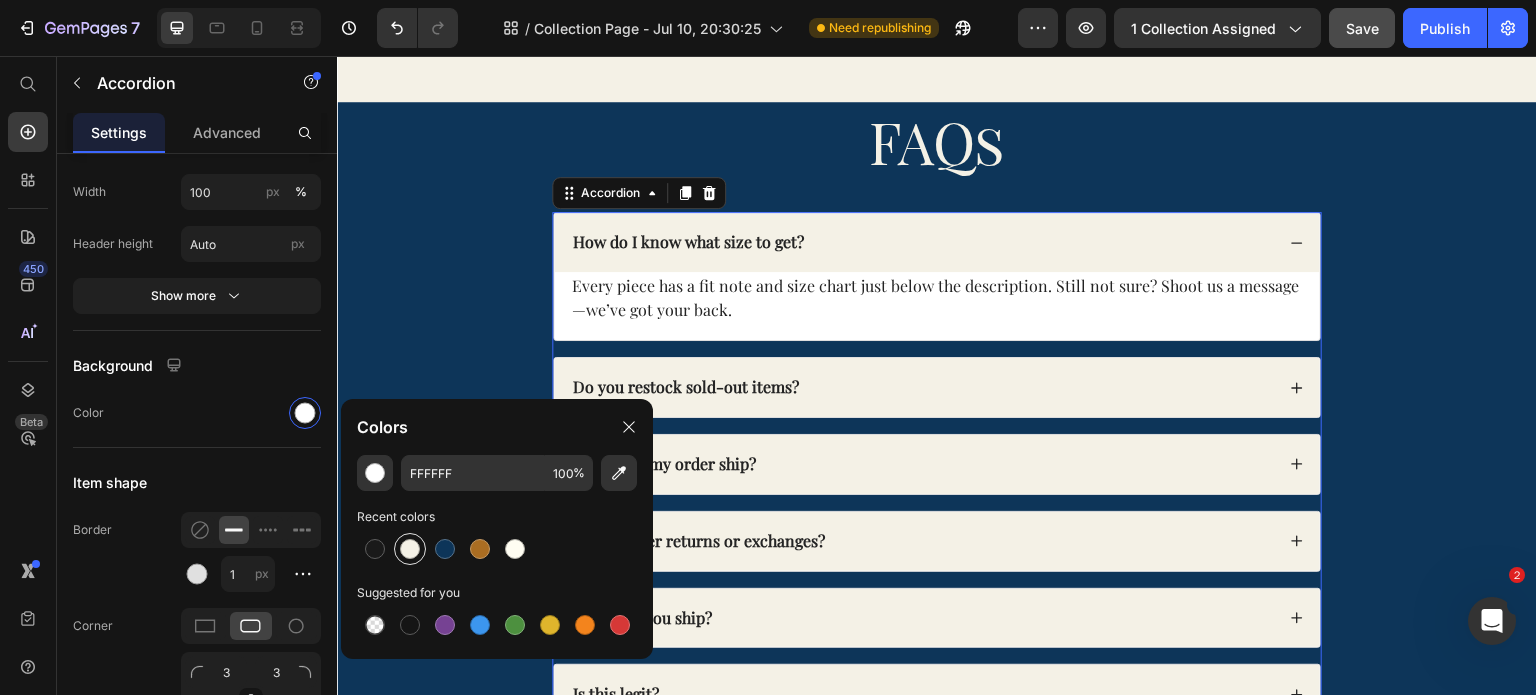 click at bounding box center [410, 549] 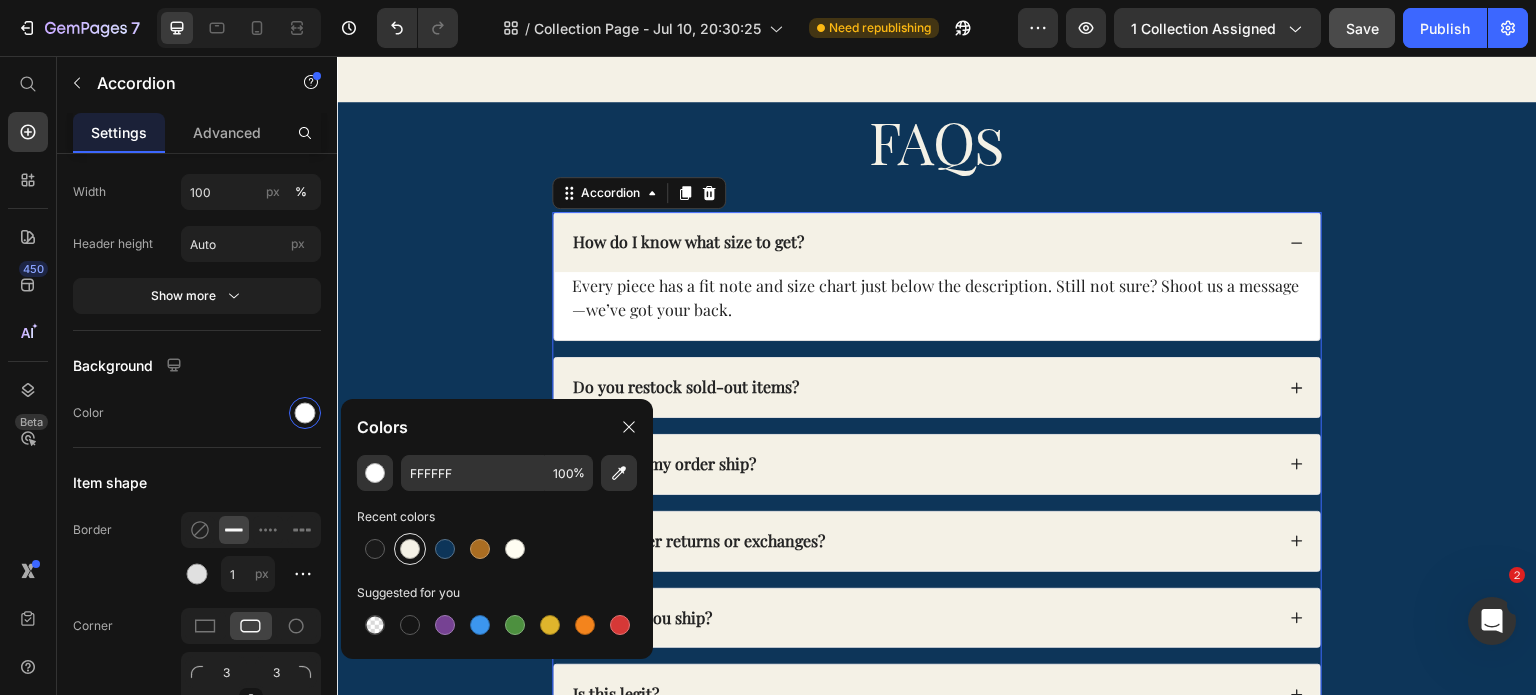 type on "F4F1E6" 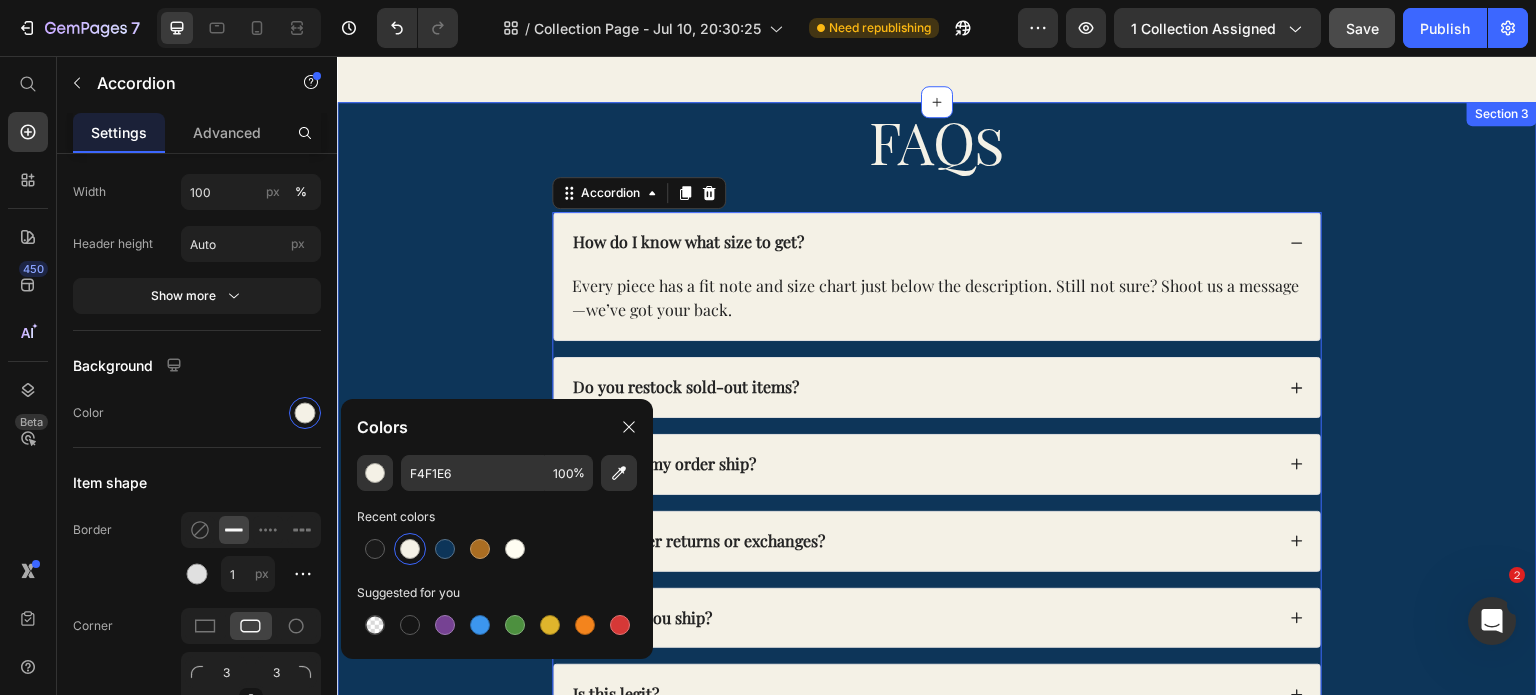 click on "FAQs Heading
How do I know what size to get? Every piece has a fit note and size chart just below the description. Still not sure? Shoot us a message—we’ve got your back. Text Block
Do you restock sold-out items?
When will my order ship?
Do you offer returns or exchanges?
Where do you ship?
Is this legit? Accordion   16 Row" at bounding box center [937, 429] 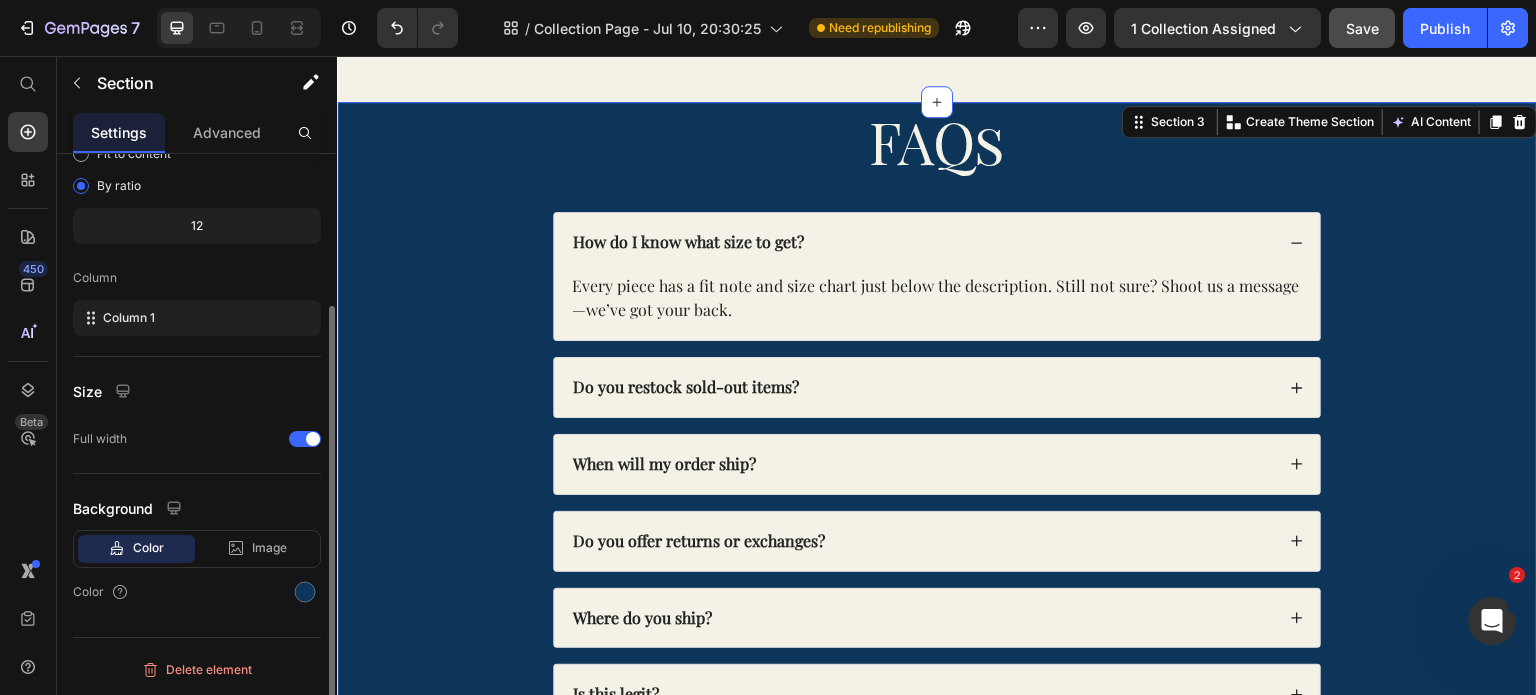 scroll, scrollTop: 0, scrollLeft: 0, axis: both 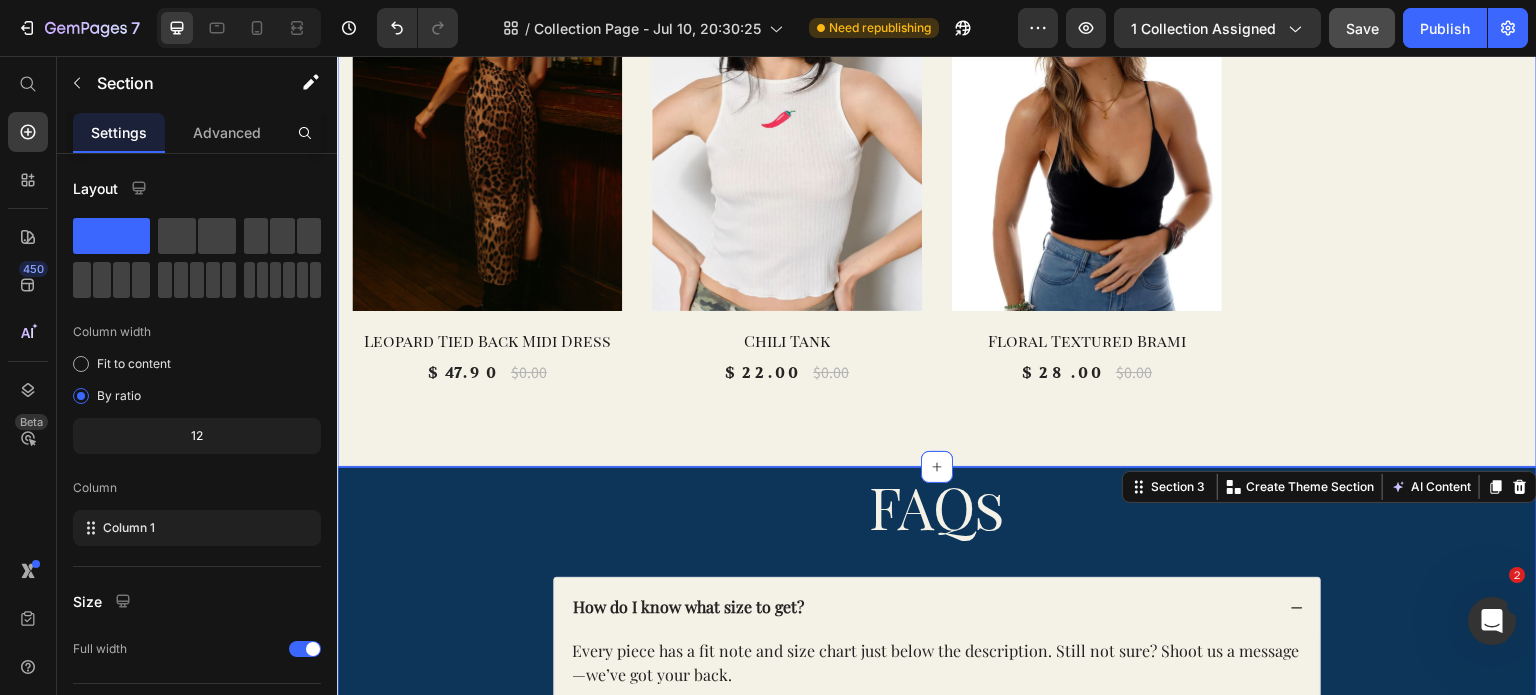 click on "0% (P) Tag Product Images & Gallery Row Camo Pants (P) Title $54.50 (P) Price $0.00 (P) Price Row Row 0% (P) Tag Product Images & Gallery Row Art Deco Turquoise Earrings (P) Title $52.00 (P) Price $0.00 (P) Price Row Row 0% (P) Tag Product Images & Gallery Row Showstopper Fringe Top (P) Title $48.00 (P) Price $0.00 (P) Price Row Row 0% (P) Tag Product Images & Gallery Row Rolling Stones Dragon Tee (P) Title $48.00 (P) Price $0.00 (P) Price Row Row 0% (P) Tag Product Images & Gallery Row Leopard Tied Back Midi Dress (P) Title $47.90 (P) Price $0.00 (P) Price Row Row 0% (P) Tag Product Images & Gallery Row Chili Tank (P) Title $22.00 (P) Price $0.00 (P) Price Row Row 0% (P) Tag Product Images & Gallery Row Floral Textured Brami (P) Title $28.00 (P) Price $0.00 (P) Price Row Row Product List Row Section 2" at bounding box center [937, -18] 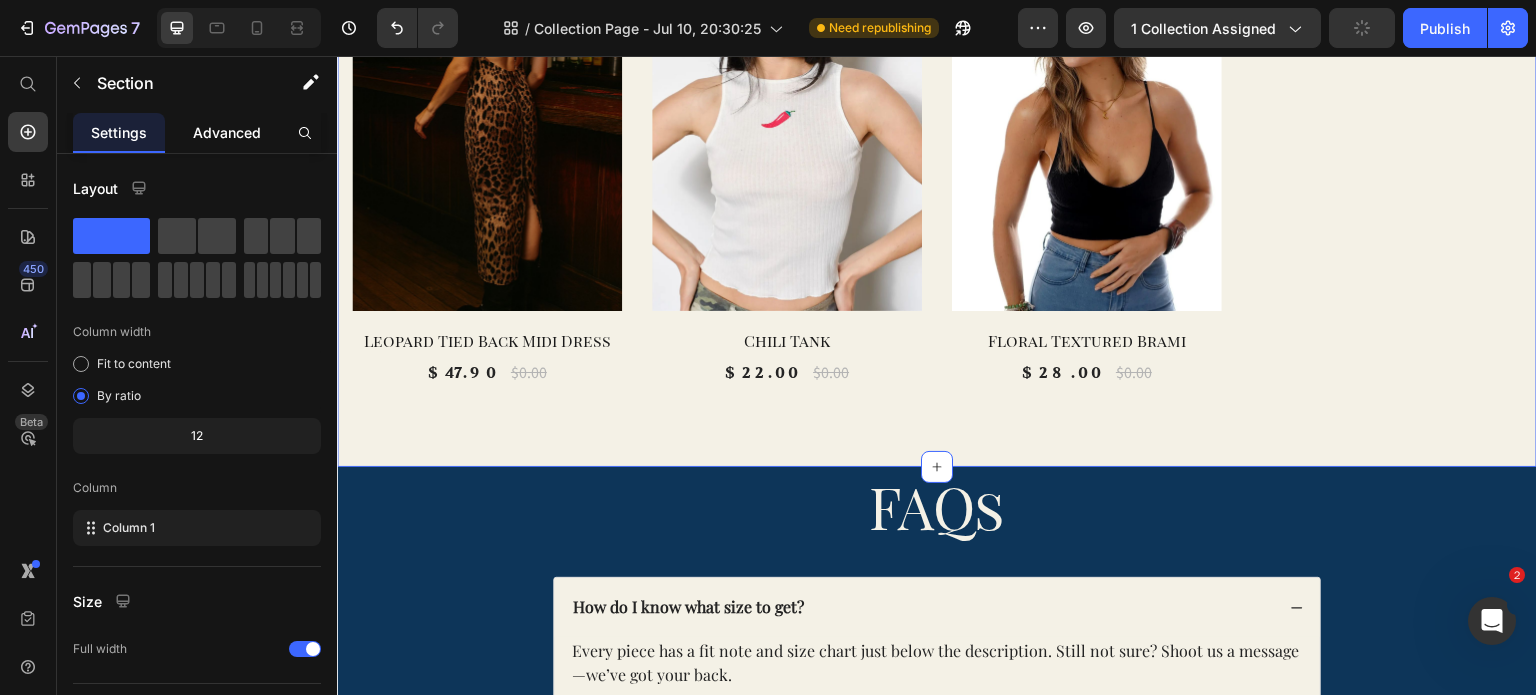 click on "Advanced" at bounding box center [227, 132] 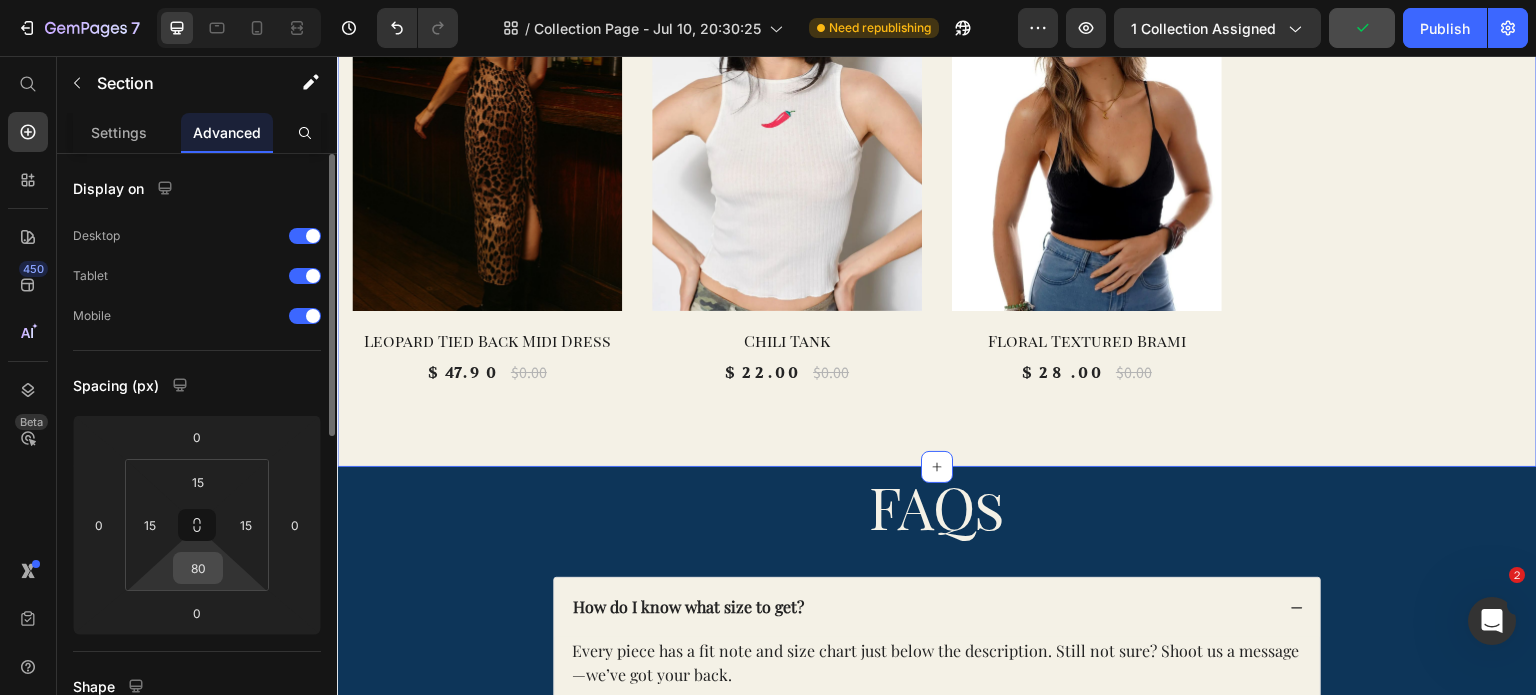 click on "80" at bounding box center (198, 568) 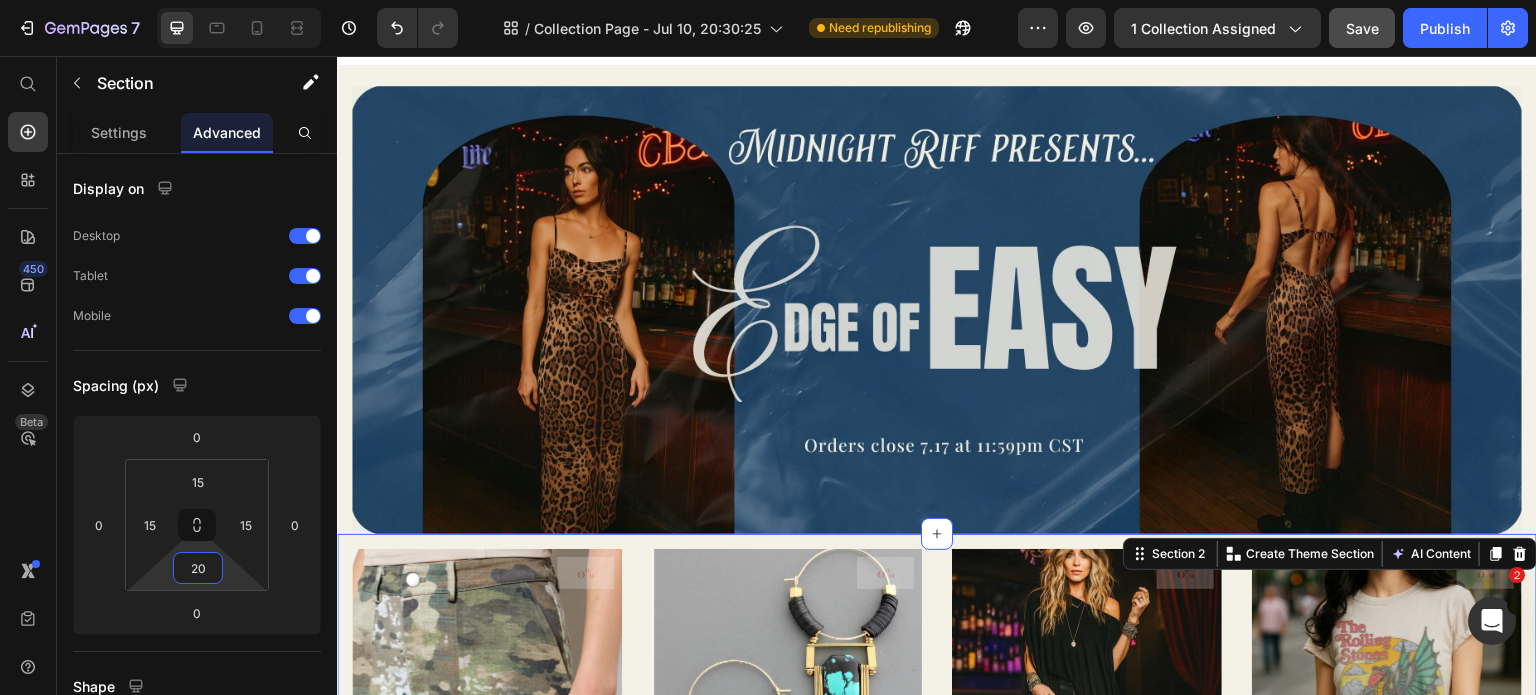 scroll, scrollTop: 0, scrollLeft: 0, axis: both 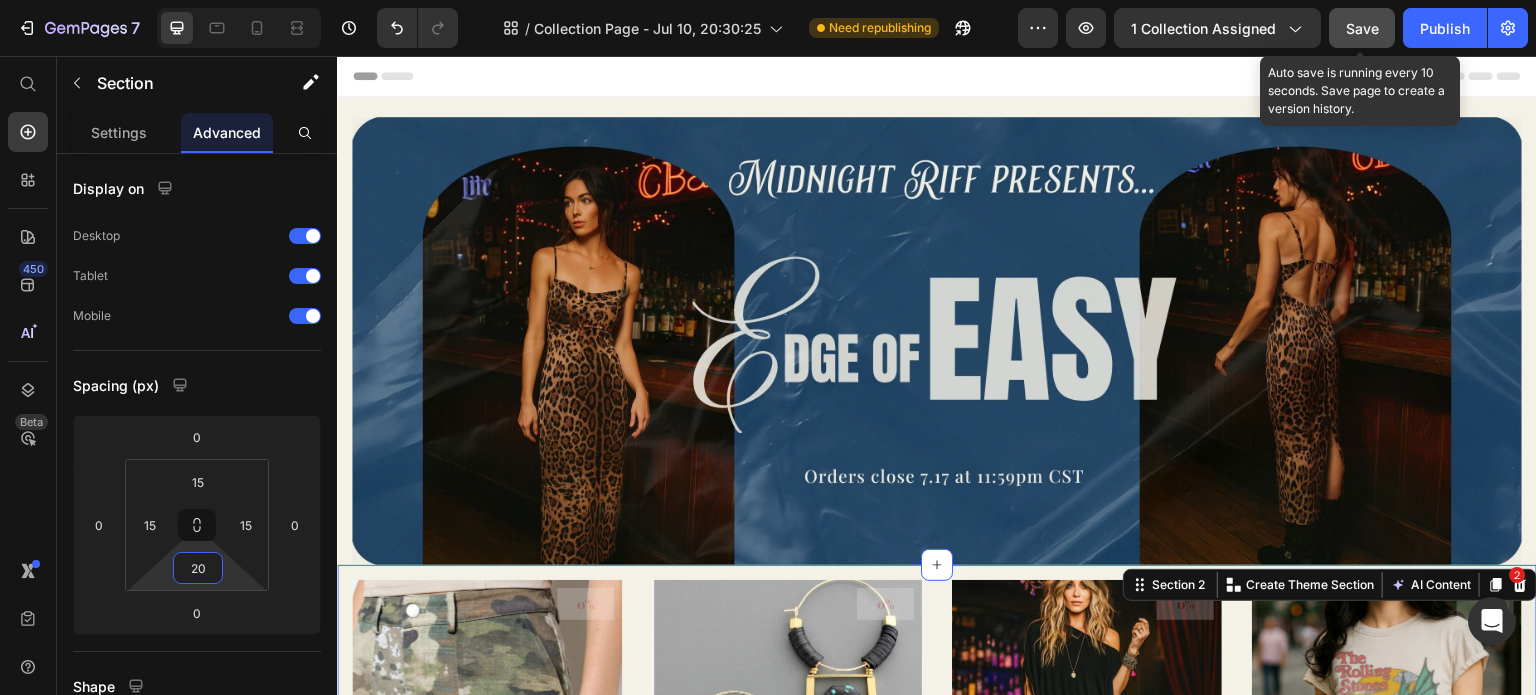 type on "20" 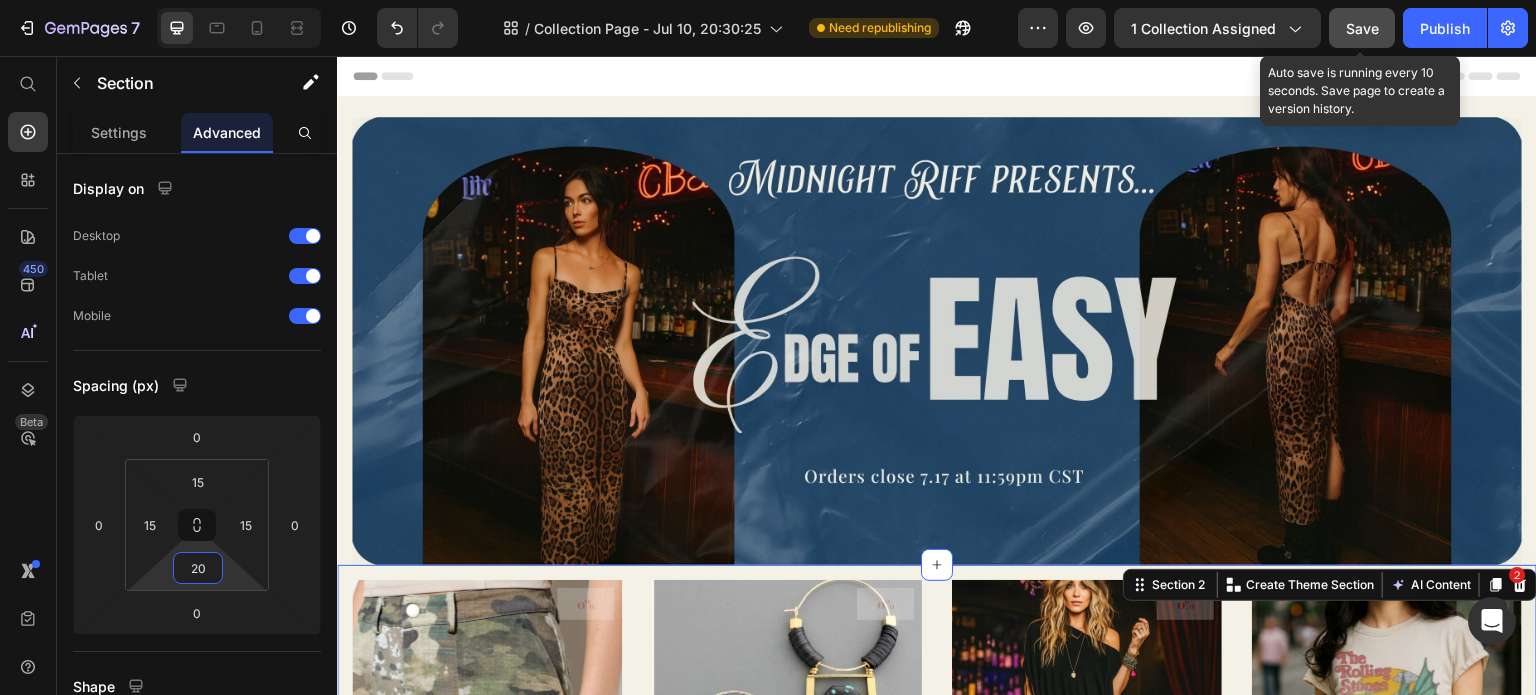 click on "Save" at bounding box center (1362, 28) 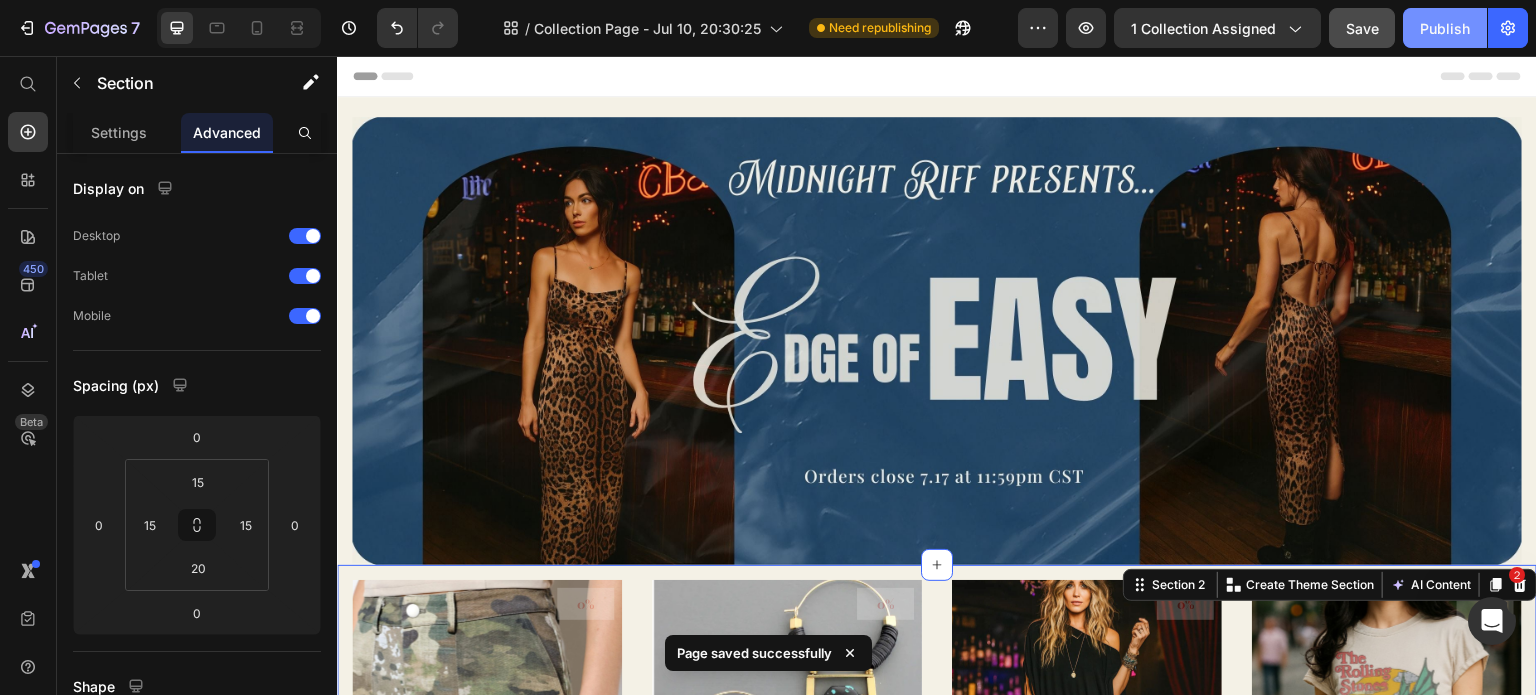 click on "Publish" at bounding box center [1445, 28] 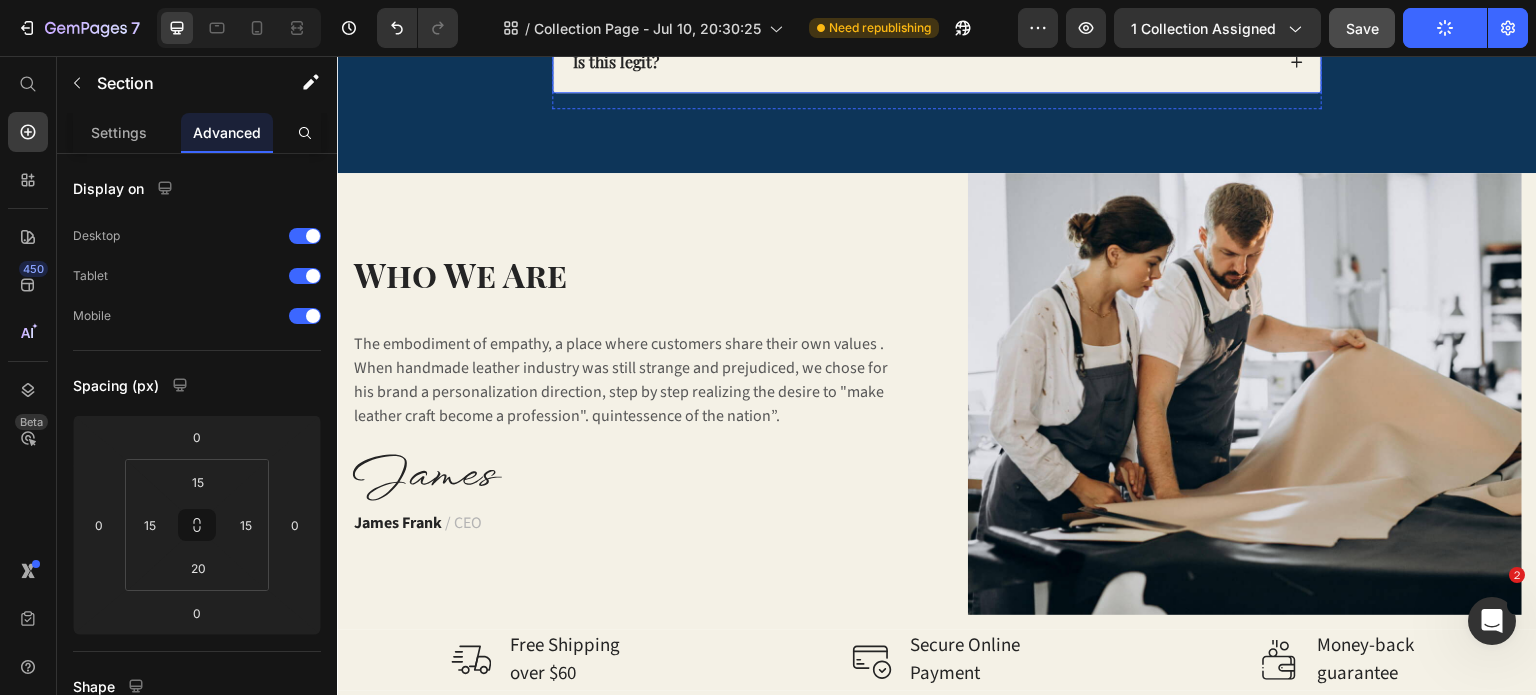 scroll, scrollTop: 1921, scrollLeft: 0, axis: vertical 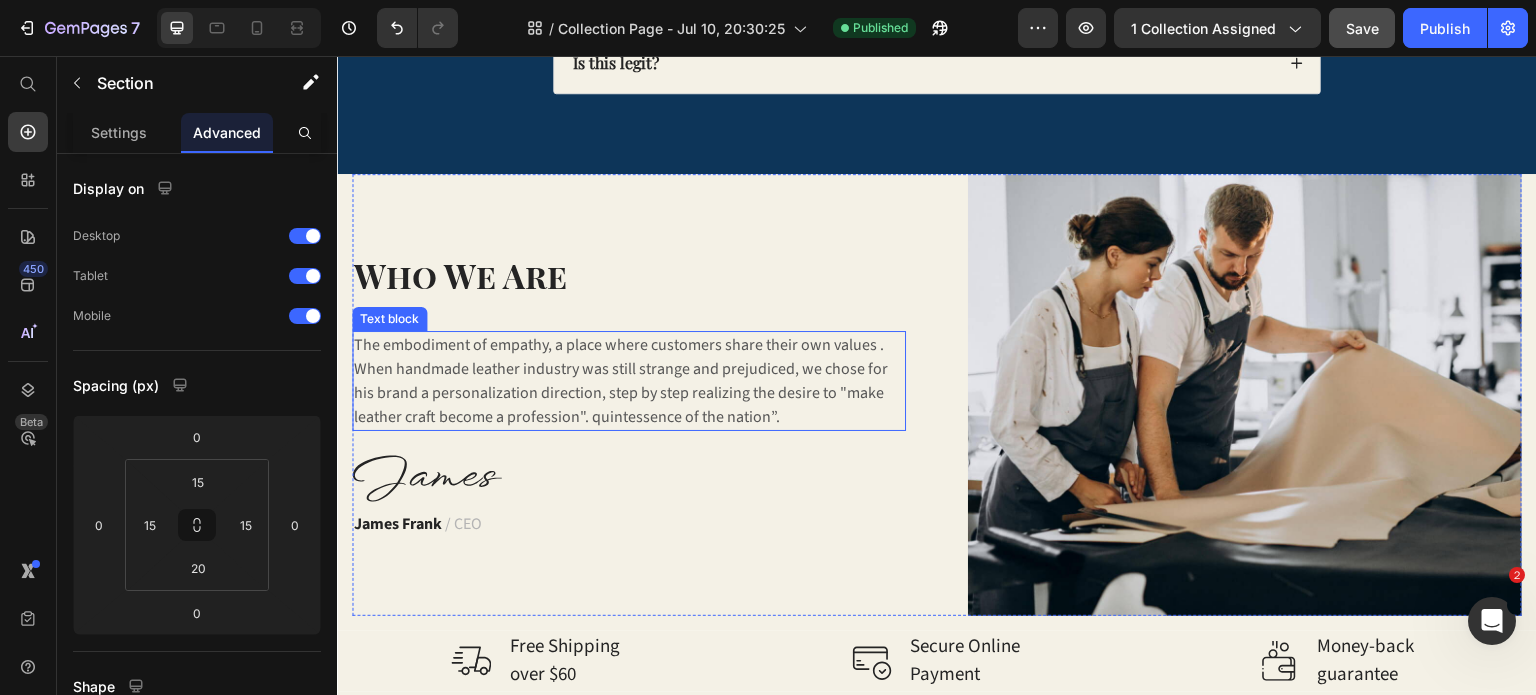 click on "The embodiment of empathy, a place where customers share their own values ​. When handmade leather industry was still strange and prejudiced, we chose for his brand a personalization direction, step by step realizing the desire to "make leather craft become a profession". quintessence of the nation”." at bounding box center (629, 381) 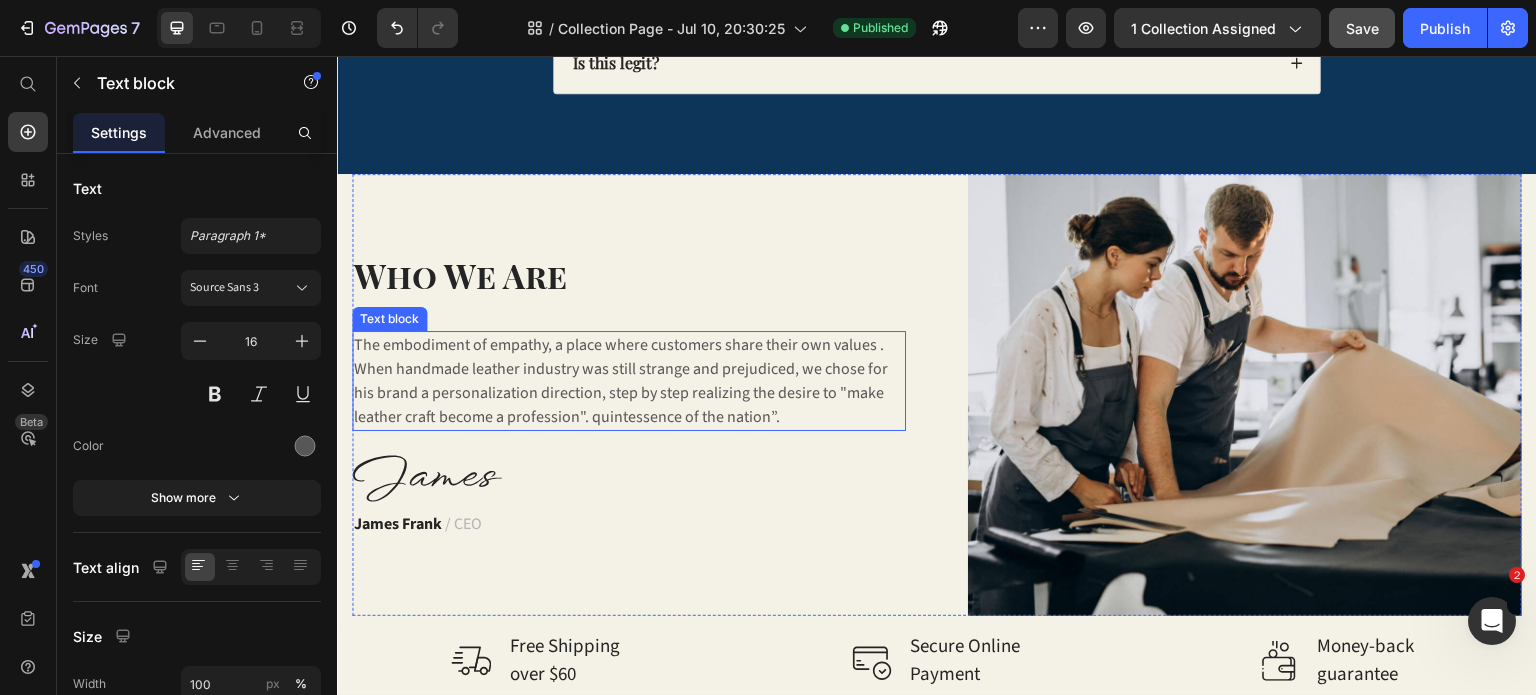 click on "The embodiment of empathy, a place where customers share their own values ​. When handmade leather industry was still strange and prejudiced, we chose for his brand a personalization direction, step by step realizing the desire to "make leather craft become a profession". quintessence of the nation”." at bounding box center (629, 381) 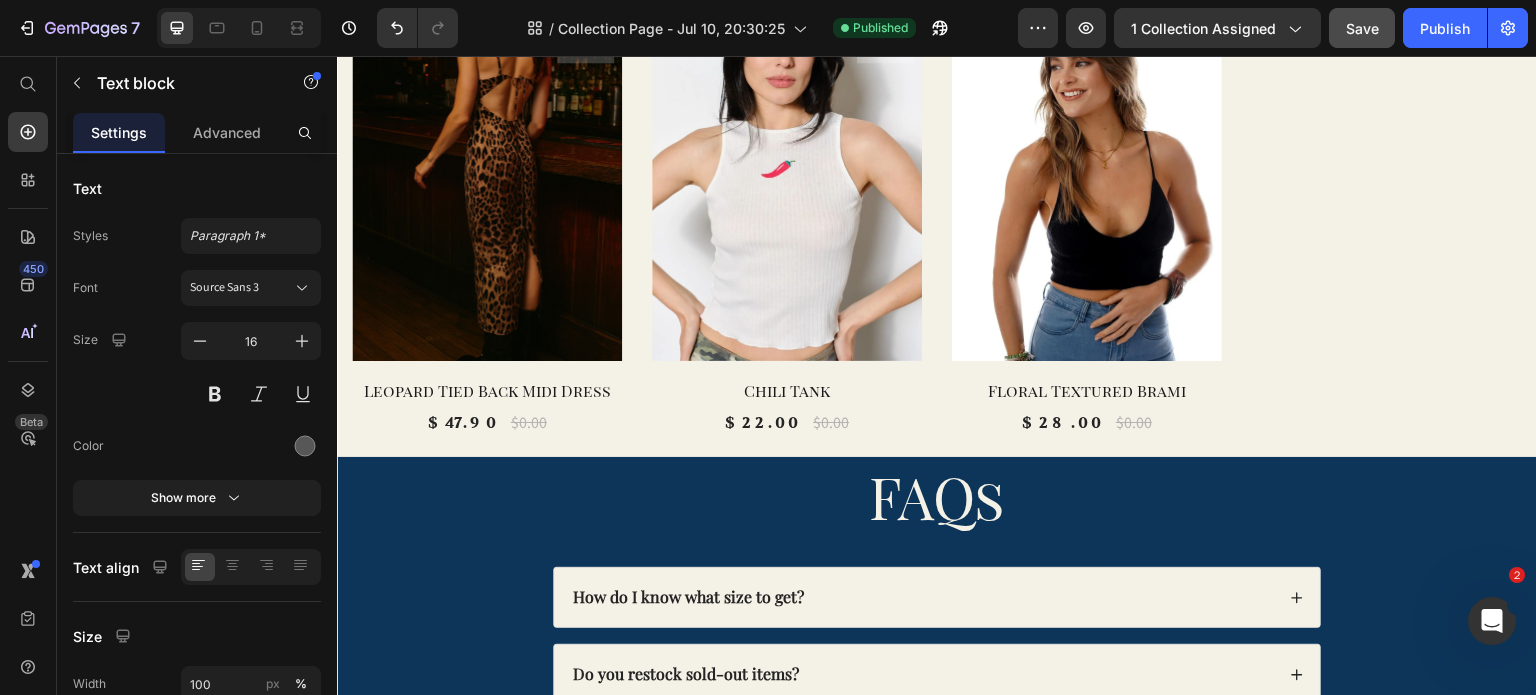 scroll, scrollTop: 1861, scrollLeft: 0, axis: vertical 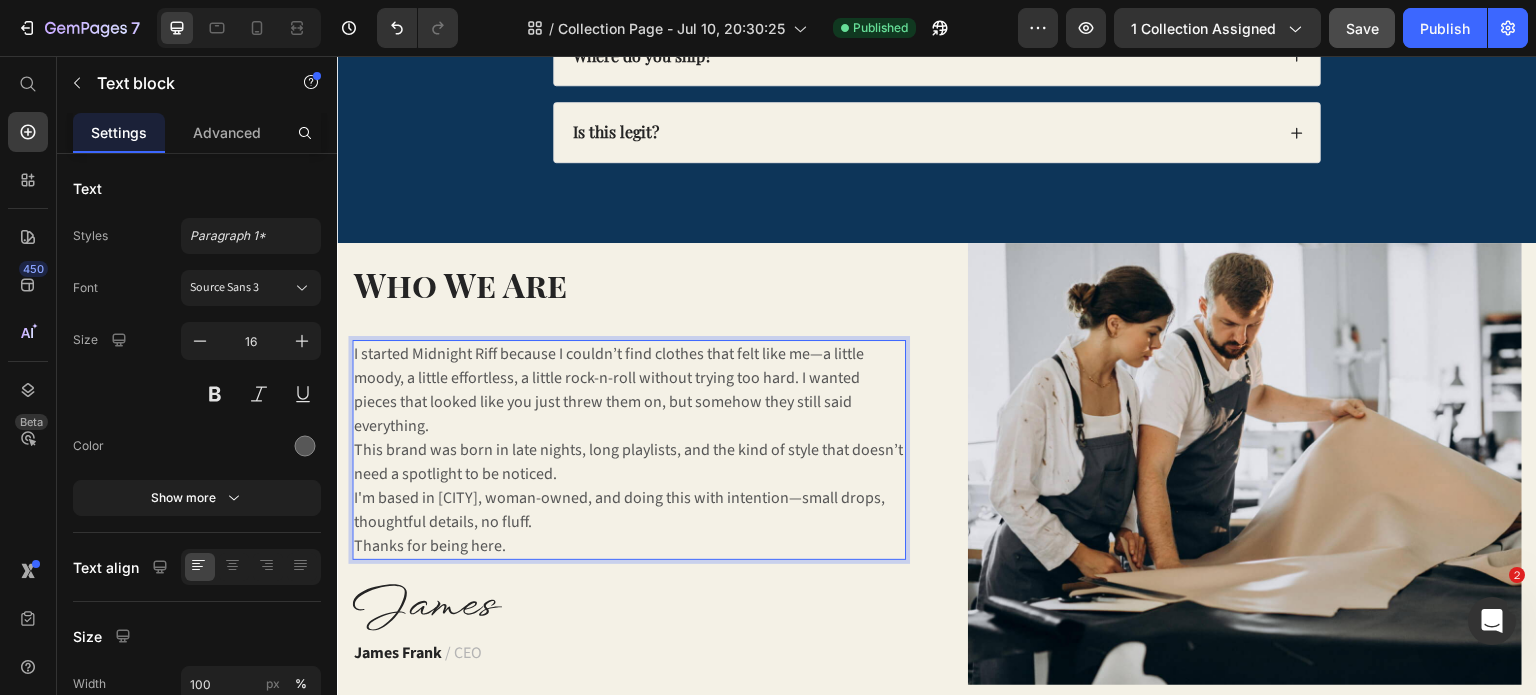 click on "I started Midnight Riff because I couldn’t find clothes that felt like me—a little moody, a little effortless, a little rock-n-roll without trying too hard. I wanted pieces that looked like you just threw them on, but somehow they still said everything." at bounding box center [629, 390] 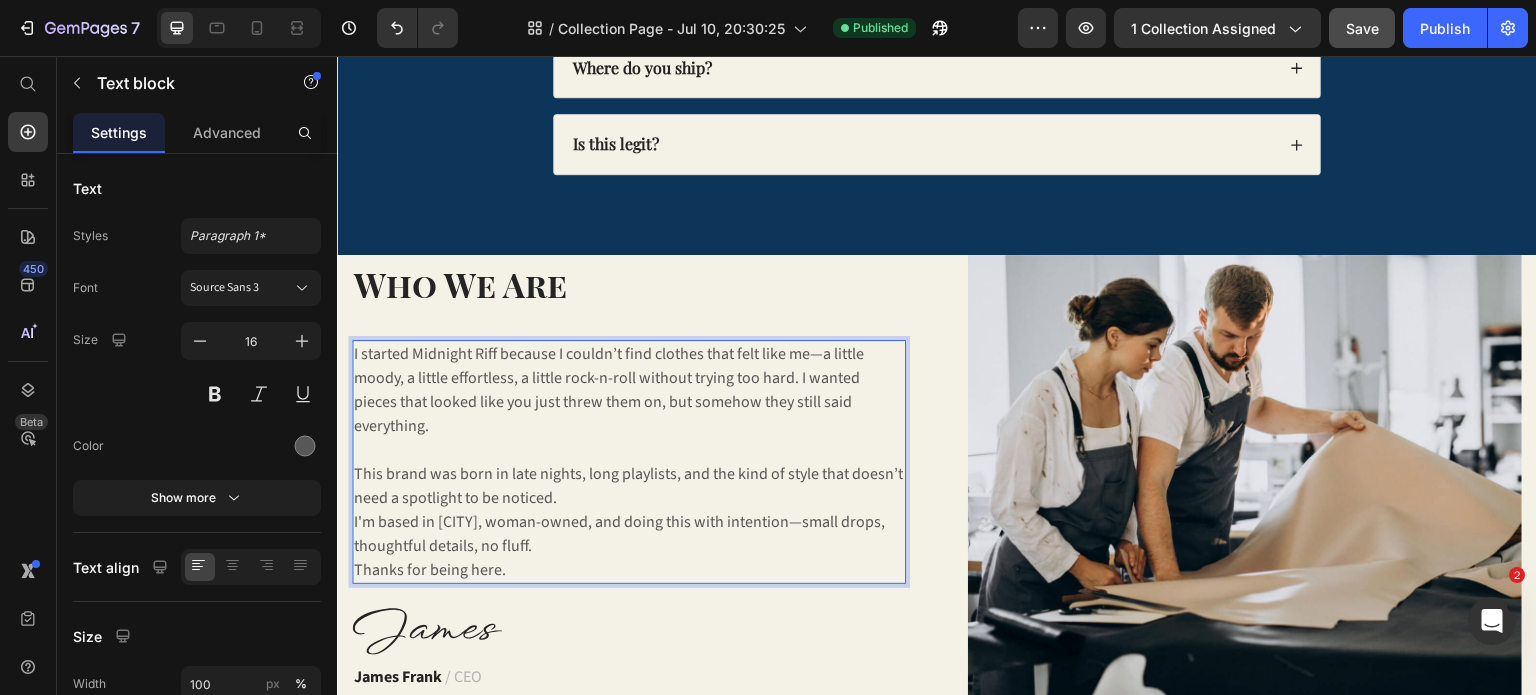 click on "This brand was born in late nights, long playlists, and the kind of style that doesn’t need a spotlight to be noticed. I'm based in [CITY], woman-owned, and doing this with intention—small drops, thoughtful details, no fluff." at bounding box center [629, 510] 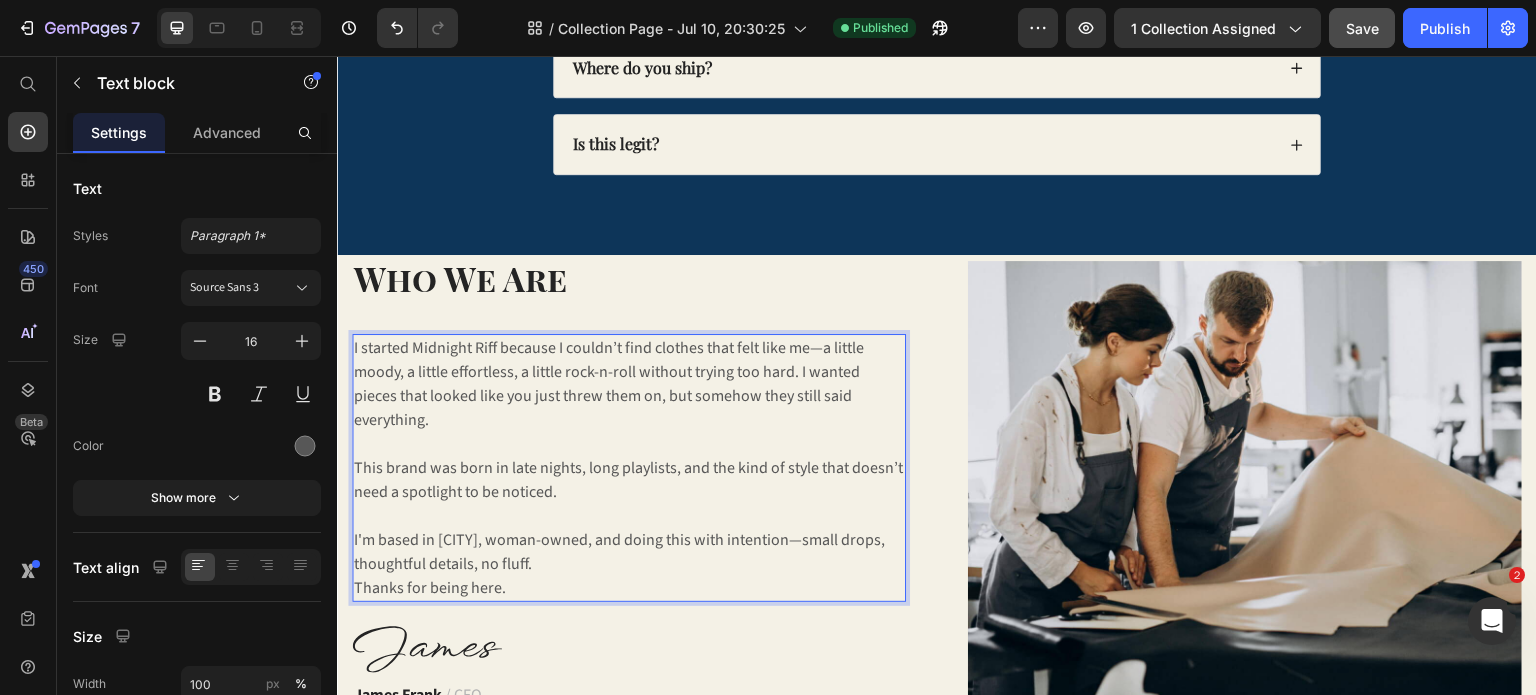 scroll, scrollTop: 1846, scrollLeft: 0, axis: vertical 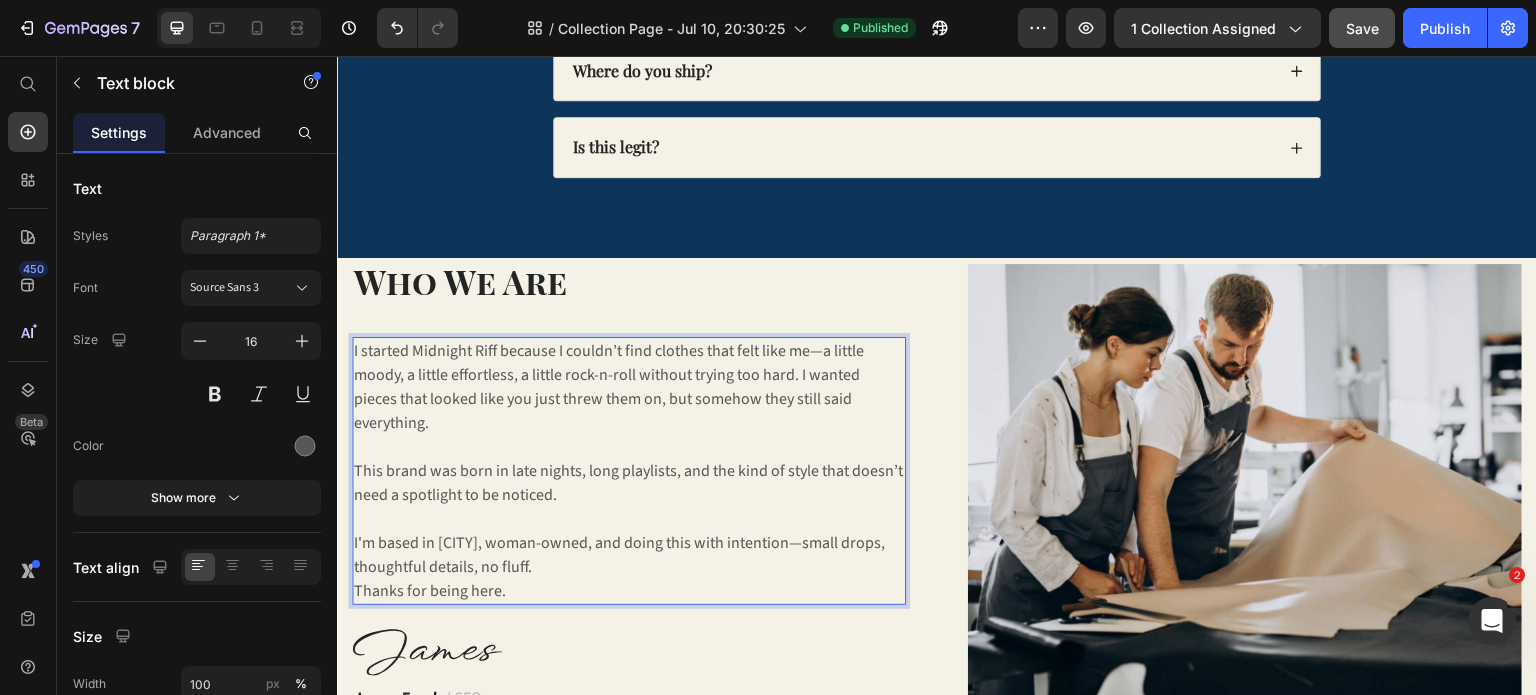 click on "This brand was born in late nights, long playlists, and the kind of style that doesn’t need a spotlight to be noticed. ⁠⁠⁠⁠⁠⁠⁠ I'm based in [CITY], woman-owned, and doing this with intention—small drops, thoughtful details, no fluff." at bounding box center [629, 519] 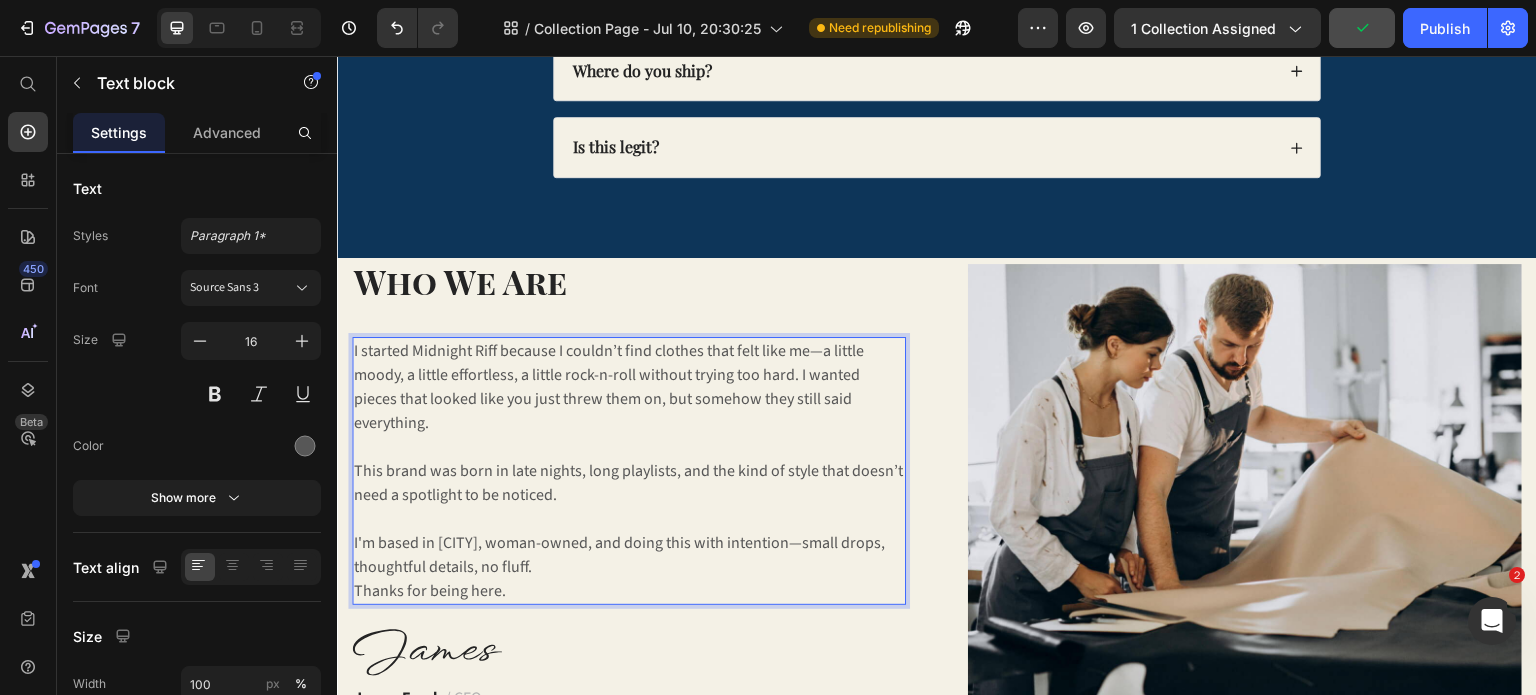 click on "This brand was born in late nights, long playlists, and the kind of style that doesn’t need a spotlight to be noticed. I'm based in [CITY], woman-owned, and doing this with intention—small drops, thoughtful details, no fluff." at bounding box center (629, 519) 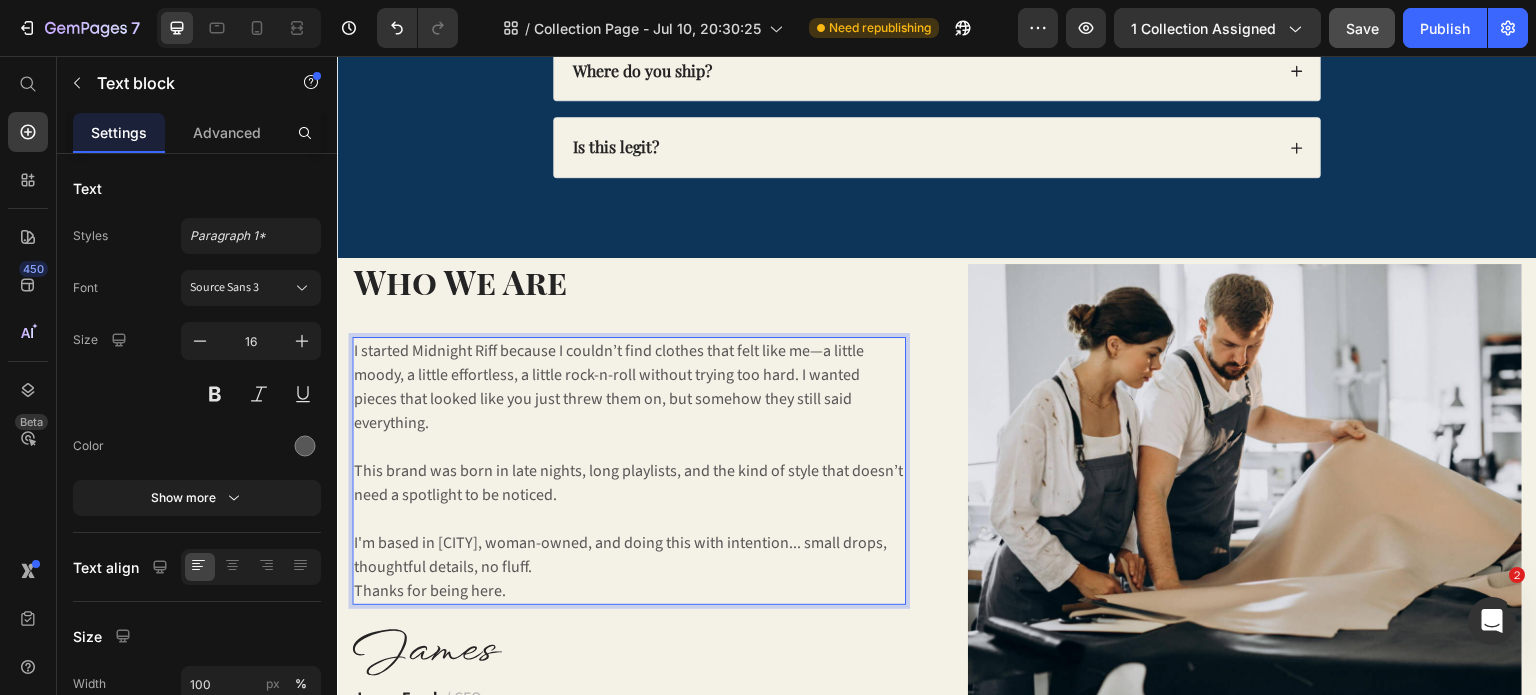 click on "This brand was born in late nights, long playlists, and the kind of style that doesn’t need a spotlight to be noticed. I'm based in Nashville, woman-owned, and doing this with intention... small drops, thoughtful details, no fluff." at bounding box center (629, 519) 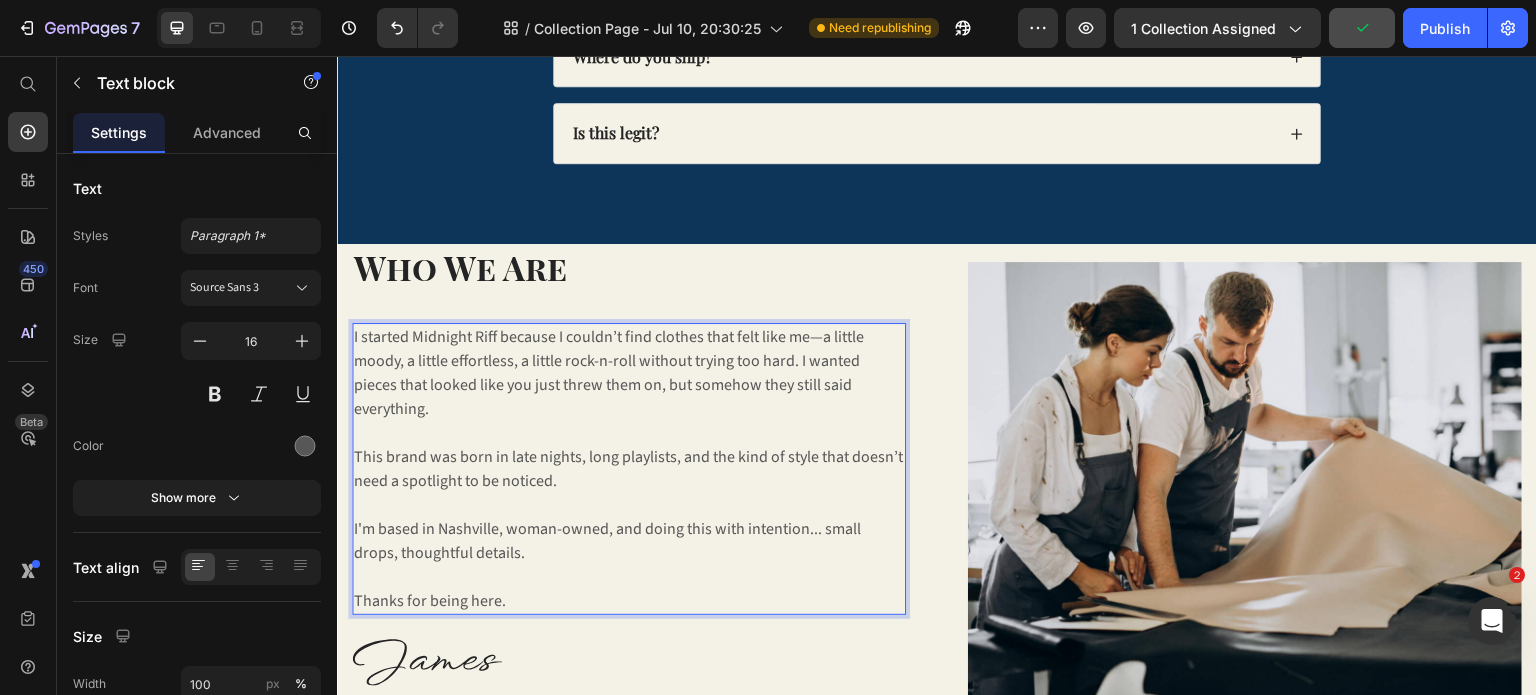 scroll, scrollTop: 1860, scrollLeft: 0, axis: vertical 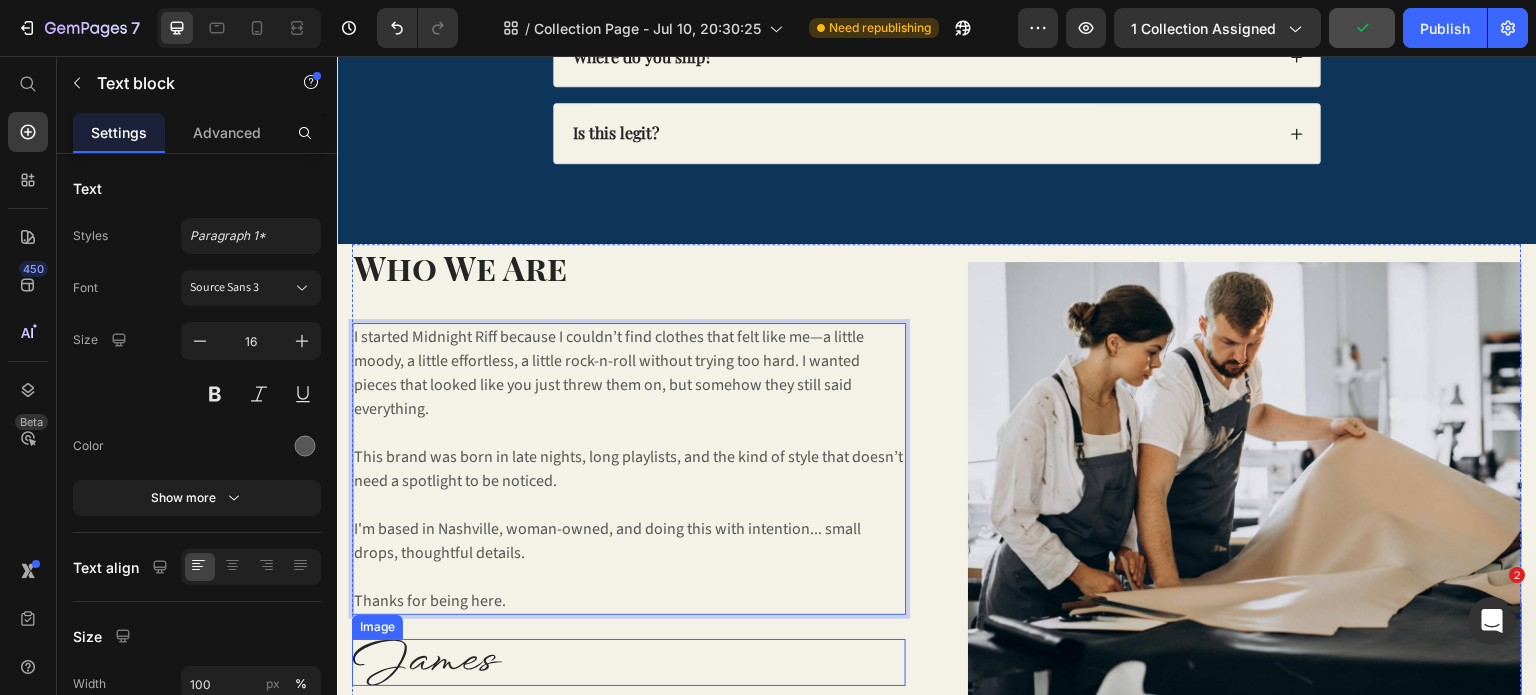 click at bounding box center [629, 662] 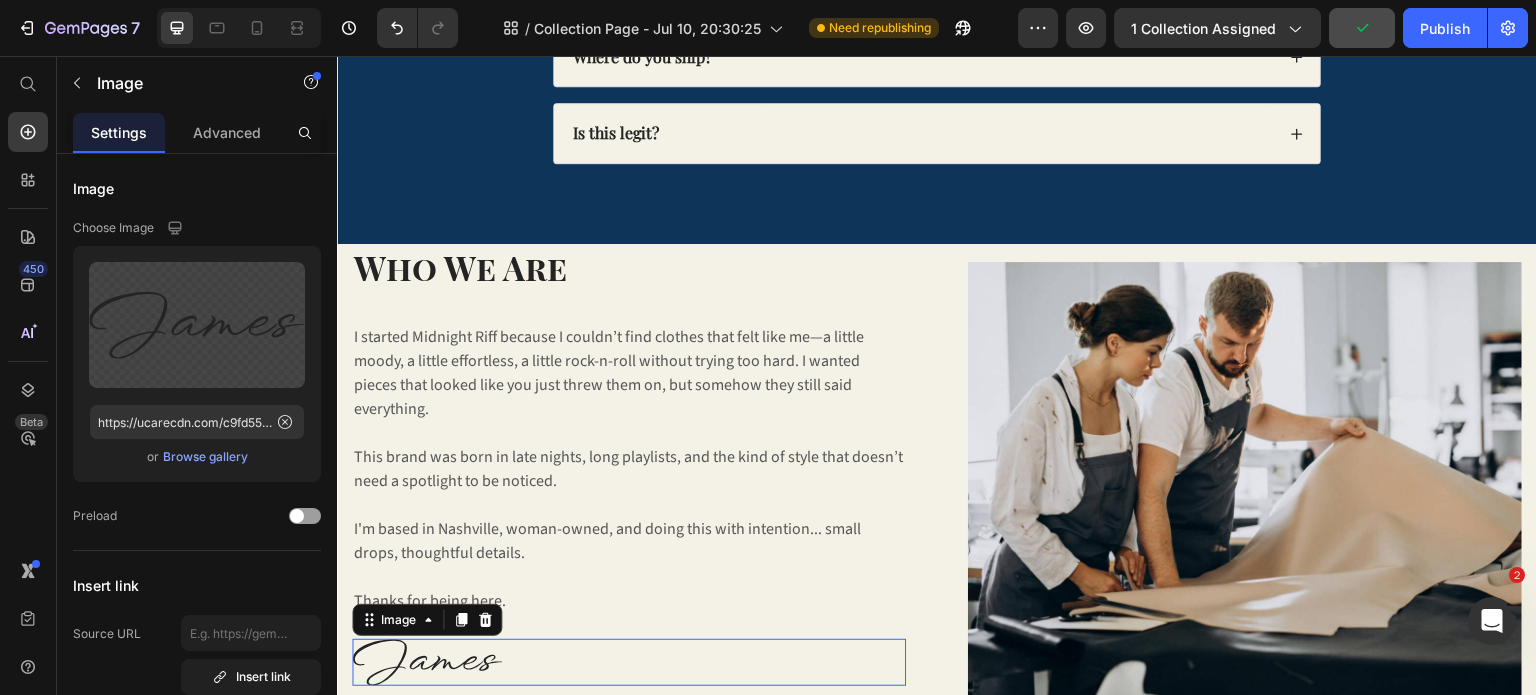 click at bounding box center [629, 662] 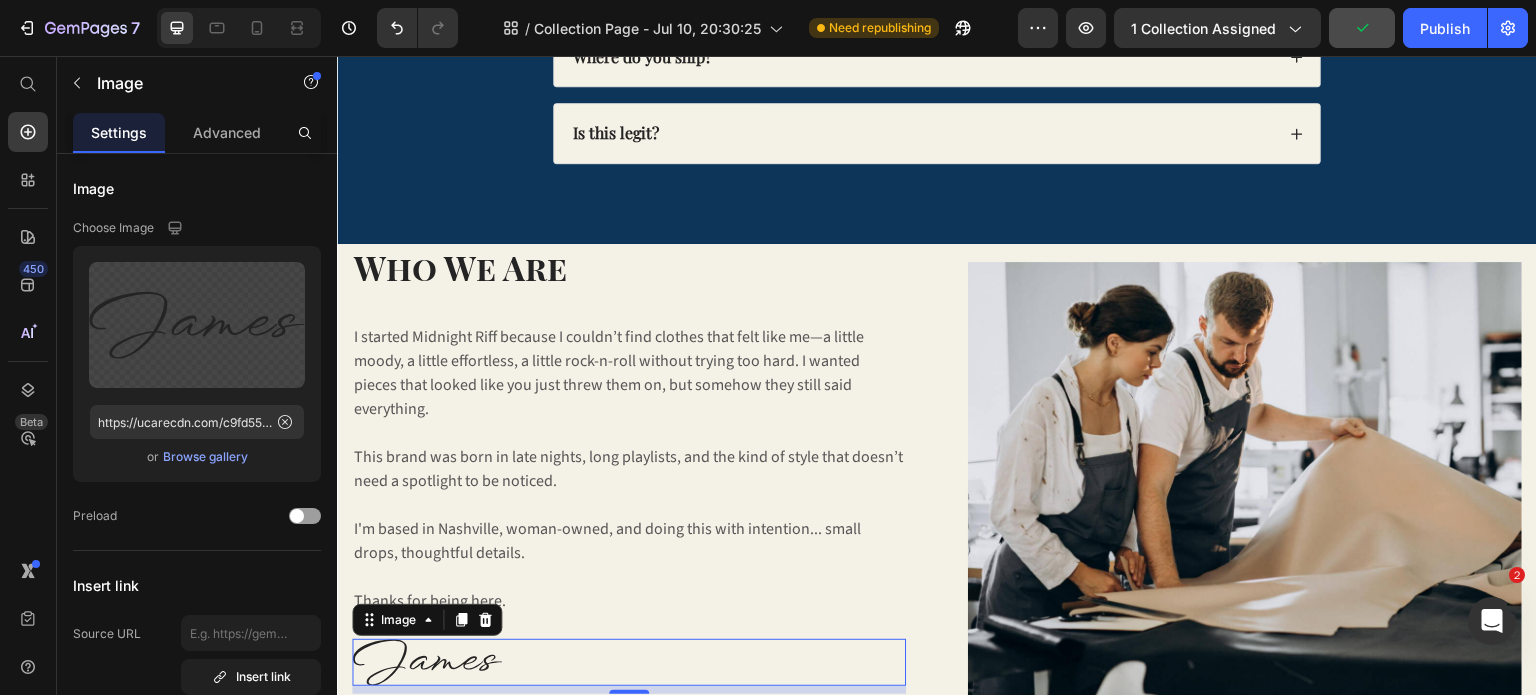 click at bounding box center (629, 662) 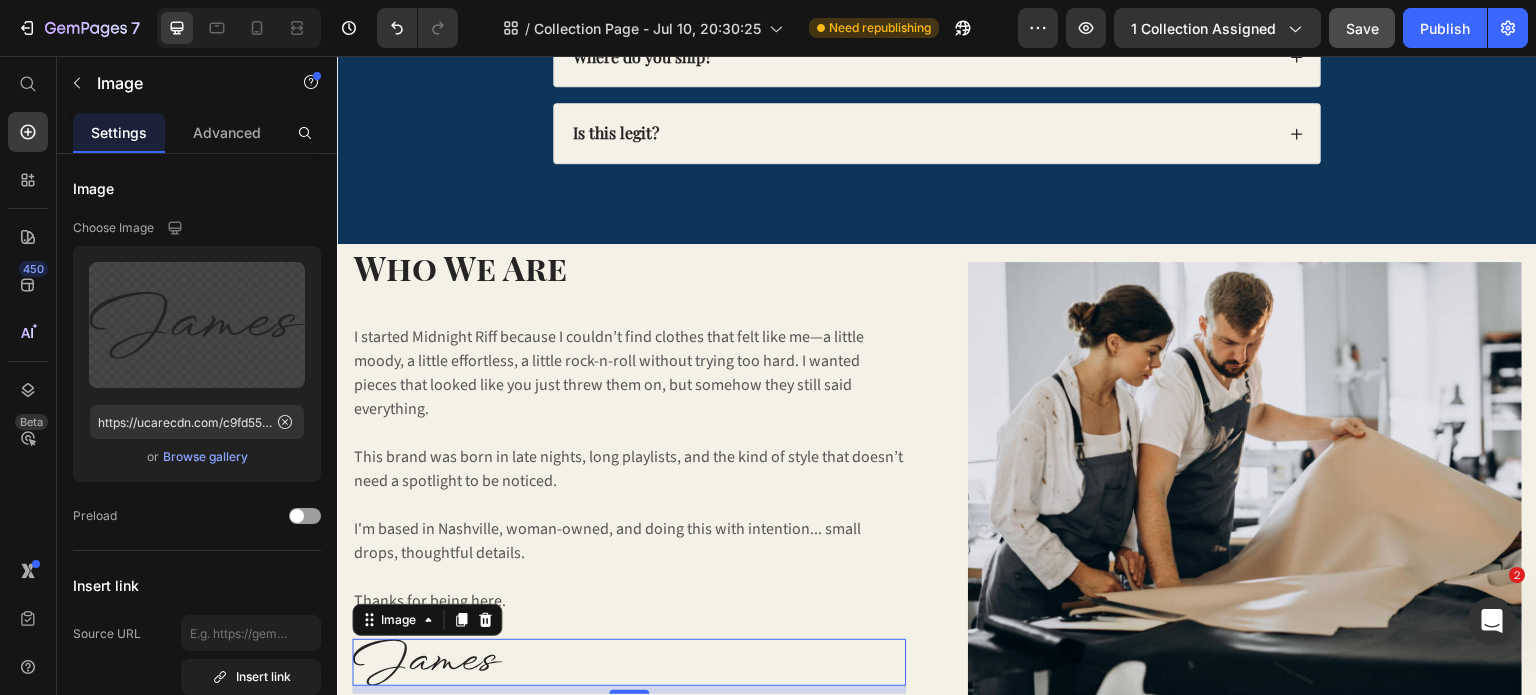click at bounding box center [629, 662] 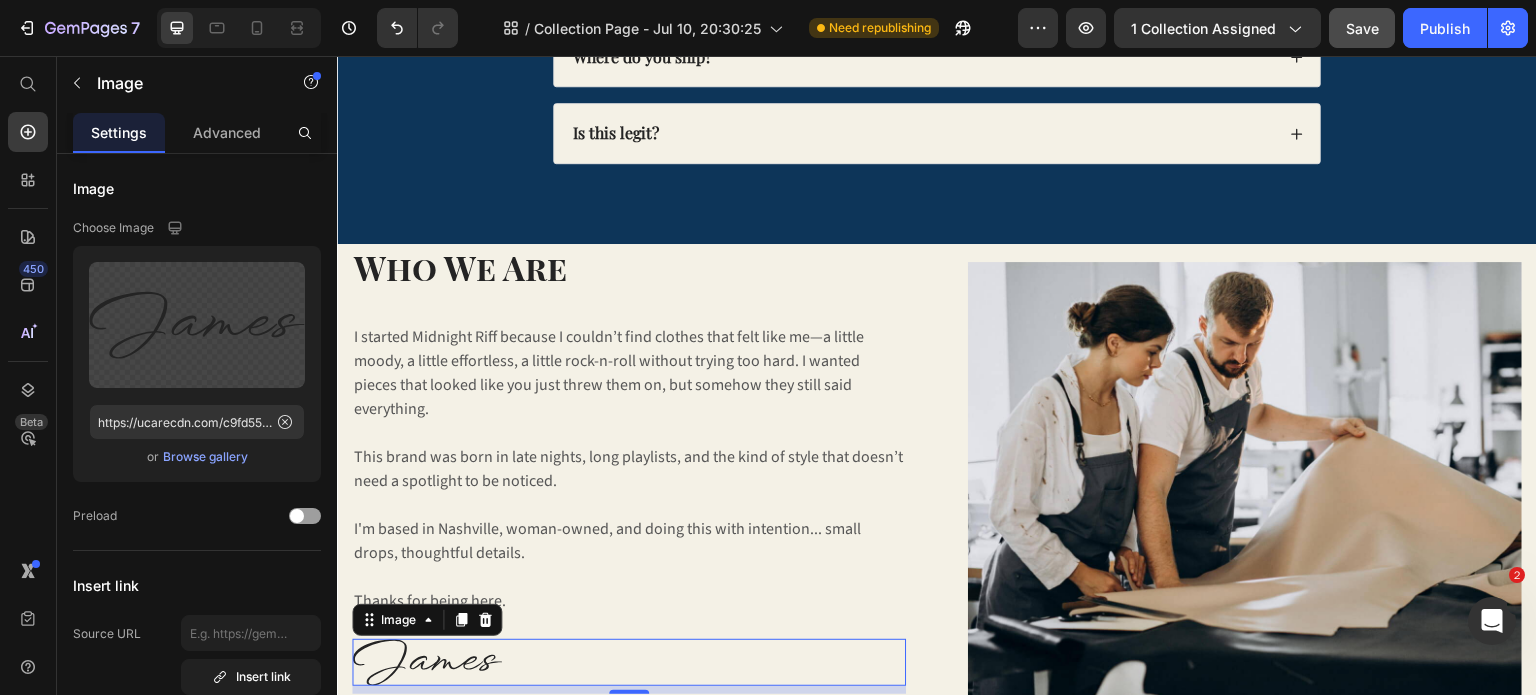 click at bounding box center (629, 662) 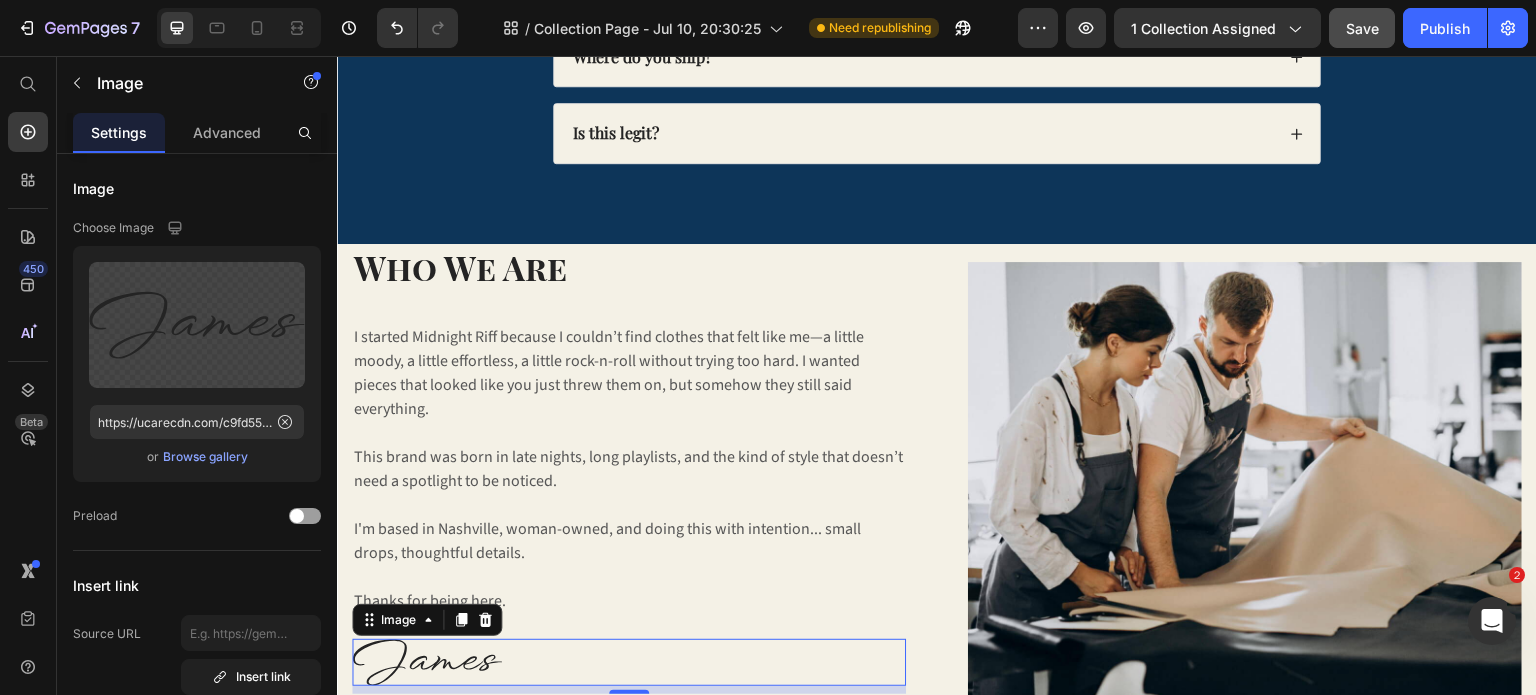 click at bounding box center [629, 662] 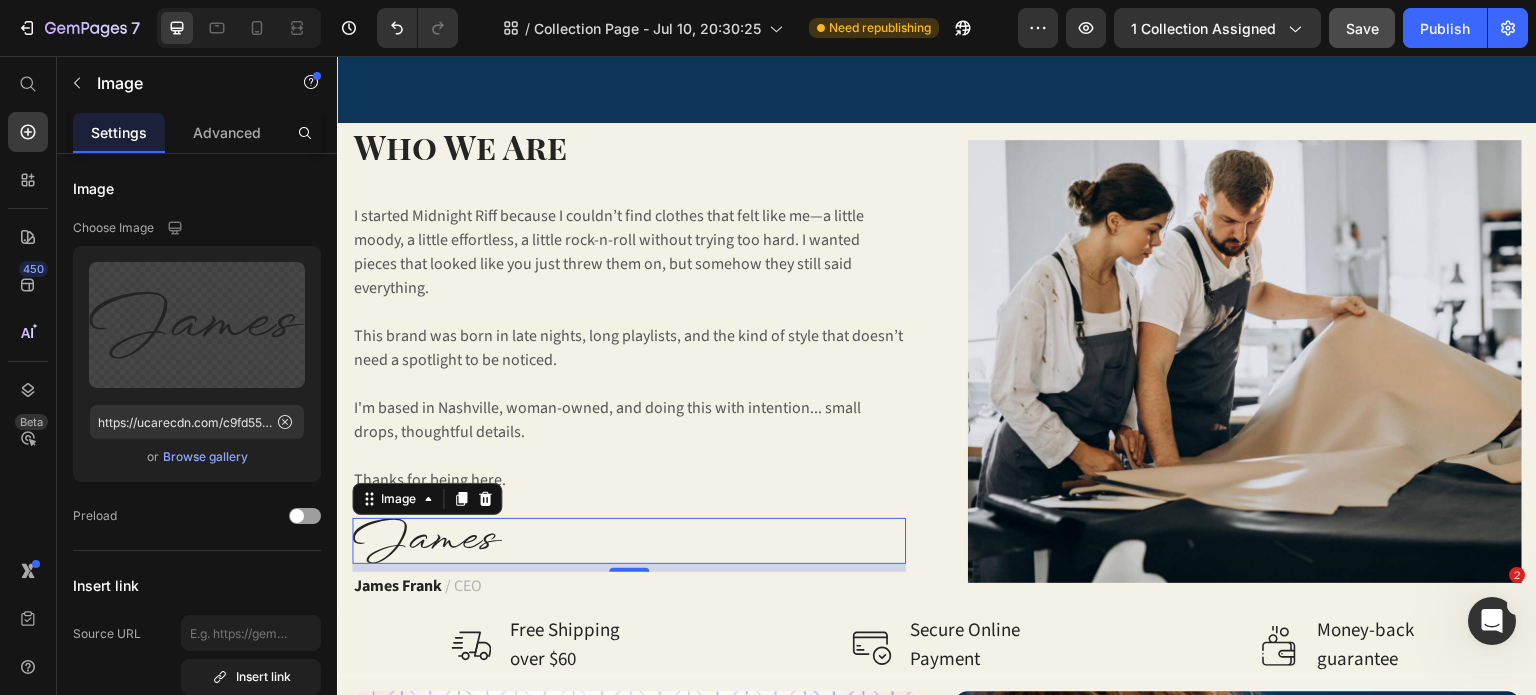 scroll, scrollTop: 2025, scrollLeft: 0, axis: vertical 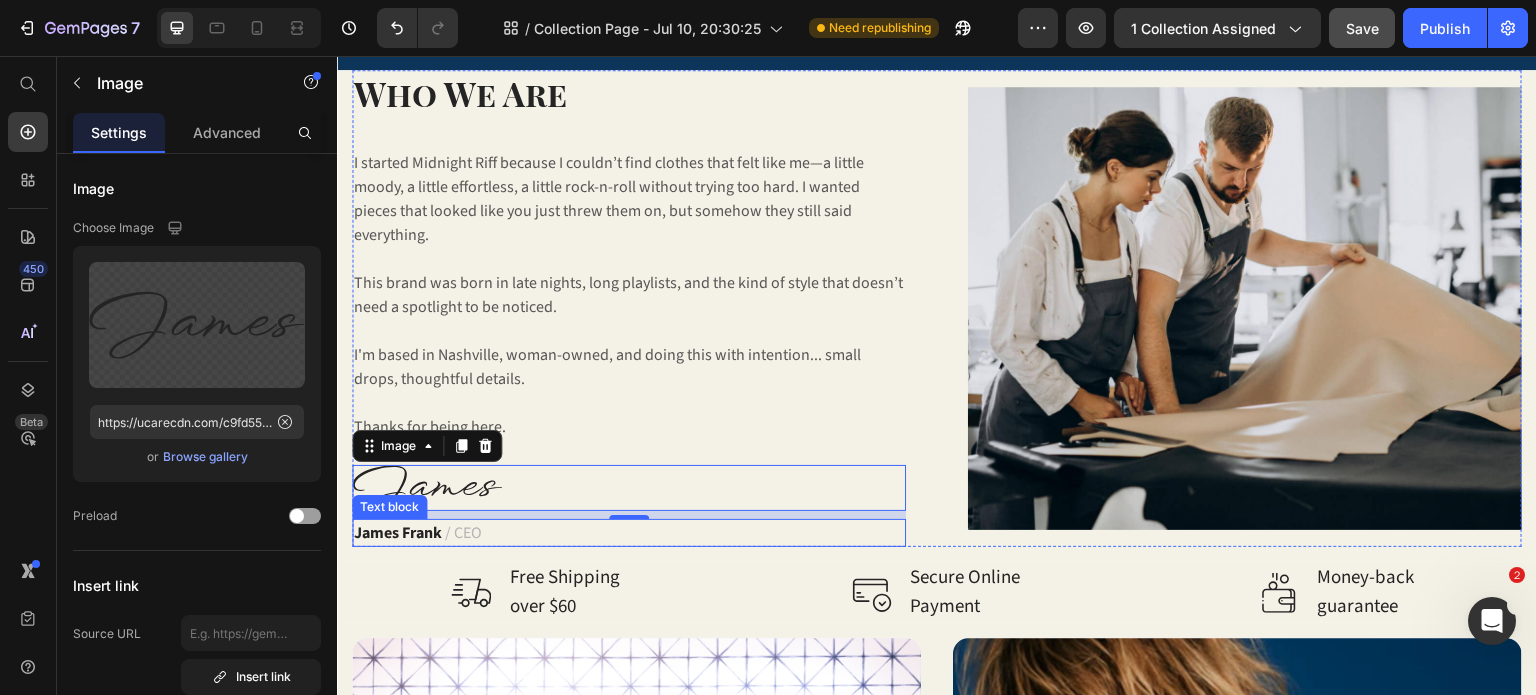 click on "James Frank" at bounding box center [398, 533] 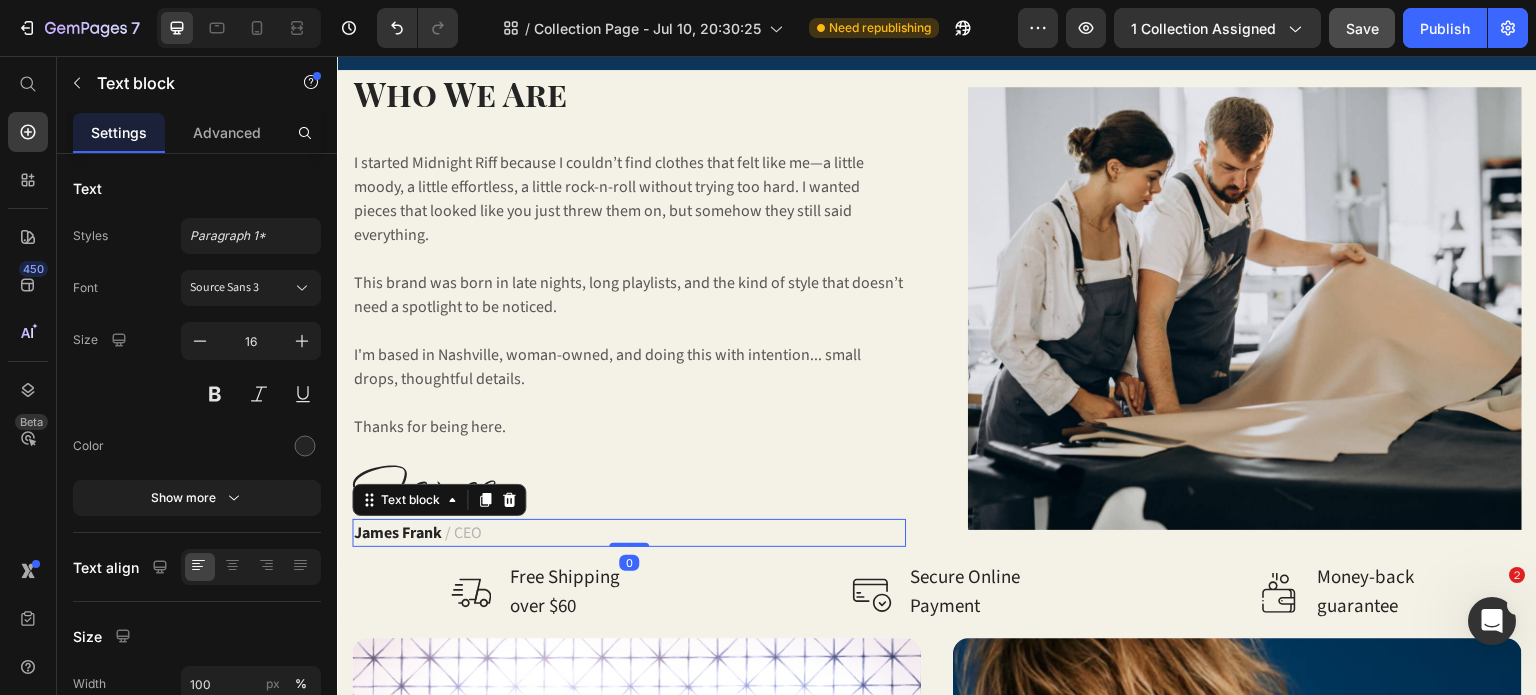 click on "James Frank" at bounding box center (398, 533) 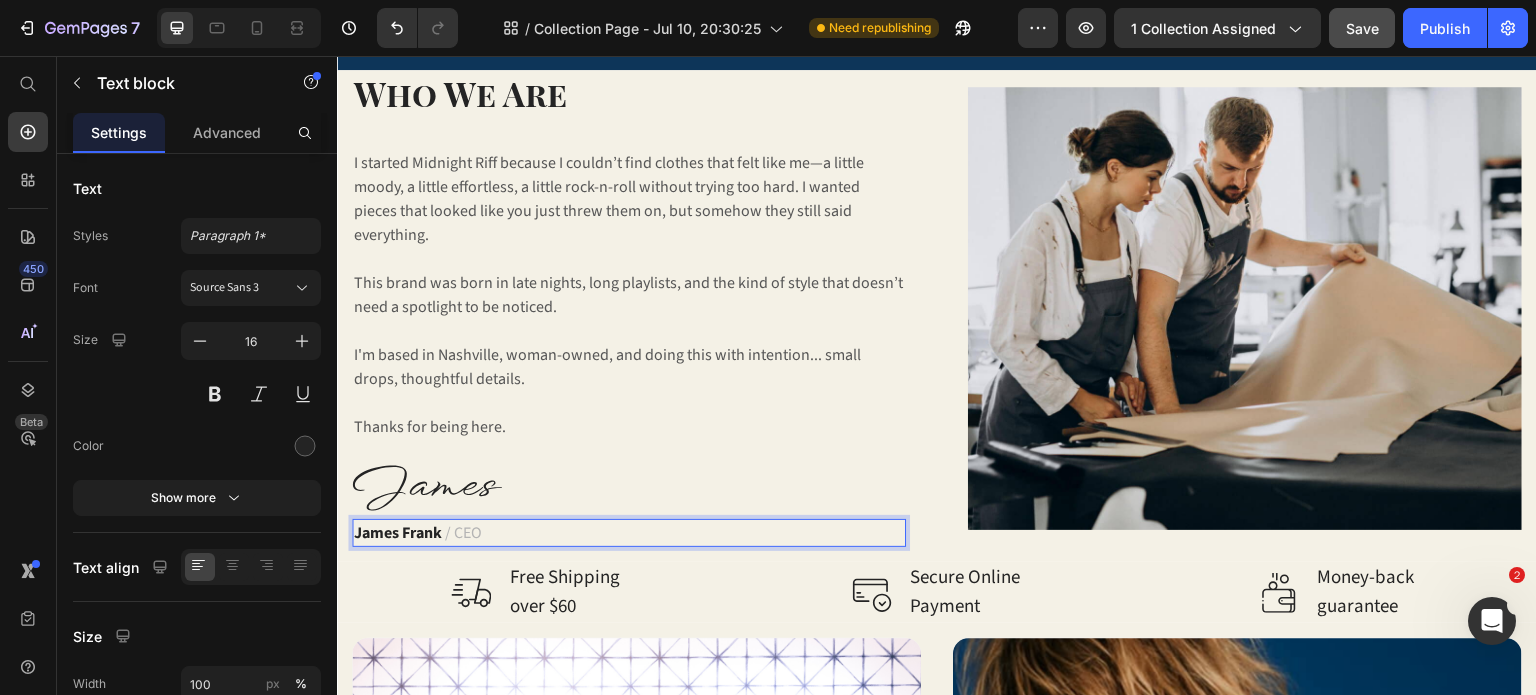 click on "James Frank" at bounding box center [398, 533] 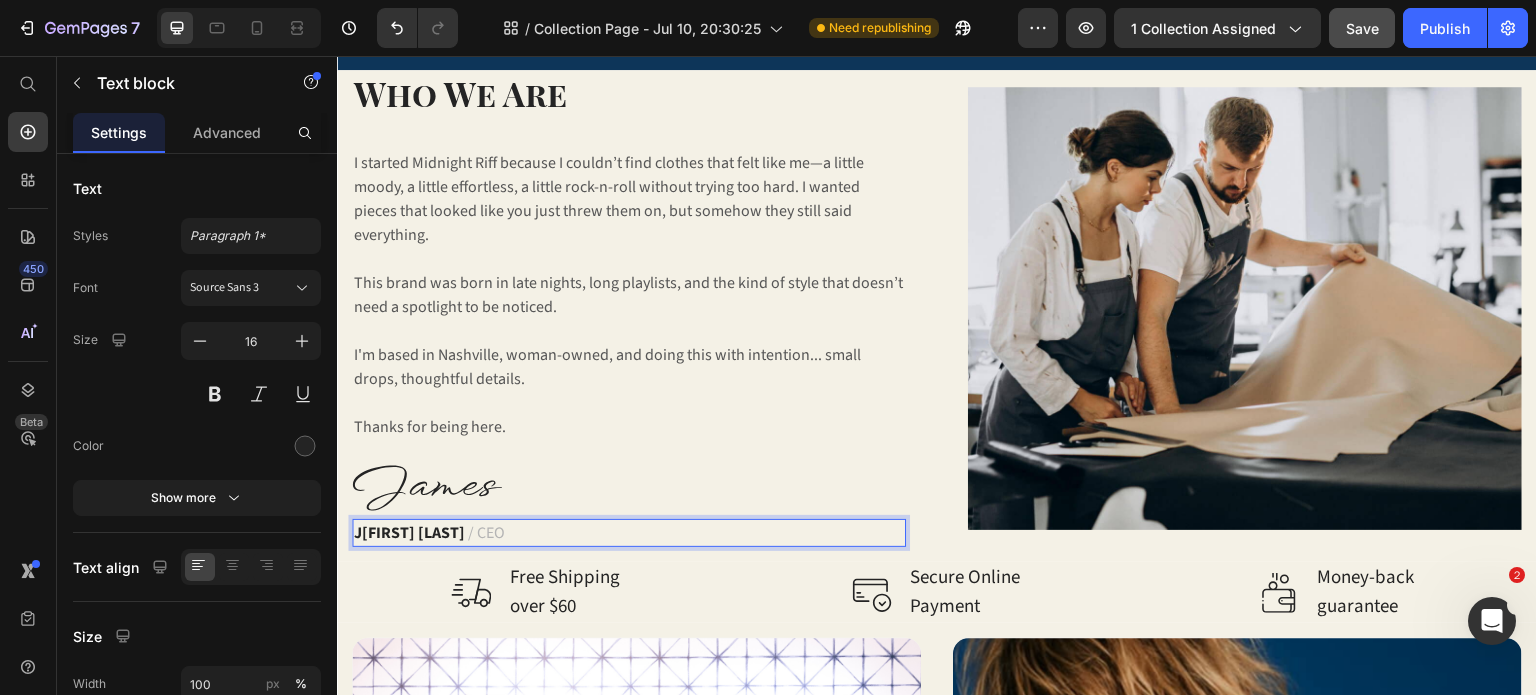 click on "J[FIRST] [LAST]" at bounding box center [409, 533] 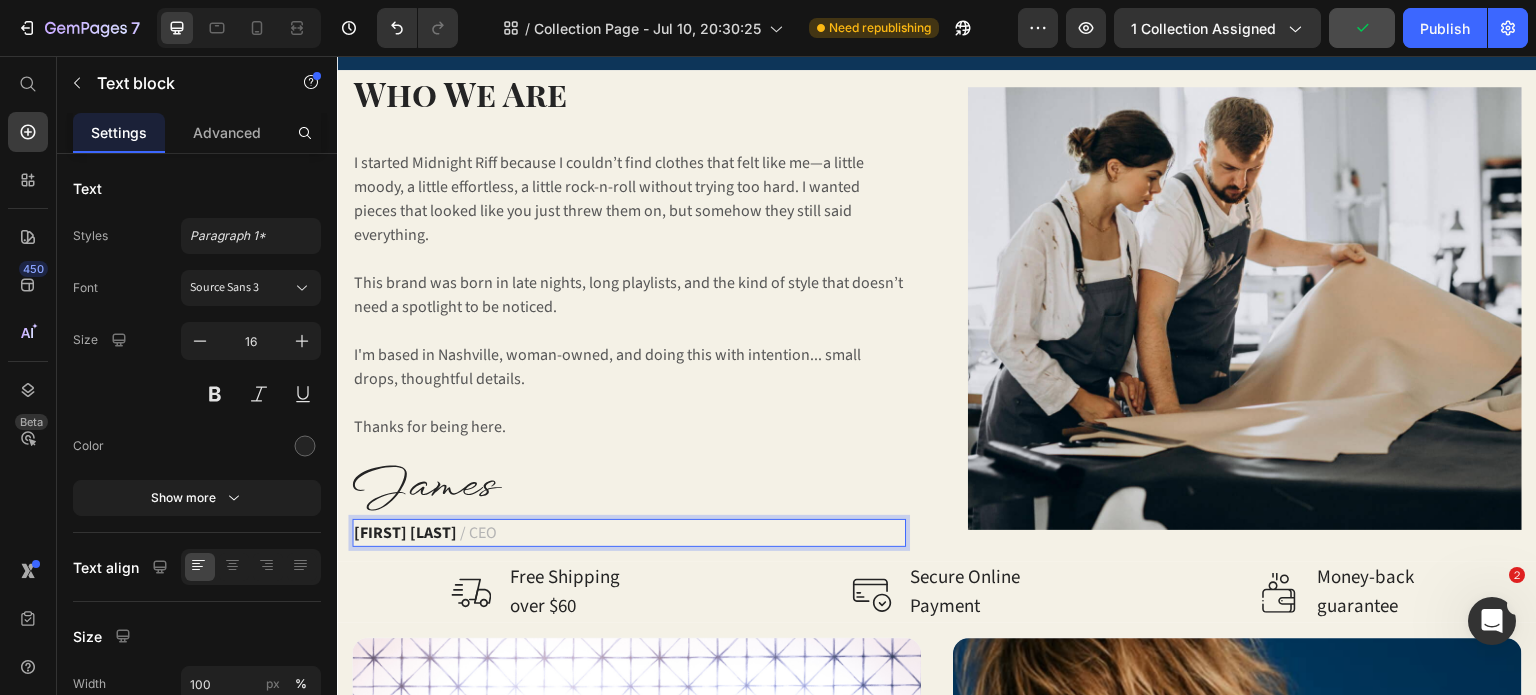 click on "/ CEO" at bounding box center (478, 533) 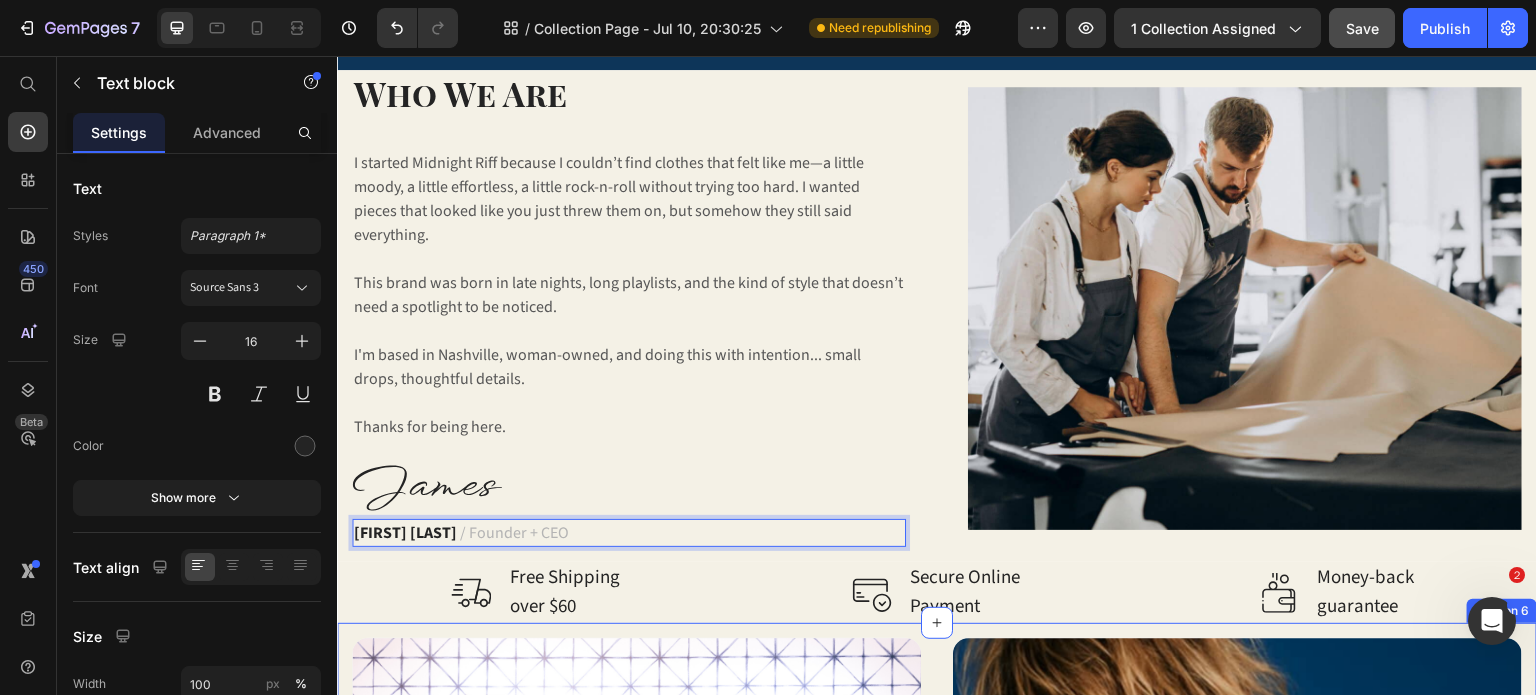 click on "SKINxErin Skincare Heading
Shop now Button Row Hero Banner Thrifted + Riffed Heading
Shop now Button Row Hero Banner Row Section 6" at bounding box center (937, 898) 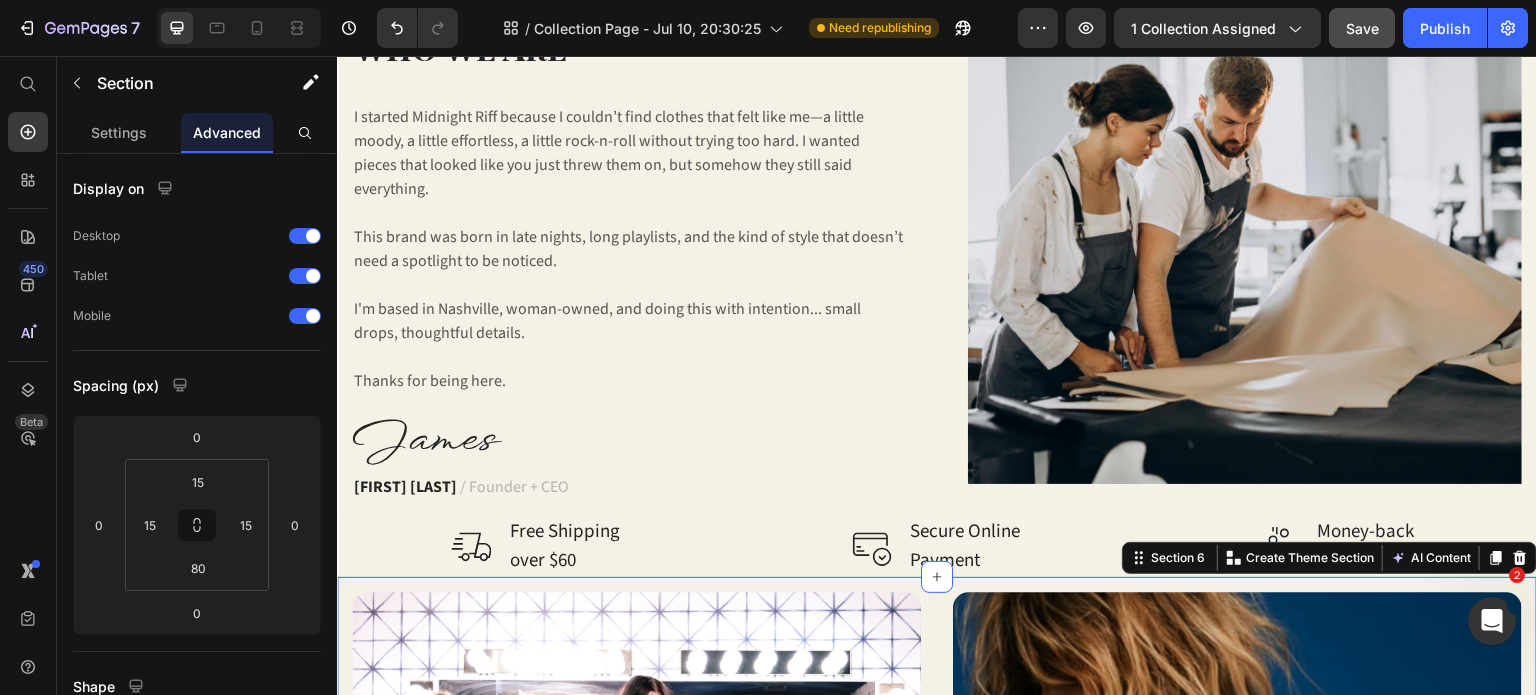 scroll, scrollTop: 2171, scrollLeft: 0, axis: vertical 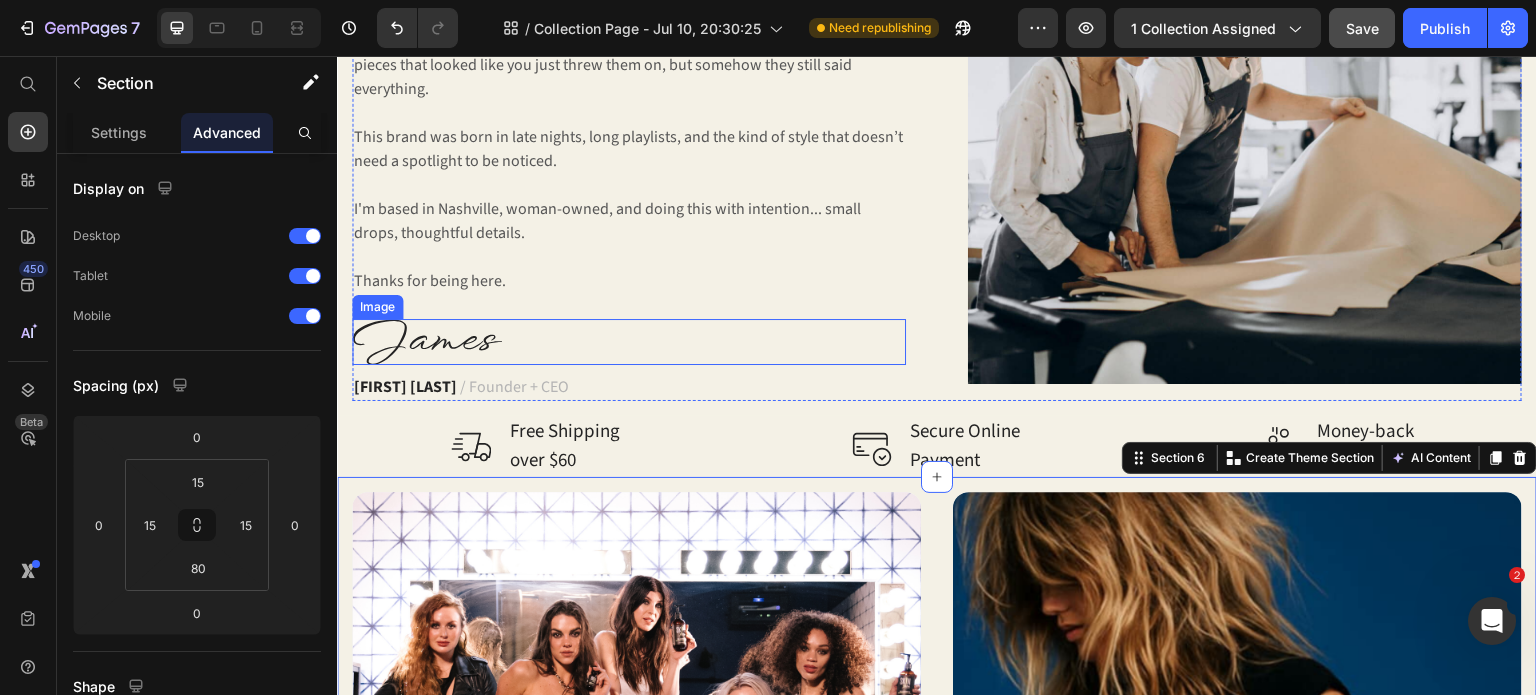click at bounding box center (629, 342) 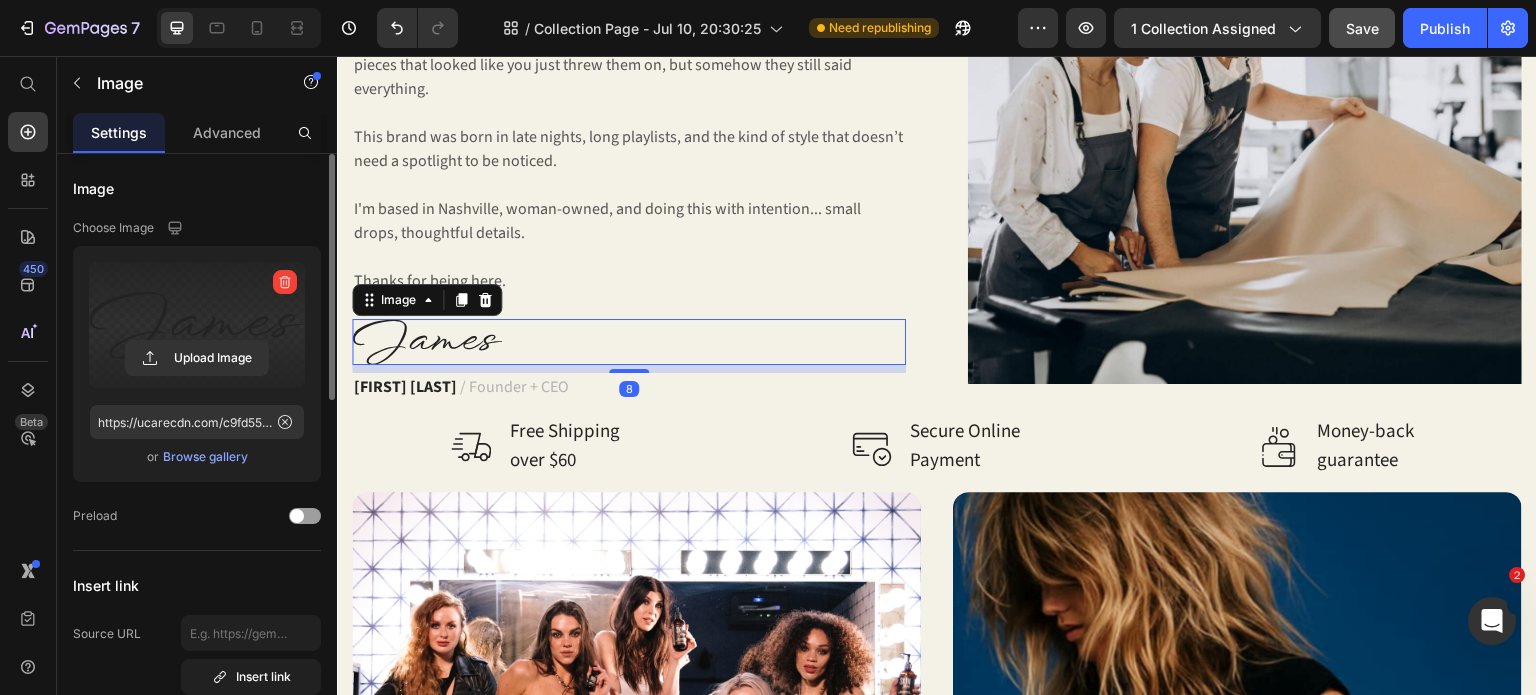 click at bounding box center [197, 325] 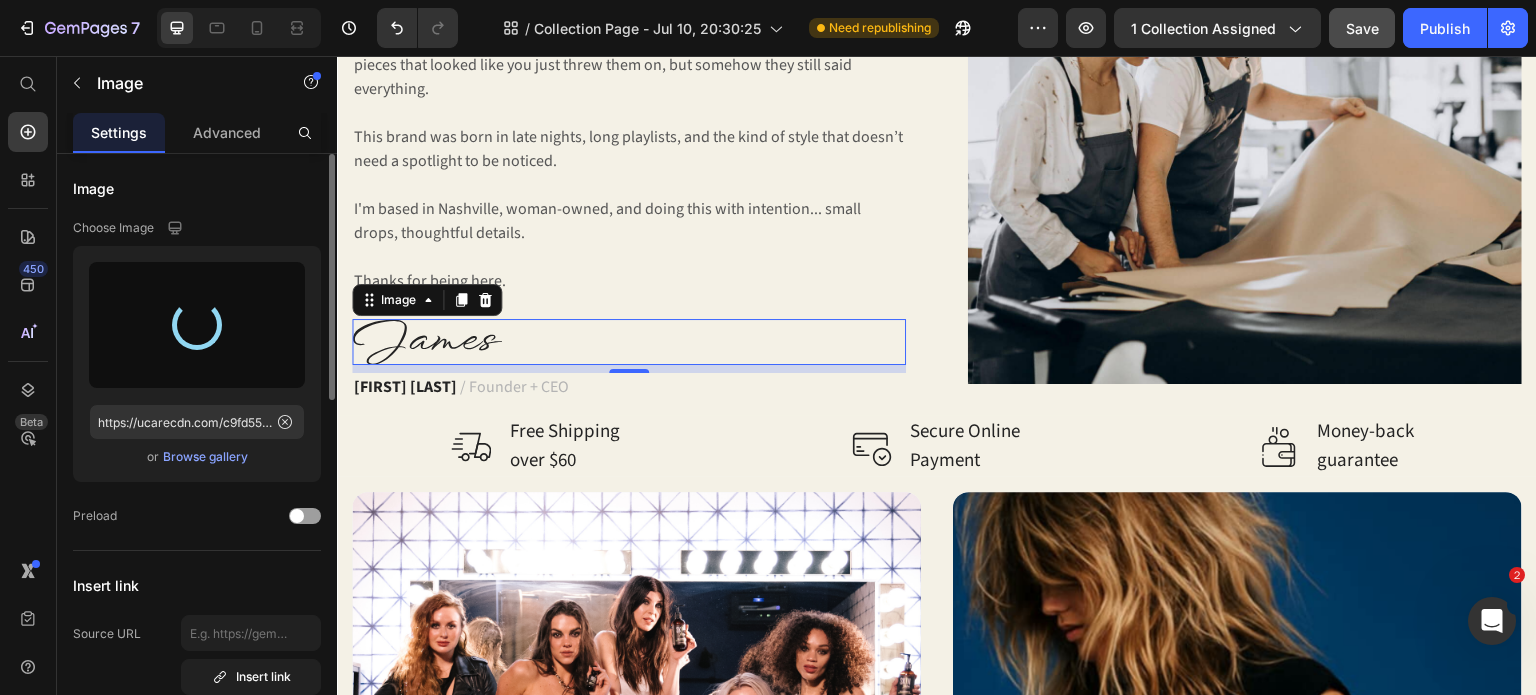 type on "https://cdn.shopify.com/s/files/1/0056/6293/3063/files/gempages_494559491581281397-8bb873a9-567e-4c1c-afe9-993e94e064e8.png" 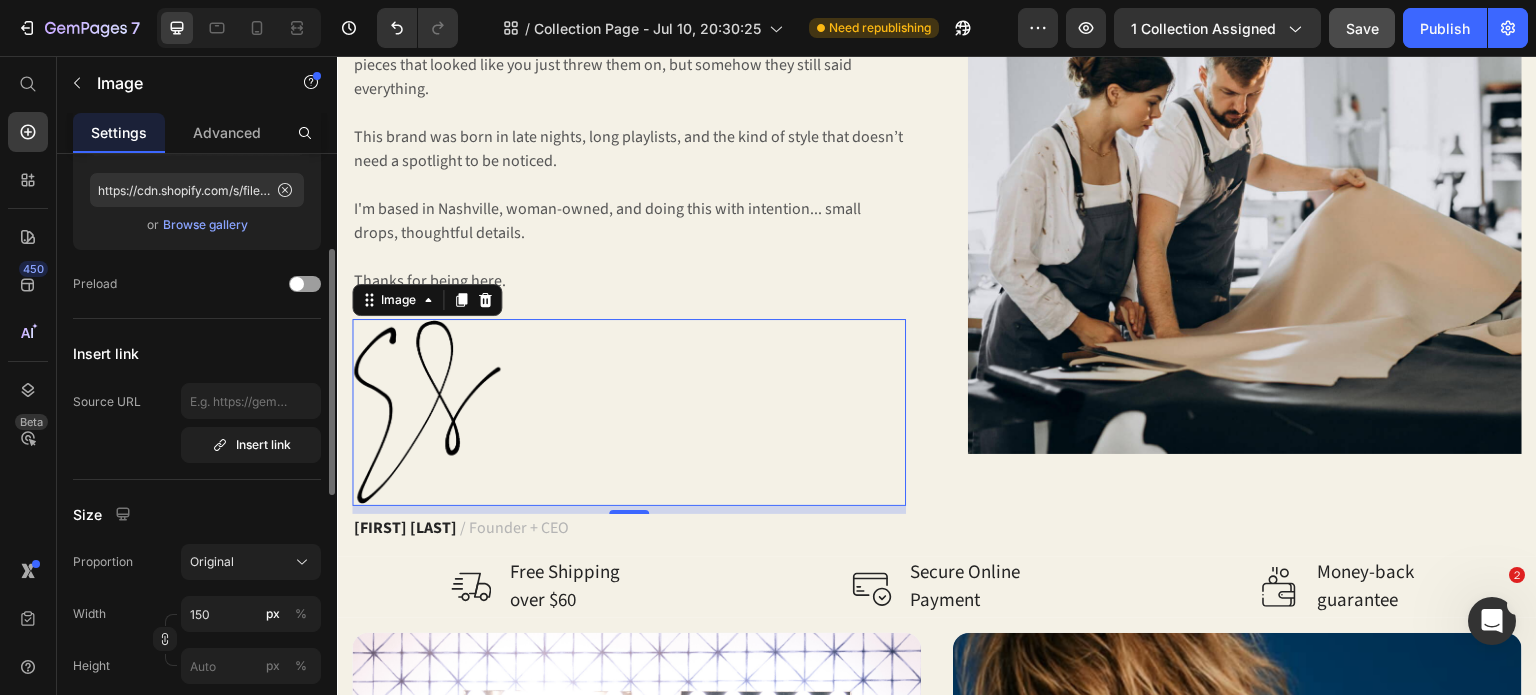click on "Image Choose Image Upload Image https://cdn.shopify.com/s/files/1/0056/6293/3063/files/gempages_494559491581281397-8bb873a9-567e-4c1c-afe9-993e94e064e8.png  or   Browse gallery  Preload Insert link Source URL  Insert link  Size Proportion Original Width 150 px % Height px % Shape Border Corner Shadow Align SEO Alt text Alt Image Image title Image Title" at bounding box center (197, 598) 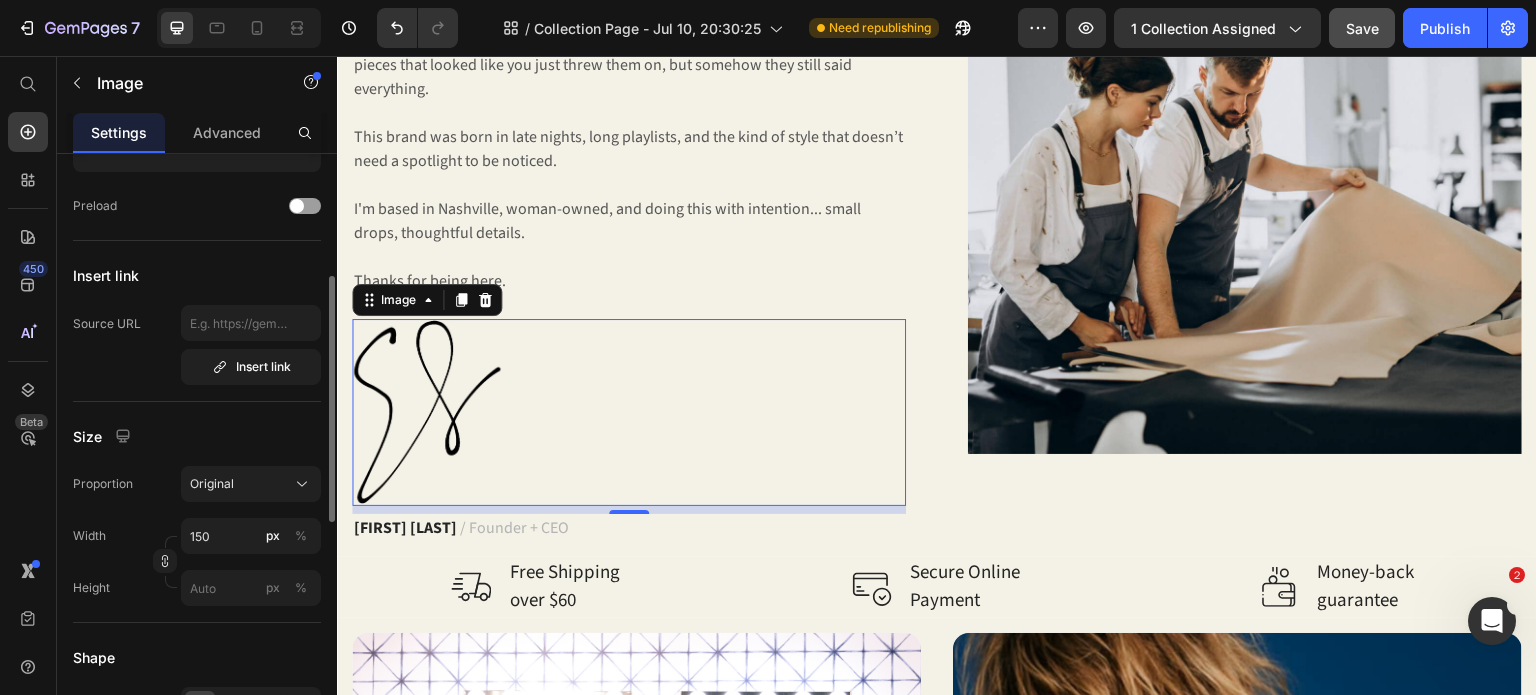 scroll, scrollTop: 311, scrollLeft: 0, axis: vertical 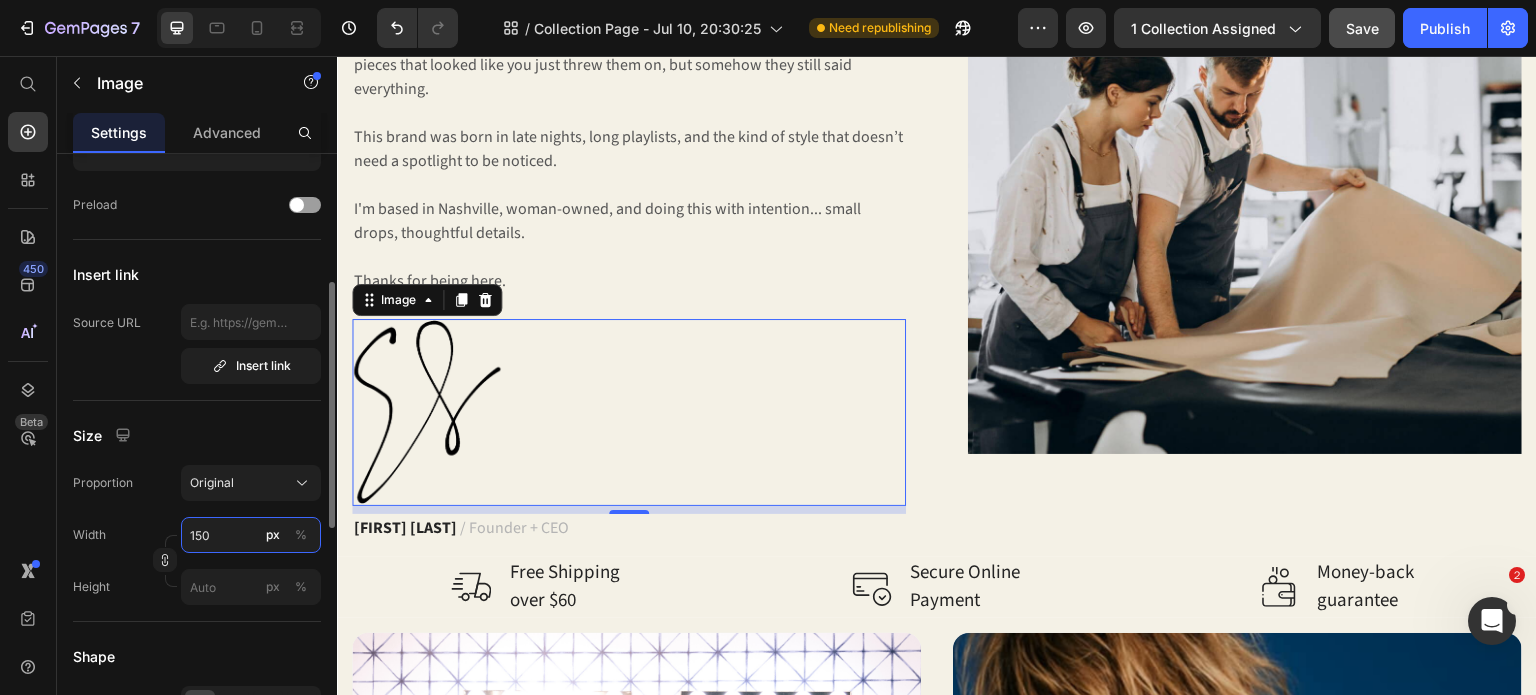 click on "150" at bounding box center [251, 535] 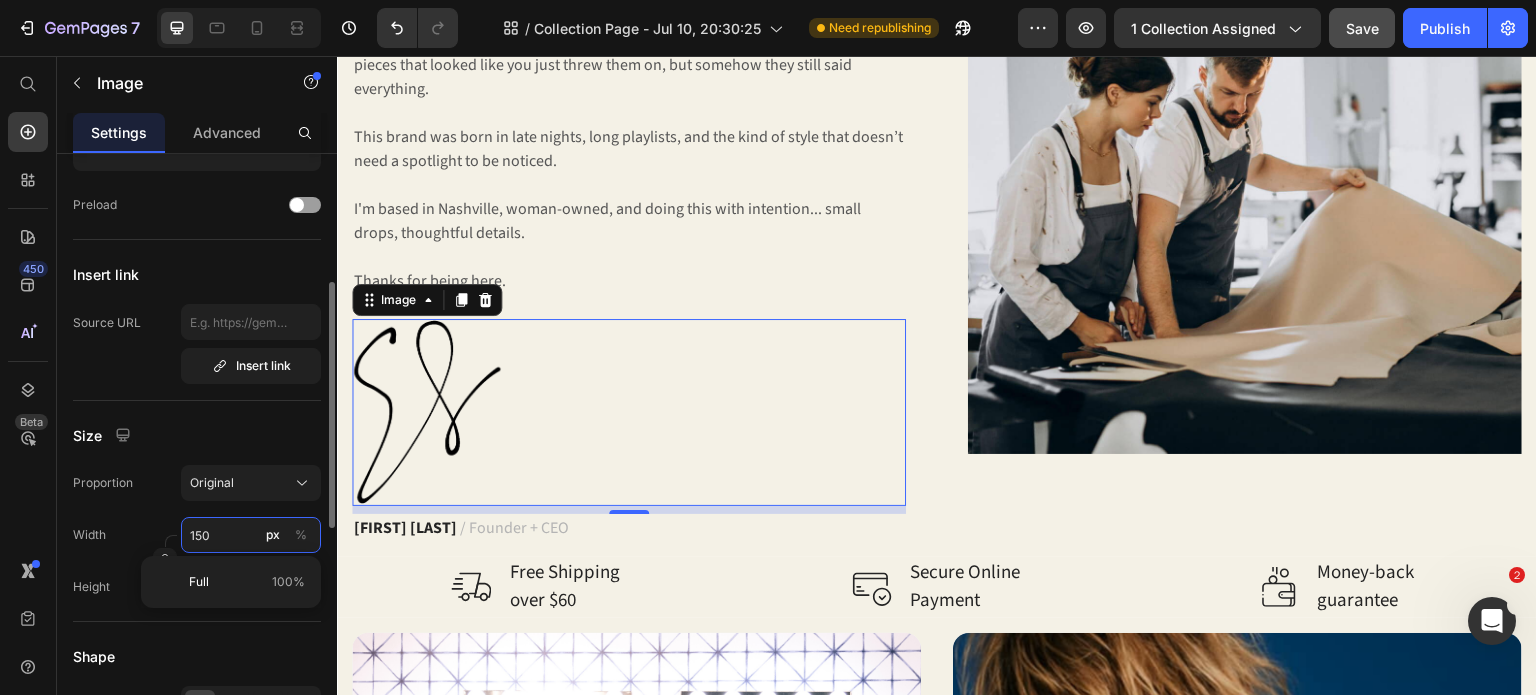 click on "150" at bounding box center [251, 535] 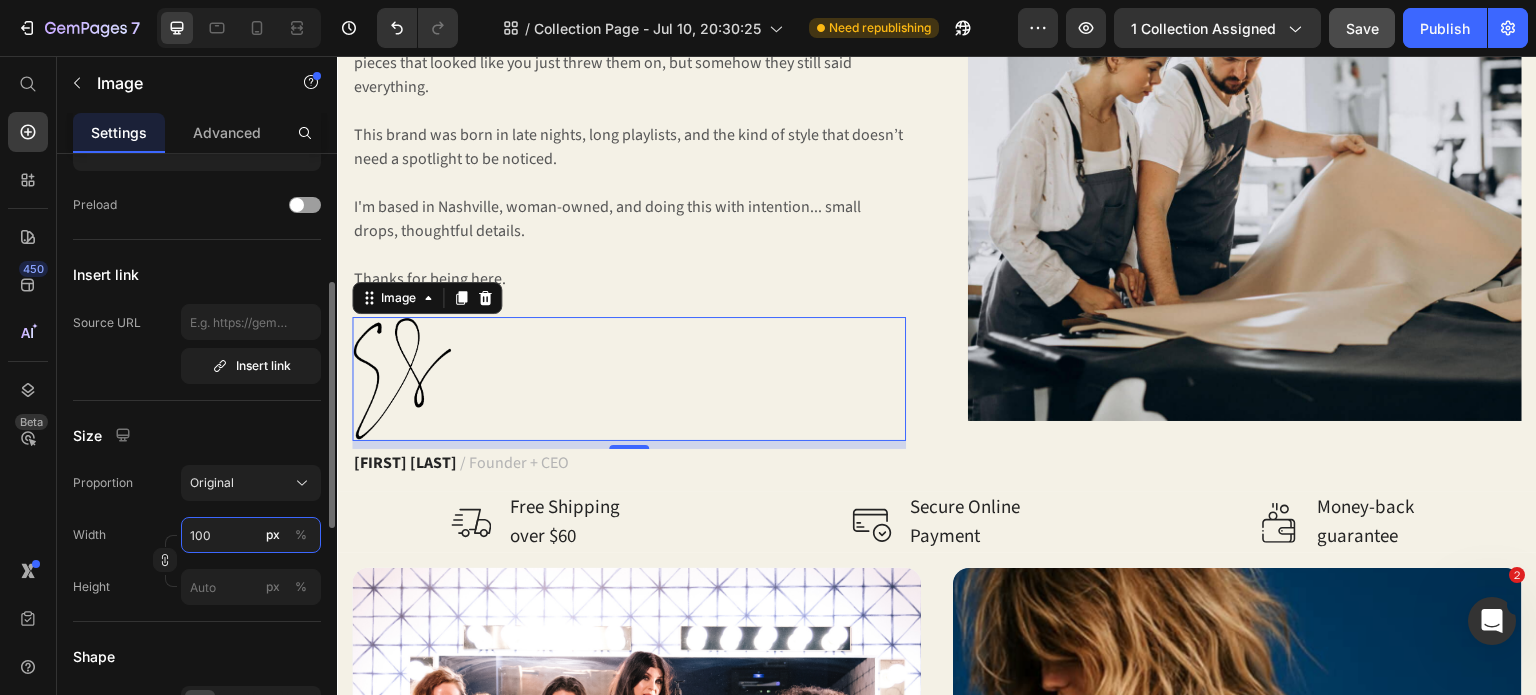 scroll, scrollTop: 2171, scrollLeft: 0, axis: vertical 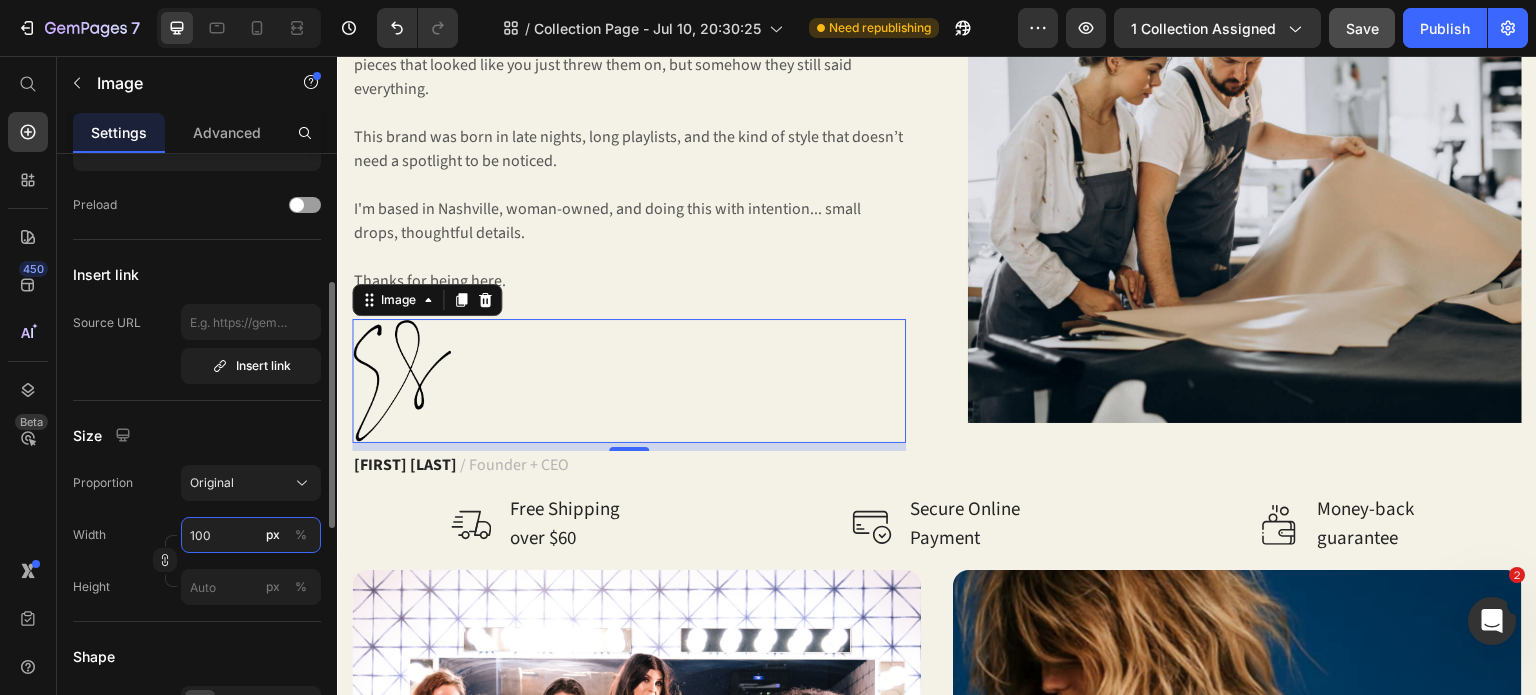 type on "100" 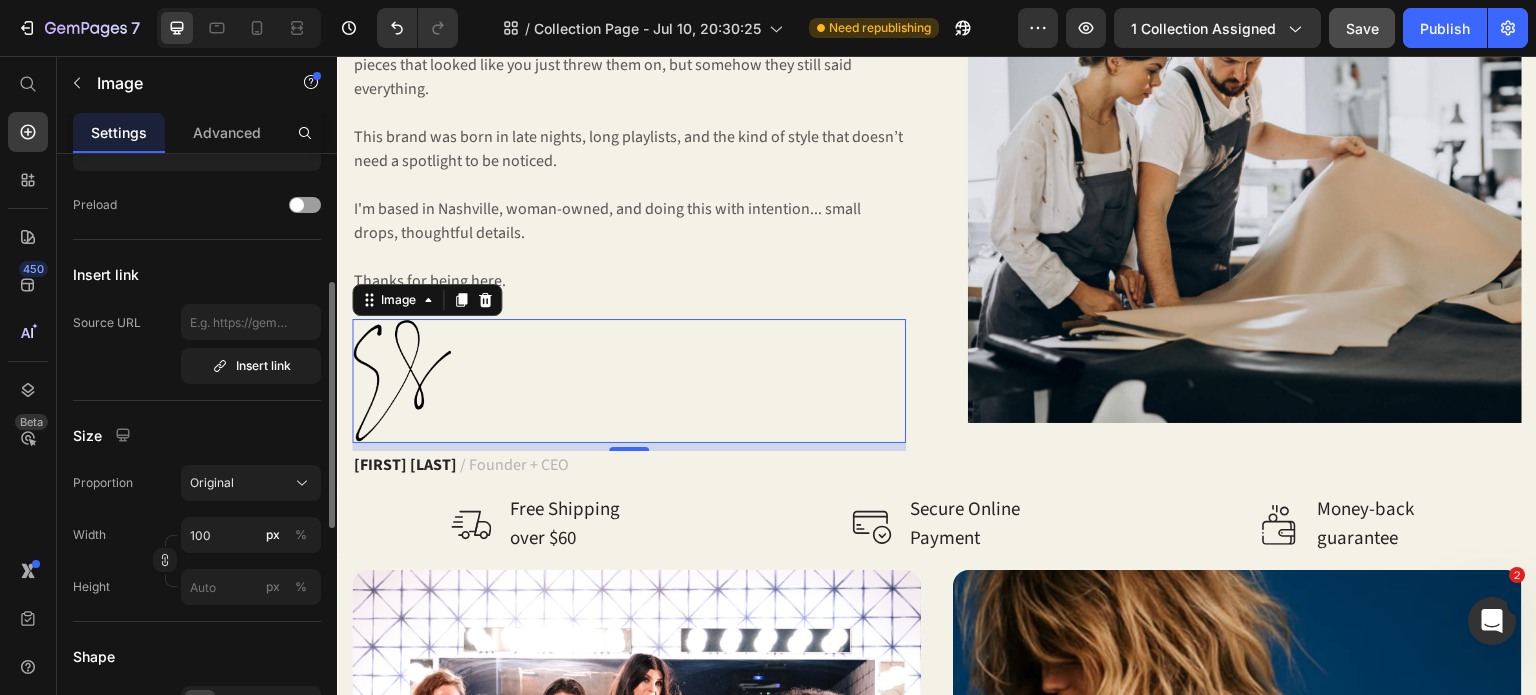 click on "Size" at bounding box center (197, 435) 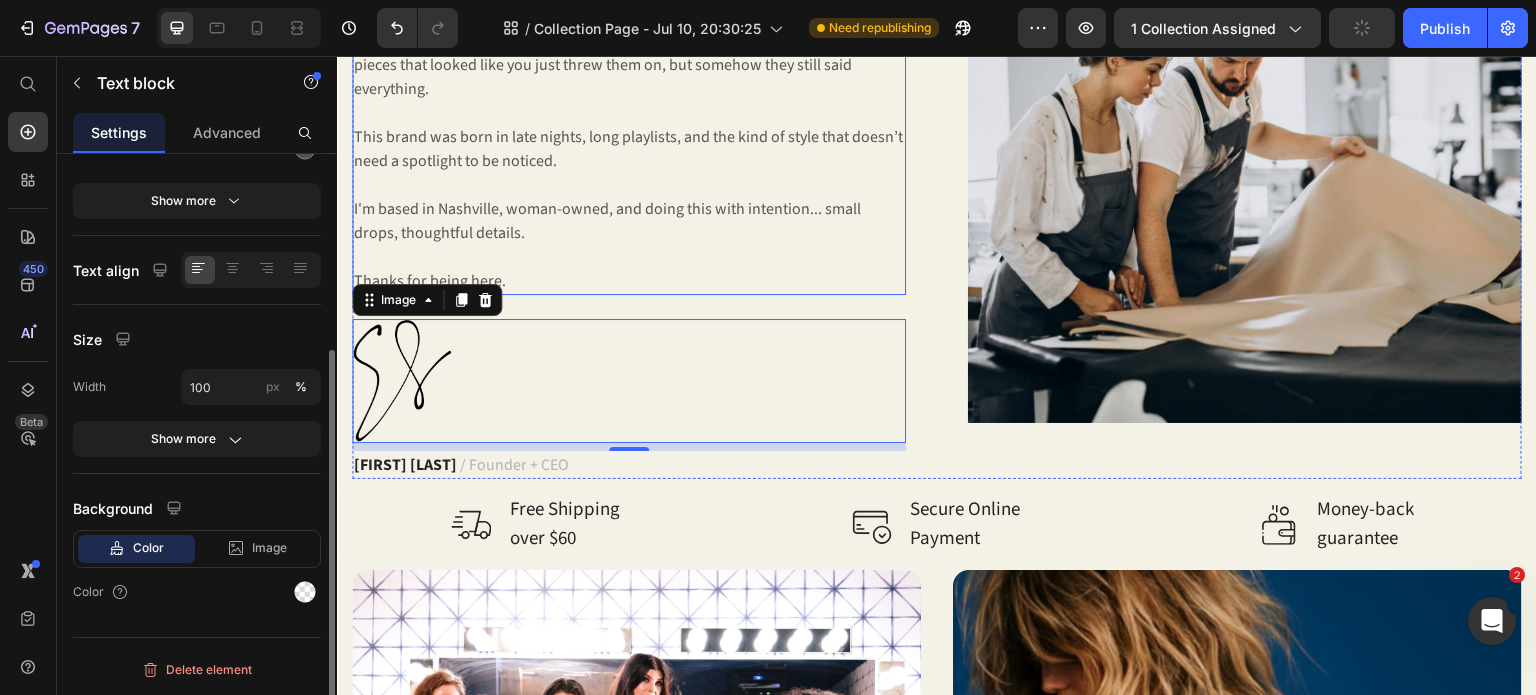 click at bounding box center [629, 257] 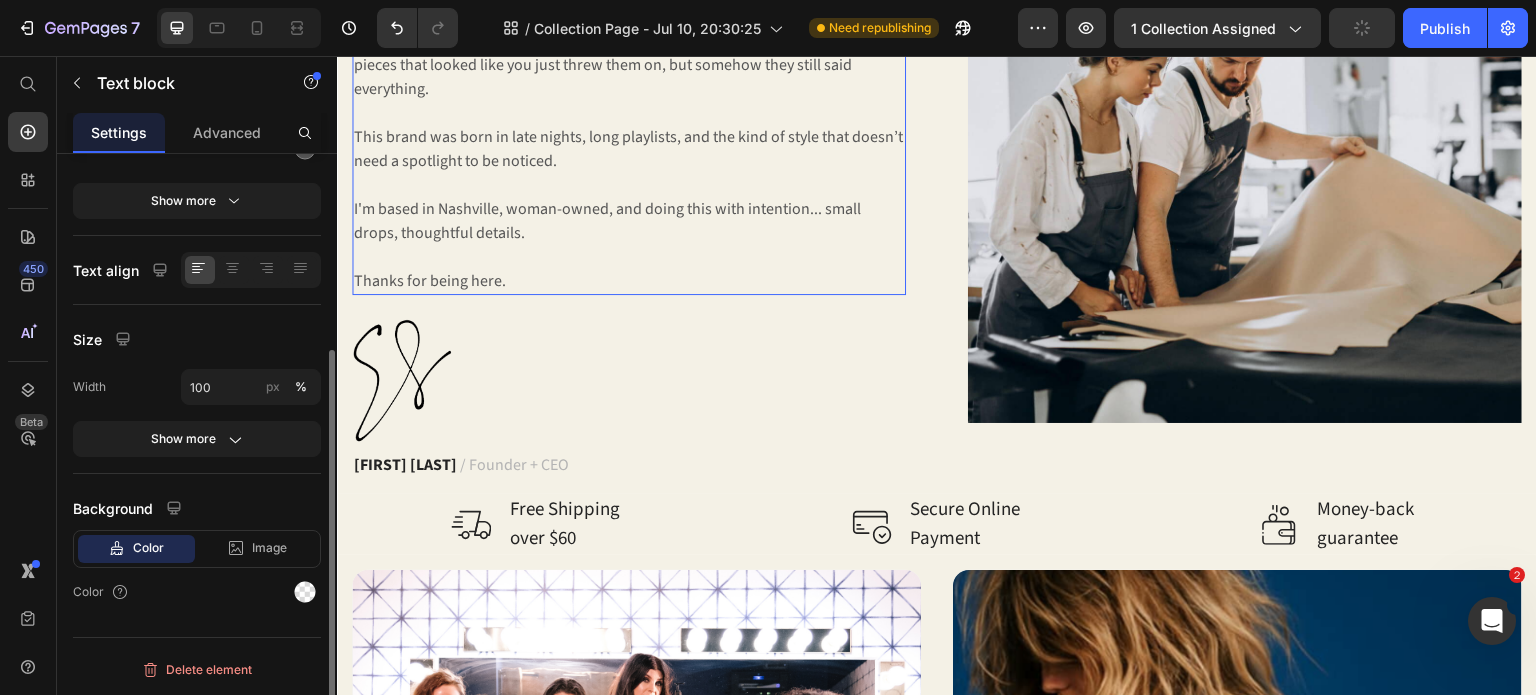 scroll, scrollTop: 0, scrollLeft: 0, axis: both 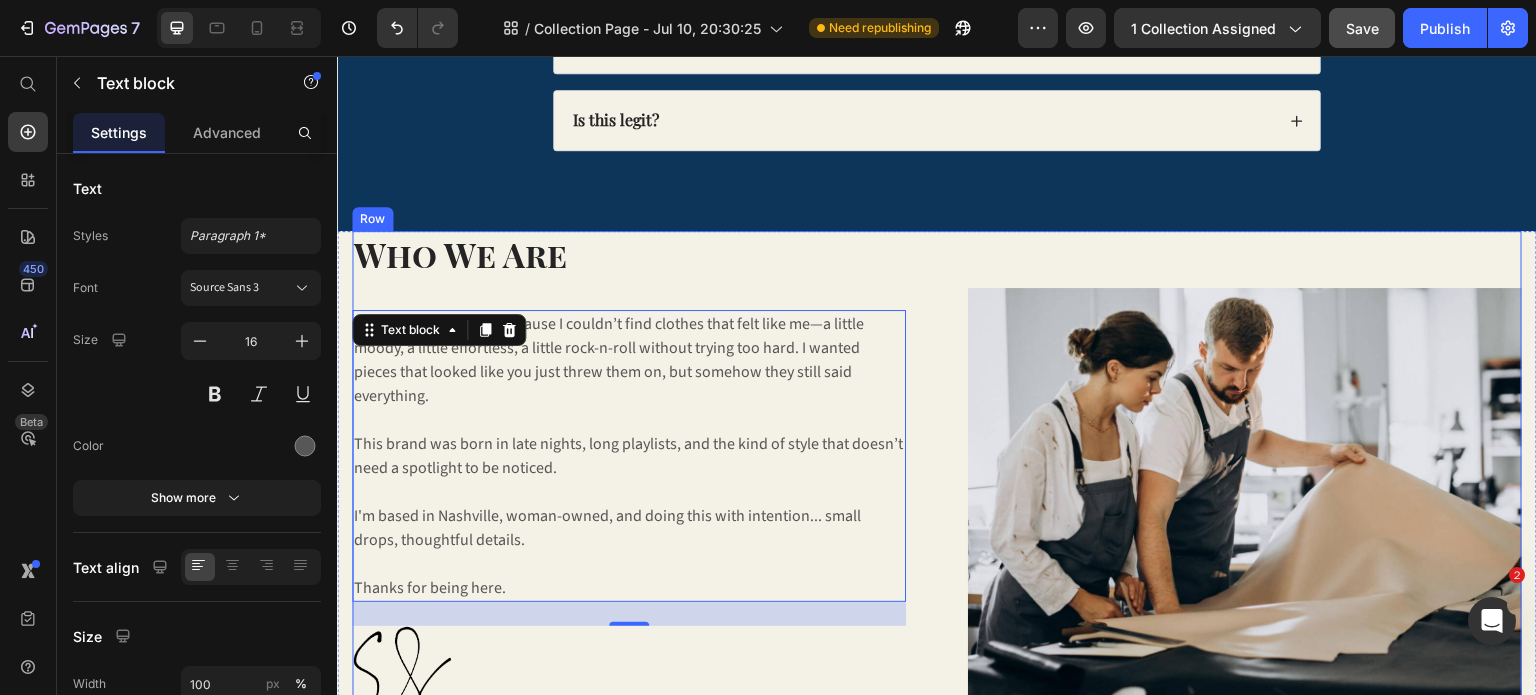 click on "Who We Are Heading I started Midnight Riff because I couldn’t find clothes that felt like me—a little moody, a little effortless, a little rock-n-roll without trying too hard. I wanted pieces that looked like you just threw them on, but somehow they still said everything. This brand was born in late nights, long playlists, and the kind of style that doesn’t need a spotlight to be noticed. I'm based in [CITY], woman-owned, and doing this with intention... small drops, thoughtful details. Thanks for being here. Text block   24 Image [FIRST] [LAST]   / Founder + CEO Text block Image Row" at bounding box center [937, 509] 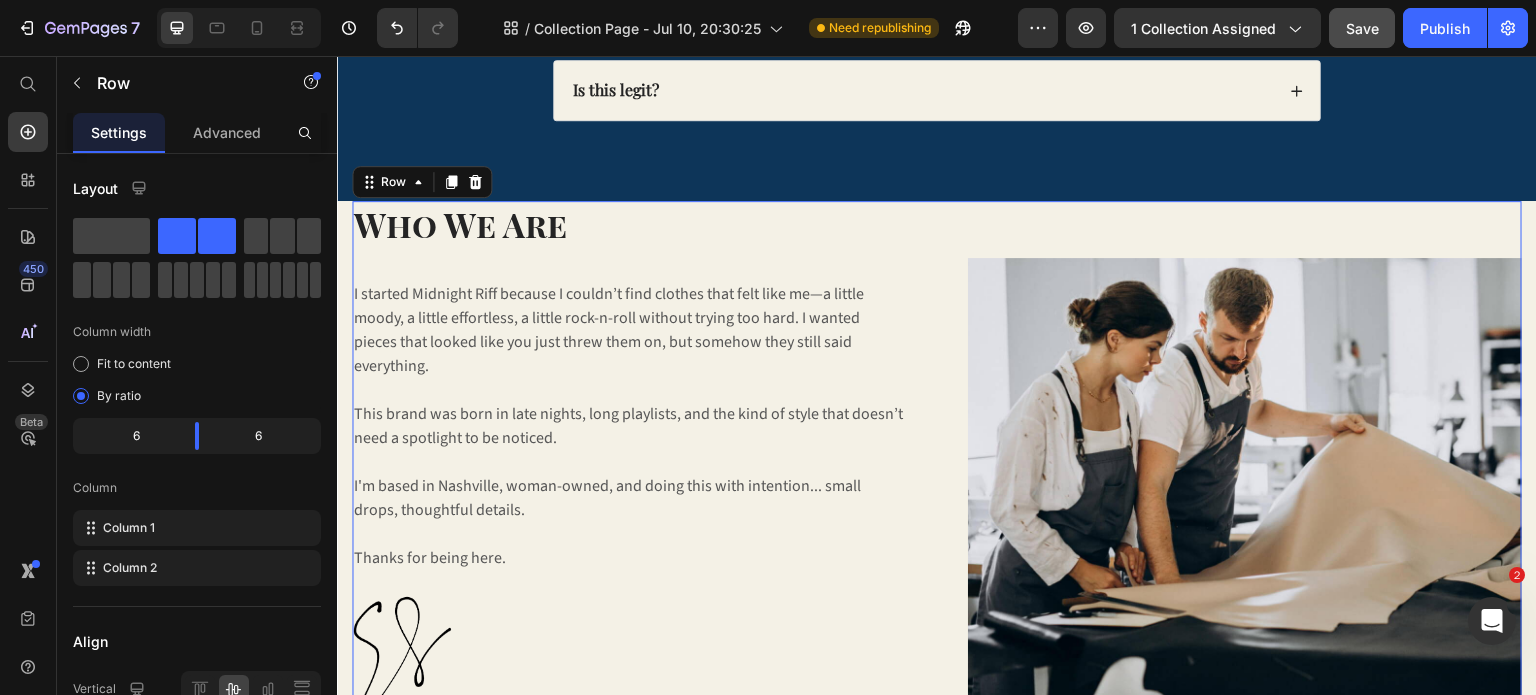 scroll, scrollTop: 1900, scrollLeft: 0, axis: vertical 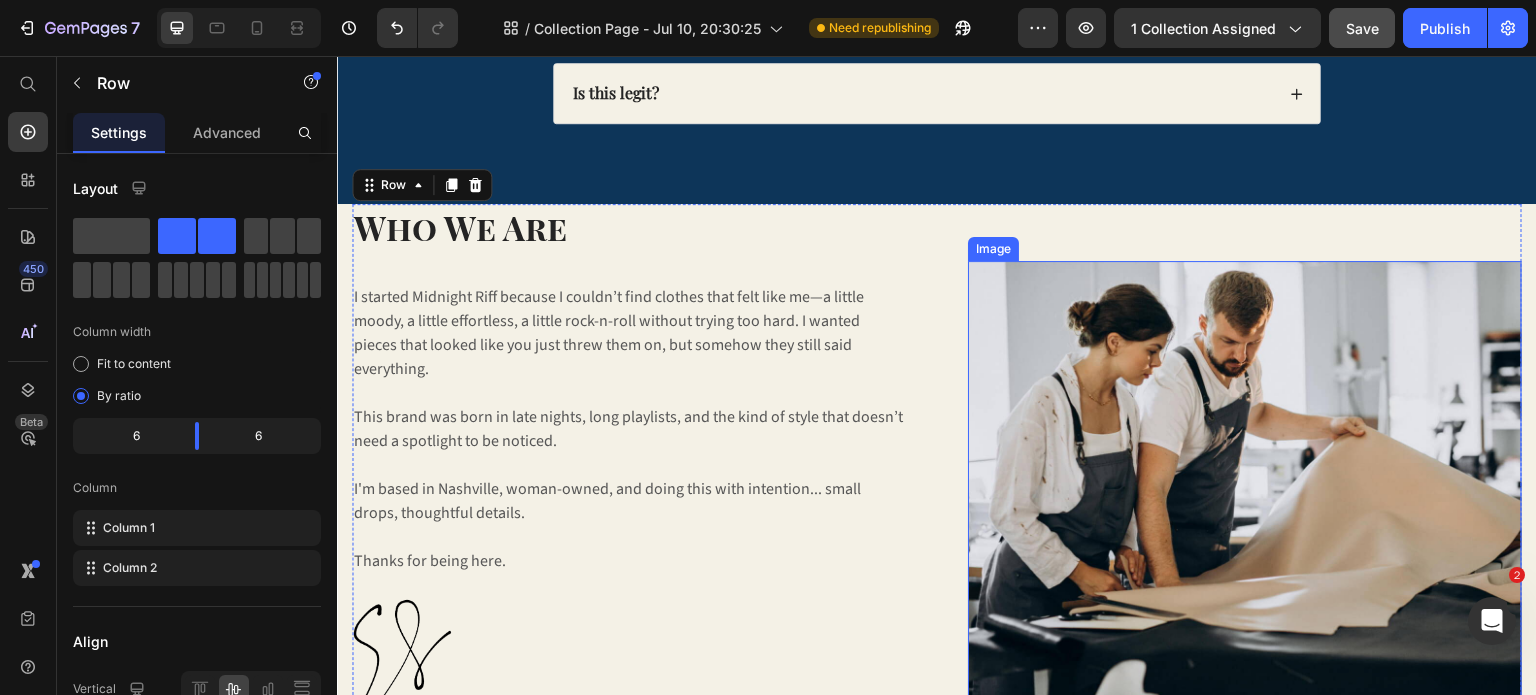 click at bounding box center (1245, 482) 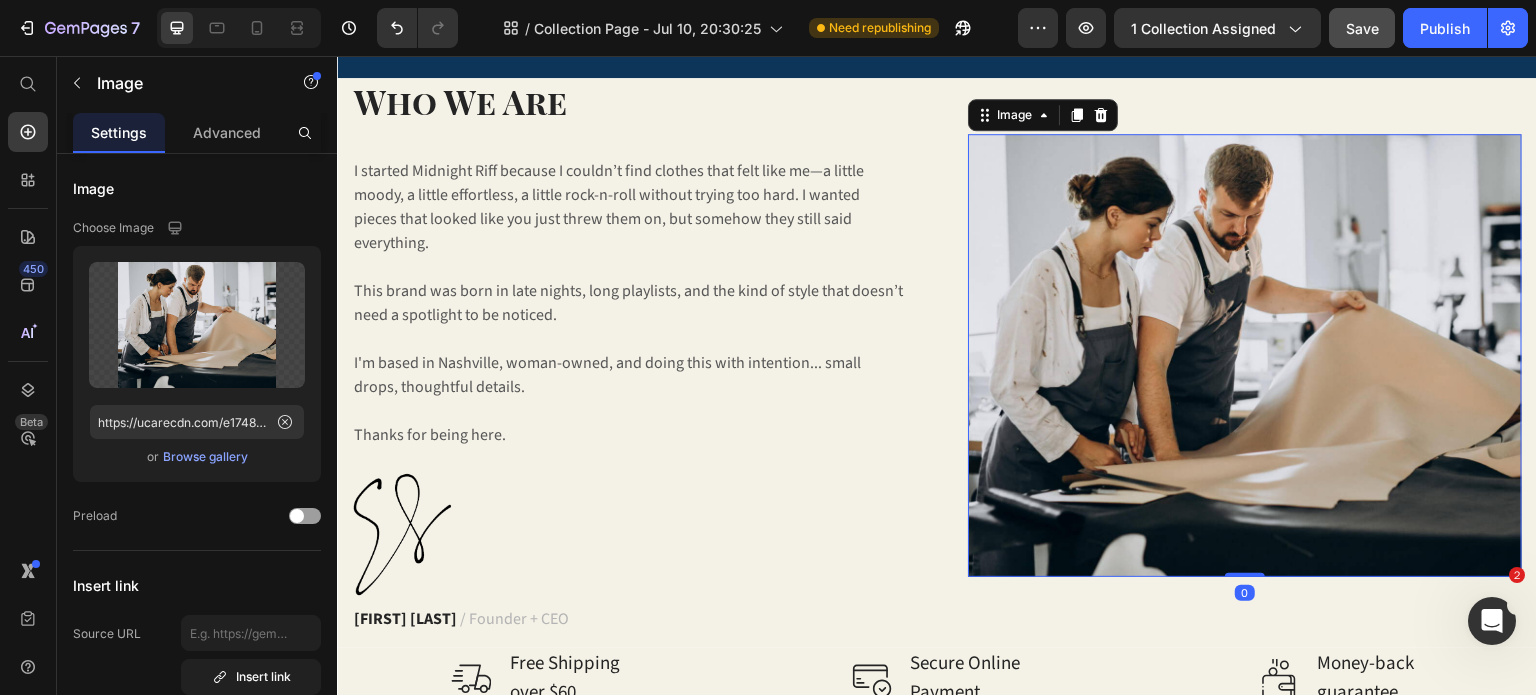 scroll, scrollTop: 2010, scrollLeft: 0, axis: vertical 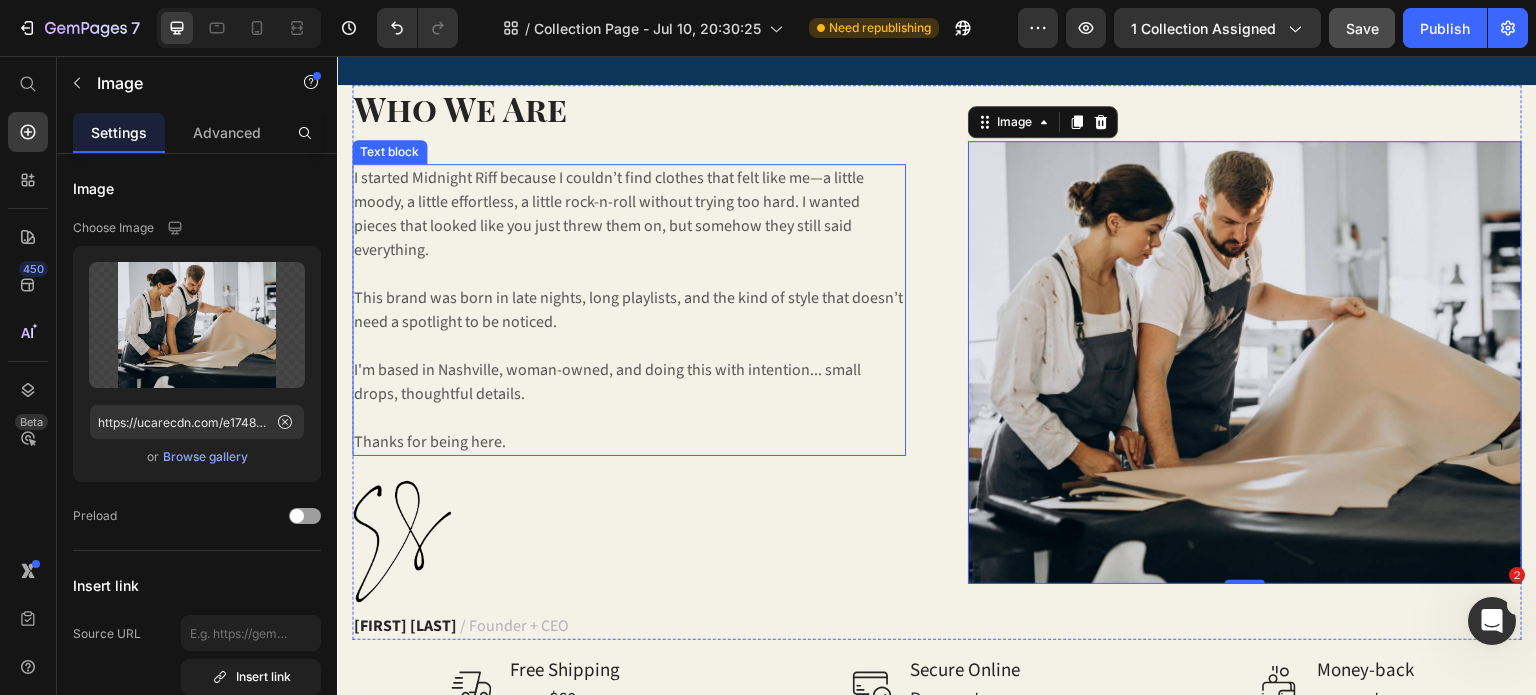 click on "This brand was born in late nights, long playlists, and the kind of style that doesn’t need a spotlight to be noticed. I'm based in [CITY], woman-owned, and doing this with intention... small drops, thoughtful details." at bounding box center [629, 346] 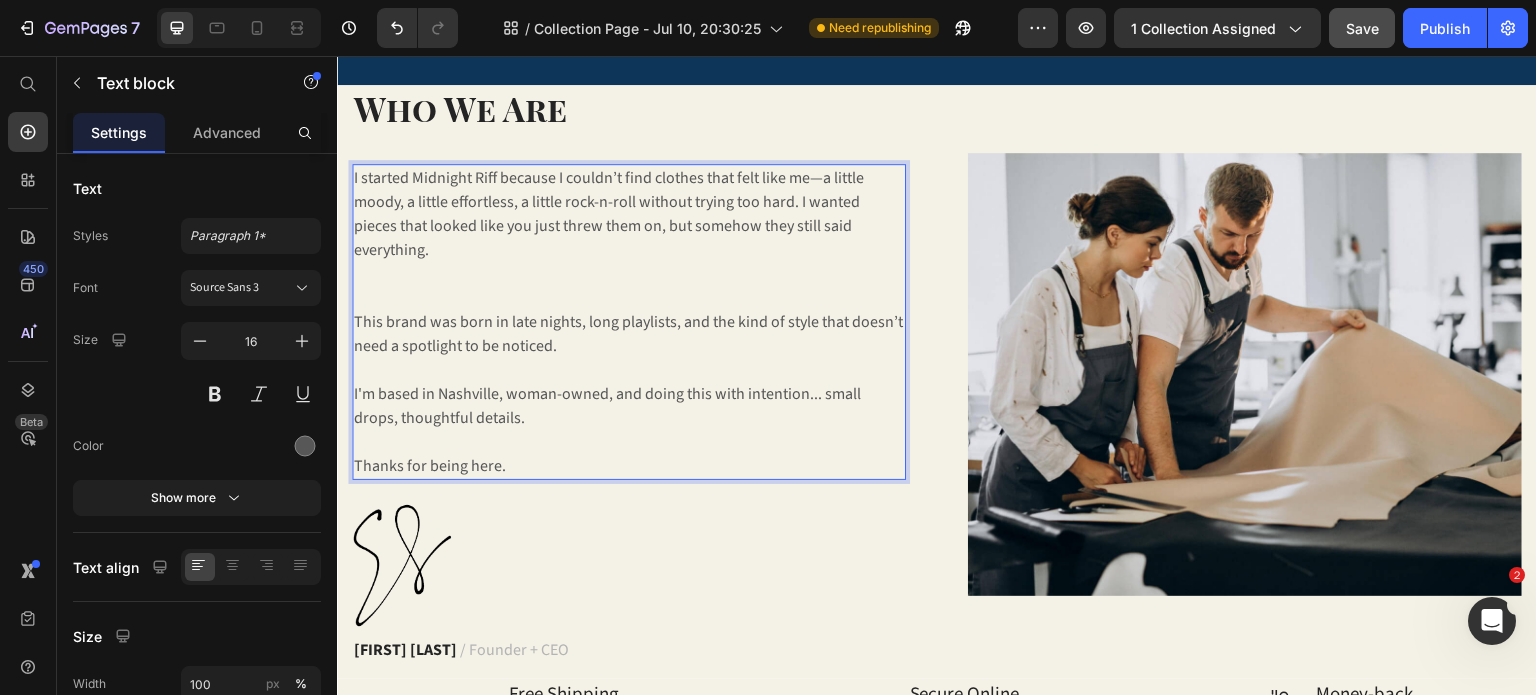 click on "I started Midnight Riff because I couldn’t find clothes that felt like me—a little moody, a little effortless, a little rock-n-roll without trying too hard. I wanted pieces that looked like you just threw them on, but somehow they still said everything." at bounding box center [629, 238] 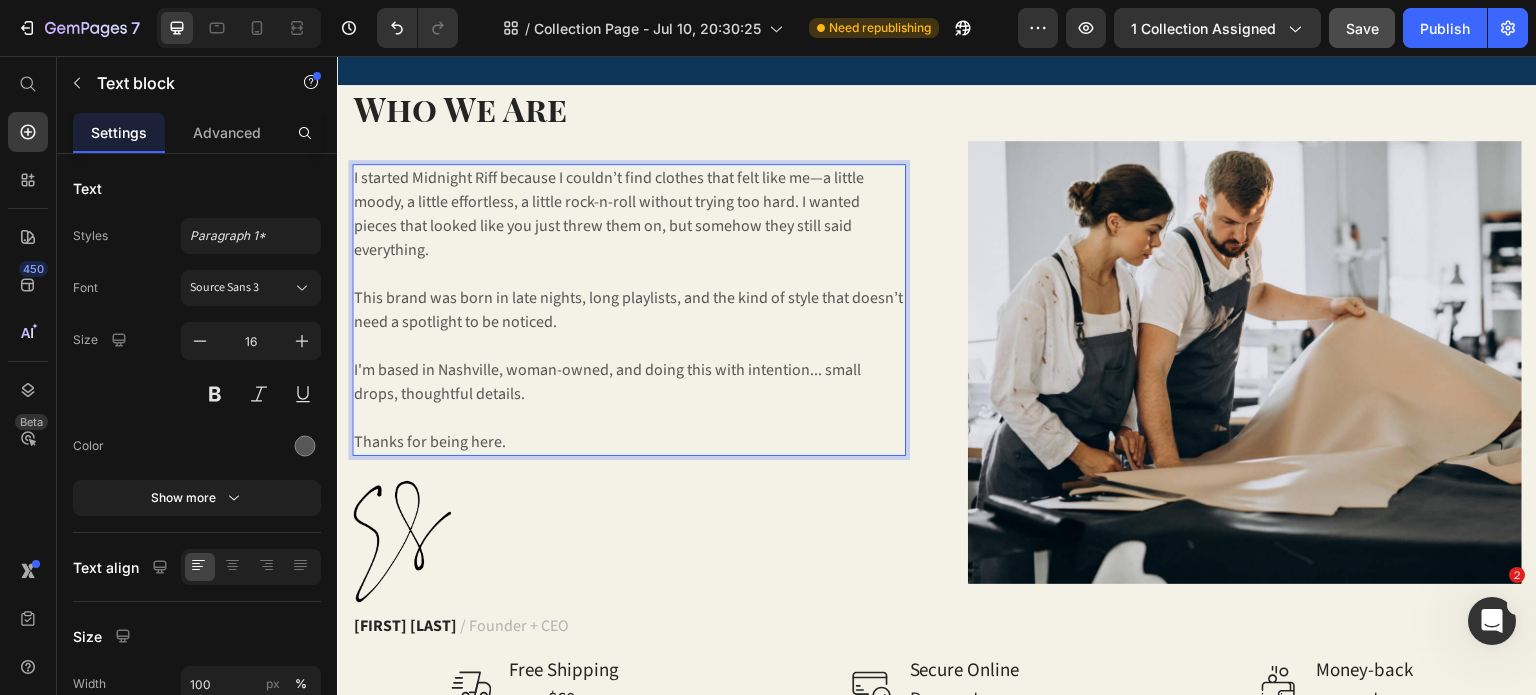 click on "This brand was born in late nights, long playlists, and the kind of style that doesn’t need a spotlight to be noticed. I'm based in [CITY], woman-owned, and doing this with intention... small drops, thoughtful details." at bounding box center [629, 346] 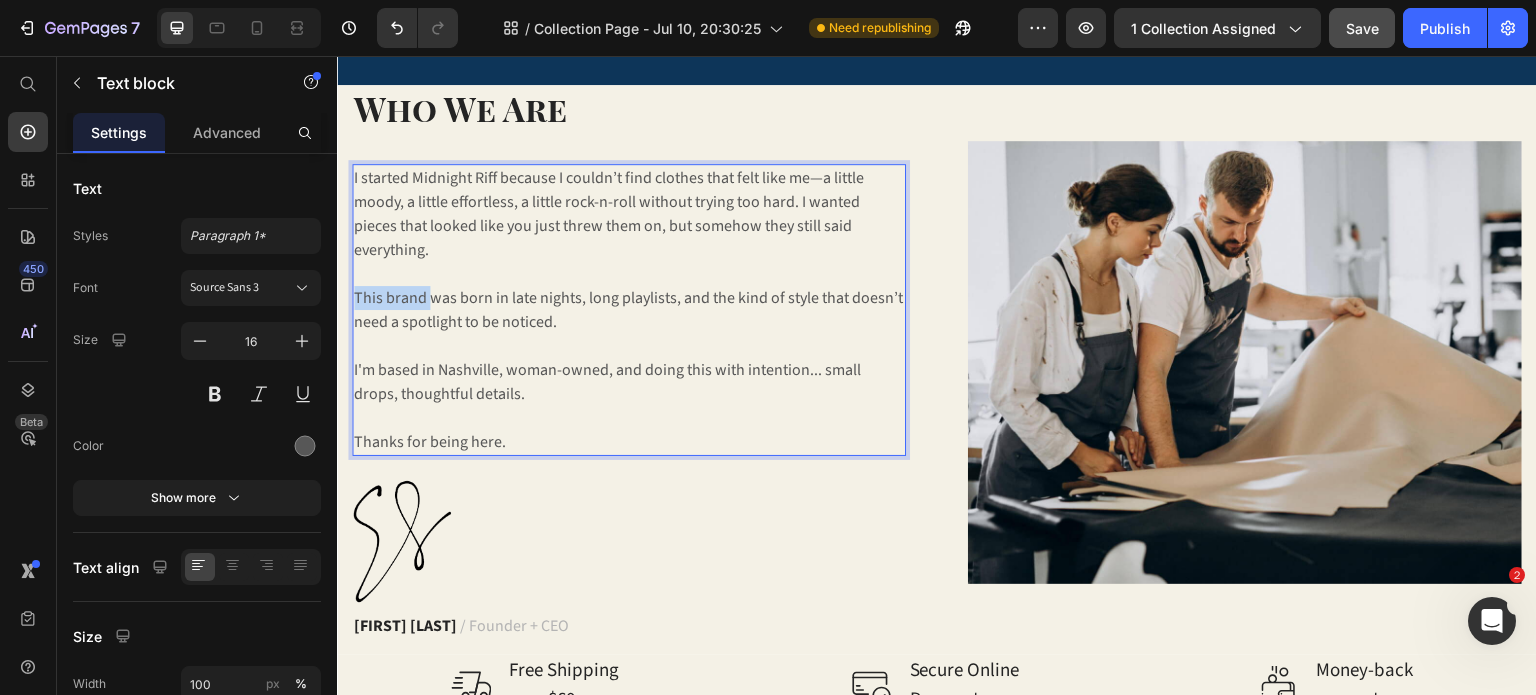 drag, startPoint x: 426, startPoint y: 293, endPoint x: 353, endPoint y: 291, distance: 73.02739 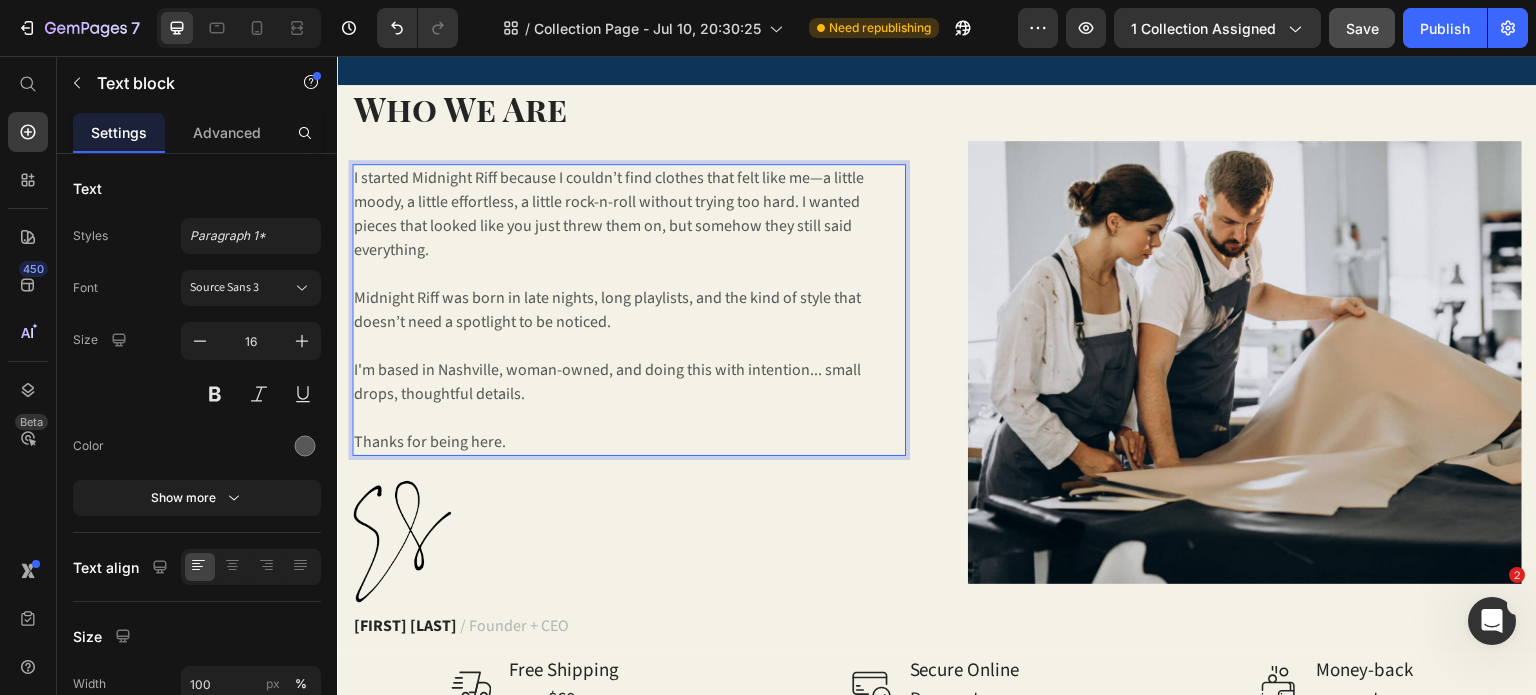 click on "I started Midnight Riff because I couldn’t find clothes that felt like me—a little moody, a little effortless, a little rock-n-roll without trying too hard. I wanted pieces that looked like you just threw them on, but somehow they still said everything." at bounding box center (629, 226) 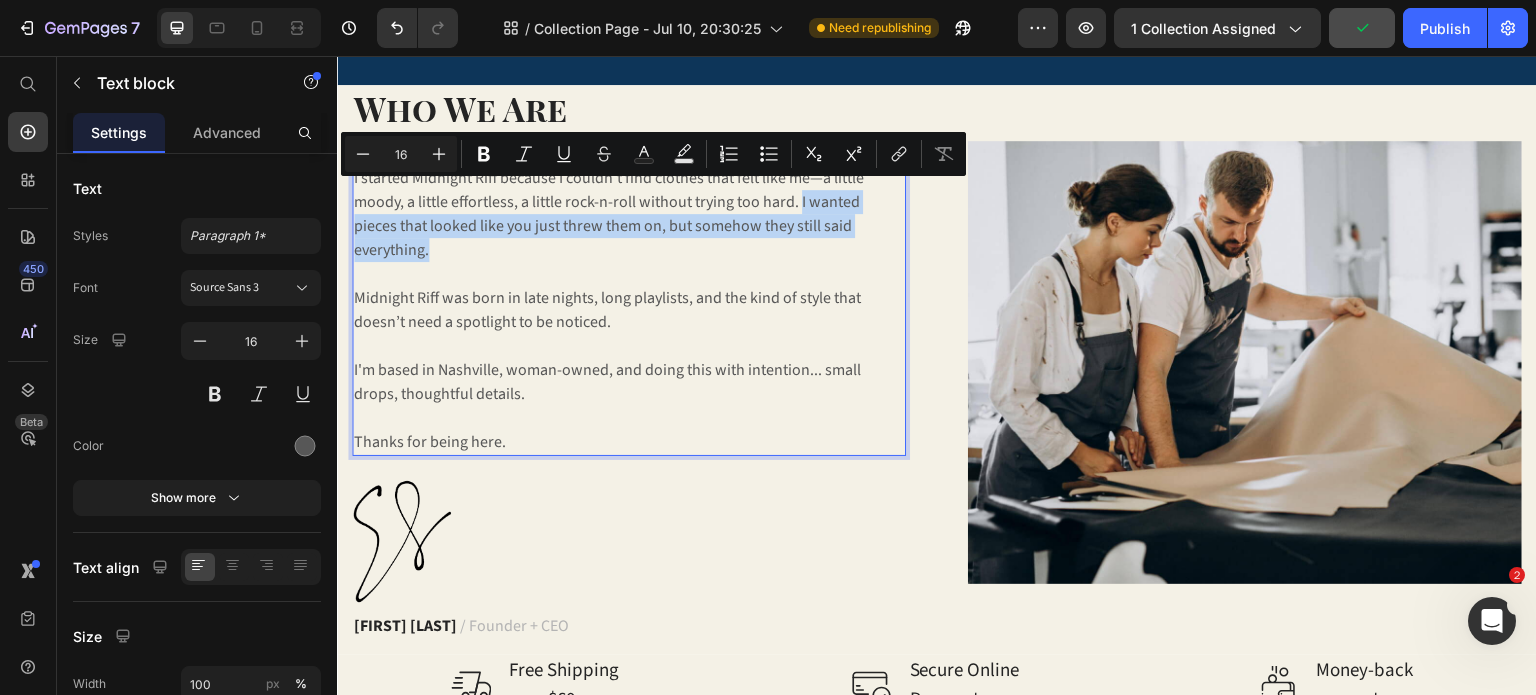 drag, startPoint x: 802, startPoint y: 195, endPoint x: 805, endPoint y: 233, distance: 38.118237 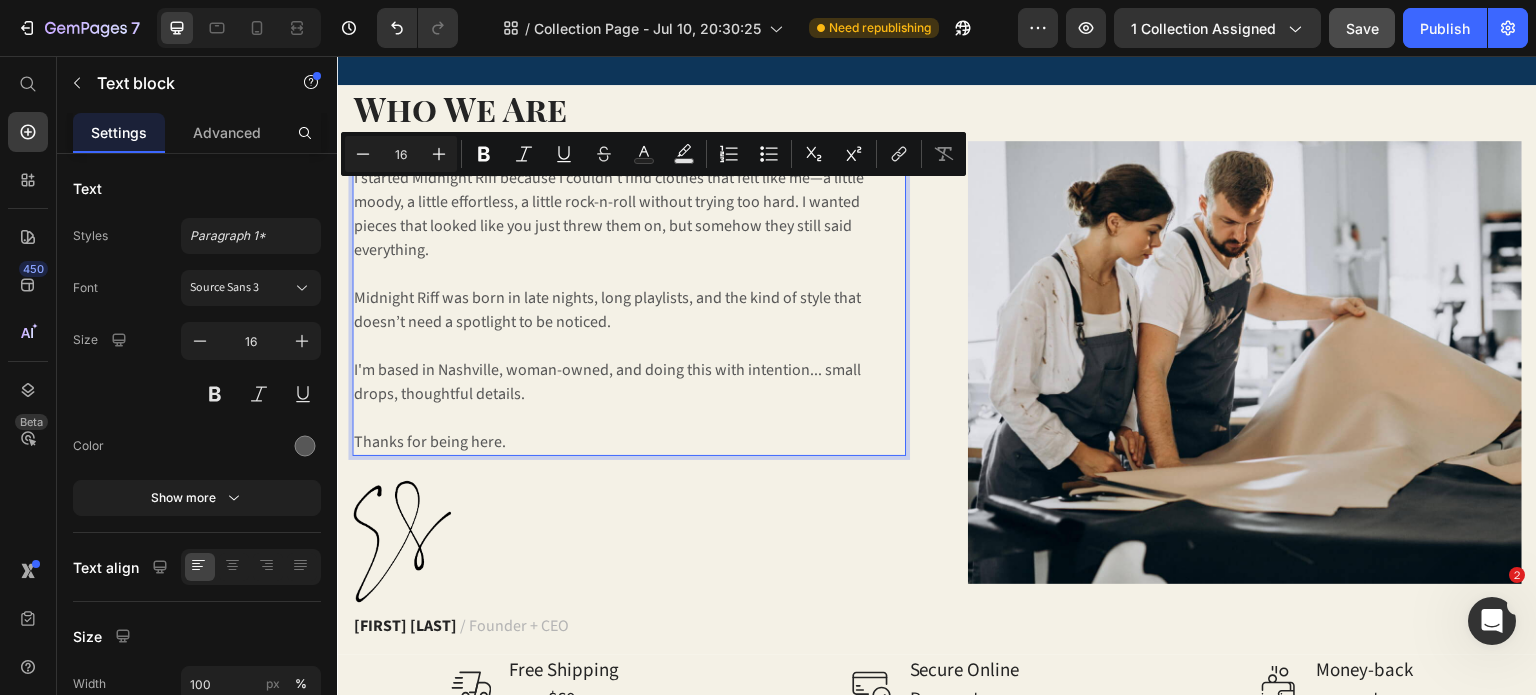 click on "I started Midnight Riff because I couldn’t find clothes that felt like me—a little moody, a little effortless, a little rock-n-roll without trying too hard. I wanted pieces that looked like you just threw them on, but somehow they still said everything." at bounding box center [629, 226] 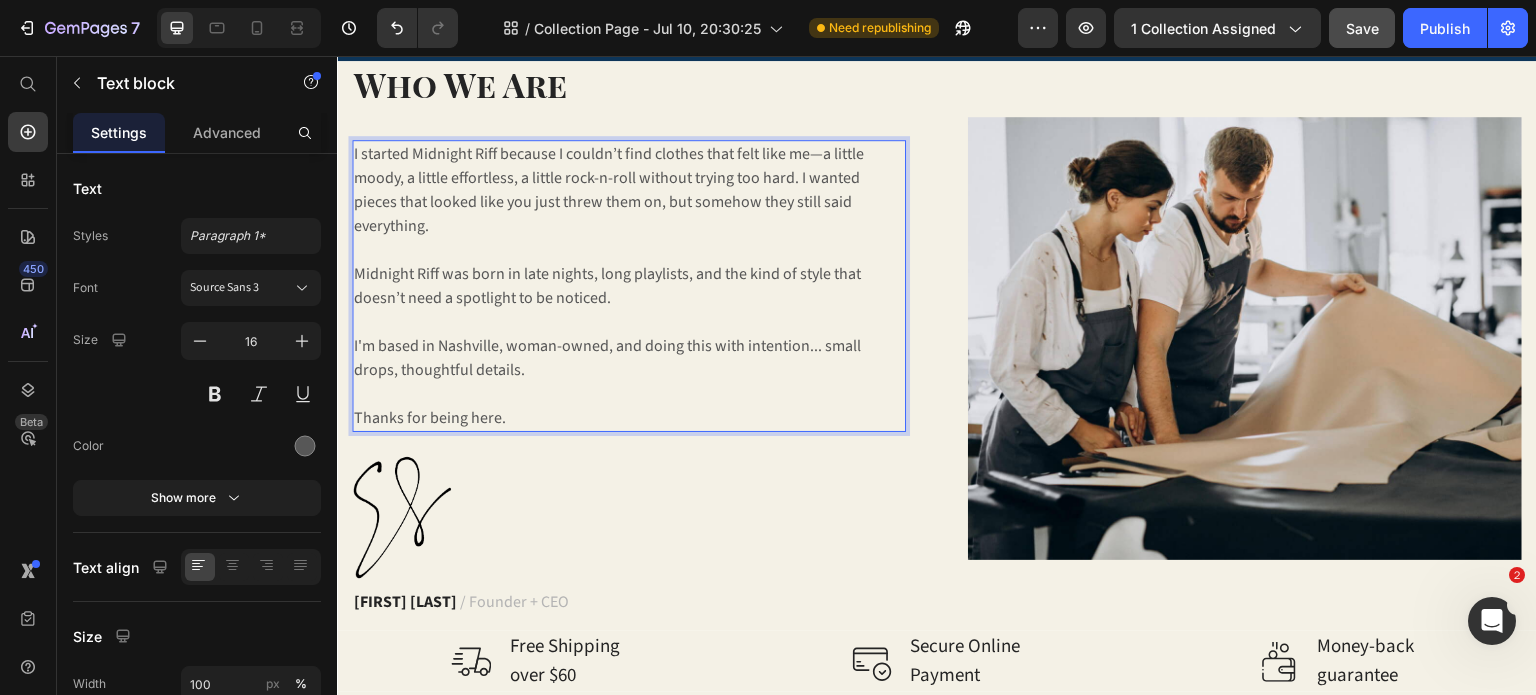 scroll, scrollTop: 2037, scrollLeft: 0, axis: vertical 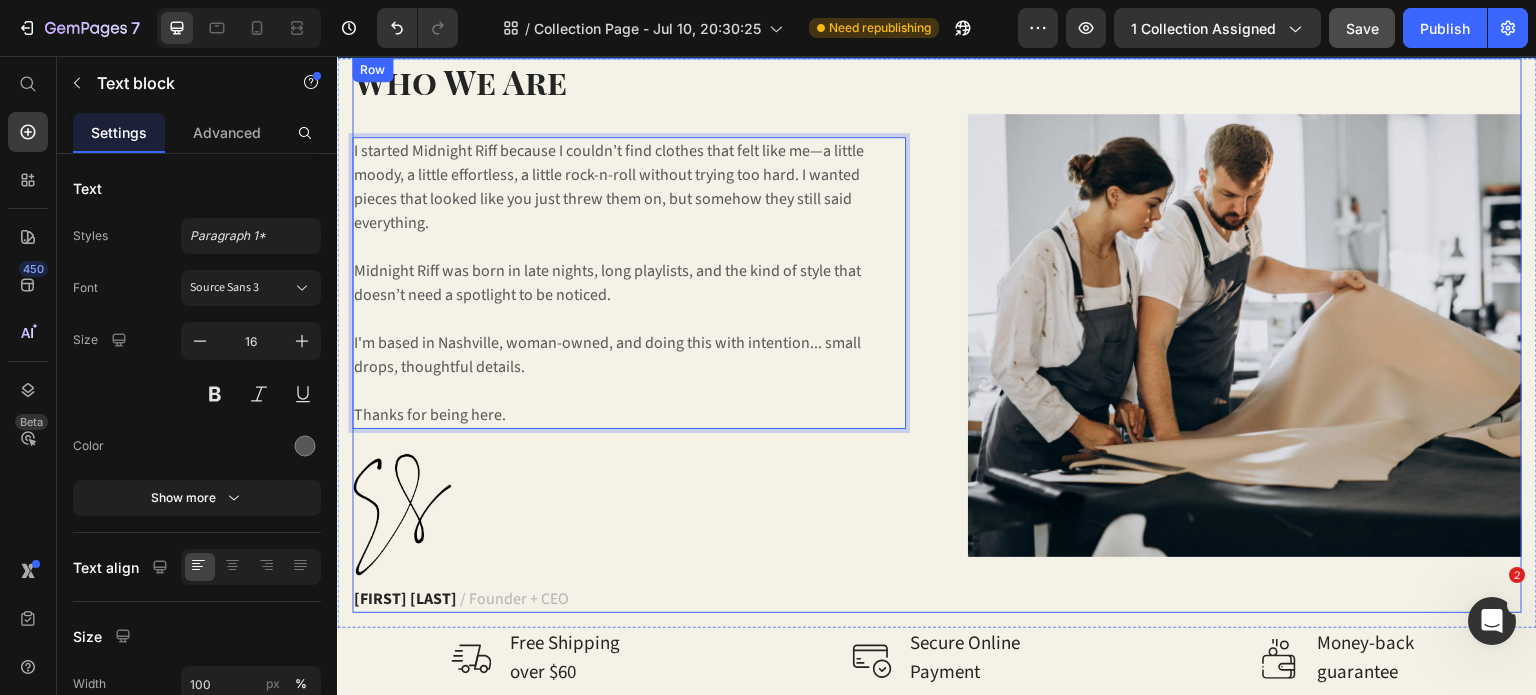 click on "Who We Are Heading I started Midnight Riff because I couldn’t find clothes that felt like me—a little moody, a little effortless, a little rock-n-roll without trying too hard. I wanted pieces that looked like you just threw them on, but somehow they still said everything. Midnight Riff was born in late nights, long playlists, and the kind of style that doesn’t need a spotlight to be noticed. I'm based in [CITY], woman-owned, and doing this with intention... small drops, thoughtful details. Thanks for being here. Text block   24 Image [FIRST] [LAST]   / Founder + CEO Text block Image Row" at bounding box center [937, 336] 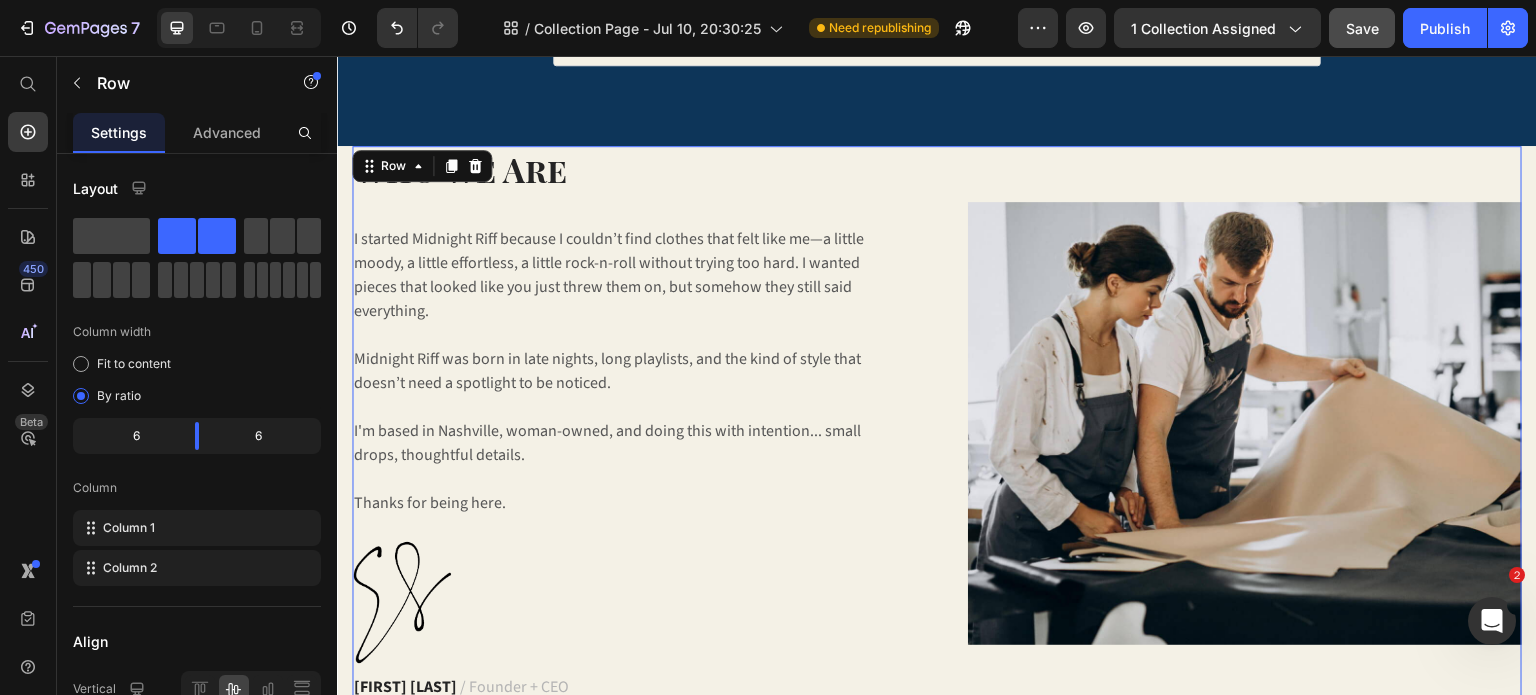 scroll, scrollTop: 1946, scrollLeft: 0, axis: vertical 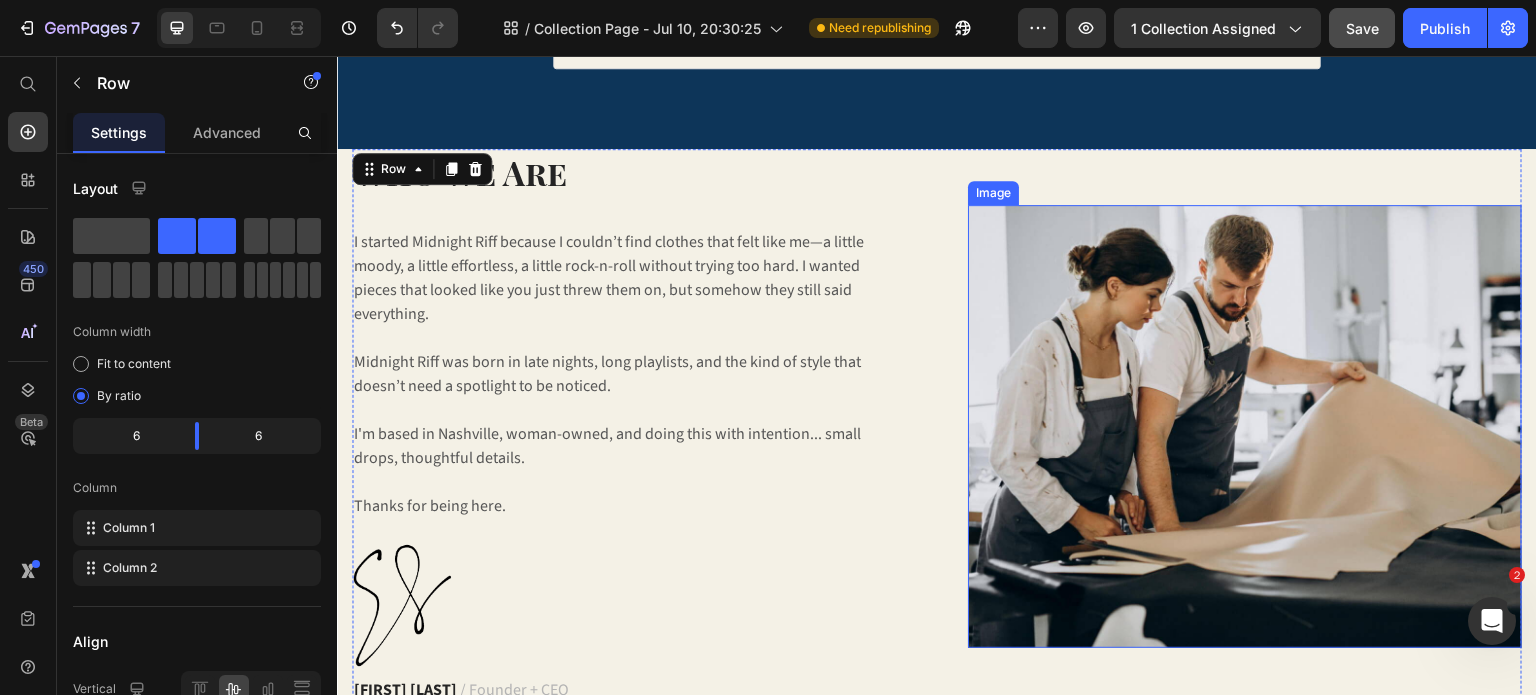 click at bounding box center (1245, 426) 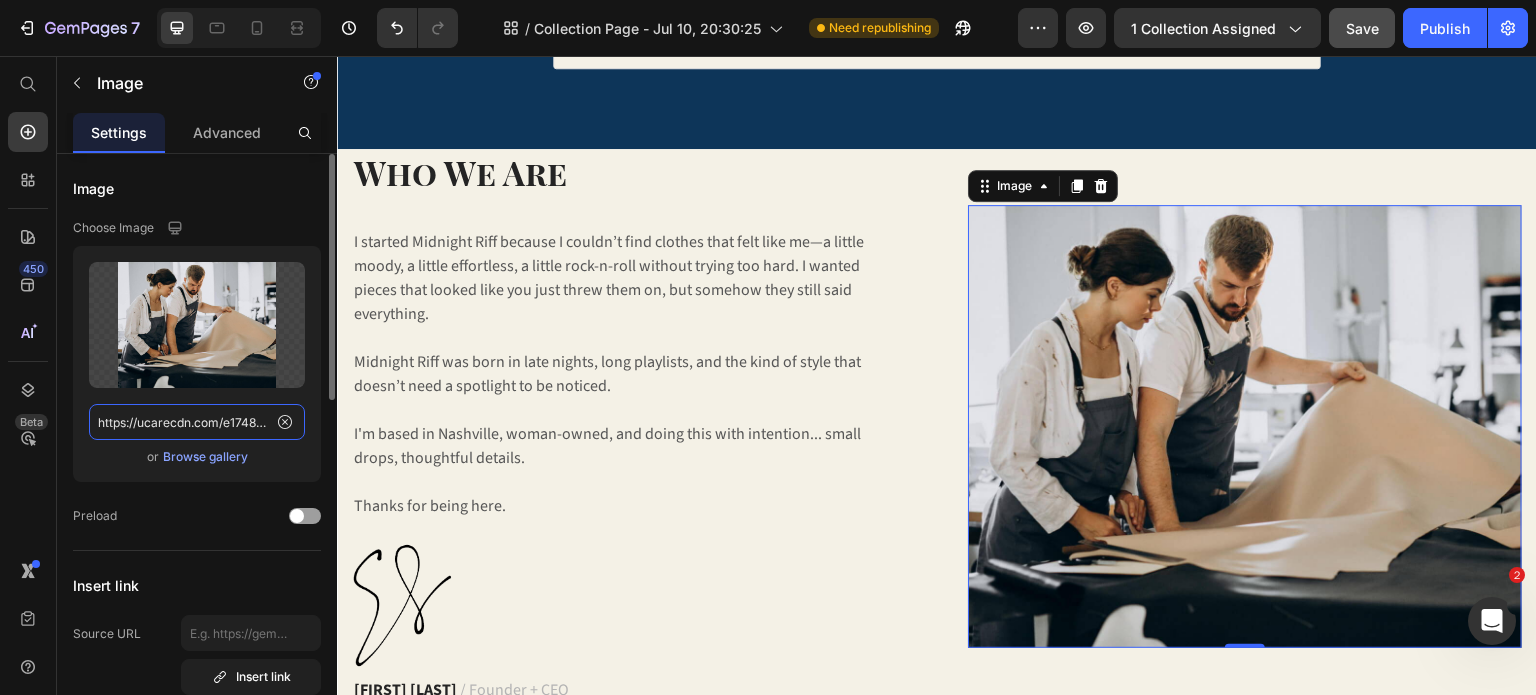 click on "https://ucarecdn.com/e1748981-e18b-4ccb-9942-18adb722835e/-/format/auto/-/preview/3000x3000/-/quality/lighter/Who%20we%20are.jpg" 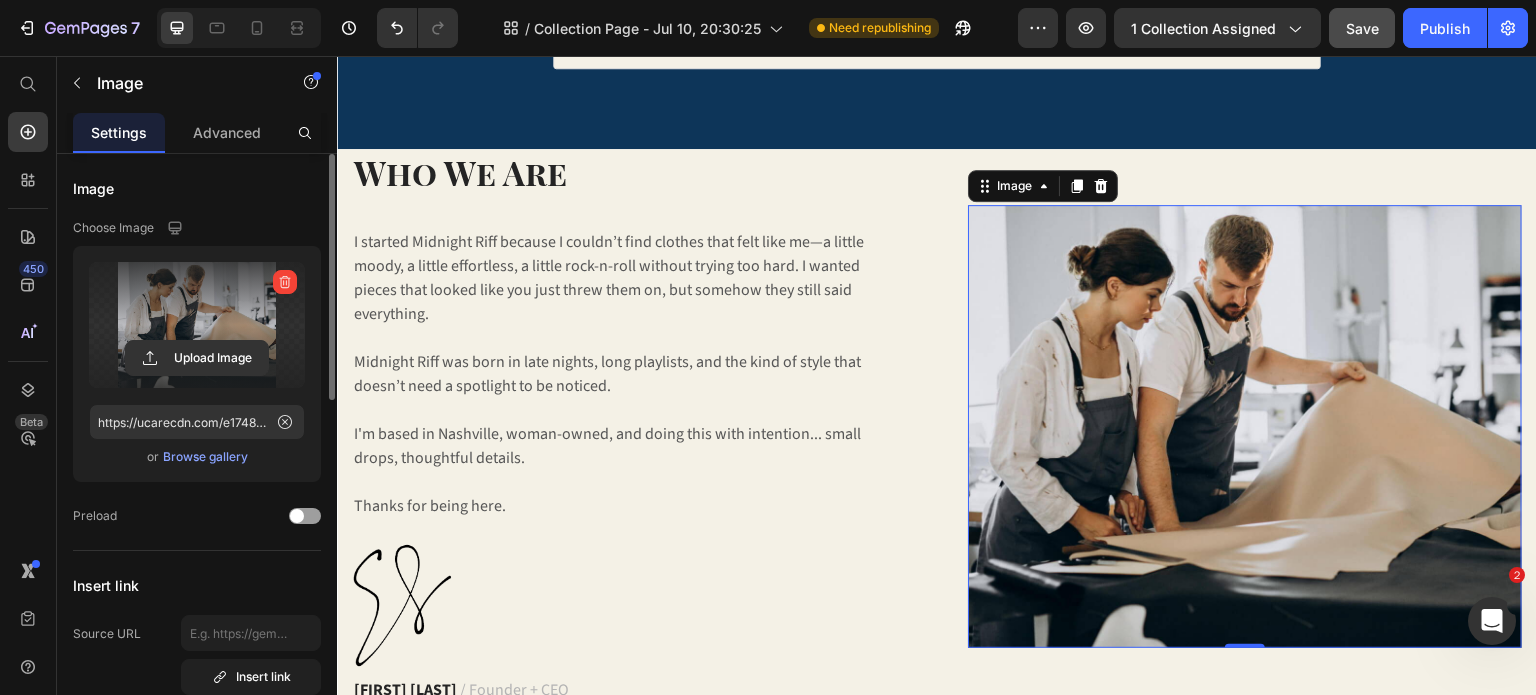 click at bounding box center [197, 325] 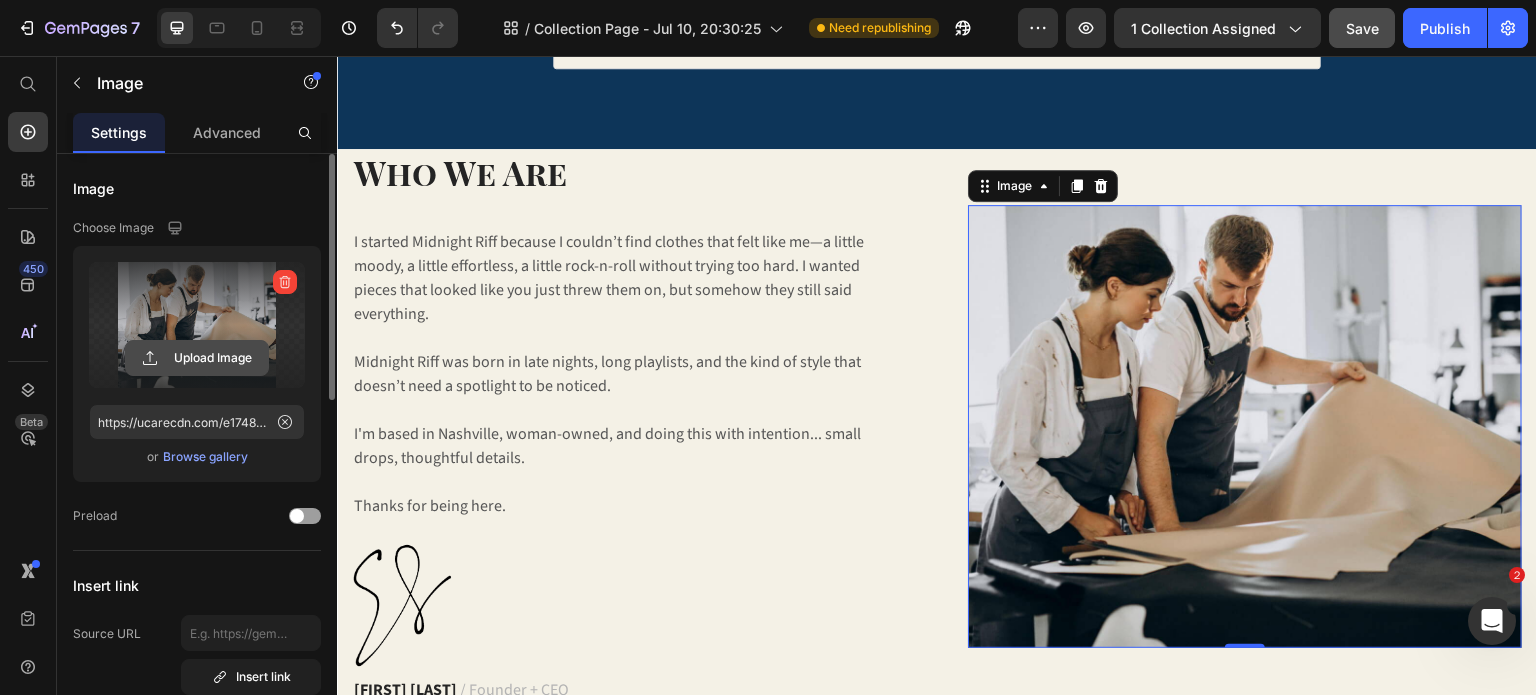 click 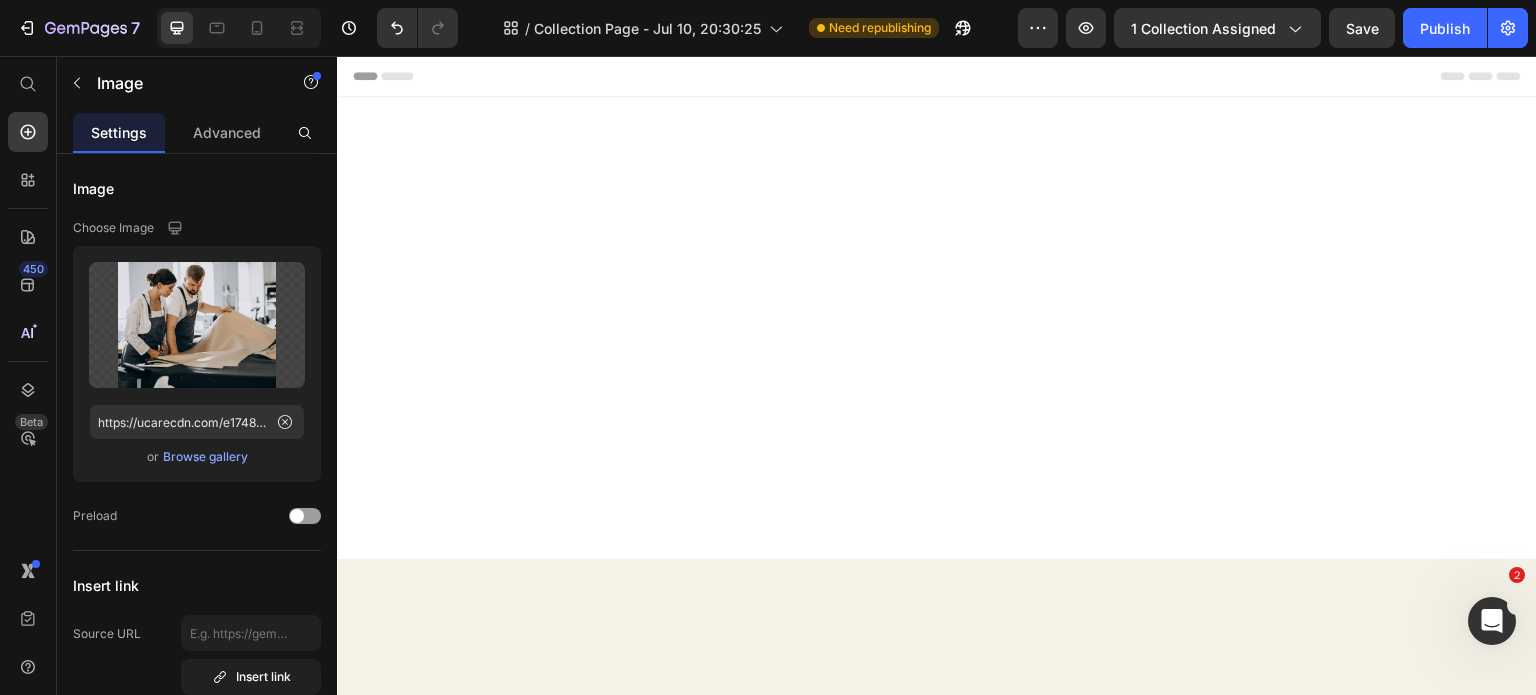 scroll, scrollTop: 1946, scrollLeft: 0, axis: vertical 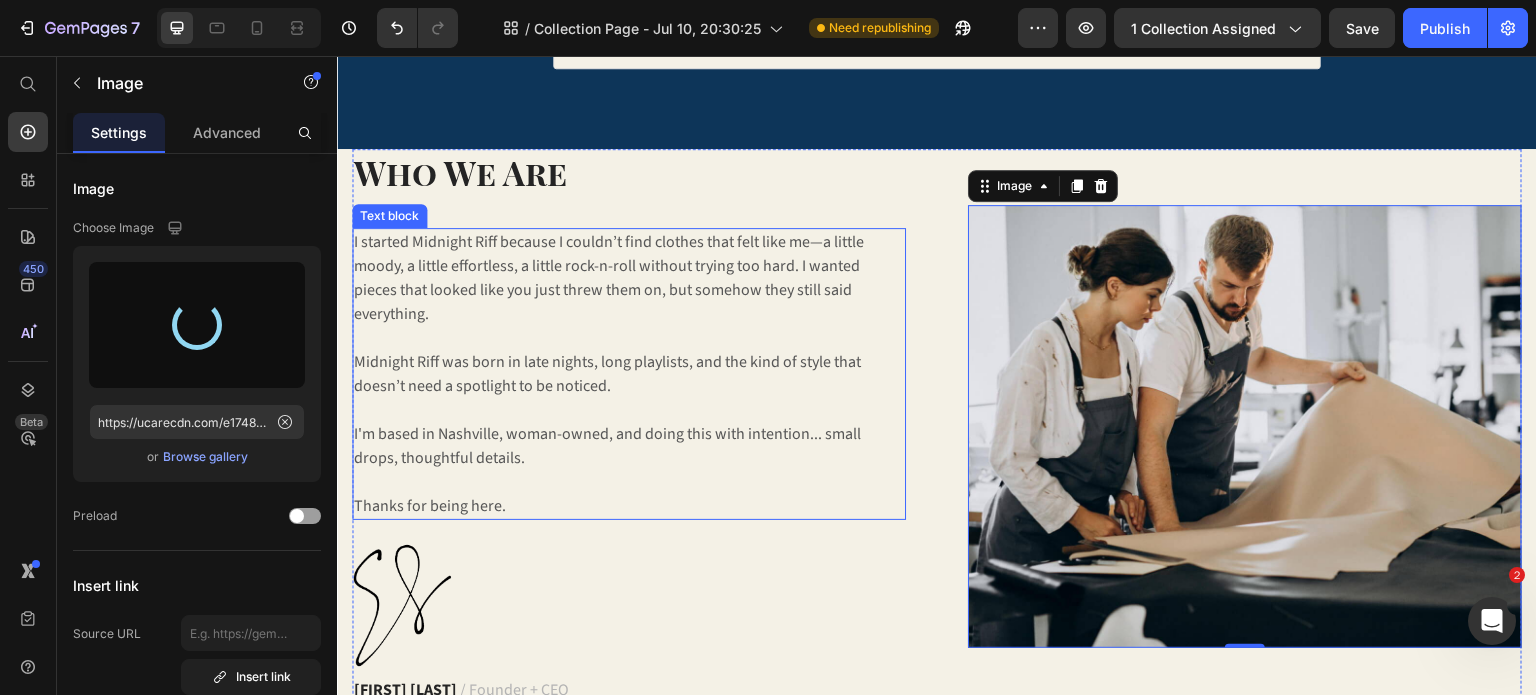 type on "https://cdn.shopify.com/s/files/1/0056/6293/3063/files/gempages_494559491581281397-86fa1199-d63b-460e-bd7a-076d4801442b.png" 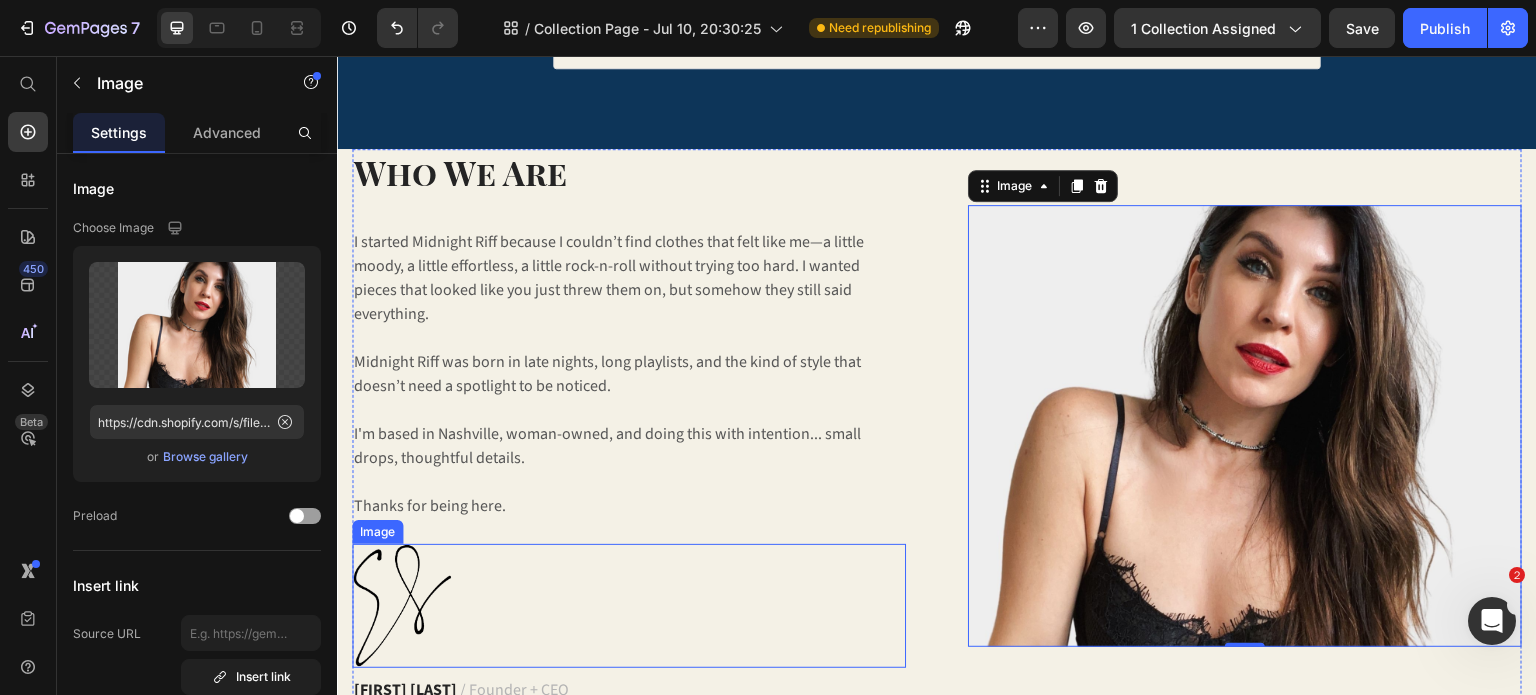 click at bounding box center [629, 606] 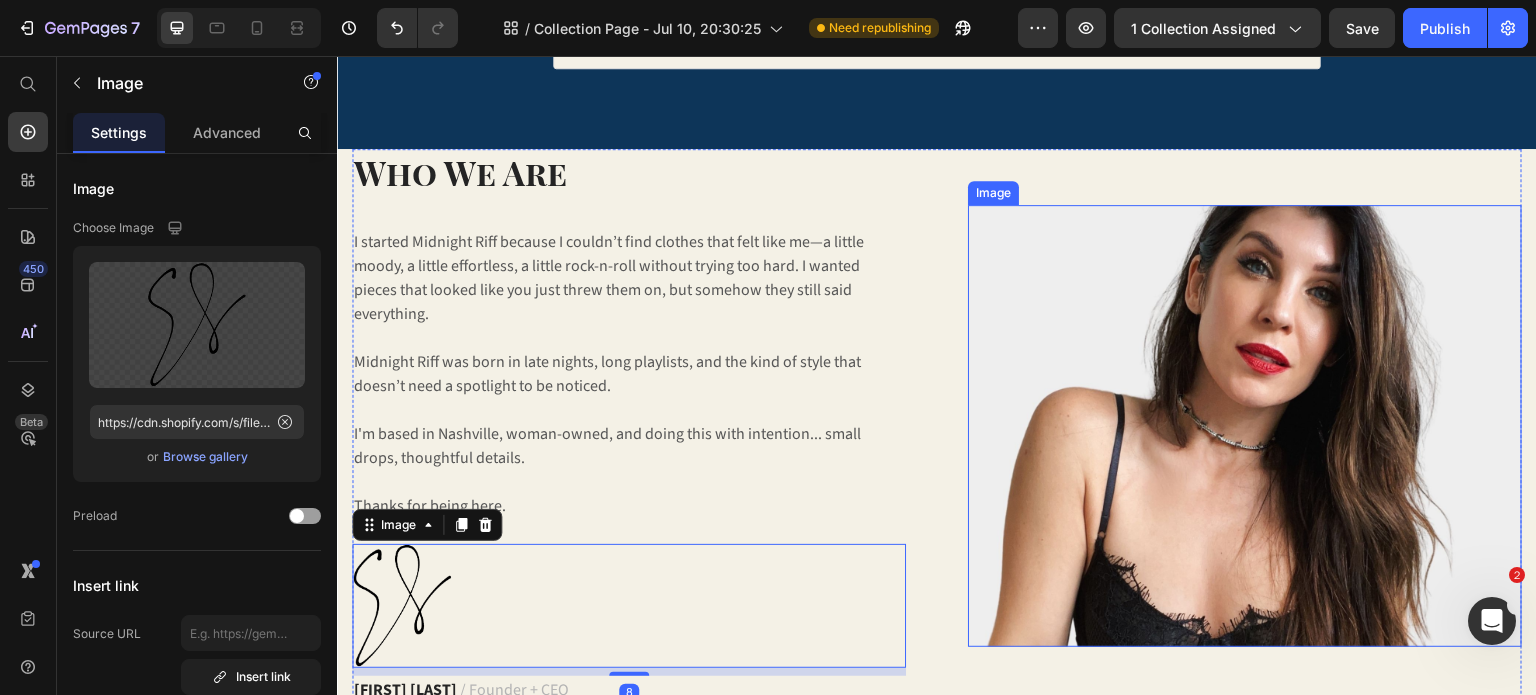 click at bounding box center (1245, 426) 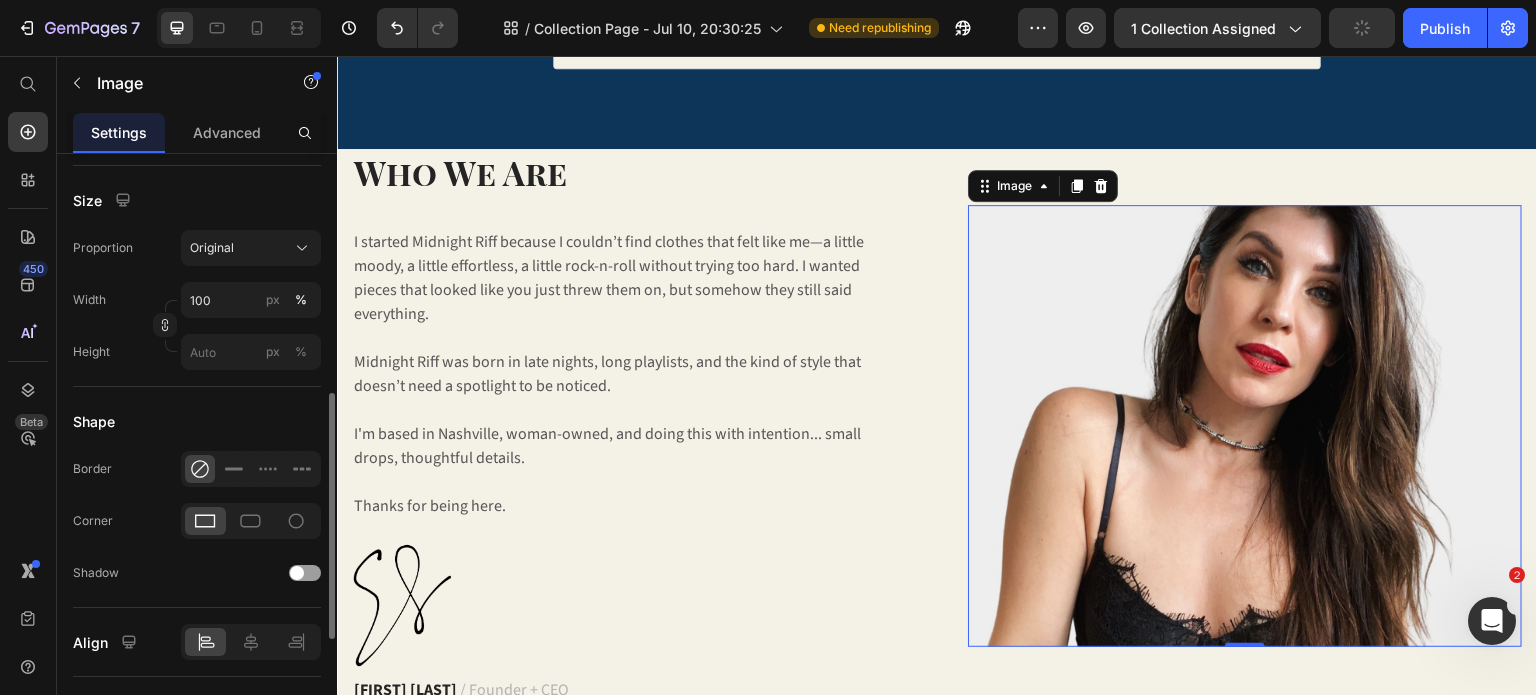 scroll, scrollTop: 728, scrollLeft: 0, axis: vertical 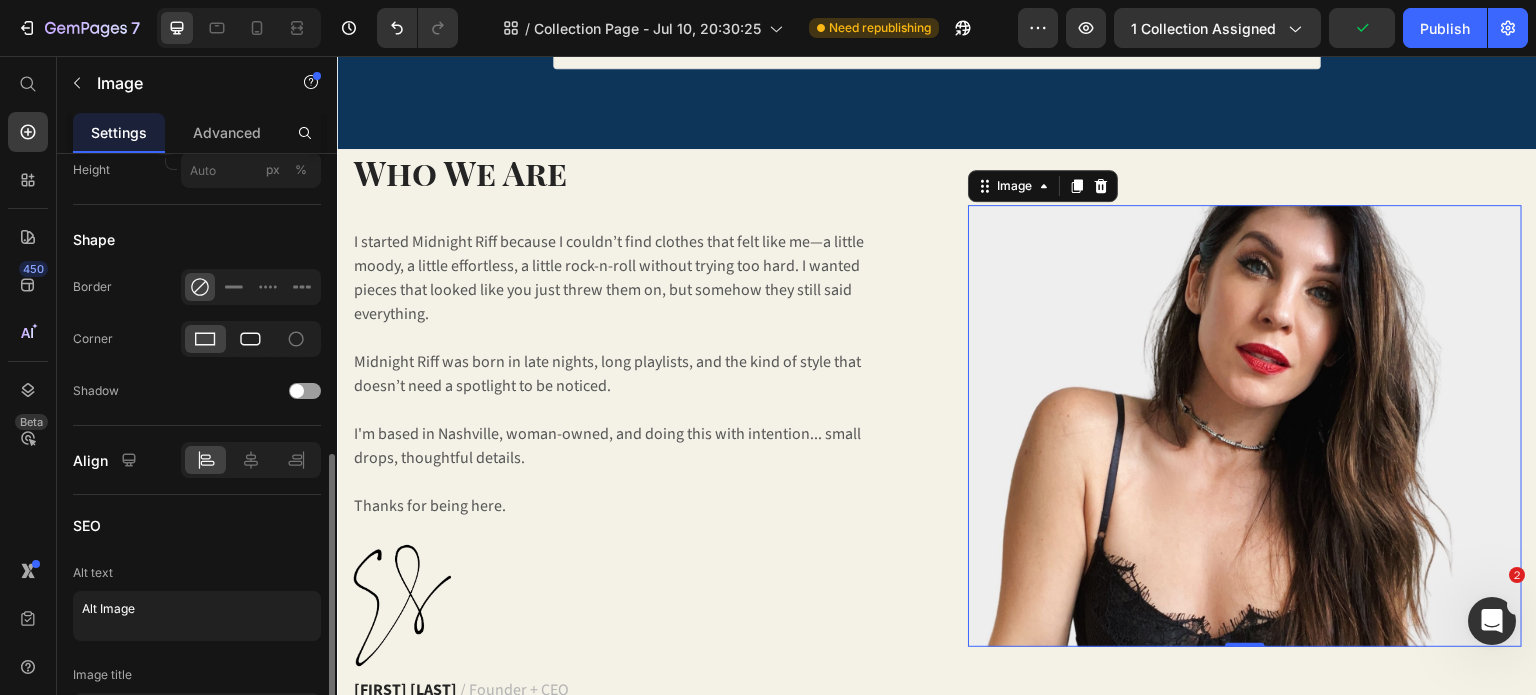 click 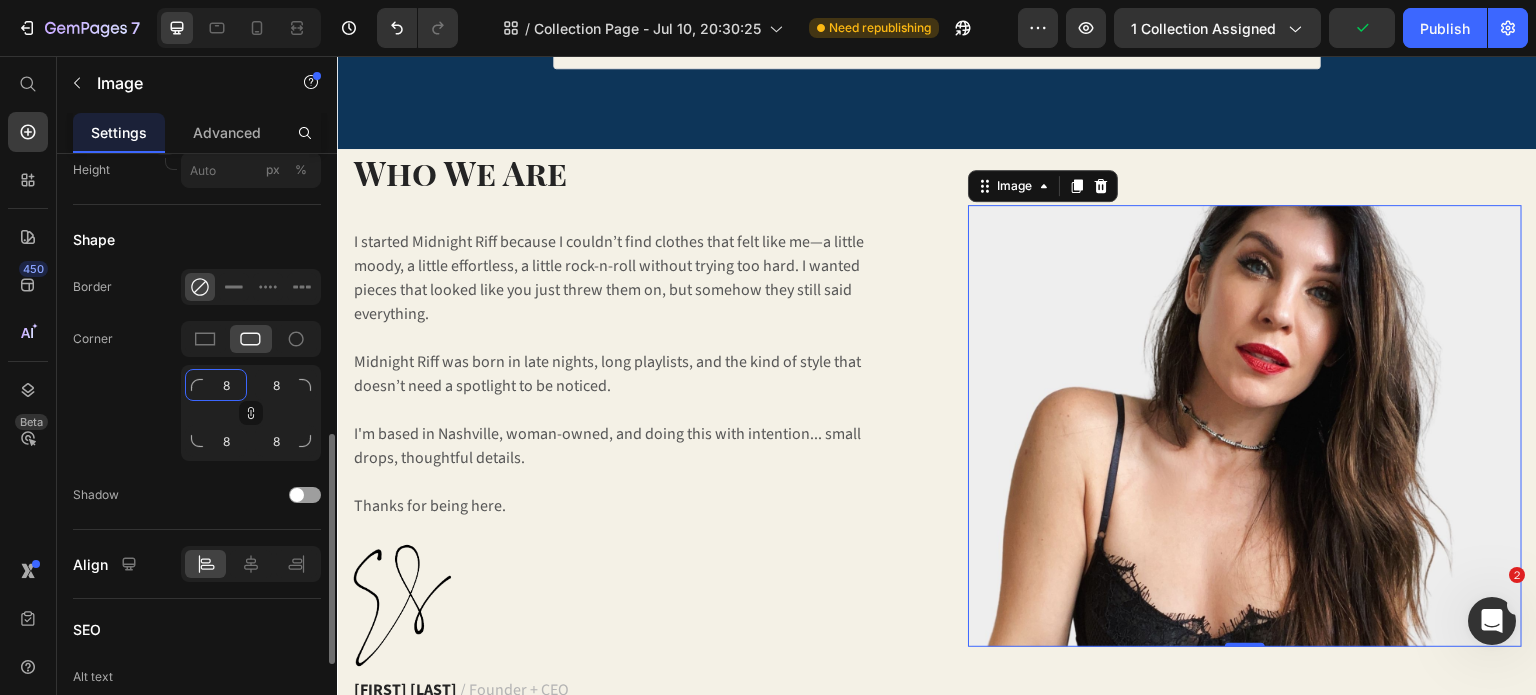 click on "8" 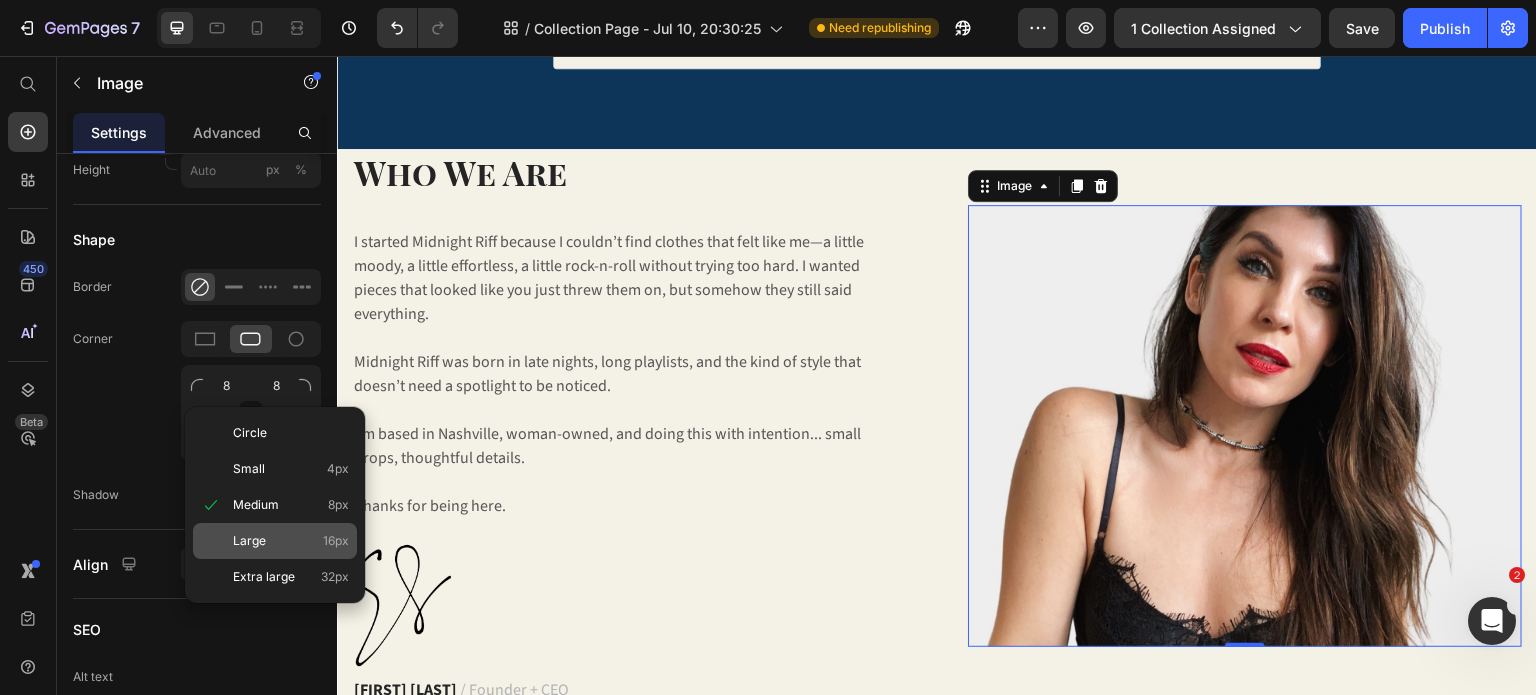 click on "Large" at bounding box center (249, 541) 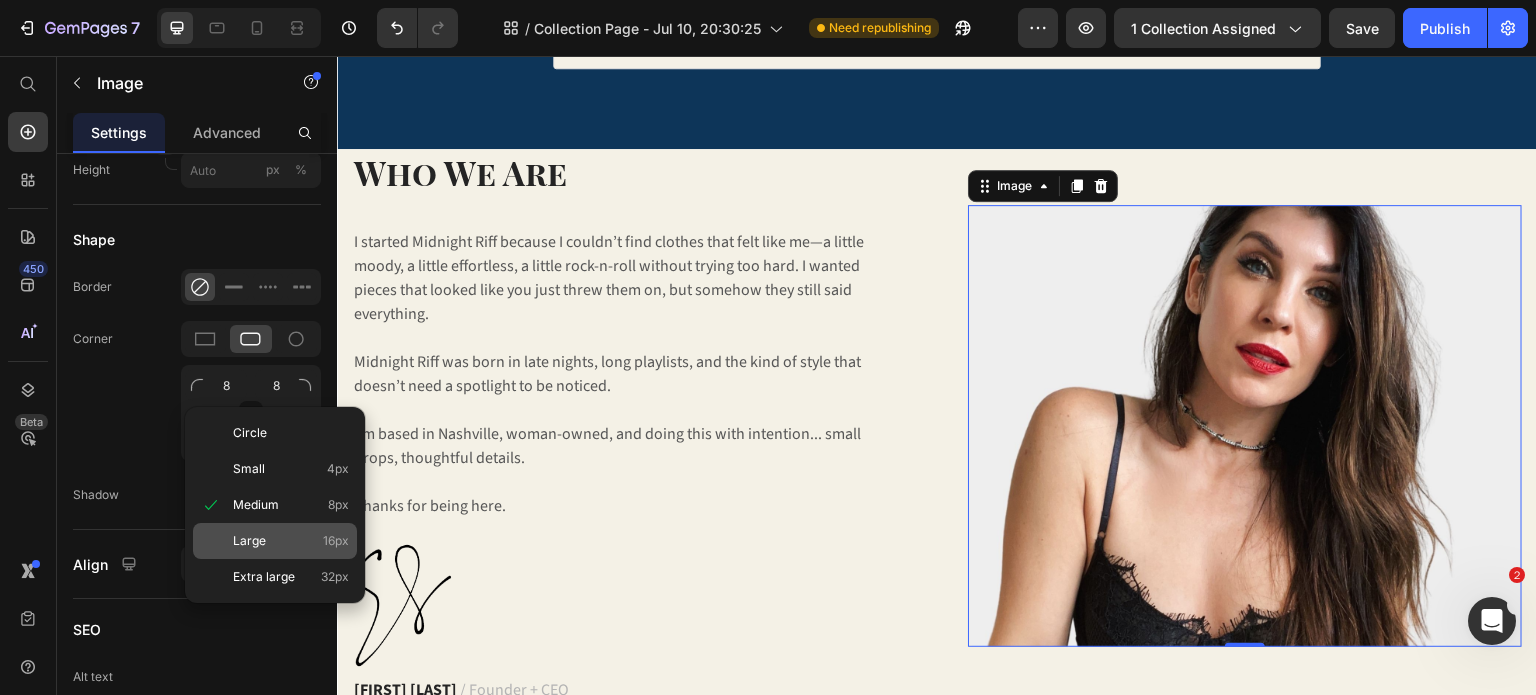 type on "16" 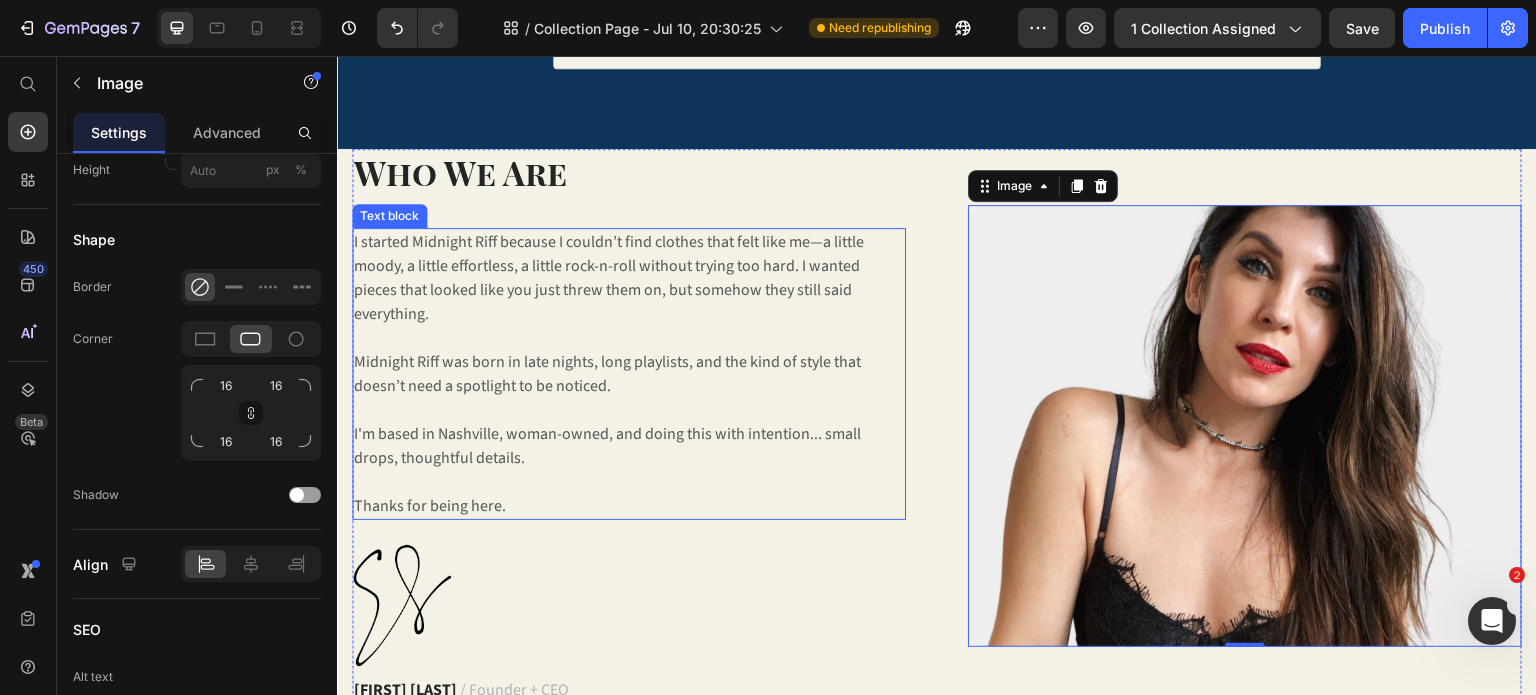 click on "Midnight Riff was born in late nights, long playlists, and the kind of style that doesn’t need a spotlight to be noticed. I'm based in Nashville, woman-owned, and doing this with intention... small drops, thoughtful details." at bounding box center [629, 410] 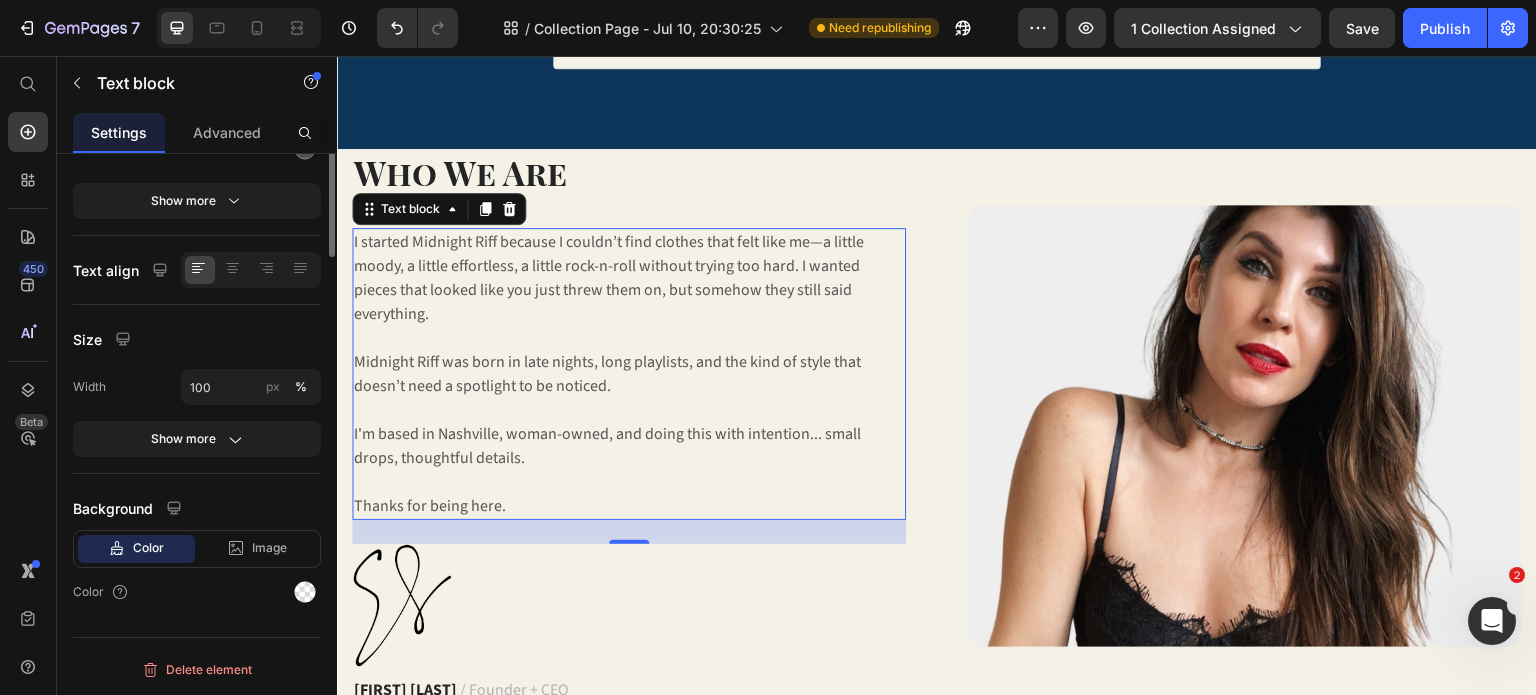 scroll, scrollTop: 0, scrollLeft: 0, axis: both 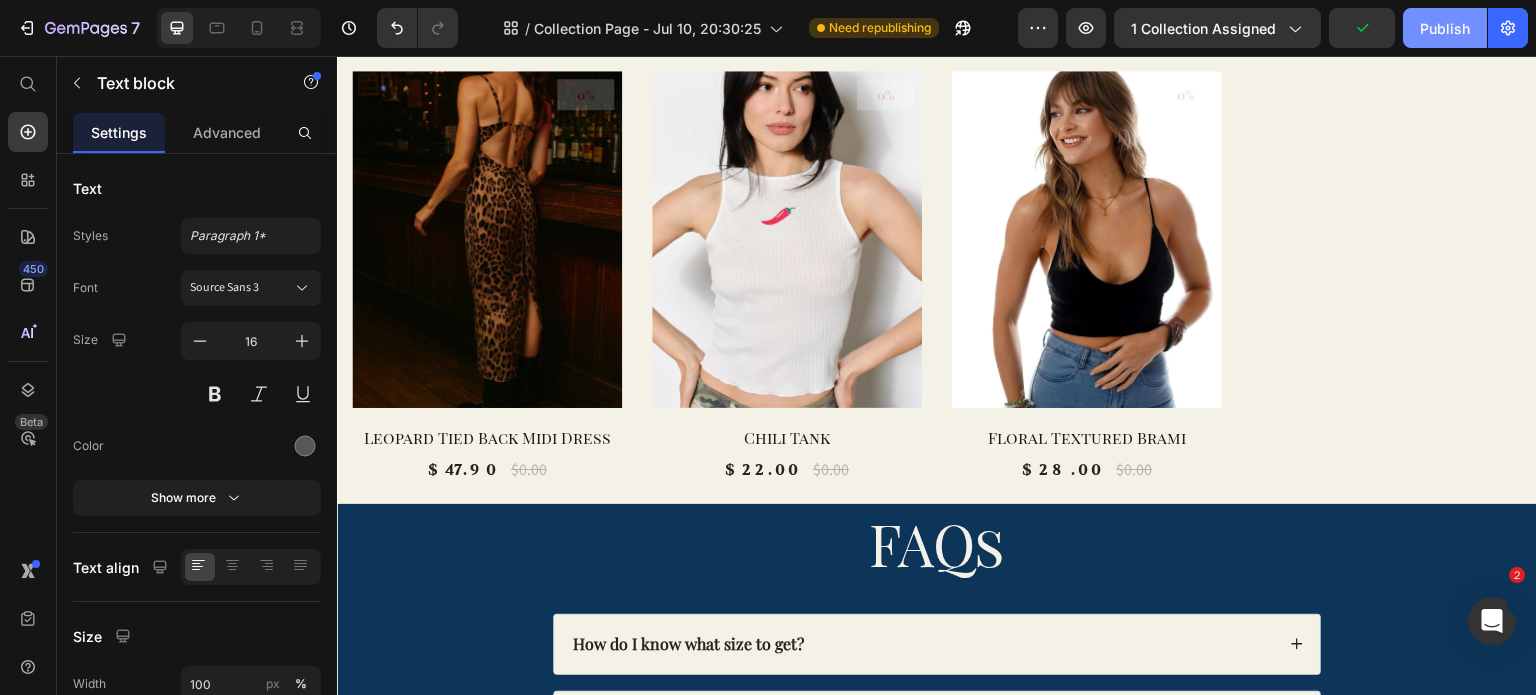 click on "Publish" at bounding box center (1445, 28) 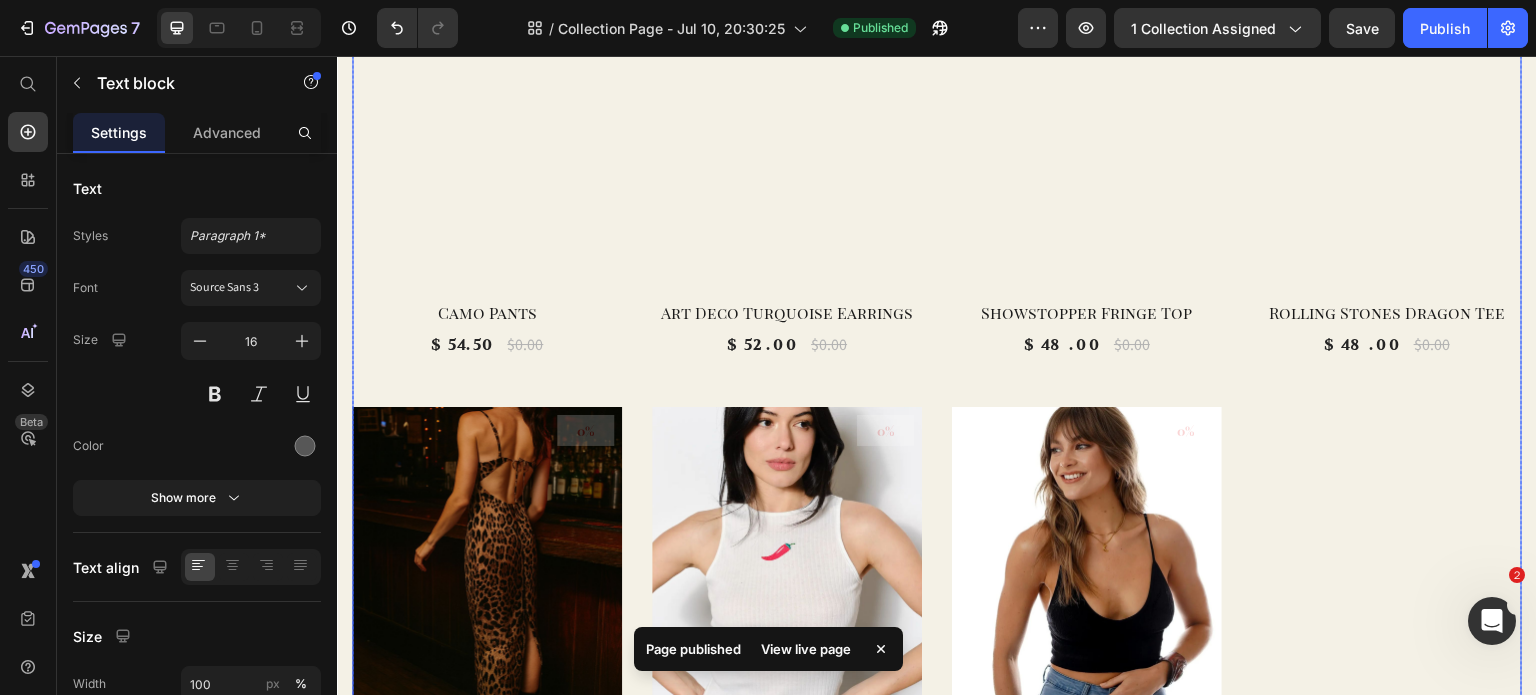 scroll, scrollTop: 274, scrollLeft: 0, axis: vertical 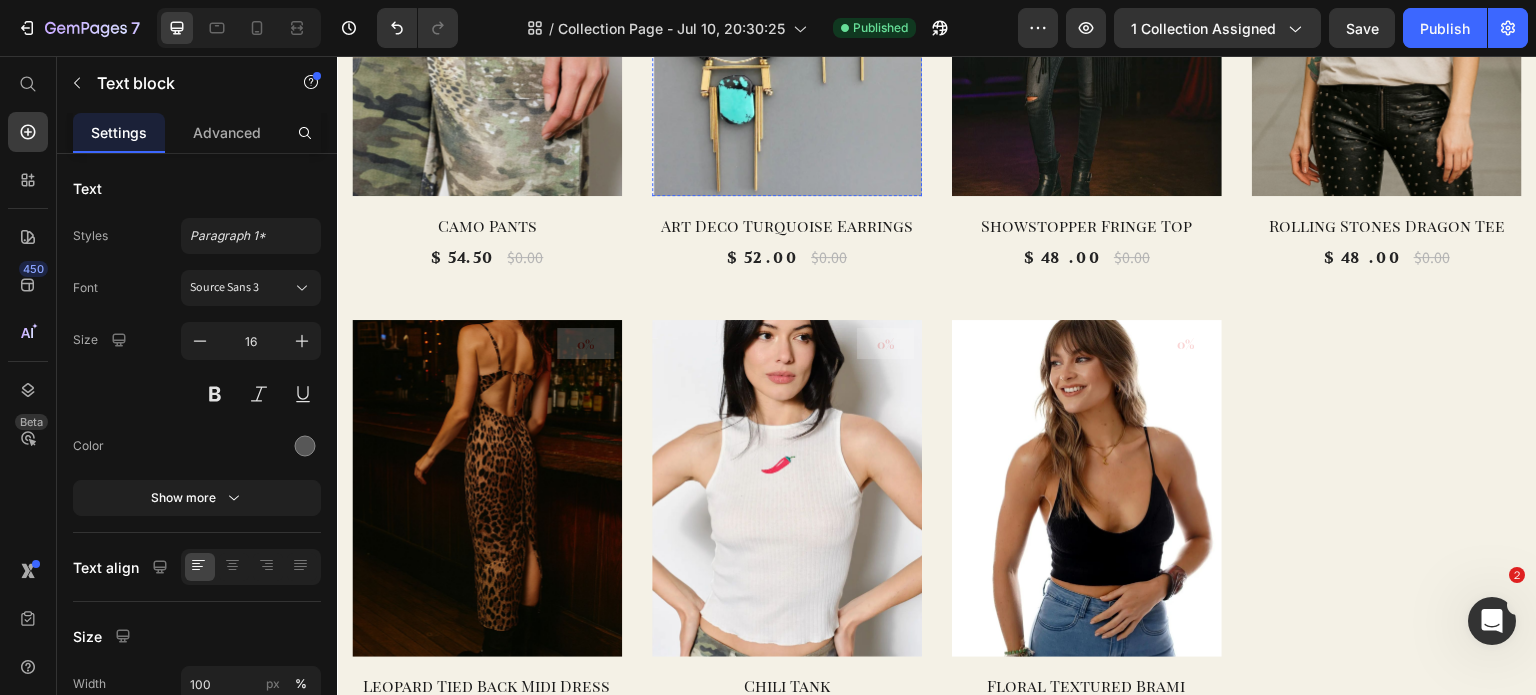 click on "0%" at bounding box center (585, -118) 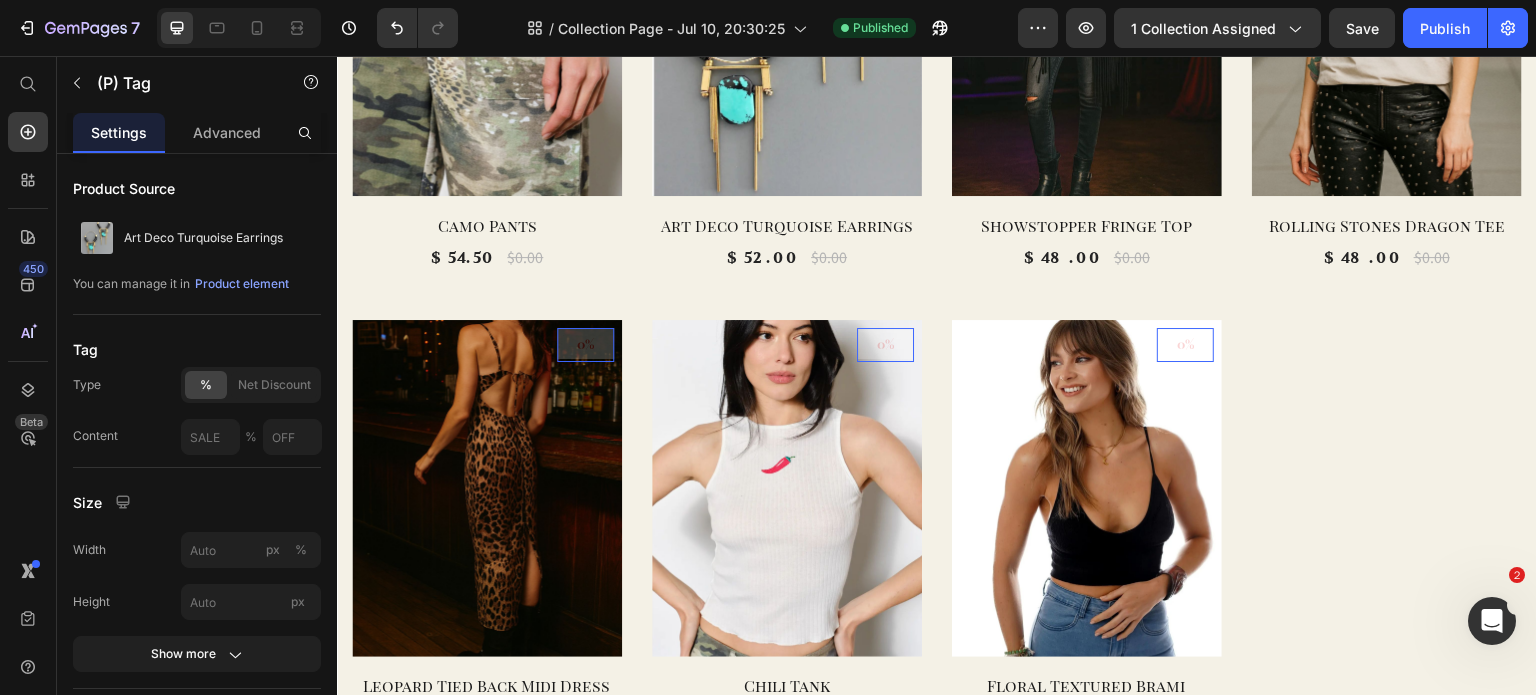 click 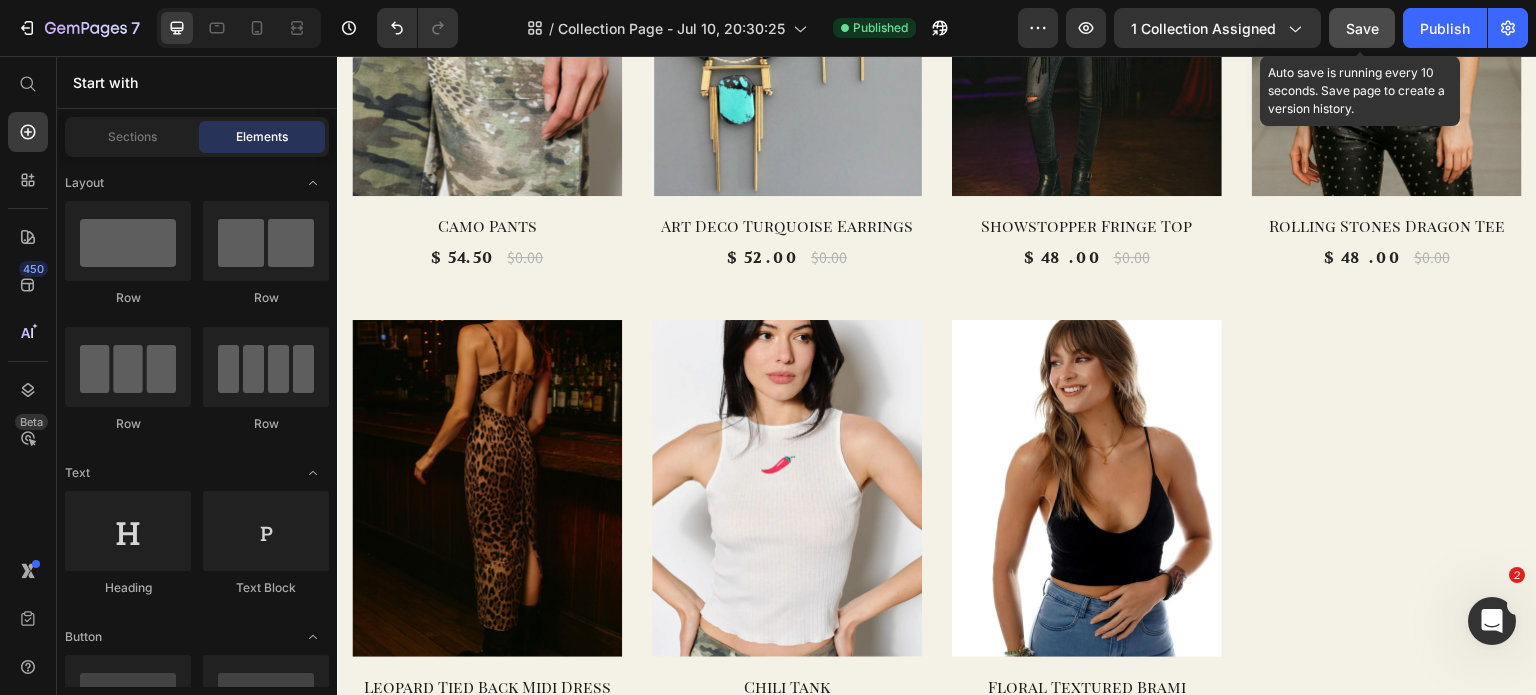 click on "Save" at bounding box center (1362, 28) 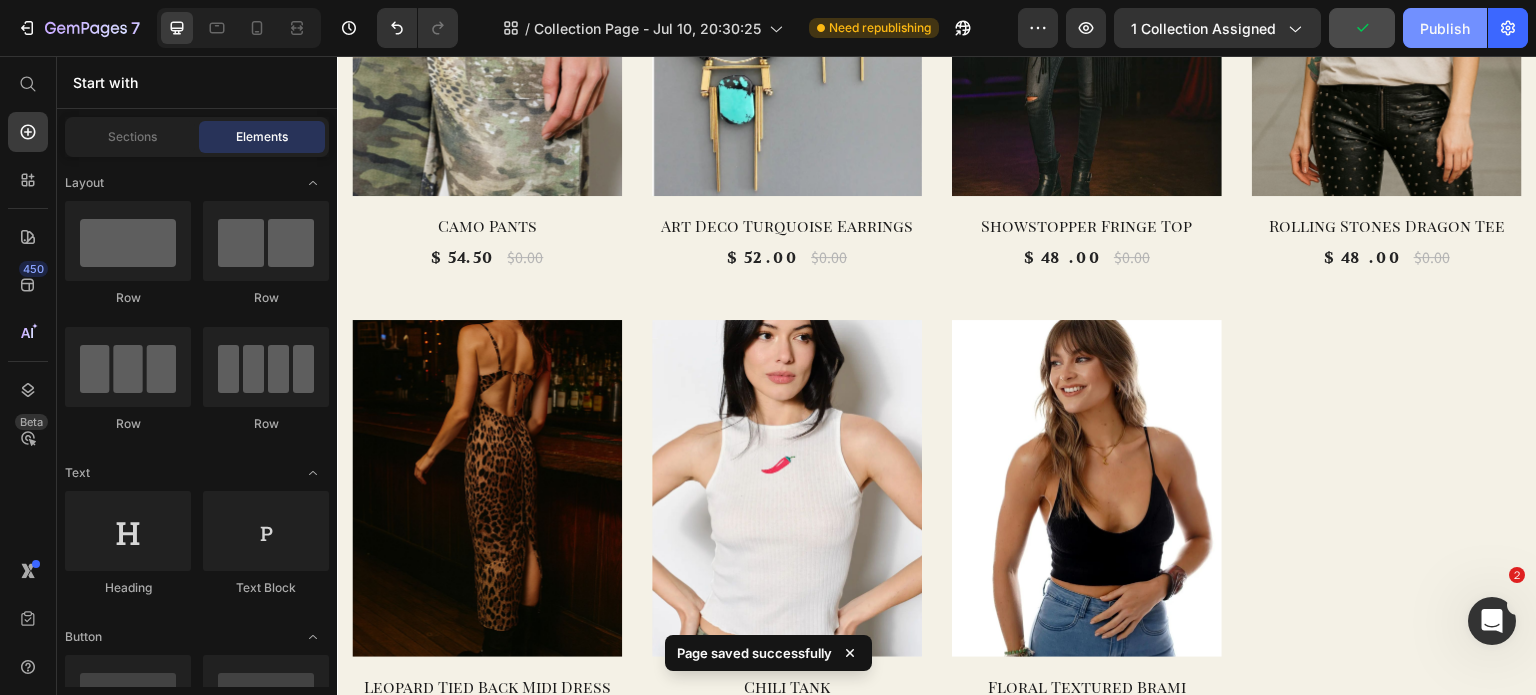 click on "Publish" at bounding box center [1445, 28] 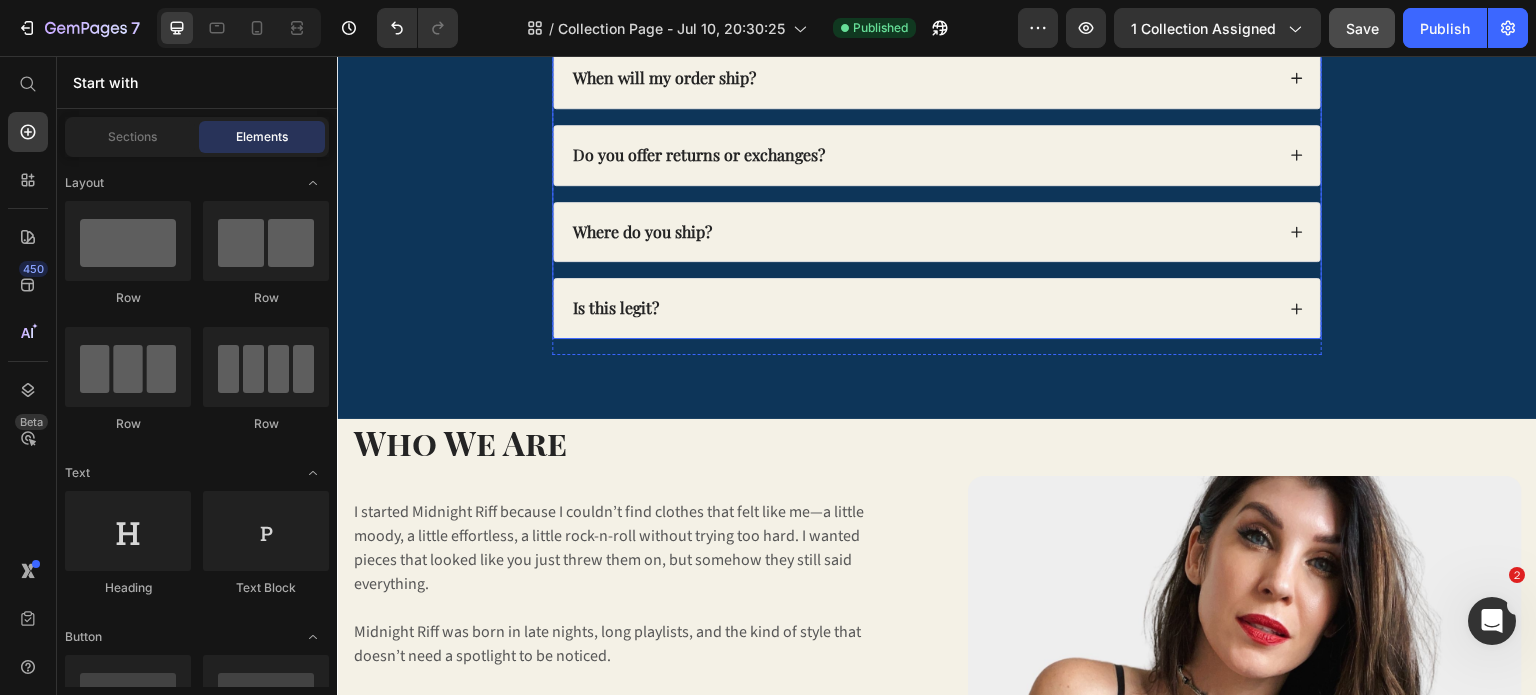 scroll, scrollTop: 1672, scrollLeft: 0, axis: vertical 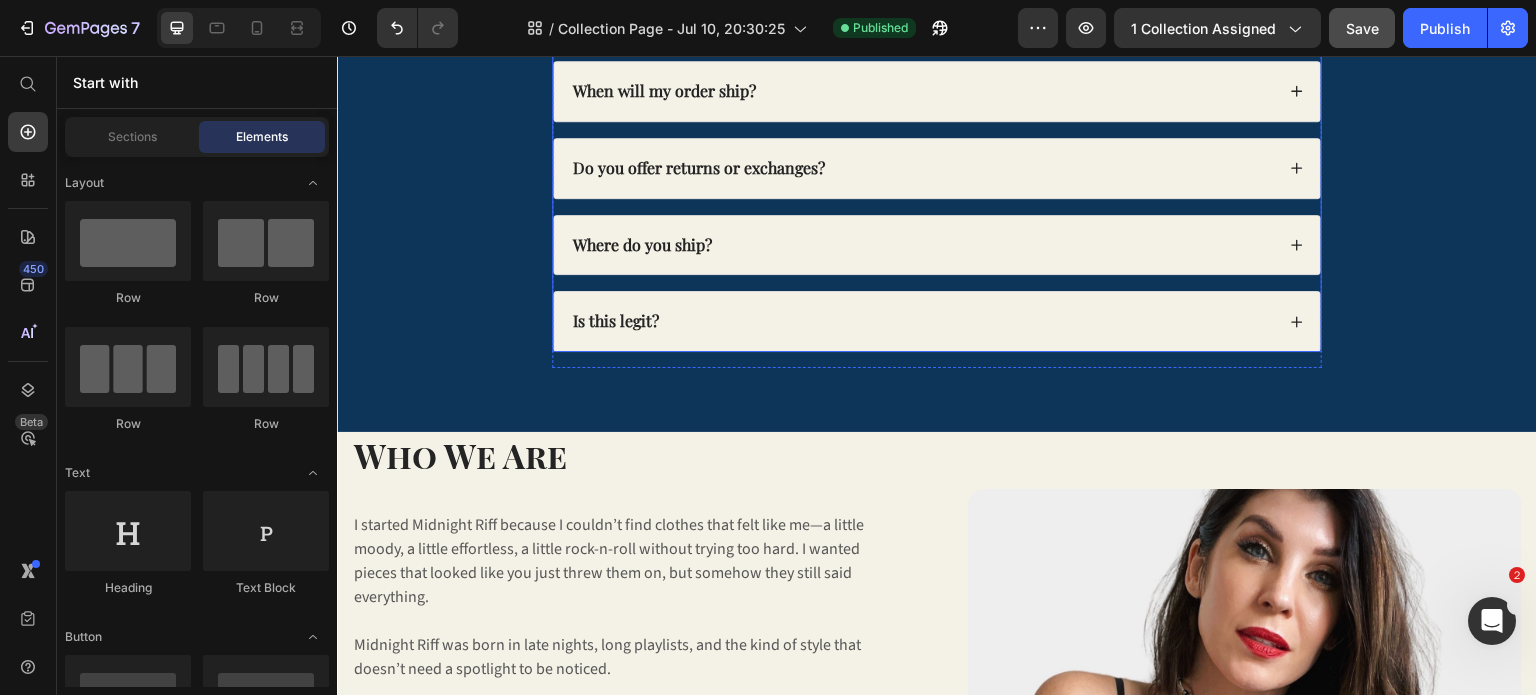 click 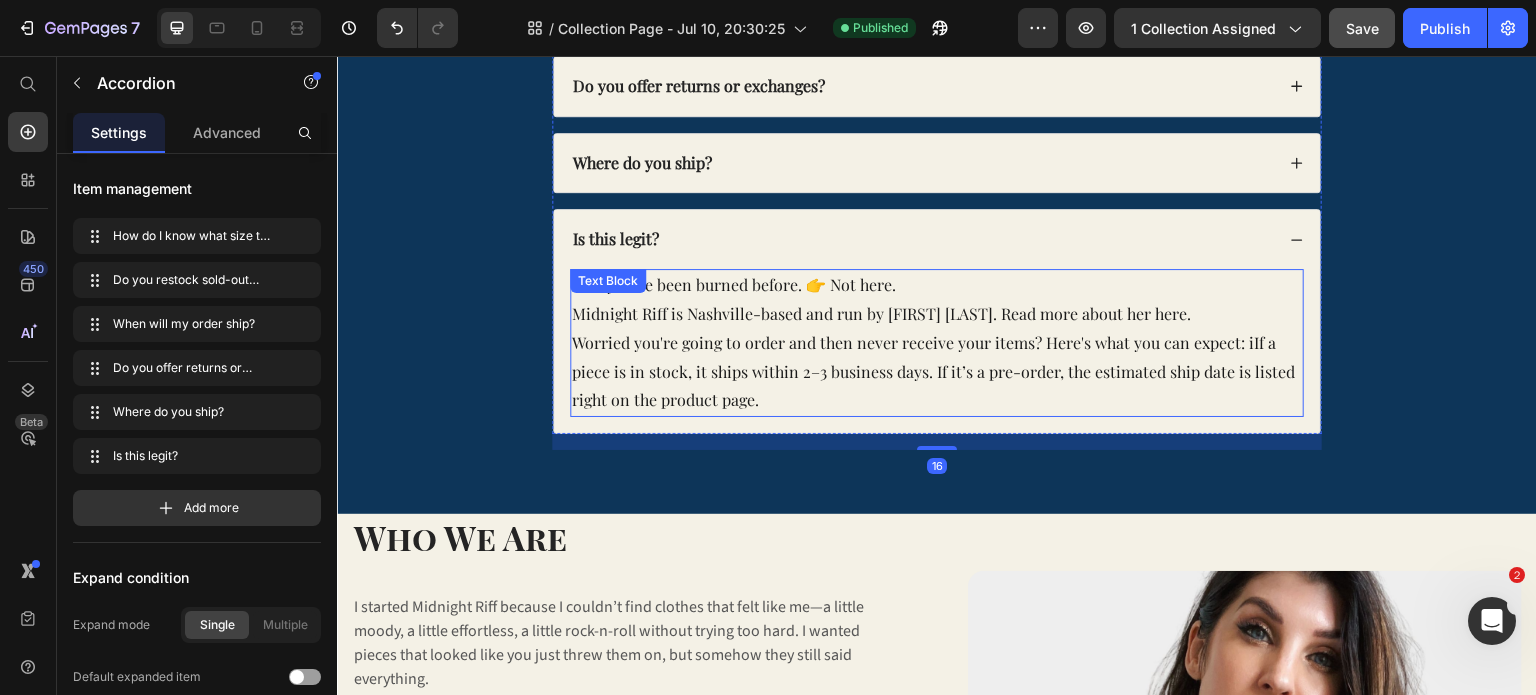 scroll, scrollTop: 1782, scrollLeft: 0, axis: vertical 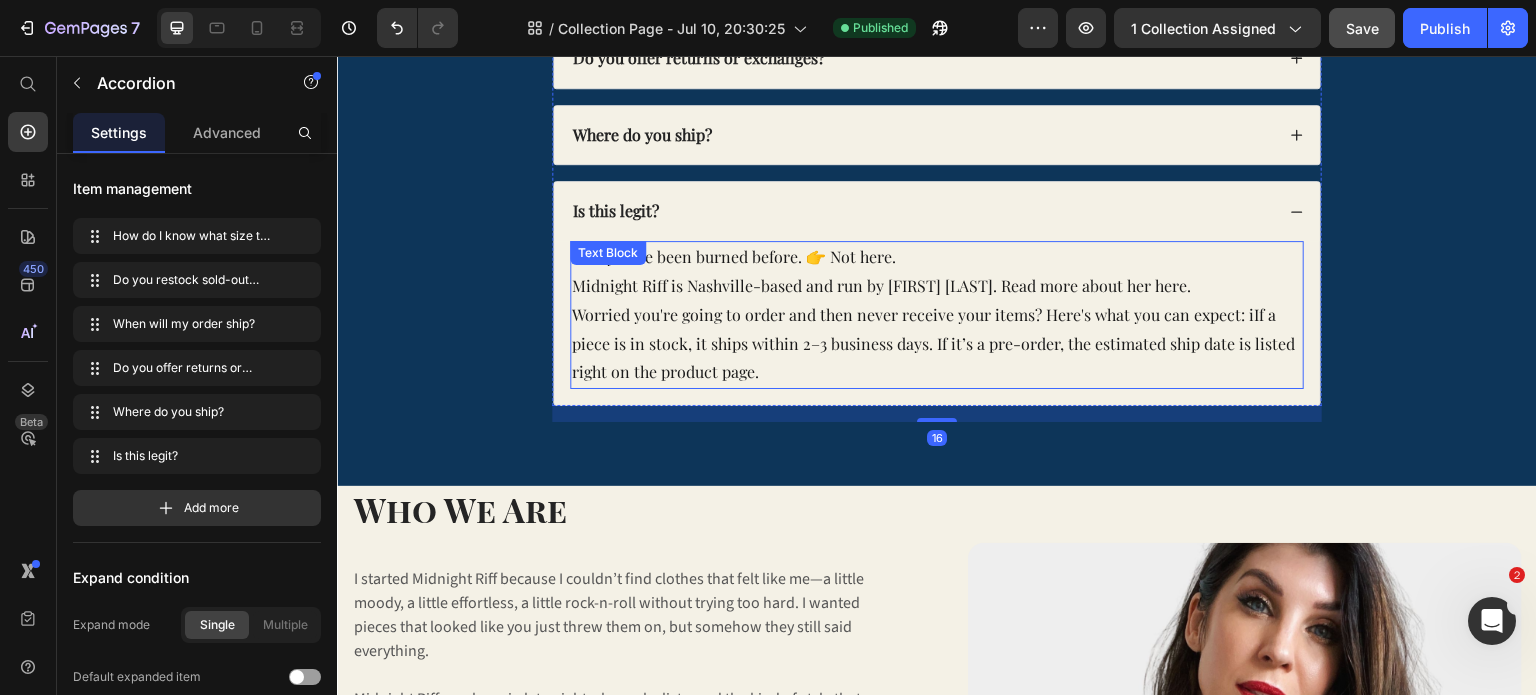 click on "Worried you're going to order and then never receive your items? Here's what you can expect: iIf a piece is in stock, it ships within 2–3 business days. If it’s a pre-order, the estimated ship date is listed right on the product page." at bounding box center [937, 344] 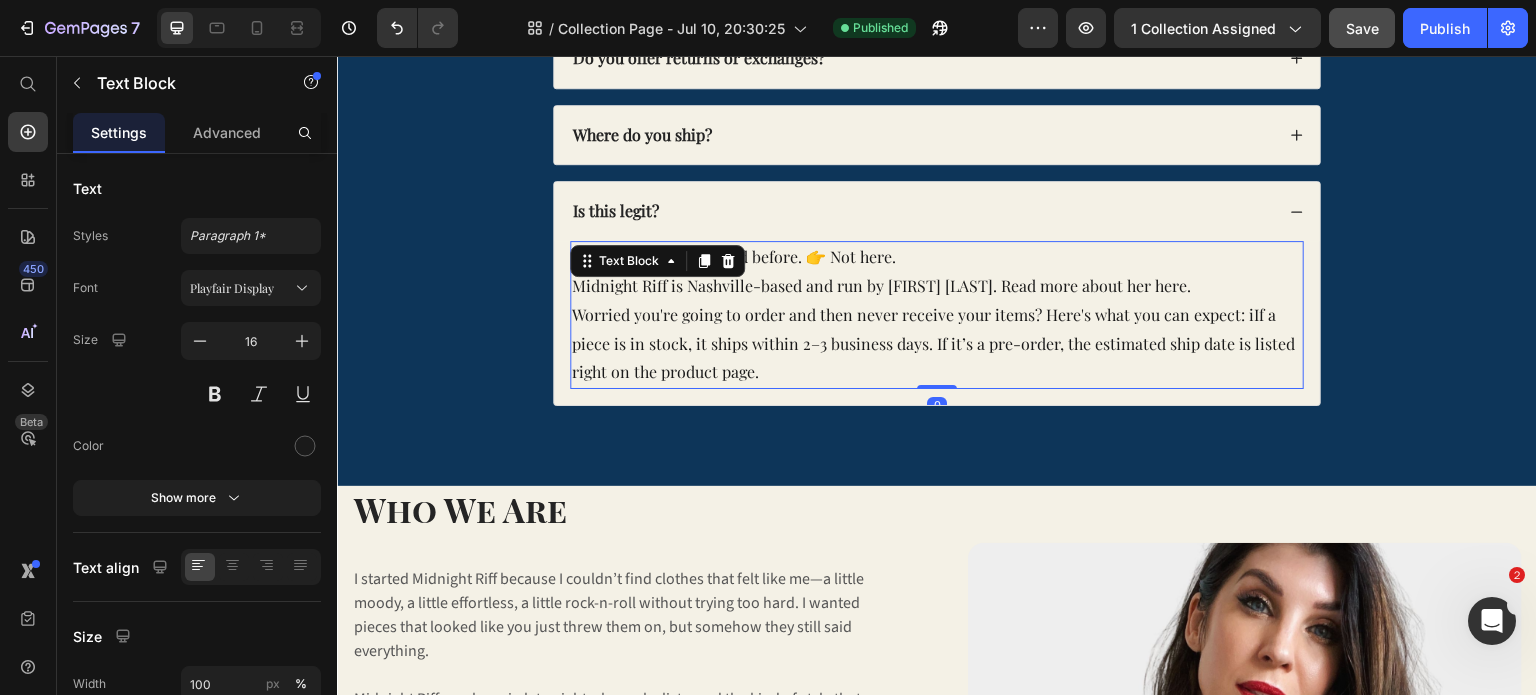 click on "Worried you're going to order and then never receive your items? Here's what you can expect: iIf a piece is in stock, it ships within 2–3 business days. If it’s a pre-order, the estimated ship date is listed right on the product page." at bounding box center (937, 344) 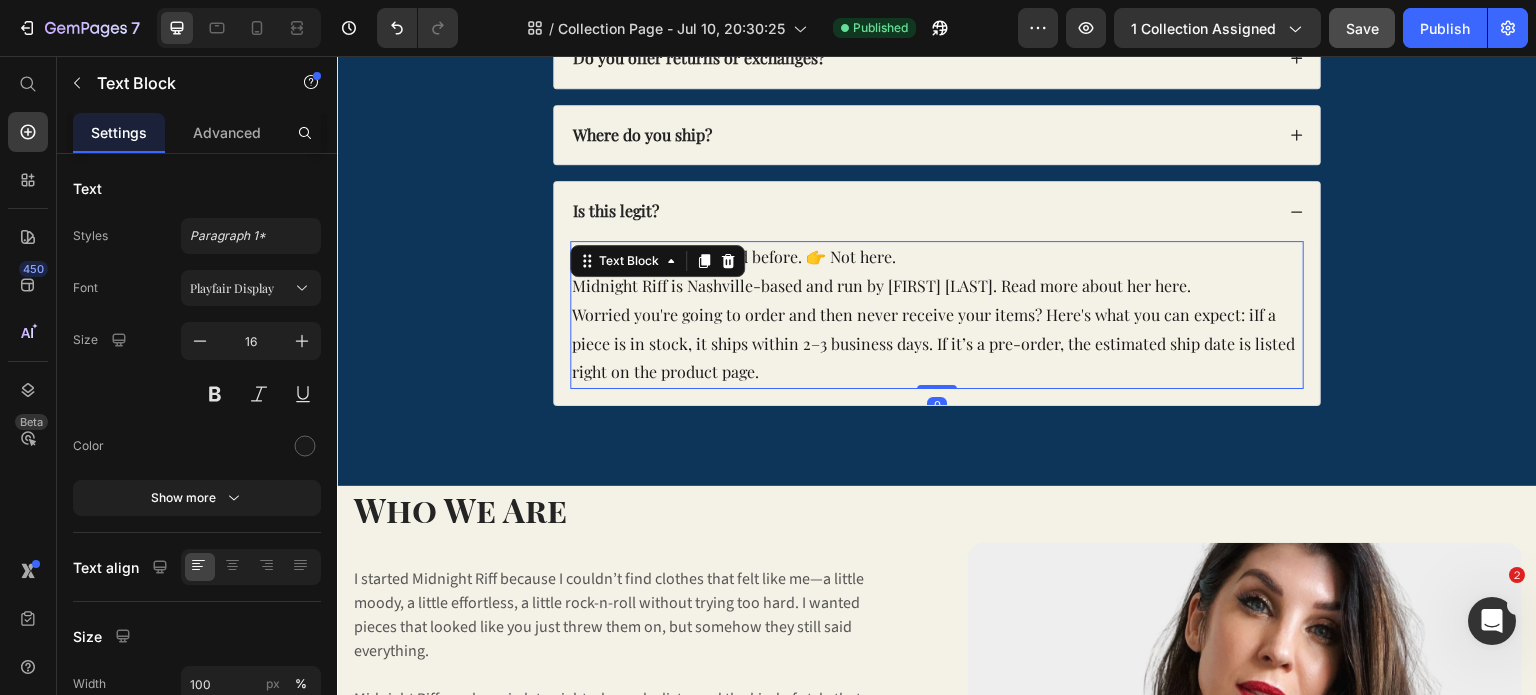 click on "Worried you're going to order and then never receive your items? Here's what you can expect: iIf a piece is in stock, it ships within 2–3 business days. If it’s a pre-order, the estimated ship date is listed right on the product page." at bounding box center [937, 344] 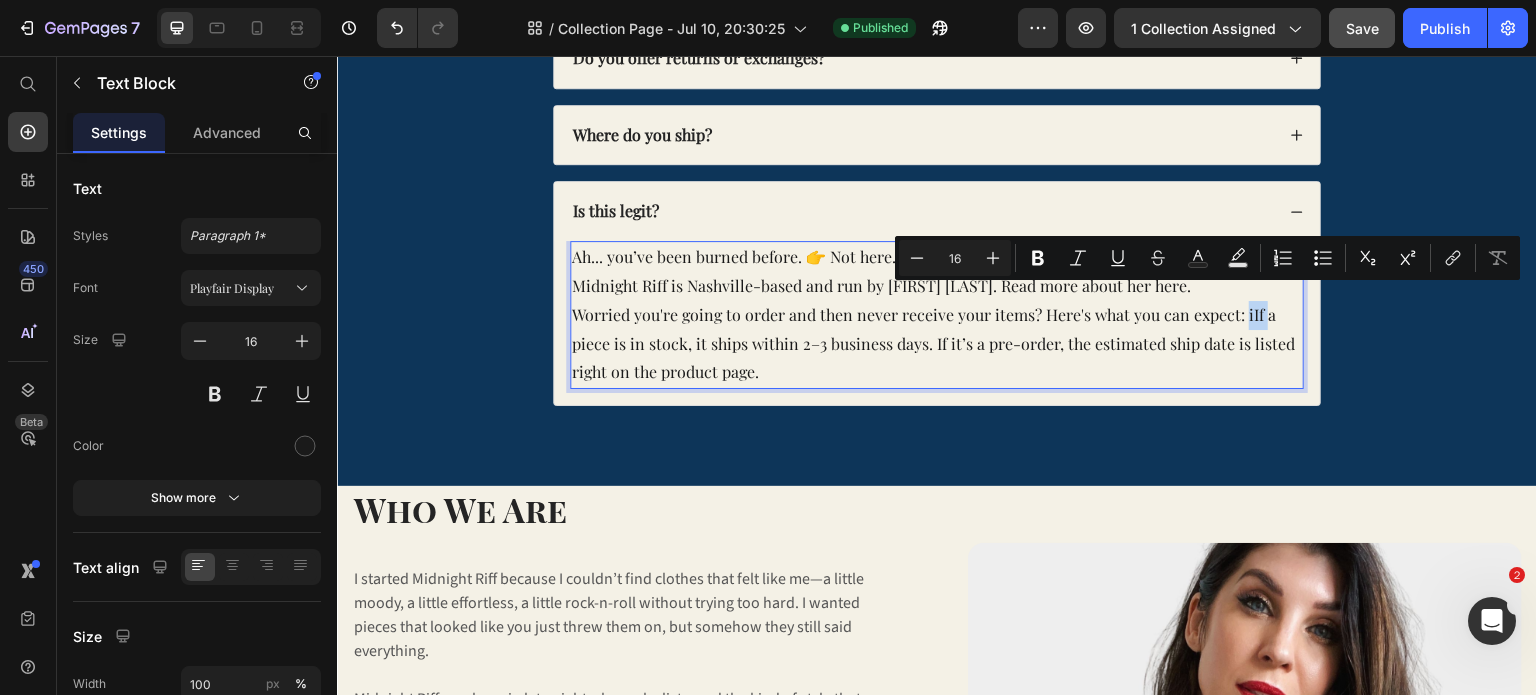 click on "Worried you're going to order and then never receive your items? Here's what you can expect: iIf a piece is in stock, it ships within 2–3 business days. If it’s a pre-order, the estimated ship date is listed right on the product page." at bounding box center (937, 344) 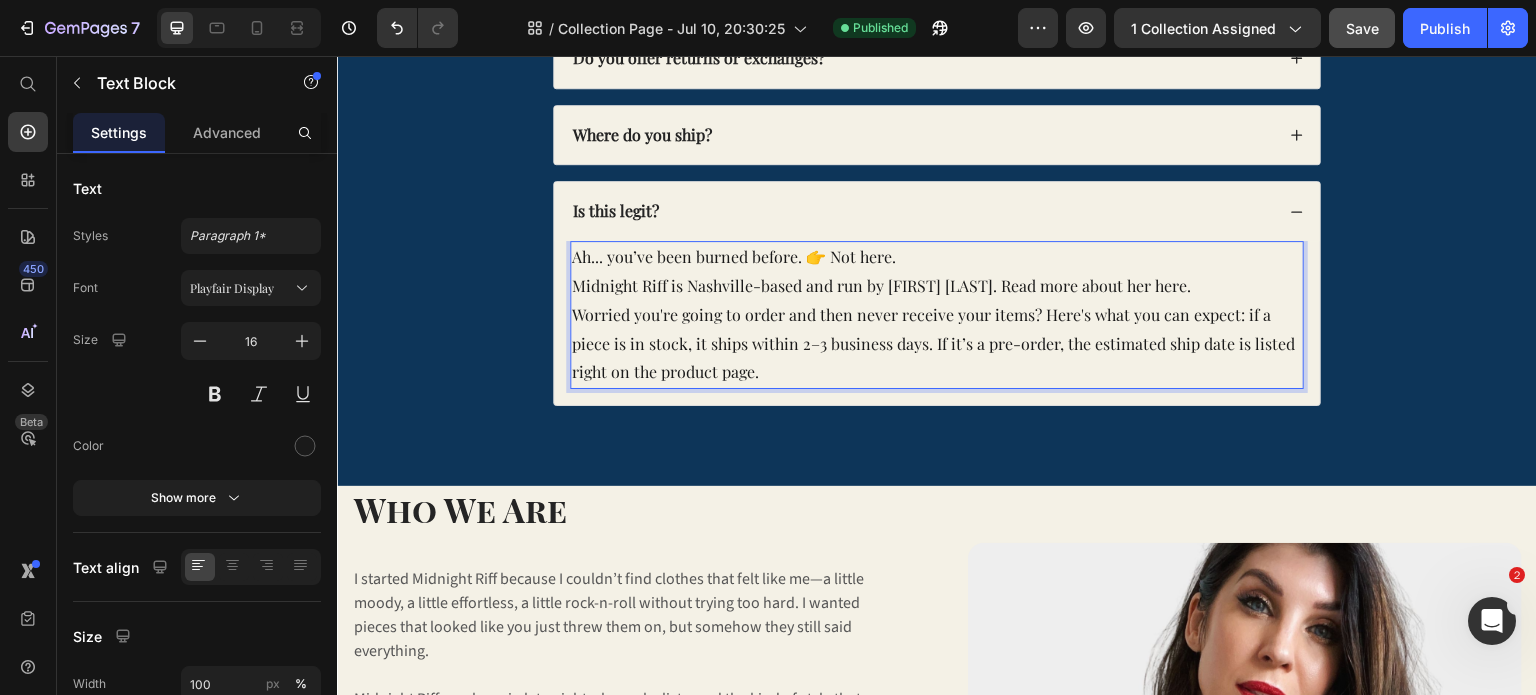 click on "Worried you're going to order and then never receive your items? Here's what you can expect: if a piece is in stock, it ships within 2–3 business days. If it’s a pre-order, the estimated ship date is listed right on the product page." at bounding box center [937, 344] 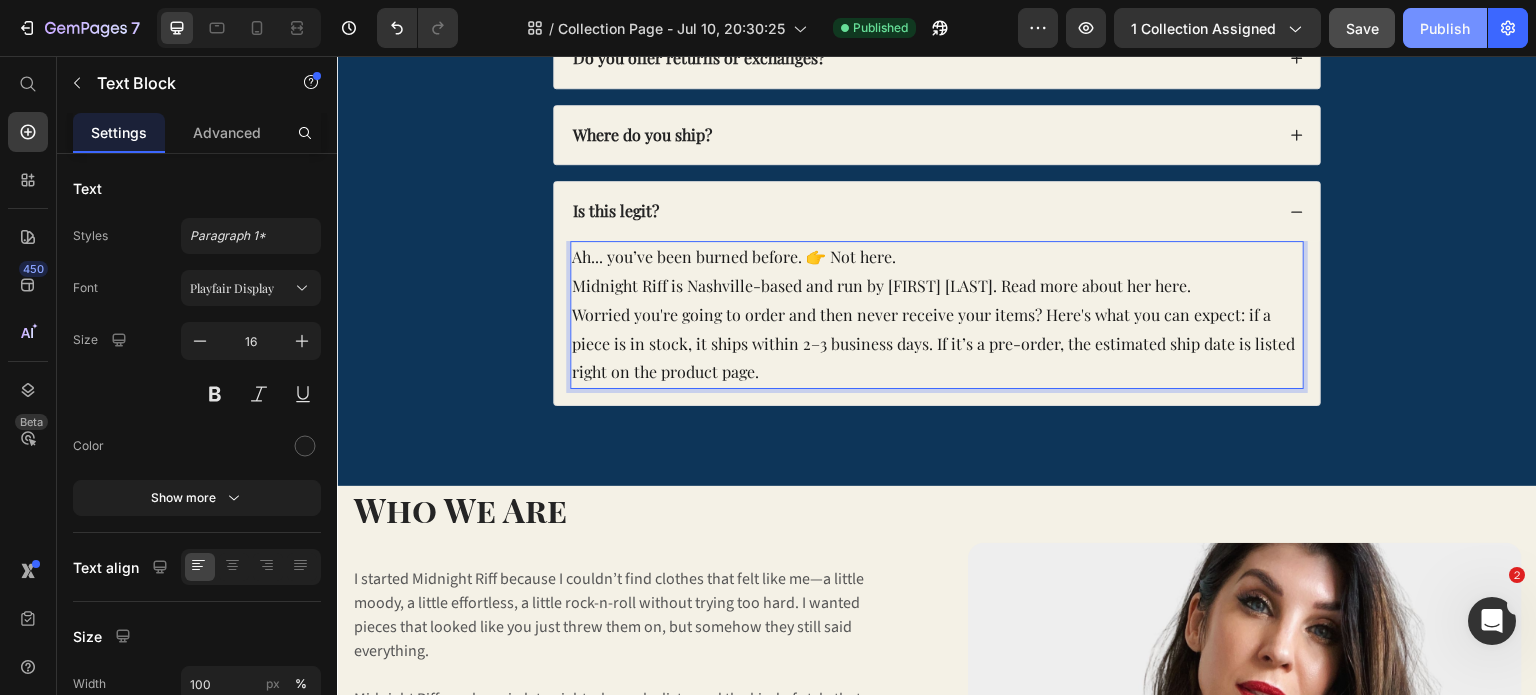 click on "Publish" at bounding box center [1445, 28] 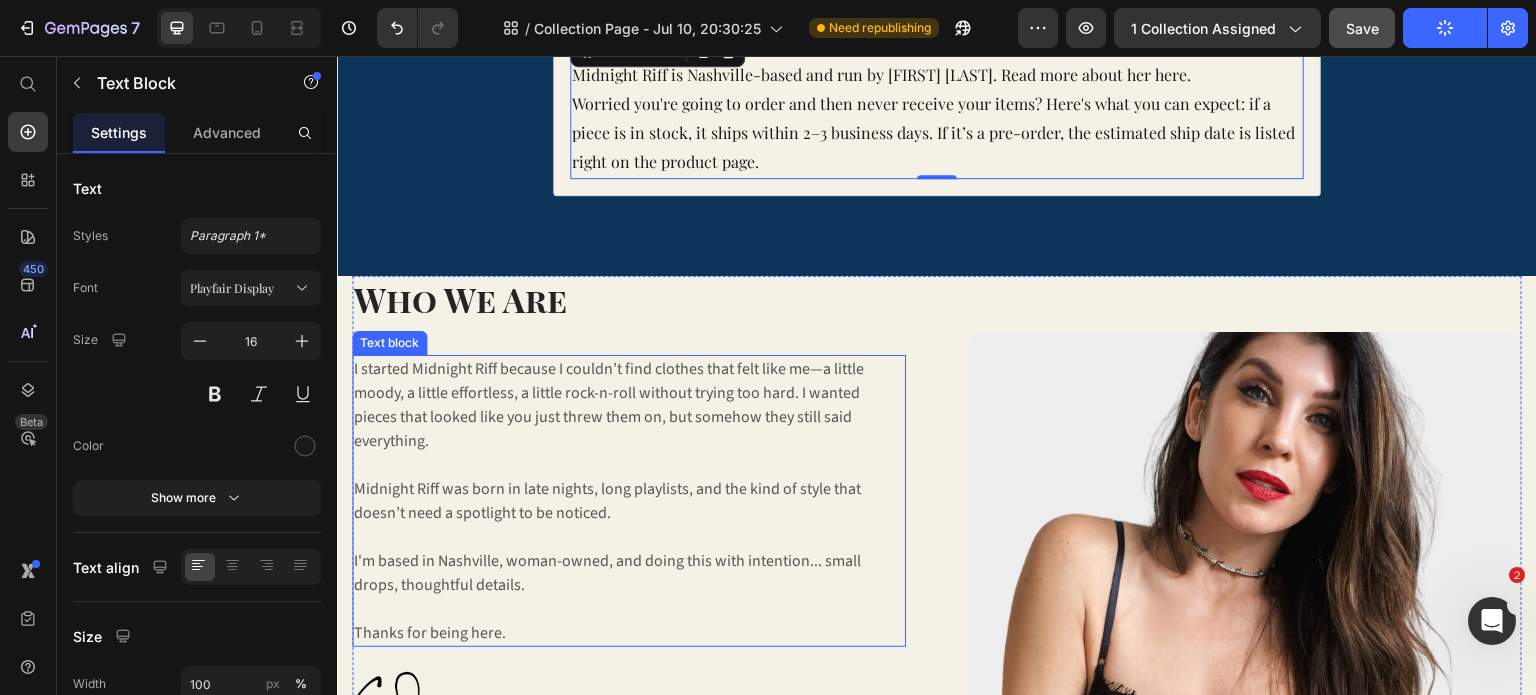 scroll, scrollTop: 1986, scrollLeft: 0, axis: vertical 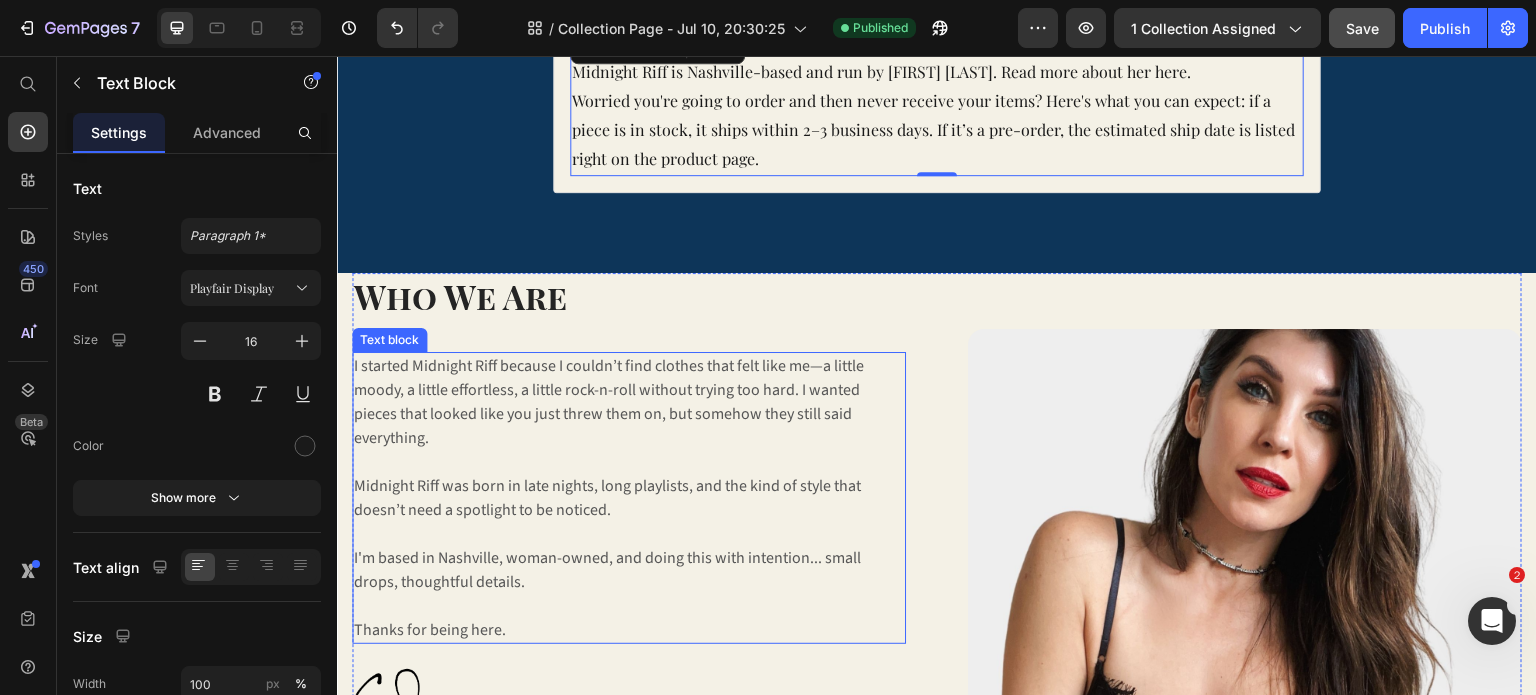 click on "Midnight Riff was born in late nights, long playlists, and the kind of style that doesn’t need a spotlight to be noticed. I'm based in Nashville, woman-owned, and doing this with intention... small drops, thoughtful details." at bounding box center (629, 534) 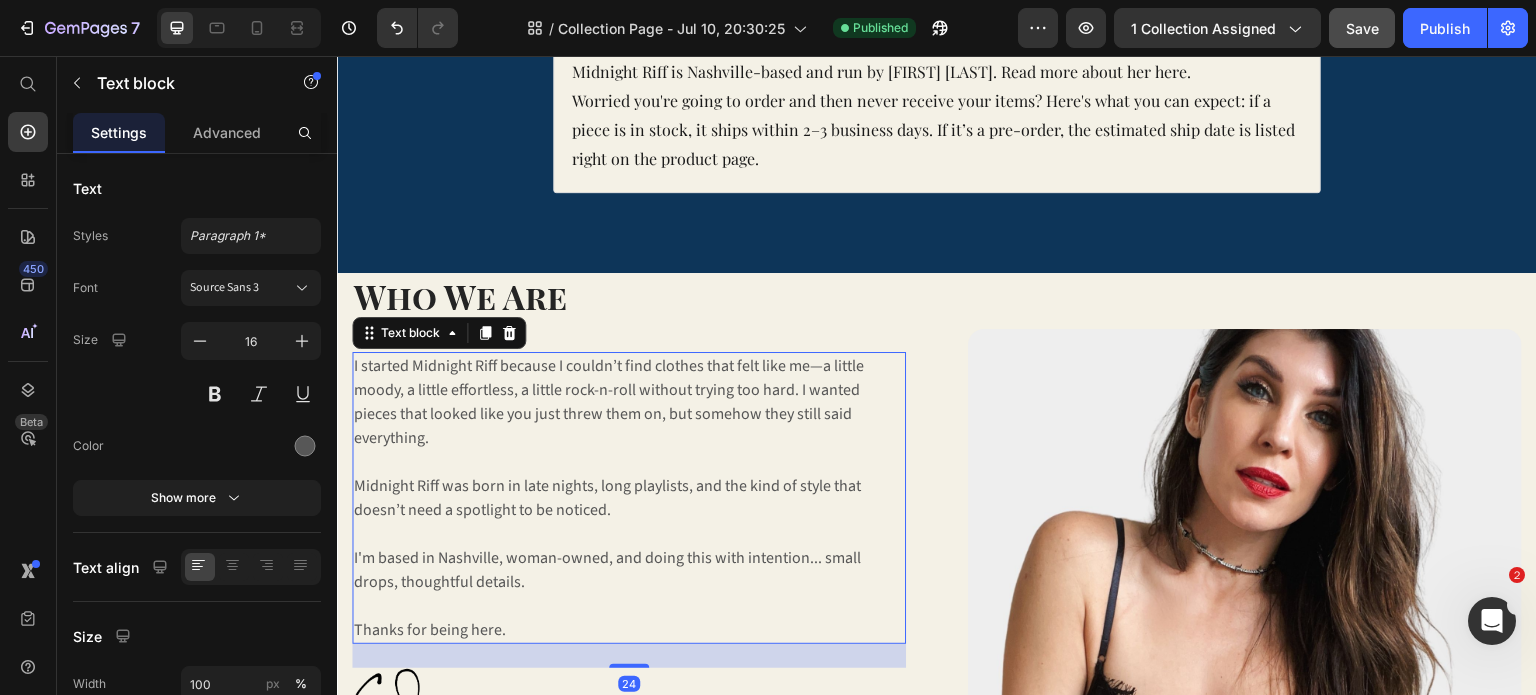 click on "Midnight Riff was born in late nights, long playlists, and the kind of style that doesn’t need a spotlight to be noticed. I'm based in Nashville, woman-owned, and doing this with intention... small drops, thoughtful details." at bounding box center (629, 534) 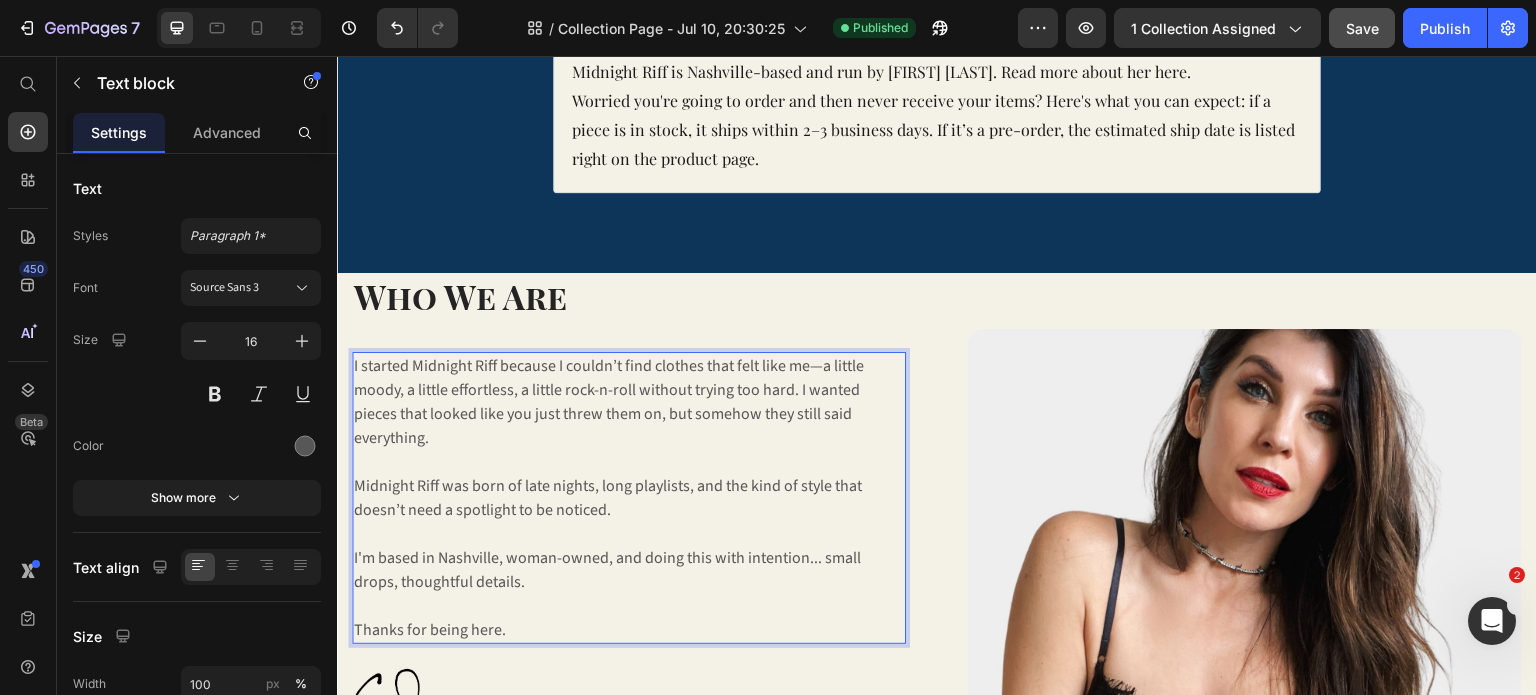 click on "Midnight Riff was born of late nights, long playlists, and the kind of style that doesn’t need a spotlight to be noticed. I'm based in Nashville, woman-owned, and doing this with intention... small drops, thoughtful details." at bounding box center [629, 534] 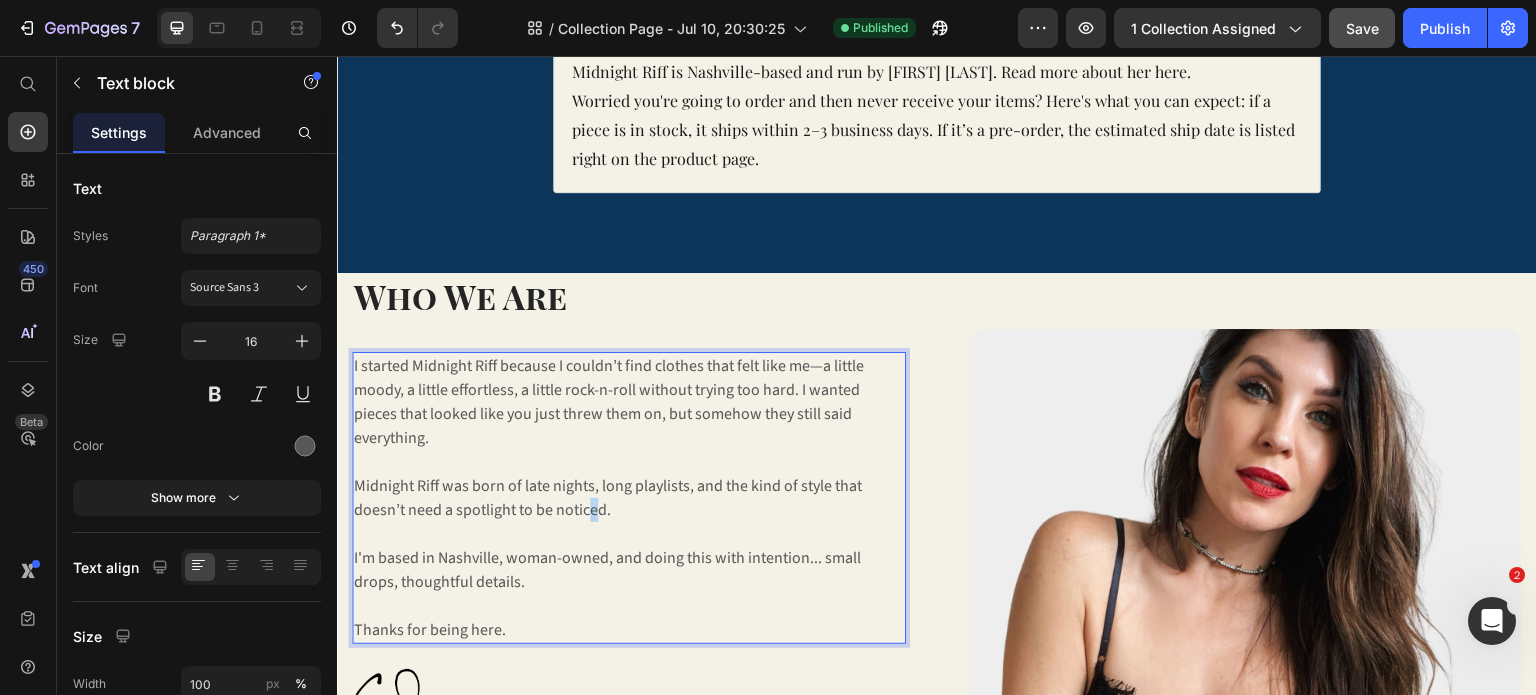 click on "Midnight Riff was born of late nights, long playlists, and the kind of style that doesn’t need a spotlight to be noticed. I'm based in Nashville, woman-owned, and doing this with intention... small drops, thoughtful details." at bounding box center (629, 534) 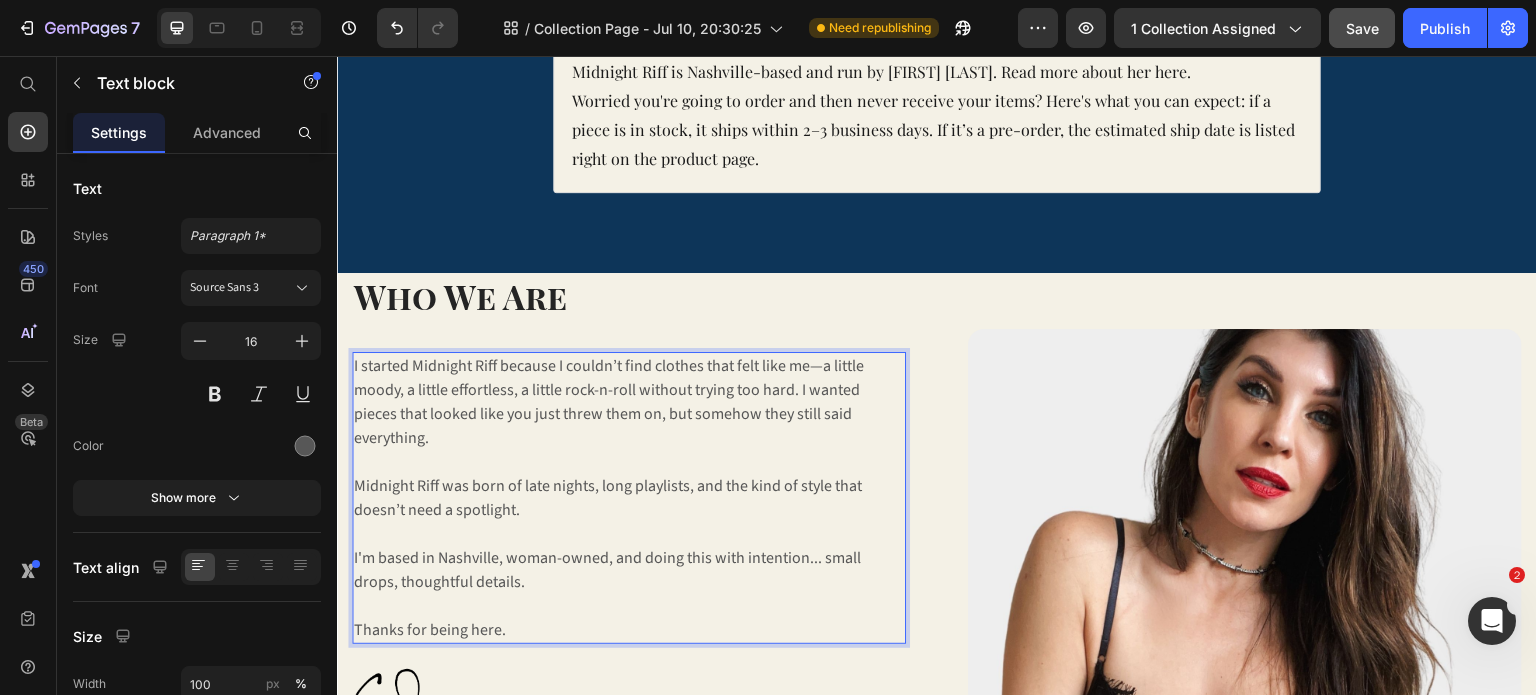 click on "Midnight Riff was born of late nights, long playlists, and the kind of style that doesn’t need a spotlight. I'm based in Nashville, woman-owned, and doing this with intention... small drops, thoughtful details." at bounding box center [629, 534] 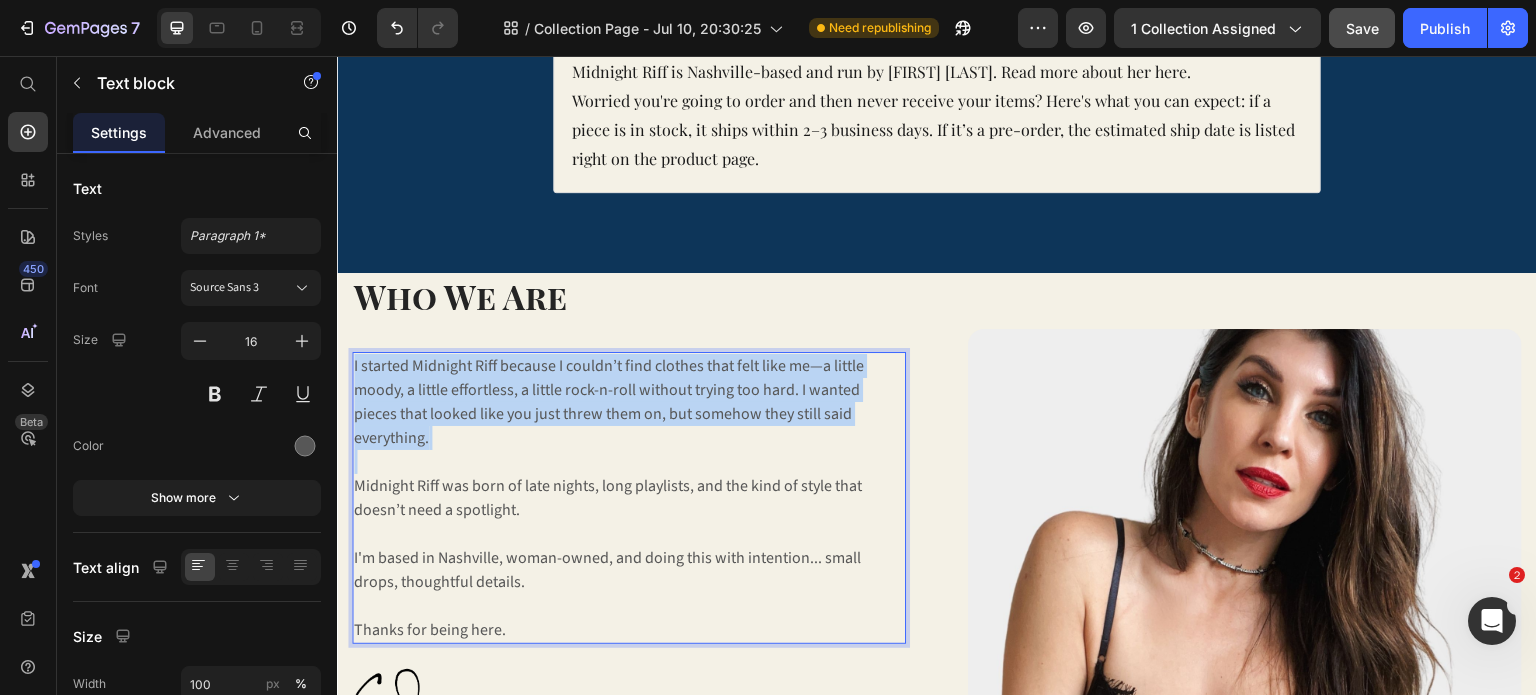 click on "I started Midnight Riff because I couldn’t find clothes that felt like me—a little moody, a little effortless, a little rock-n-roll without trying too hard. I wanted pieces that looked like you just threw them on, but somehow they still said everything." at bounding box center [629, 414] 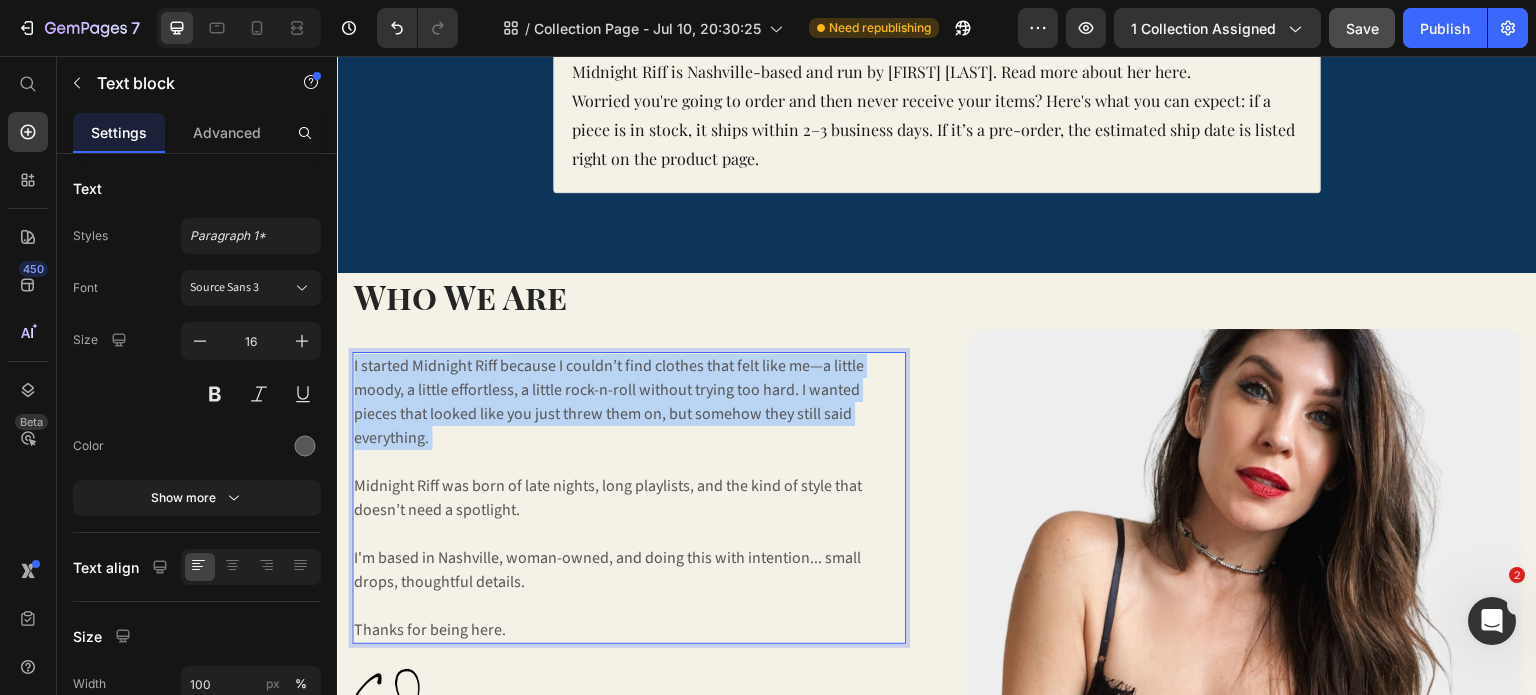 click on "I started Midnight Riff because I couldn’t find clothes that felt like me—a little moody, a little effortless, a little rock-n-roll without trying too hard. I wanted pieces that looked like you just threw them on, but somehow they still said everything." at bounding box center (629, 414) 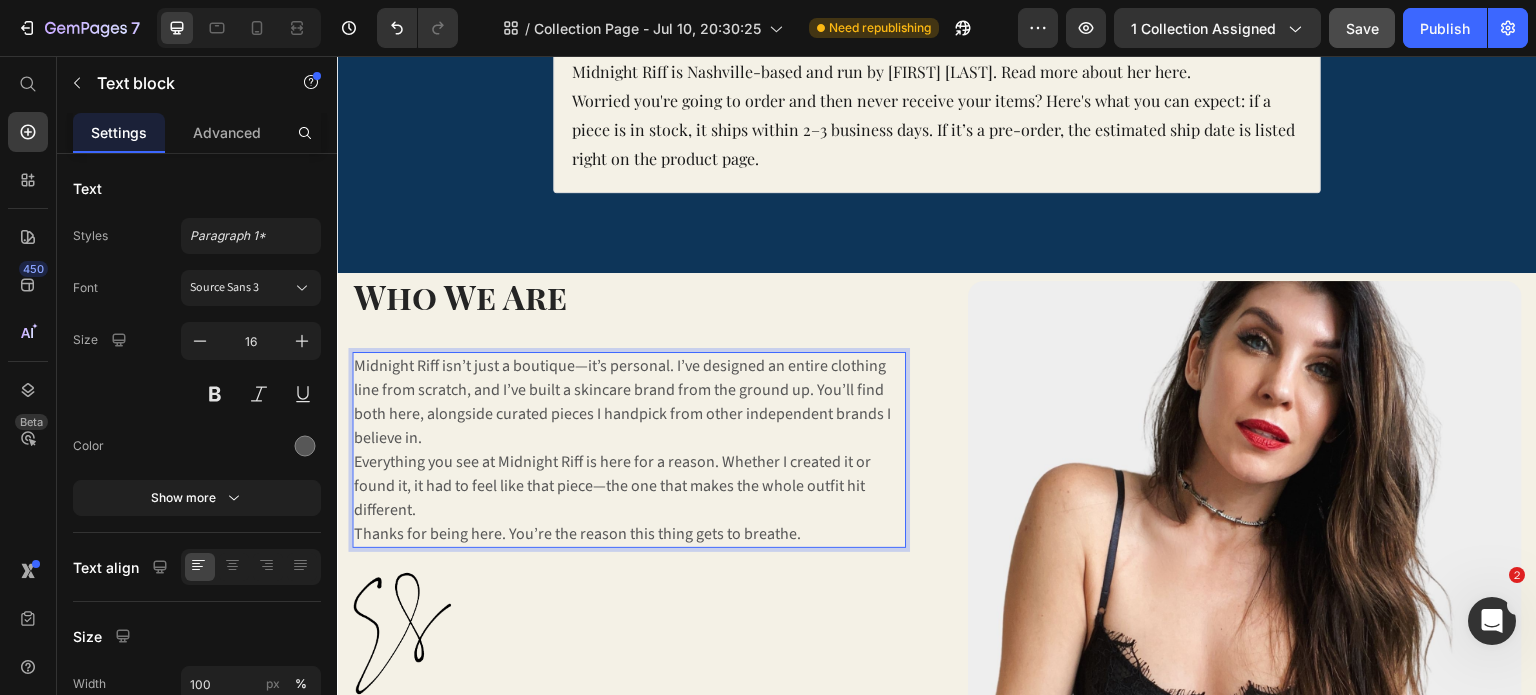 click on "Midnight Riff isn’t just a boutique—it’s personal. I’ve designed an entire clothing line from scratch, and I’ve built a skincare brand from the ground up. You’ll find both here, alongside curated pieces I handpick from other independent brands I believe in." at bounding box center [629, 402] 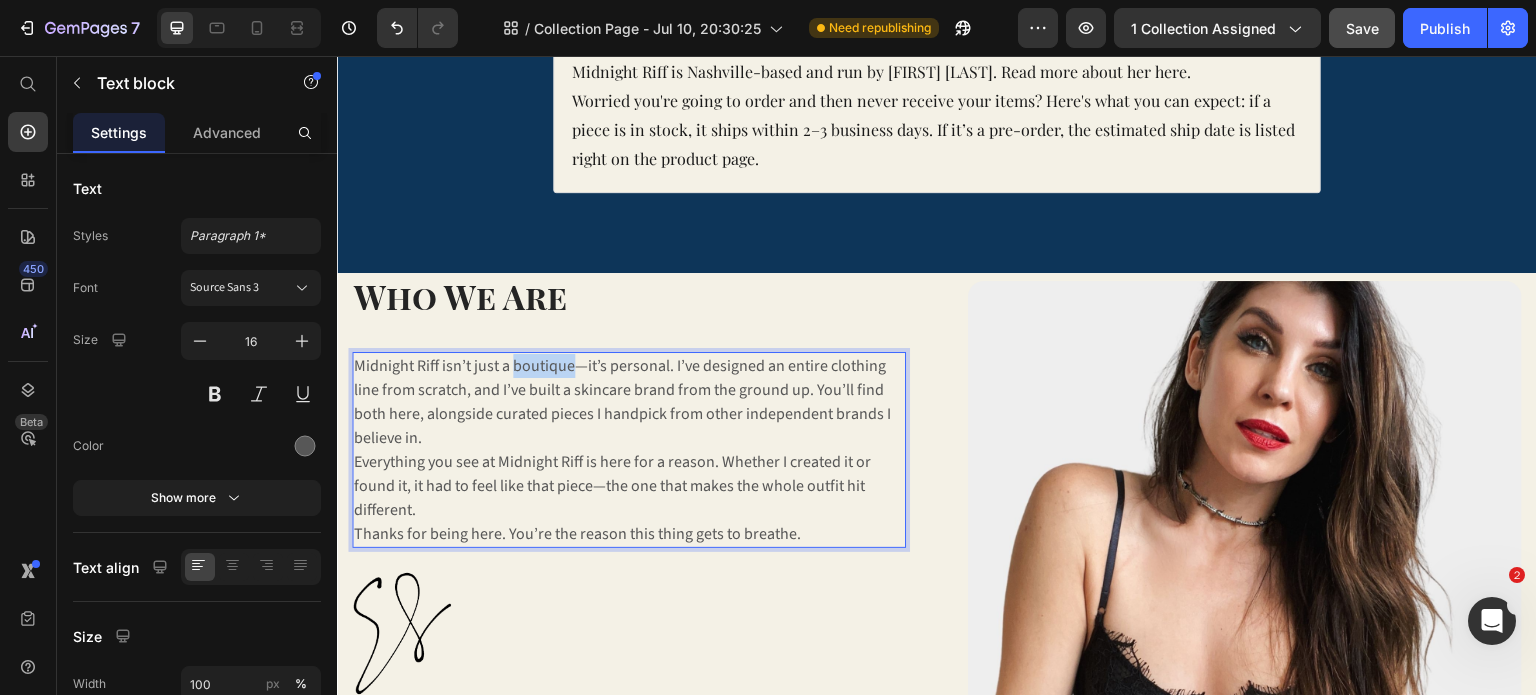 click on "Midnight Riff isn’t just a boutique—it’s personal. I’ve designed an entire clothing line from scratch, and I’ve built a skincare brand from the ground up. You’ll find both here, alongside curated pieces I handpick from other independent brands I believe in." at bounding box center (629, 402) 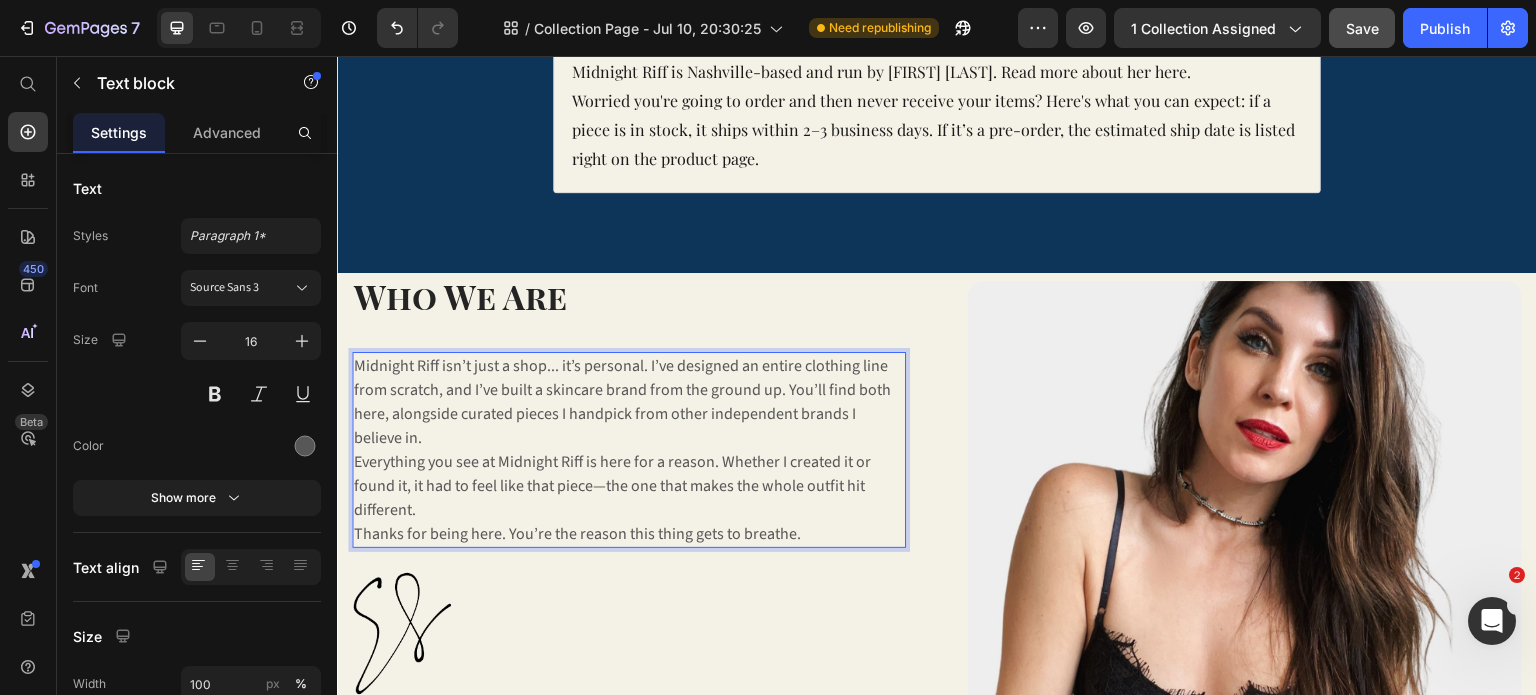 click on "Midnight Riff isn’t just a shop... it’s personal. I’ve designed an entire clothing line from scratch, and I’ve built a skincare brand from the ground up. You’ll find both here, alongside curated pieces I handpick from other independent brands I believe in." at bounding box center (629, 402) 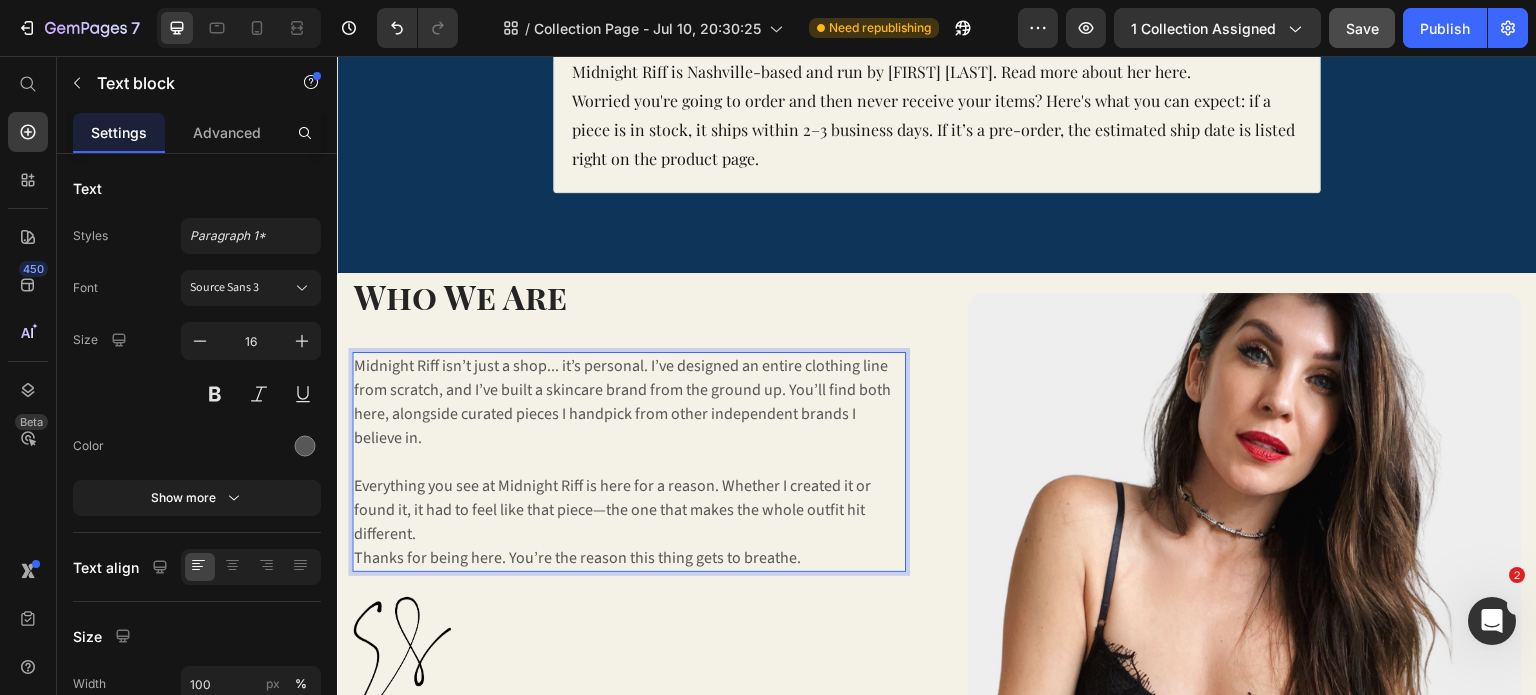 click on "Everything you see at Midnight Riff is here for a reason. Whether I created it or found it, it had to feel like that piece—the one that makes the whole outfit hit different." at bounding box center (629, 510) 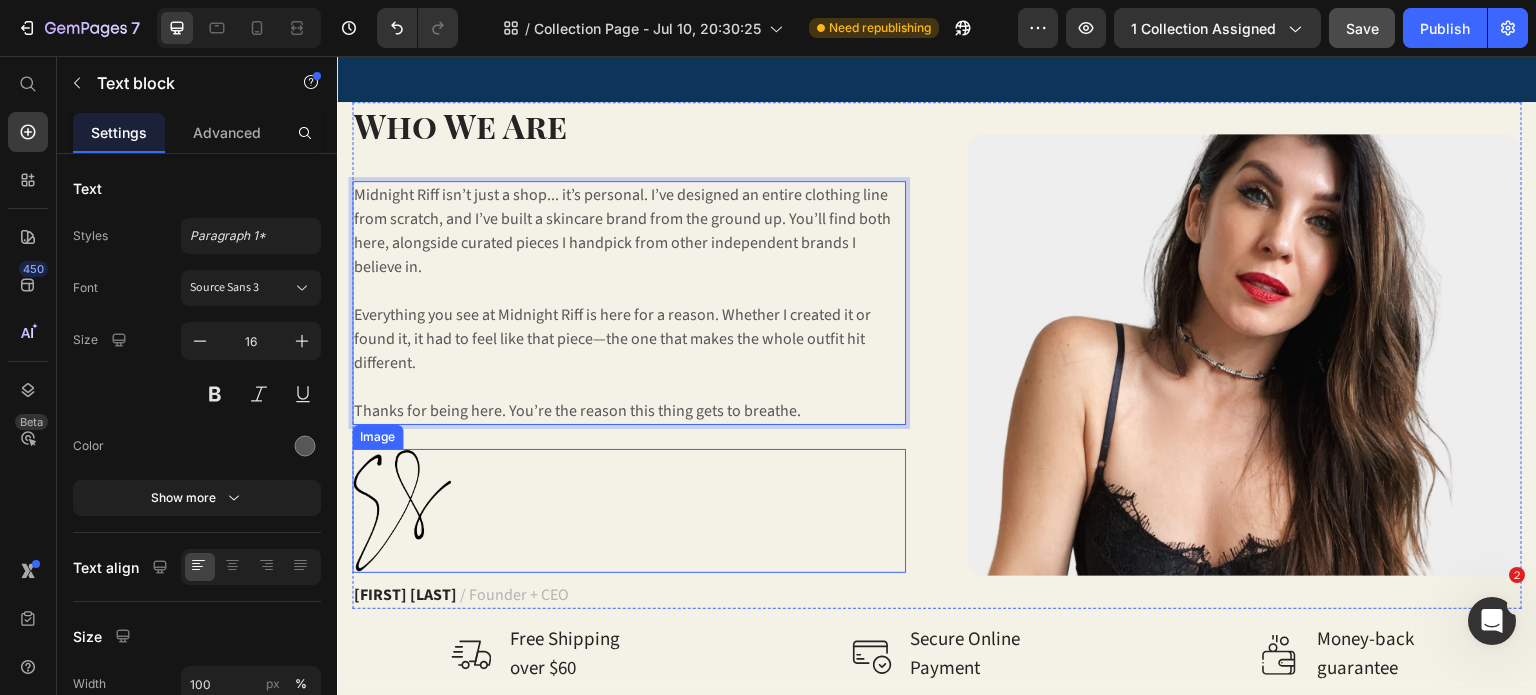 scroll, scrollTop: 2159, scrollLeft: 0, axis: vertical 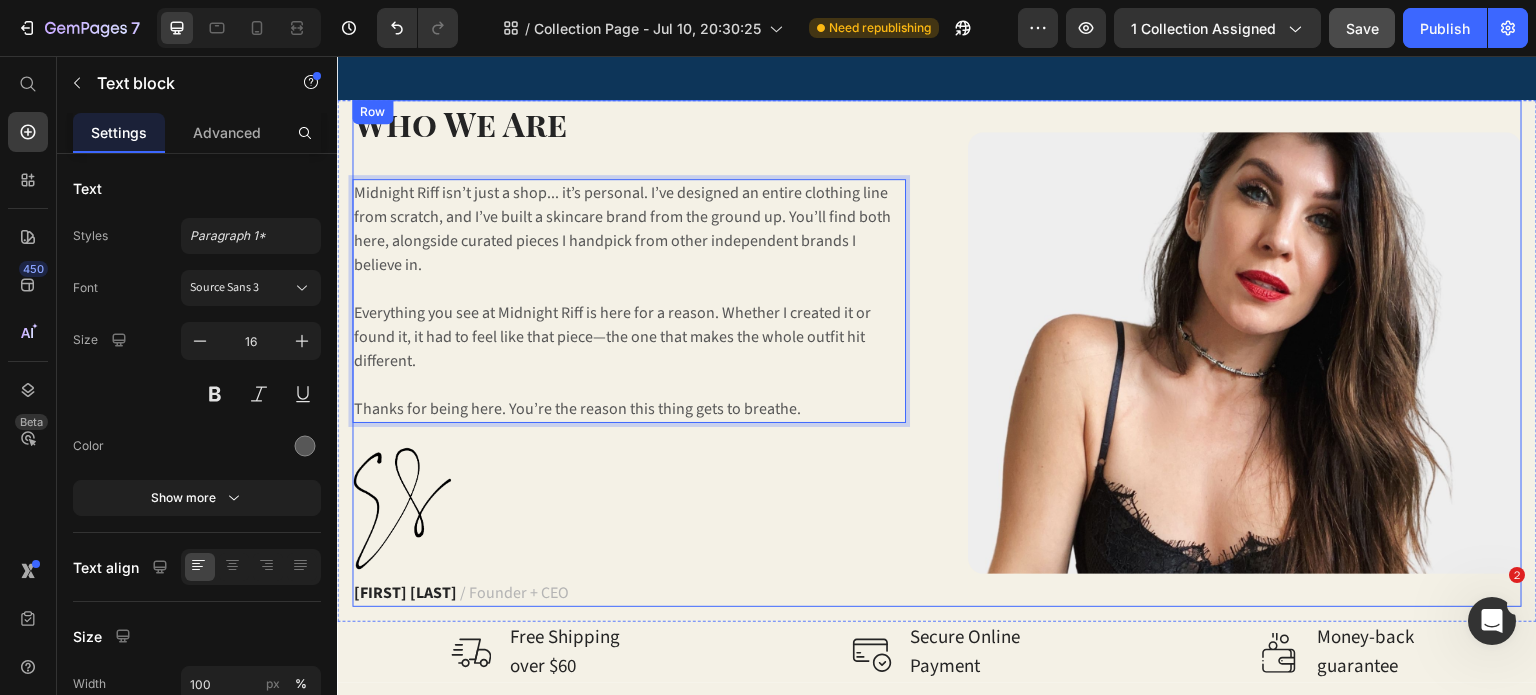 click on "Who We Are Heading Midnight Riff isn’t just a shop... it’s personal. I’ve designed an entire clothing line from scratch, and I’ve built a skincare brand from the ground up. You’ll find both here, alongside curated pieces I handpick from other independent brands I believe in. Everything you see at Midnight Riff is here for a reason. Whether I created it or found it, it had to feel like that piece—the one that makes the whole outfit hit different. Thanks for being here. You’re the reason this thing gets to breathe. Text block   24 Image Erin Sanderson   / Founder + CEO Text block Image Row" at bounding box center [937, 354] 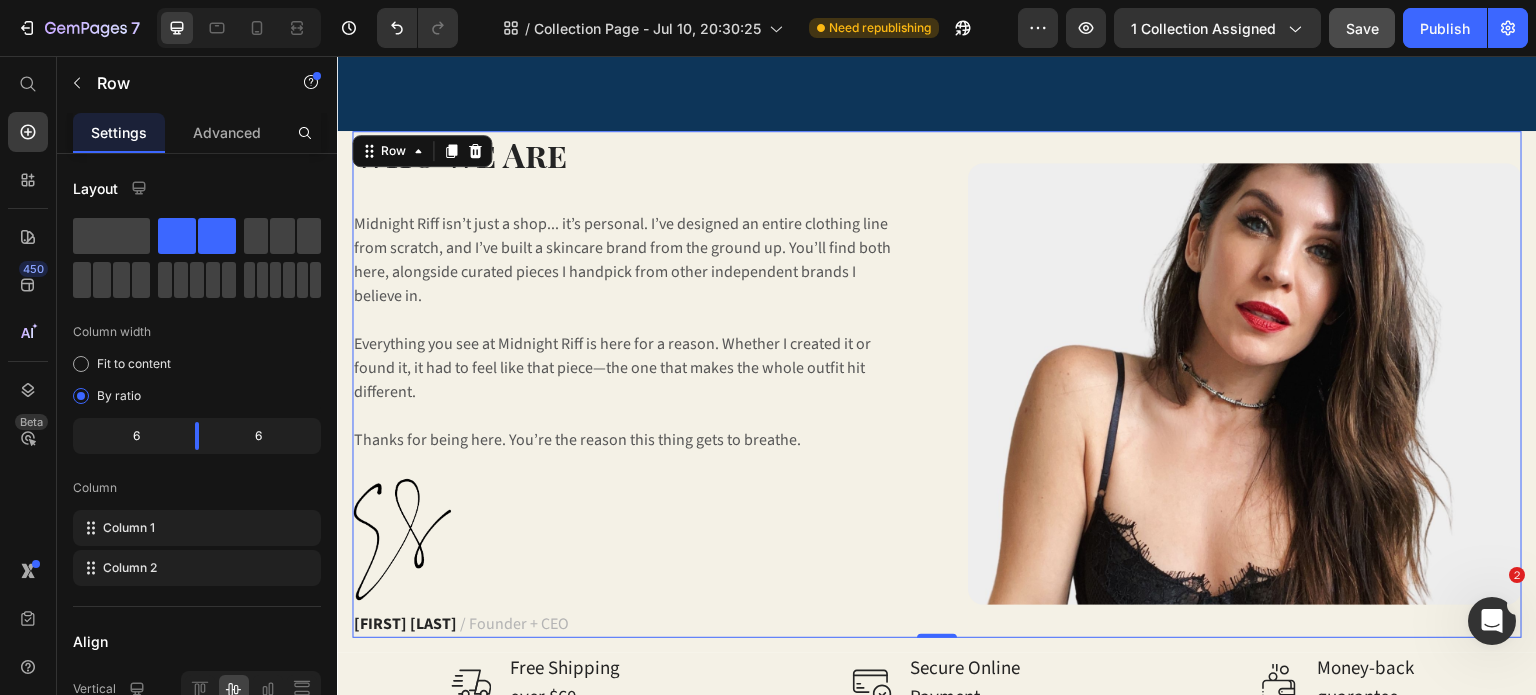 scroll, scrollTop: 2087, scrollLeft: 0, axis: vertical 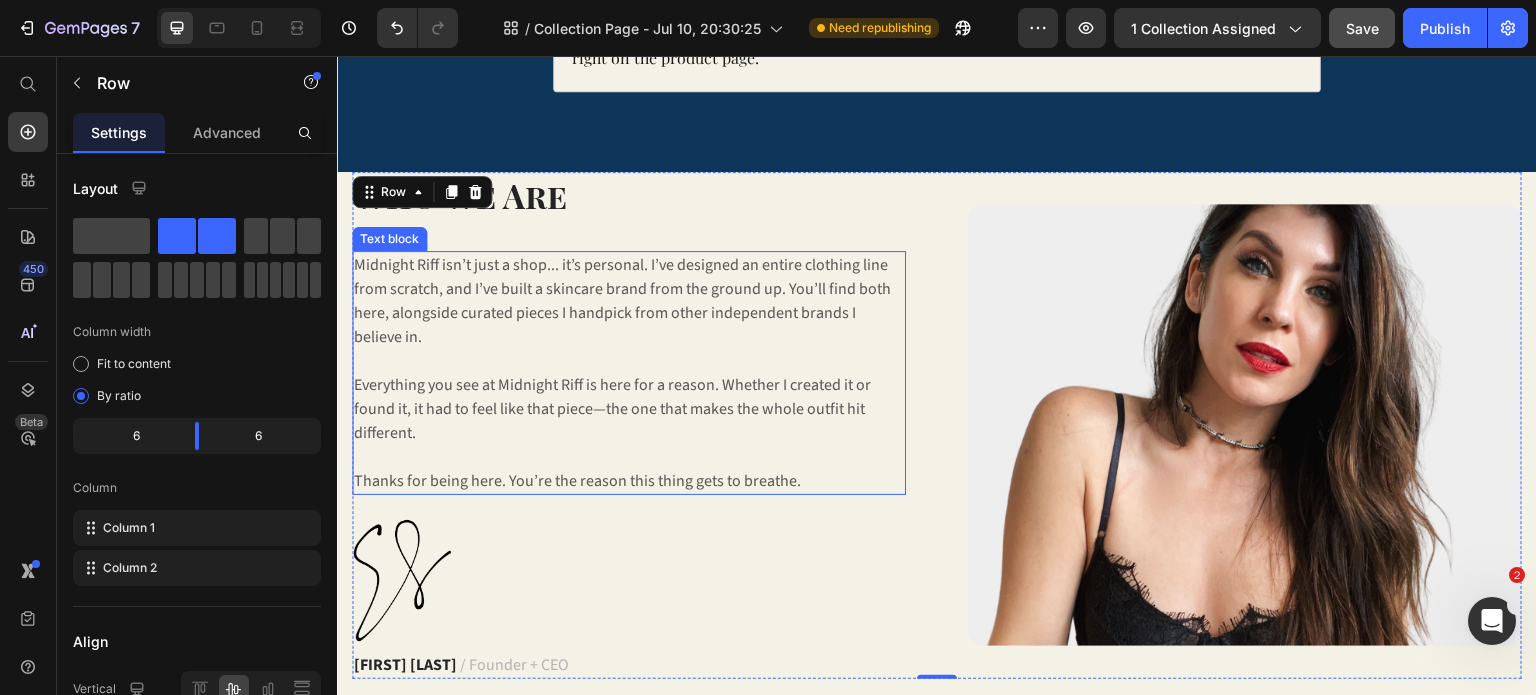 click on "Everything you see at Midnight Riff is here for a reason. Whether I created it or found it, it had to feel like that piece—the one that makes the whole outfit hit different." at bounding box center [629, 409] 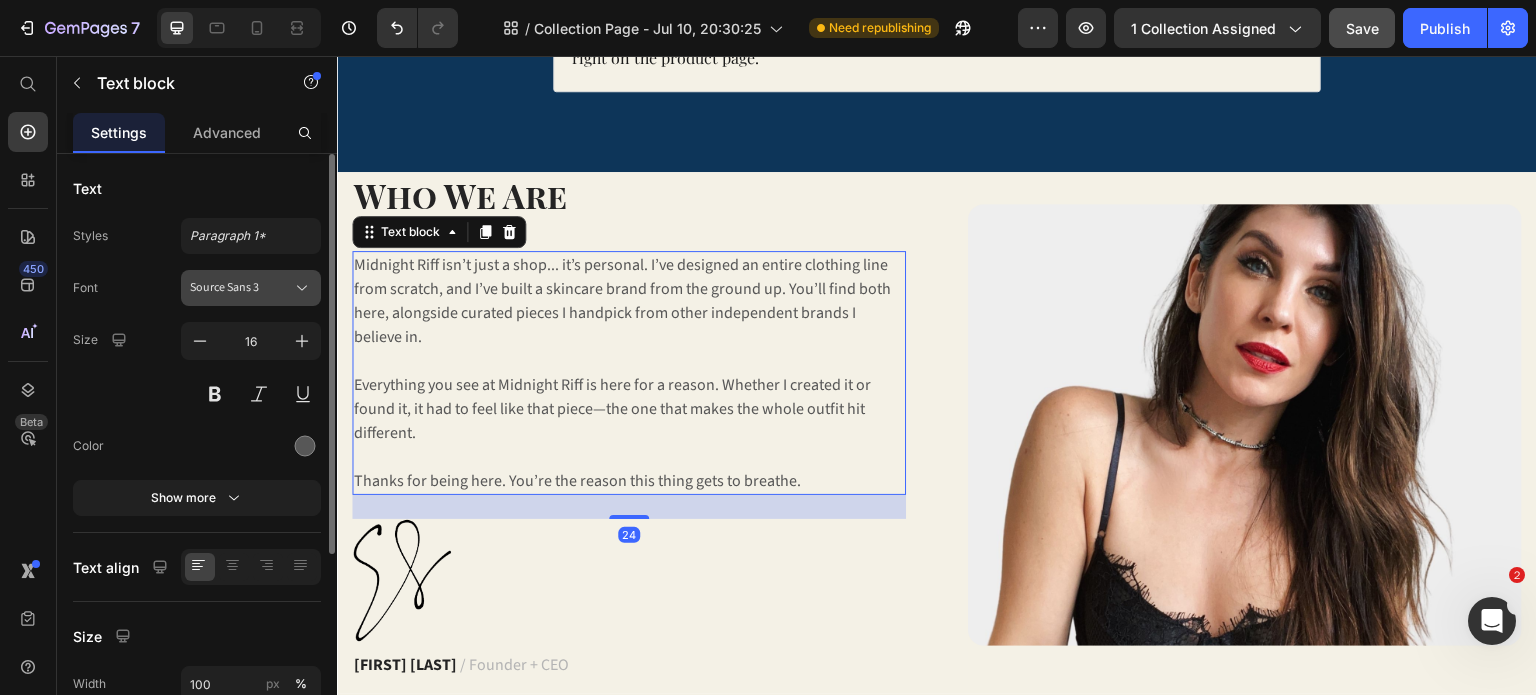 click on "Source Sans 3" at bounding box center [241, 288] 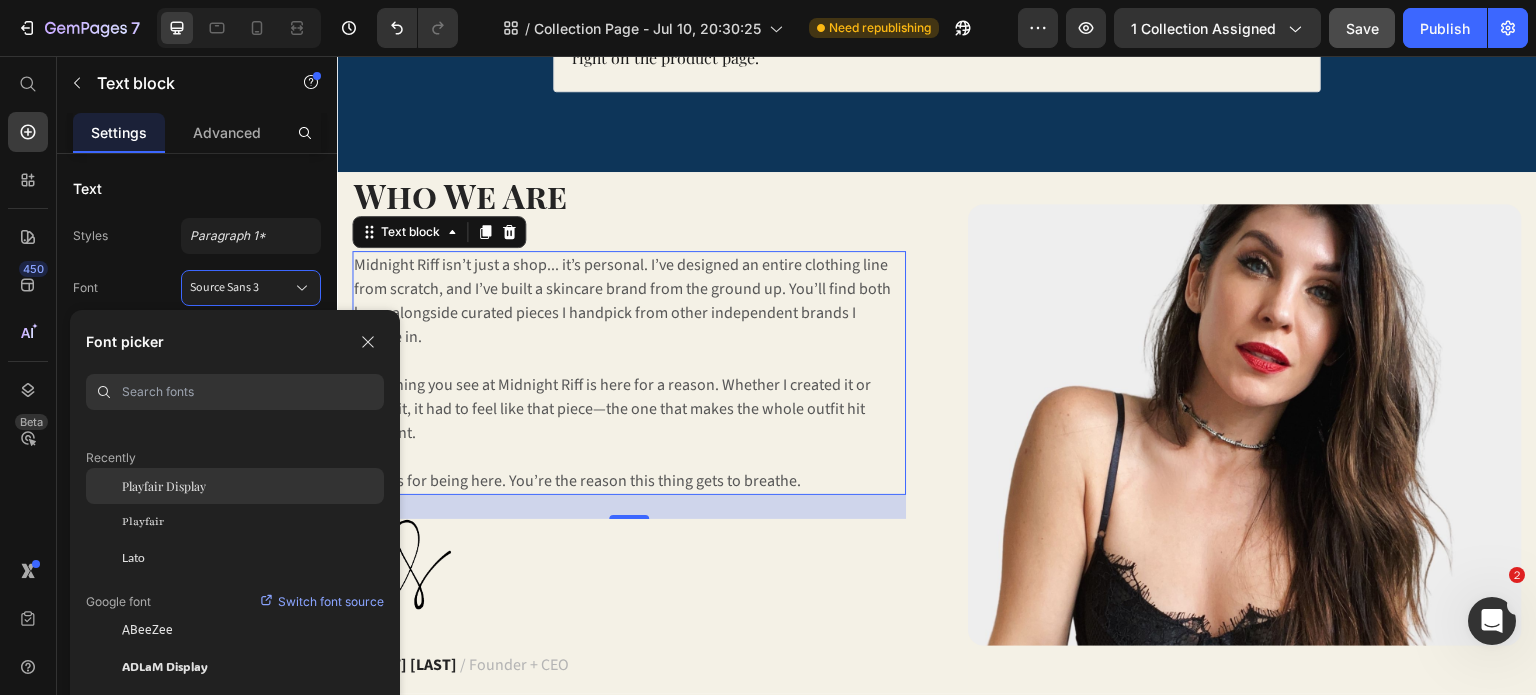 scroll, scrollTop: 53, scrollLeft: 0, axis: vertical 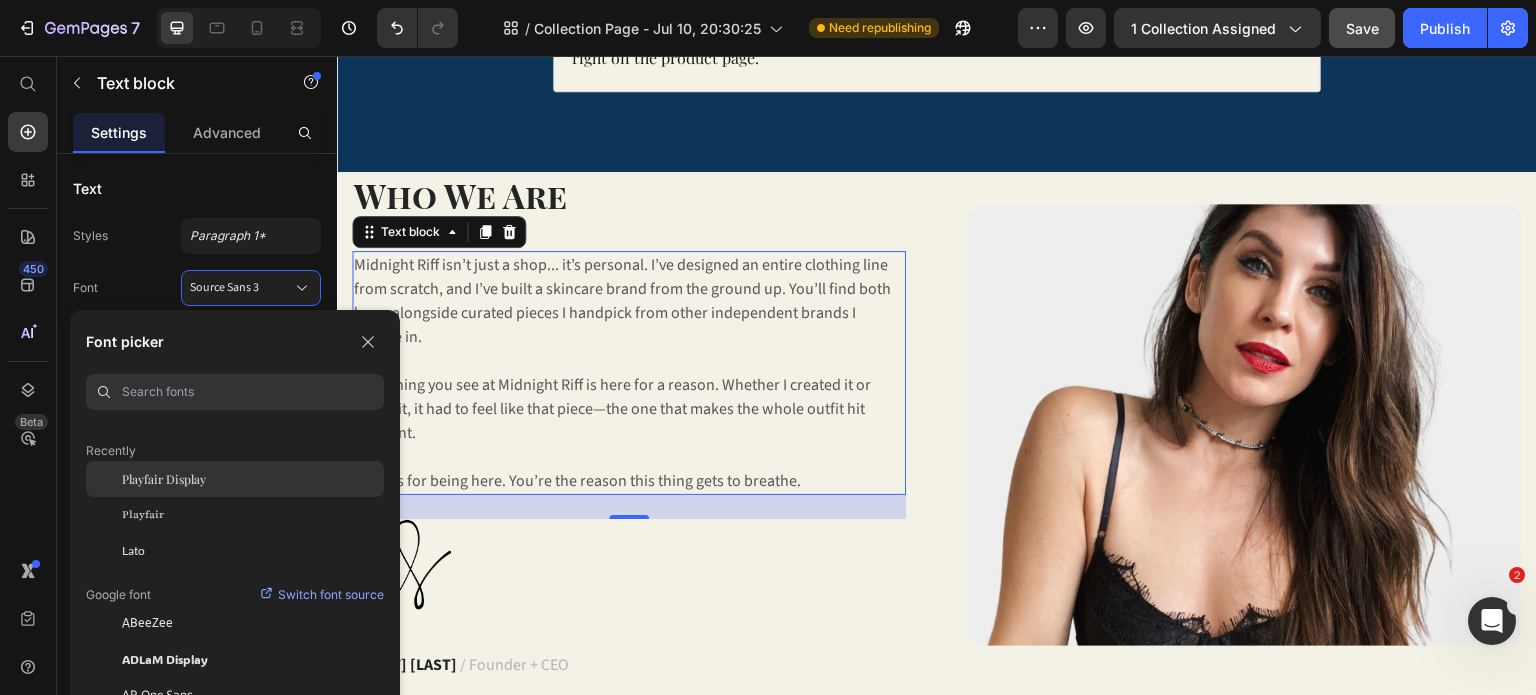 click on "Playfair Display" at bounding box center (164, 479) 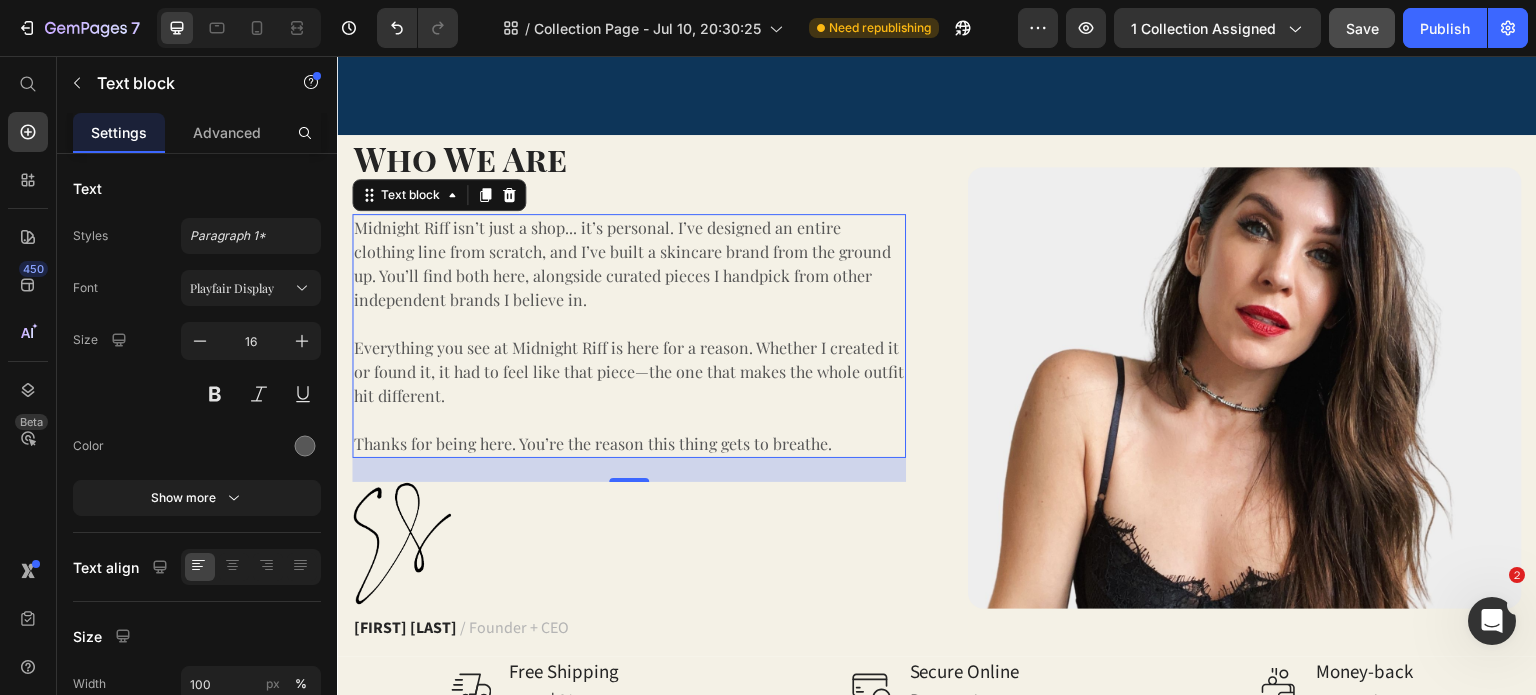 scroll, scrollTop: 2124, scrollLeft: 0, axis: vertical 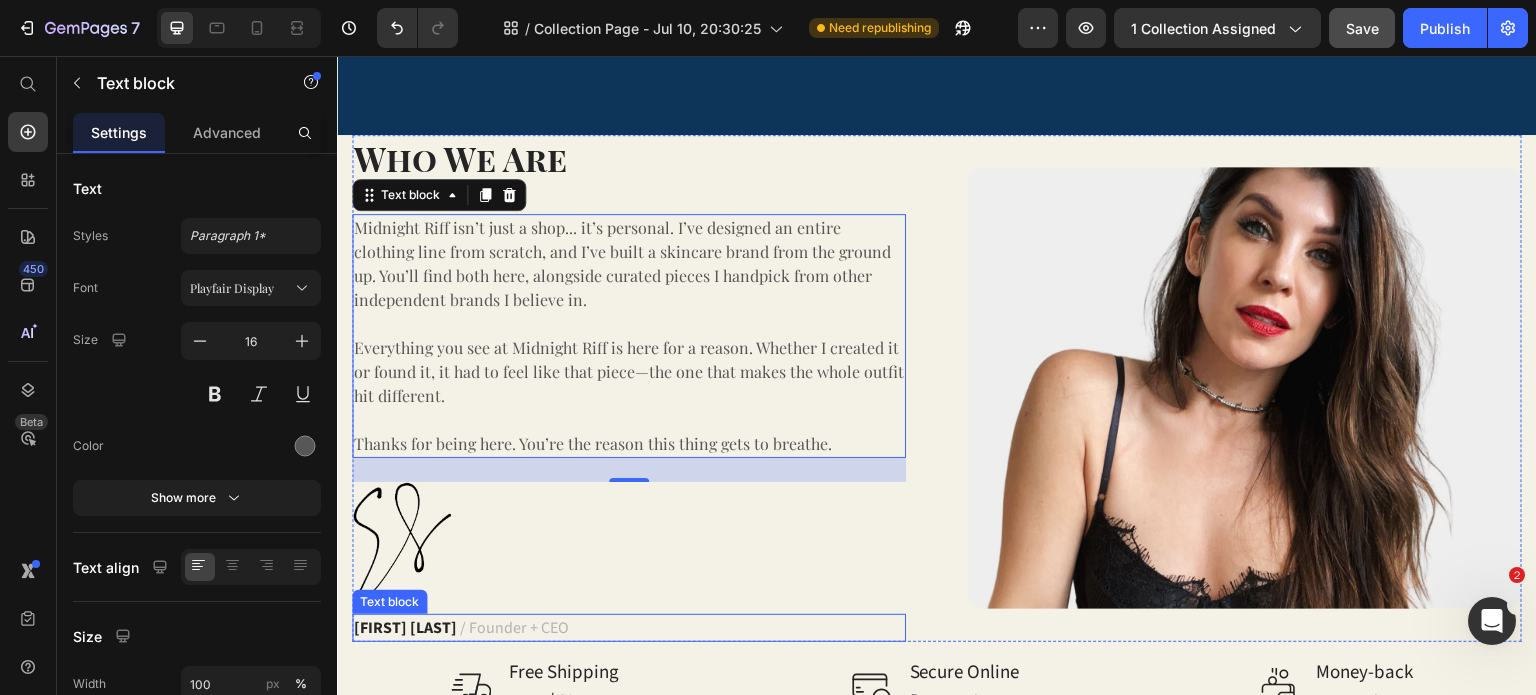click on "[FIRST] [LAST]" at bounding box center (405, 628) 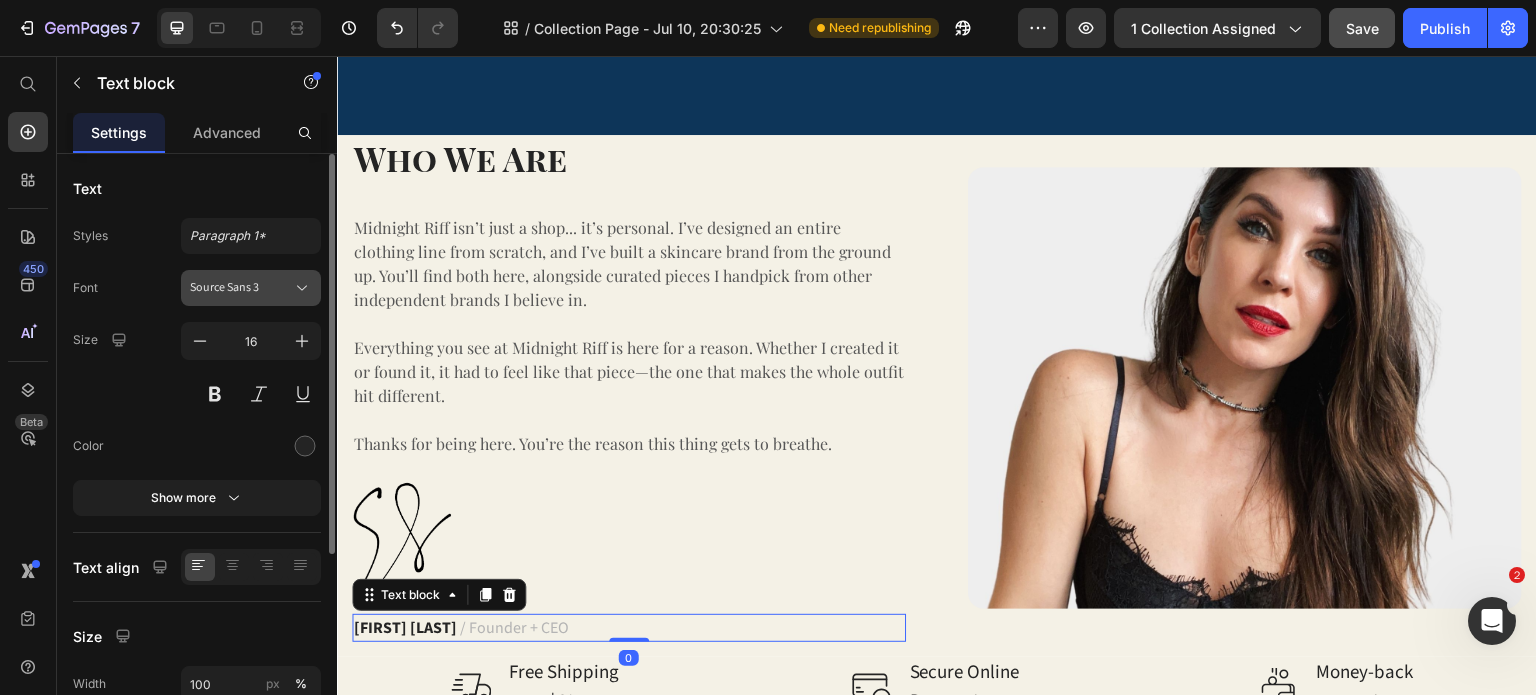 click on "Source Sans 3" at bounding box center [241, 288] 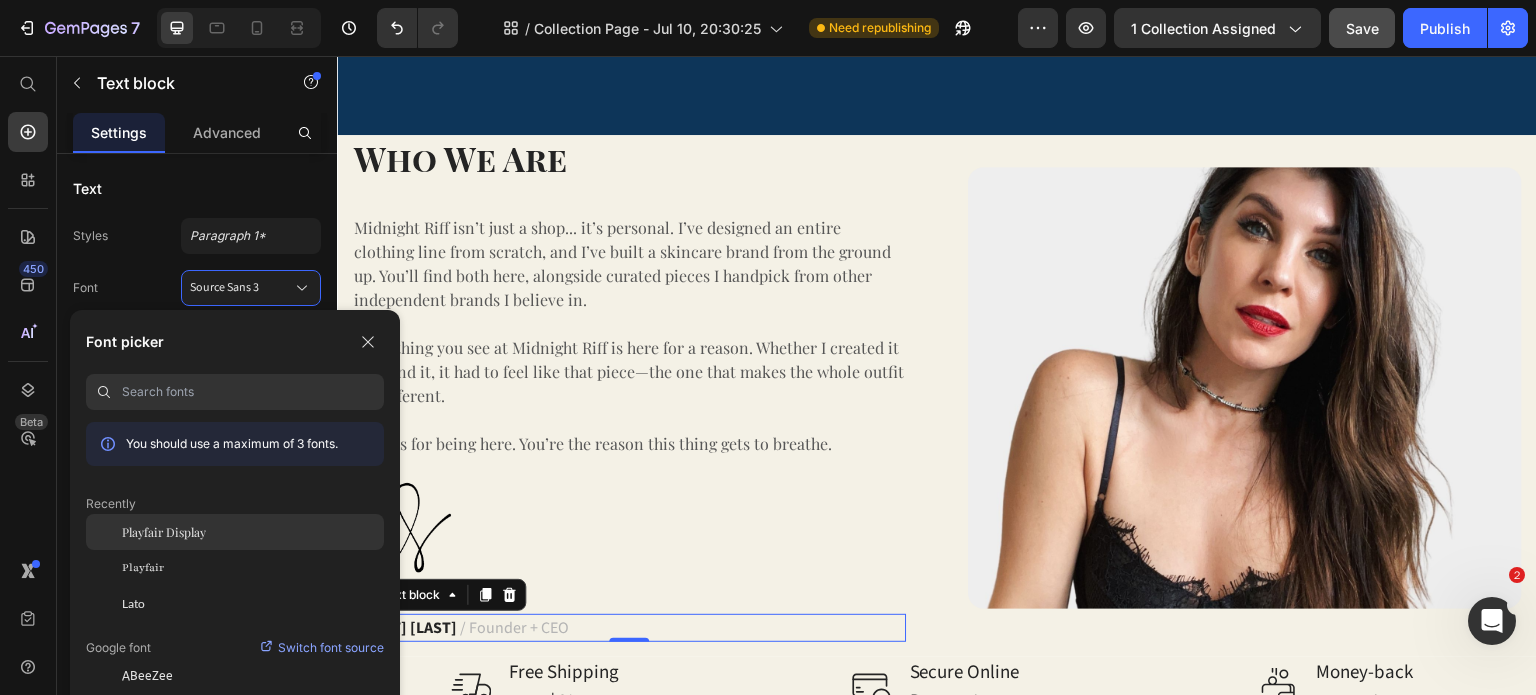 click on "Playfair Display" at bounding box center [164, 532] 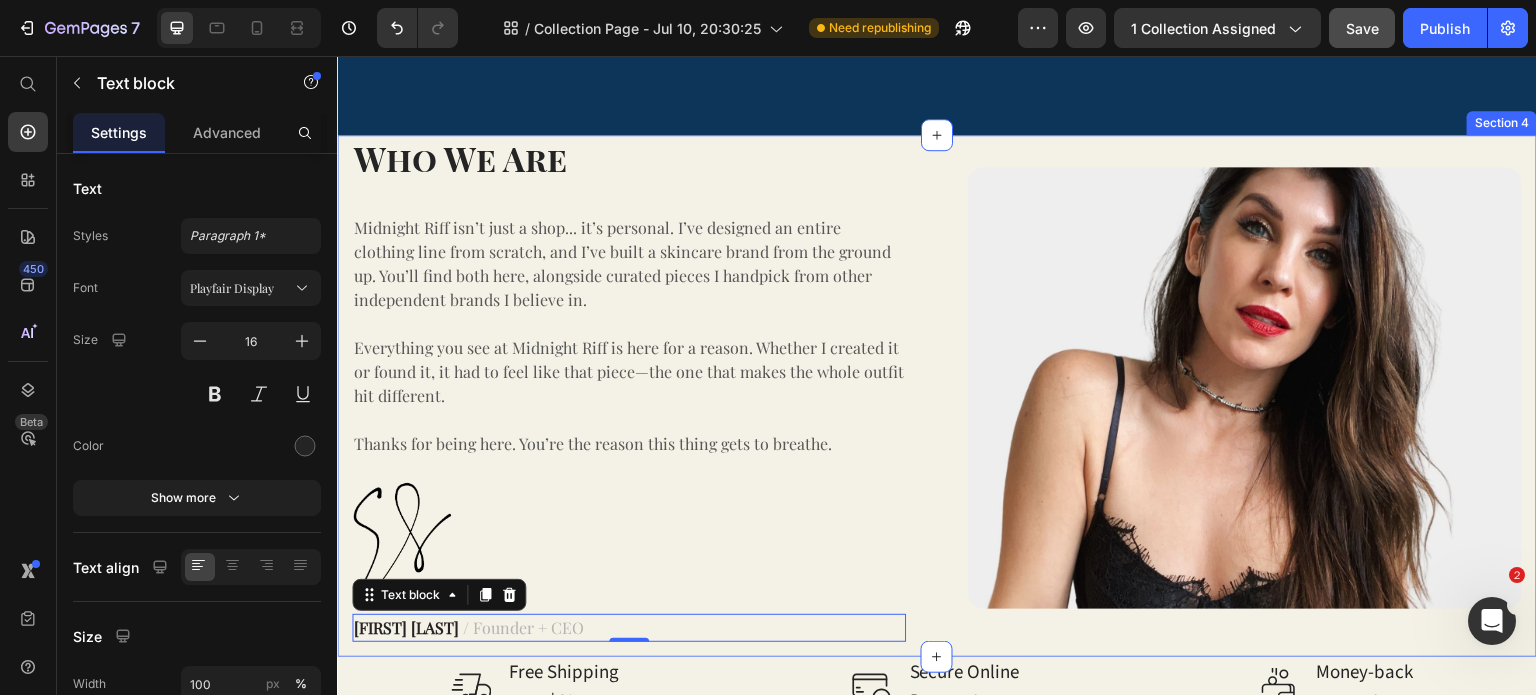 click at bounding box center (937, 657) 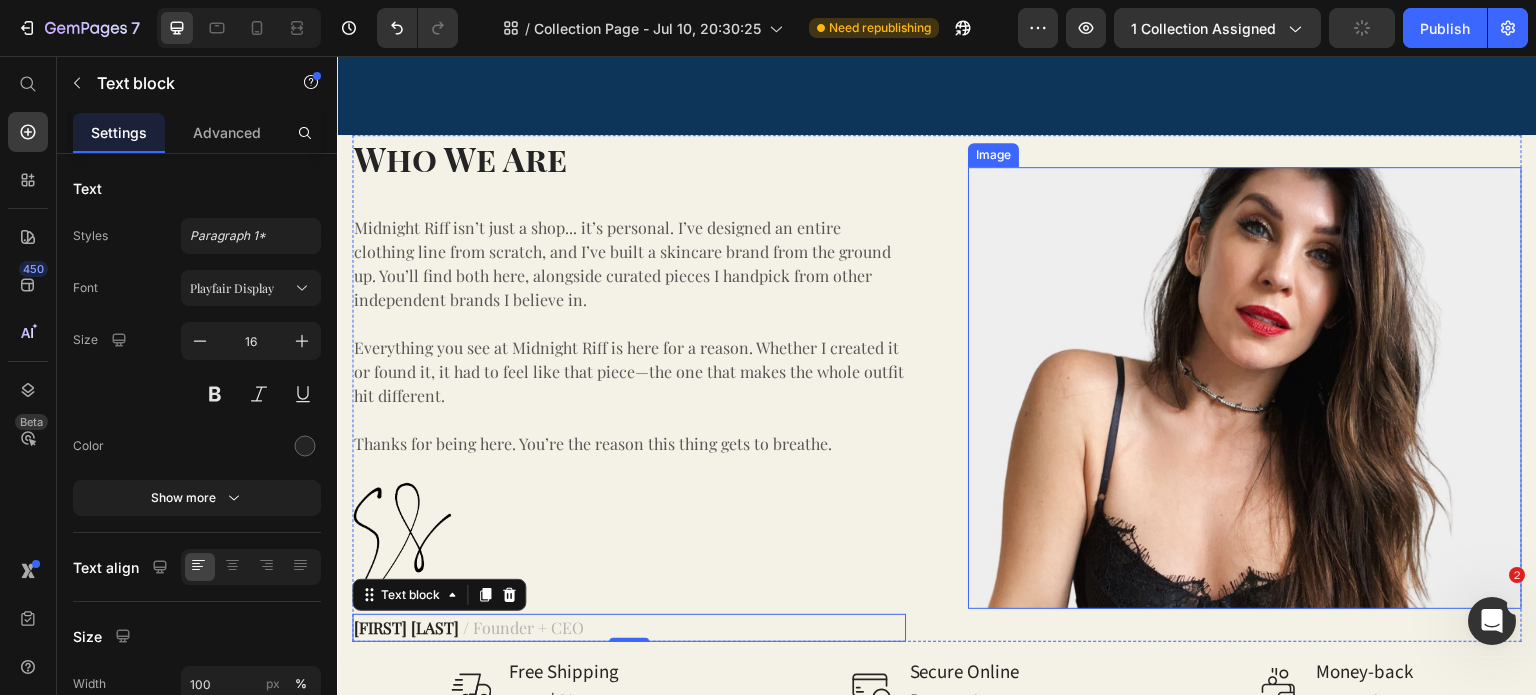 scroll, scrollTop: 1990, scrollLeft: 0, axis: vertical 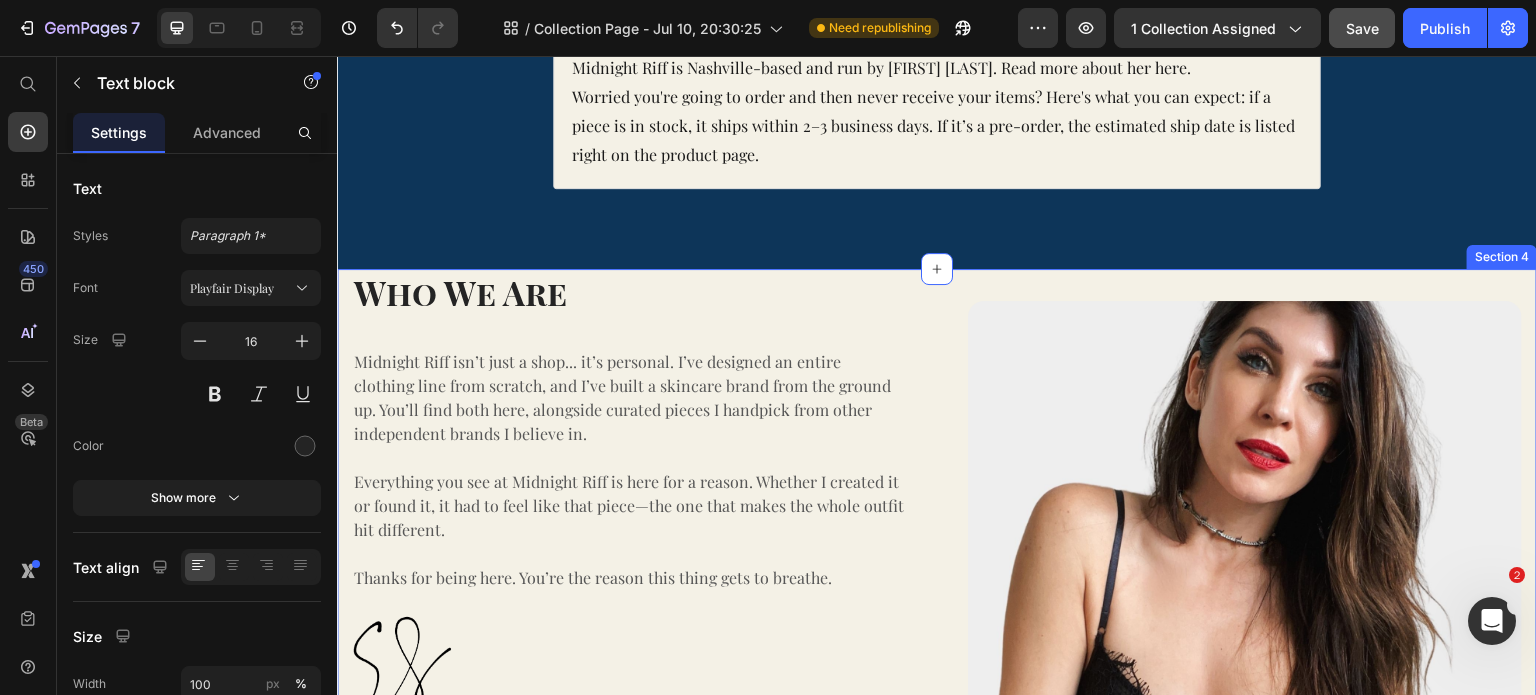 click on "Who We Are Heading Midnight Riff isn’t just a shop... it’s personal. I’ve designed an entire clothing line from scratch, and I’ve built a skincare brand from the ground up. You’ll find both here, alongside curated pieces I handpick from other independent brands I believe in. Everything you see at Midnight Riff is here for a reason. Whether I created it or found it, it had to feel like that piece—the one that makes the whole outfit hit different. Thanks for being here. You’re the reason this thing gets to breathe. Text block Image Erin Sanderson   / Founder + CEO Text block   0 Image Row Section 4" at bounding box center (937, 530) 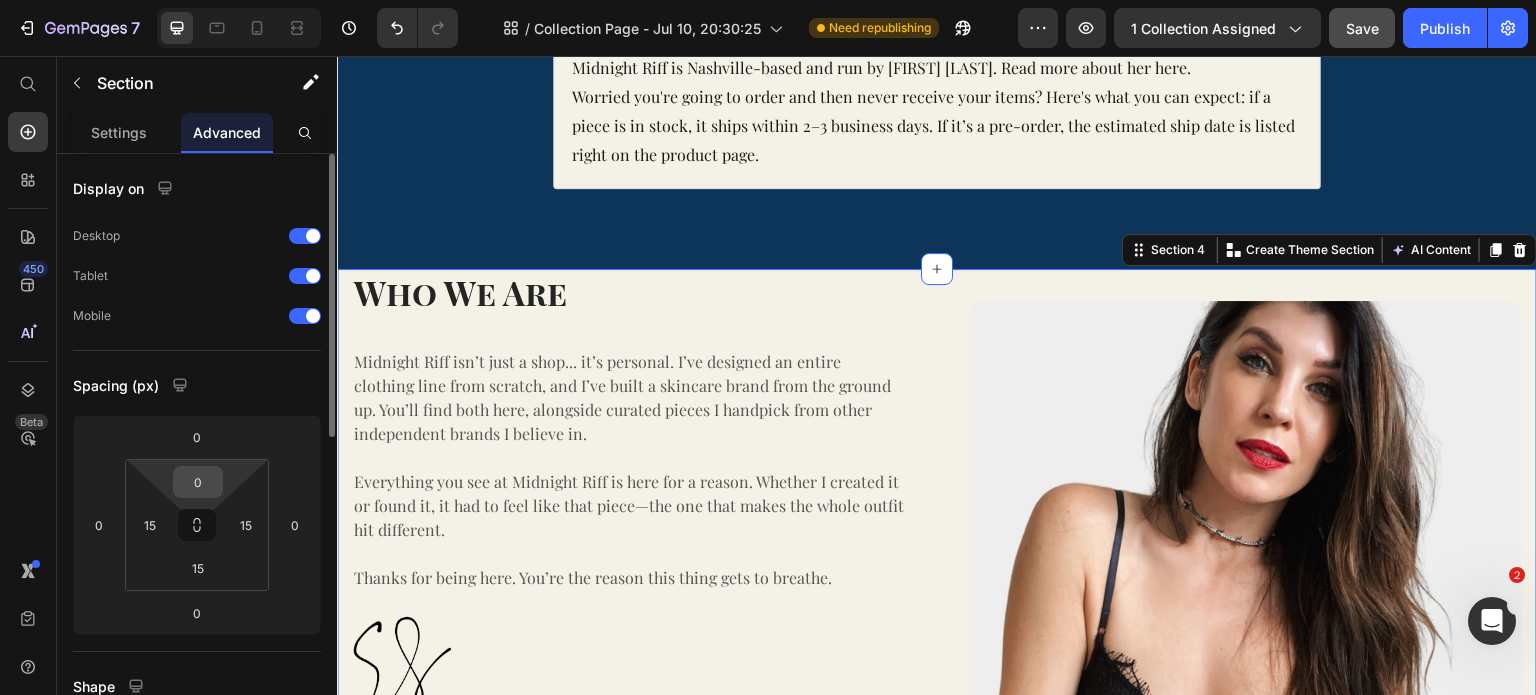 click on "0" at bounding box center (198, 482) 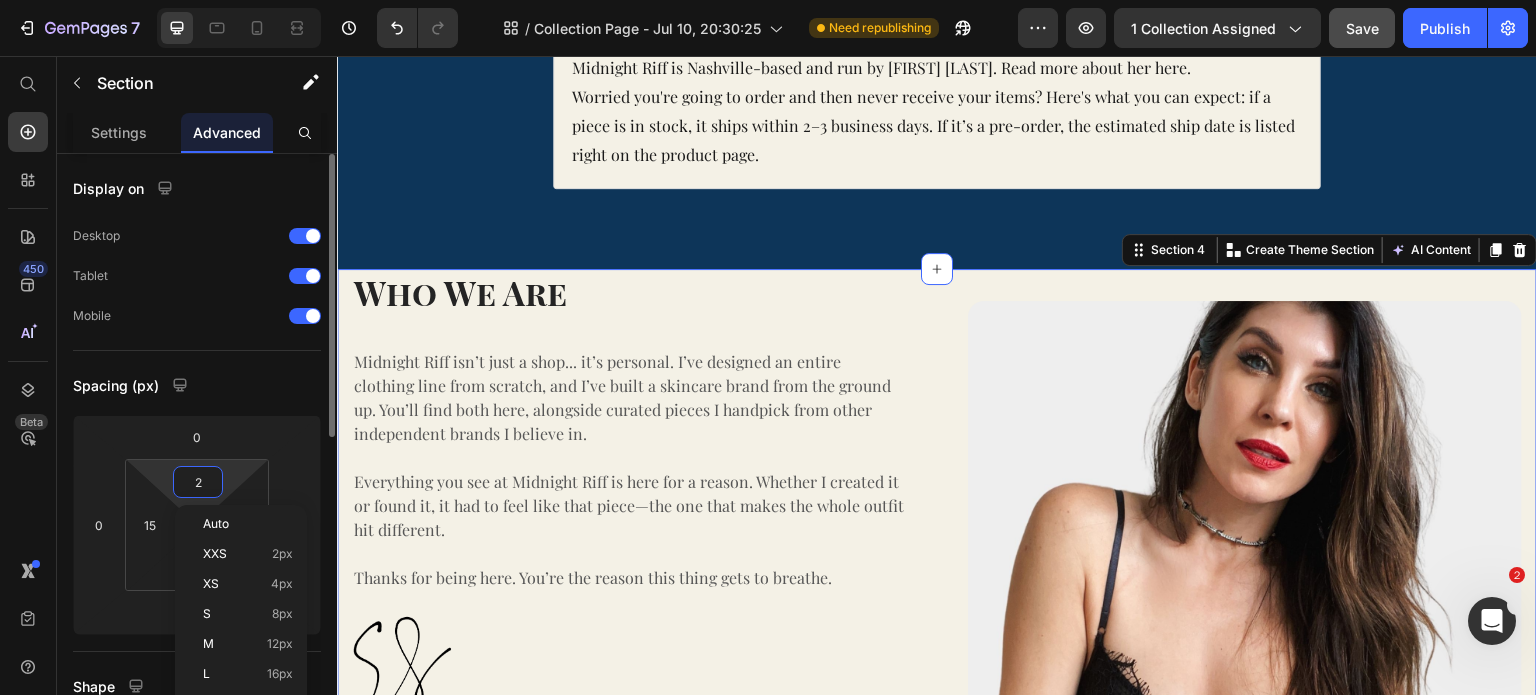 type on "20" 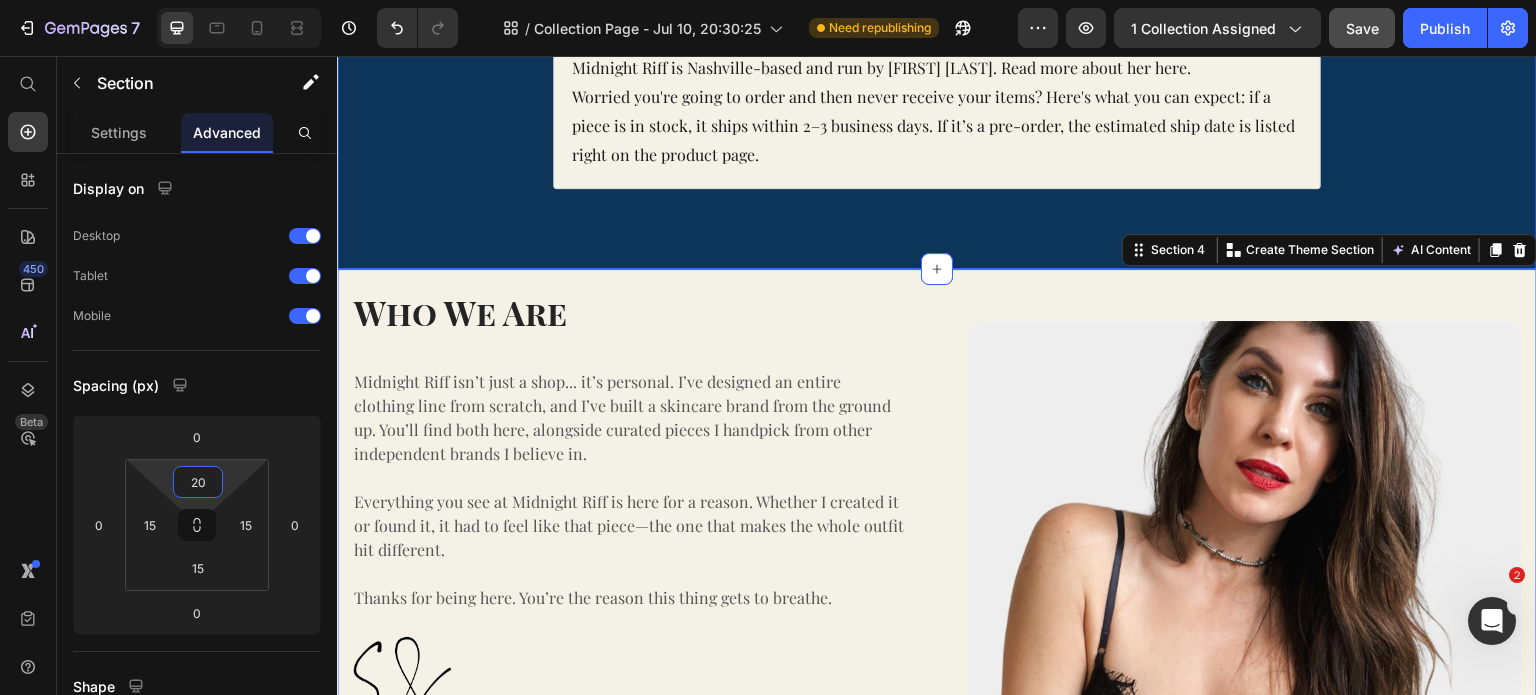click on "FAQs Heading
How do I know what size to get?
Do you restock sold-out items?
When will my order ship?
Do you offer returns or exchanges?
Where do you ship?
Is this legit? Ah... you’ve been burned before. 👉 Not here.  Midnight Riff is Nashville-based and run by Erin Sanderson. Read more about her here. Worried you're going to order and then never receive your items? Here's what you can expect: if a piece is in stock, it ships within 2–3 business days. If it’s a pre-order, the estimated ship date is listed right on the product page.  Text Block Accordion Row" at bounding box center (937, -155) 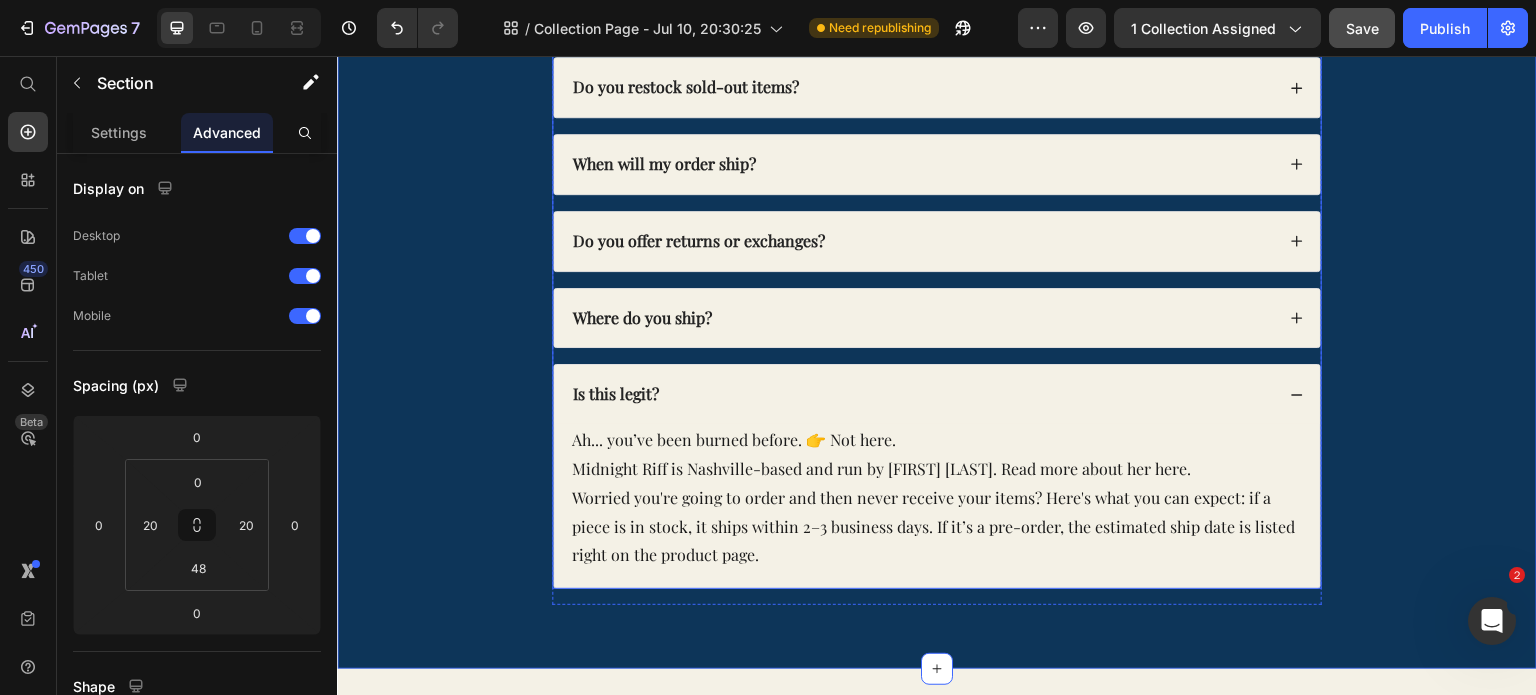 scroll, scrollTop: 1625, scrollLeft: 0, axis: vertical 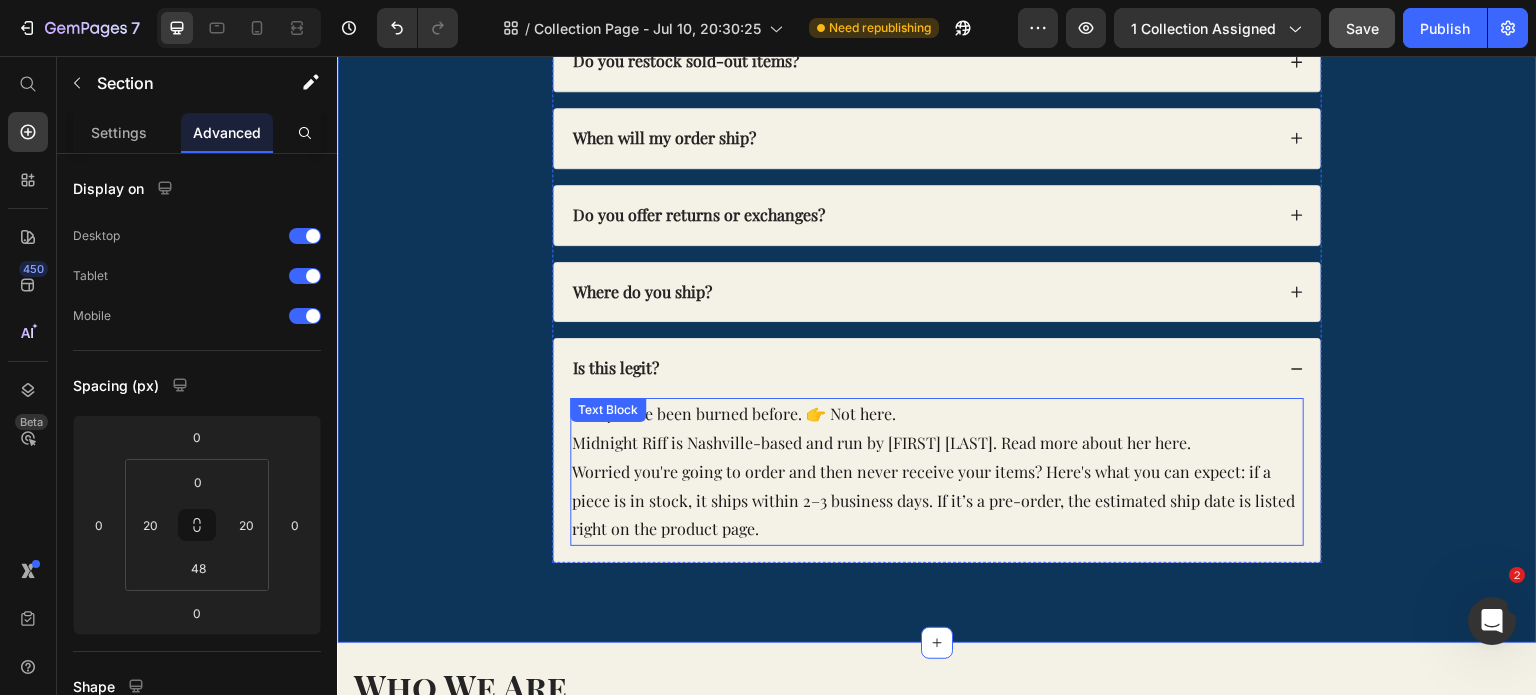 click on "Midnight Riff is [CITY]-based and run by [FIRST] [LAST]. Read more about her here." at bounding box center [937, 443] 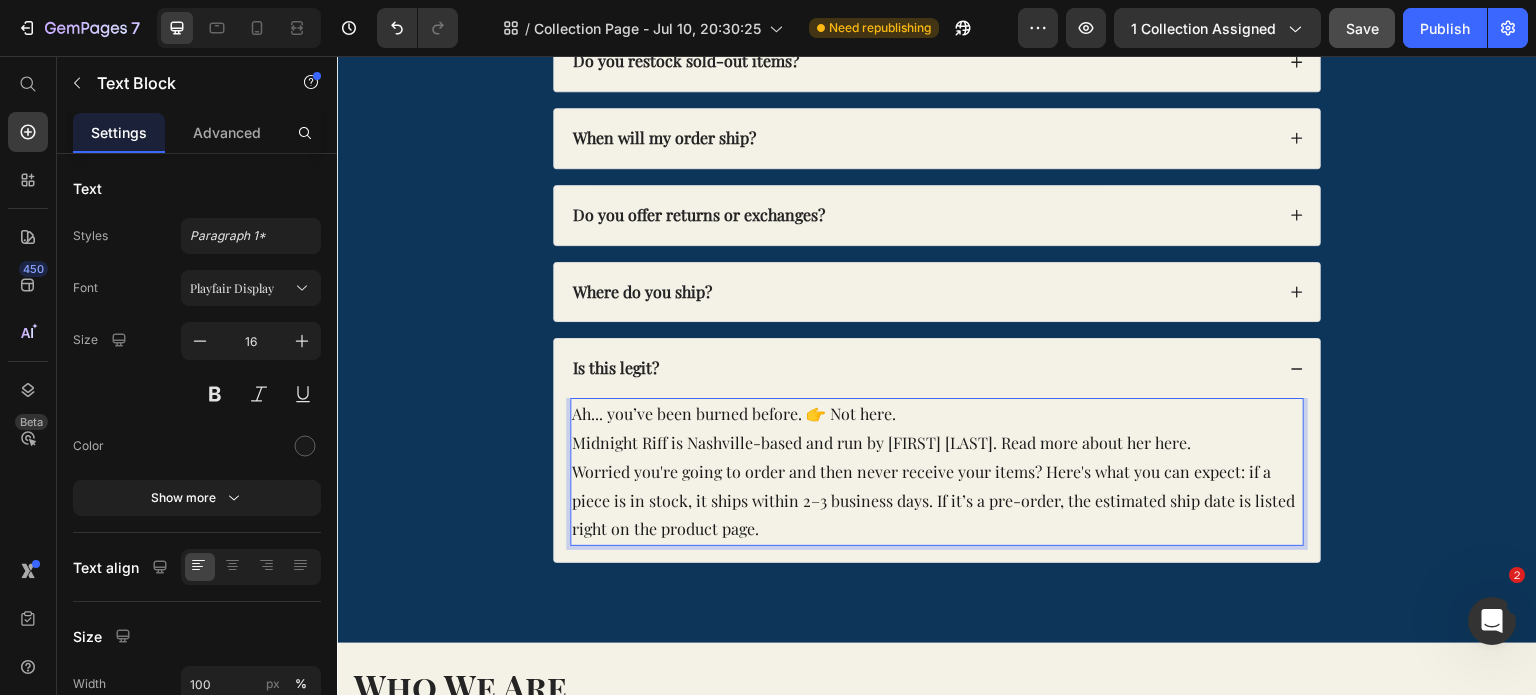 click on "Midnight Riff is [CITY]-based and run by [FIRST] [LAST]. Read more about her here." at bounding box center [937, 443] 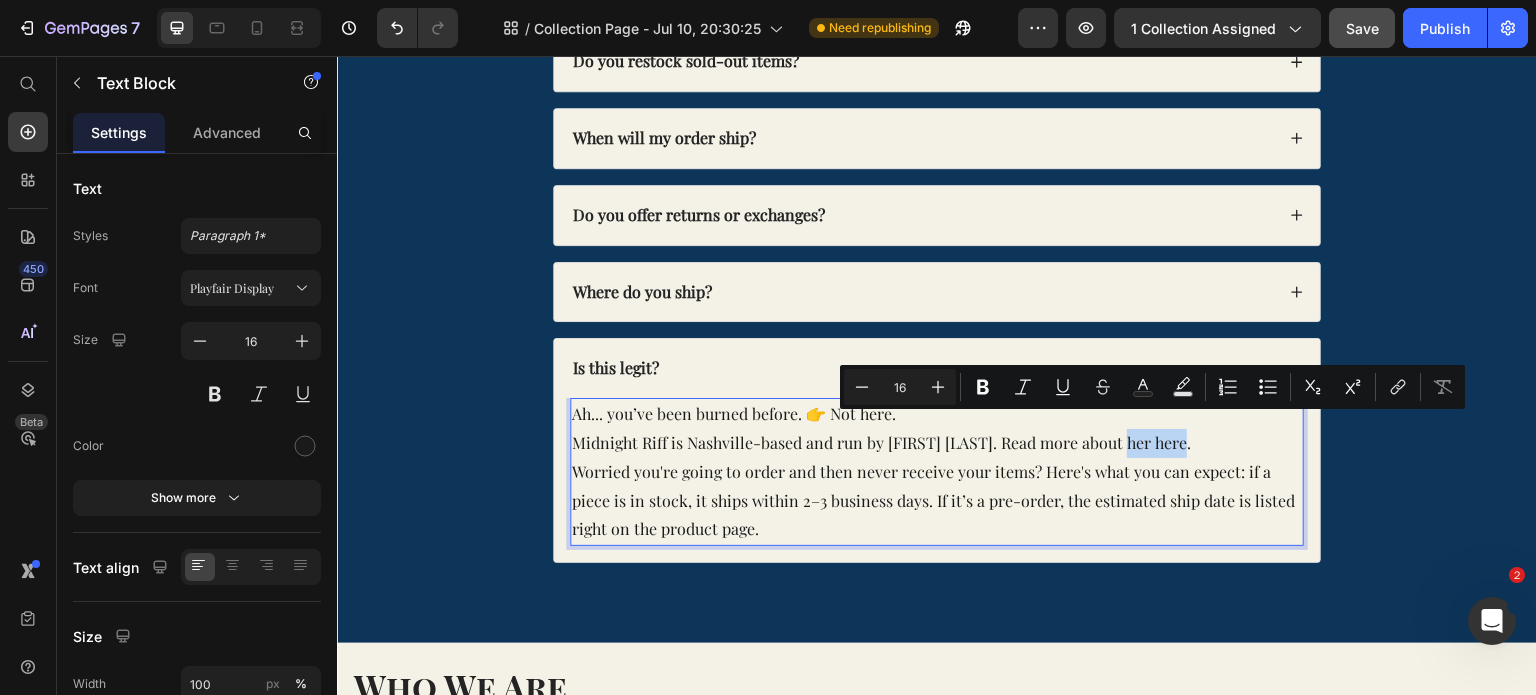 drag, startPoint x: 1123, startPoint y: 428, endPoint x: 1179, endPoint y: 428, distance: 56 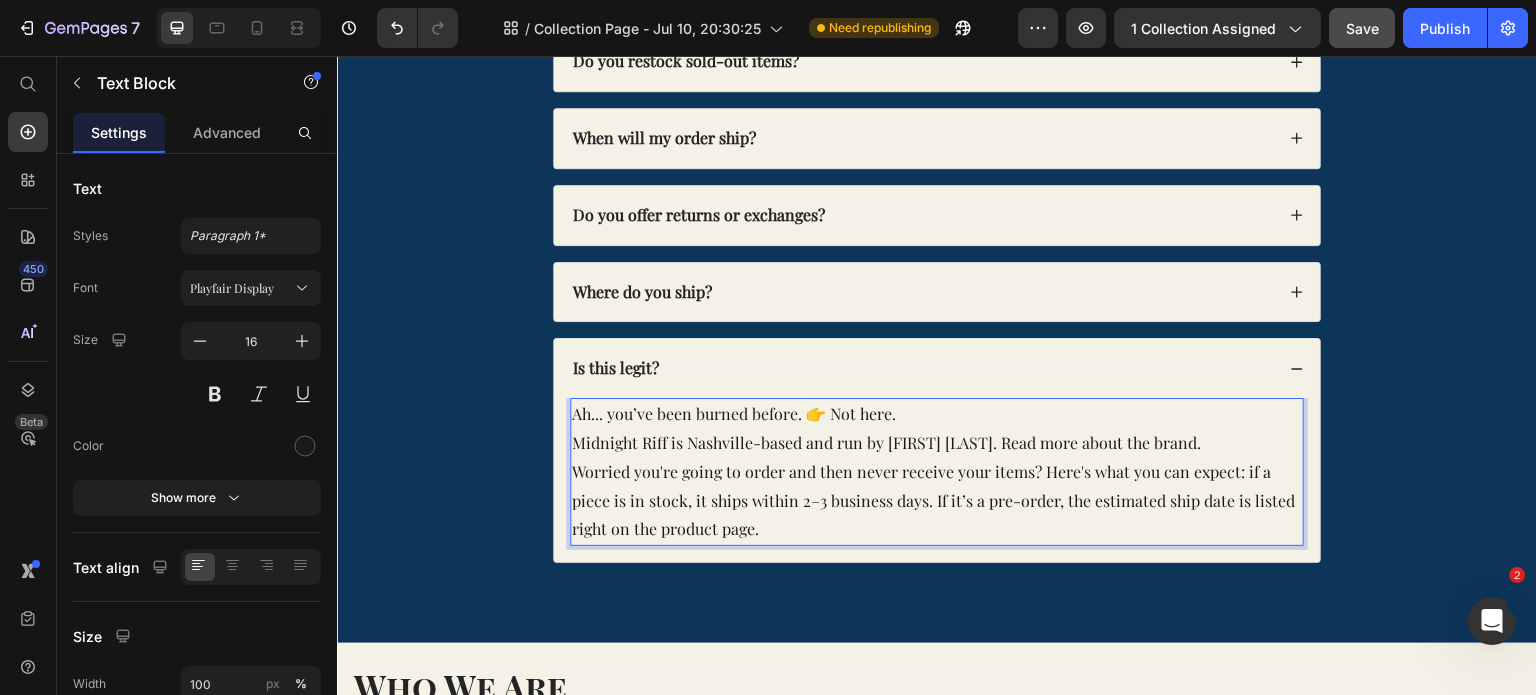 click on "Midnight Riff is Nashville-based and run by Erin Sanderson. Read more about the brand." at bounding box center [937, 443] 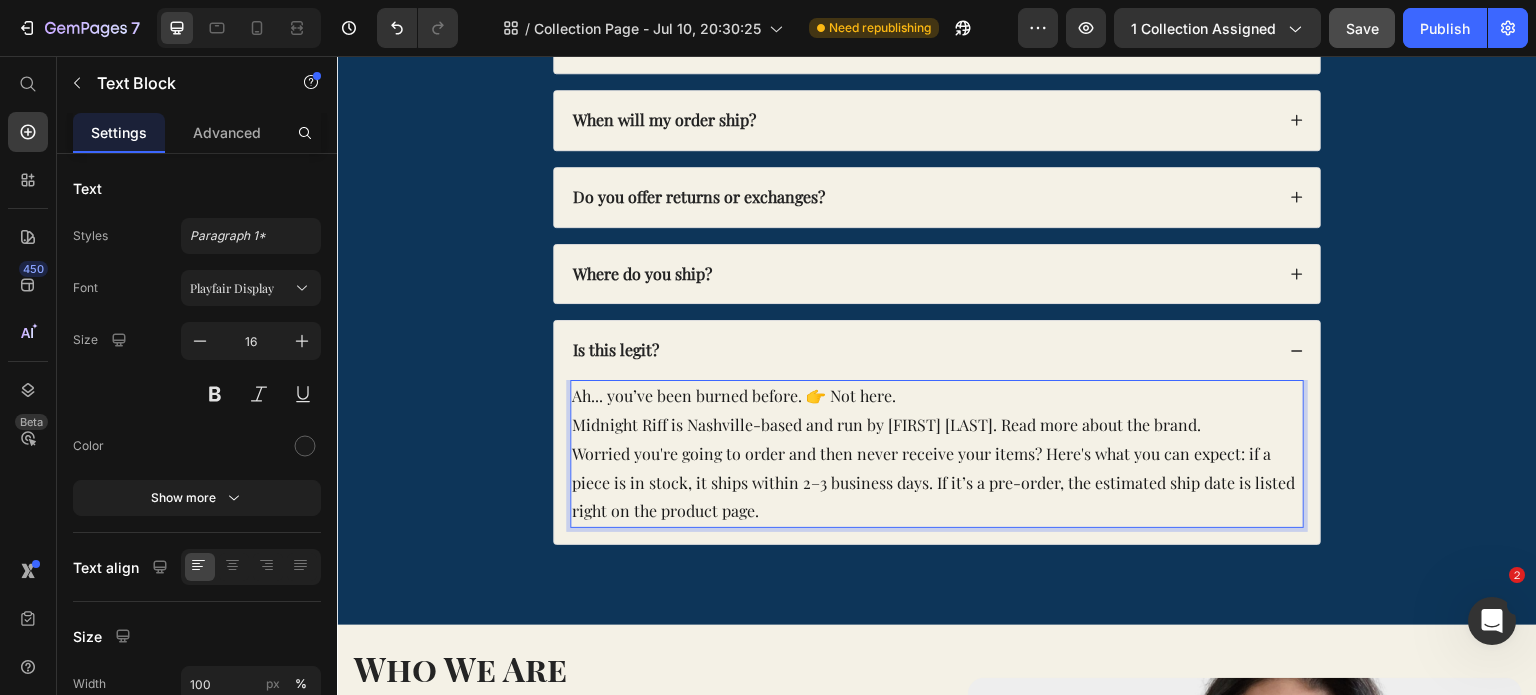 scroll, scrollTop: 1705, scrollLeft: 0, axis: vertical 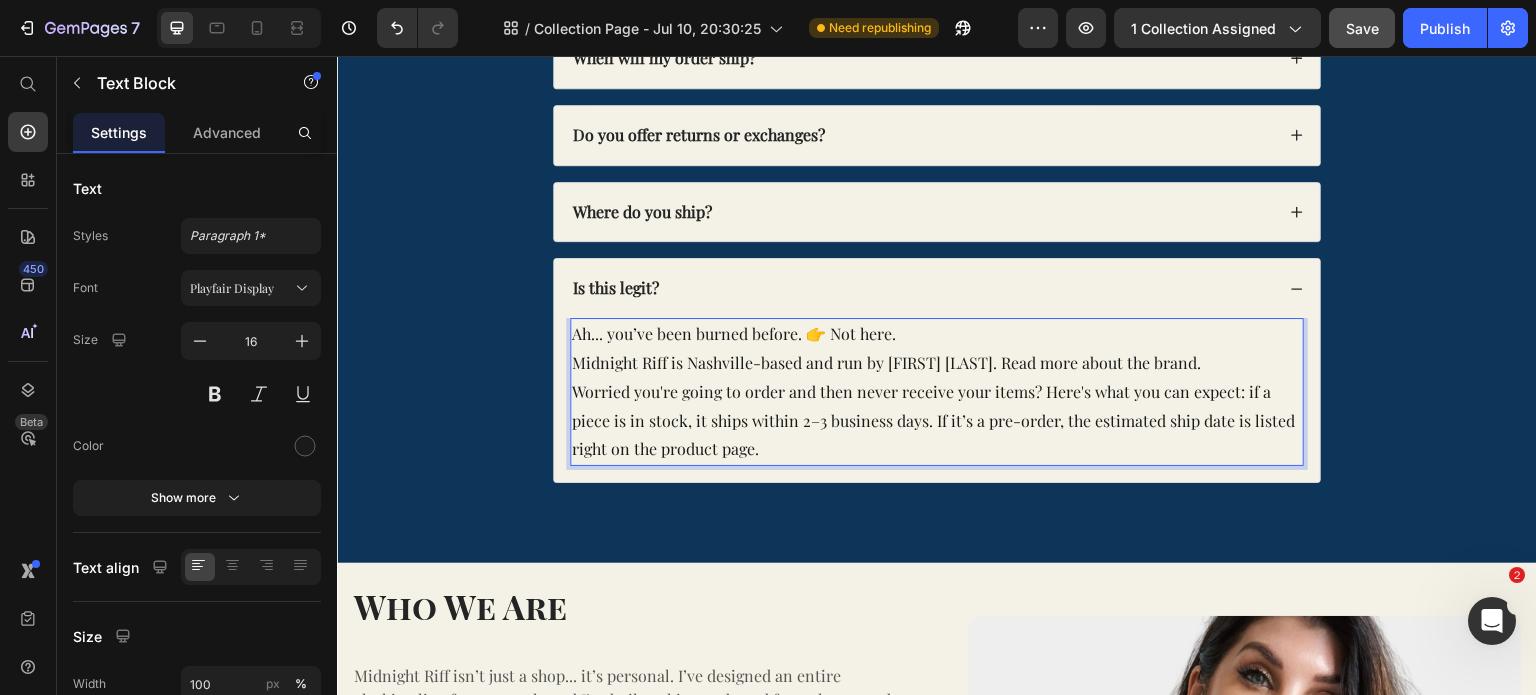 click on "Midnight Riff is Nashville-based and run by Erin Sanderson. Read more about the brand." at bounding box center [937, 363] 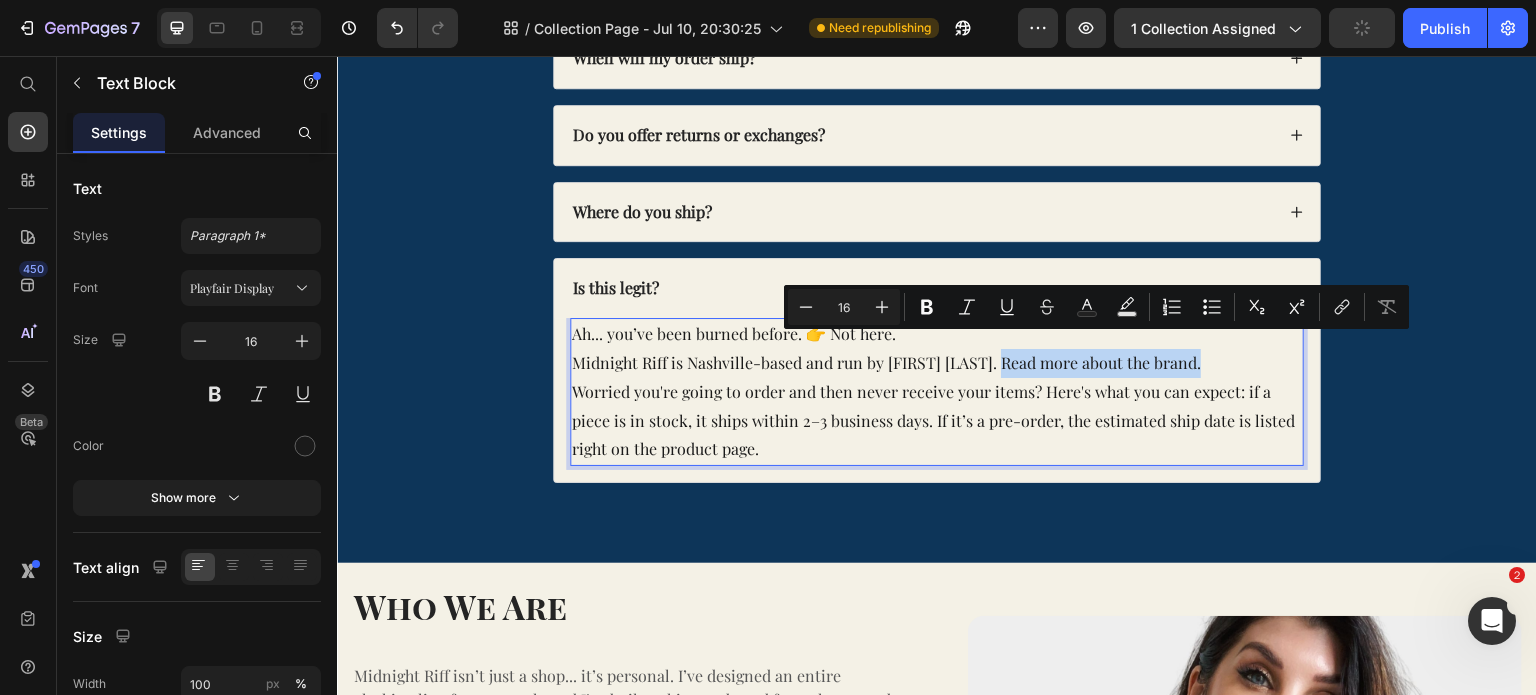 drag, startPoint x: 999, startPoint y: 343, endPoint x: 1197, endPoint y: 345, distance: 198.0101 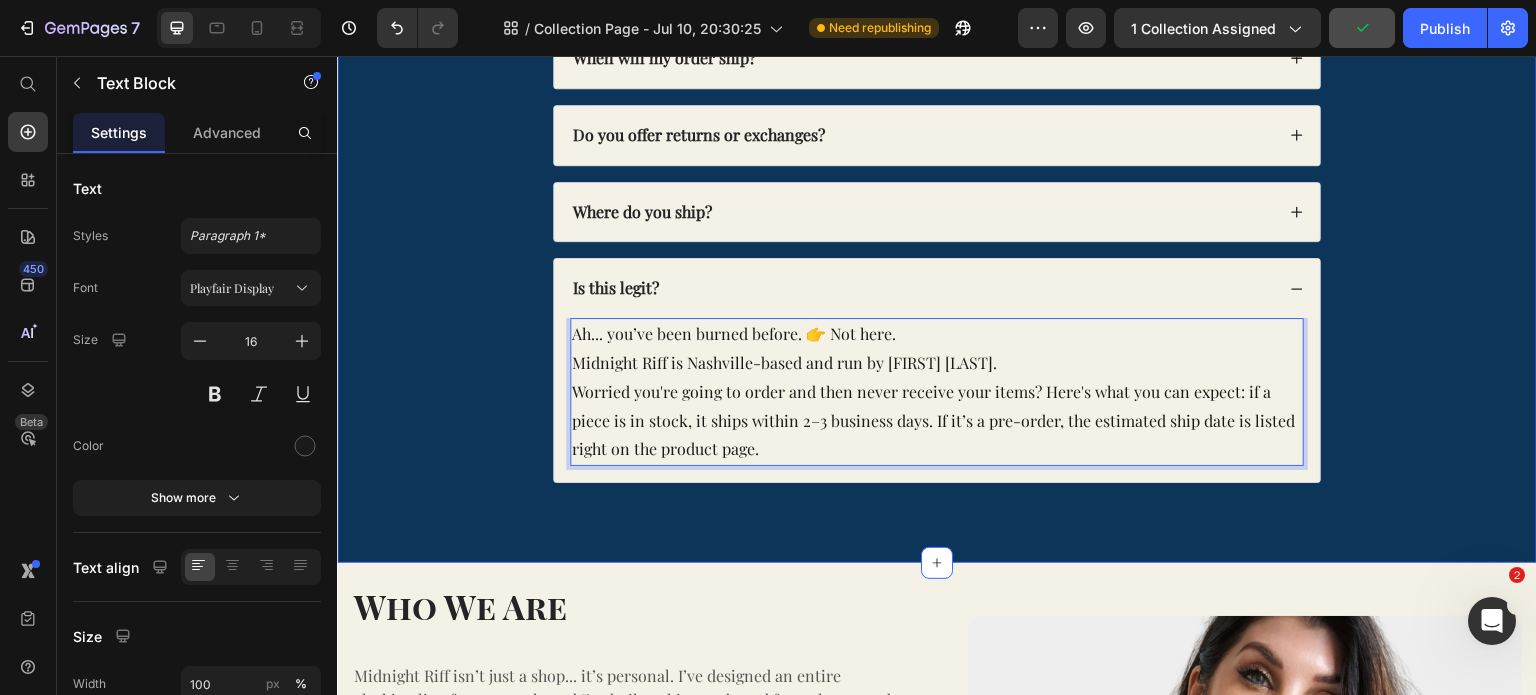 click on "FAQs Heading
How do I know what size to get?
Do you restock sold-out items?
When will my order ship?
Do you offer returns or exchanges?
Where do you ship?
Is this legit? Ah... you’ve been burned before. 👉 Not here.  Midnight Riff is Nashville-based and run by Erin Sanderson.  Worried you're going to order and then never receive your items? Here's what you can expect: if a piece is in stock, it ships within 2–3 business days. If it’s a pre-order, the estimated ship date is listed right on the product page.  Text Block   0 Accordion Row" at bounding box center [937, 139] 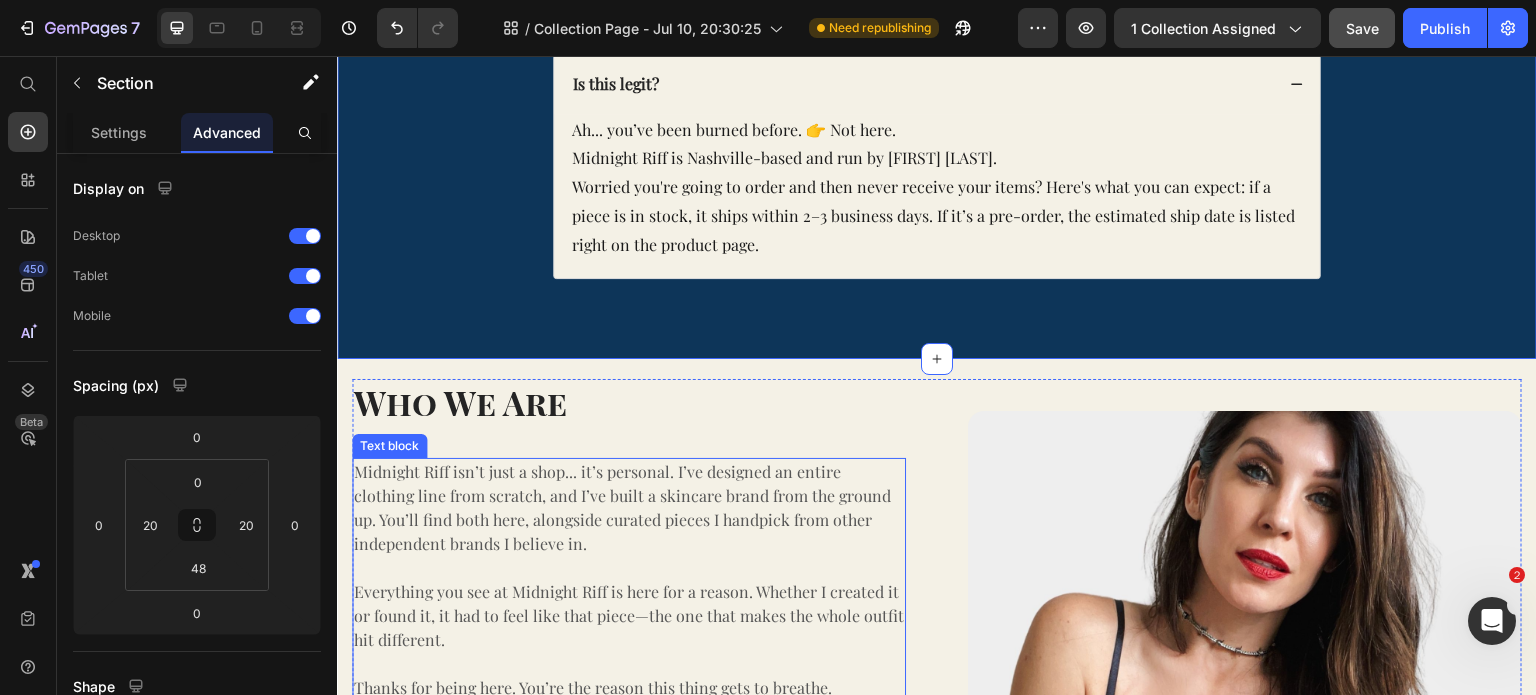 scroll, scrollTop: 1912, scrollLeft: 0, axis: vertical 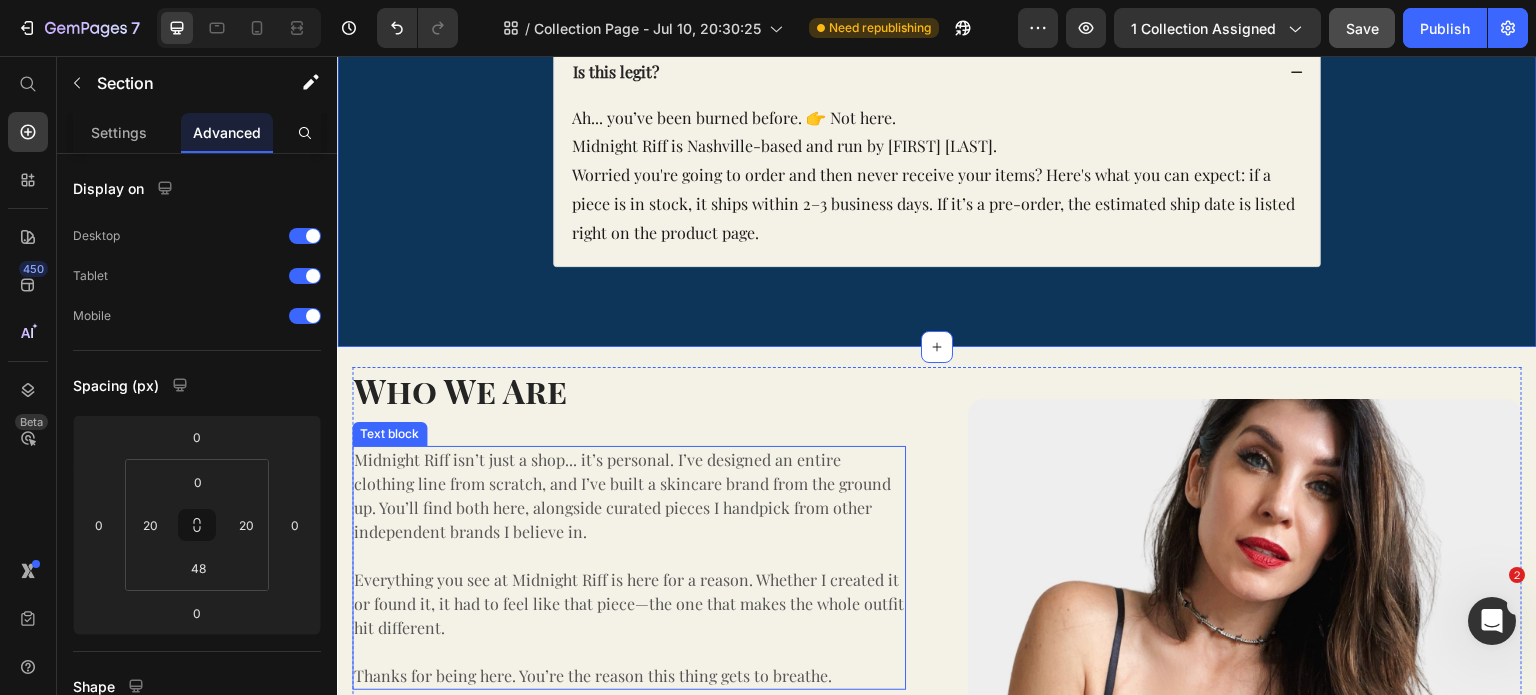 click on "Everything you see at Midnight Riff is here for a reason. Whether I created it or found it, it had to feel like that piece—the one that makes the whole outfit hit different." at bounding box center [629, 604] 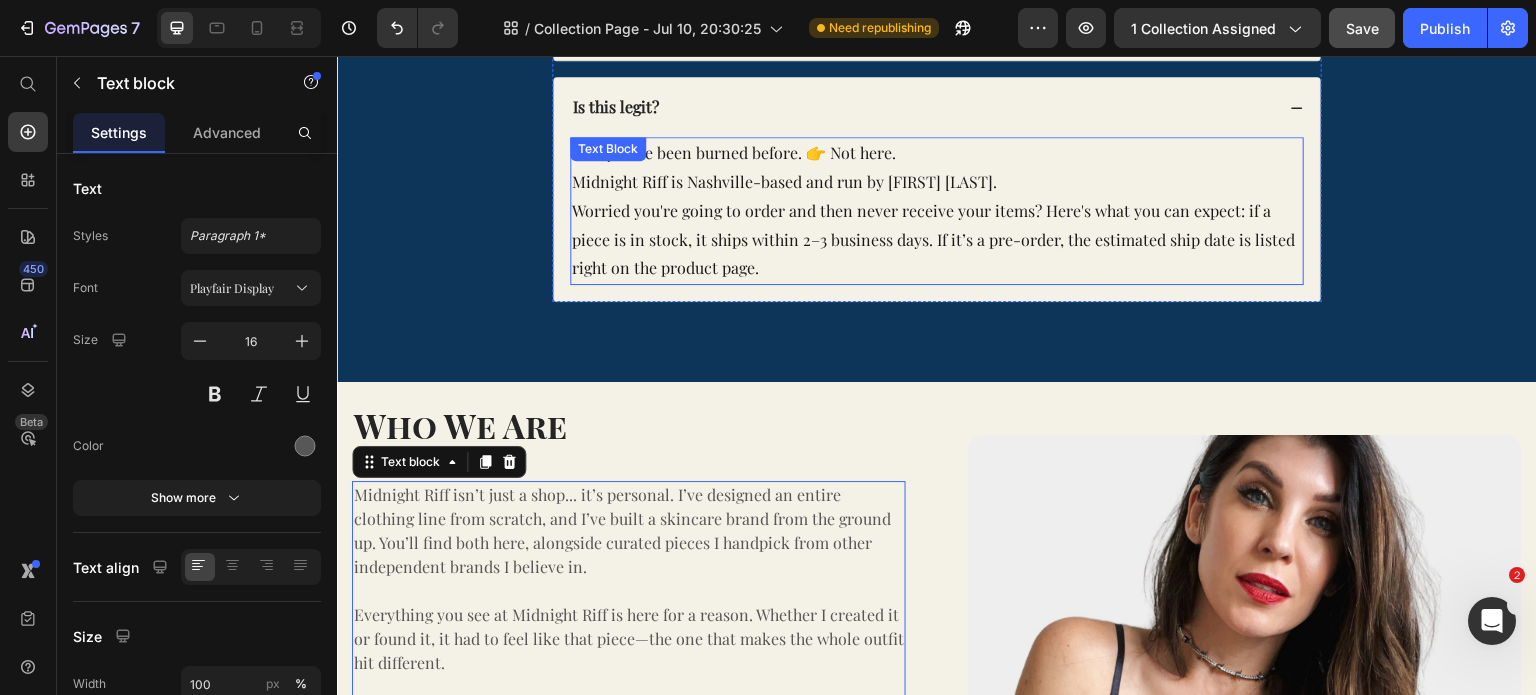 scroll, scrollTop: 1869, scrollLeft: 0, axis: vertical 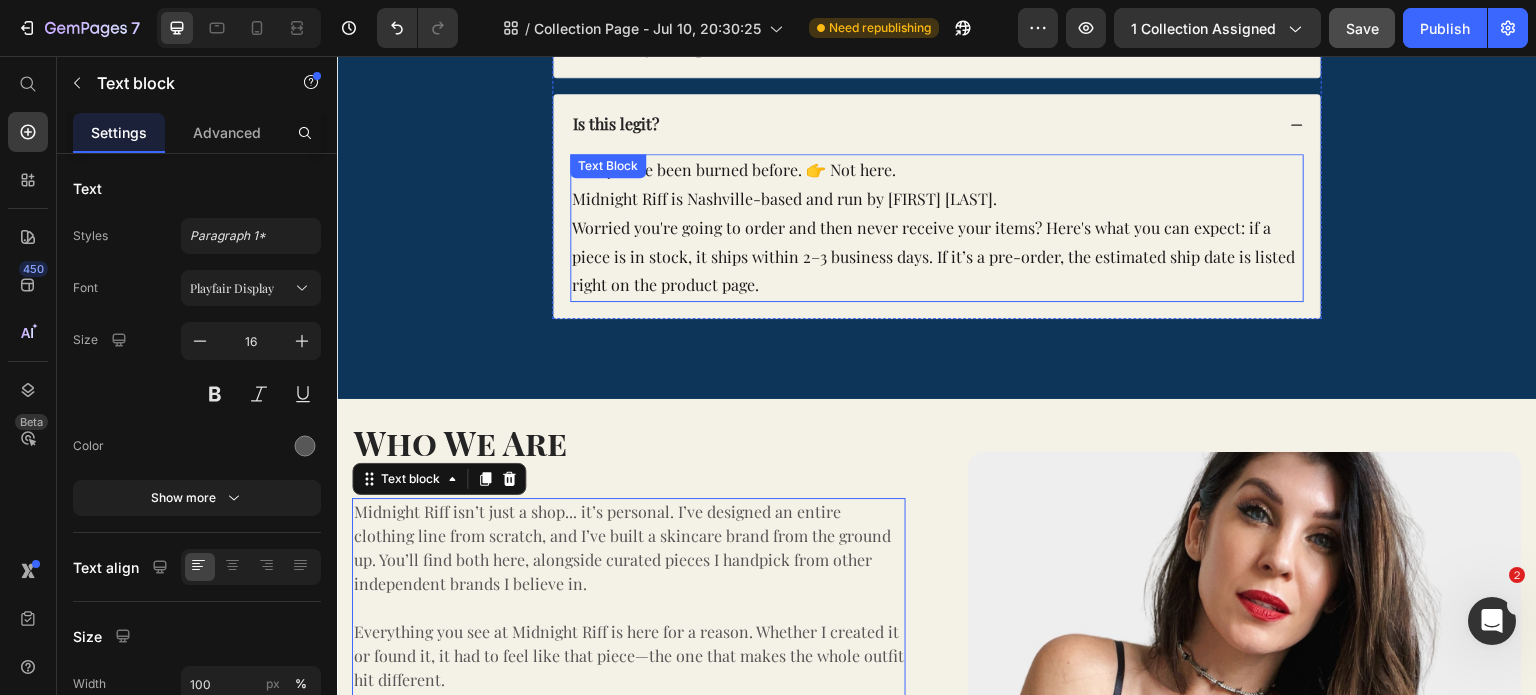 click on "Midnight Riff is [CITY]-based and run by [FIRST] [LAST]." at bounding box center [937, 199] 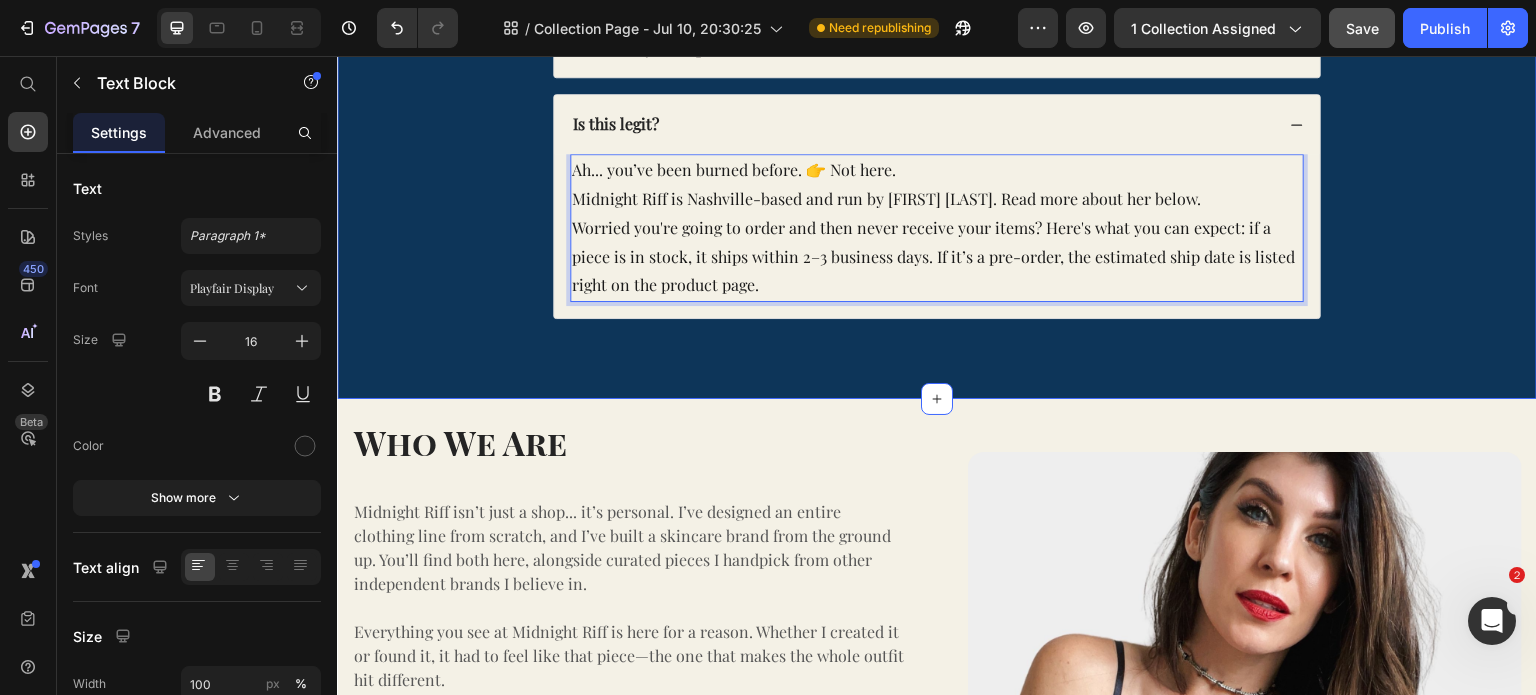 click on "FAQs Heading
How do I know what size to get?
Do you restock sold-out items?
When will my order ship?
Do you offer returns or exchanges?
Where do you ship?
Is this legit? Ah... you’ve been burned before. 👉 Not here.  Midnight Riff is Nashville-based and run by Erin Sanderson. Read more about her below. Worried you're going to order and then never receive your items? Here's what you can expect: if a piece is in stock, it ships within 2–3 business days. If it’s a pre-order, the estimated ship date is listed right on the product page.  Text Block   0 Accordion Row" at bounding box center [937, -25] 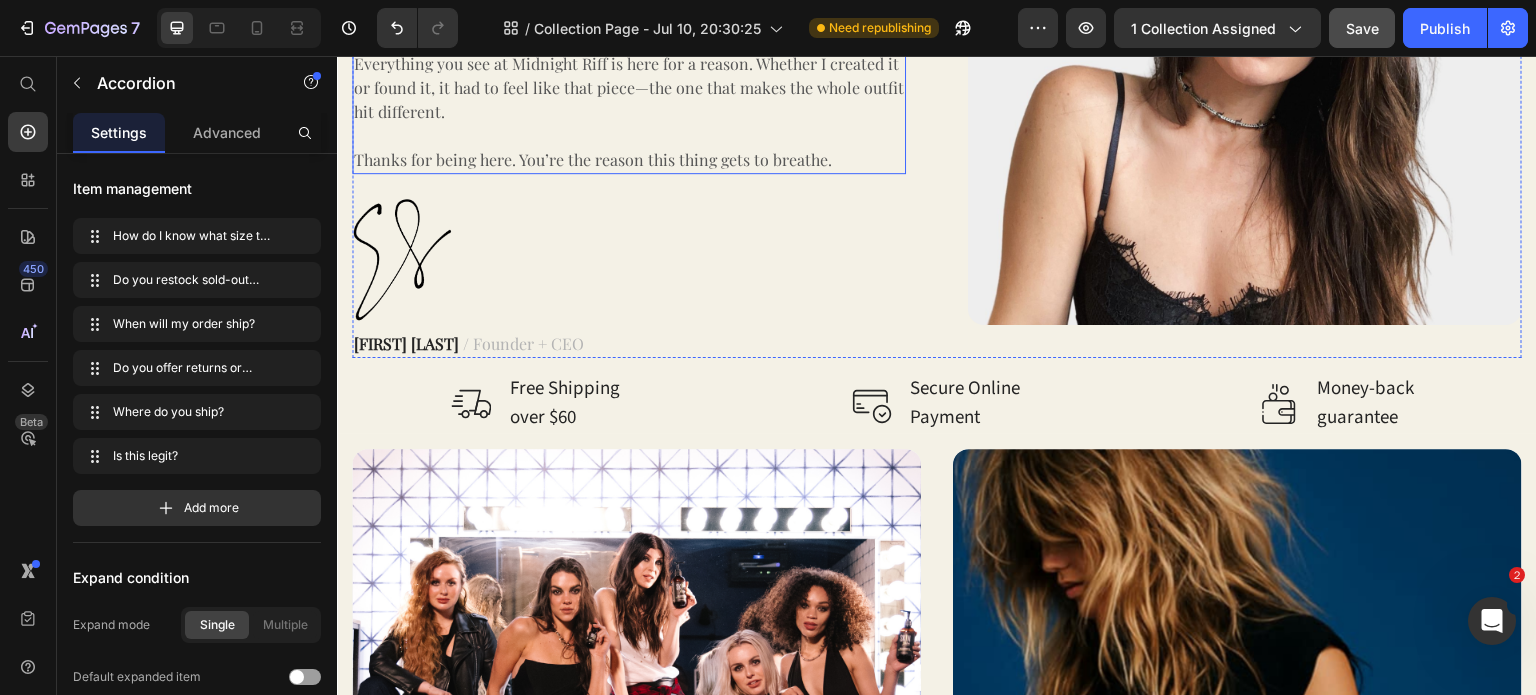 scroll, scrollTop: 2429, scrollLeft: 0, axis: vertical 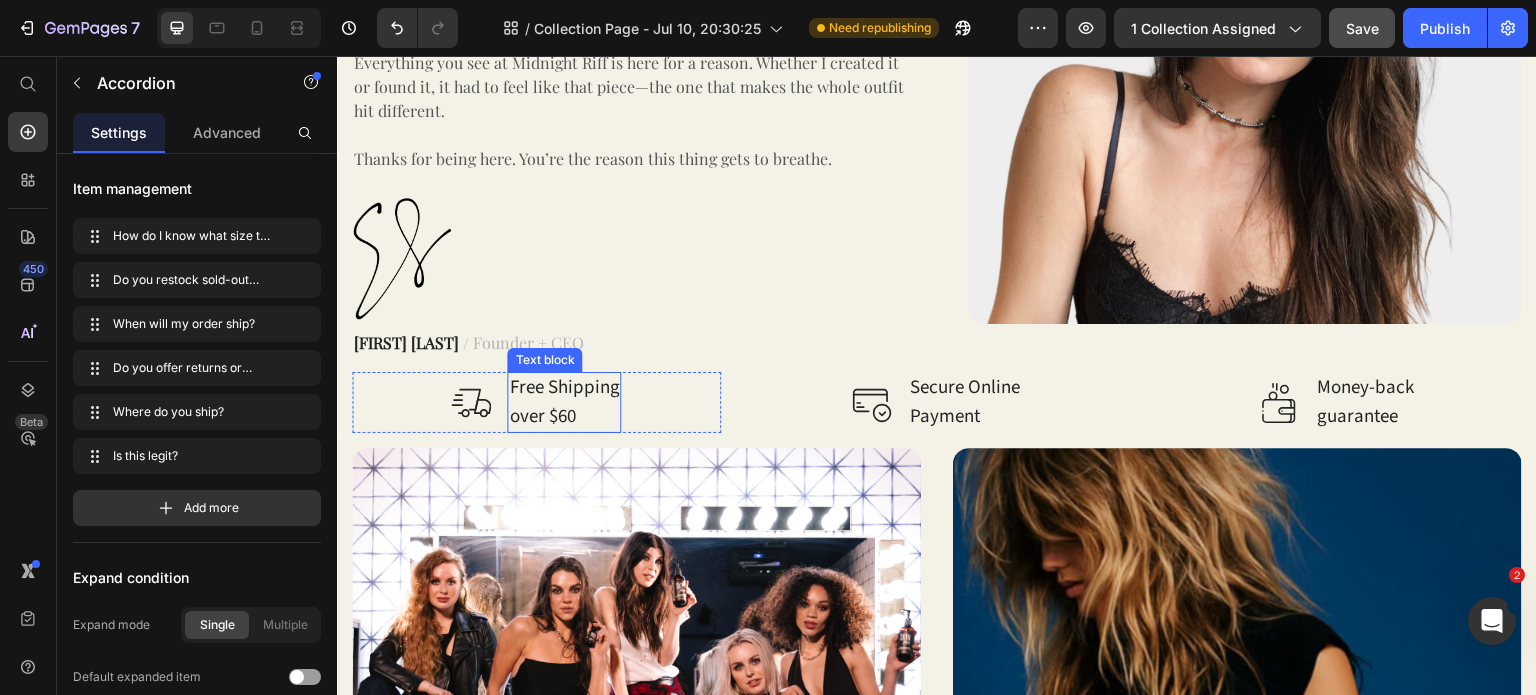 click on "Free Shipping over $60" at bounding box center [564, 402] 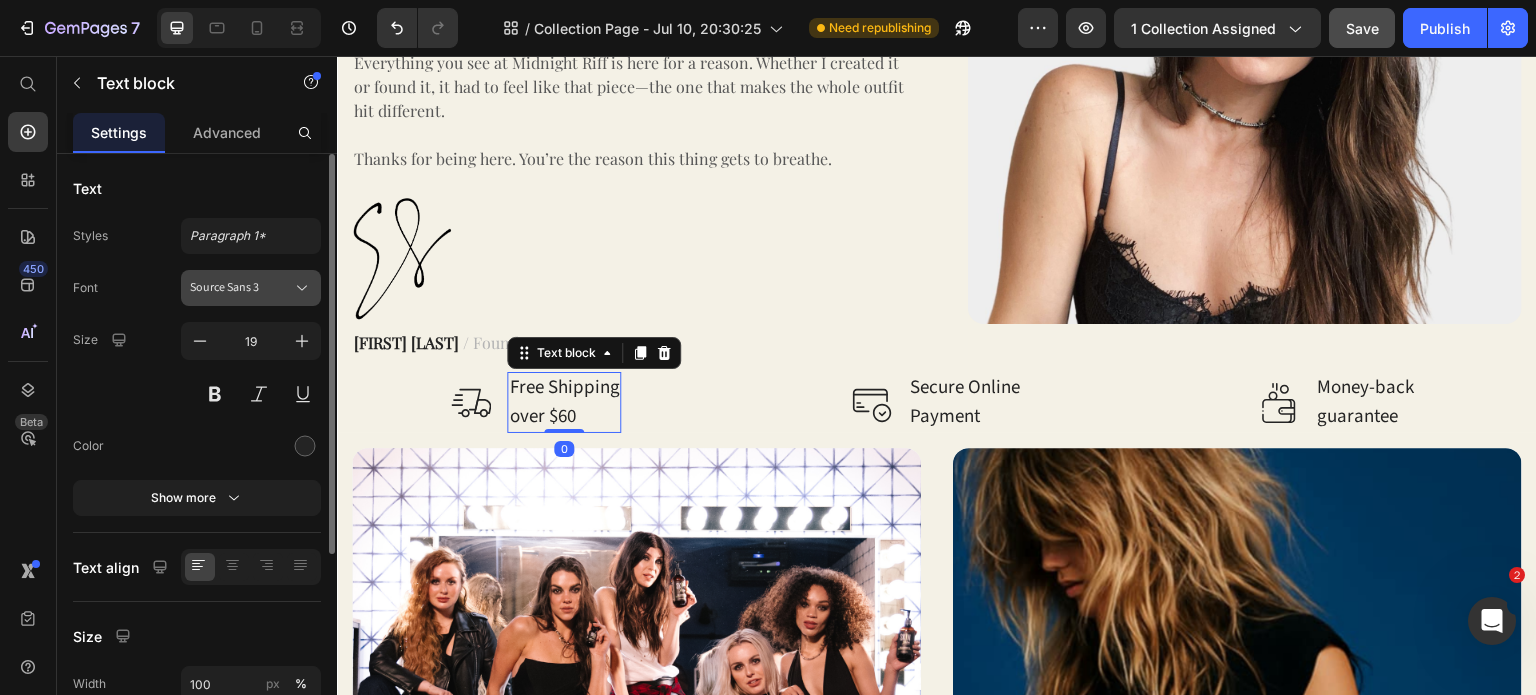 click on "Source Sans 3" at bounding box center [251, 288] 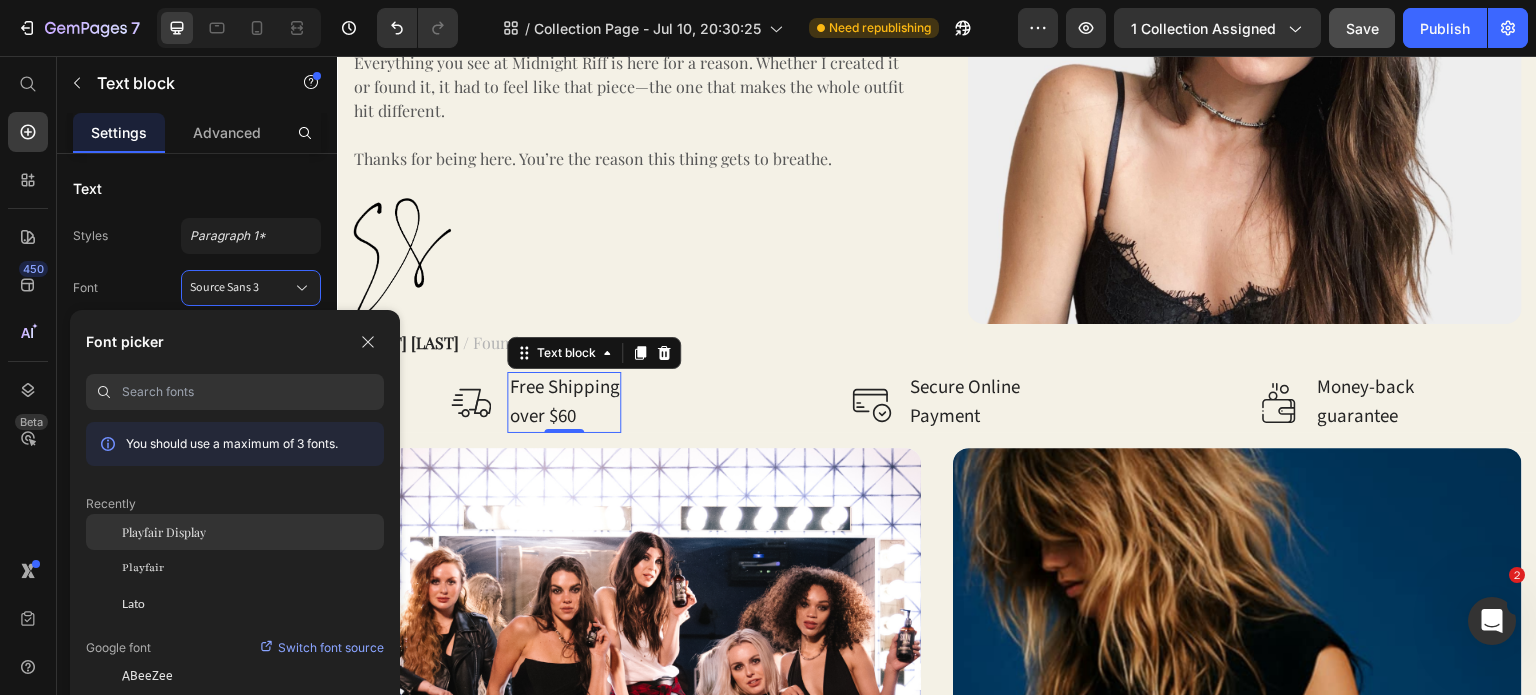 click on "Playfair Display" 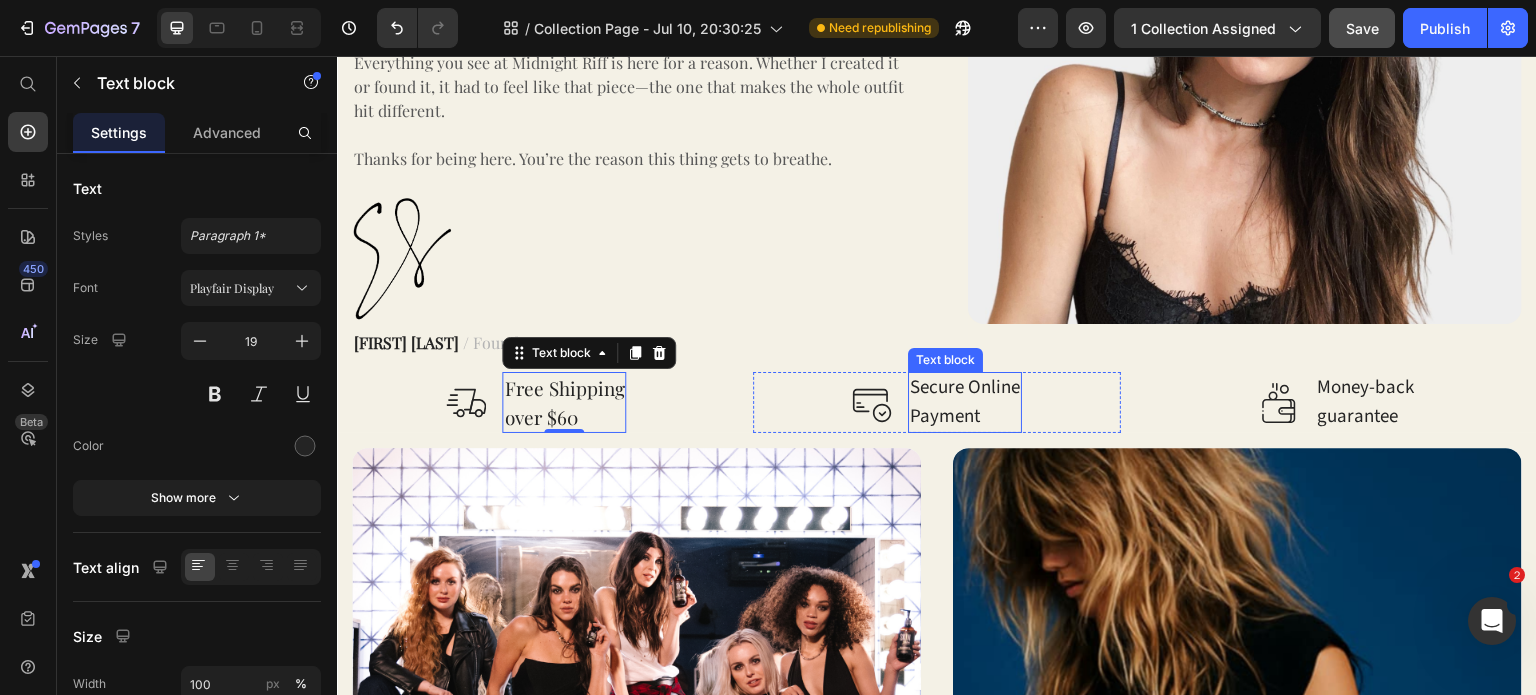 click on "Secure Online Payment" at bounding box center [965, 402] 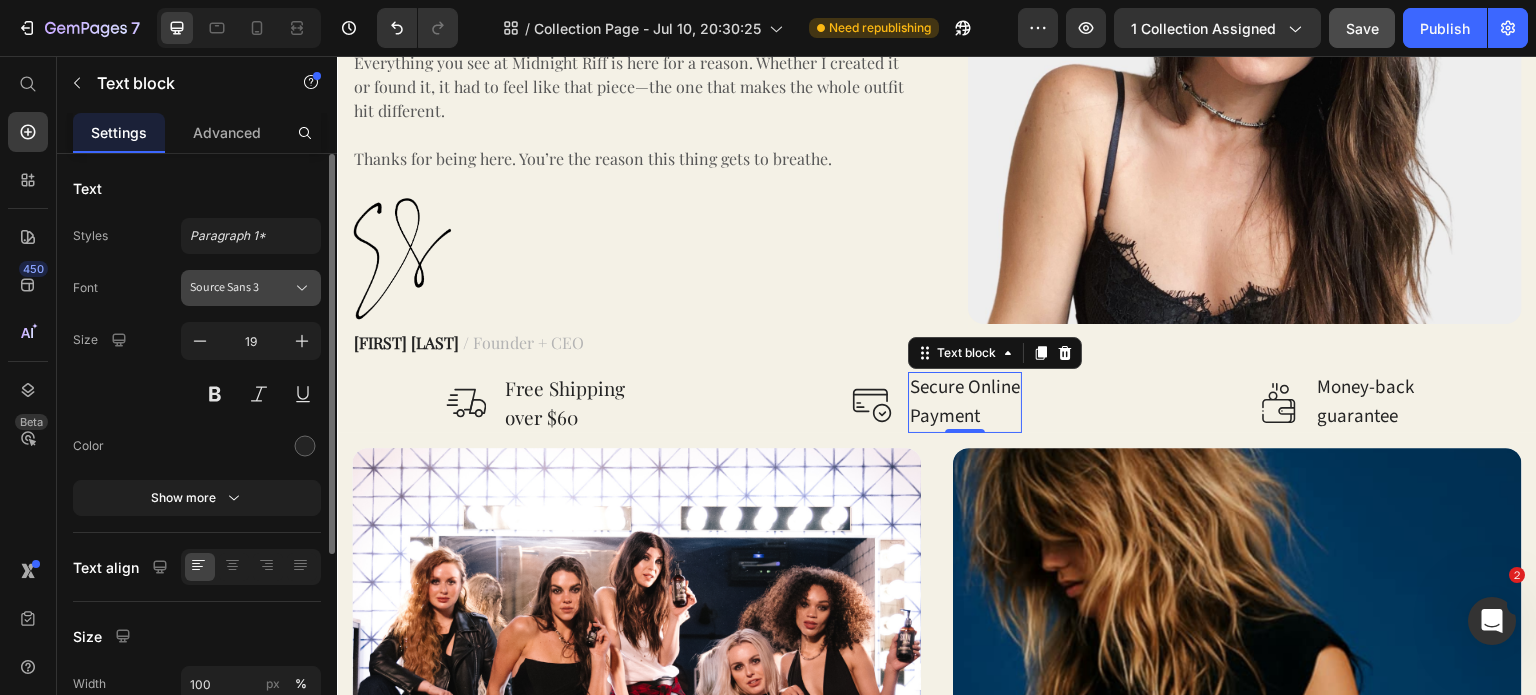 click on "Source Sans 3" at bounding box center (241, 288) 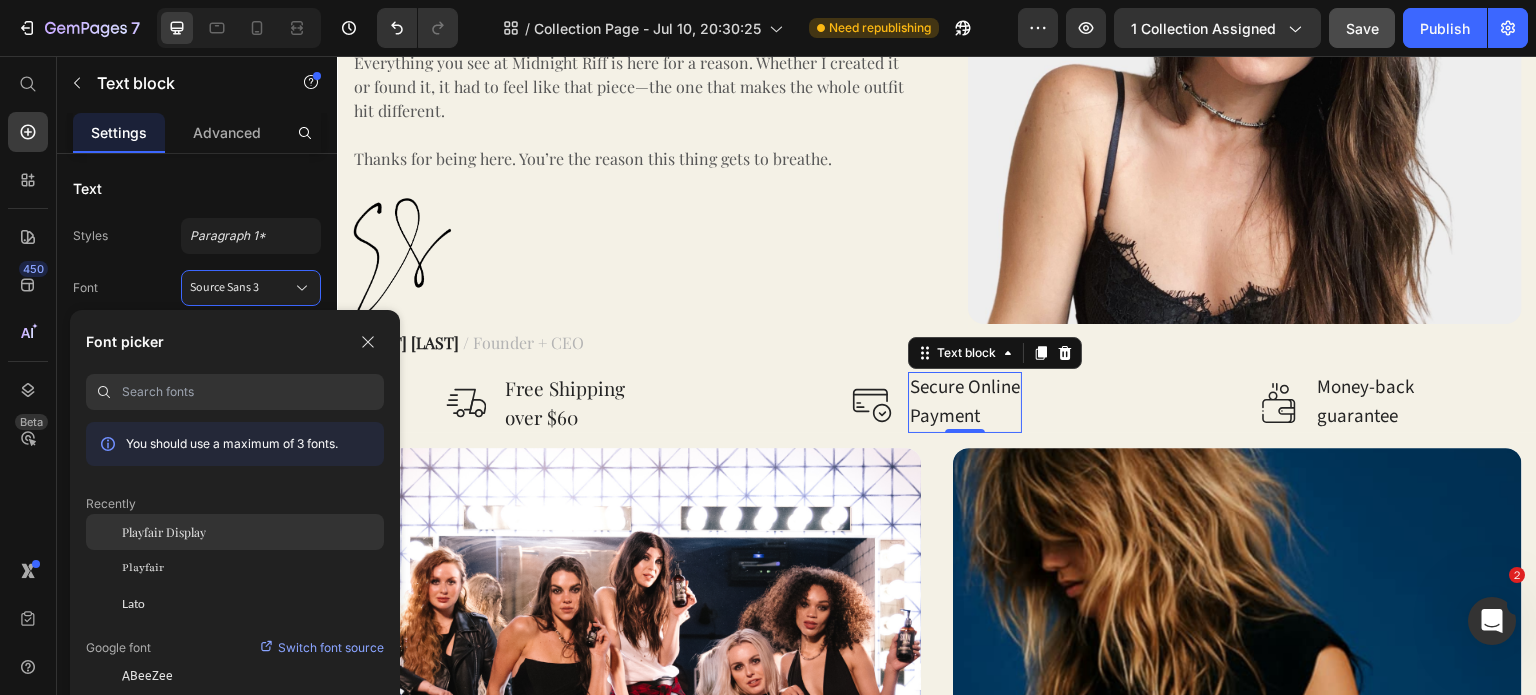click on "Playfair Display" at bounding box center (164, 532) 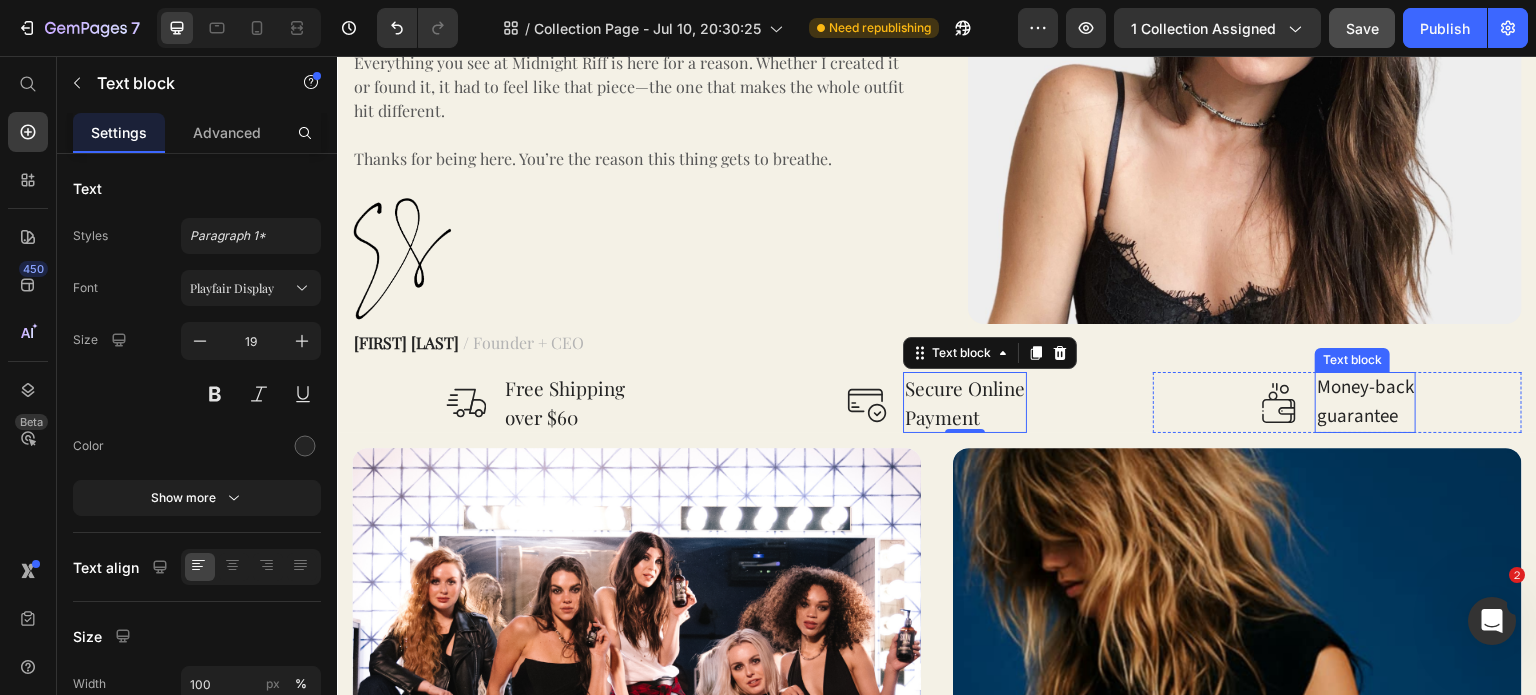 click on "Money-back" at bounding box center (1365, 388) 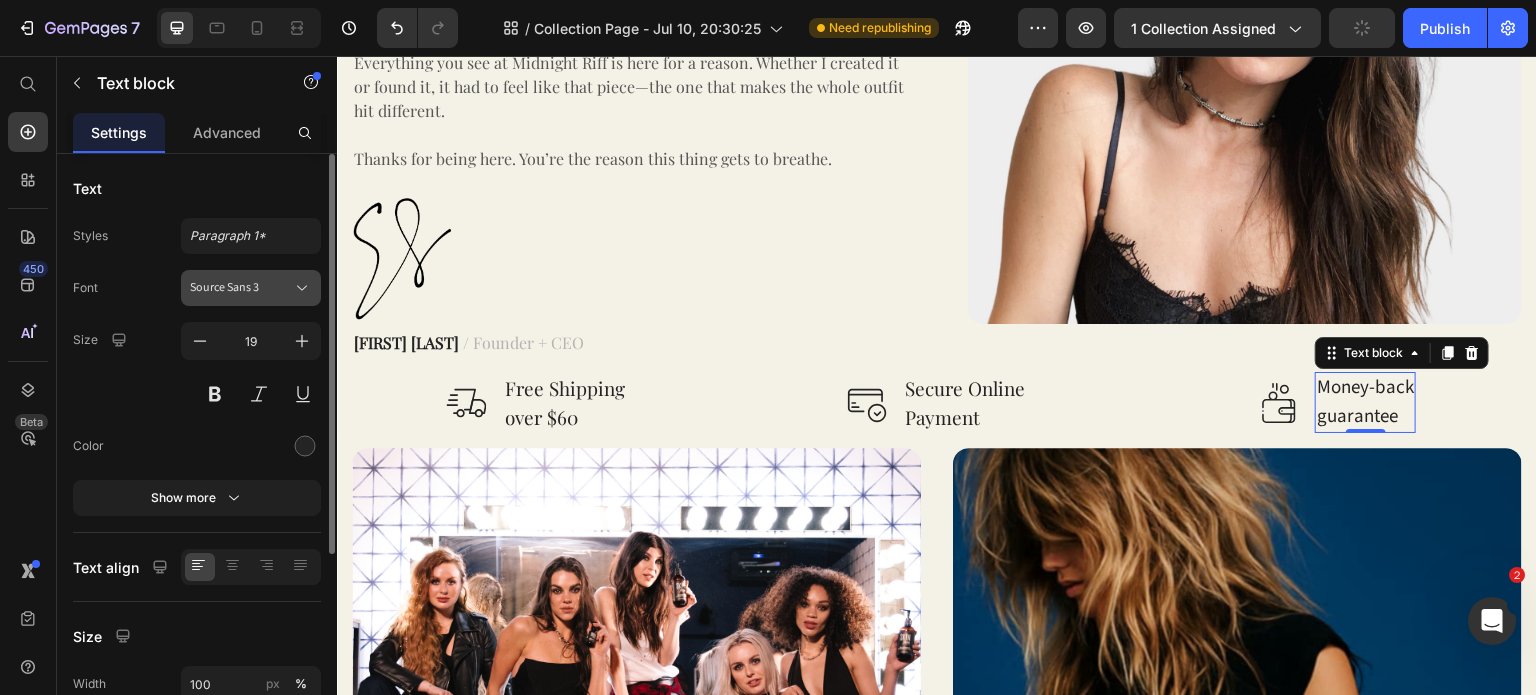 click on "Source Sans 3" at bounding box center [241, 288] 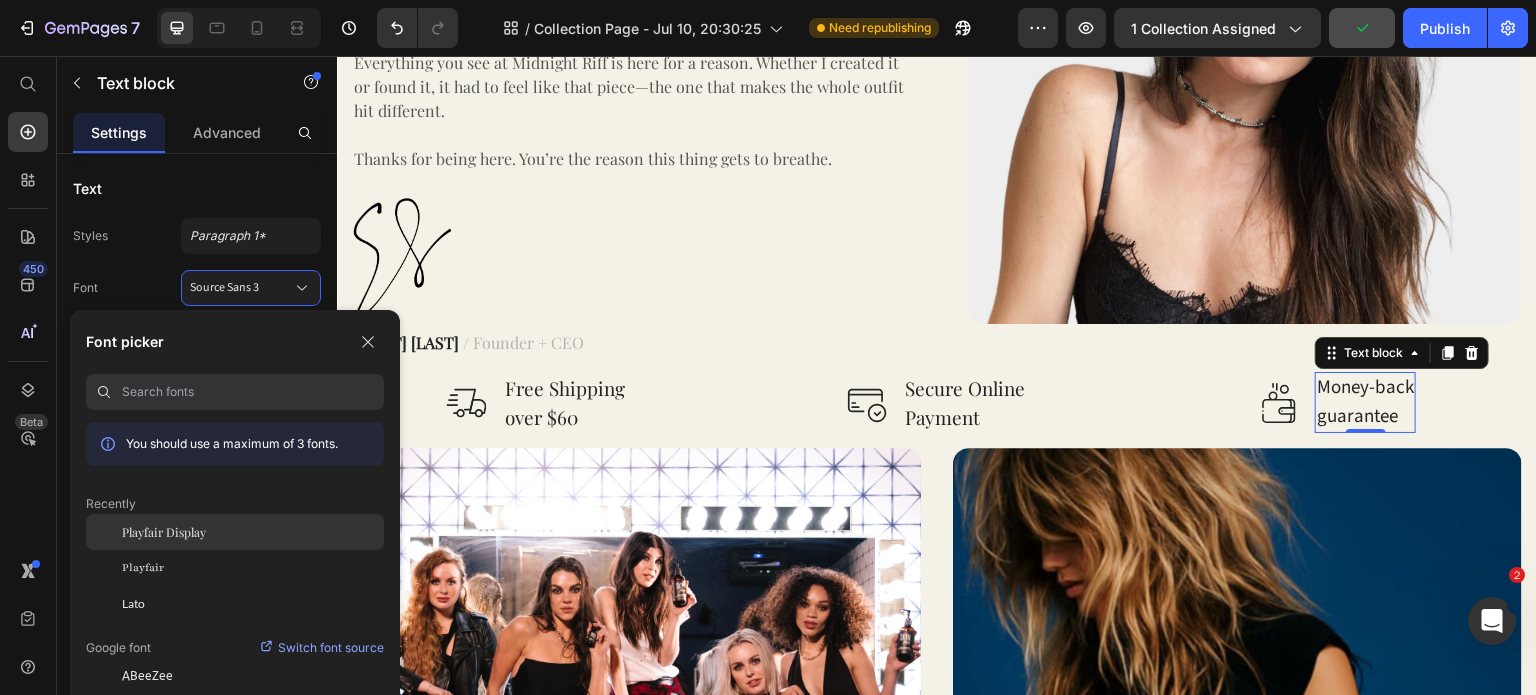 click on "Playfair Display" at bounding box center [164, 532] 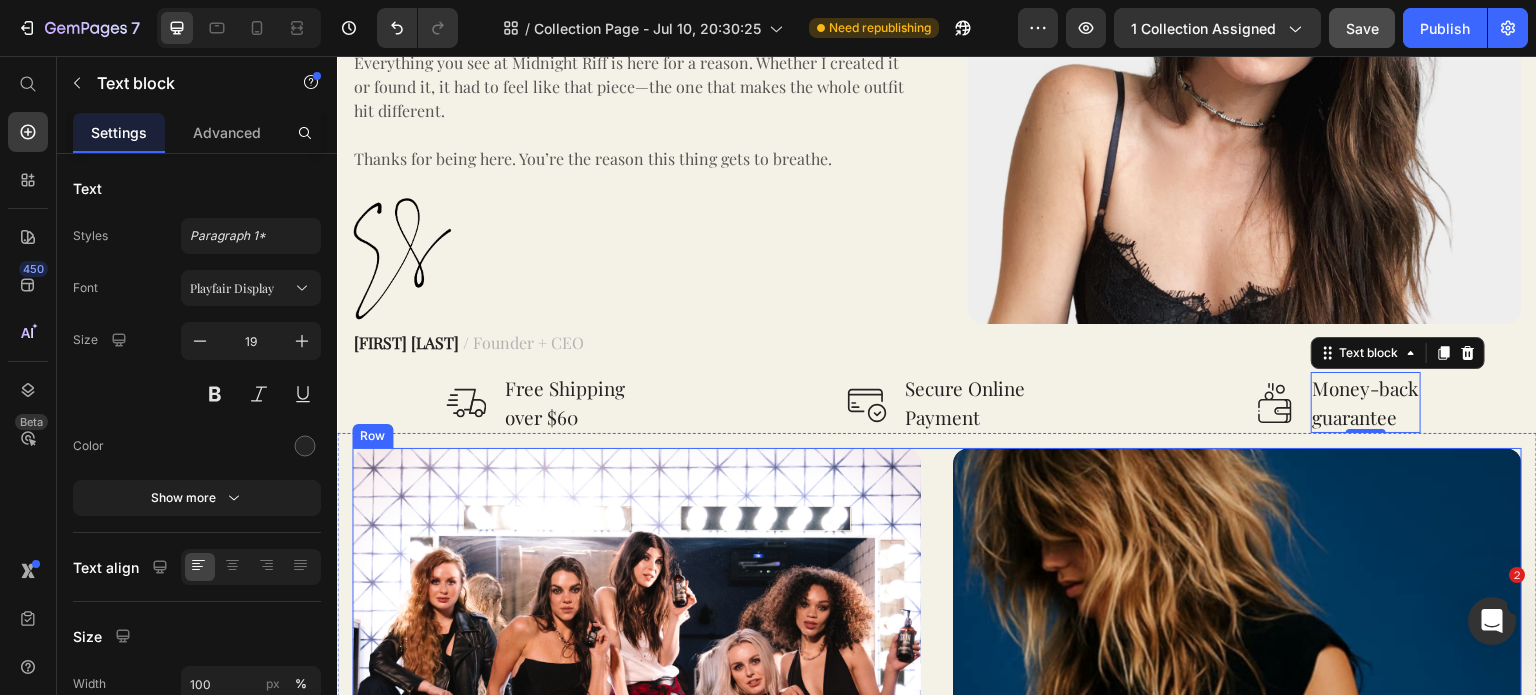 click on "SKINxErin Skincare Heading
Shop now Button Row Hero Banner Thrifted + Riffed Heading
Shop now Button Row Hero Banner Row" at bounding box center (937, 675) 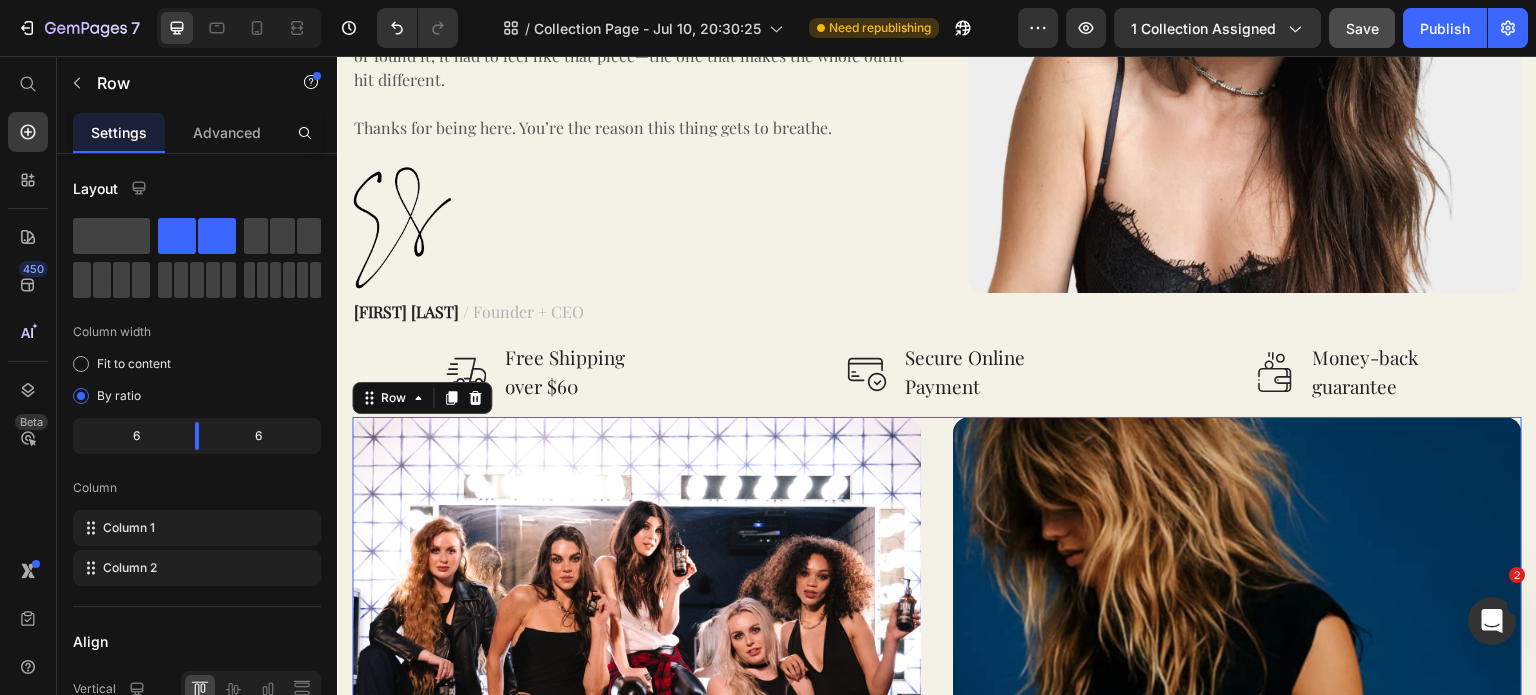 scroll, scrollTop: 2460, scrollLeft: 0, axis: vertical 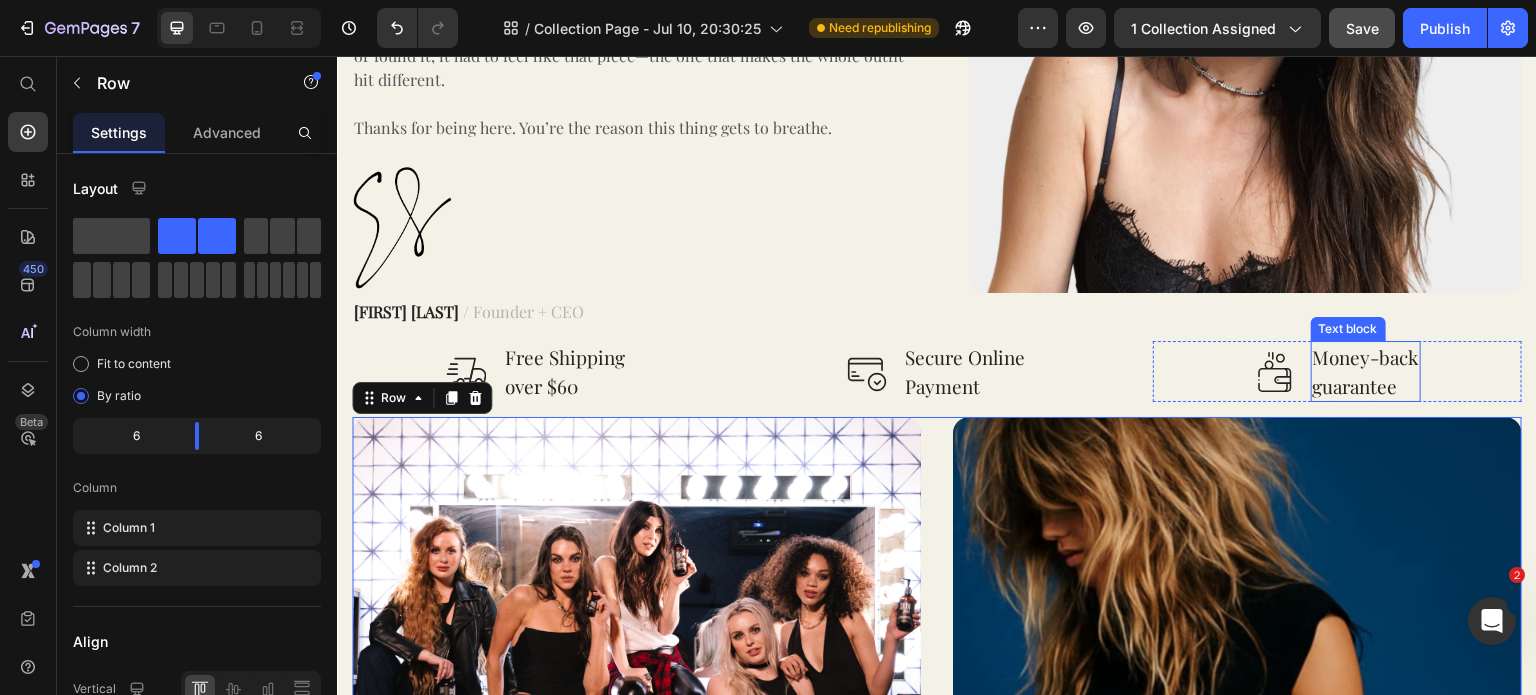 click on "guarantee" at bounding box center (1366, 386) 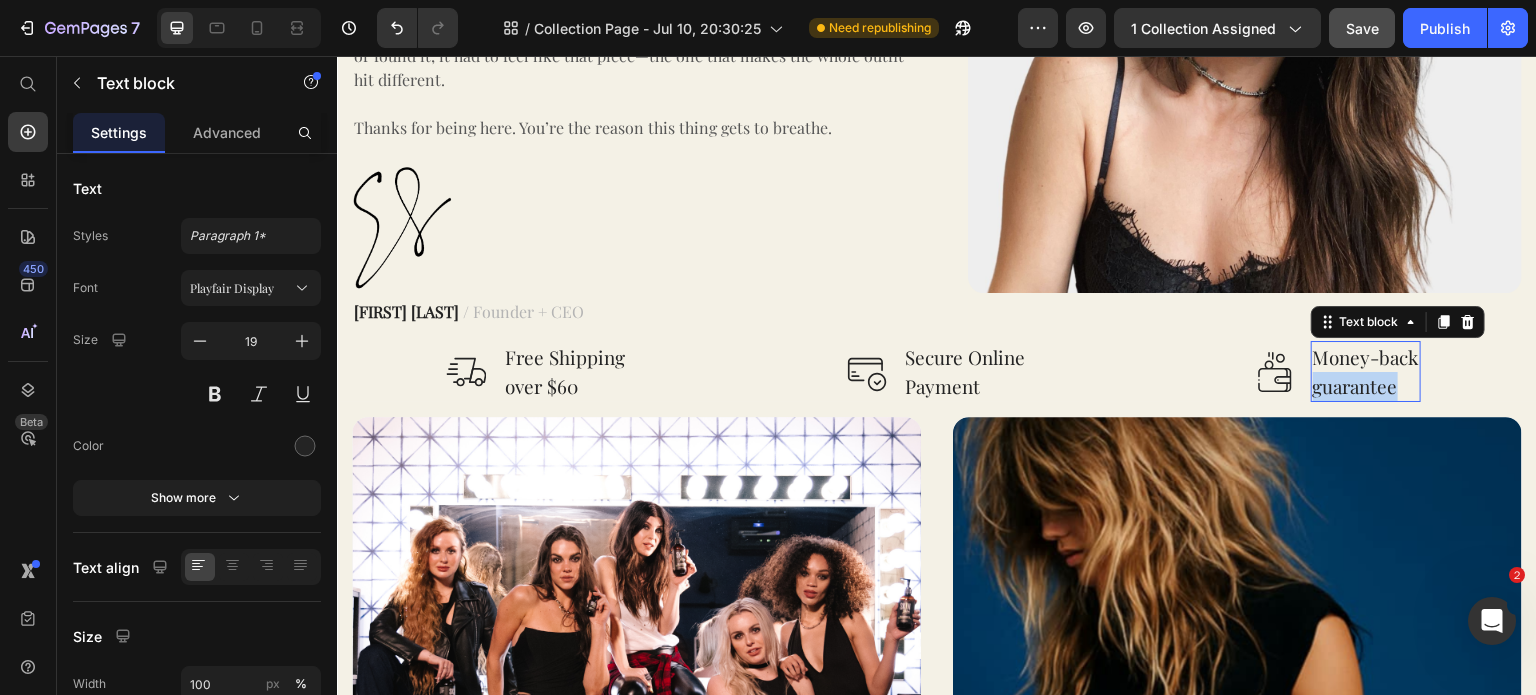 click on "guarantee" at bounding box center (1366, 386) 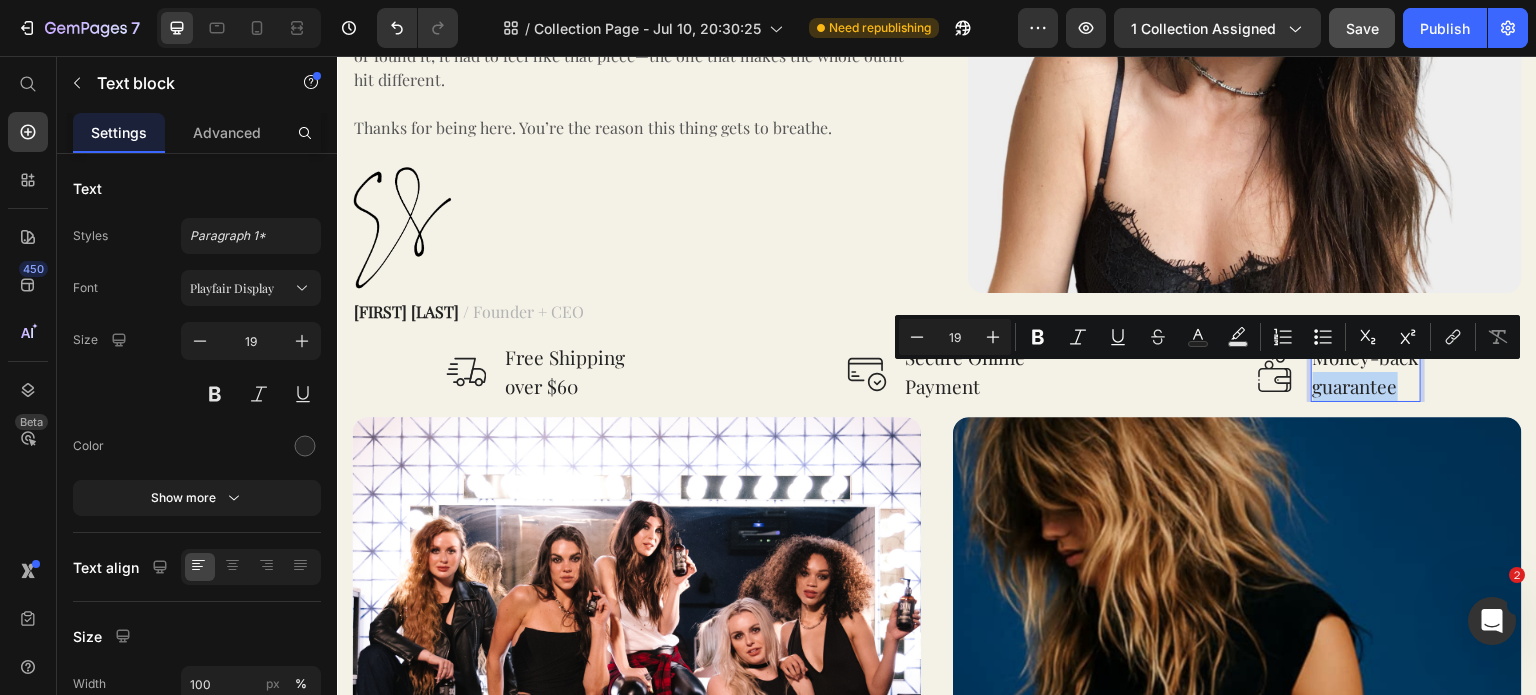 click on "guarantee" at bounding box center (1366, 386) 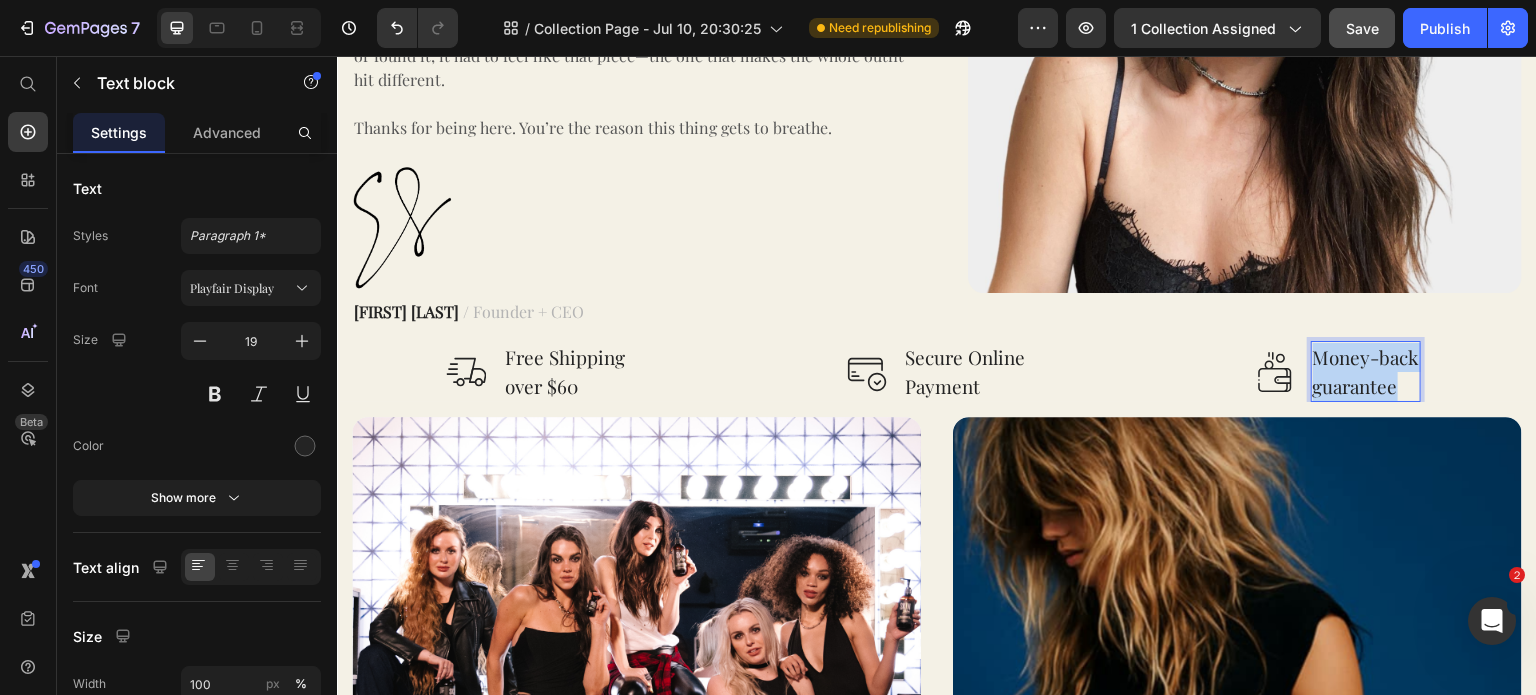 drag, startPoint x: 1391, startPoint y: 378, endPoint x: 1302, endPoint y: 359, distance: 91.00549 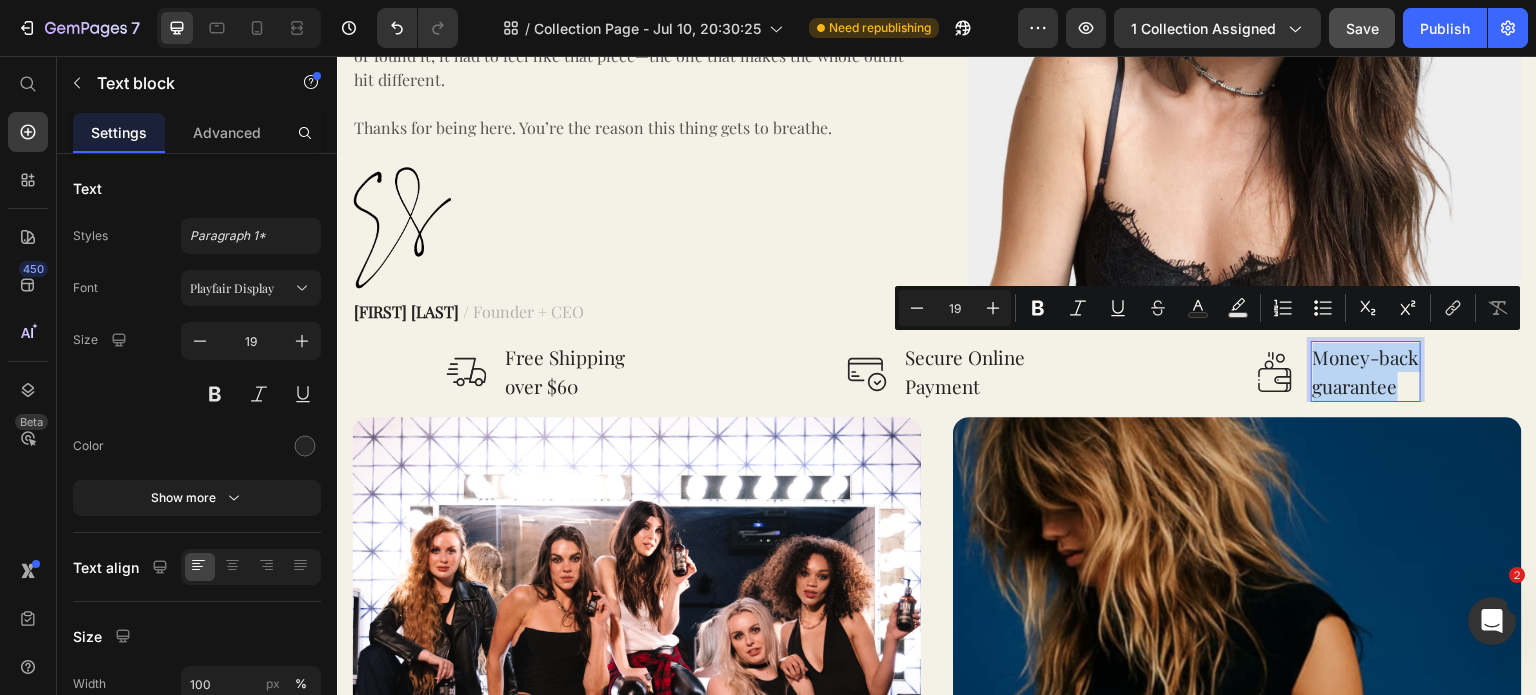 scroll, scrollTop: 2464, scrollLeft: 0, axis: vertical 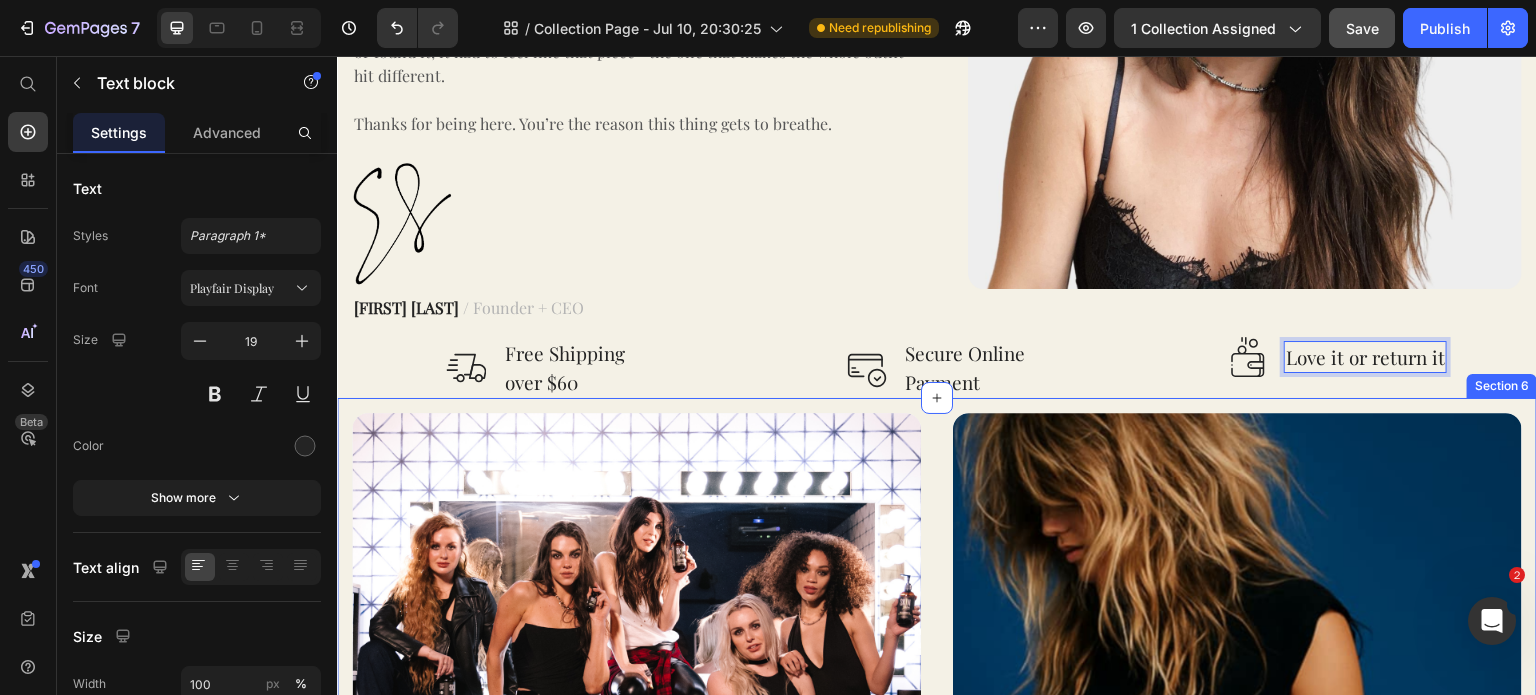 click on "SKINxErin Skincare Heading
Shop now Button Row Hero Banner Thrifted + Riffed Heading
Shop now Button Row Hero Banner Row Section 6" at bounding box center (937, 673) 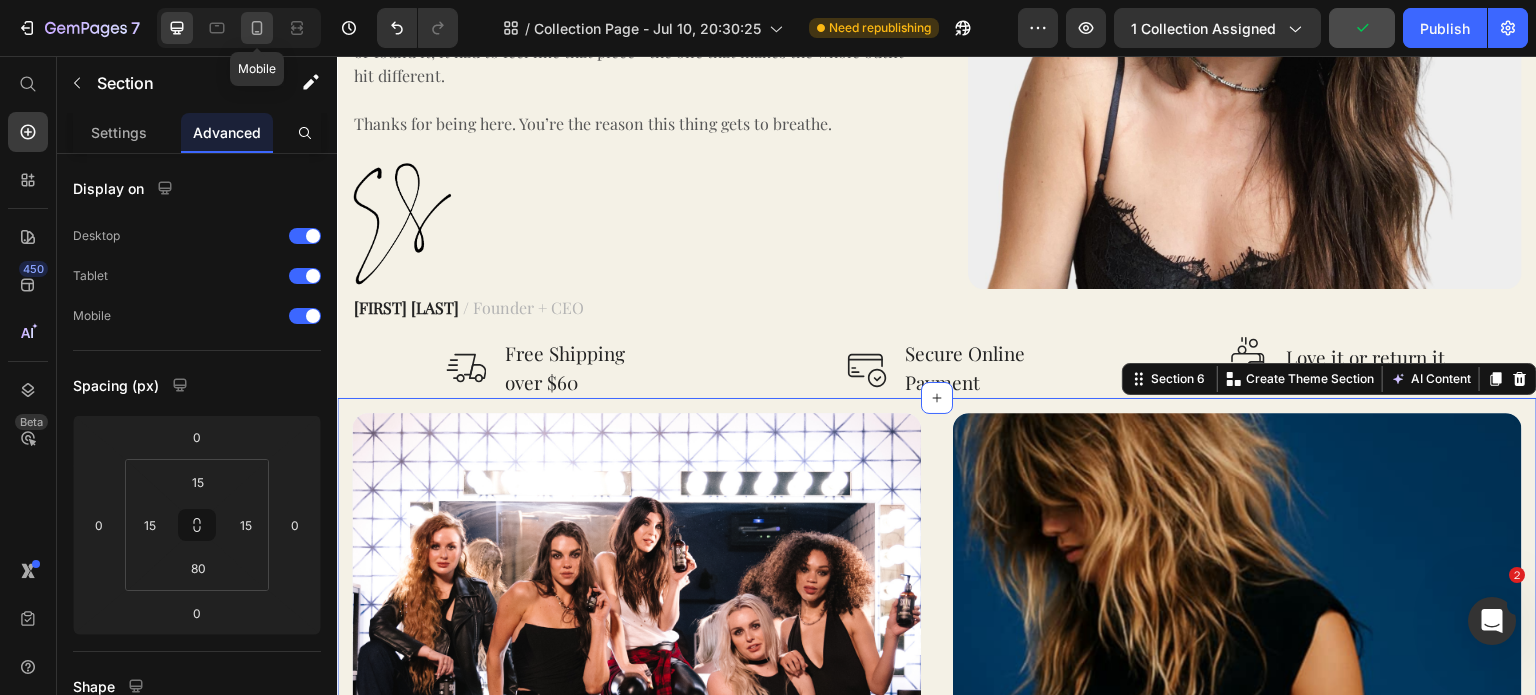 click 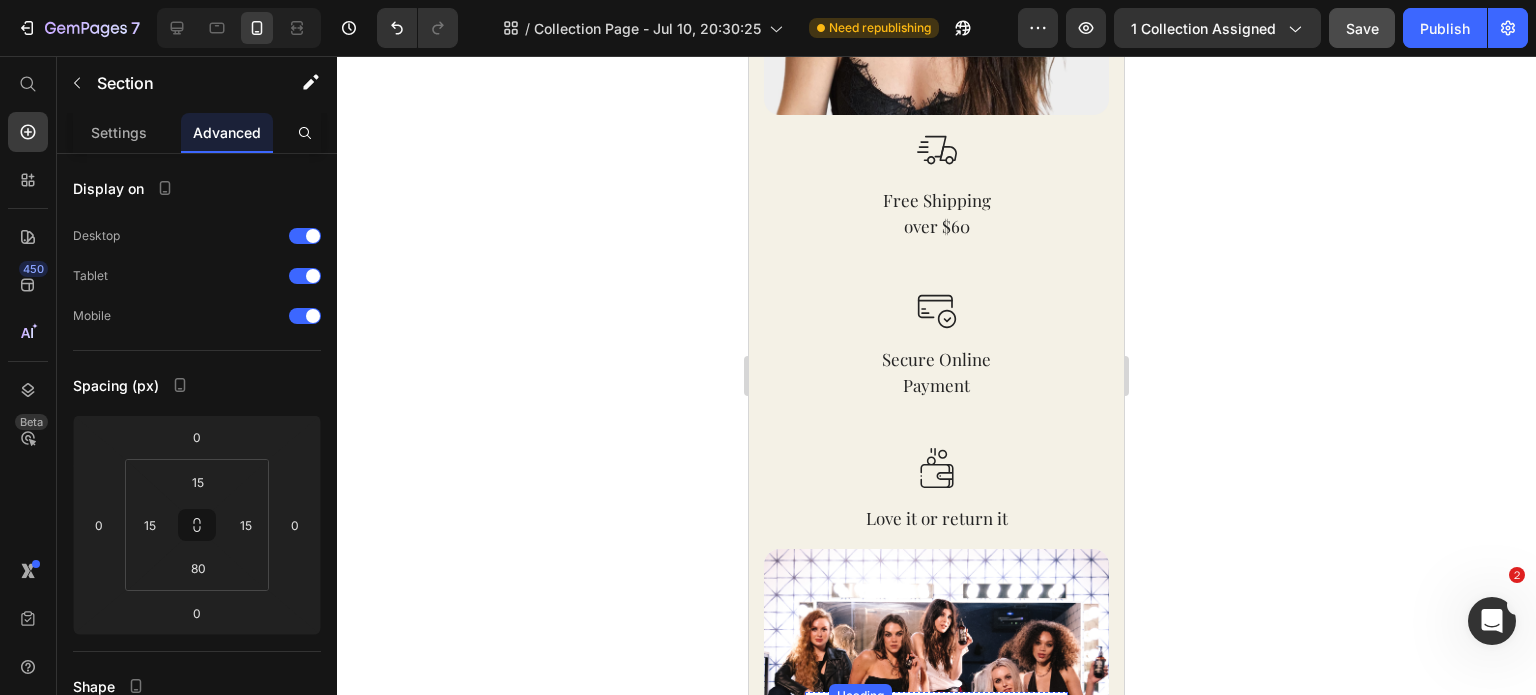 scroll, scrollTop: 3176, scrollLeft: 0, axis: vertical 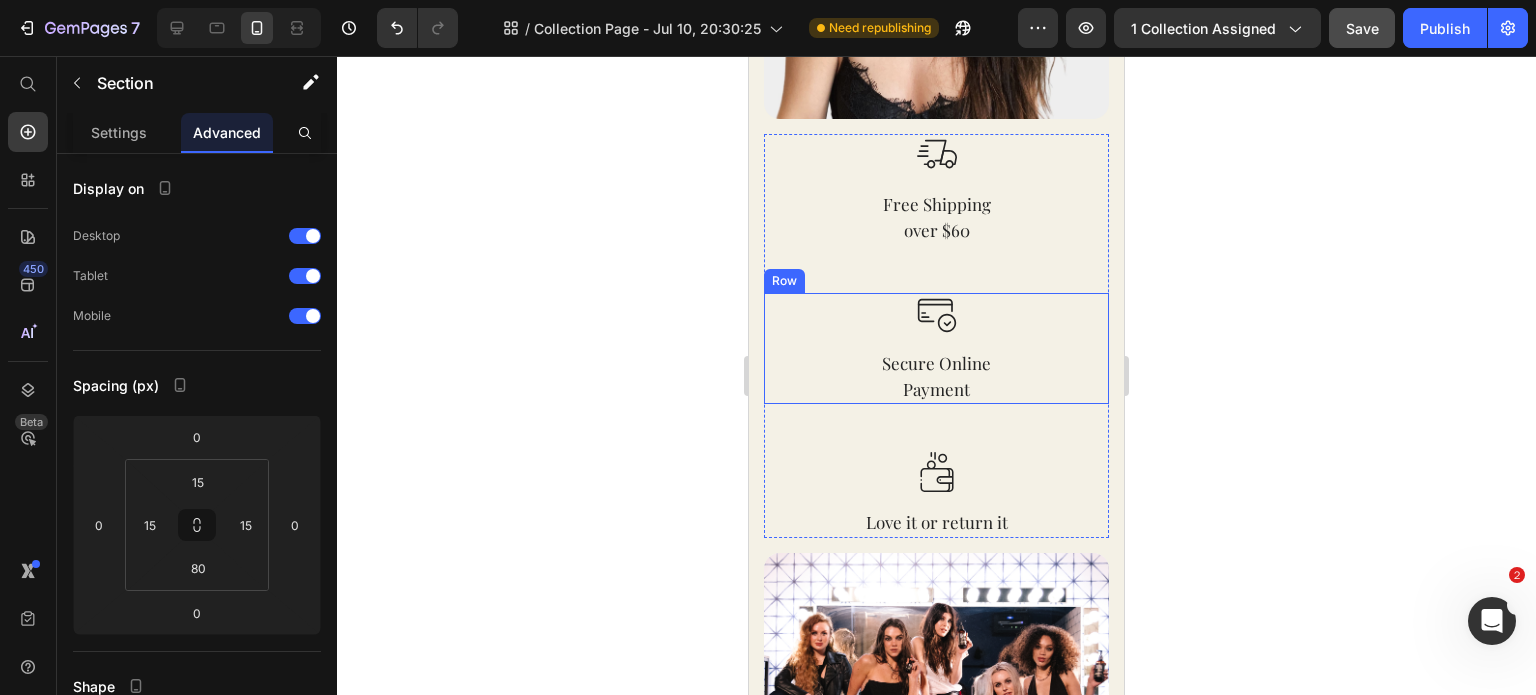 click on "Image Secure Online Payment Text block Row" at bounding box center [936, 348] 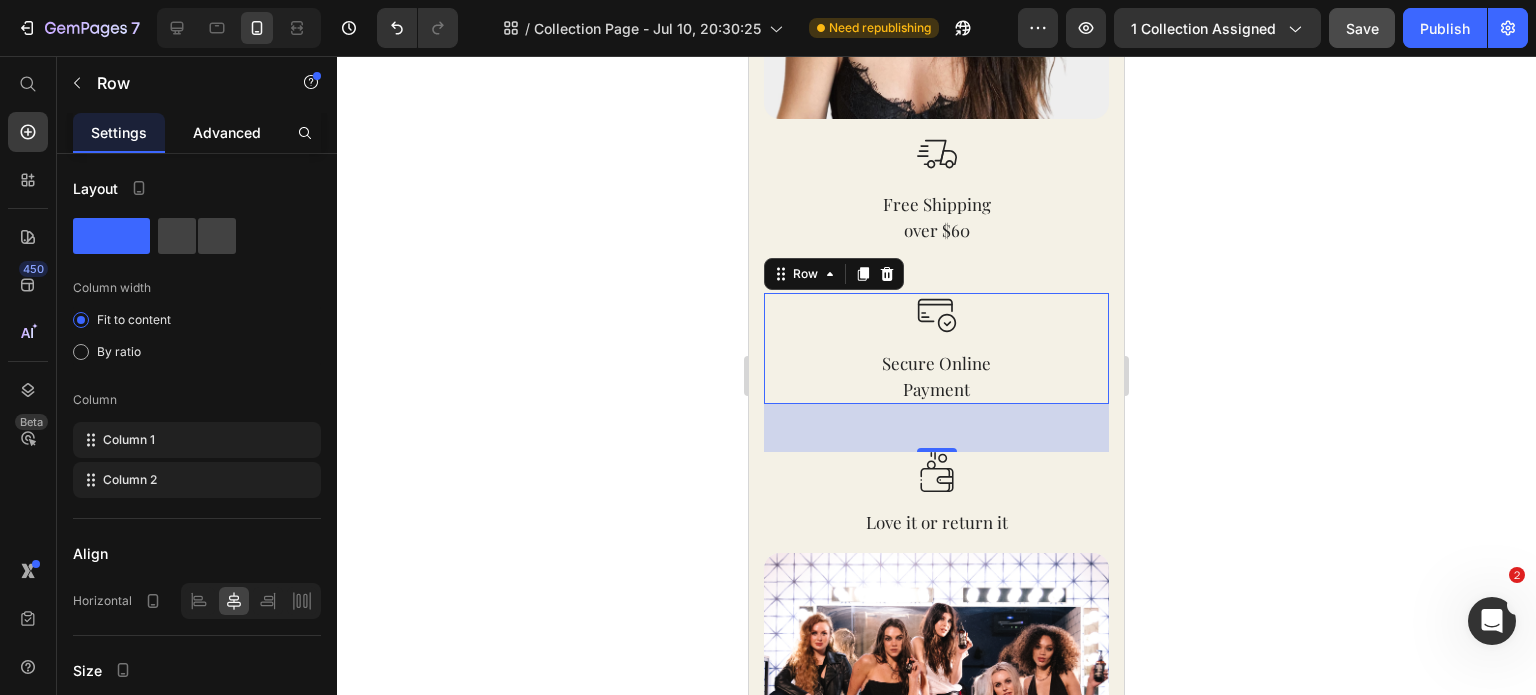 click on "Advanced" at bounding box center (227, 132) 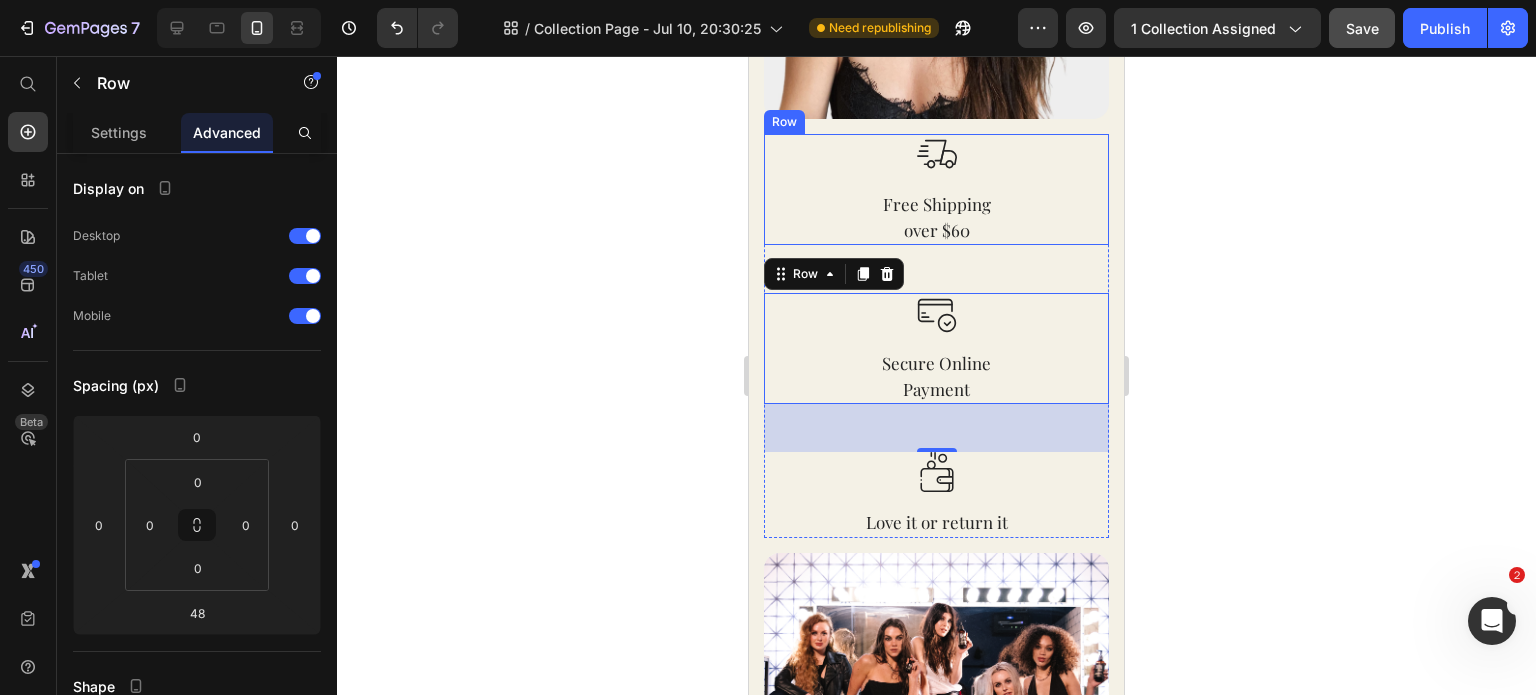 click on "Image Free Shipping over $60 Text block Row" at bounding box center (936, 189) 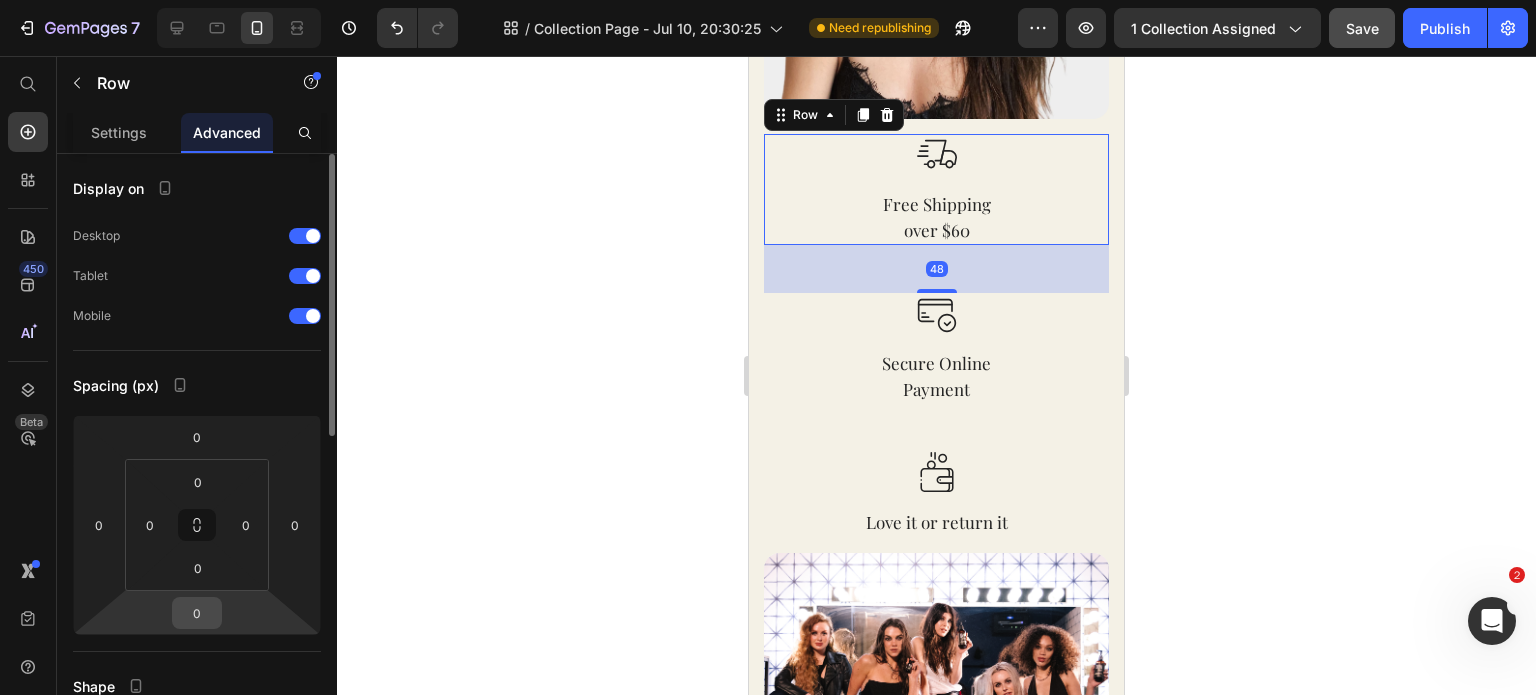 click on "0" at bounding box center (197, 613) 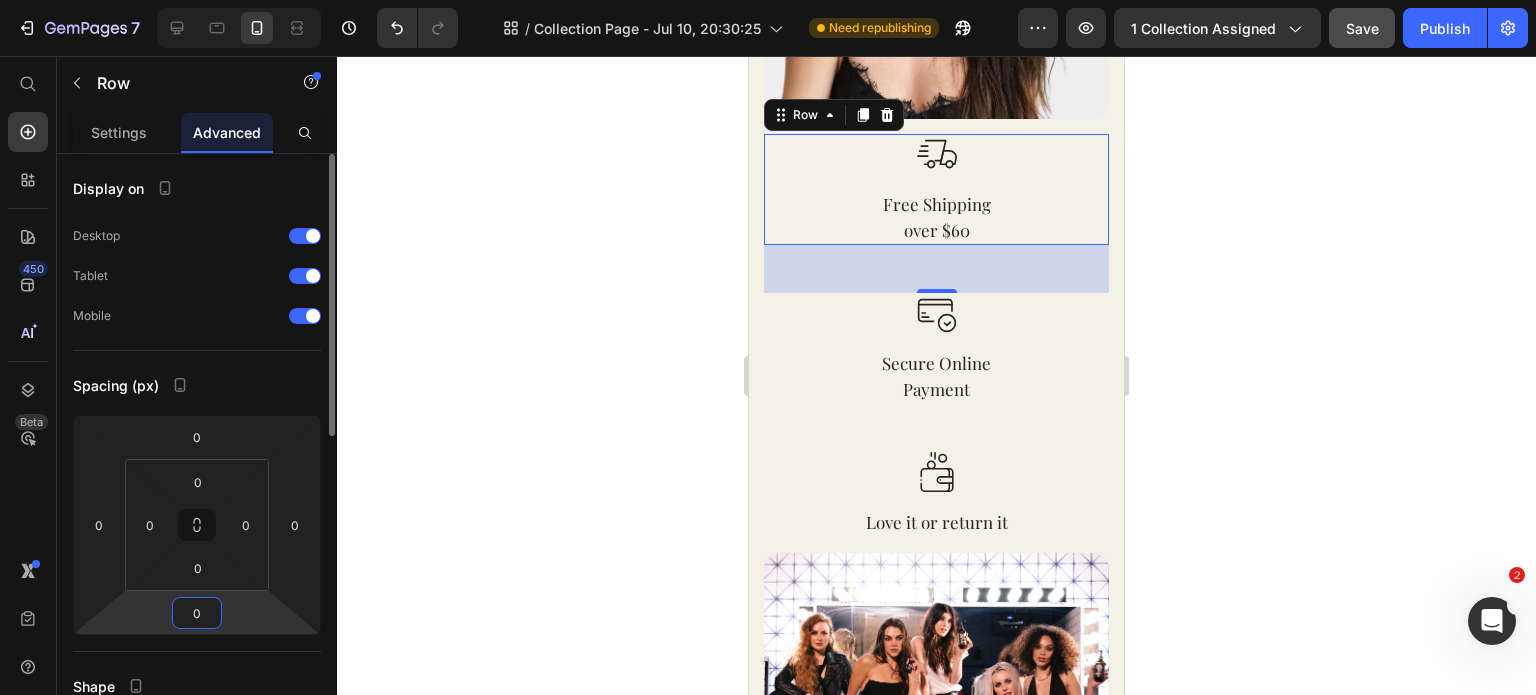 click on "0" at bounding box center (197, 613) 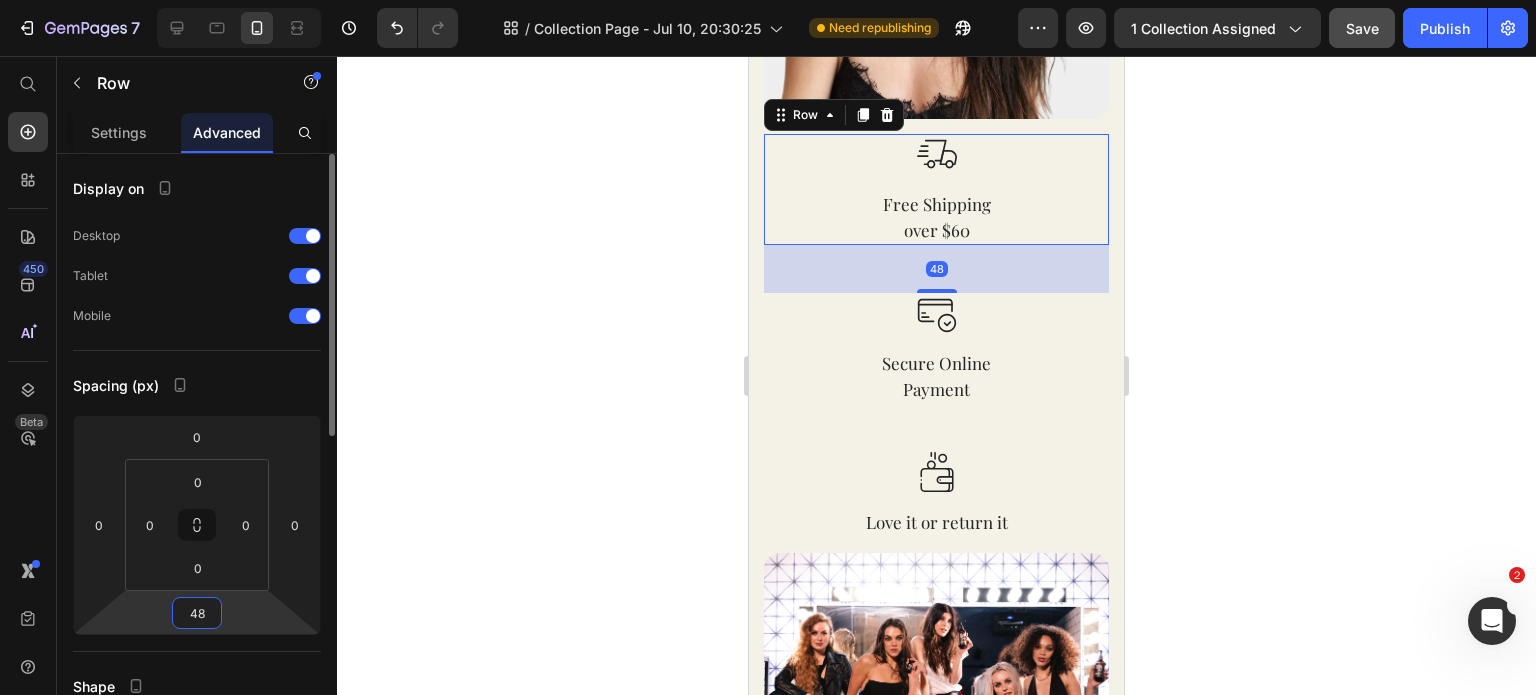 type on "48" 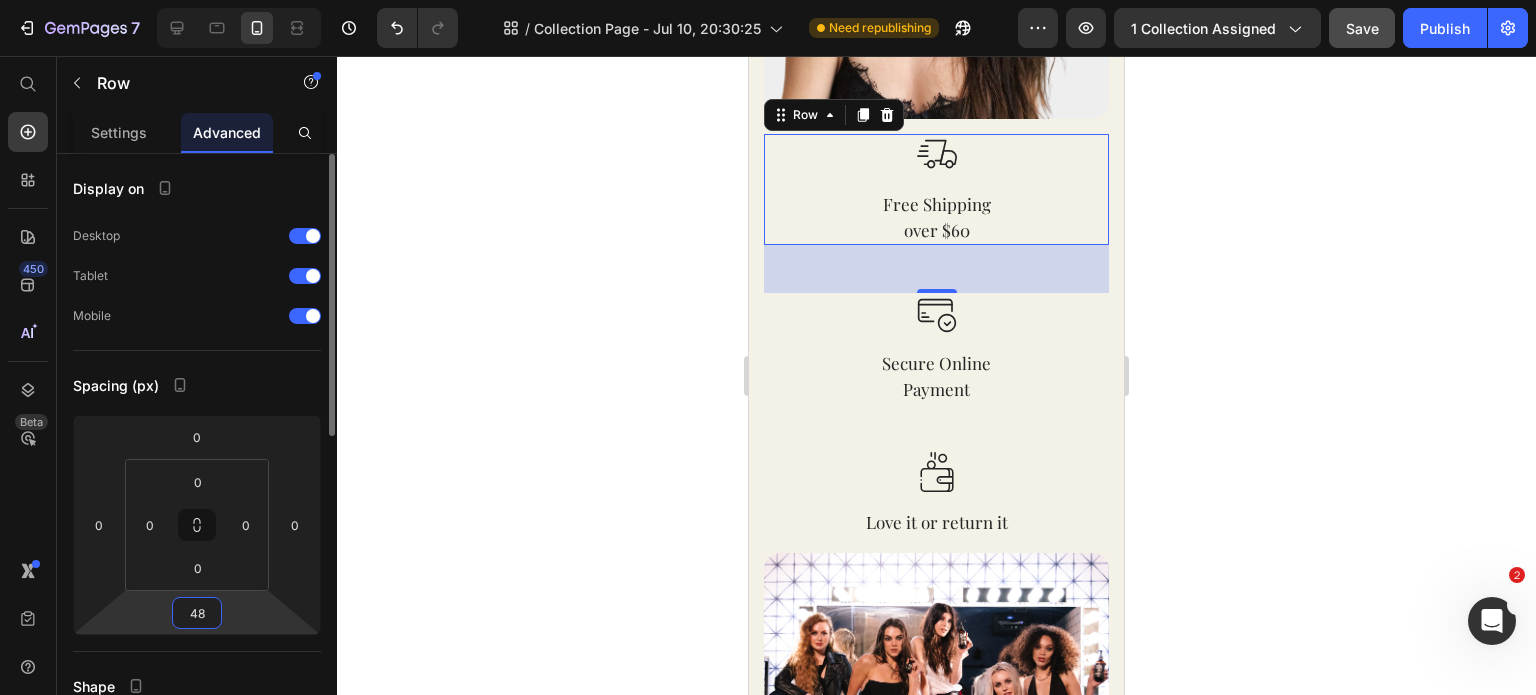 click 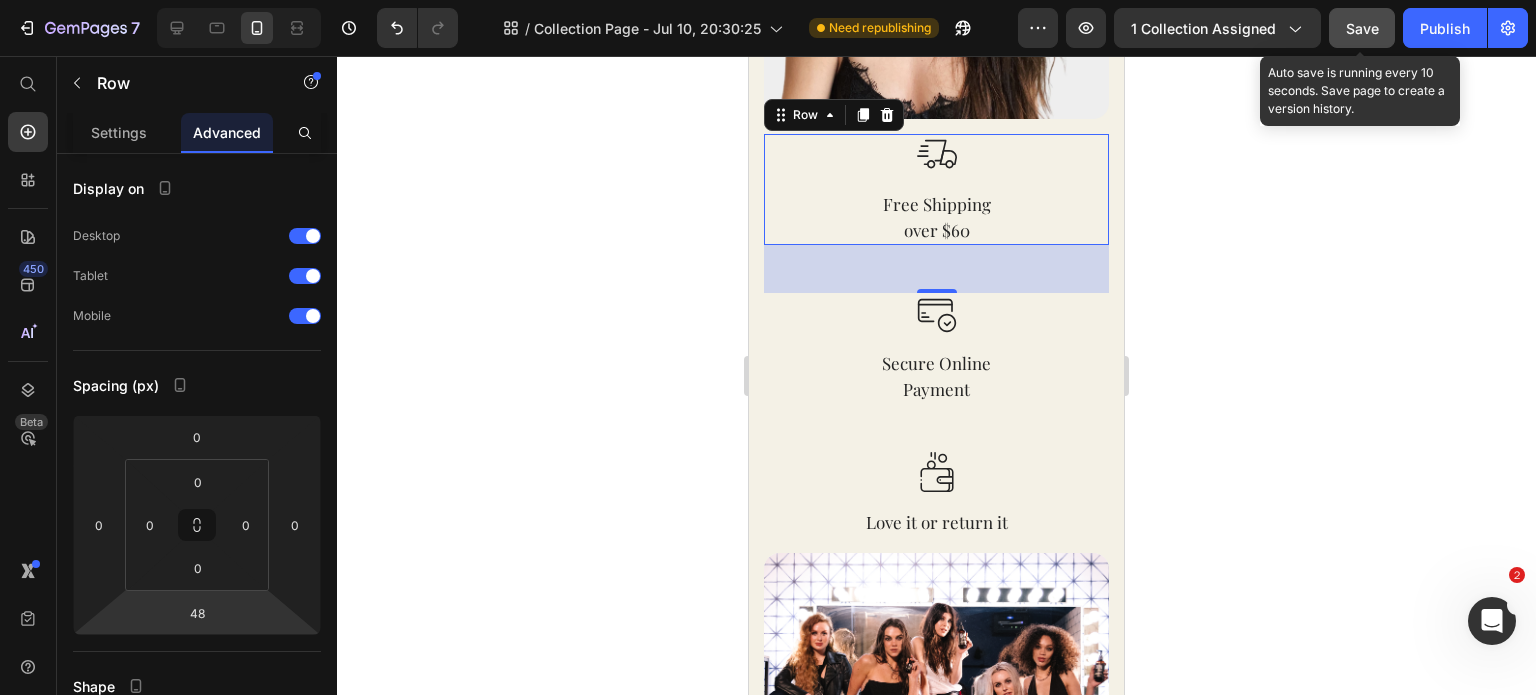 click on "Save" 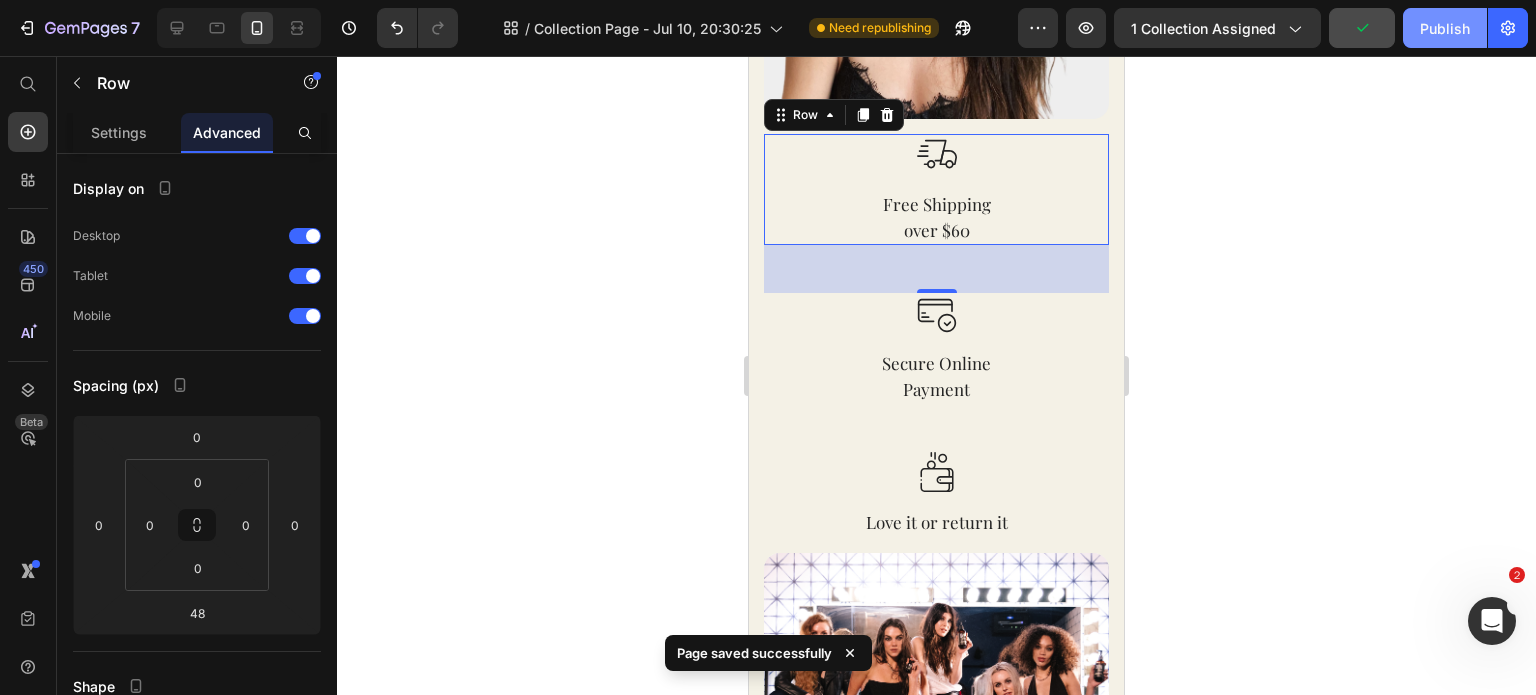 click on "Publish" at bounding box center [1445, 28] 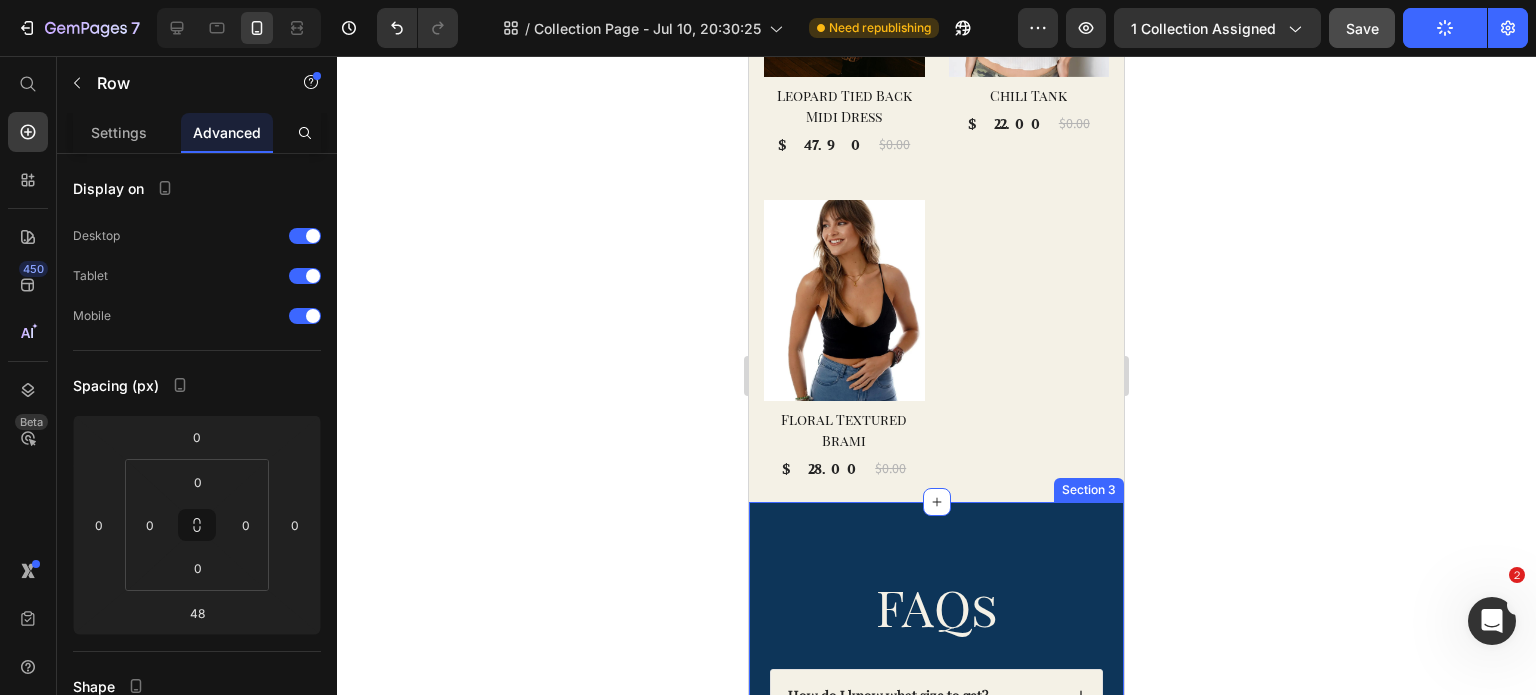 scroll, scrollTop: 1340, scrollLeft: 0, axis: vertical 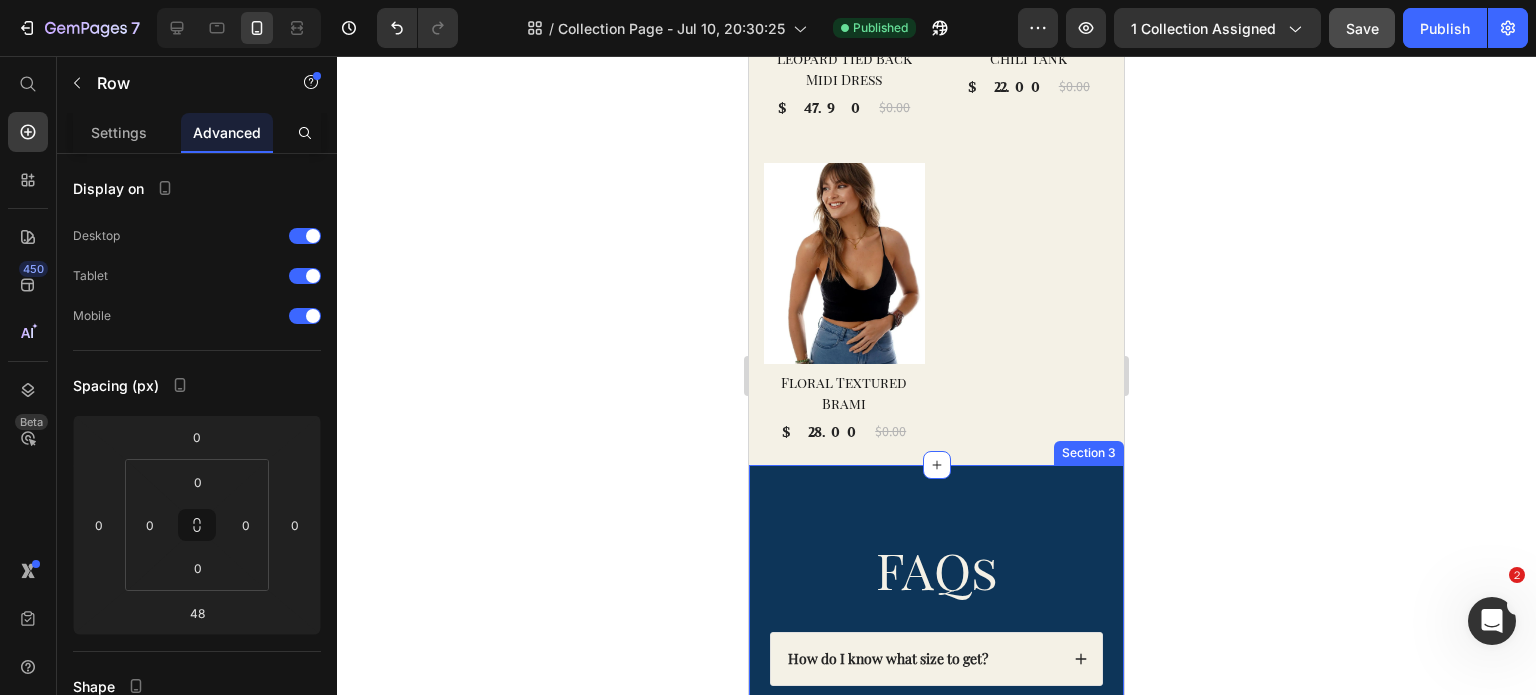 click on "FAQs Heading
How do I know what size to get?
Do you restock sold-out items?
When will my order ship?
Do you offer returns or exchanges?
Where do you ship?
Is this legit? Accordion Row Section 3" at bounding box center (936, 781) 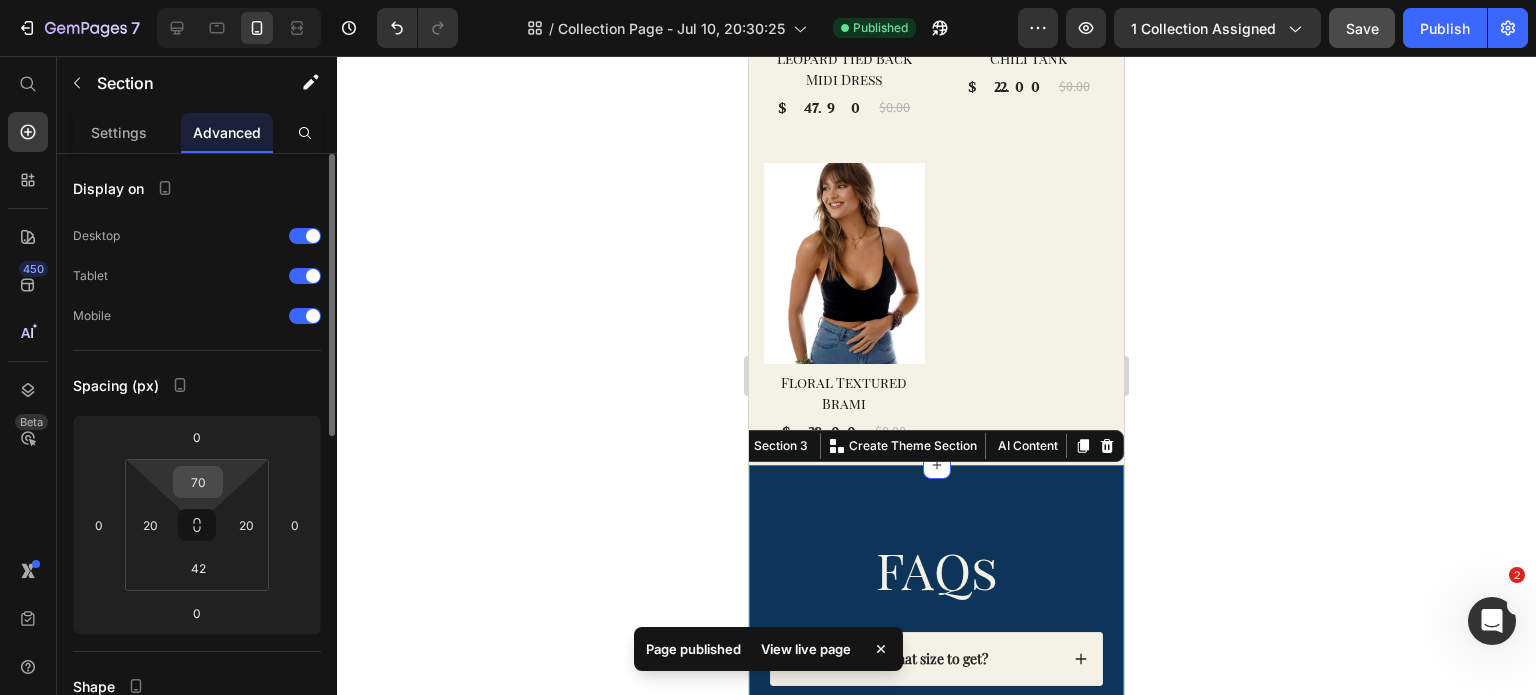 click on "70" at bounding box center (198, 482) 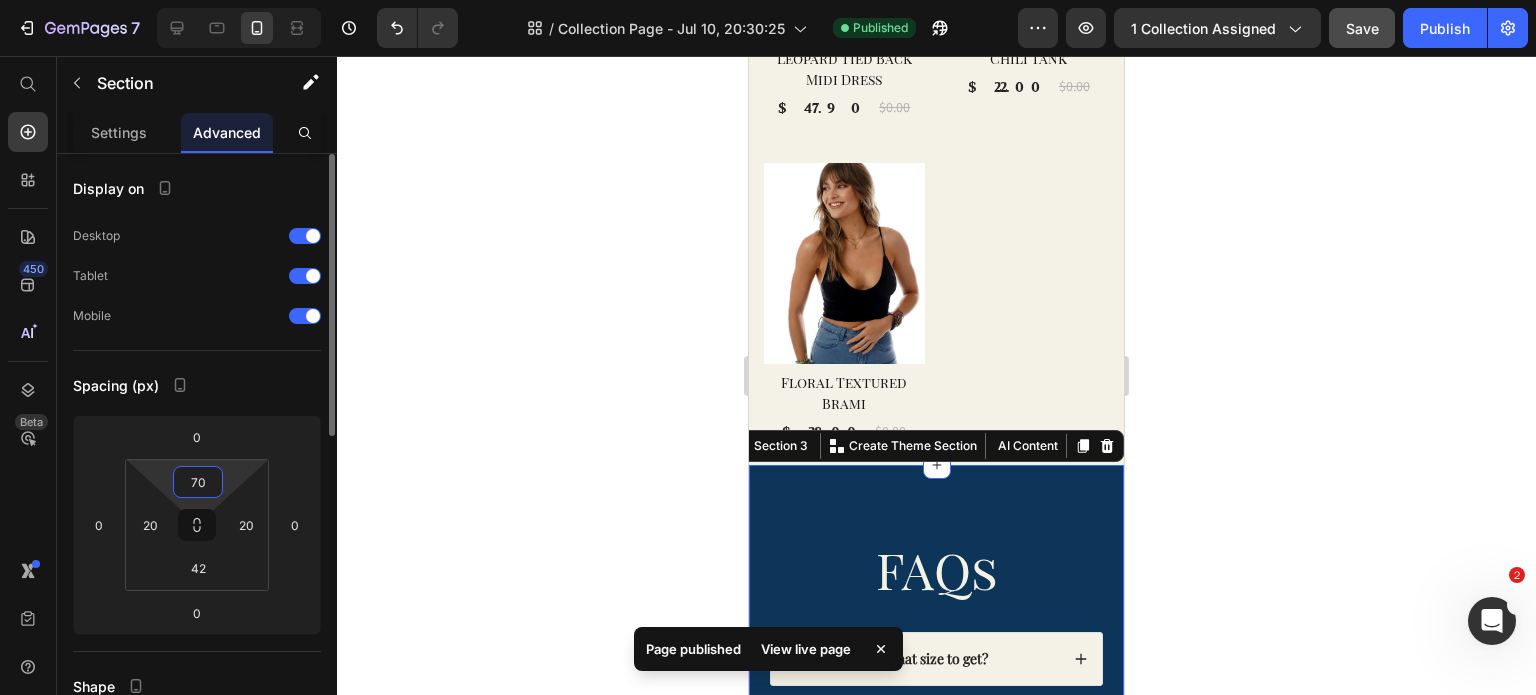 click on "70" at bounding box center [198, 482] 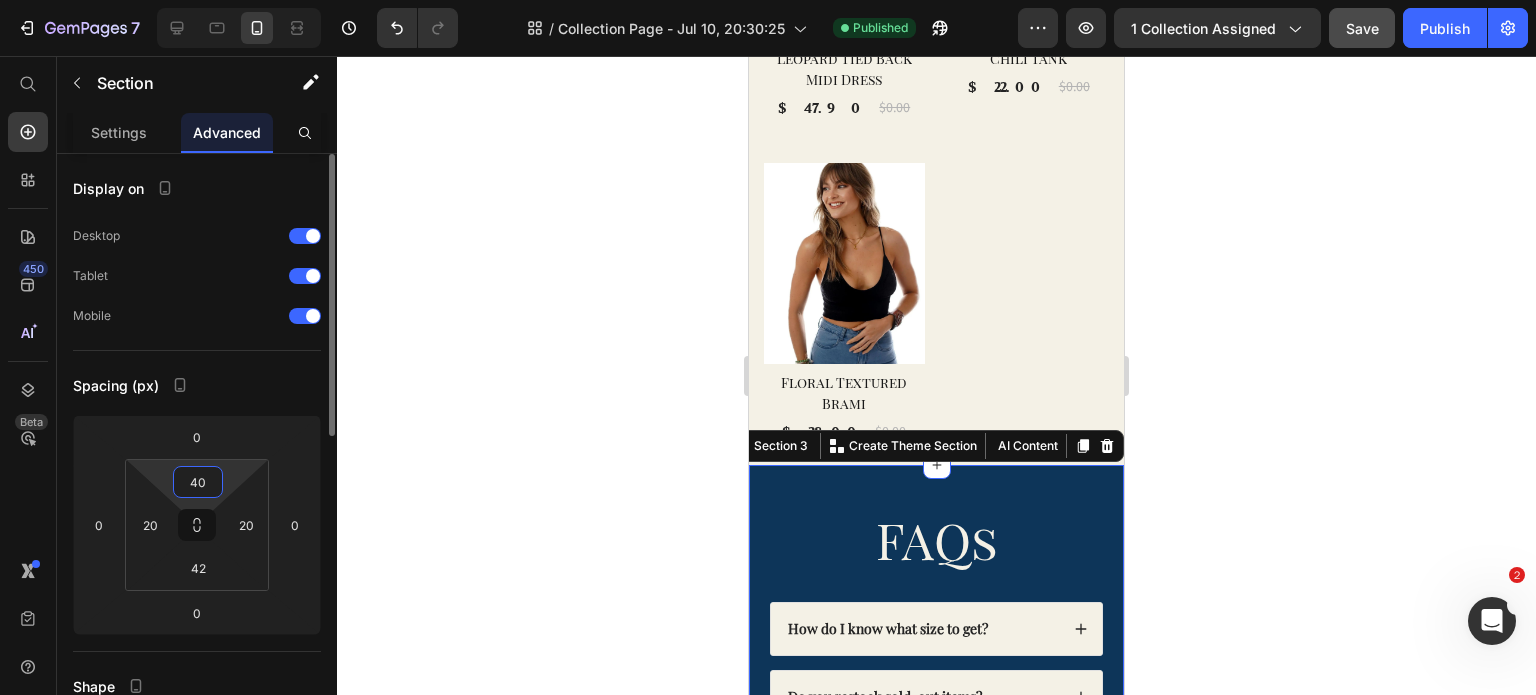 type on "40" 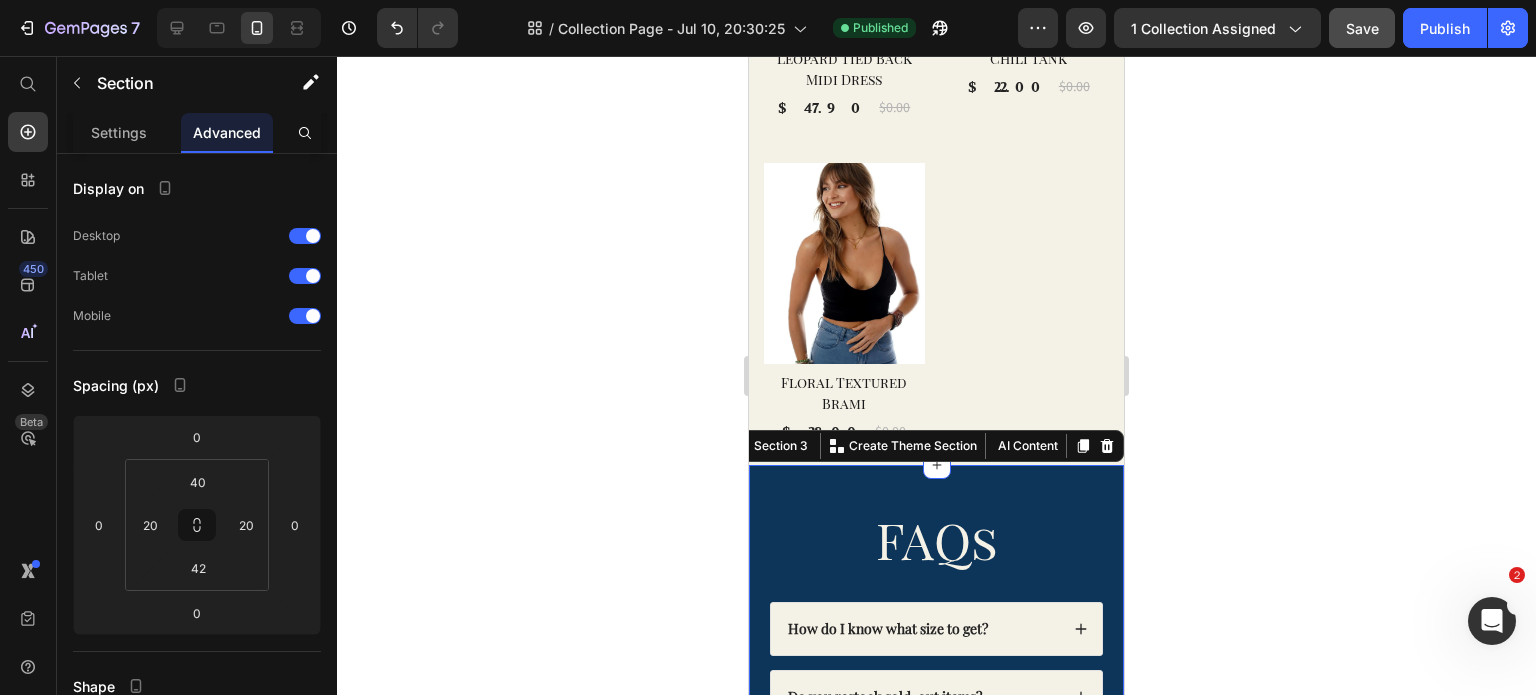 click 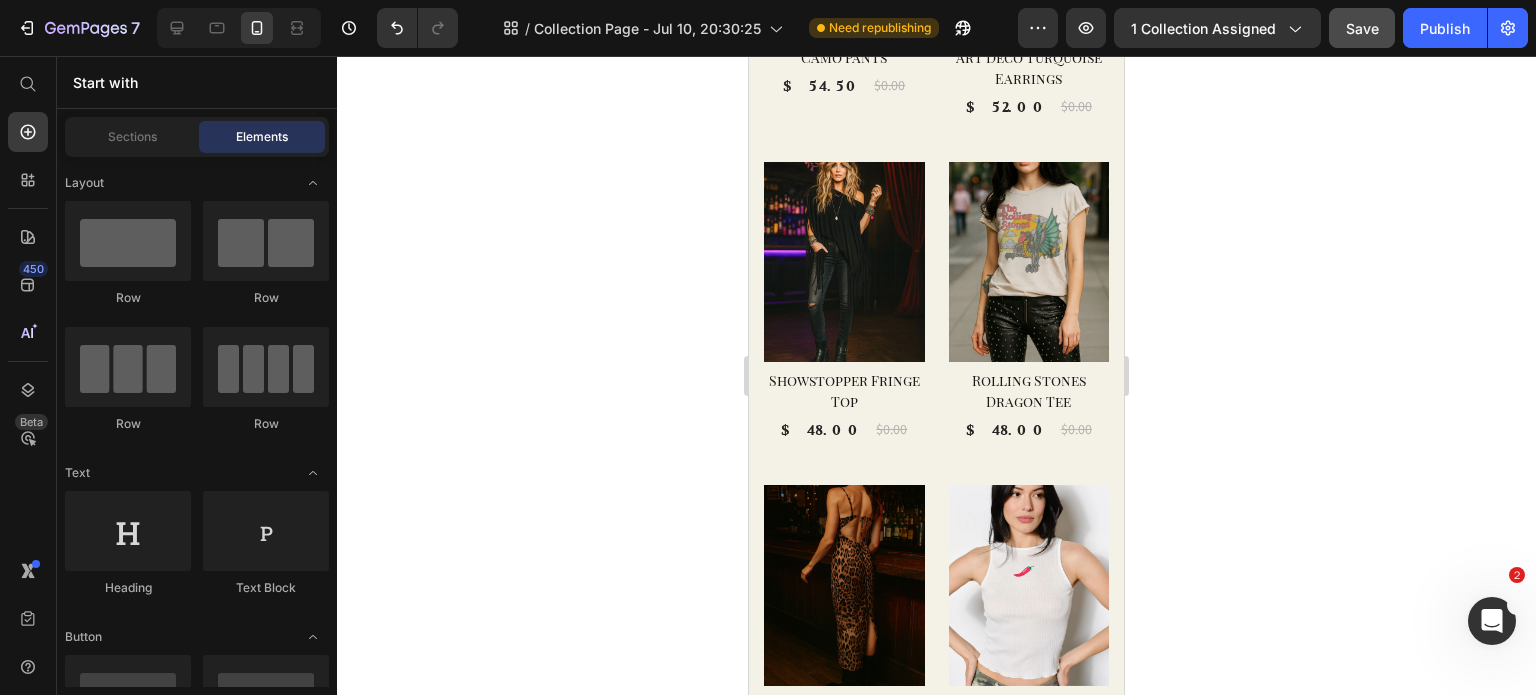 scroll, scrollTop: 280, scrollLeft: 0, axis: vertical 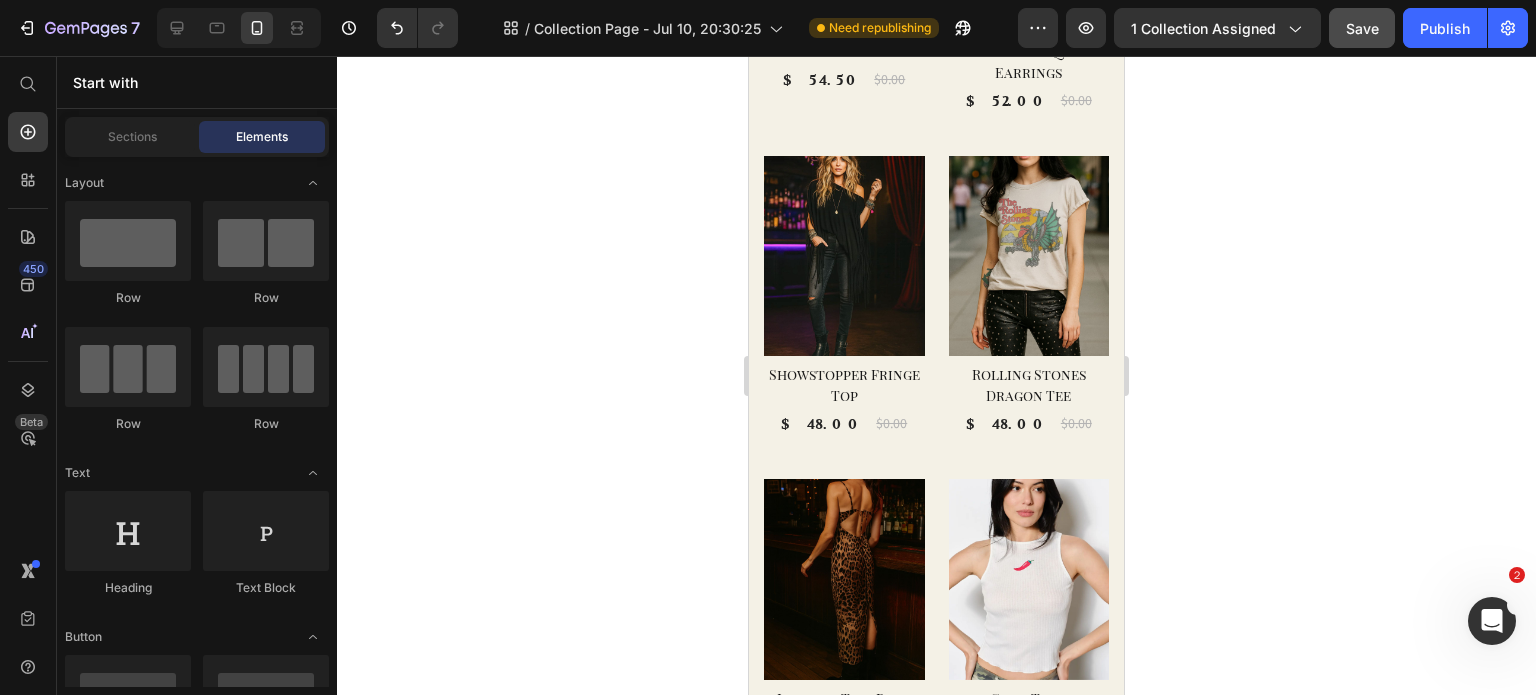 click at bounding box center [844, -68] 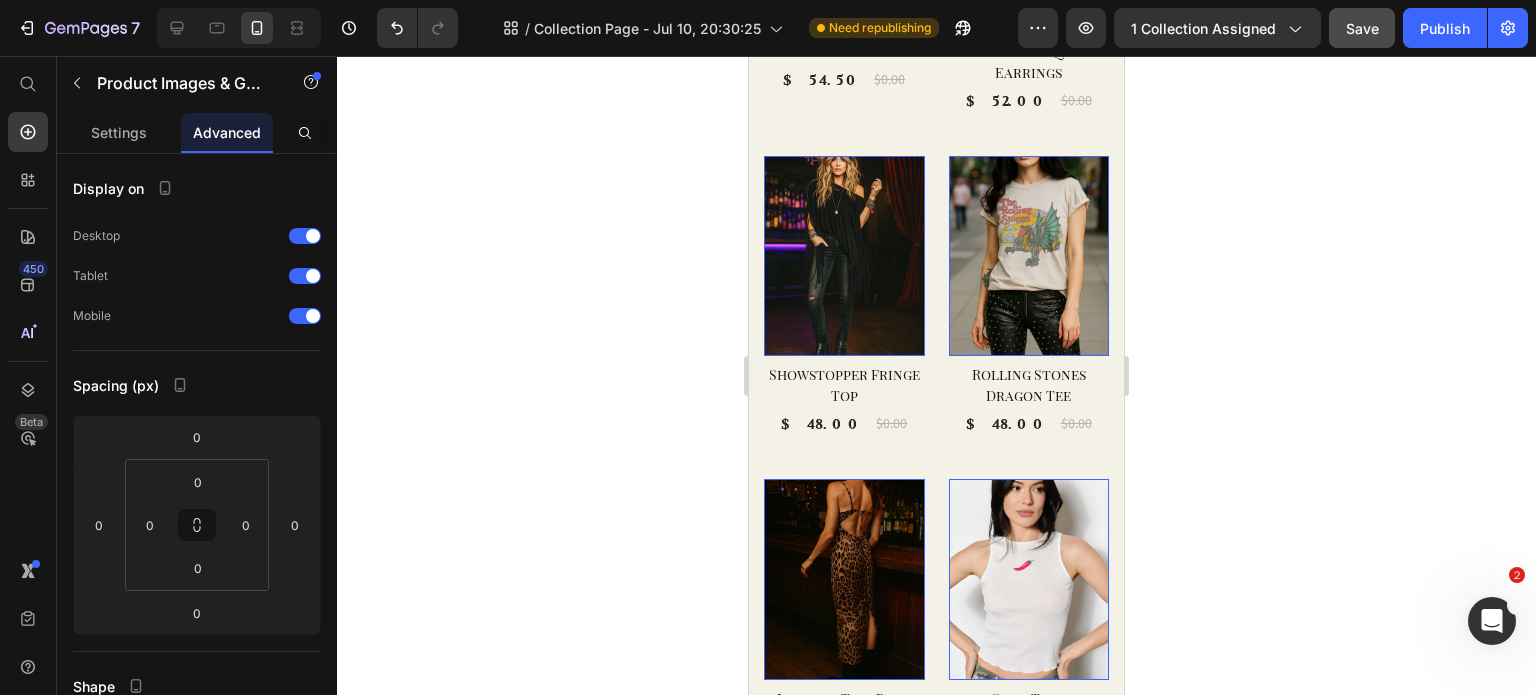 scroll, scrollTop: 0, scrollLeft: 0, axis: both 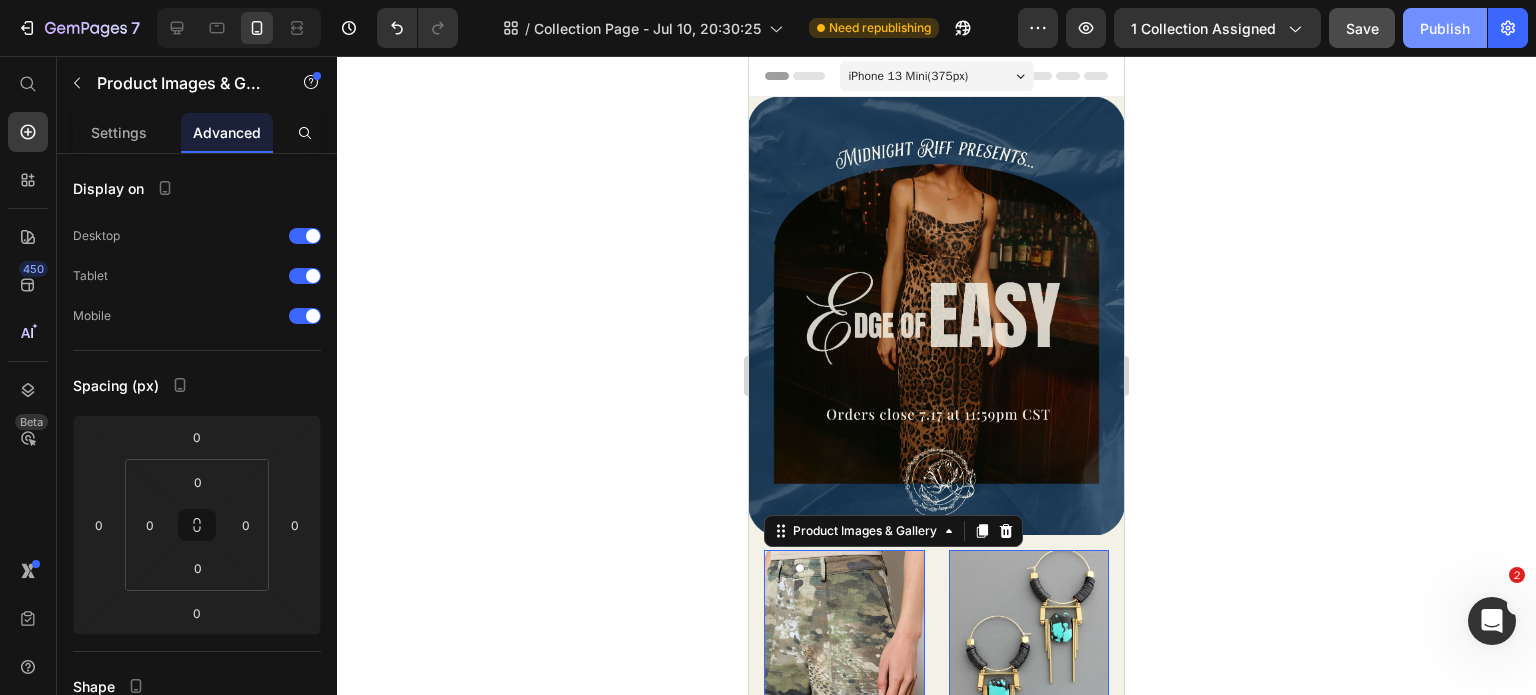 click on "Publish" 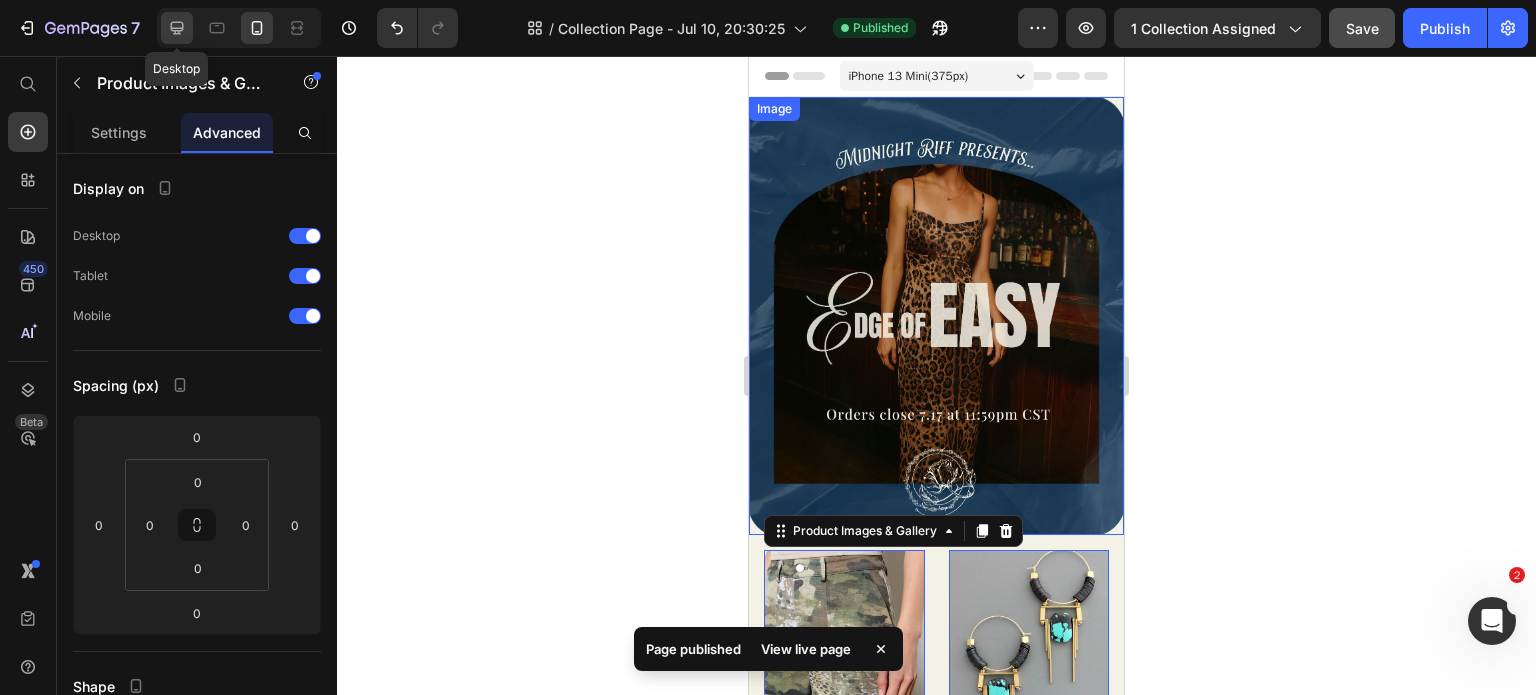 click 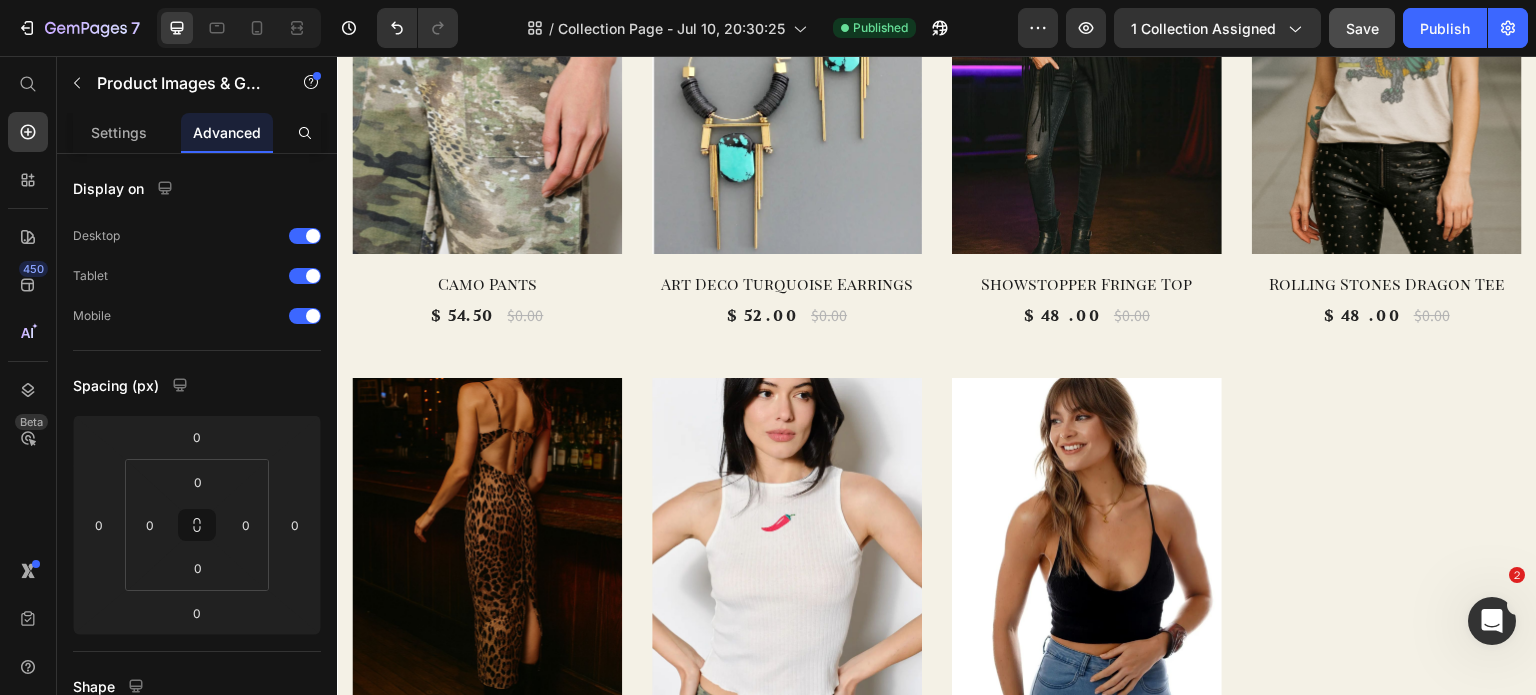 scroll, scrollTop: 0, scrollLeft: 0, axis: both 